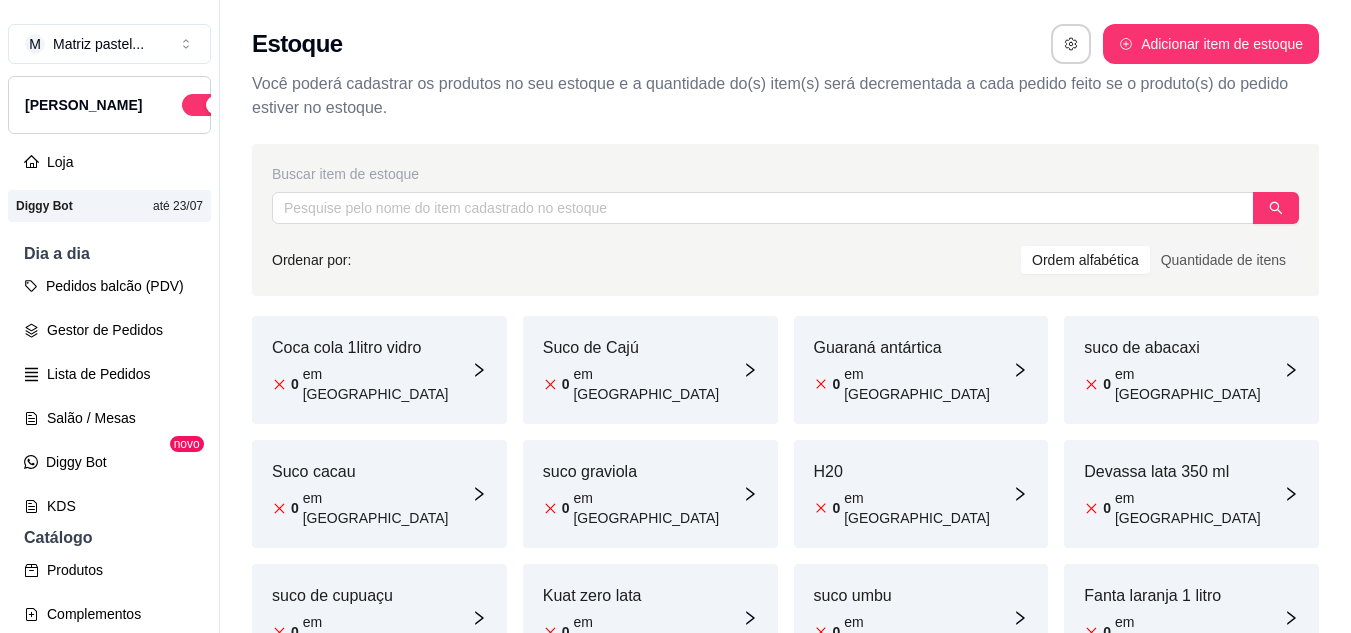 scroll, scrollTop: 0, scrollLeft: 0, axis: both 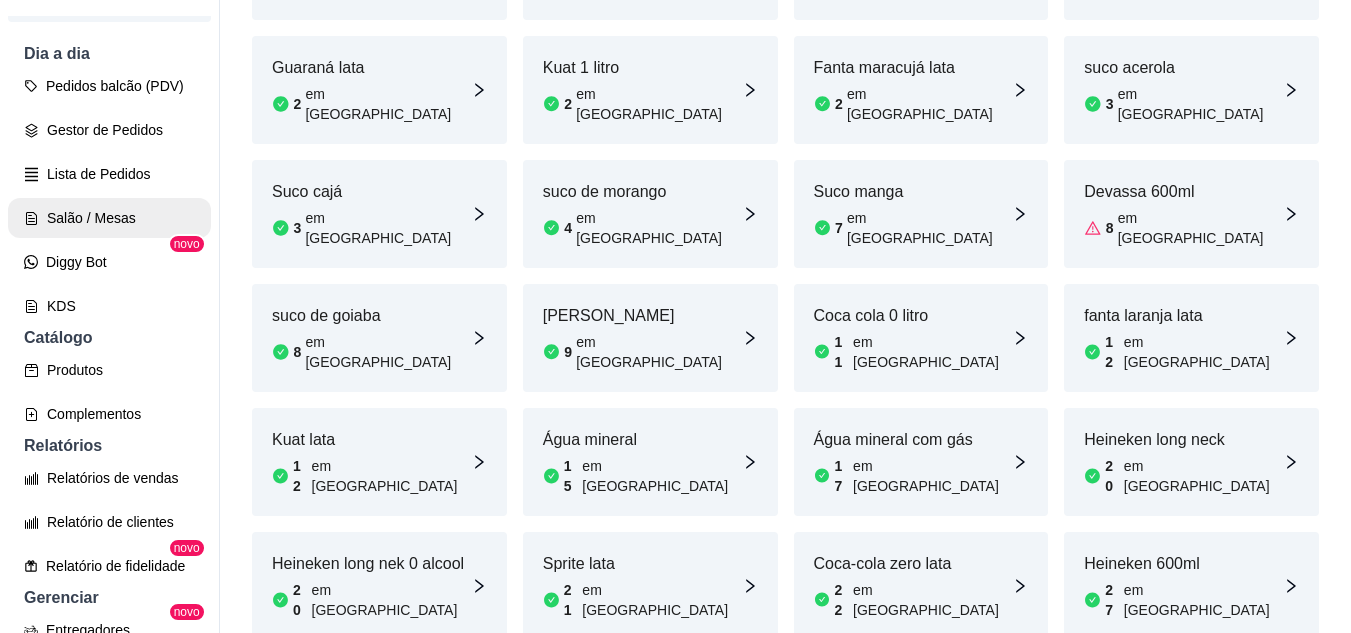 click on "Salão / Mesas" at bounding box center [109, 218] 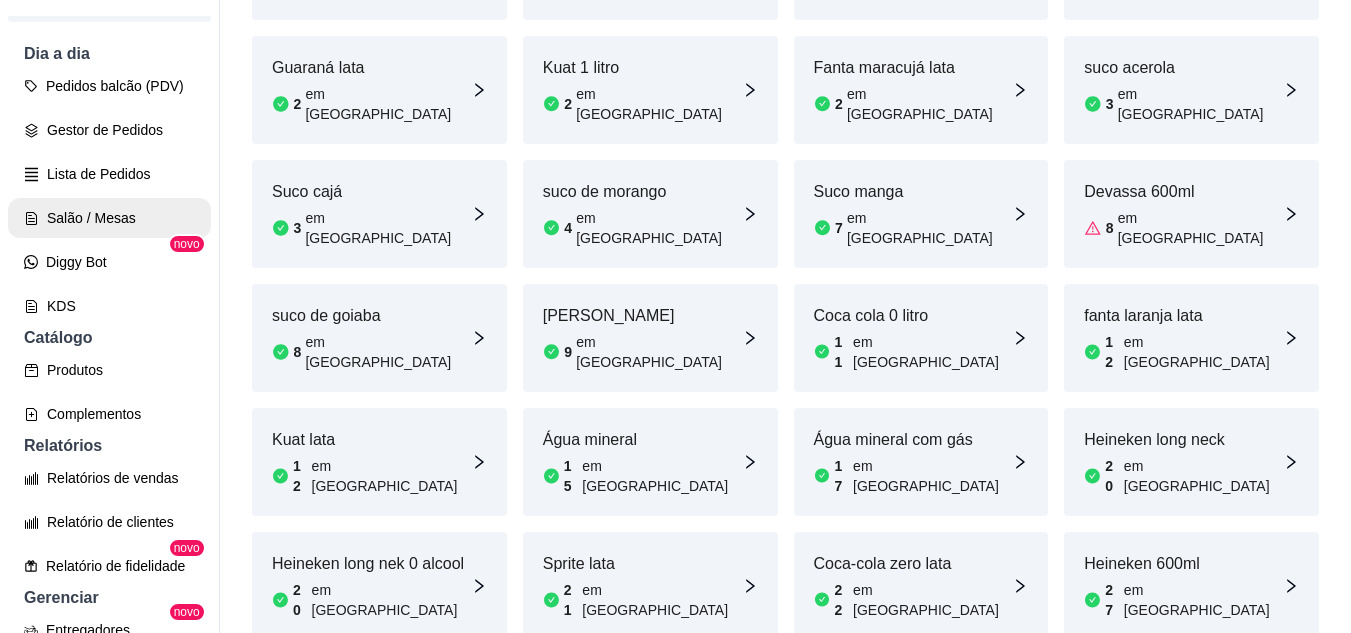 scroll, scrollTop: 0, scrollLeft: 0, axis: both 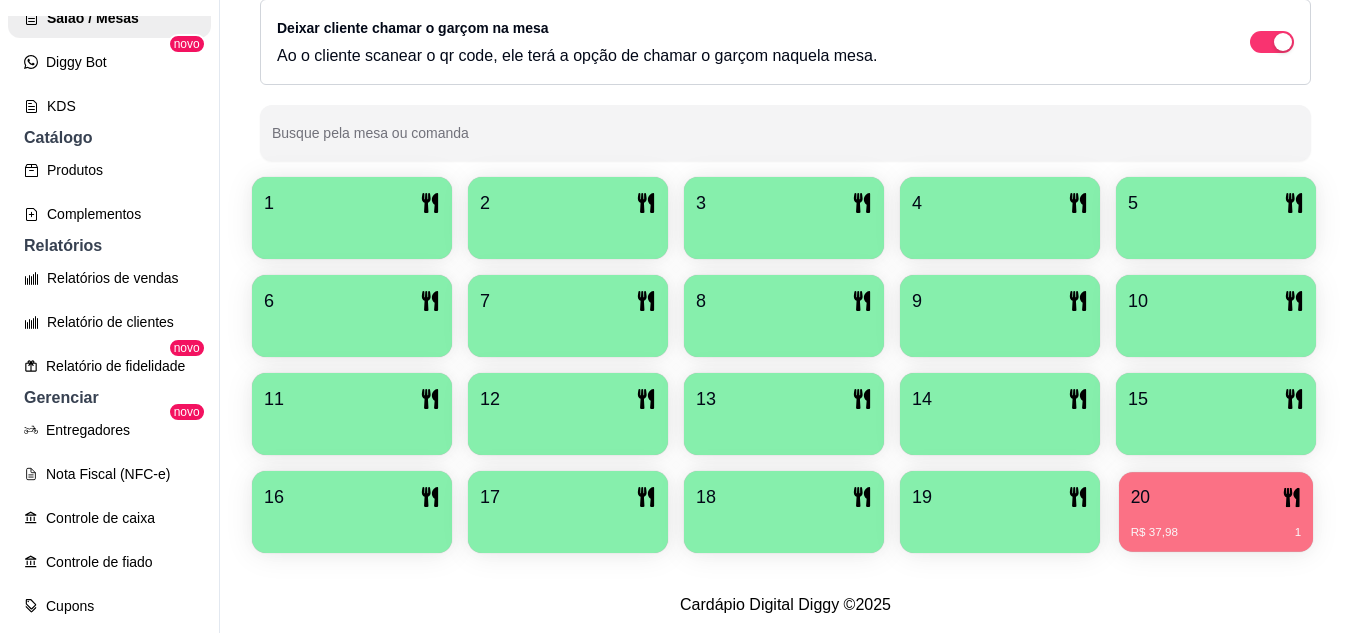 click on "20 R$ 37,98 1" at bounding box center (1216, 512) 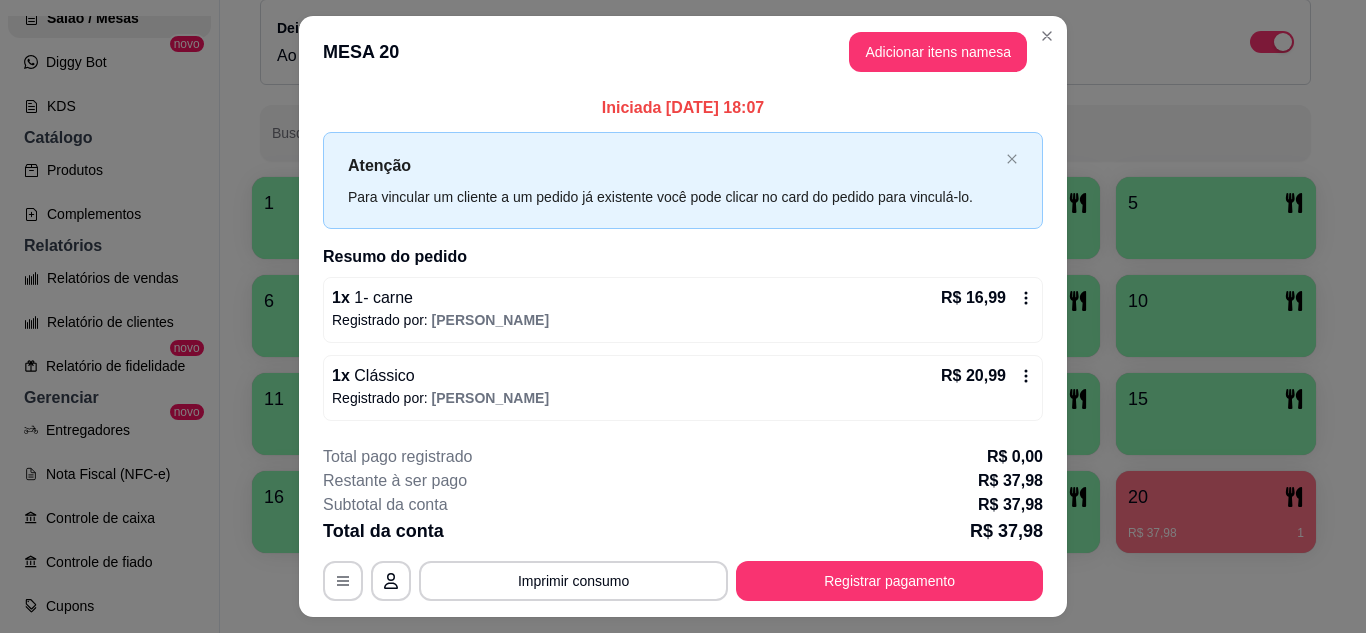 click on "R$ 16,99" at bounding box center [973, 298] 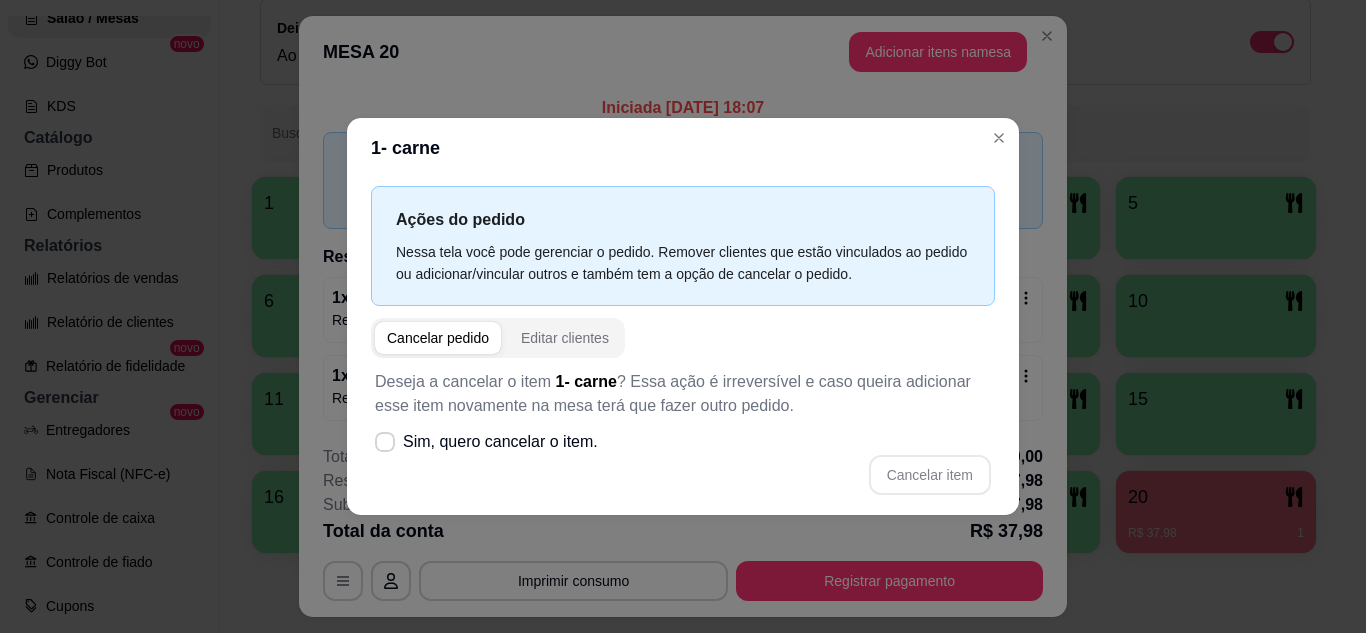 click on "Sim, quero cancelar o item." at bounding box center [486, 442] 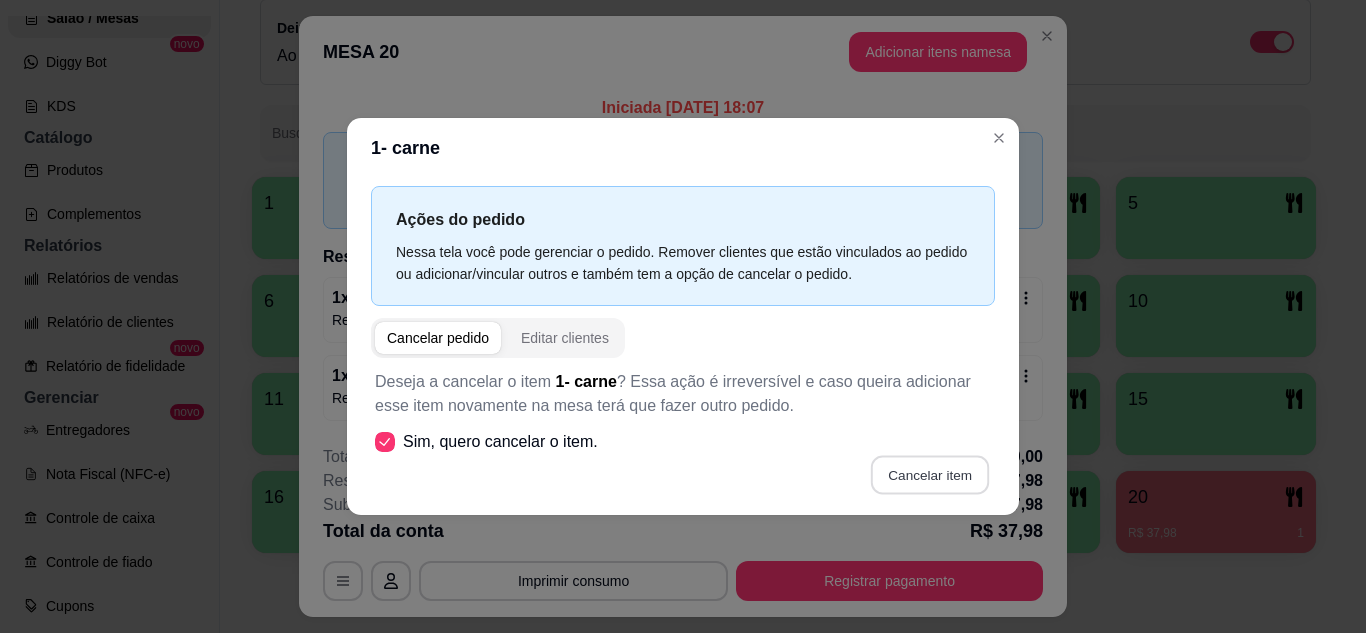 click on "Cancelar item" at bounding box center [929, 474] 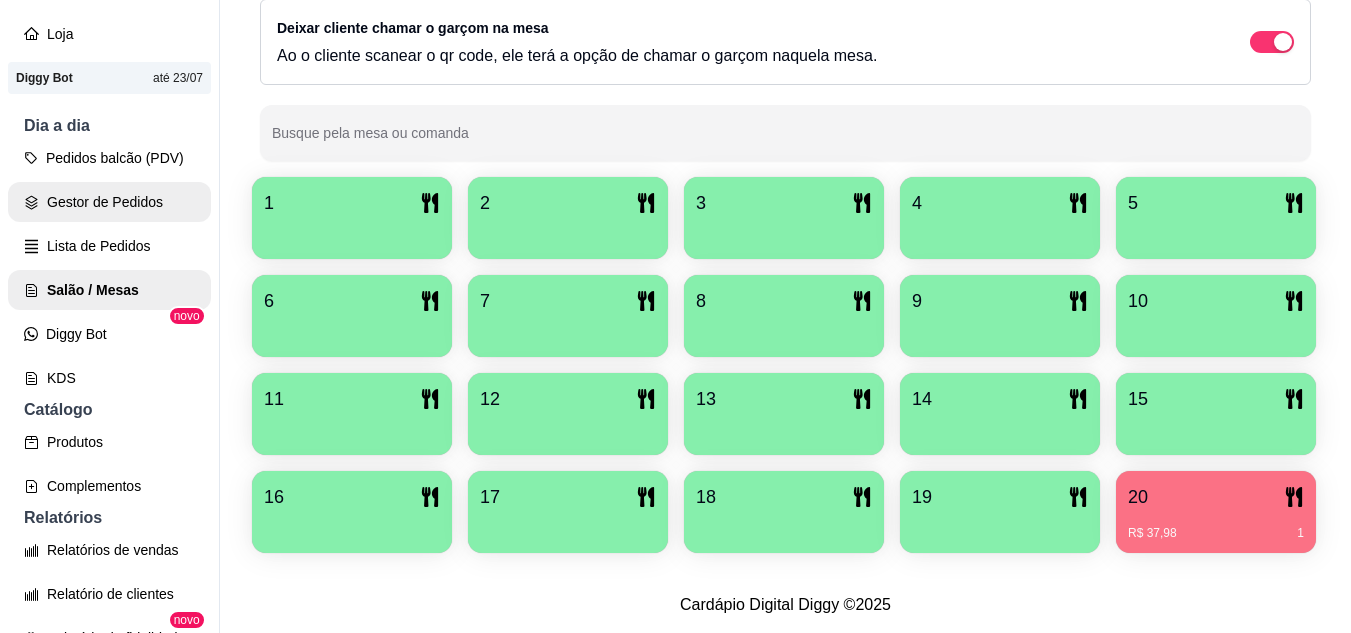 scroll, scrollTop: 100, scrollLeft: 0, axis: vertical 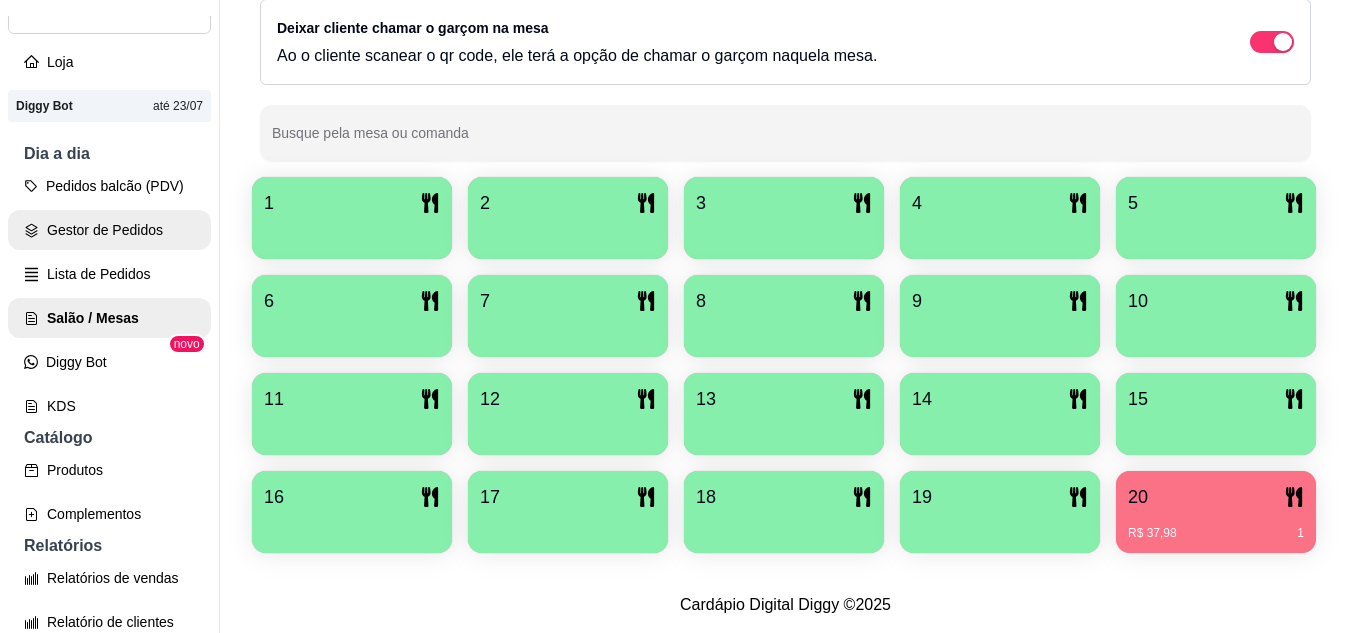 click on "Gestor de Pedidos" at bounding box center [109, 230] 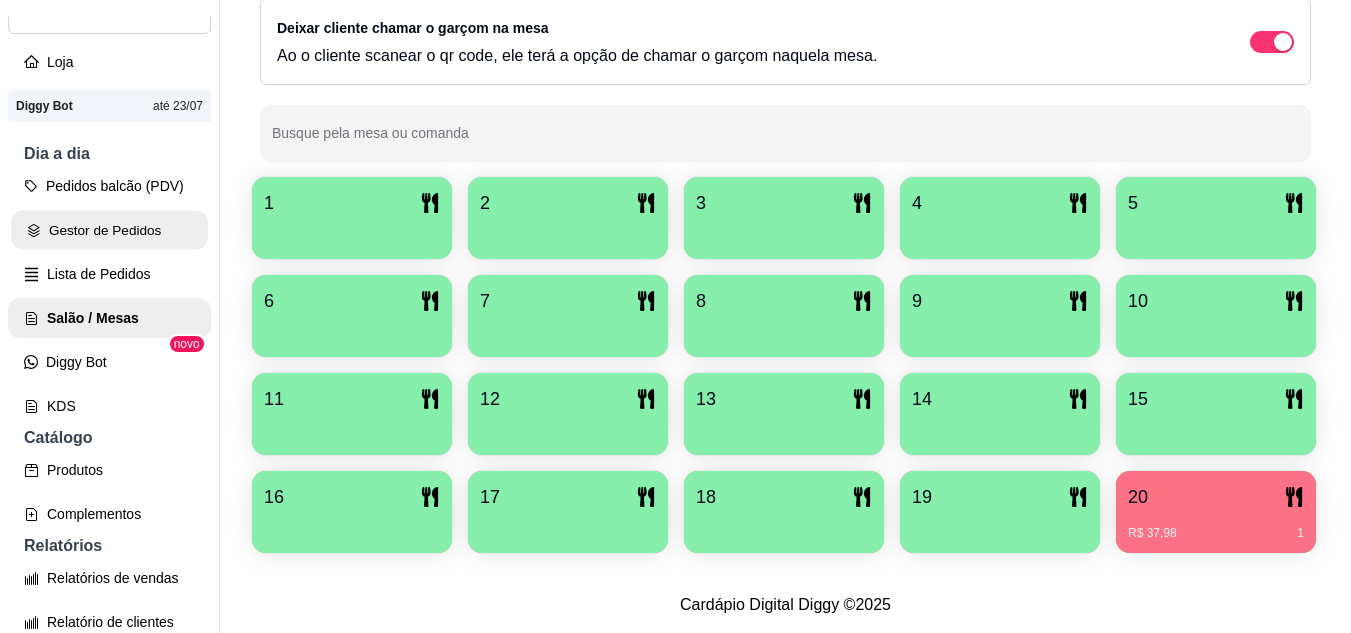click on "Gestor de Pedidos" at bounding box center [109, 230] 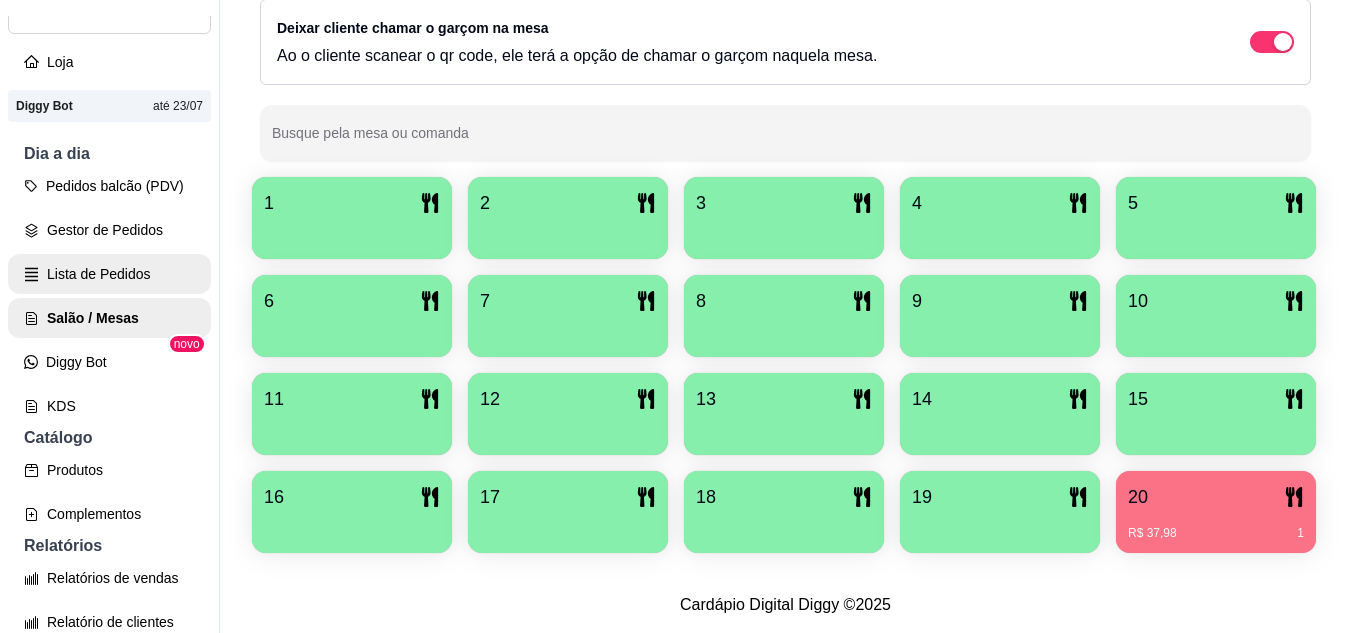 scroll, scrollTop: 0, scrollLeft: 0, axis: both 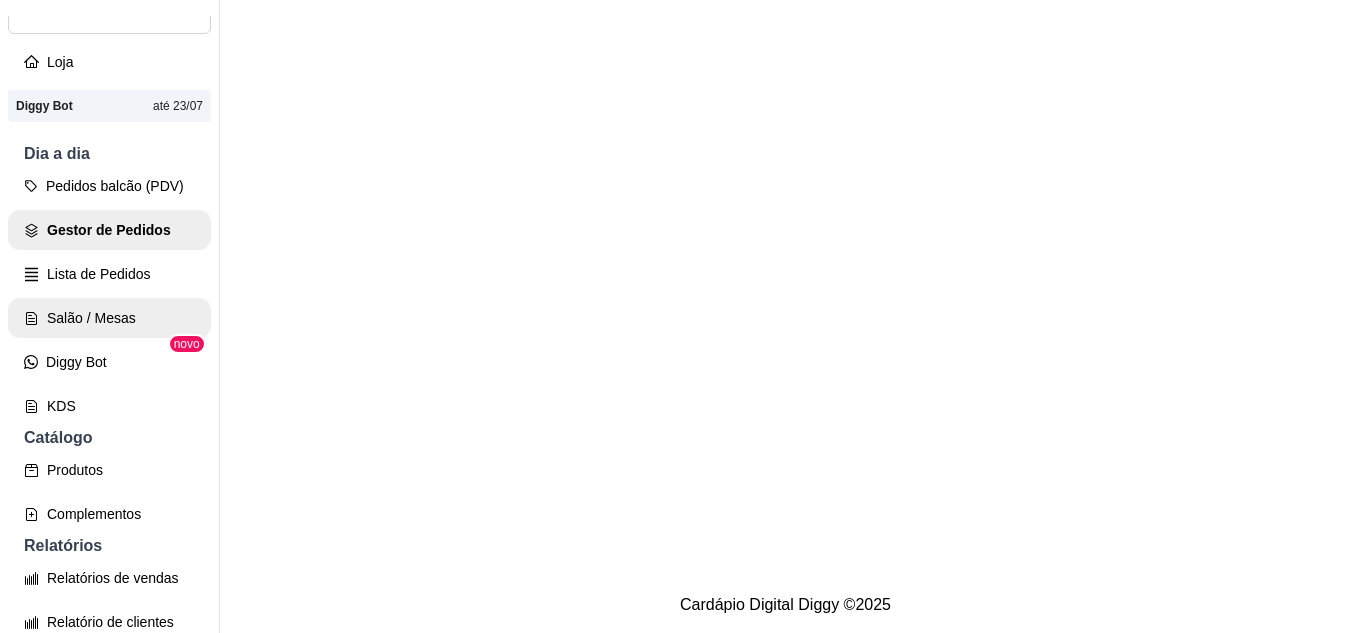 click on "Salão / Mesas" at bounding box center [109, 318] 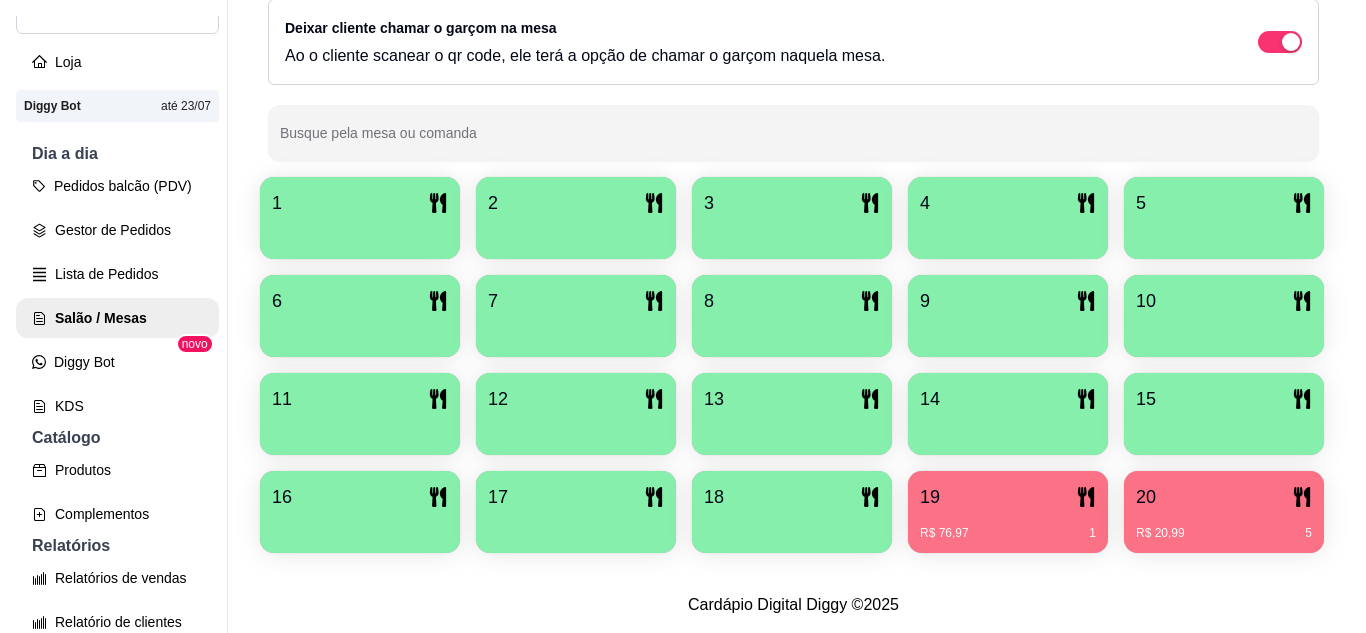 scroll, scrollTop: 425, scrollLeft: 0, axis: vertical 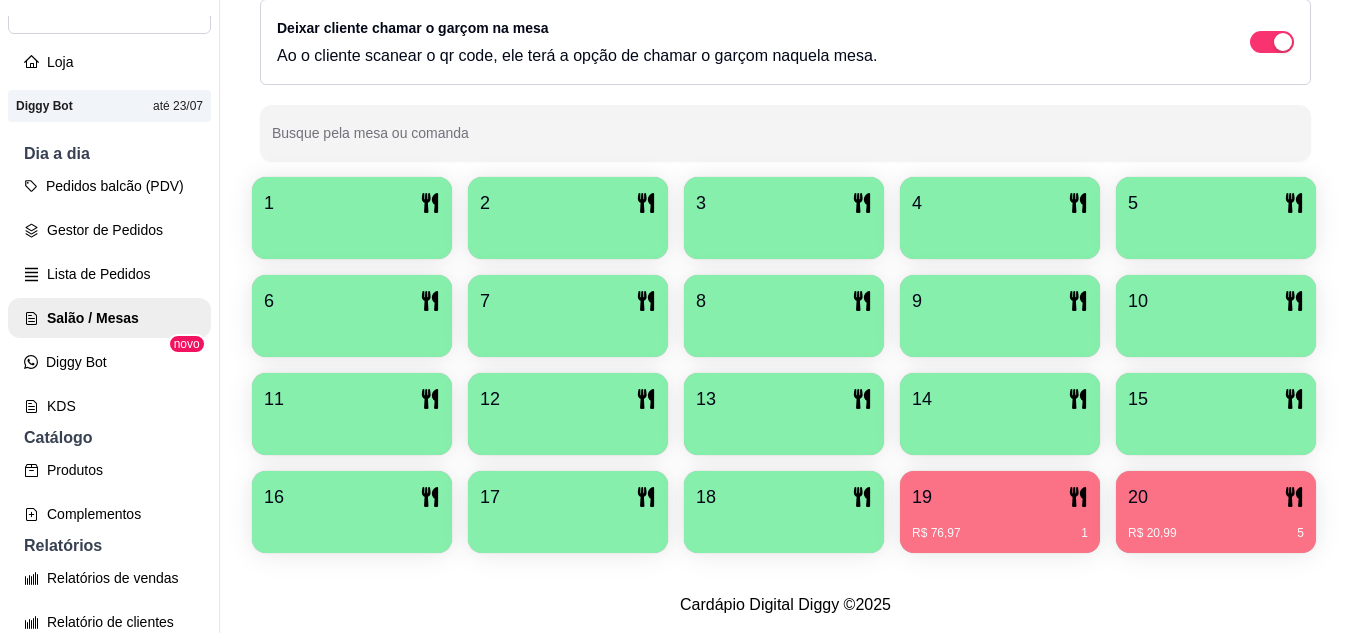 click on "19 R$ 76,97 1" at bounding box center [1000, 512] 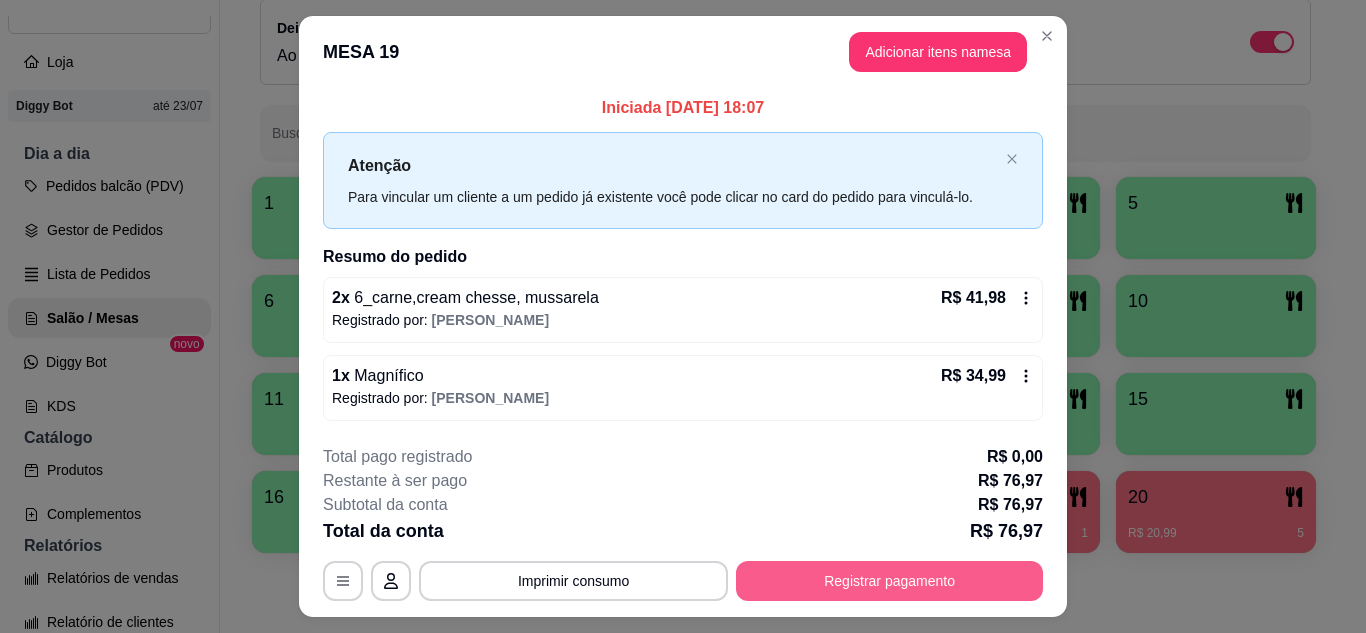 click on "Registrar pagamento" at bounding box center (889, 581) 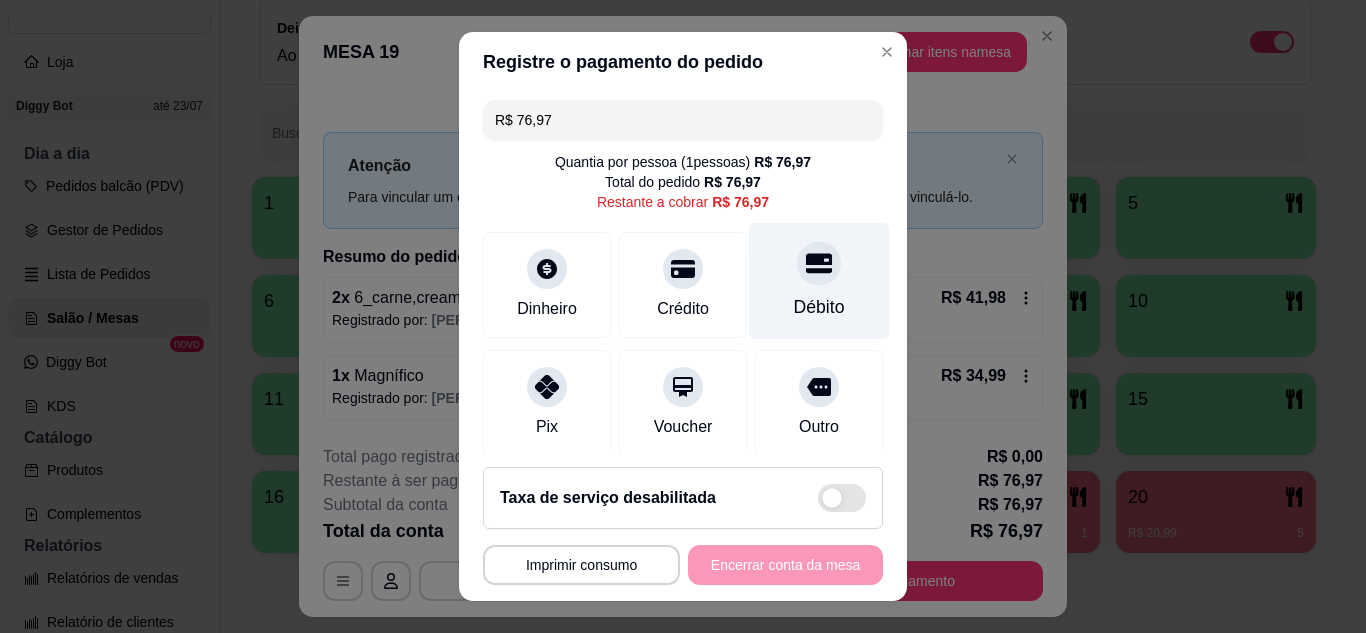 click on "Débito" at bounding box center [819, 280] 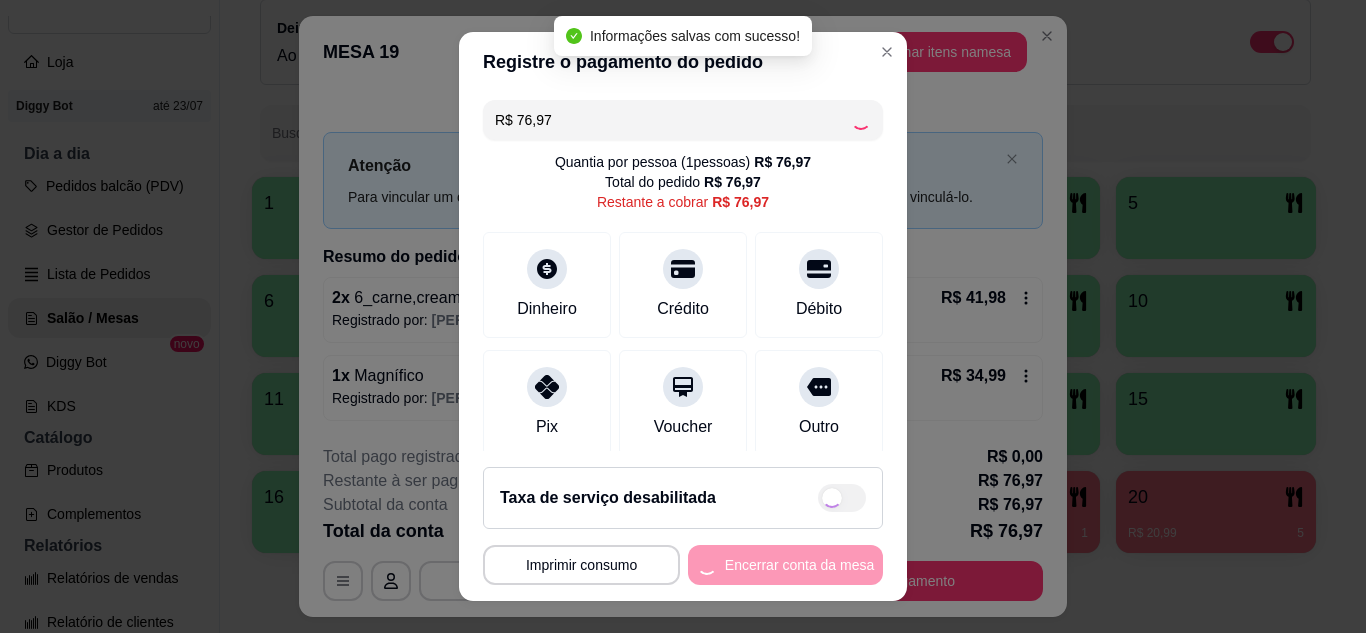 type on "R$ 0,00" 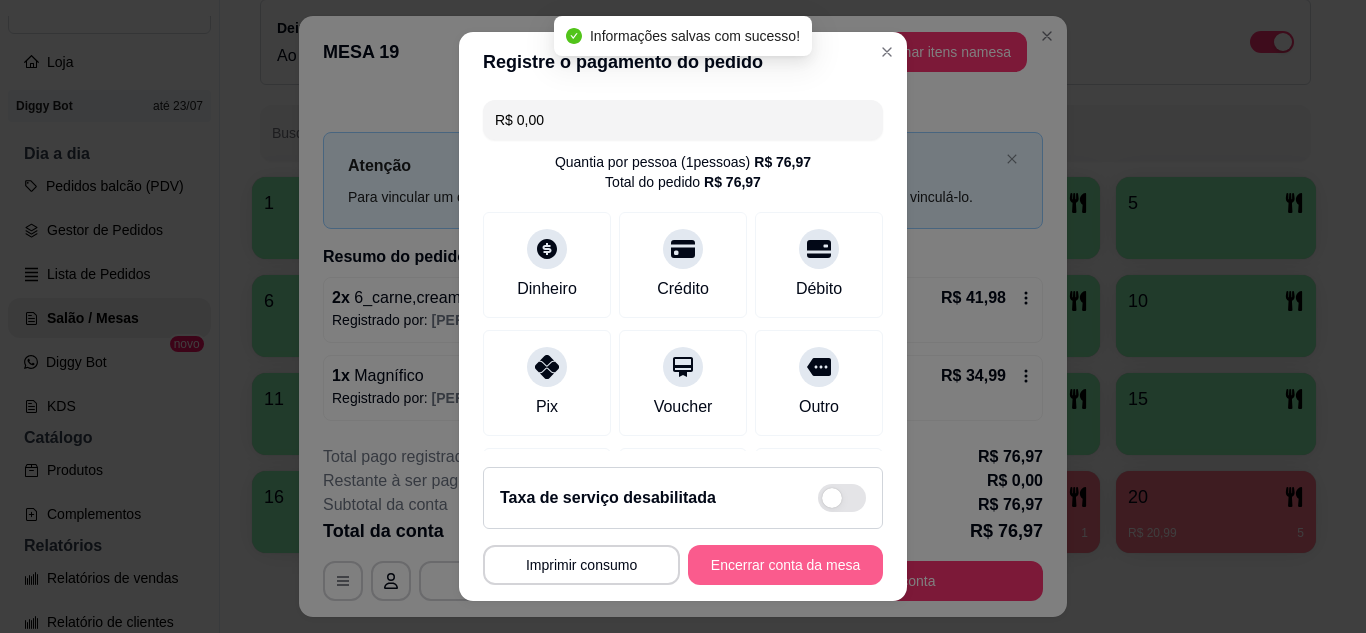 click on "Encerrar conta da mesa" at bounding box center [785, 565] 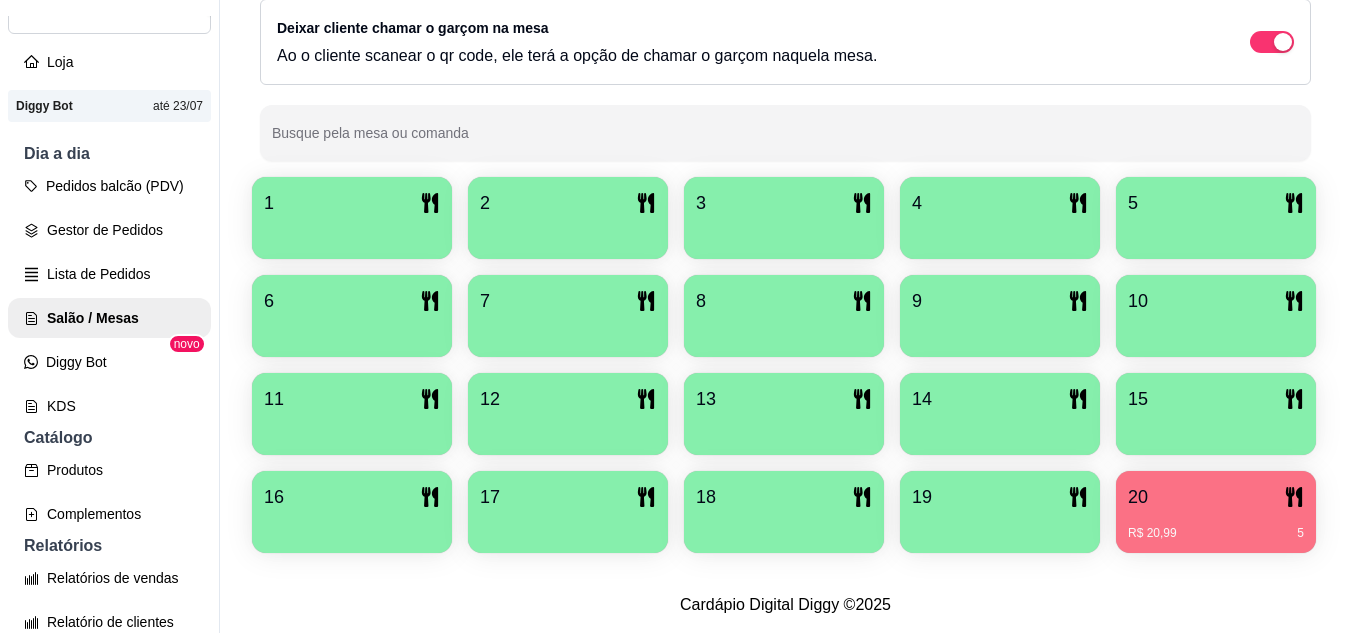 click on "20" at bounding box center (1216, 497) 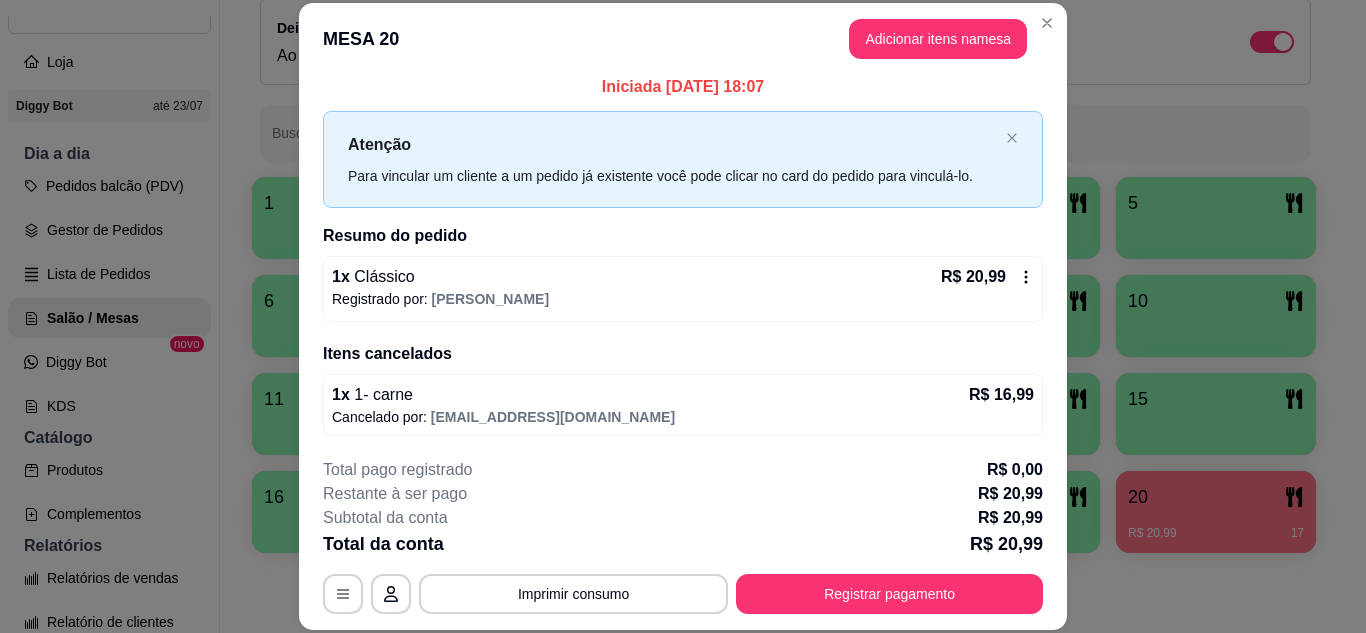 scroll, scrollTop: 10, scrollLeft: 0, axis: vertical 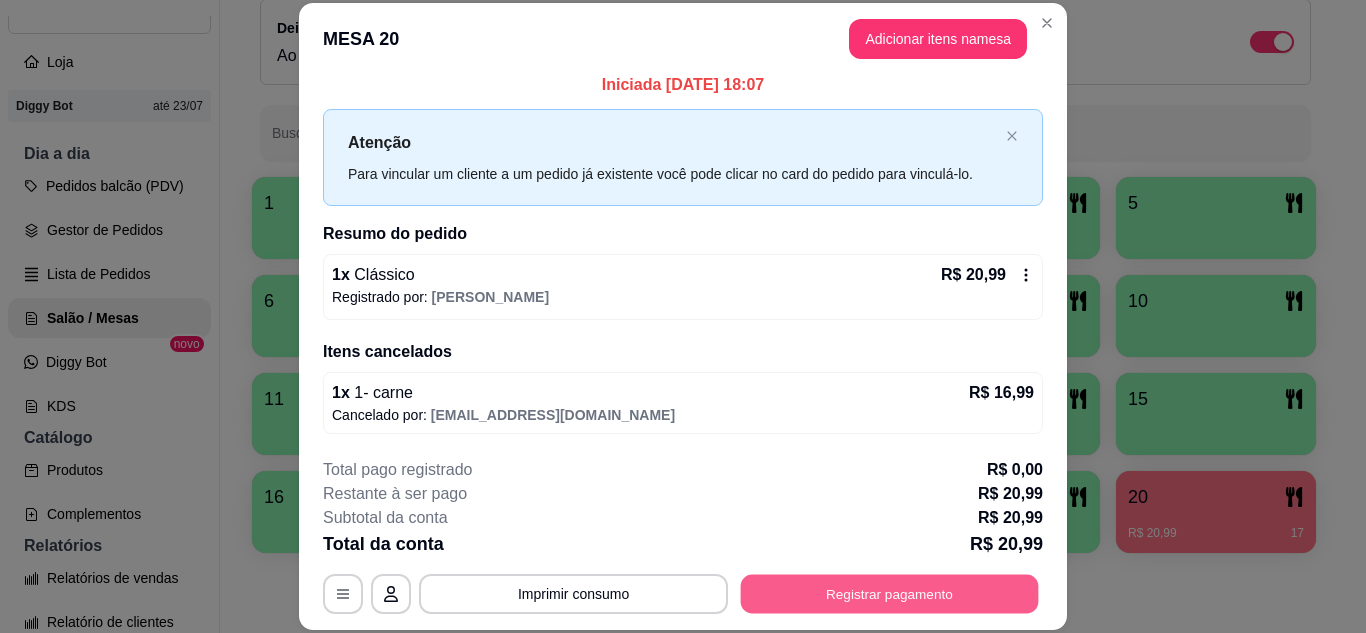 click on "Registrar pagamento" at bounding box center [890, 593] 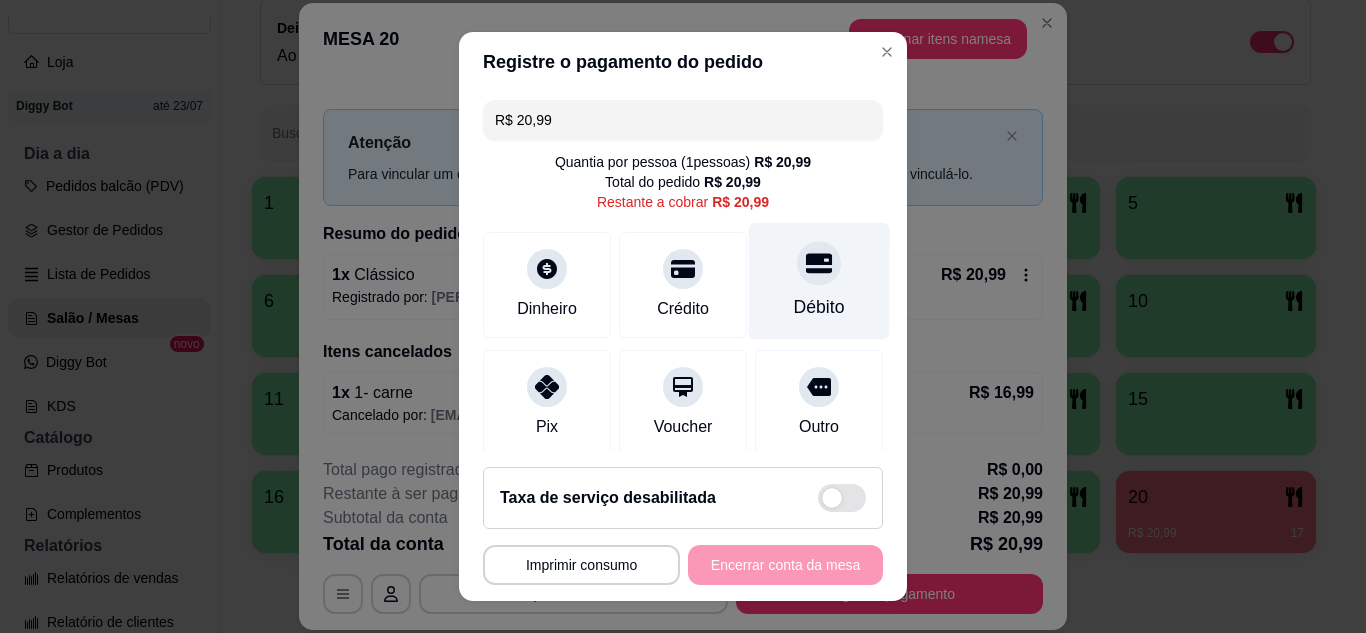 click on "Débito" at bounding box center [819, 307] 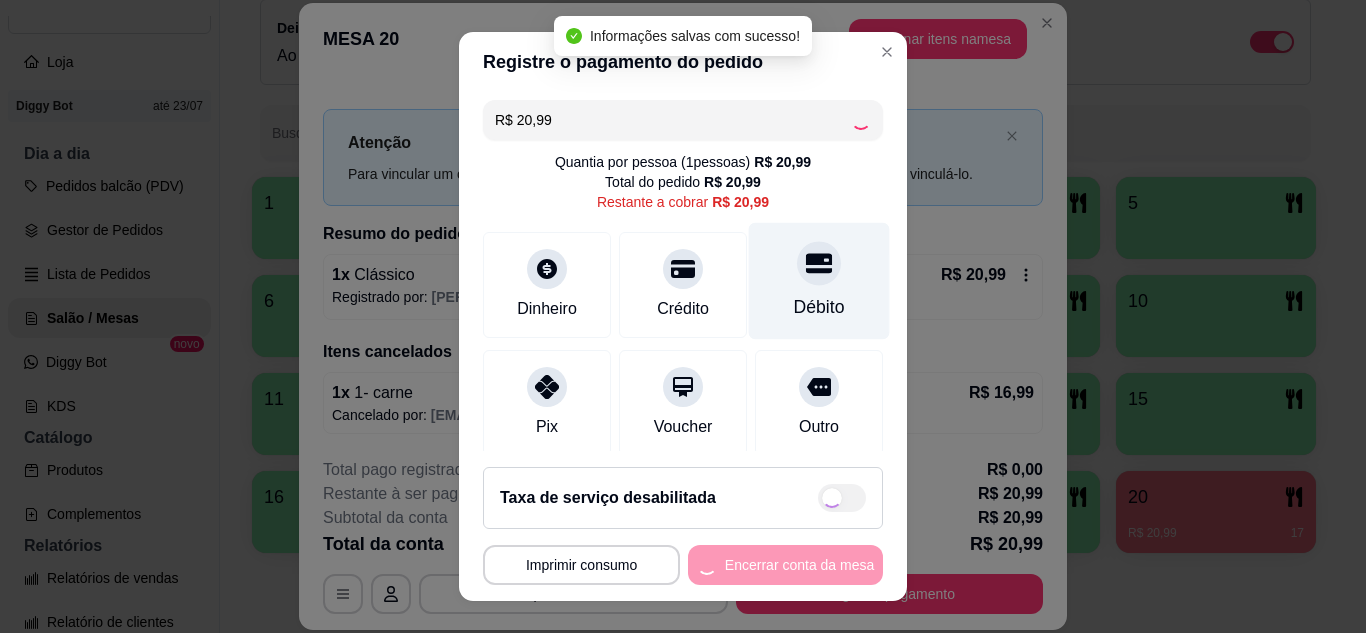 type on "R$ 0,00" 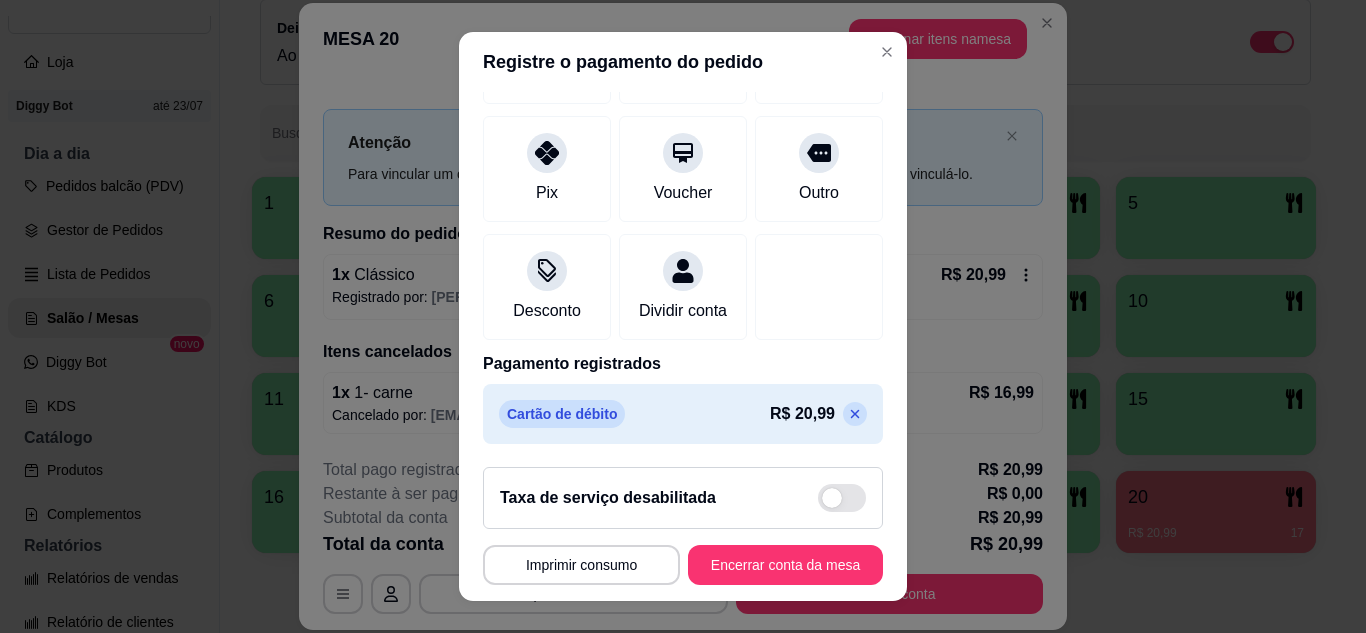 scroll, scrollTop: 238, scrollLeft: 0, axis: vertical 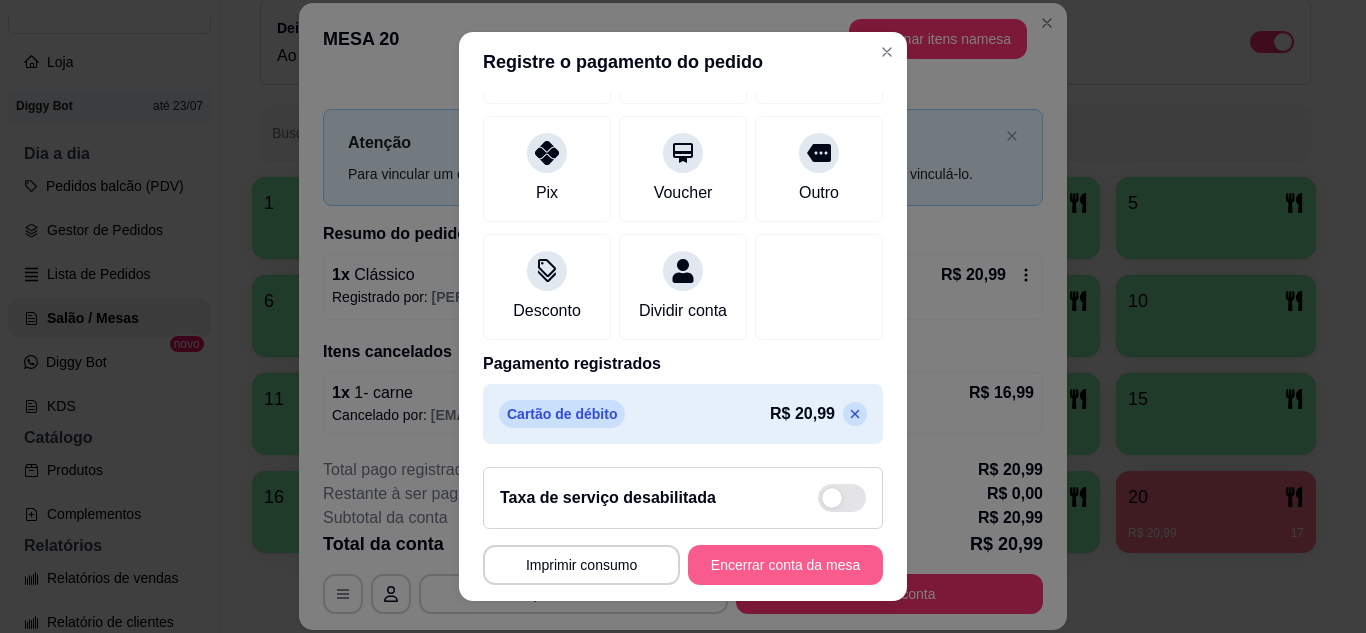 click on "Encerrar conta da mesa" at bounding box center (785, 565) 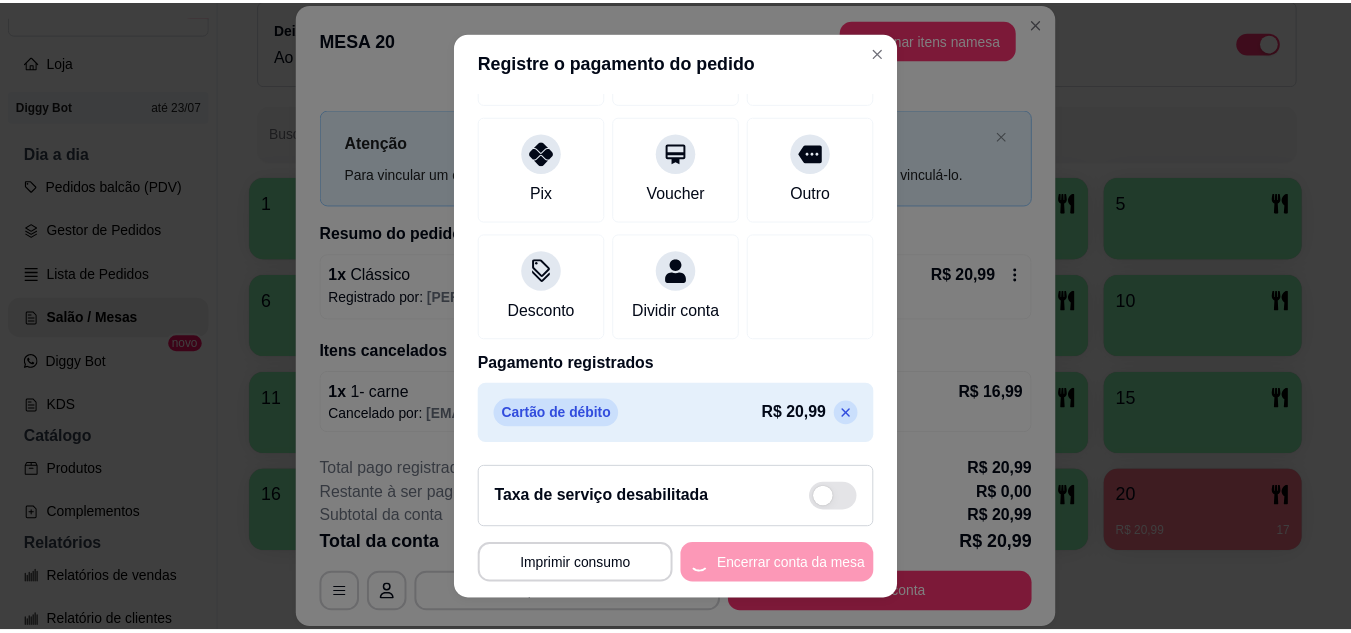 scroll, scrollTop: 0, scrollLeft: 0, axis: both 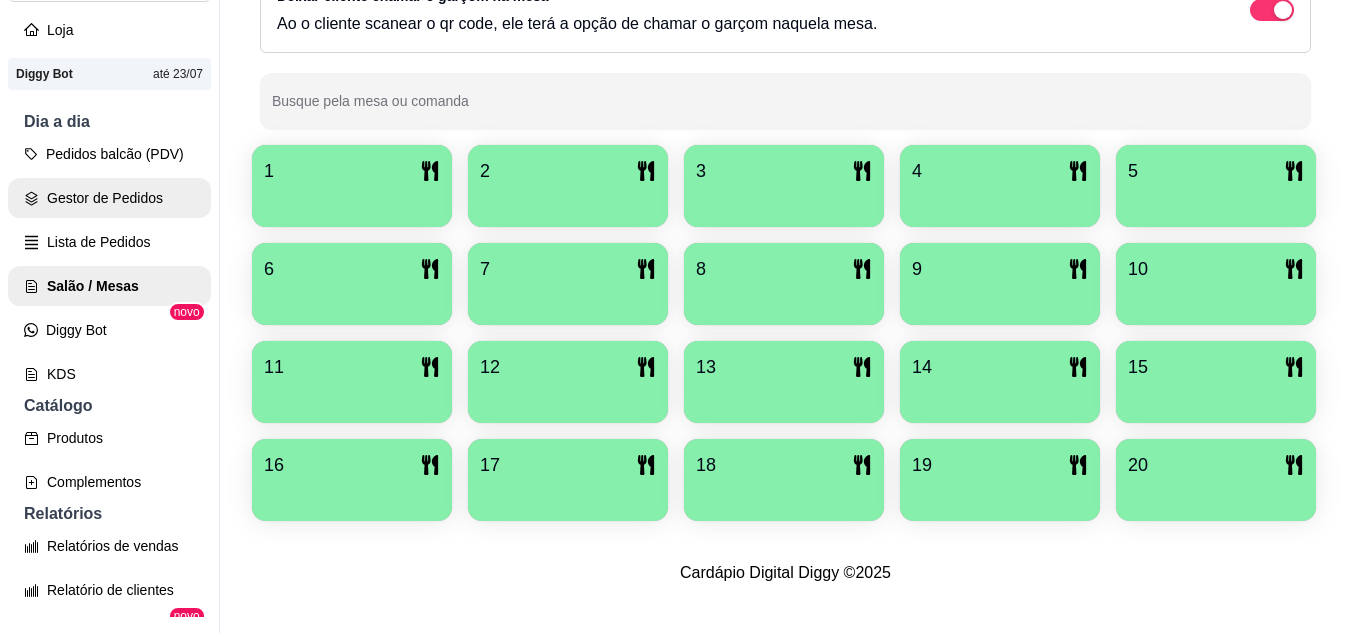 click on "Gestor de Pedidos" at bounding box center (109, 198) 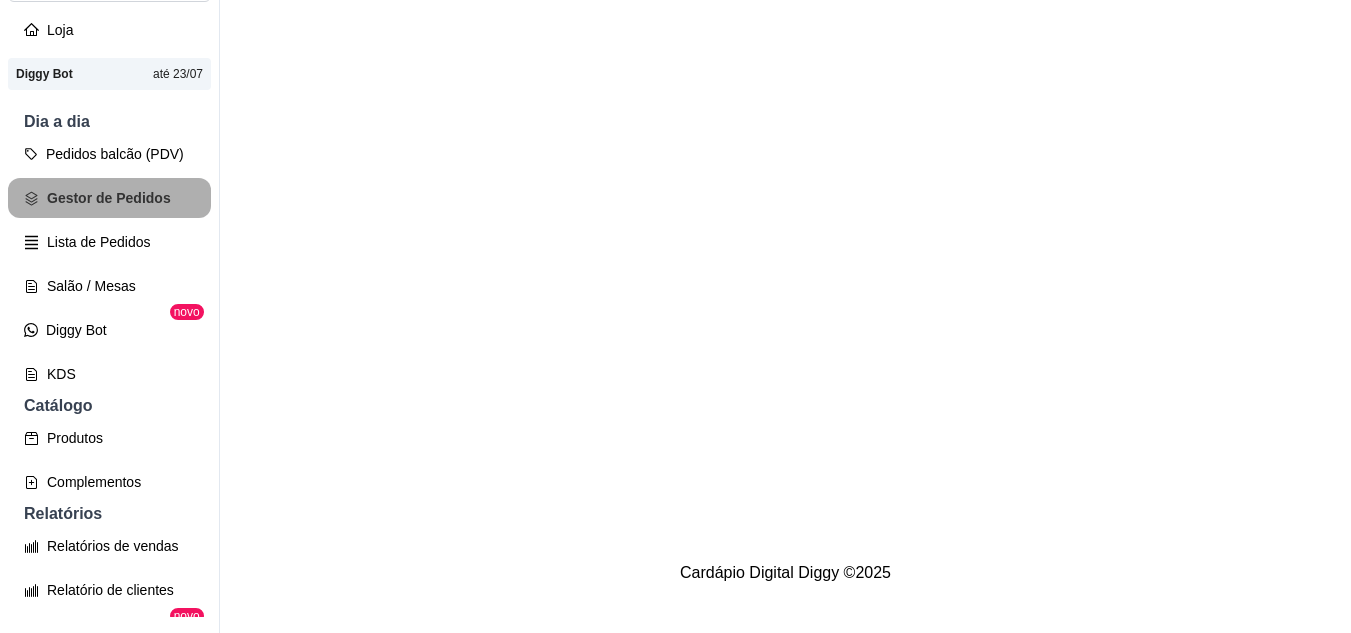 scroll, scrollTop: 0, scrollLeft: 0, axis: both 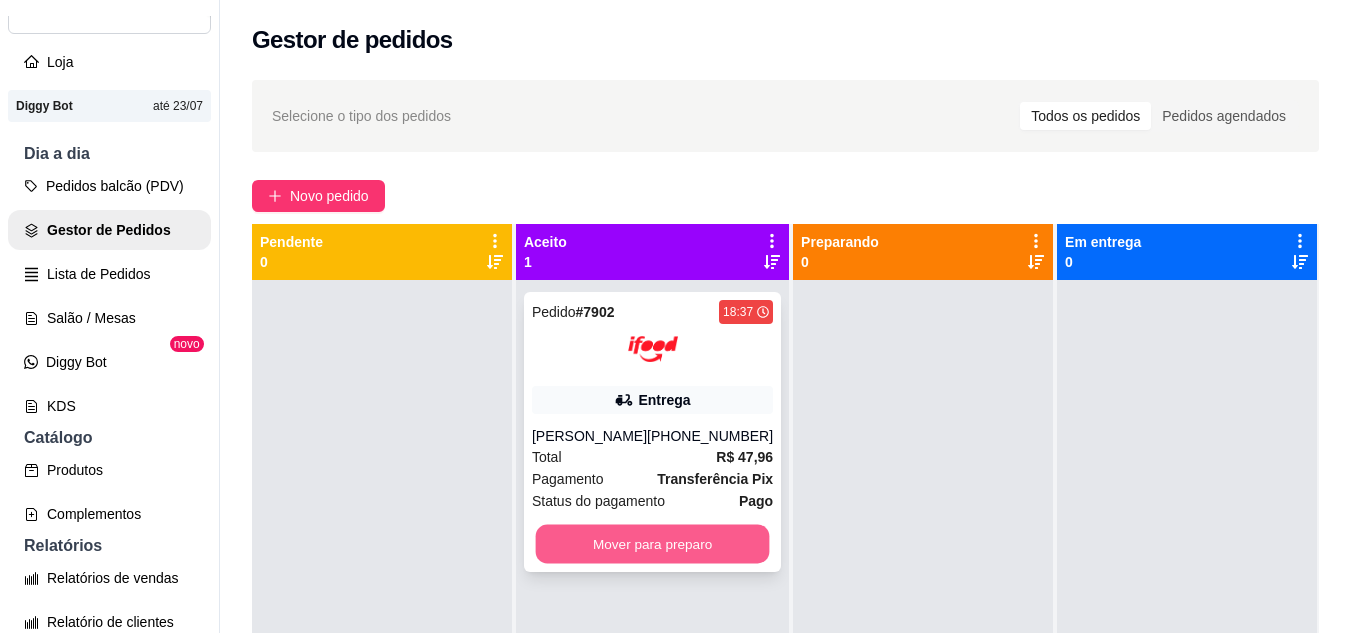 click on "Mover para preparo" at bounding box center [653, 544] 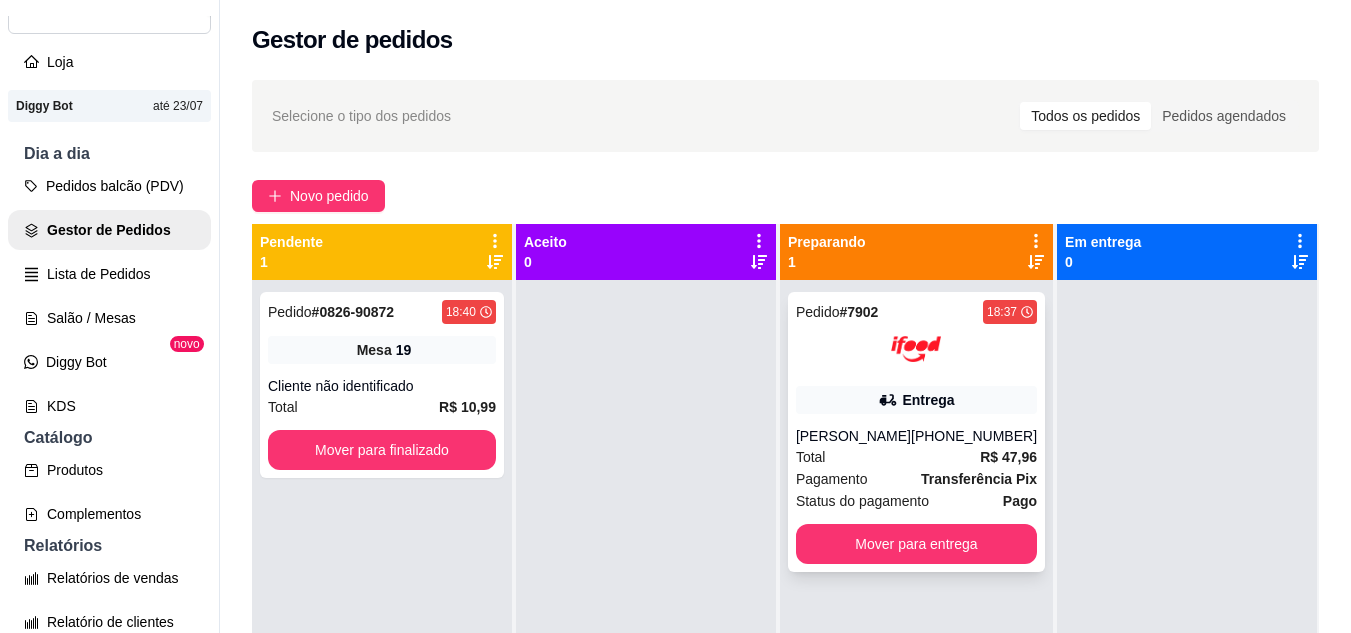 click on "Entrega" at bounding box center [916, 400] 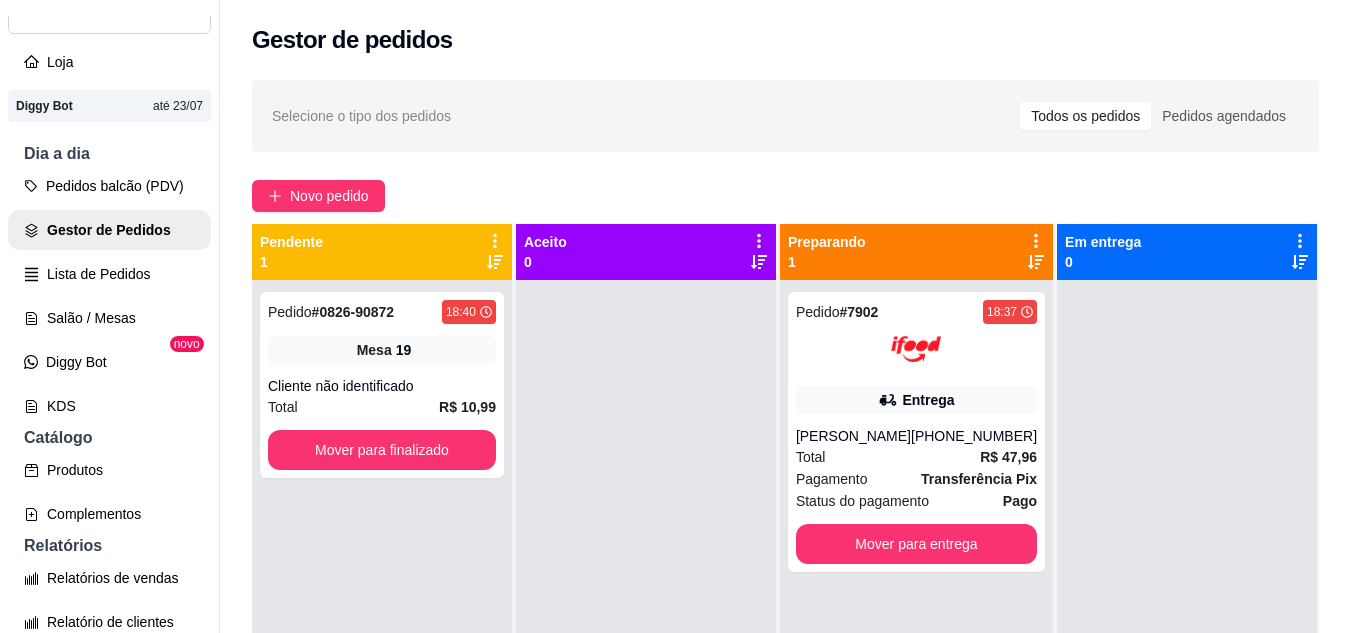 click on "Imprimir" at bounding box center (905, 92) 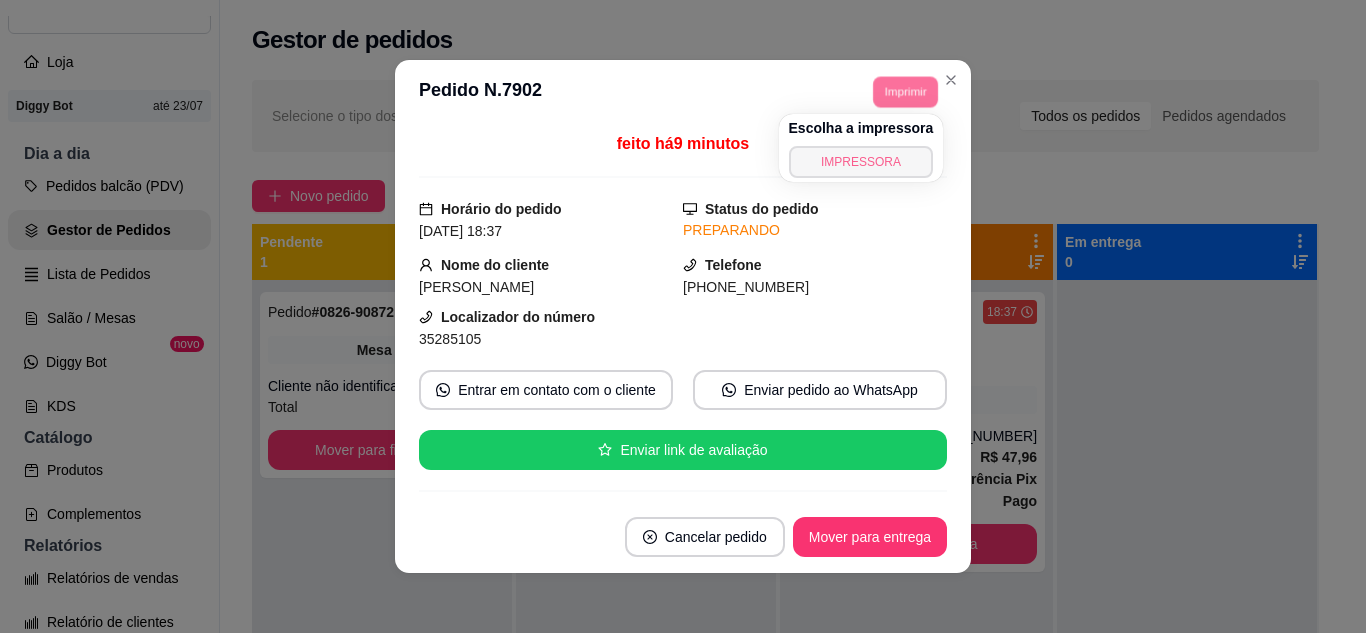 click on "IMPRESSORA" at bounding box center [861, 162] 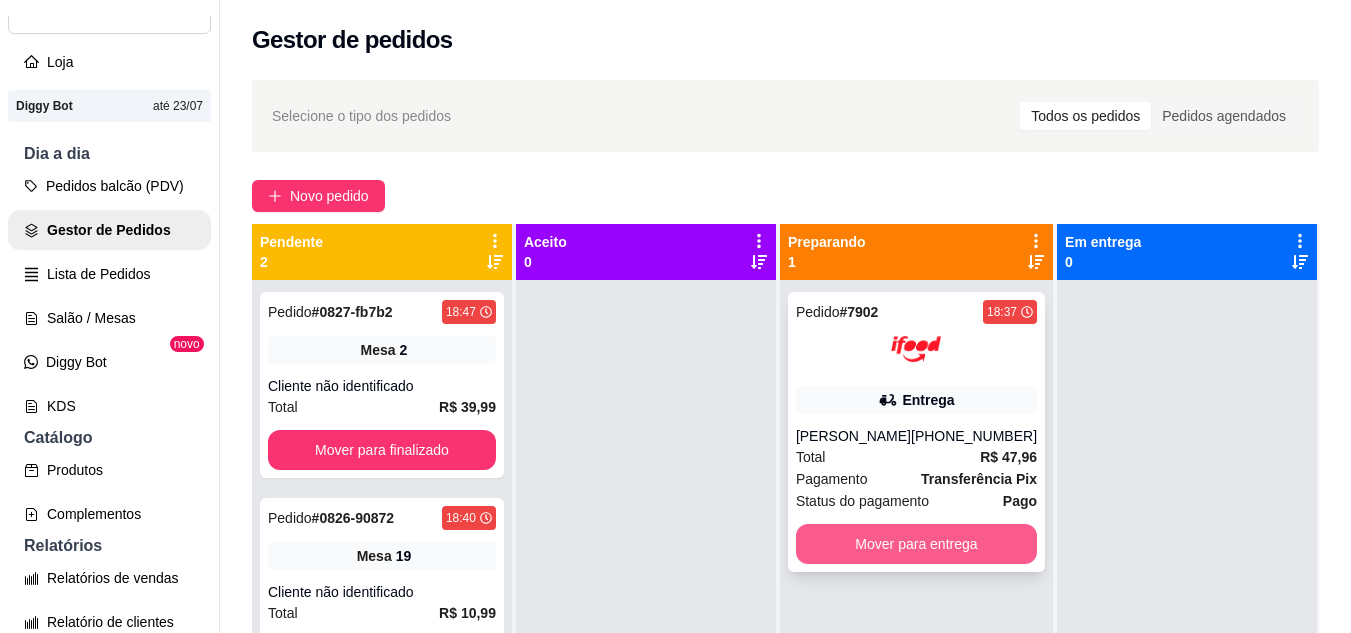 click on "Mover para entrega" at bounding box center [916, 544] 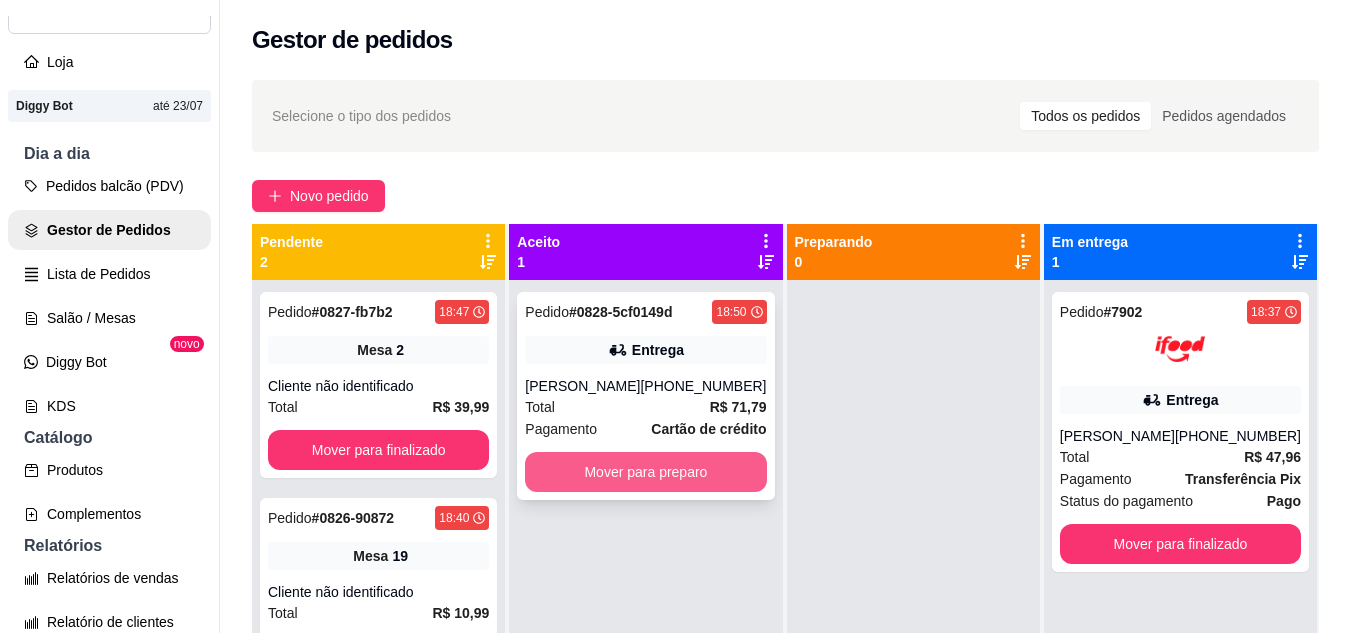 click on "Mover para preparo" at bounding box center (645, 472) 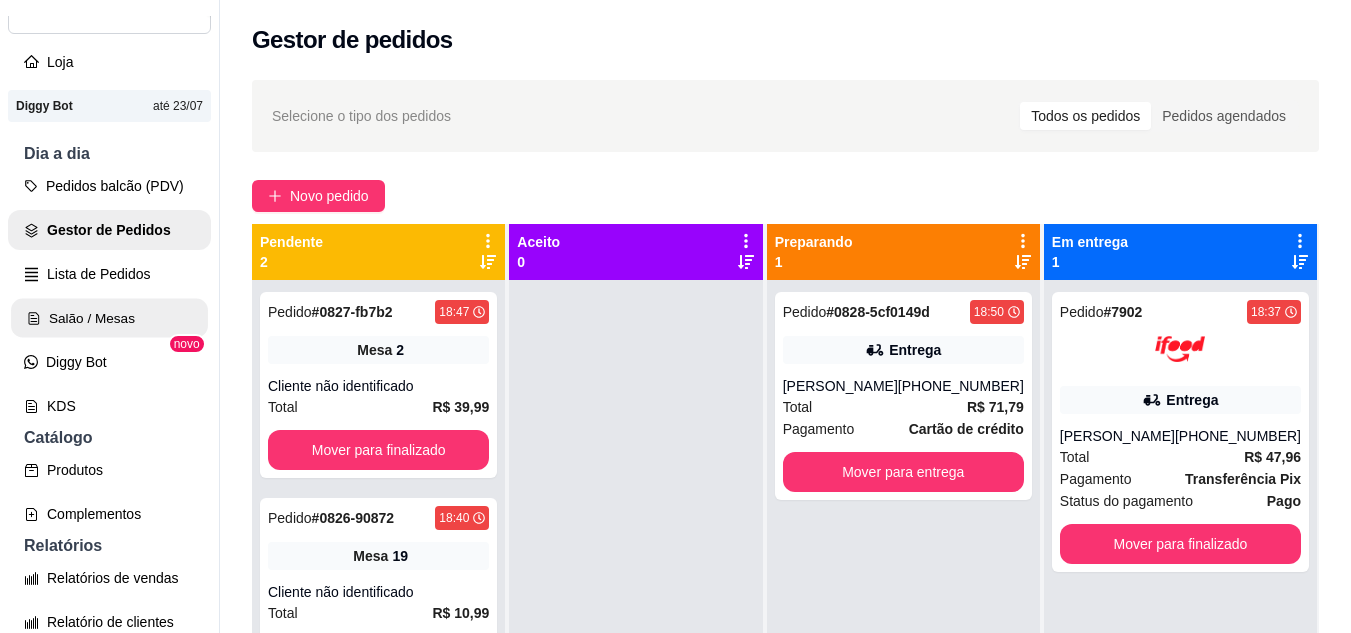 click on "Salão / Mesas" at bounding box center [109, 318] 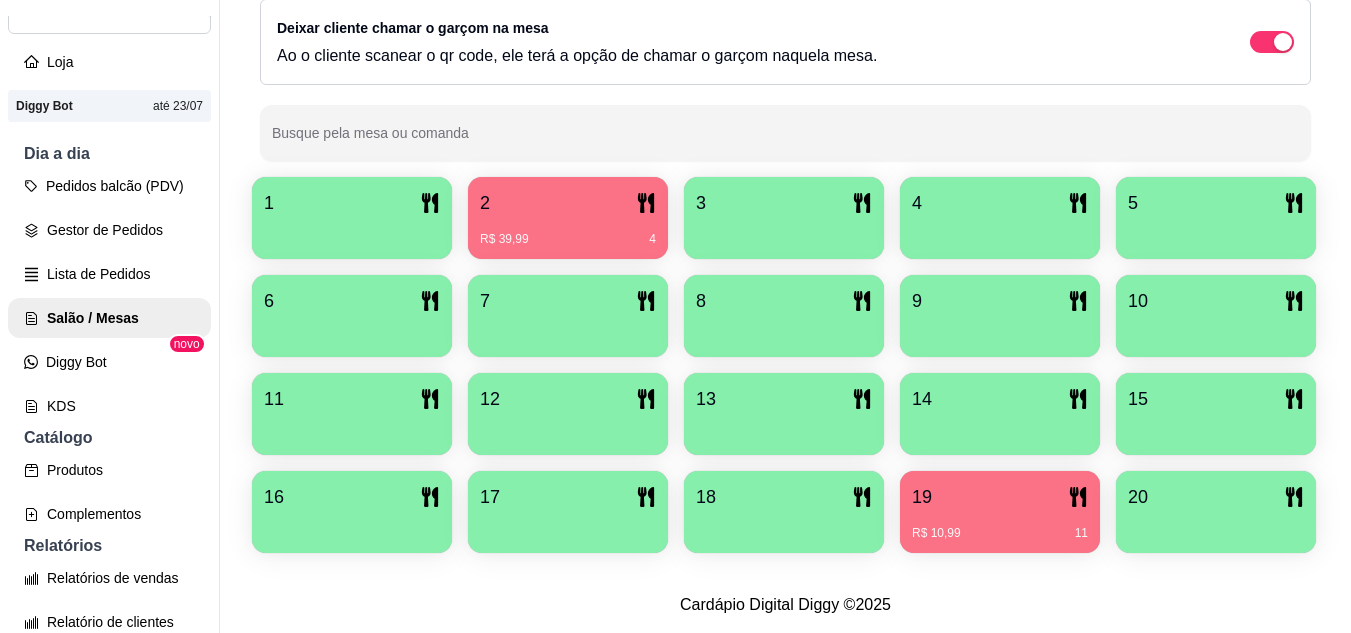 scroll, scrollTop: 400, scrollLeft: 0, axis: vertical 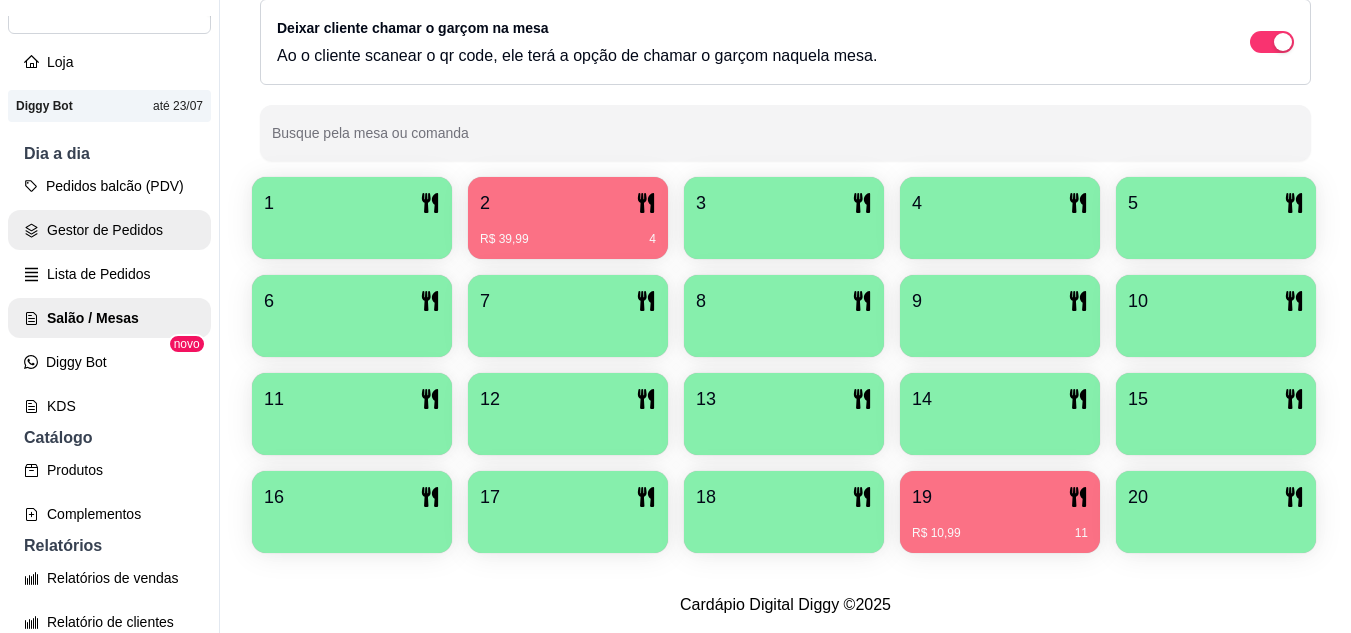 click on "Gestor de Pedidos" at bounding box center (109, 230) 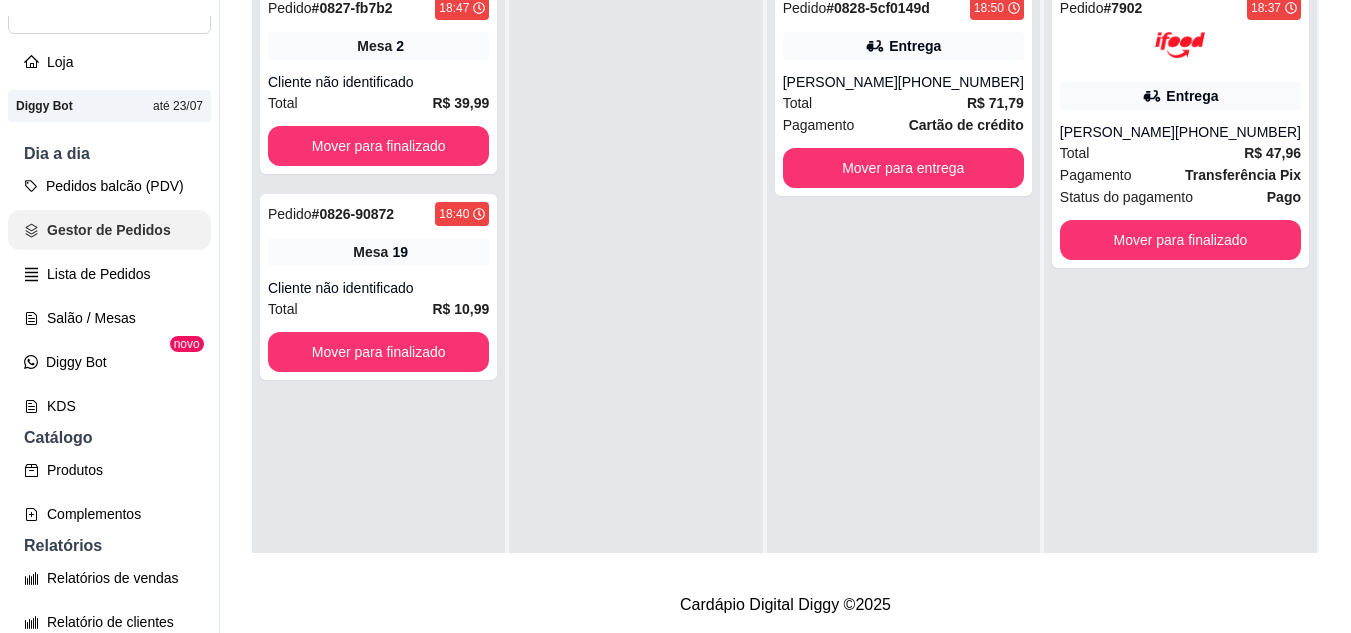 scroll, scrollTop: 0, scrollLeft: 0, axis: both 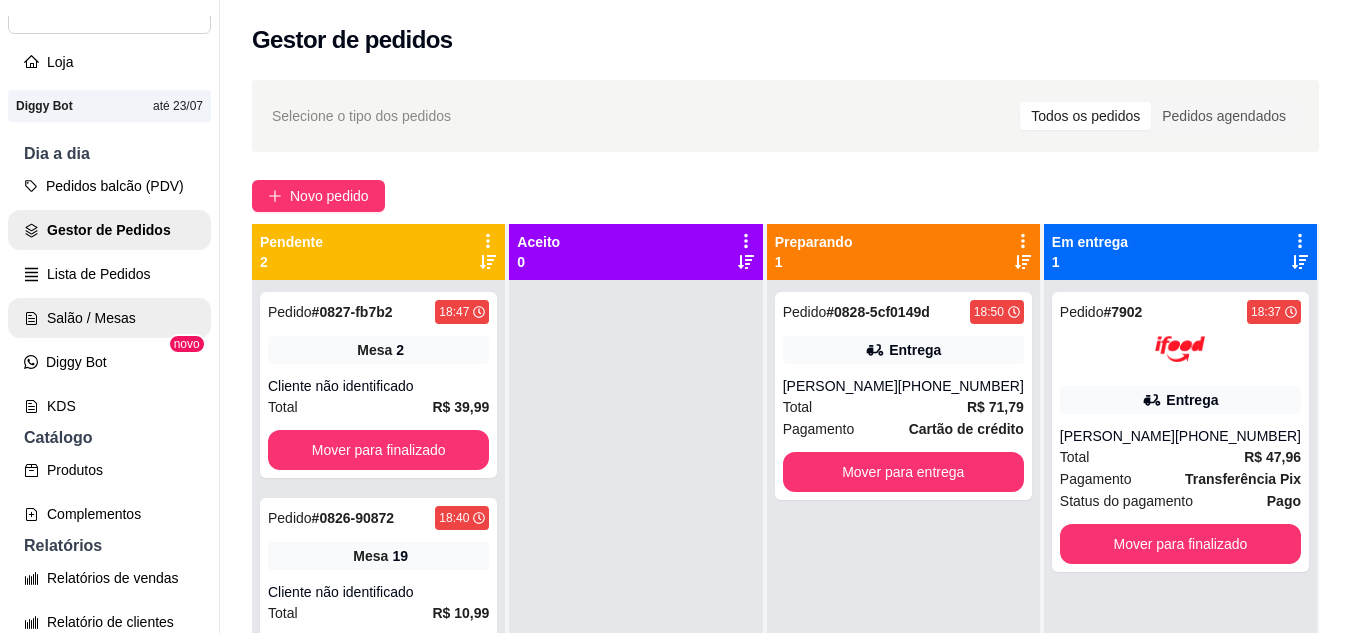 click on "Salão / Mesas" at bounding box center [109, 318] 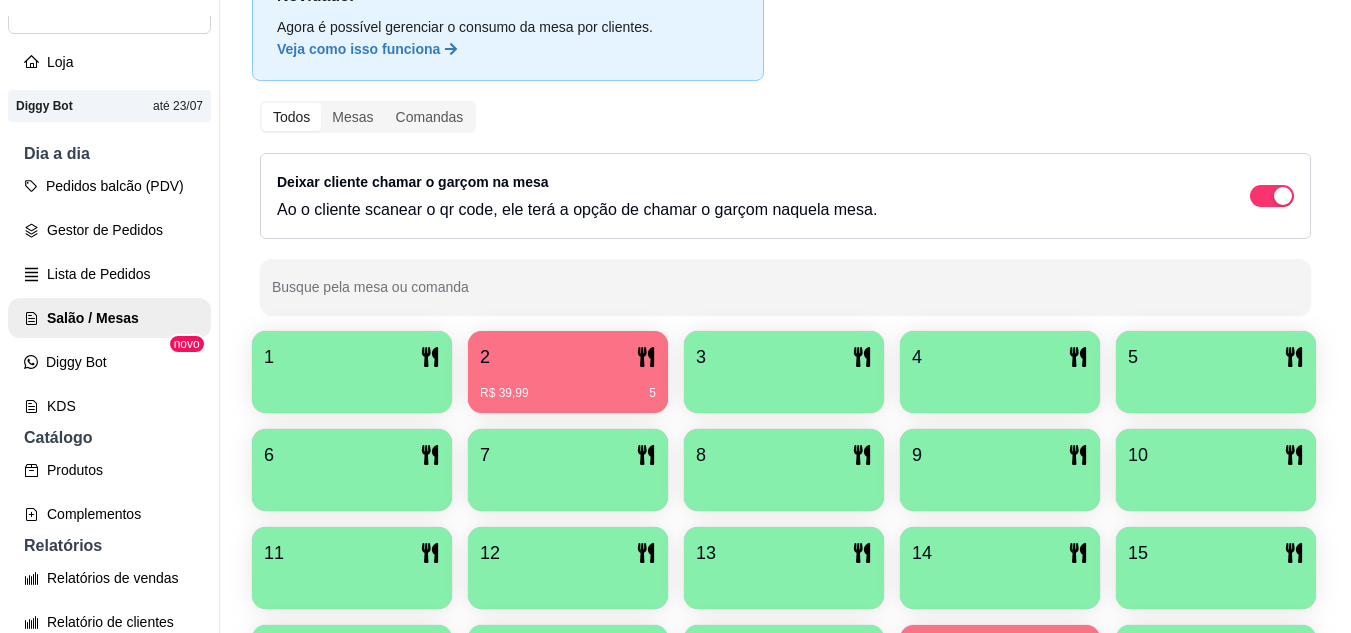 scroll, scrollTop: 425, scrollLeft: 0, axis: vertical 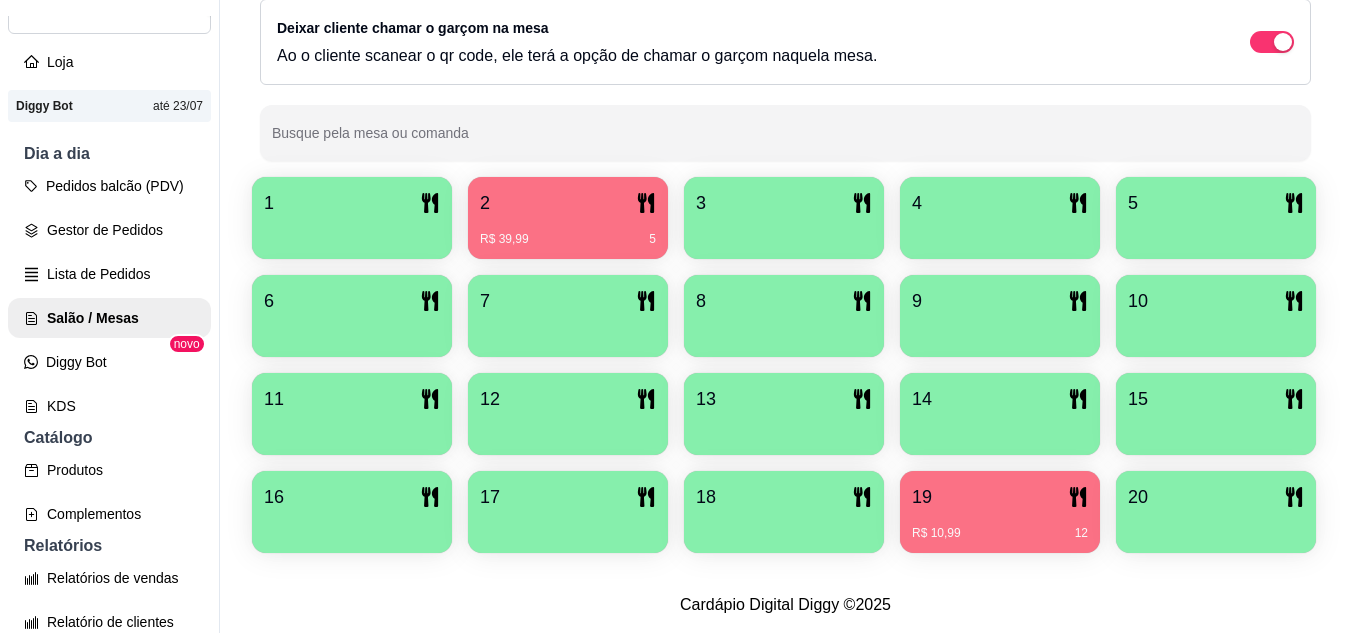 click on "R$ 10,99 12" at bounding box center (1000, 526) 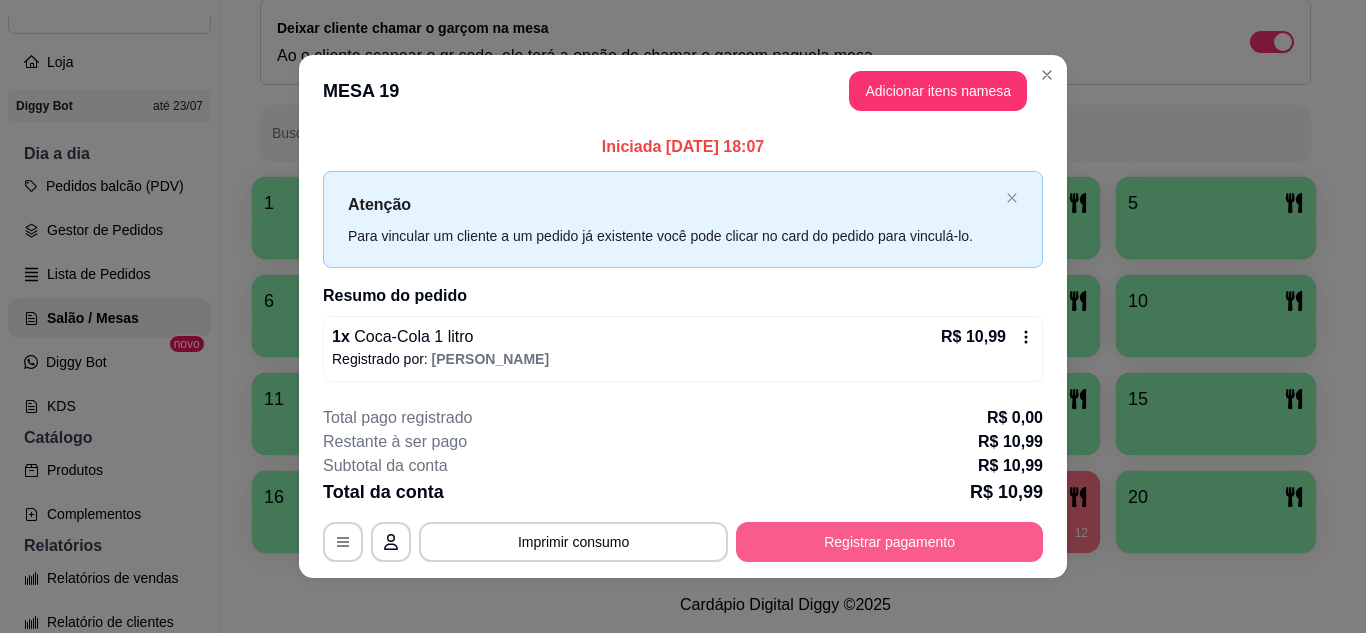 click on "Registrar pagamento" at bounding box center (889, 542) 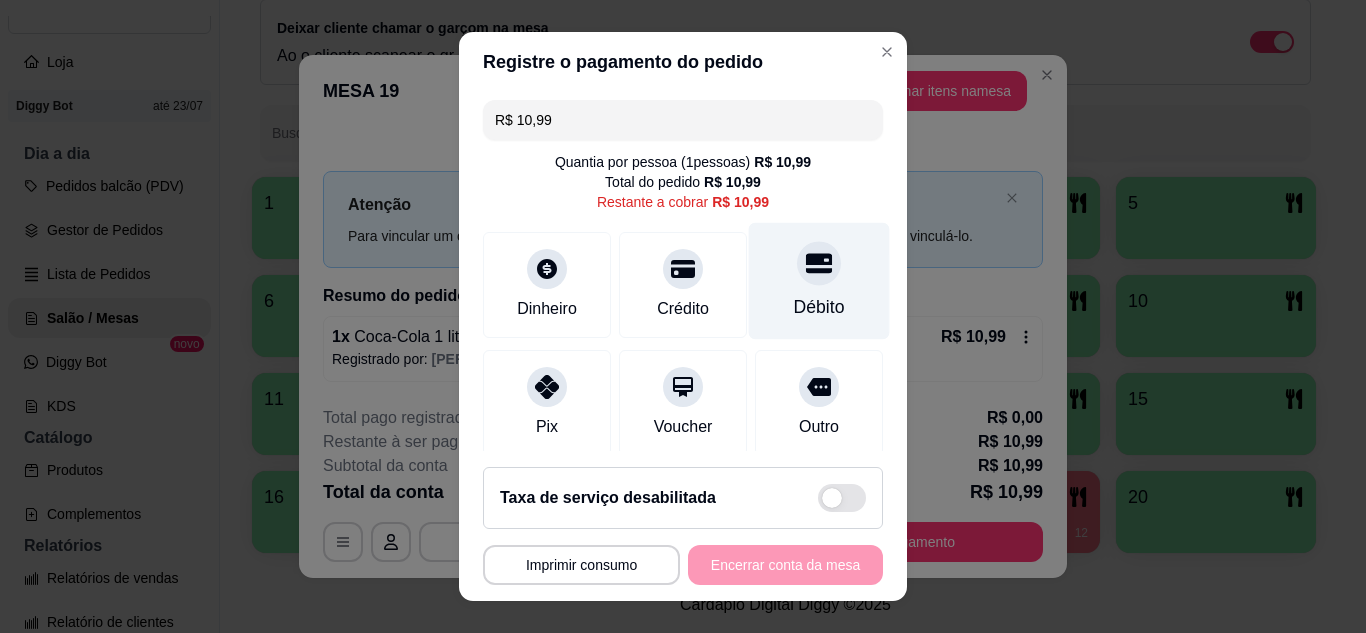 drag, startPoint x: 768, startPoint y: 274, endPoint x: 779, endPoint y: 289, distance: 18.601076 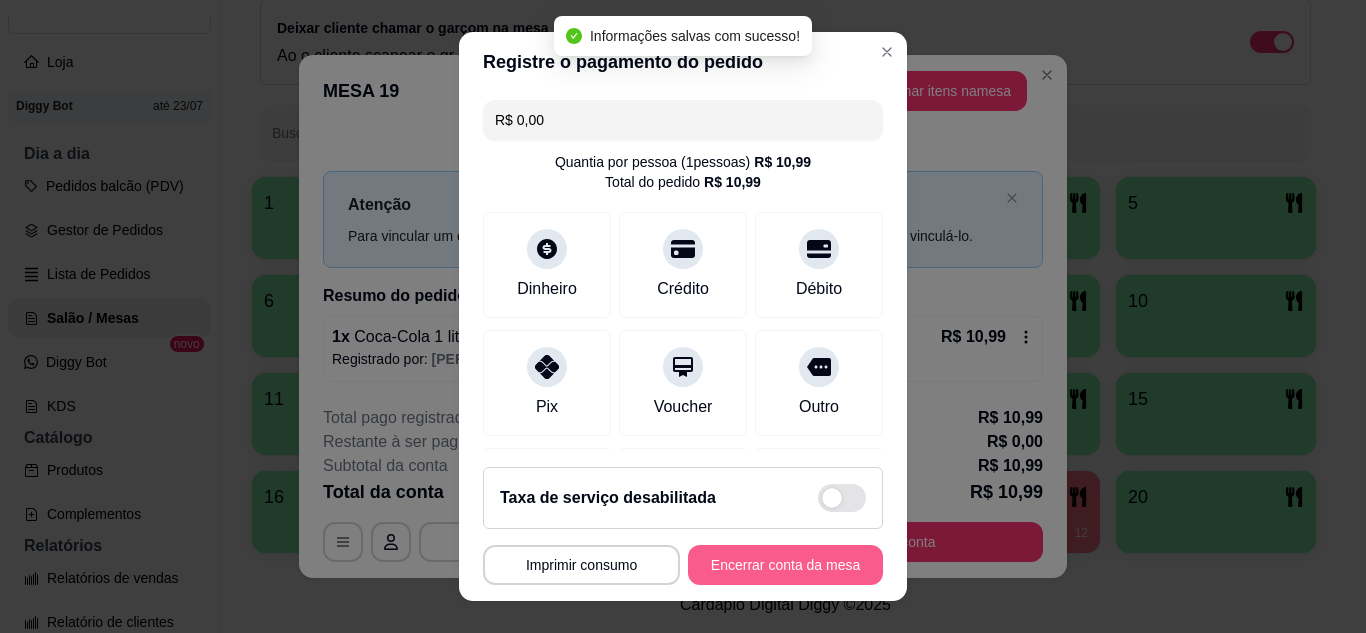 type on "R$ 0,00" 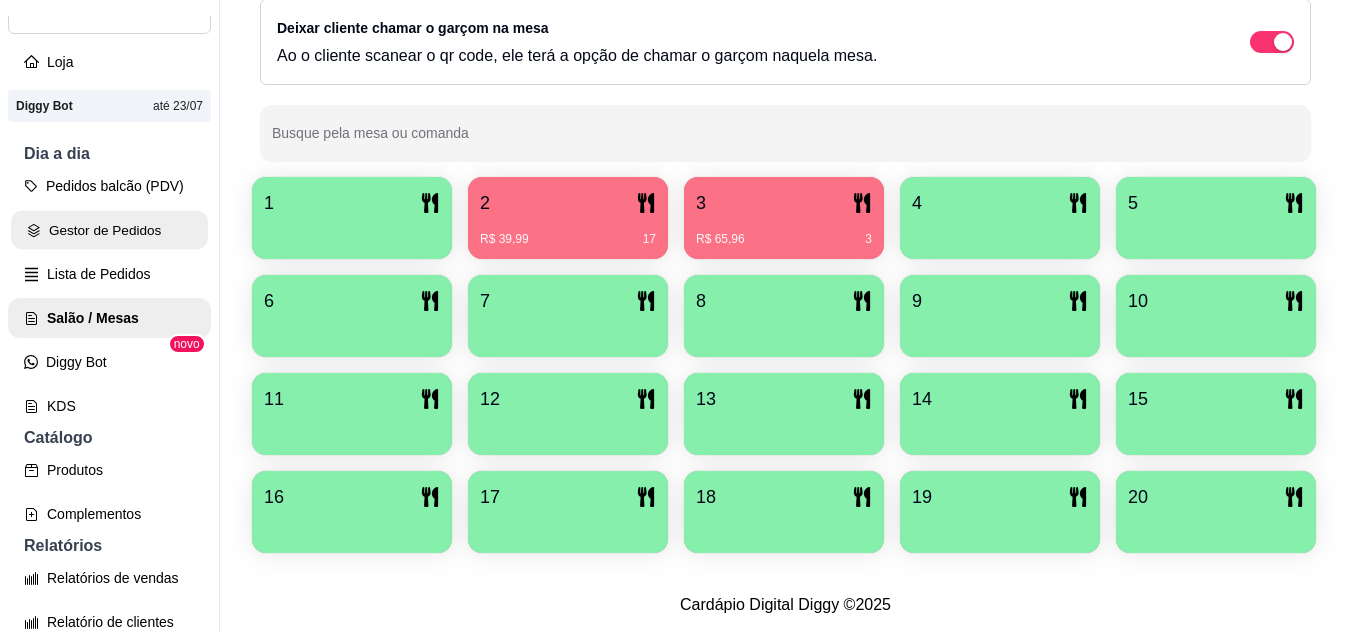 click on "Gestor de Pedidos" at bounding box center (109, 230) 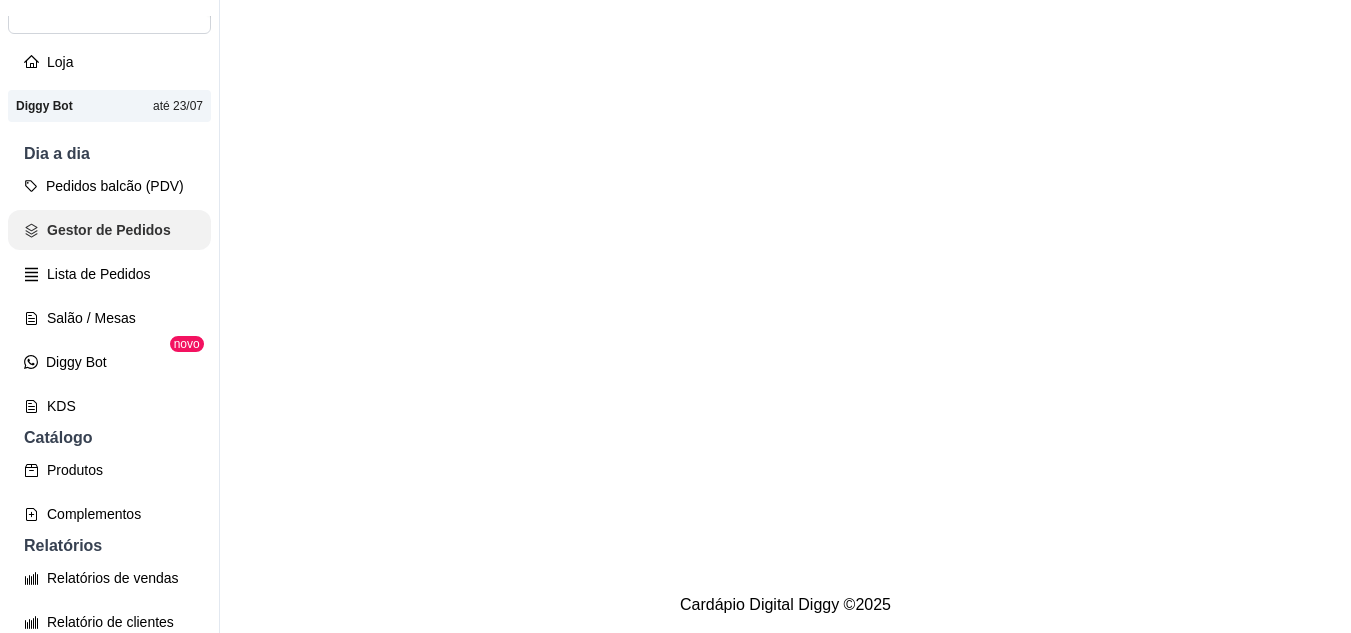scroll, scrollTop: 0, scrollLeft: 0, axis: both 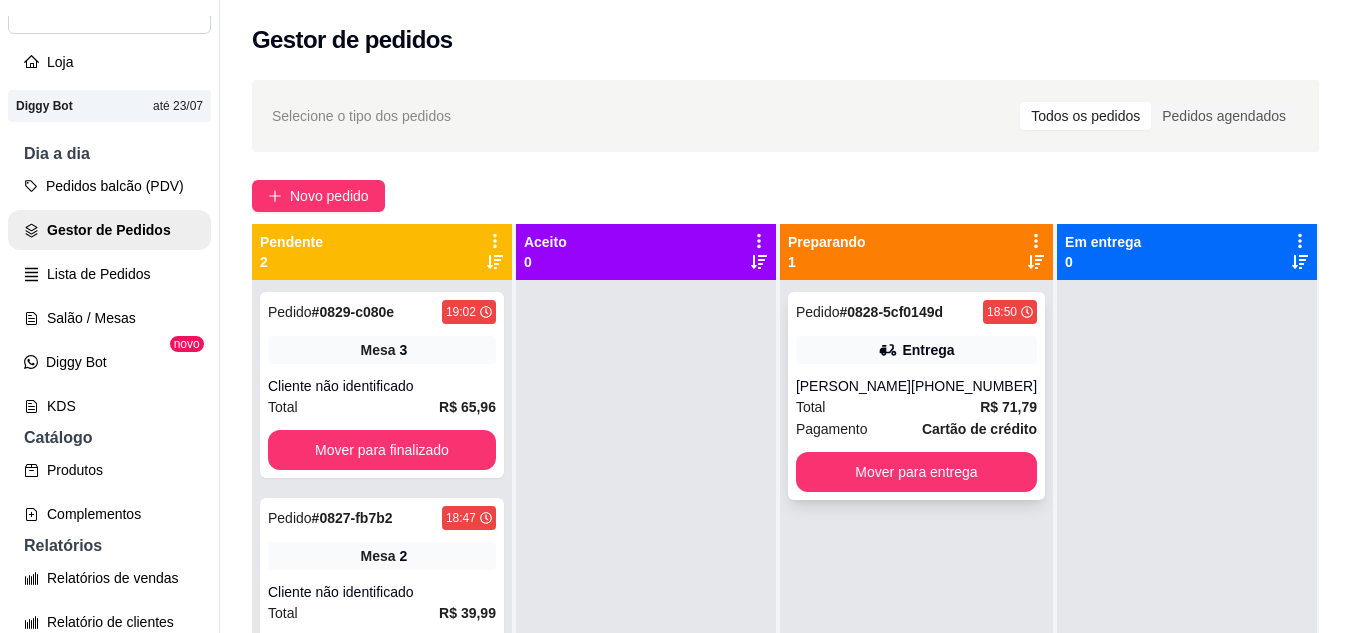 click on "Entrega" at bounding box center (916, 350) 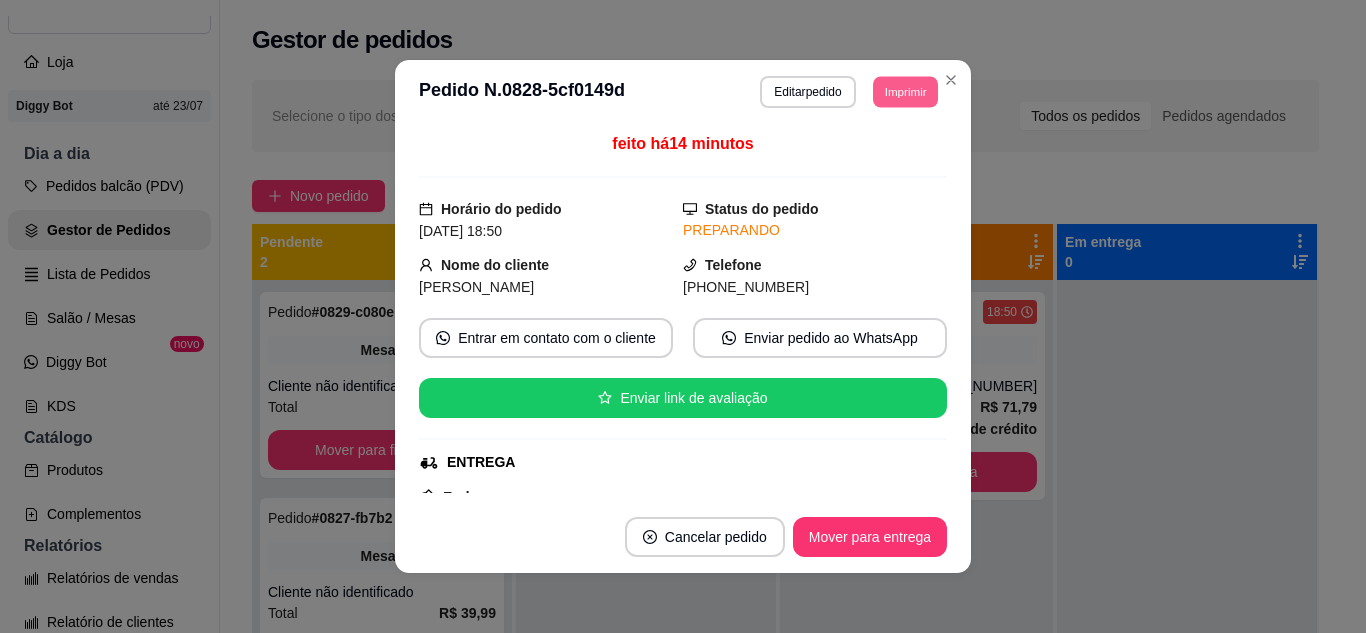 click on "Imprimir" at bounding box center (905, 91) 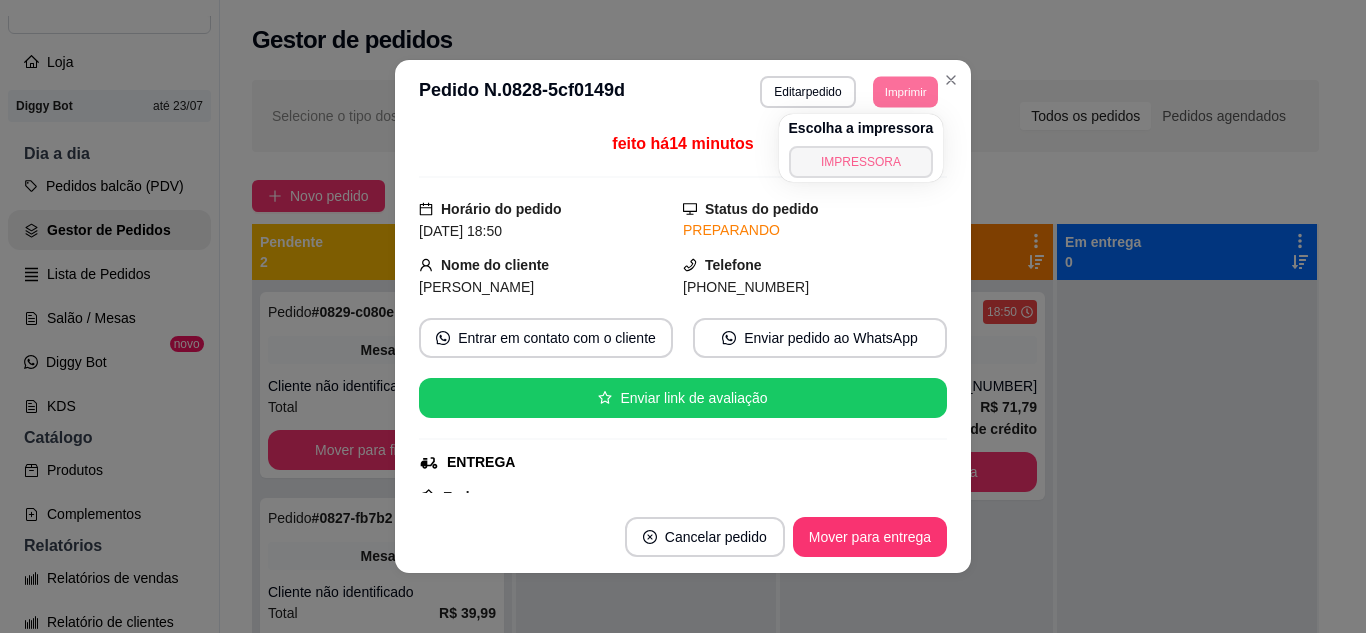 click on "IMPRESSORA" at bounding box center [861, 162] 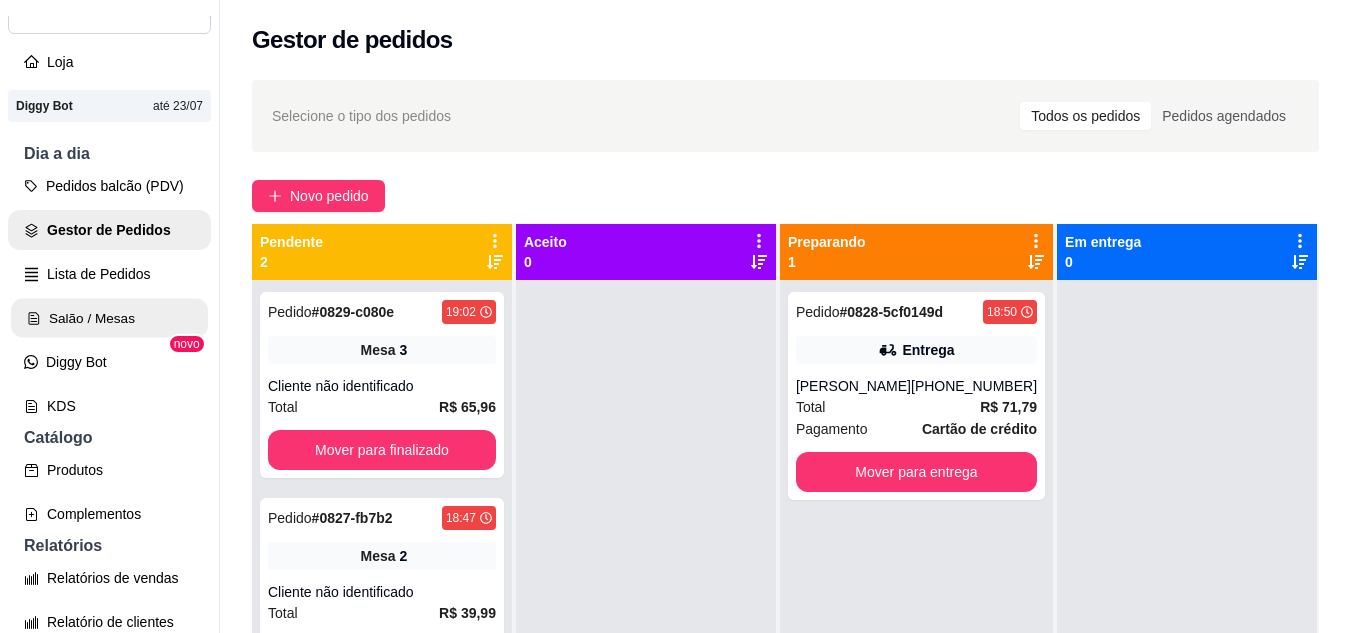 click on "Salão / Mesas" at bounding box center [109, 318] 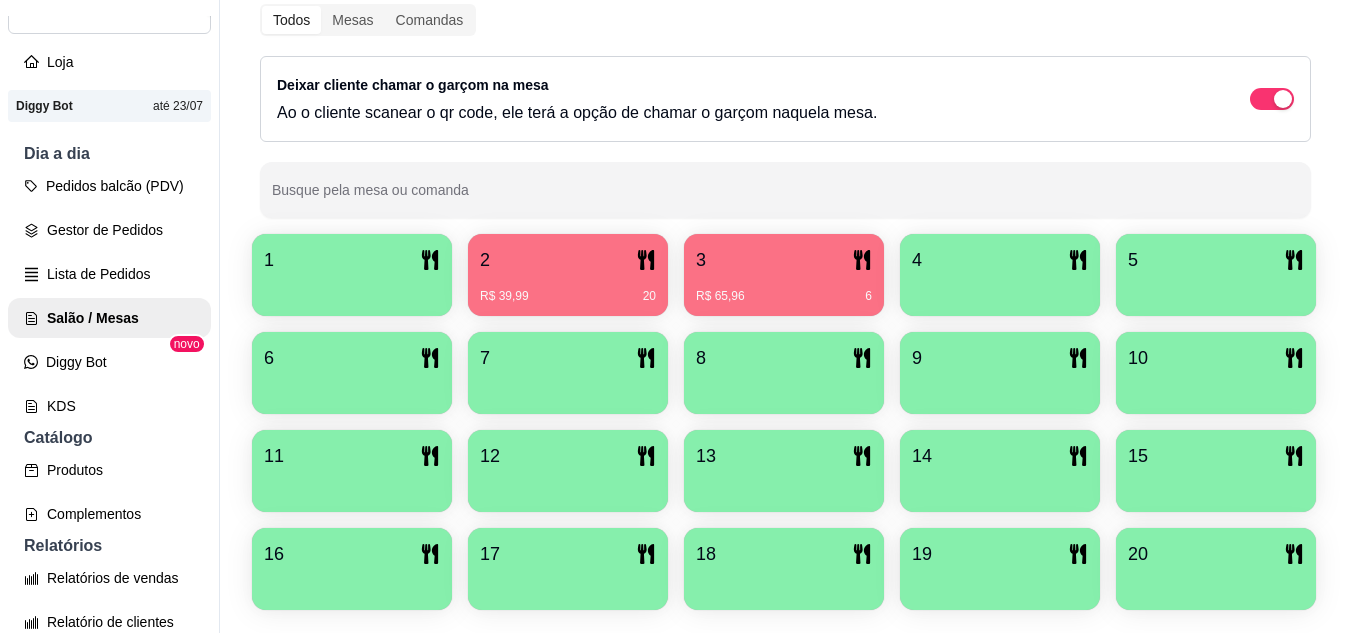 scroll, scrollTop: 300, scrollLeft: 0, axis: vertical 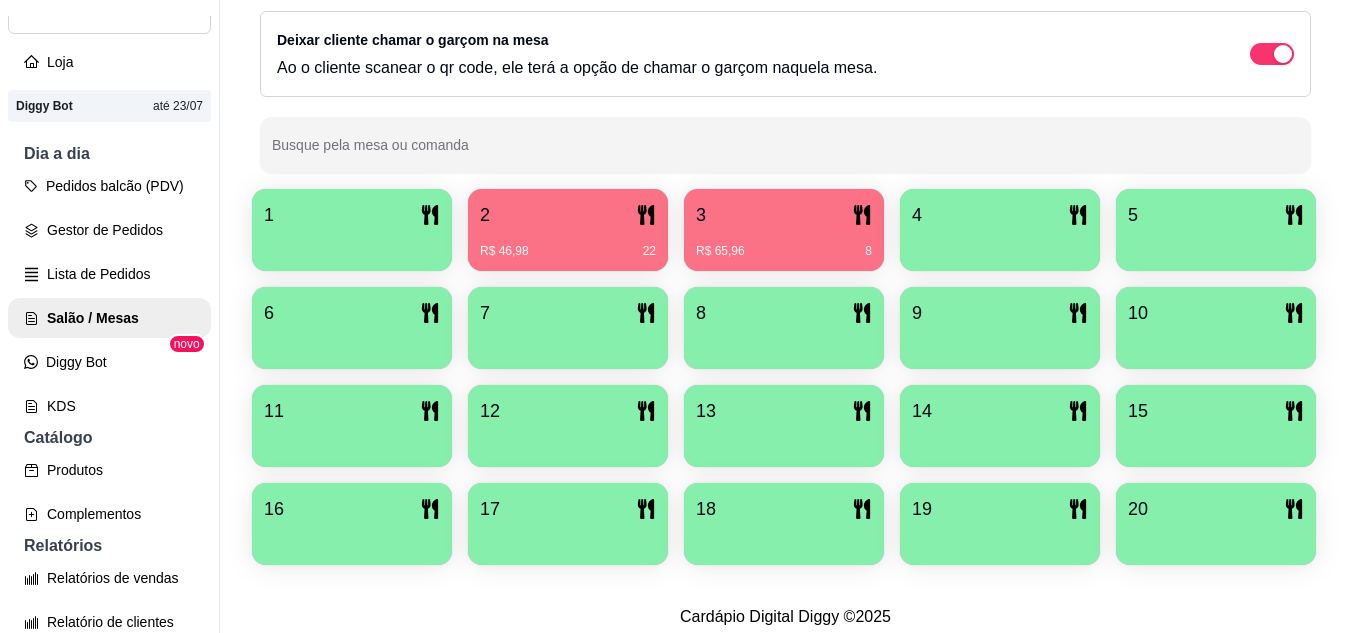 click on "2" at bounding box center (568, 215) 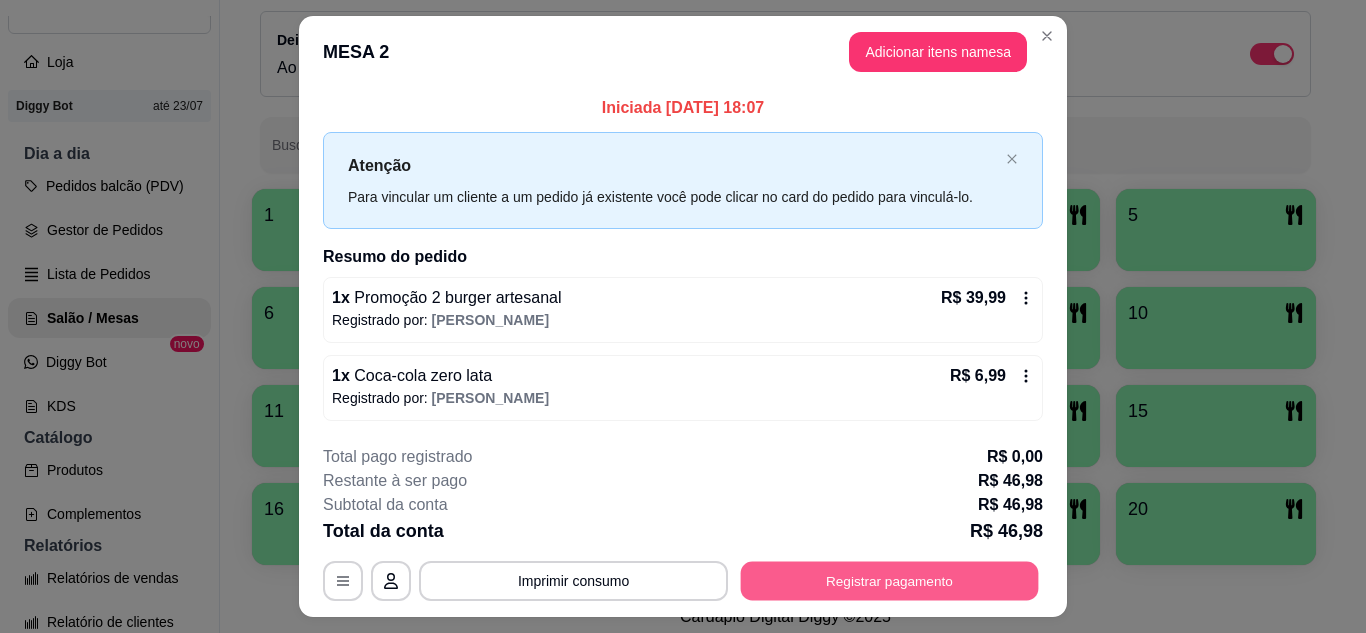 click on "Registrar pagamento" at bounding box center (890, 581) 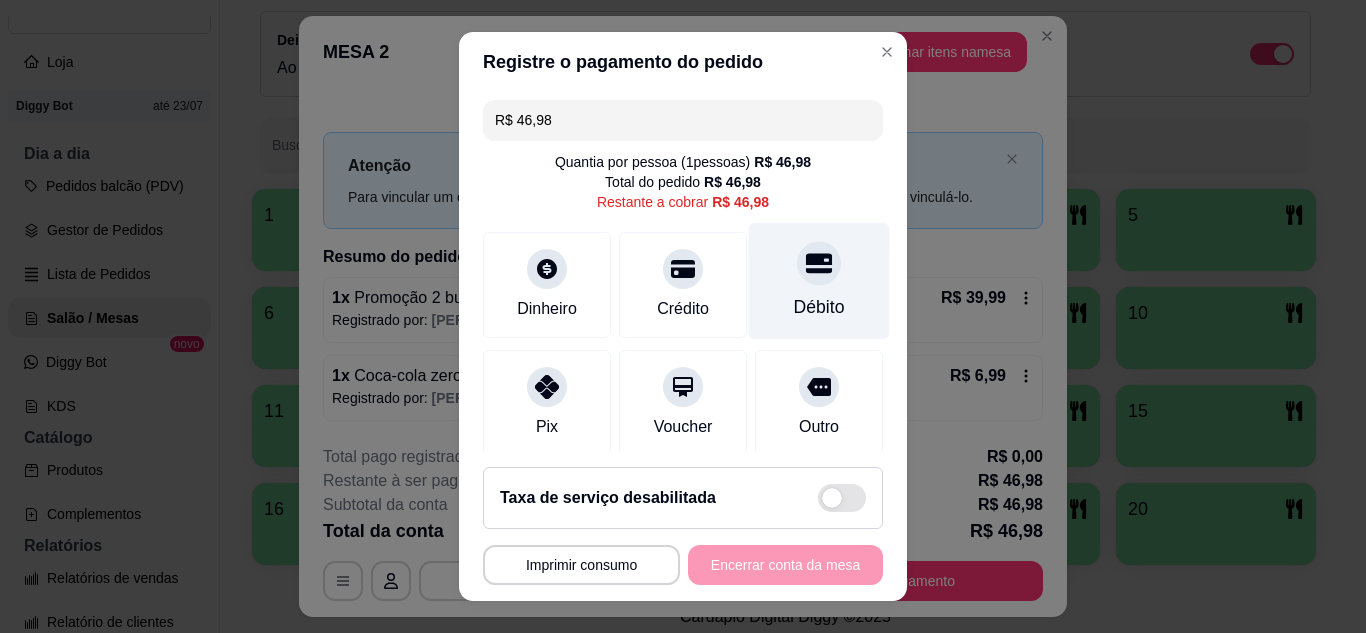click on "Débito" at bounding box center (819, 307) 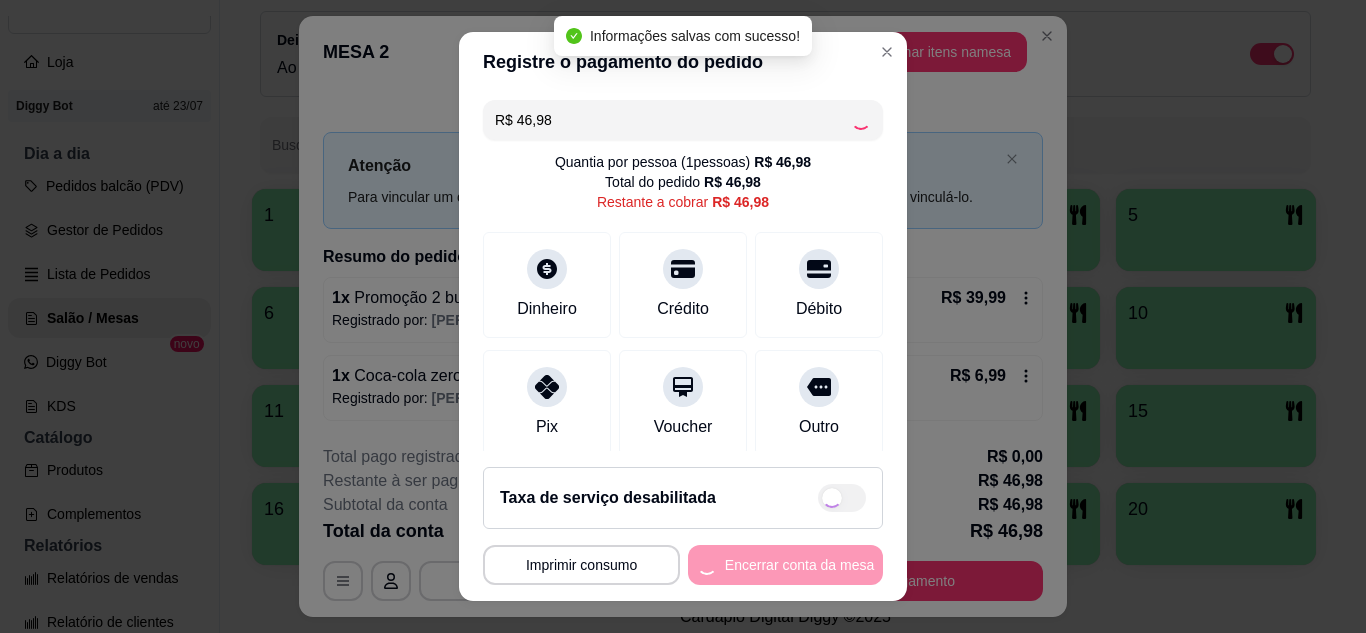 type on "R$ 0,00" 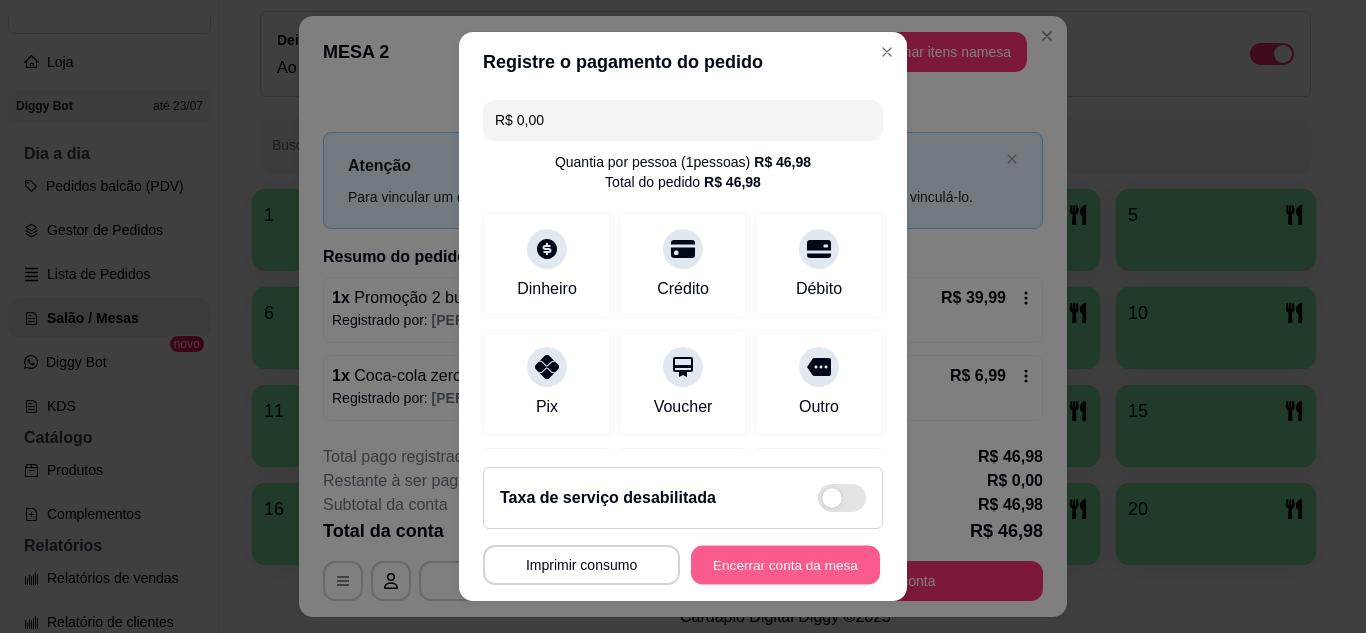 click on "Encerrar conta da mesa" at bounding box center [785, 565] 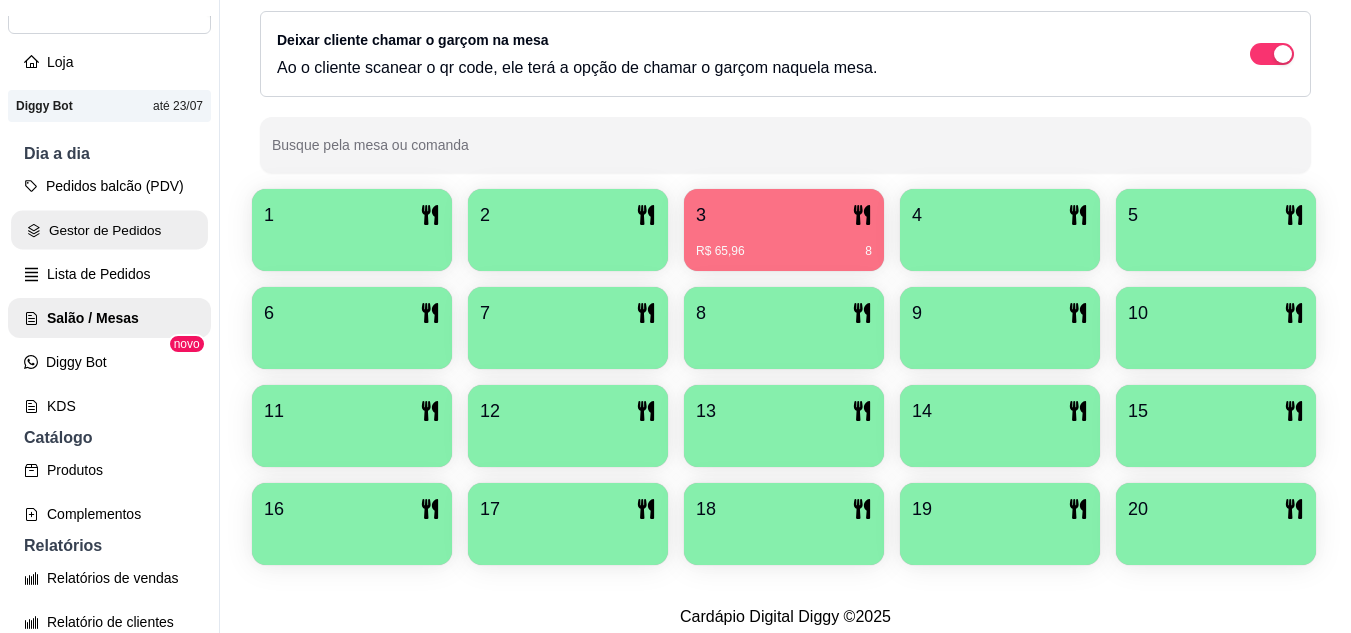 click on "Gestor de Pedidos" at bounding box center [109, 230] 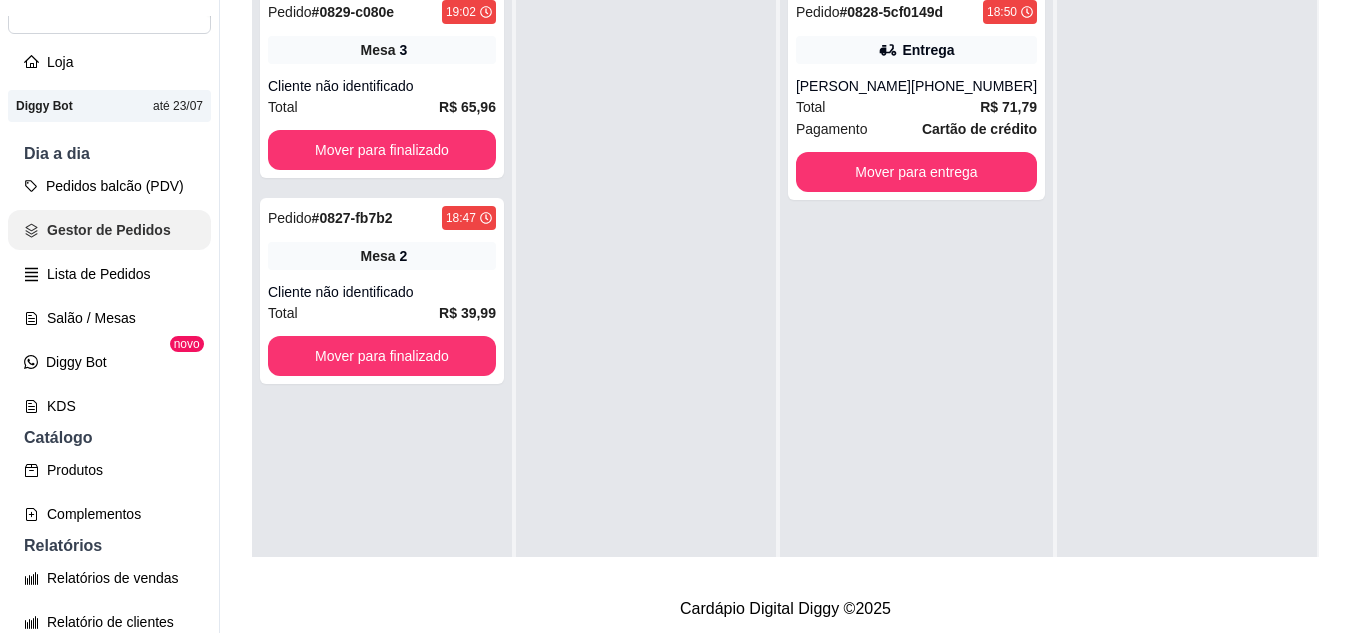scroll, scrollTop: 0, scrollLeft: 0, axis: both 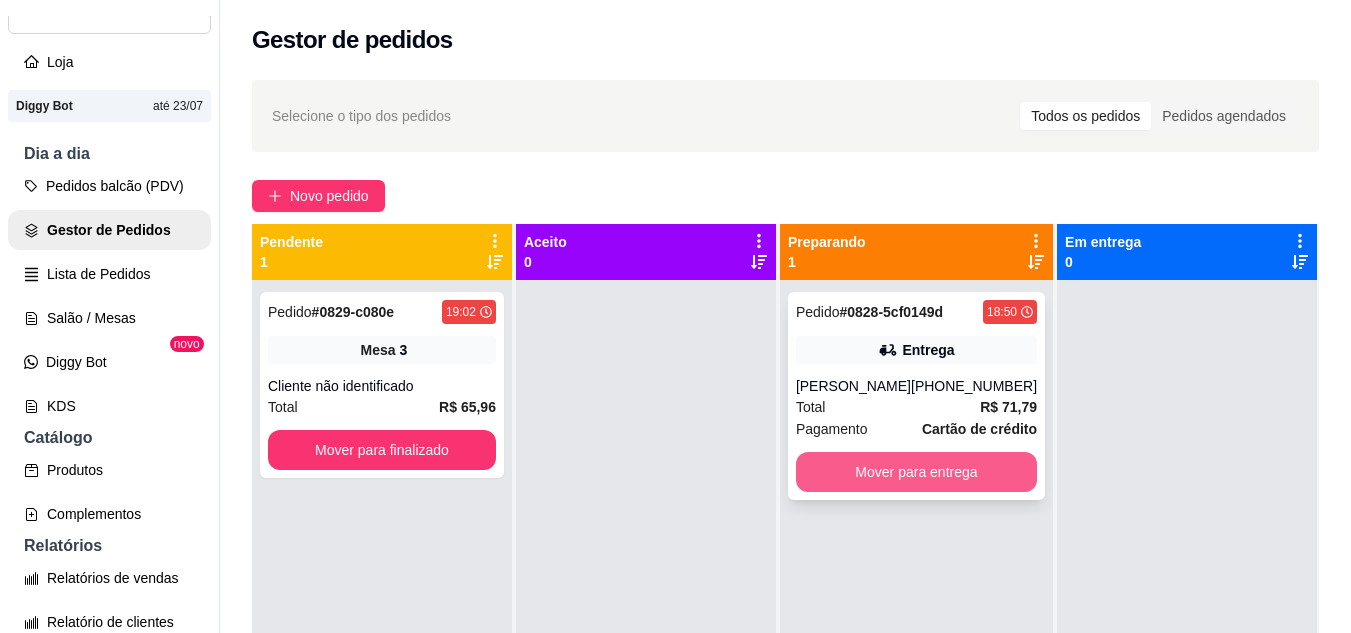click on "Mover para entrega" at bounding box center [916, 472] 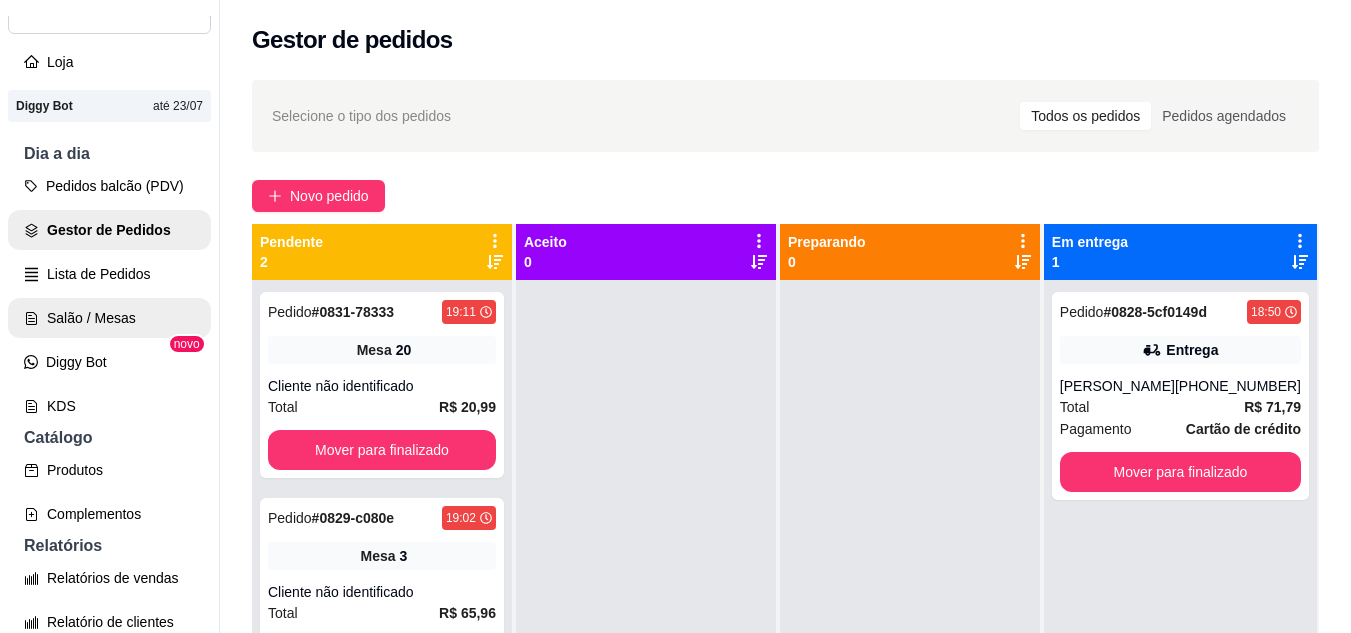 click on "Salão / Mesas" at bounding box center (109, 318) 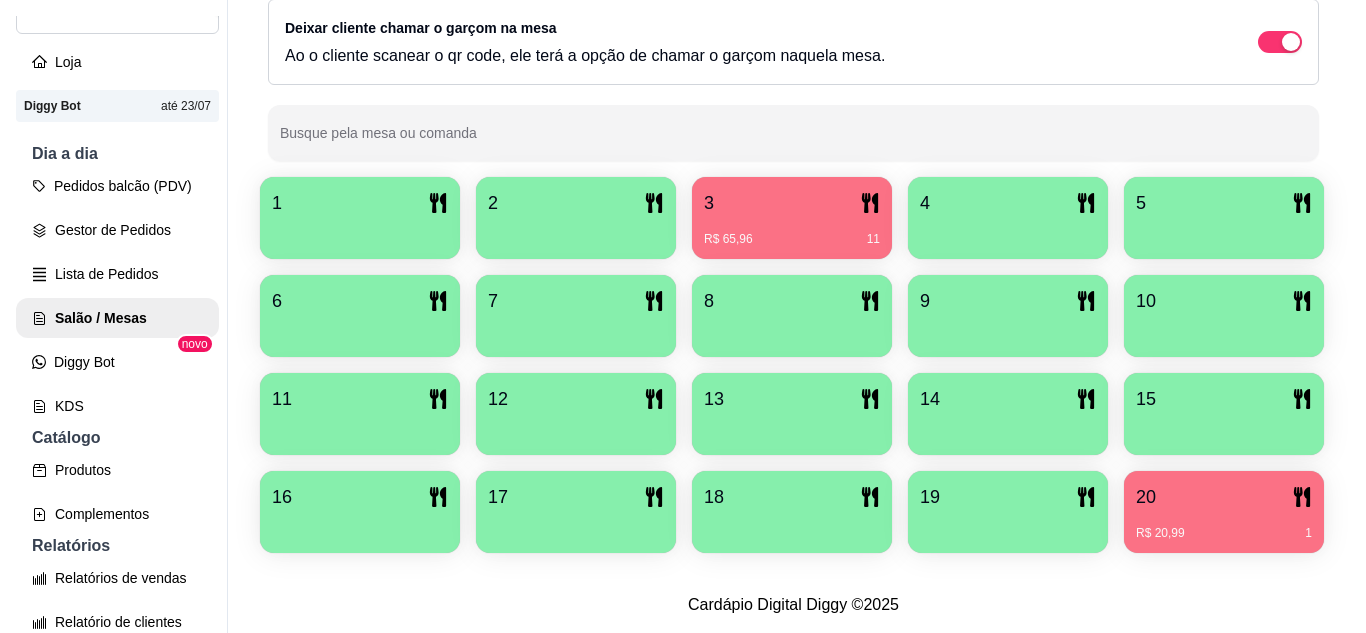 scroll, scrollTop: 425, scrollLeft: 0, axis: vertical 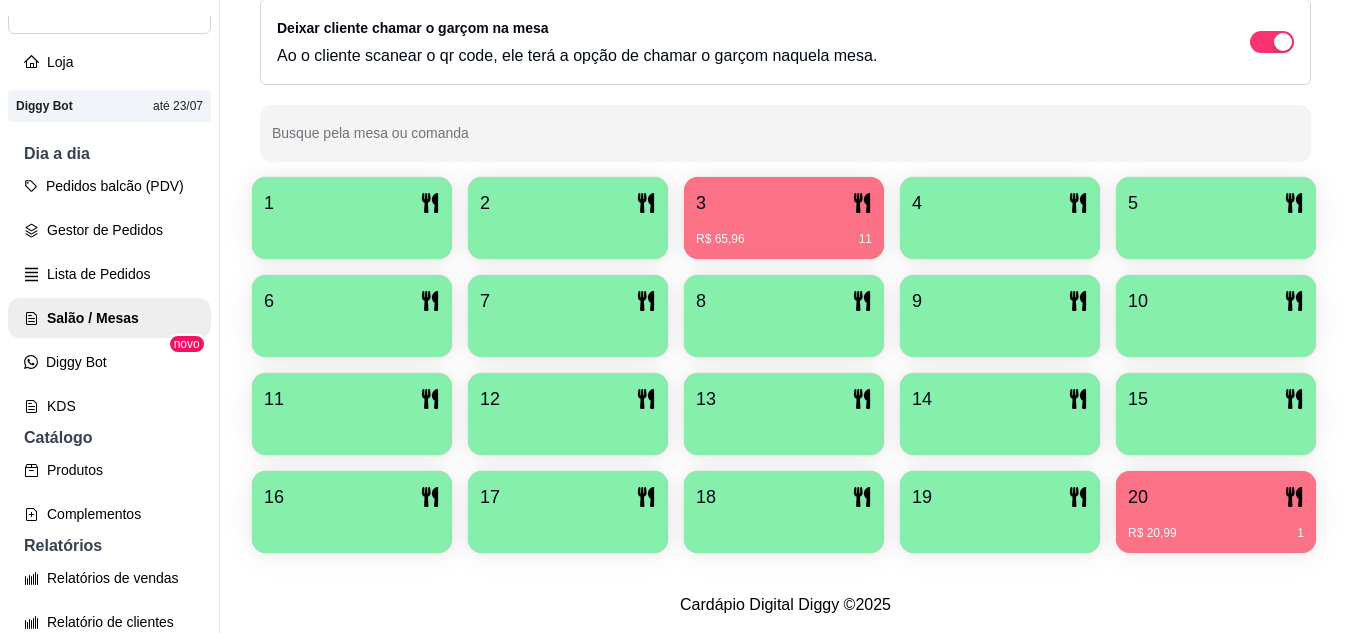 click on "R$ 20,99 1" at bounding box center (1216, 533) 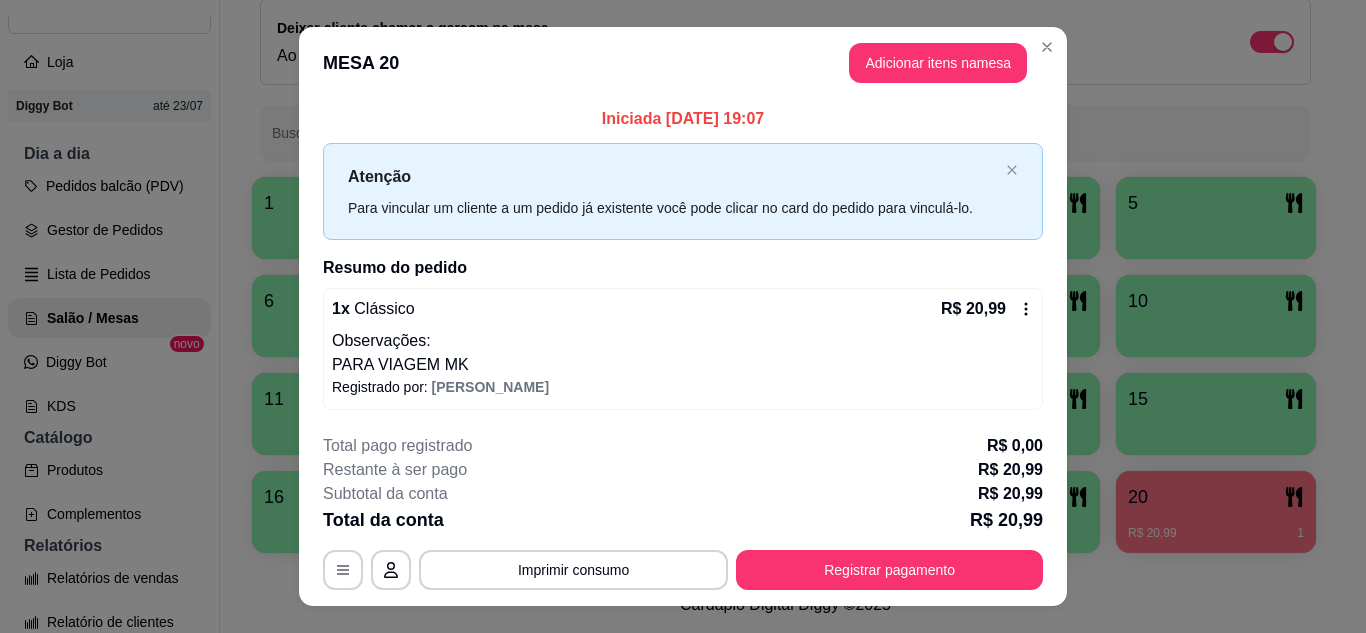 click on "R$ 20,99" at bounding box center [987, 309] 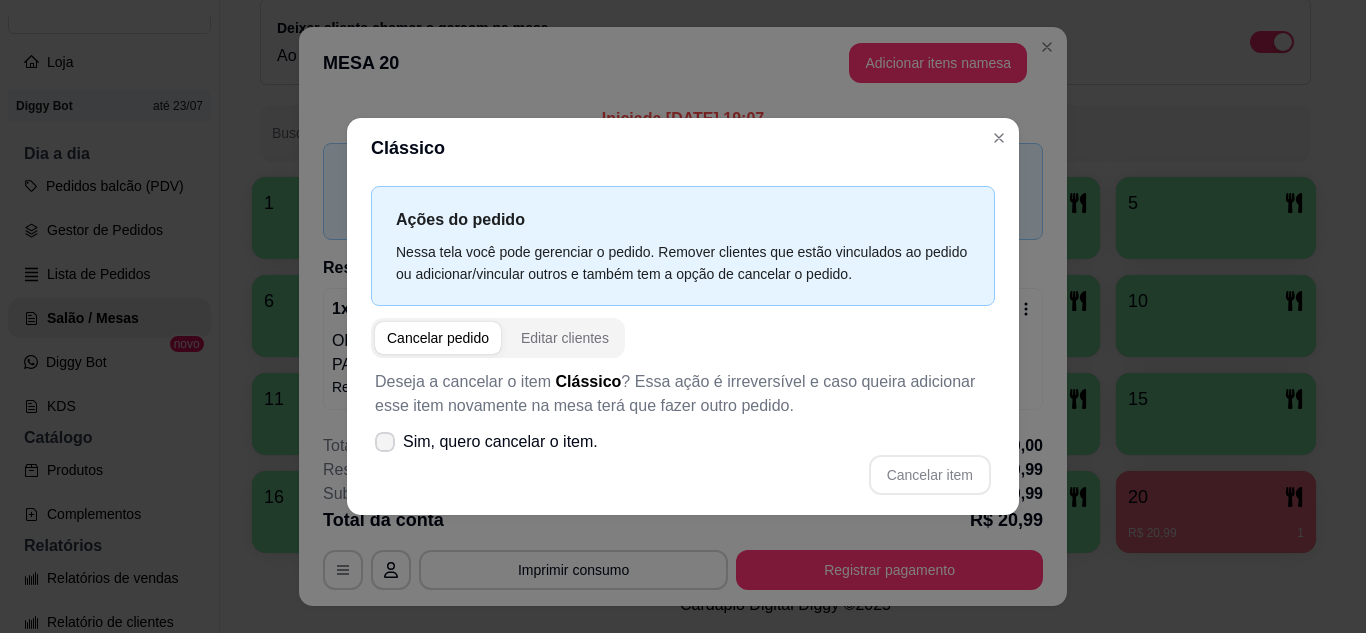click on "Sim, quero cancelar o item." at bounding box center [500, 442] 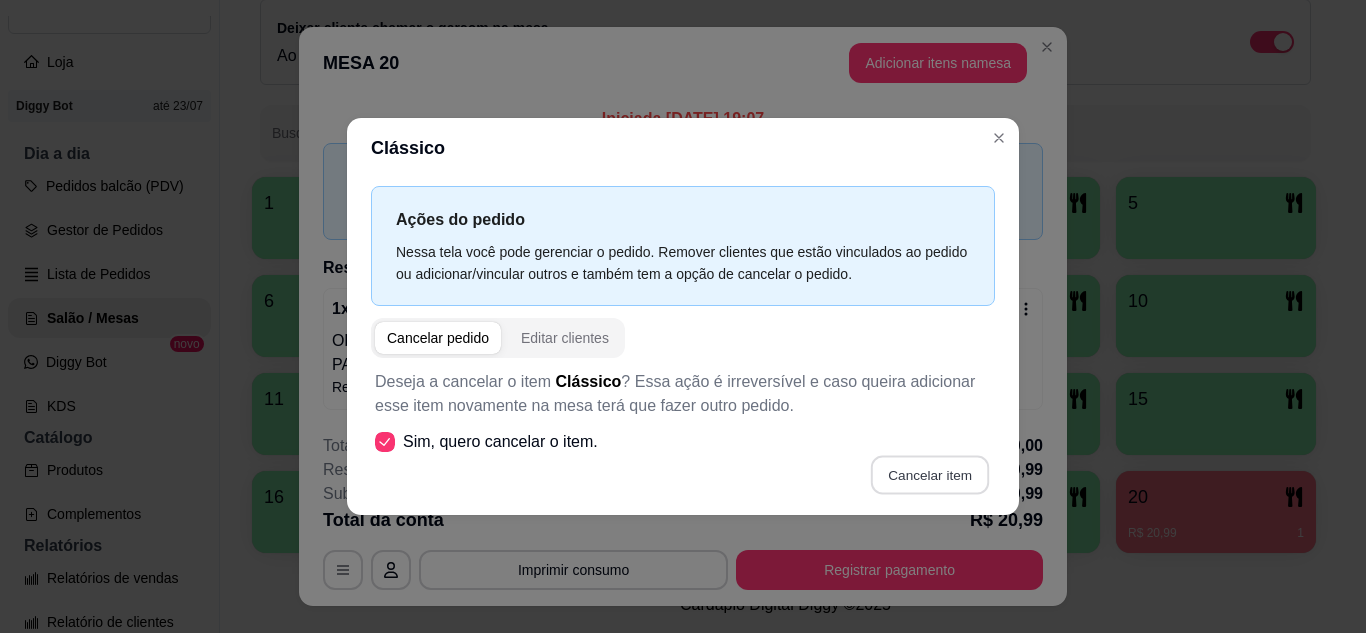 click on "Cancelar item" at bounding box center (929, 474) 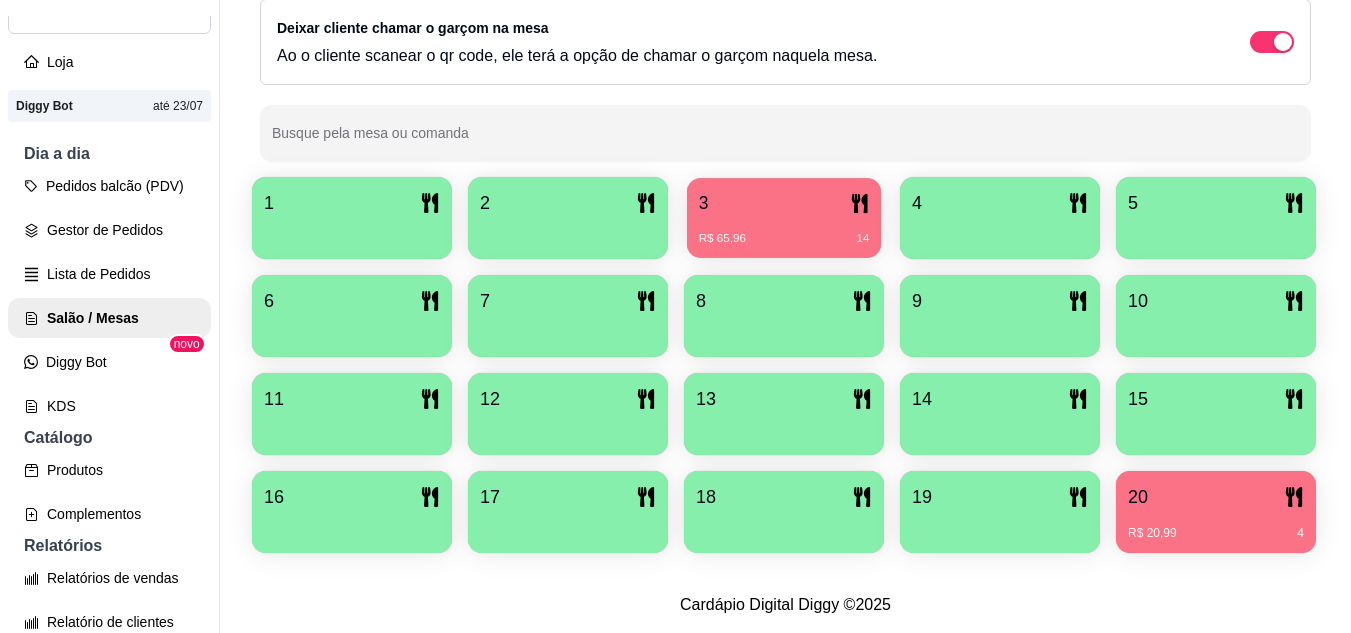 click on "3 R$ 65,96 14" at bounding box center (784, 218) 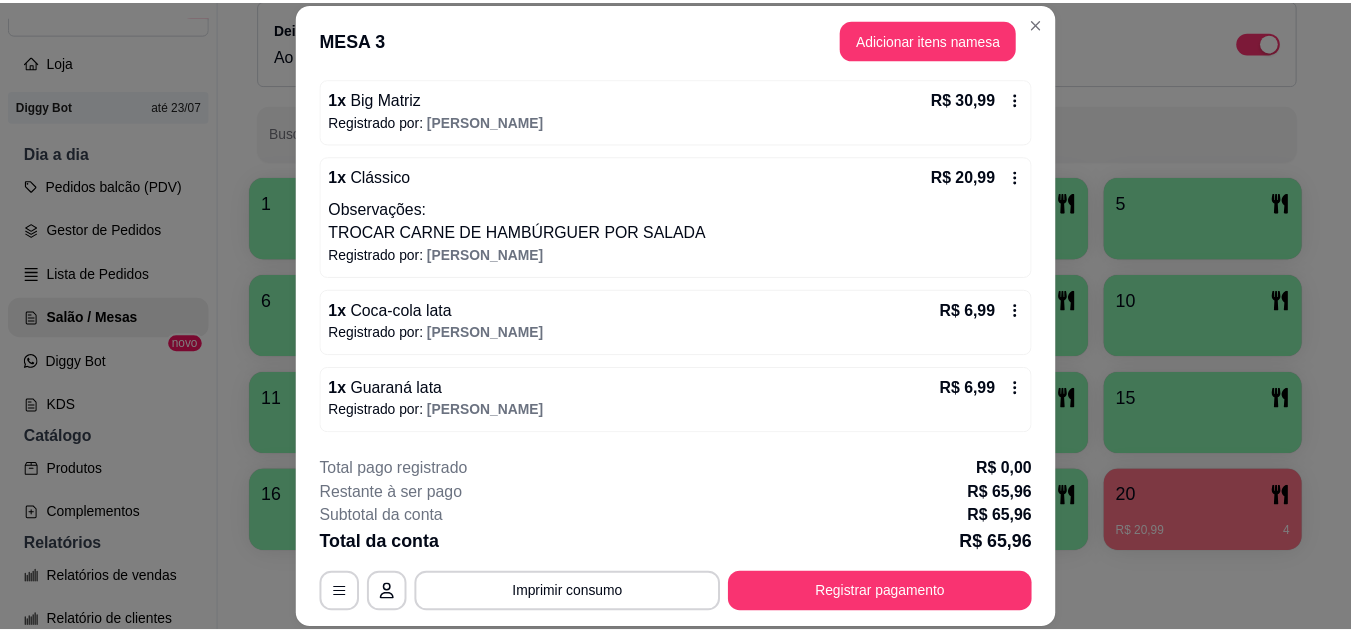 scroll, scrollTop: 0, scrollLeft: 0, axis: both 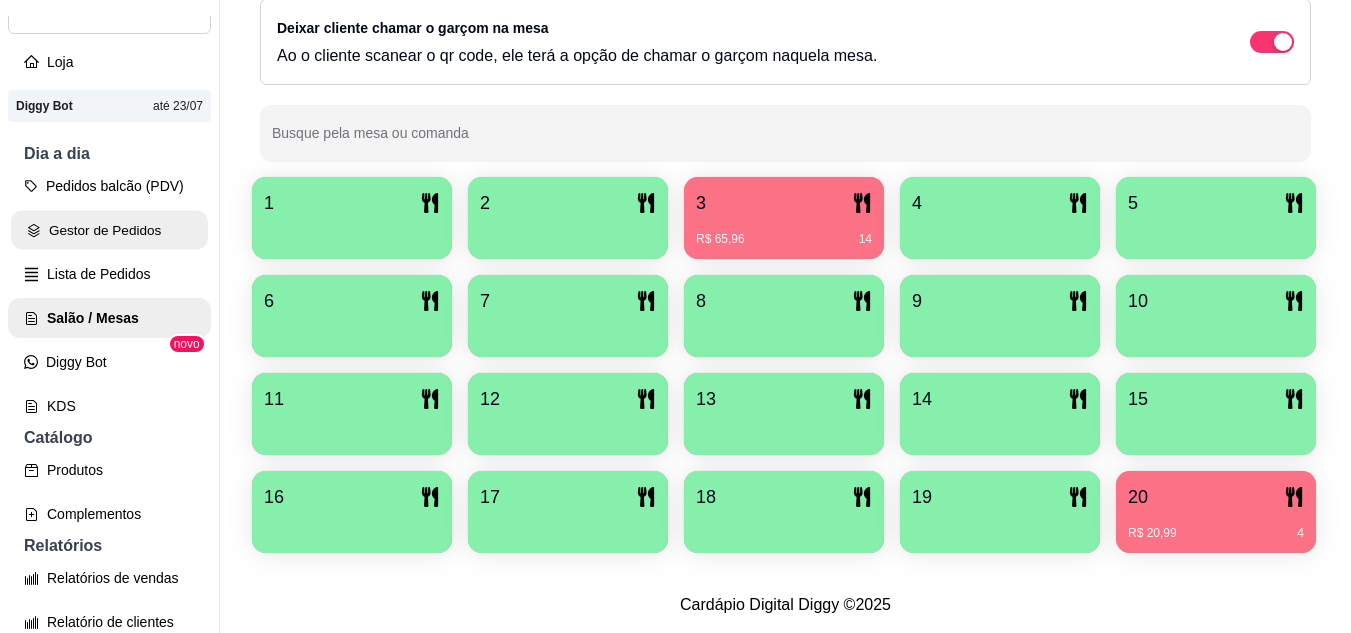 click on "Gestor de Pedidos" at bounding box center (109, 230) 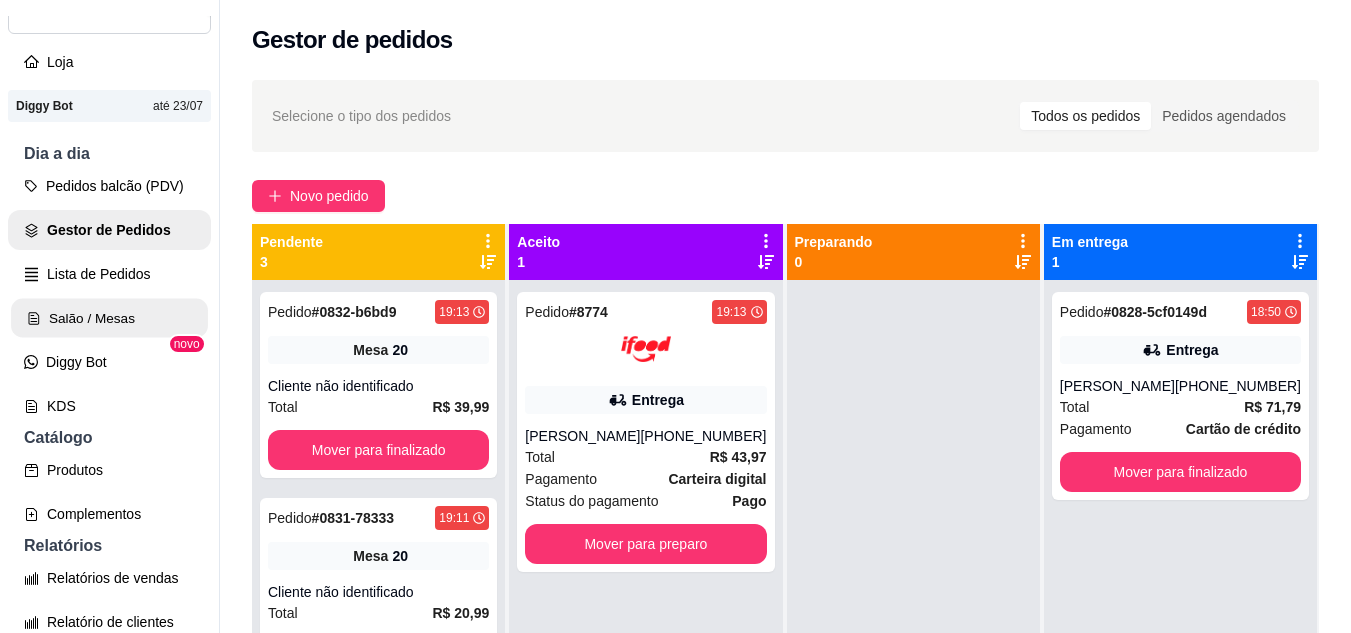 click on "Salão / Mesas" at bounding box center (109, 318) 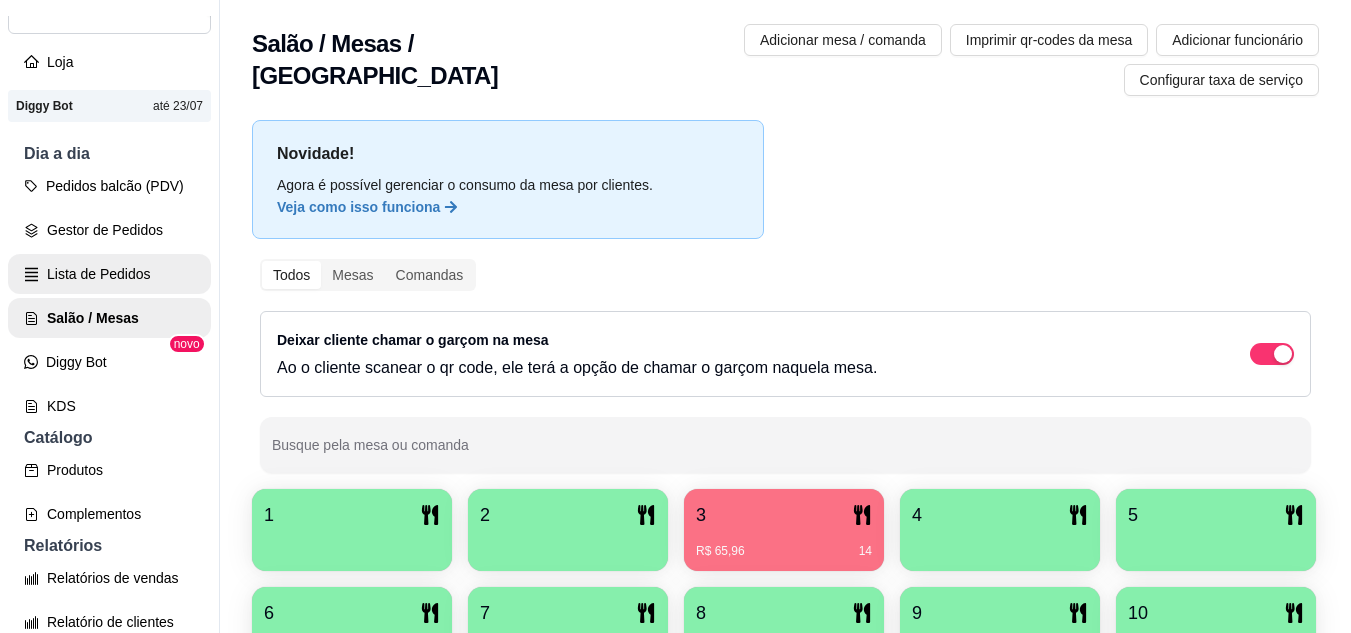 click on "Lista de Pedidos" at bounding box center [109, 274] 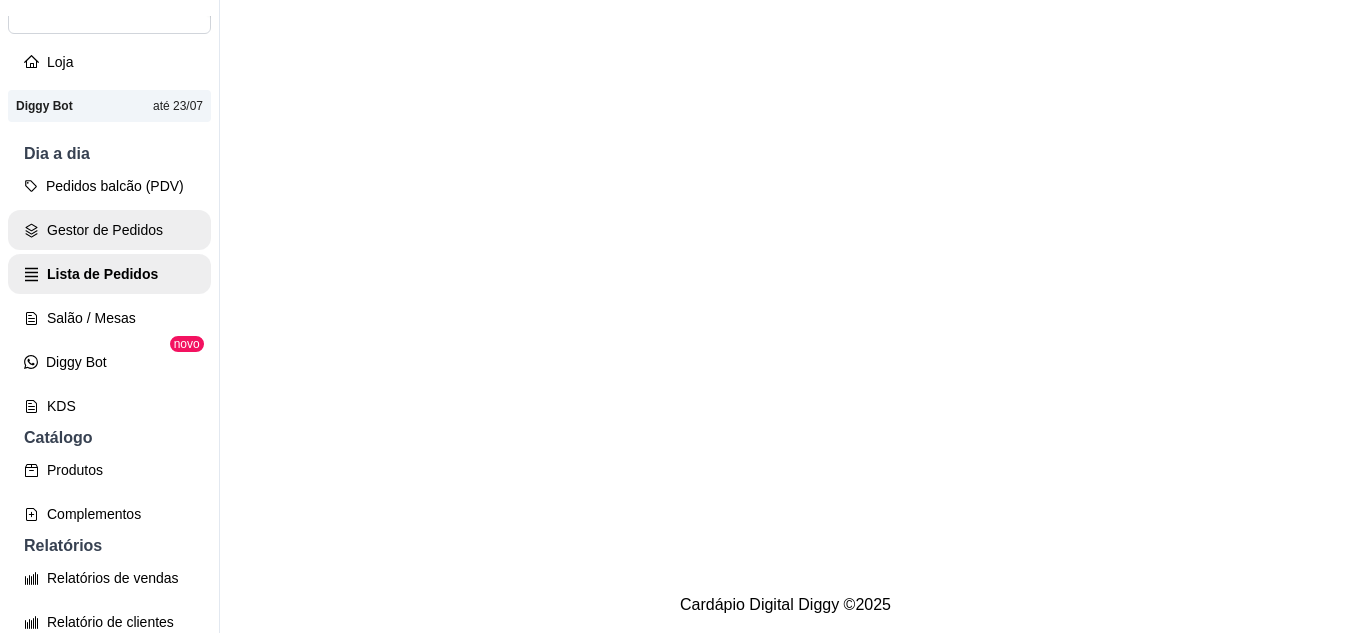 click on "Gestor de Pedidos" at bounding box center [109, 230] 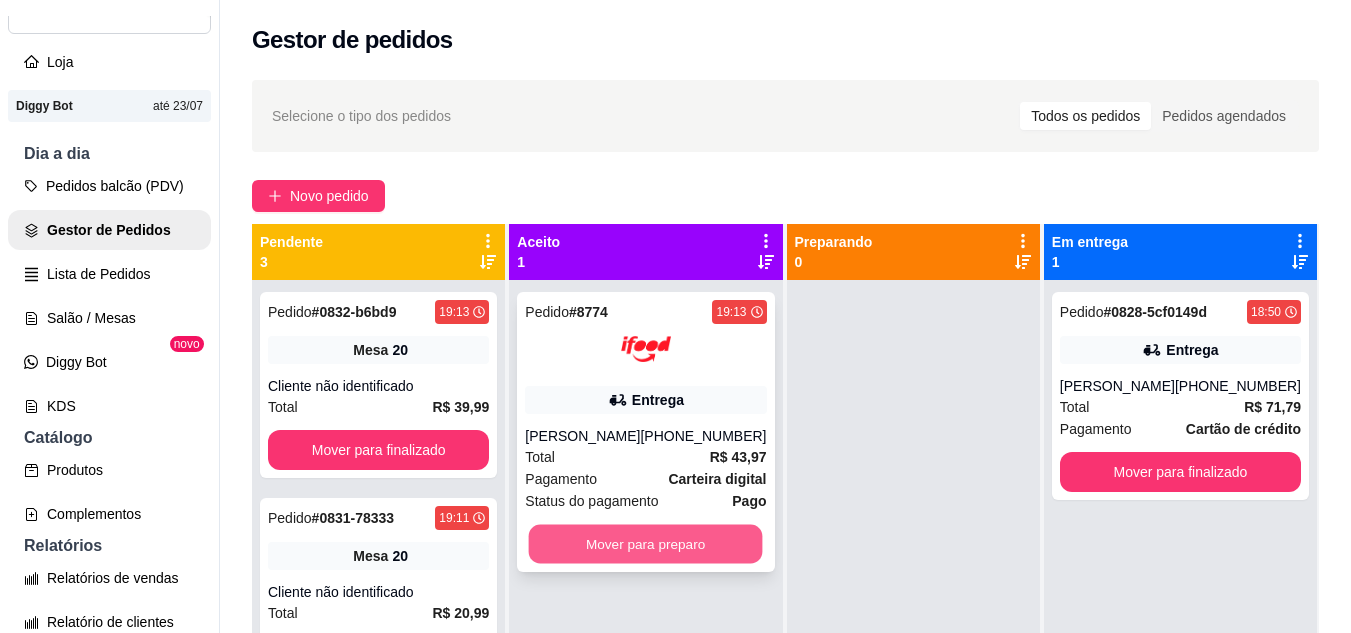 click on "Mover para preparo" at bounding box center [646, 544] 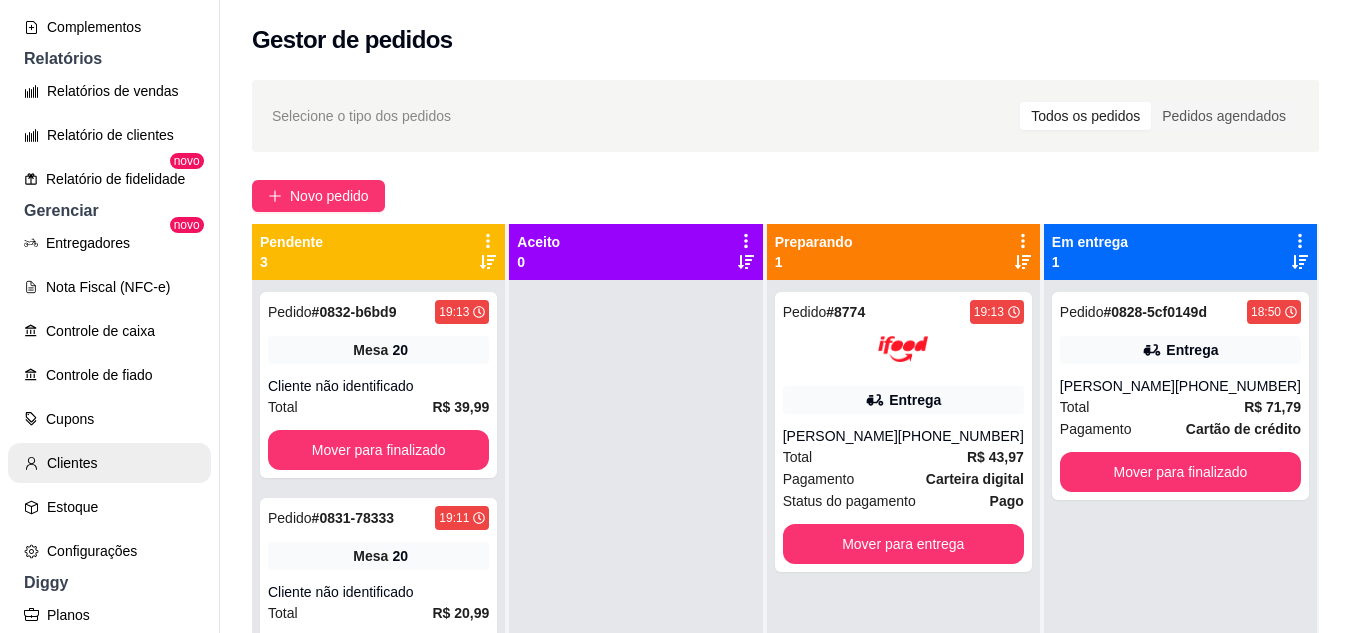 scroll, scrollTop: 600, scrollLeft: 0, axis: vertical 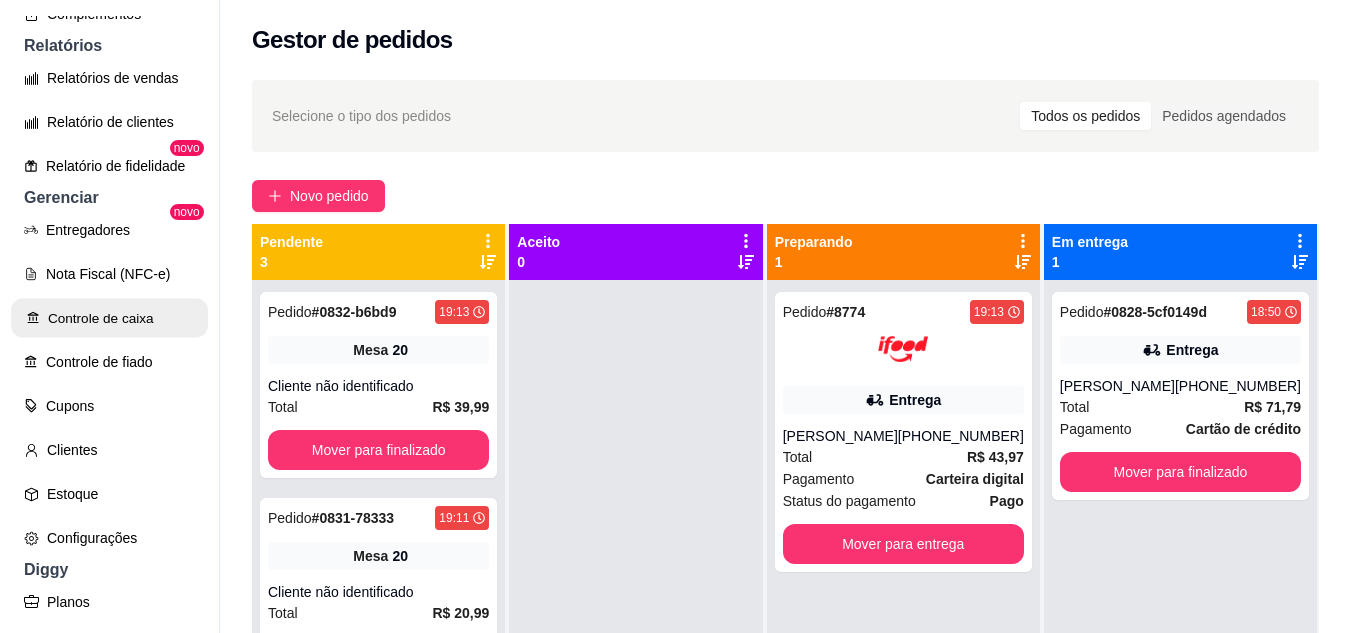 click on "Controle de caixa" at bounding box center [109, 318] 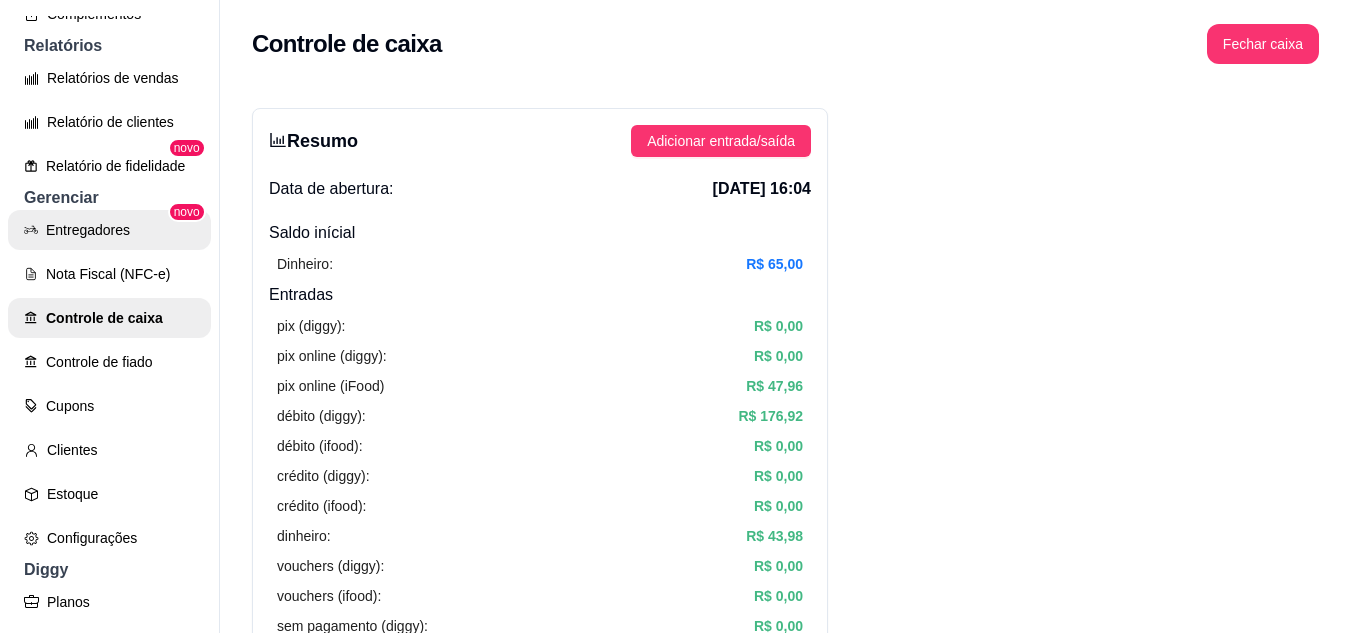 scroll, scrollTop: 400, scrollLeft: 0, axis: vertical 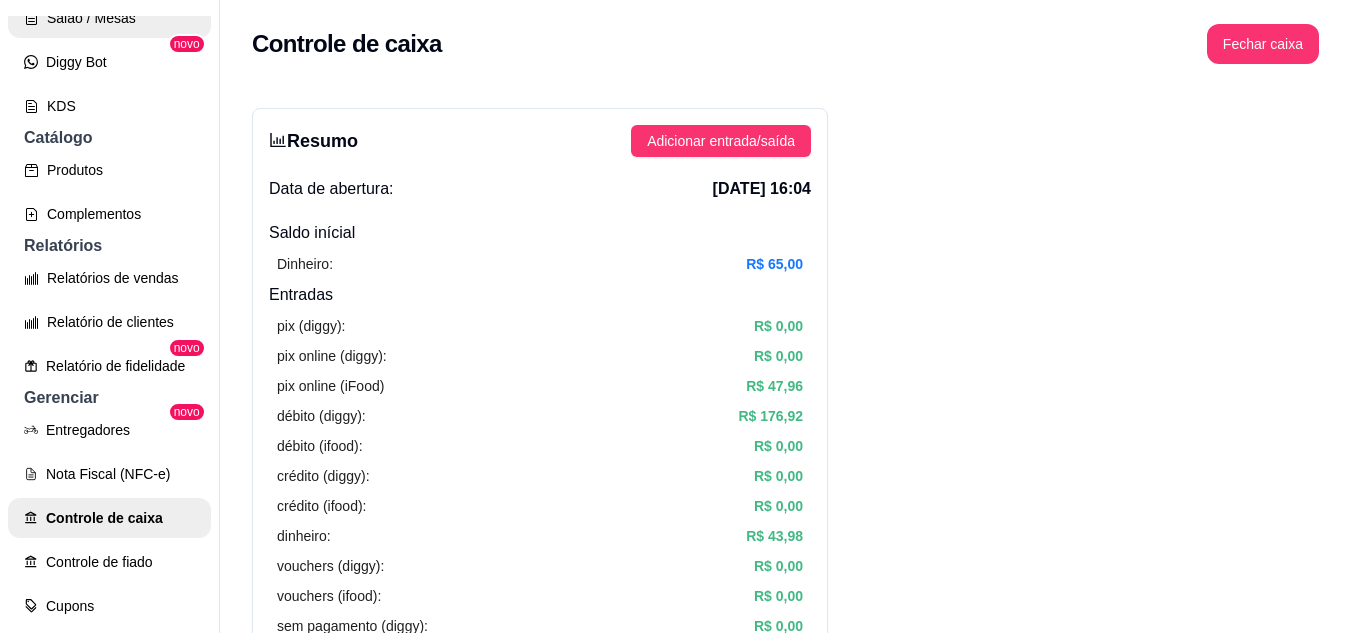 click on "Salão / Mesas" at bounding box center (109, 18) 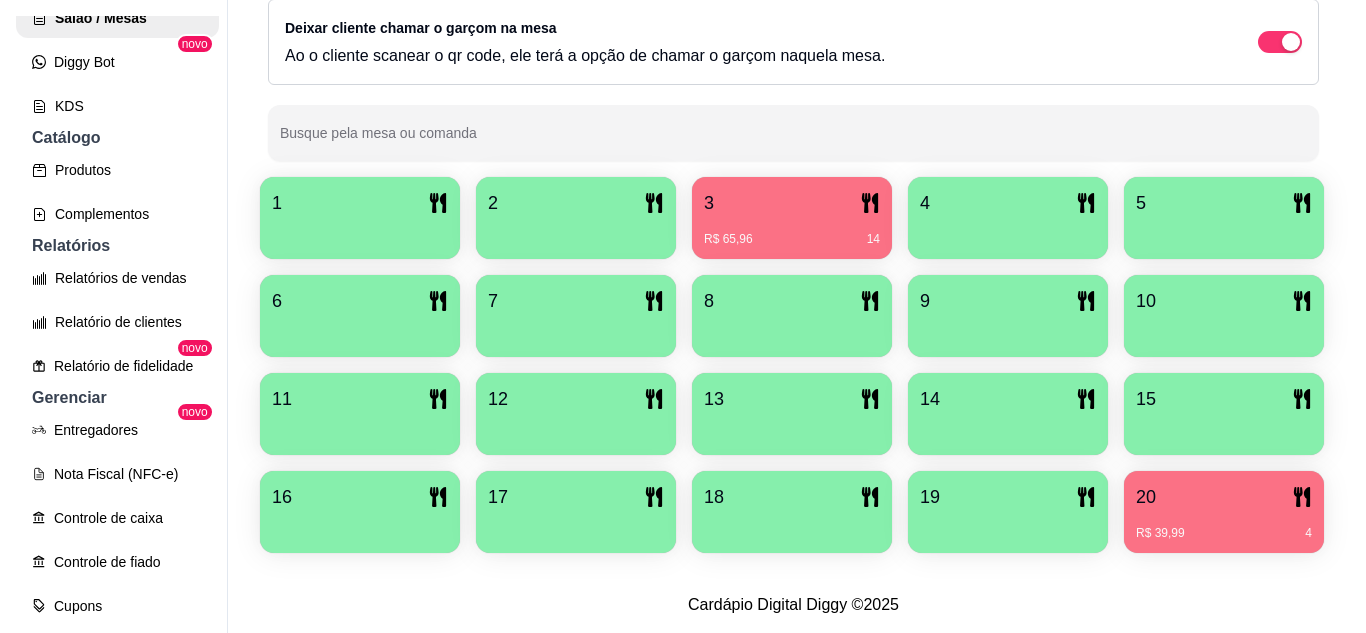 scroll, scrollTop: 425, scrollLeft: 0, axis: vertical 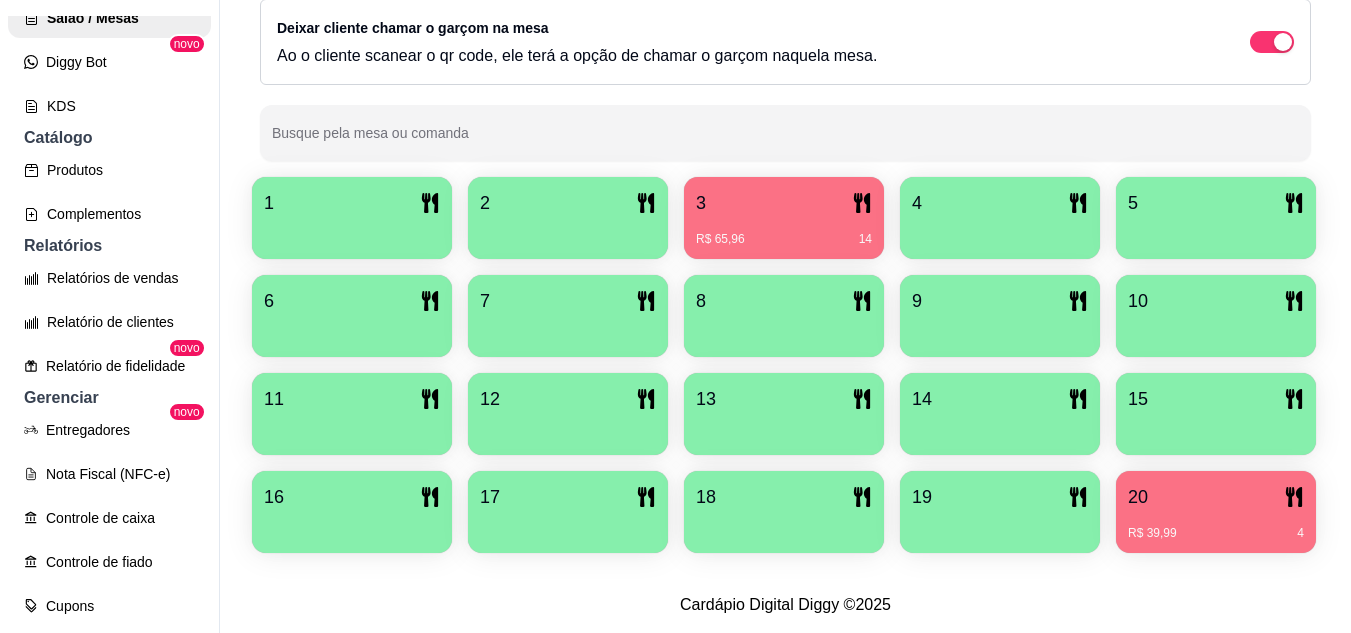 click on "20" at bounding box center [1216, 497] 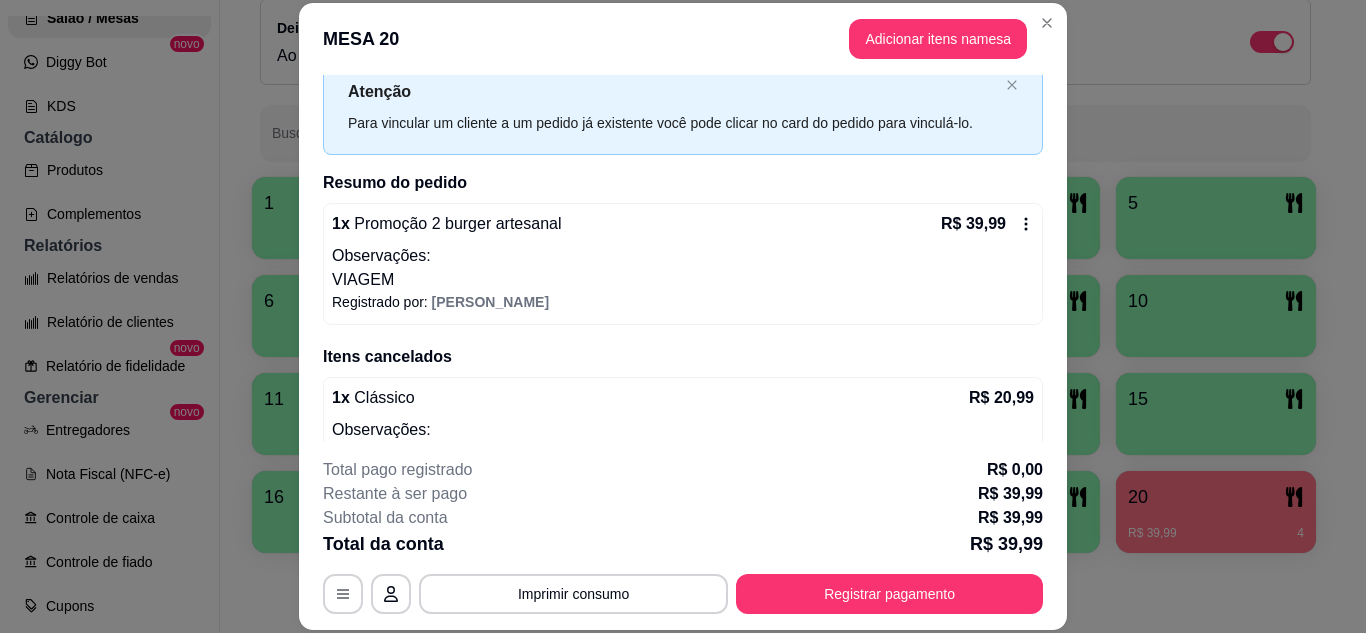 scroll, scrollTop: 122, scrollLeft: 0, axis: vertical 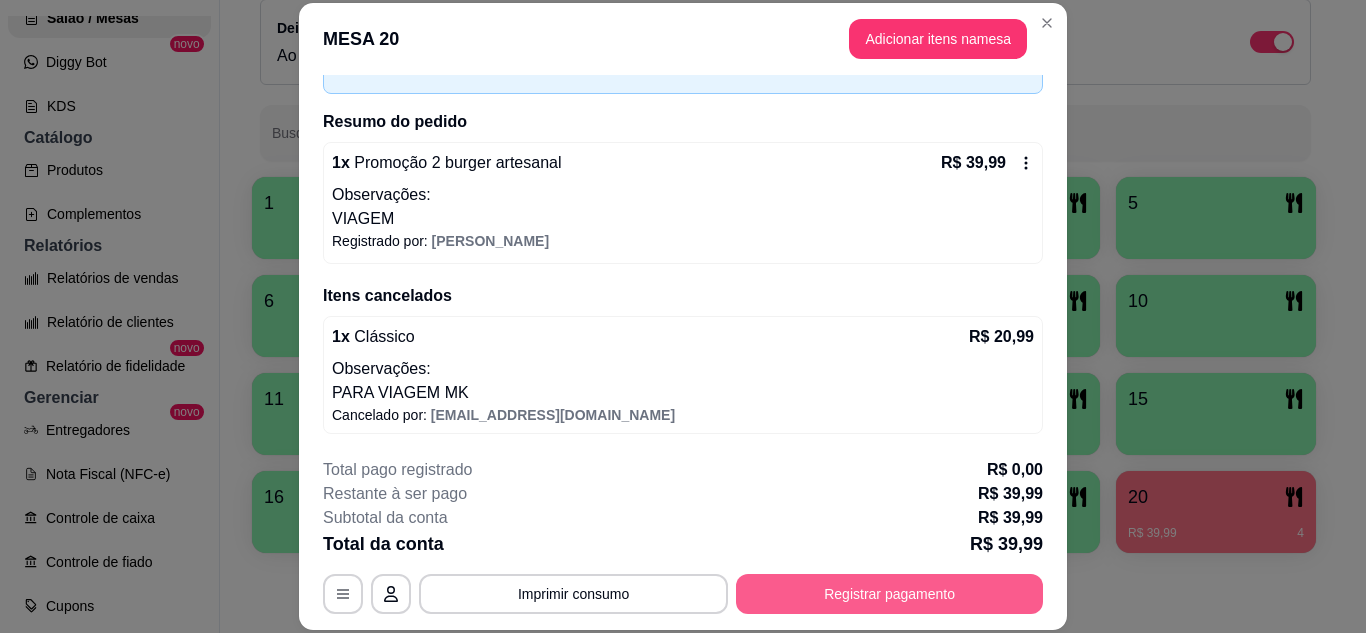 click on "Registrar pagamento" at bounding box center (889, 594) 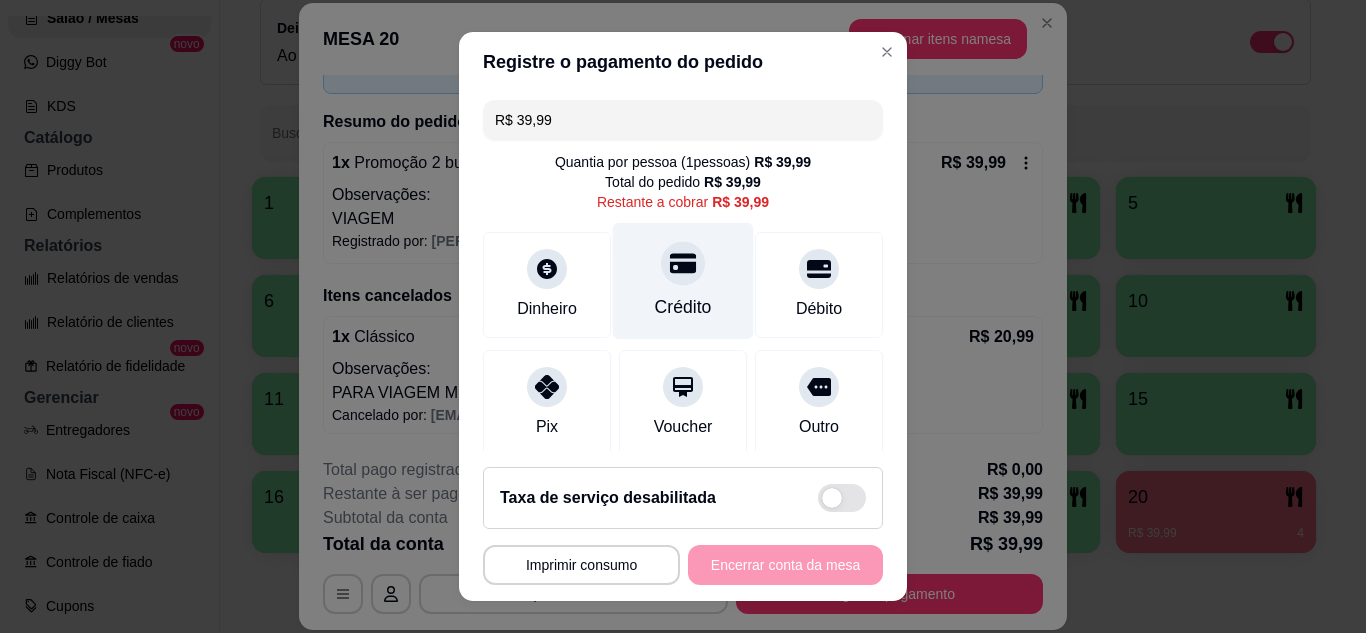 click at bounding box center (683, 263) 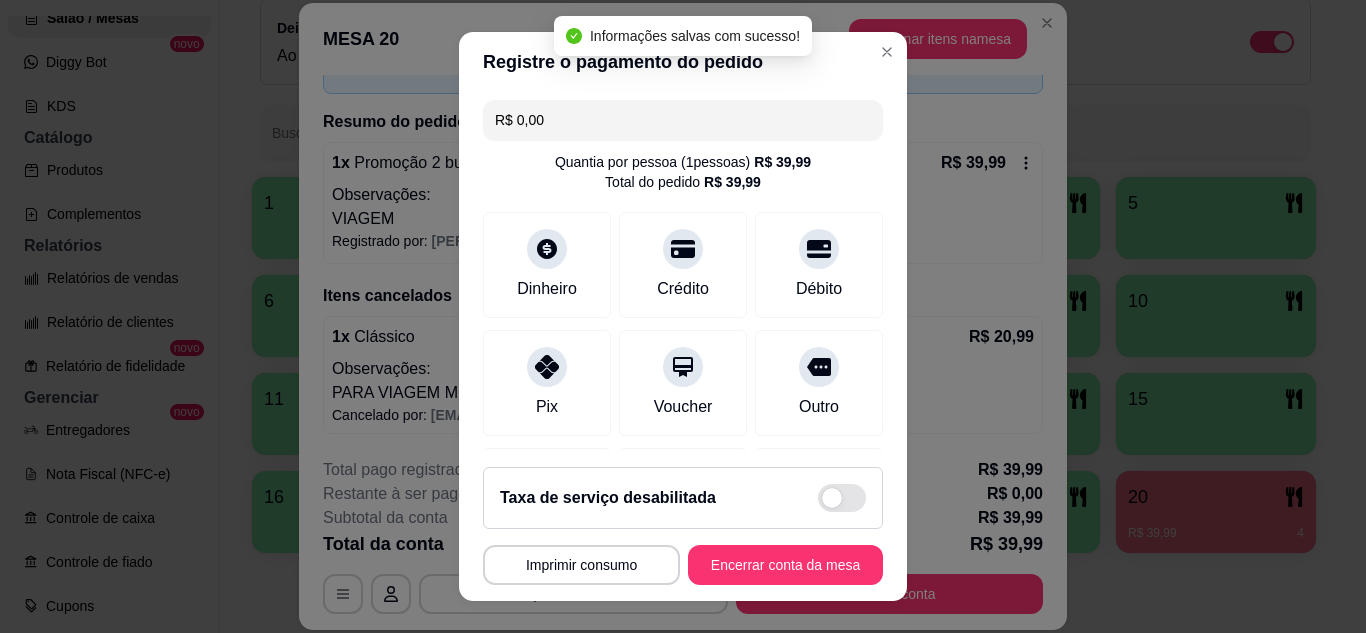 type on "R$ 0,00" 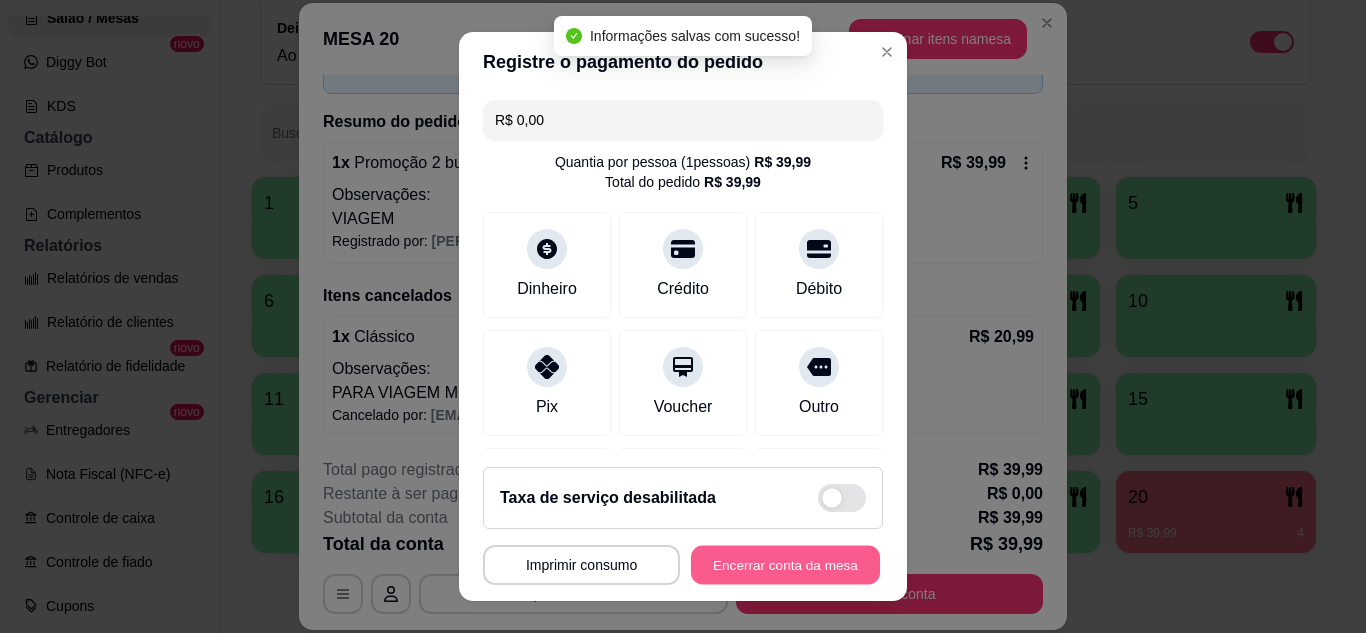 click on "Encerrar conta da mesa" at bounding box center (785, 565) 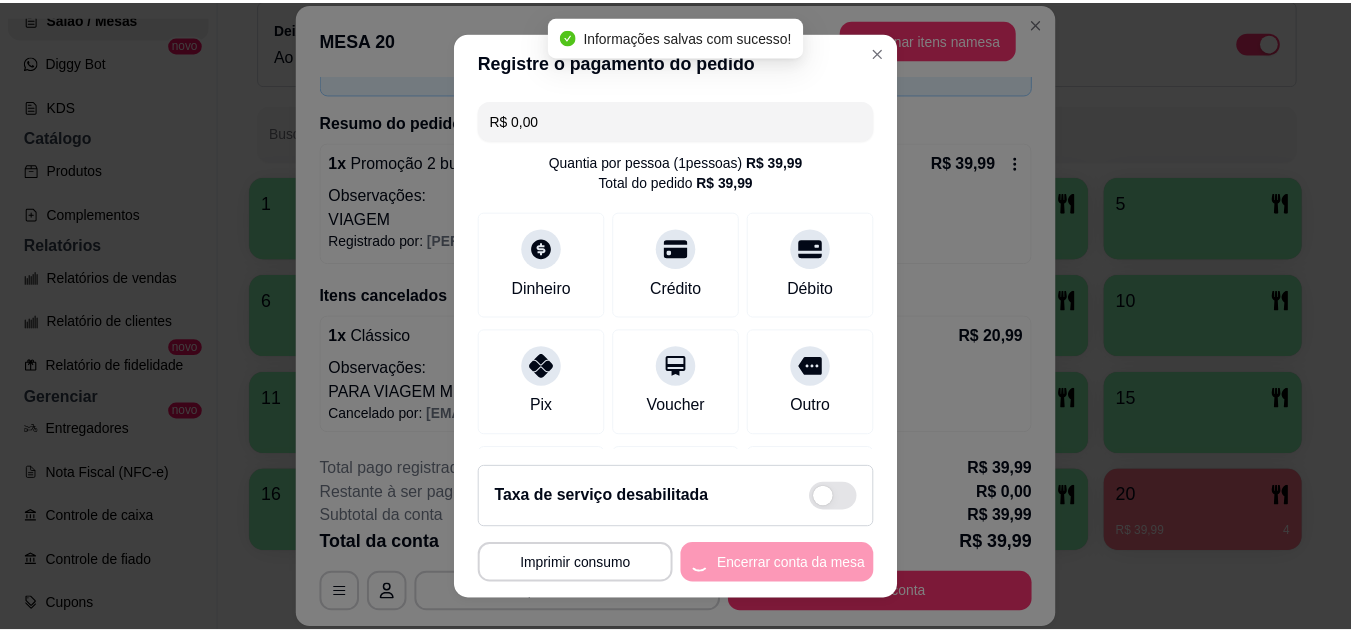 scroll, scrollTop: 0, scrollLeft: 0, axis: both 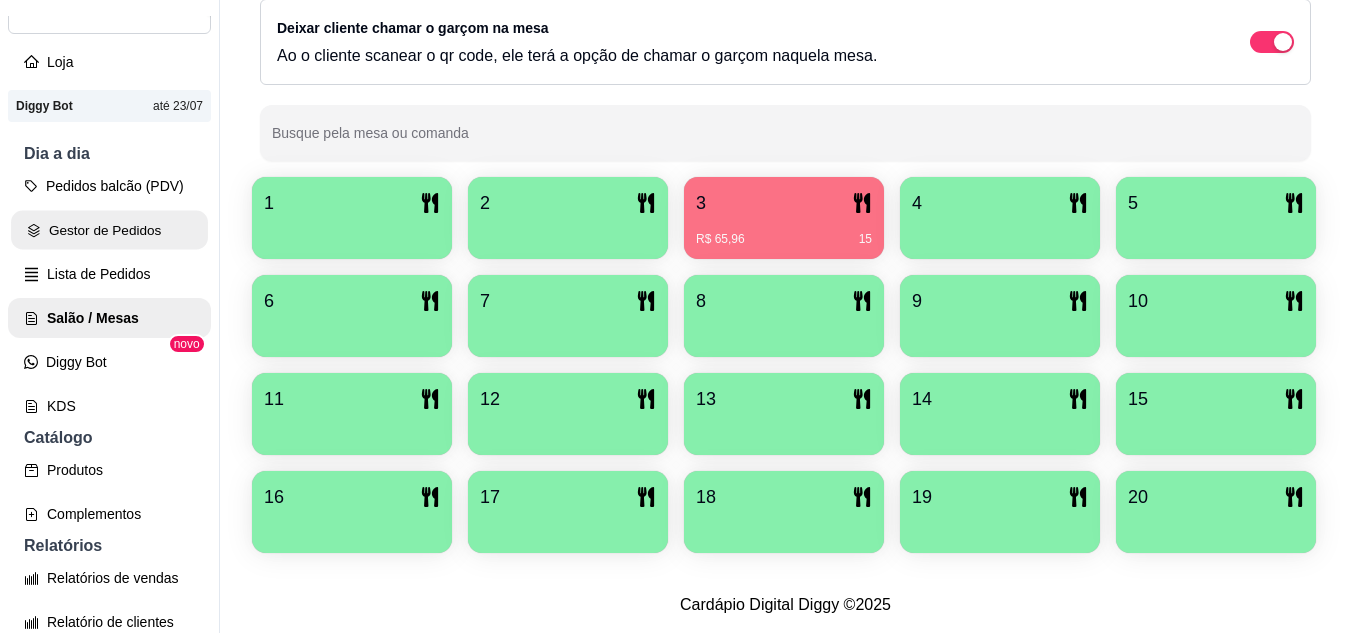 click on "Gestor de Pedidos" at bounding box center (109, 230) 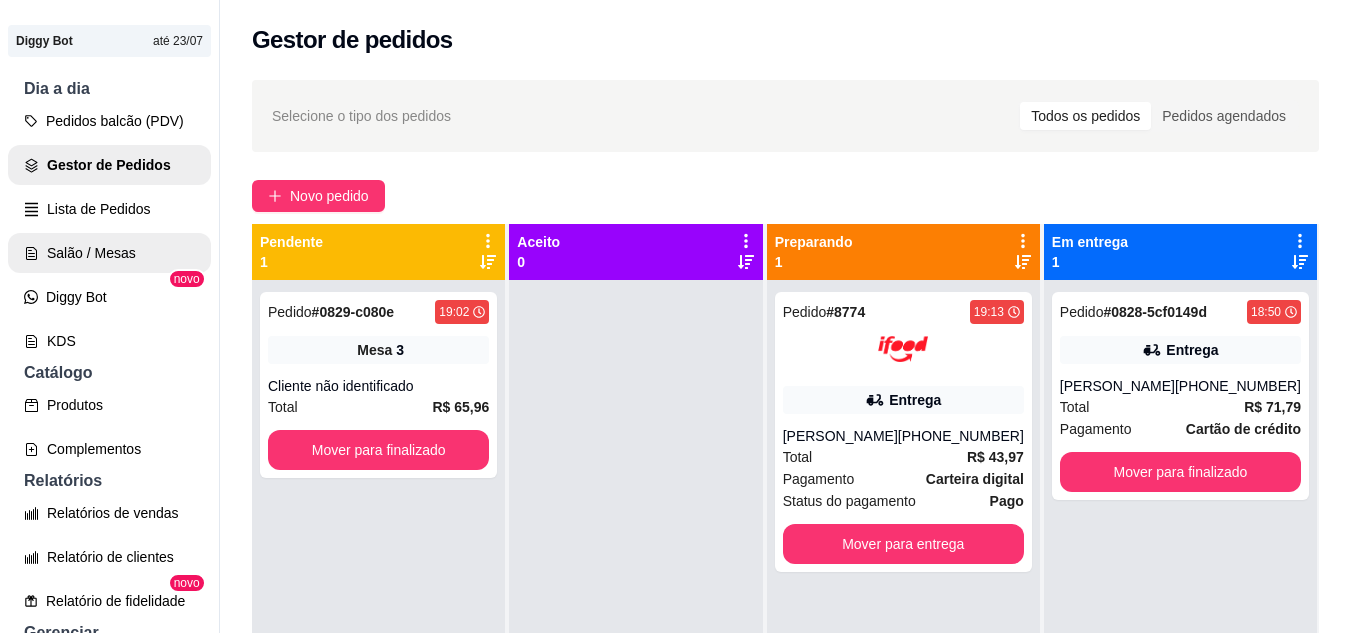 scroll, scrollTop: 200, scrollLeft: 0, axis: vertical 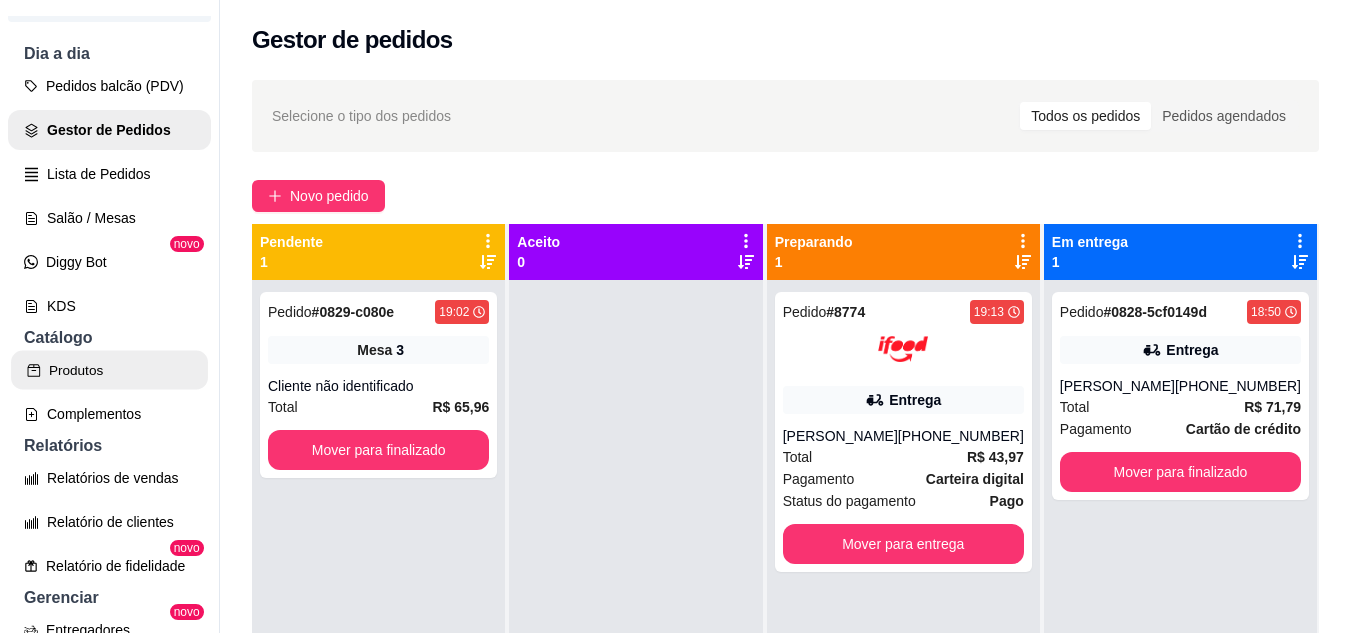 click on "Produtos" at bounding box center [109, 370] 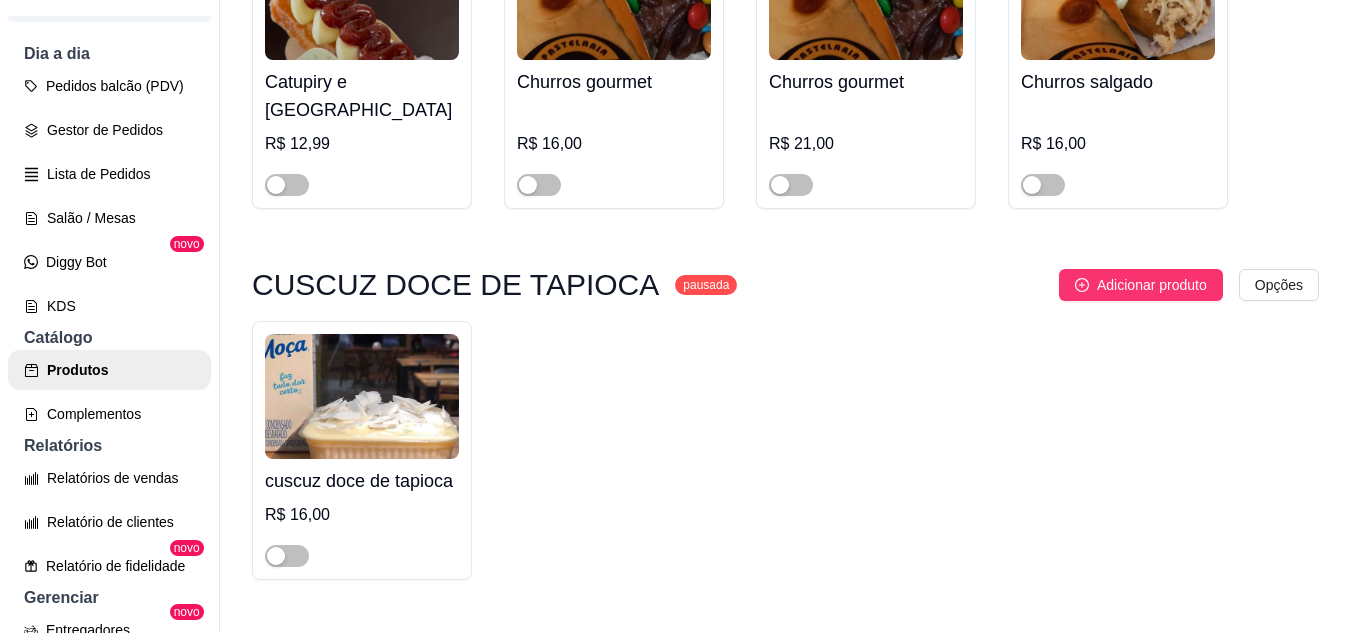 scroll, scrollTop: 9000, scrollLeft: 0, axis: vertical 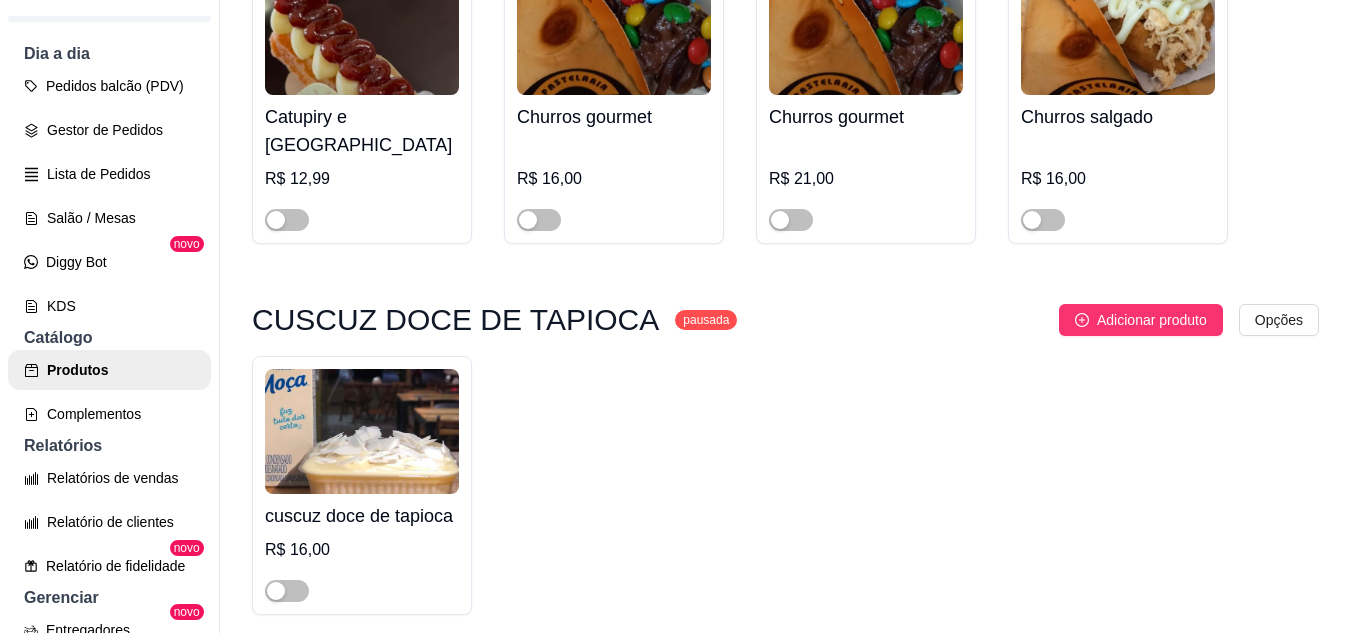 click at bounding box center (550, 1006) 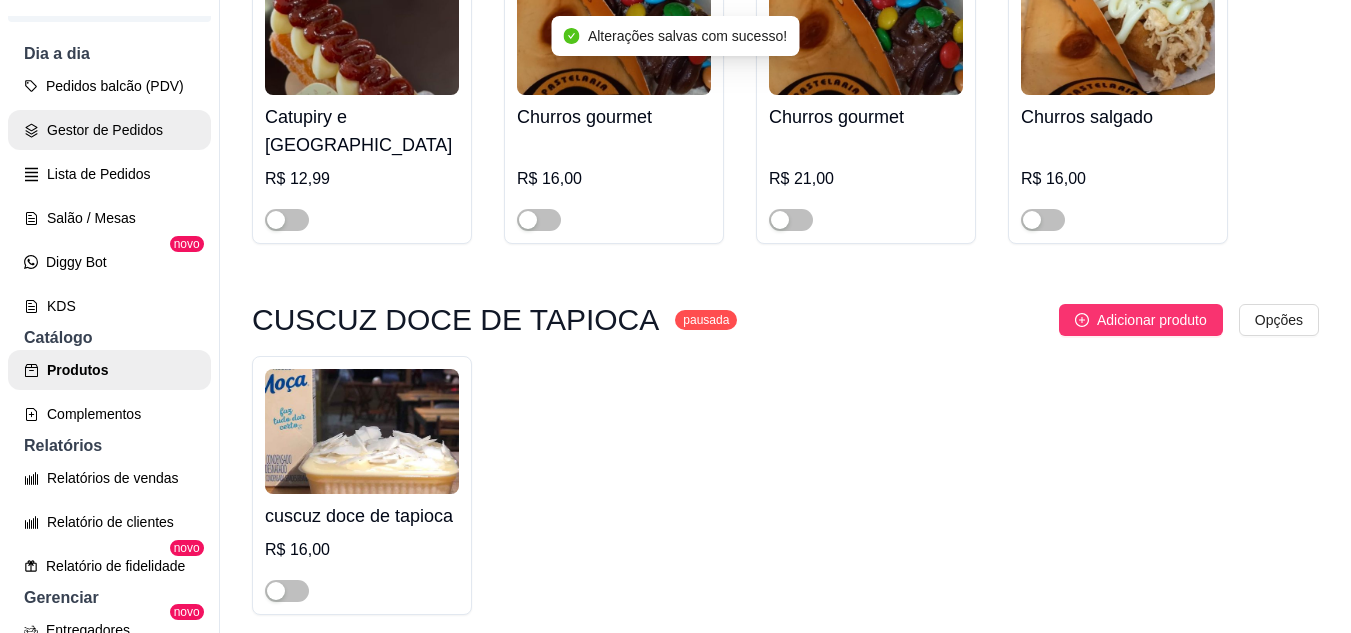 click on "Gestor de Pedidos" at bounding box center (109, 130) 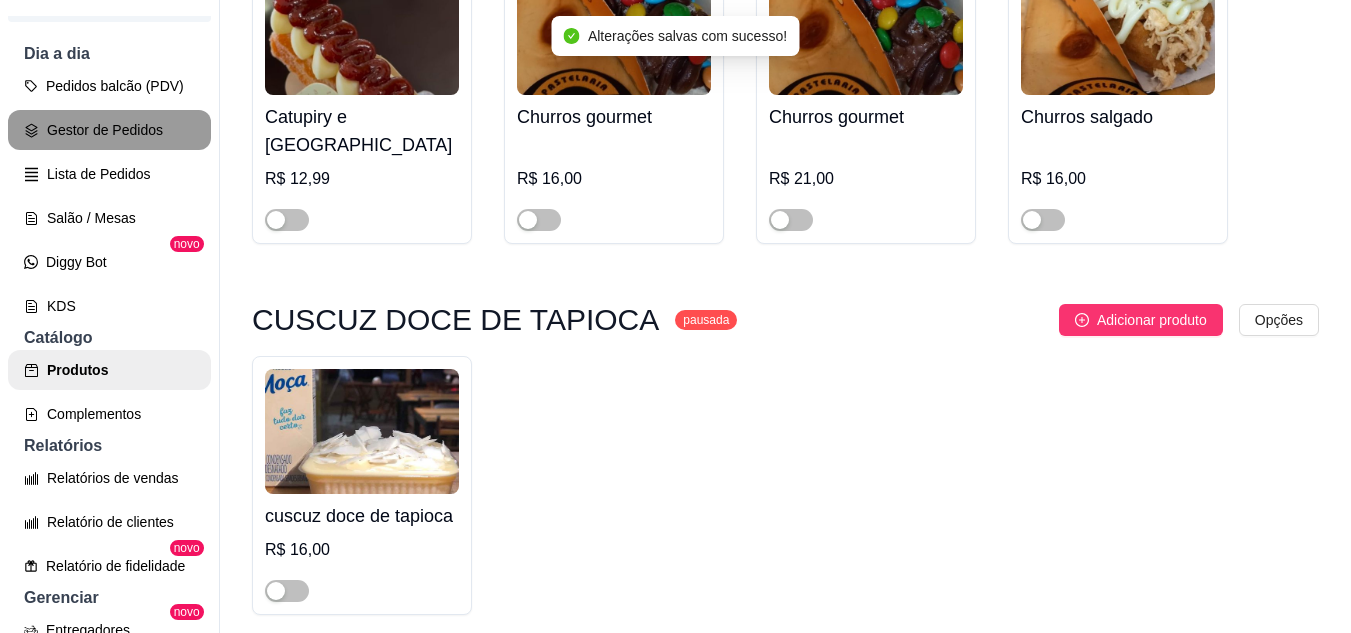 scroll, scrollTop: 0, scrollLeft: 0, axis: both 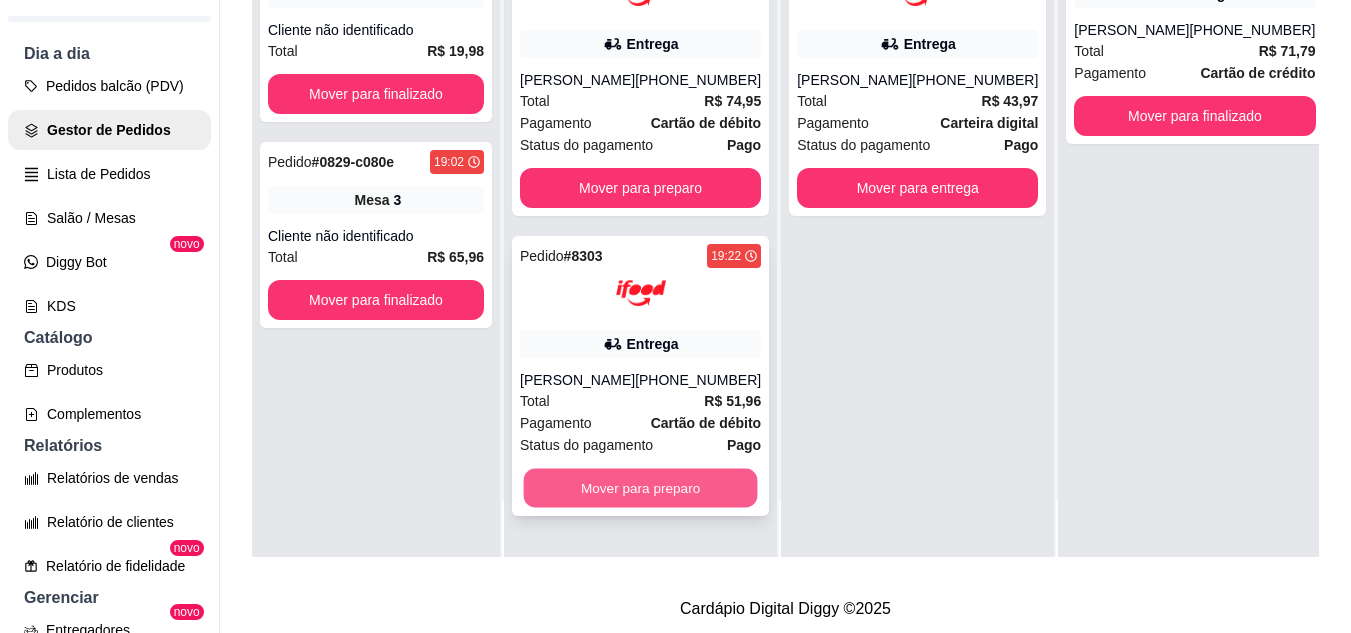 click on "Mover para preparo" at bounding box center [641, 488] 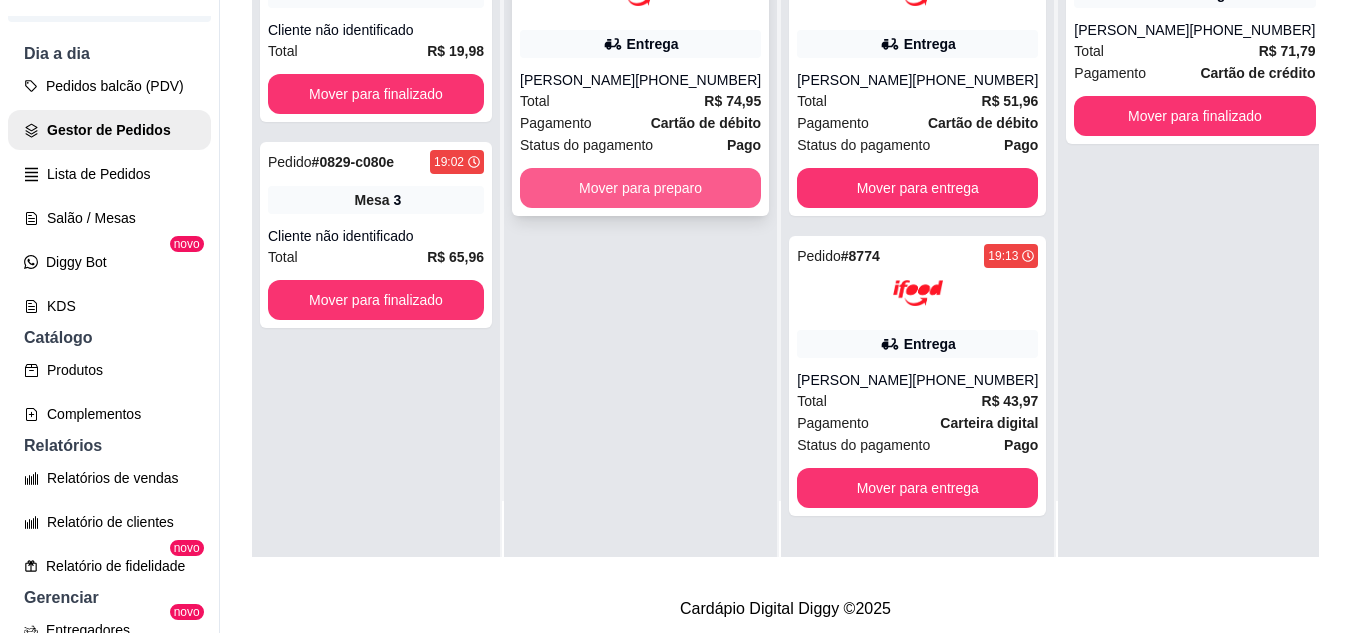 click on "Mover para preparo" at bounding box center (640, 188) 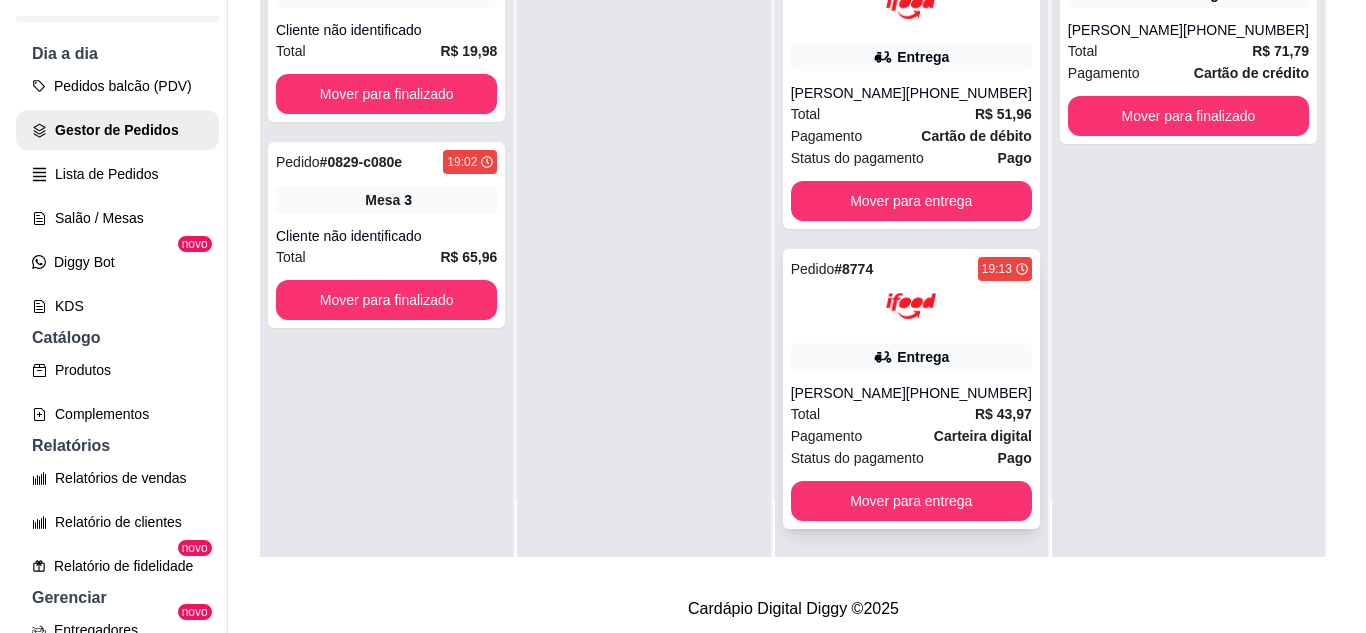 scroll, scrollTop: 307, scrollLeft: 0, axis: vertical 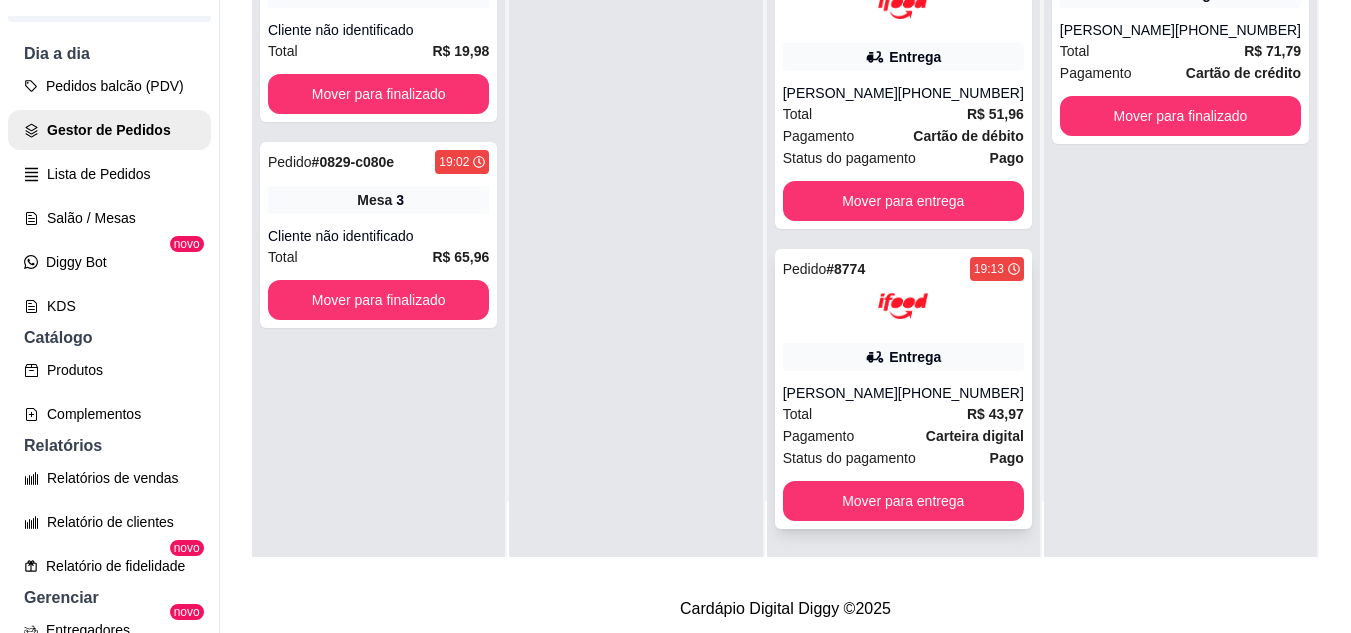 click on "[PERSON_NAME]" at bounding box center [840, 393] 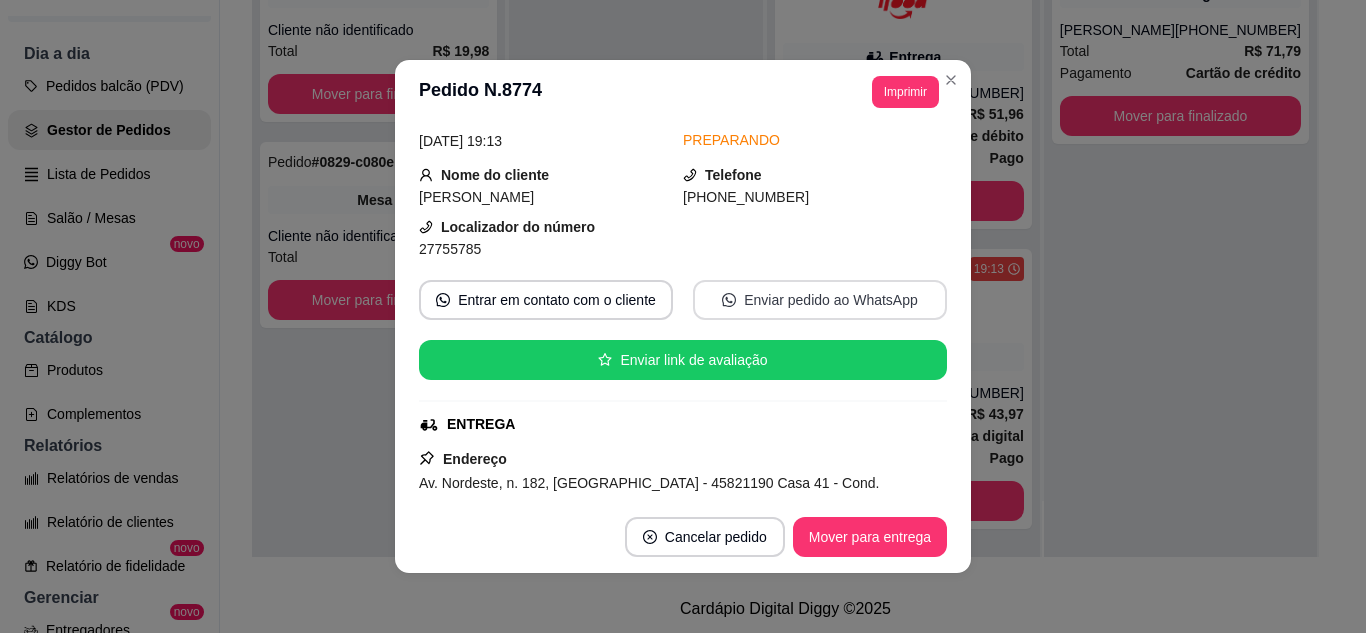 scroll, scrollTop: 200, scrollLeft: 0, axis: vertical 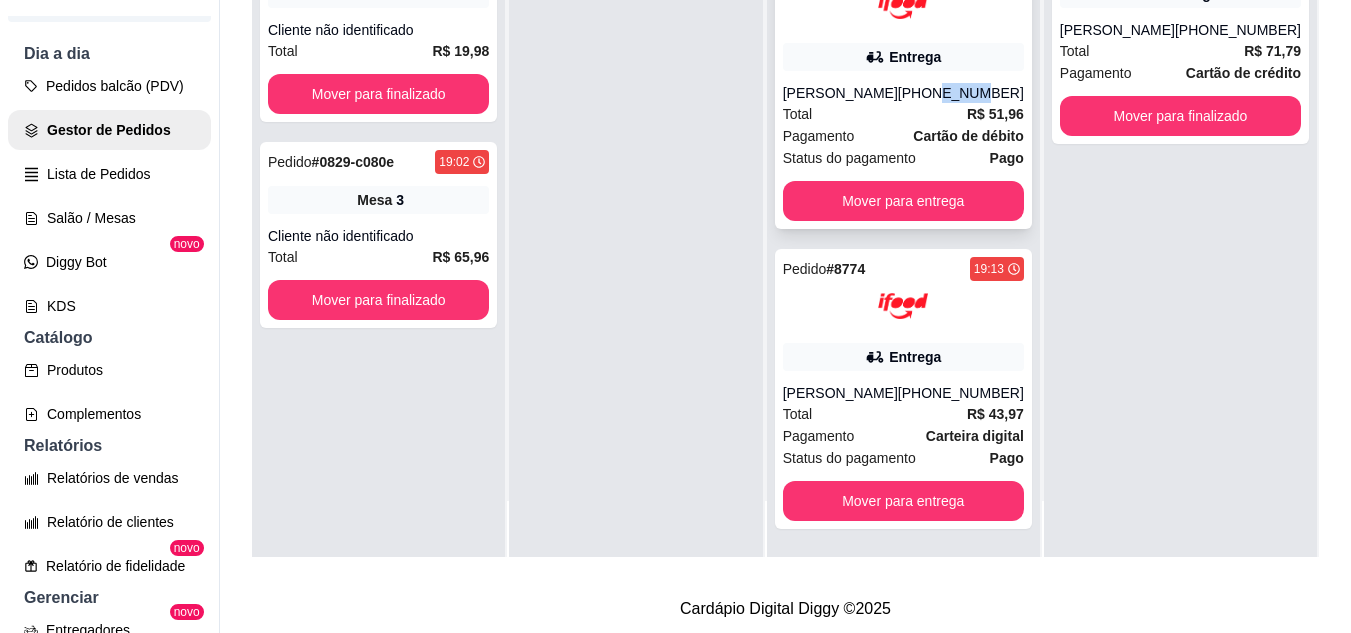 click on "[PHONE_NUMBER]" at bounding box center (961, 93) 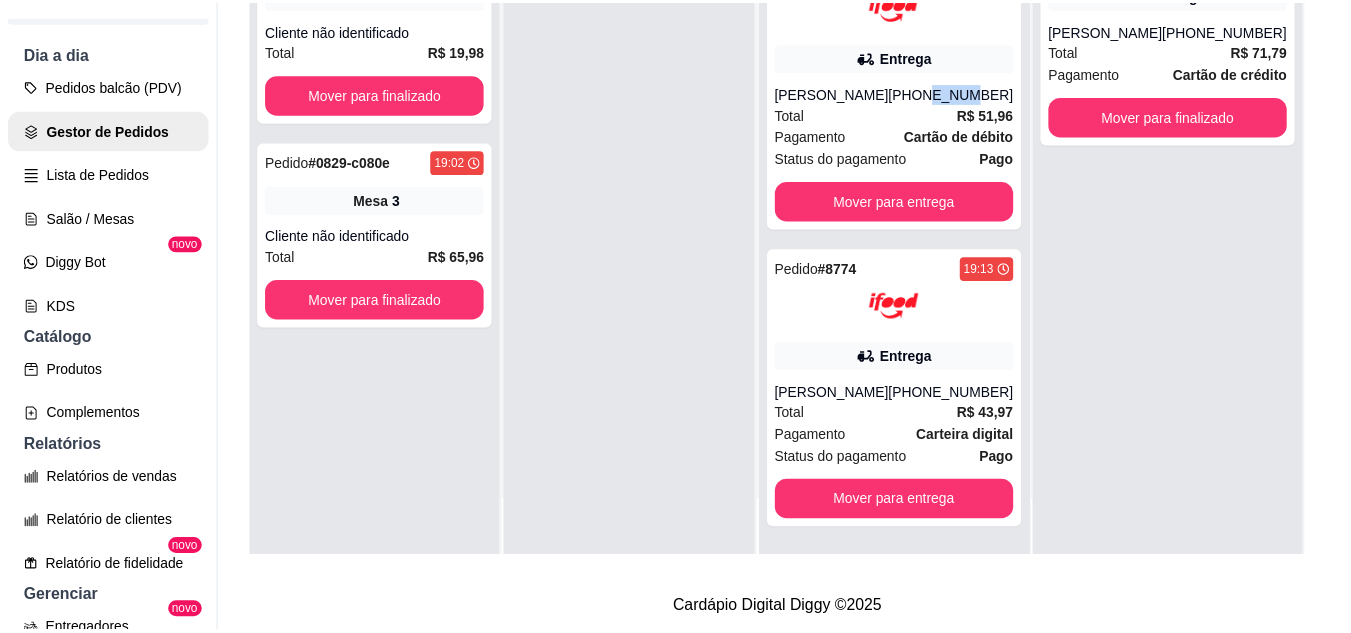 scroll, scrollTop: 100, scrollLeft: 0, axis: vertical 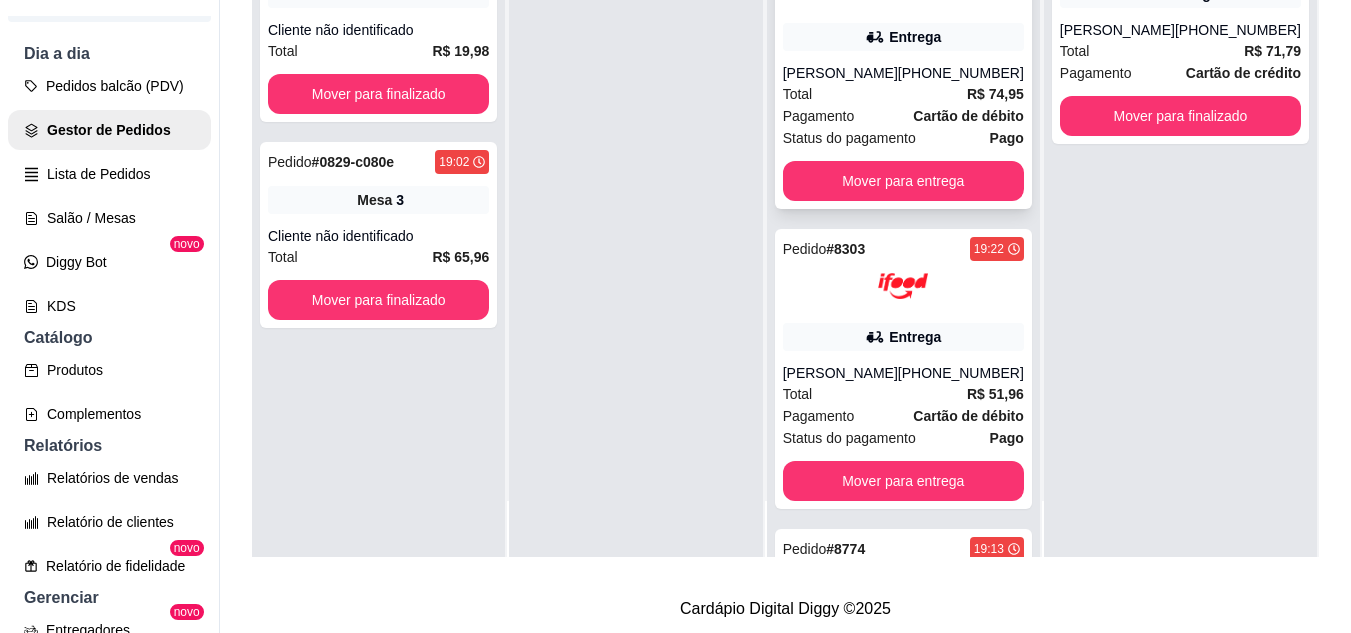 click on "[PERSON_NAME]" at bounding box center (840, 73) 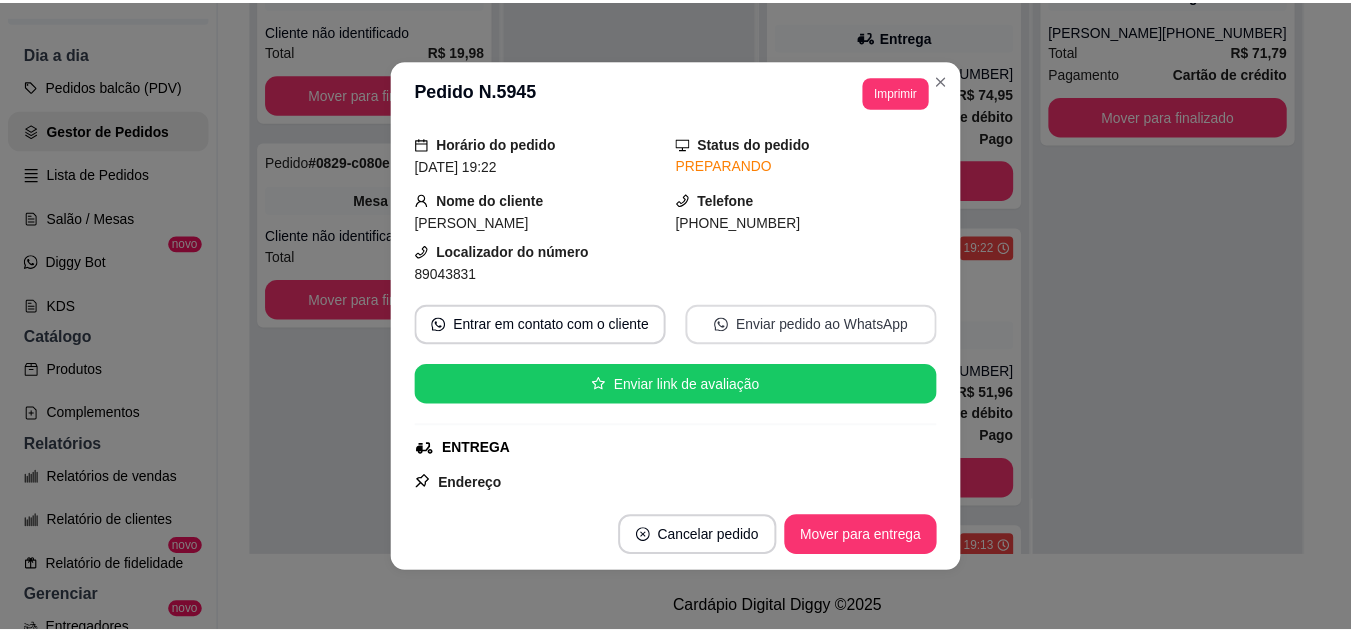 scroll, scrollTop: 100, scrollLeft: 0, axis: vertical 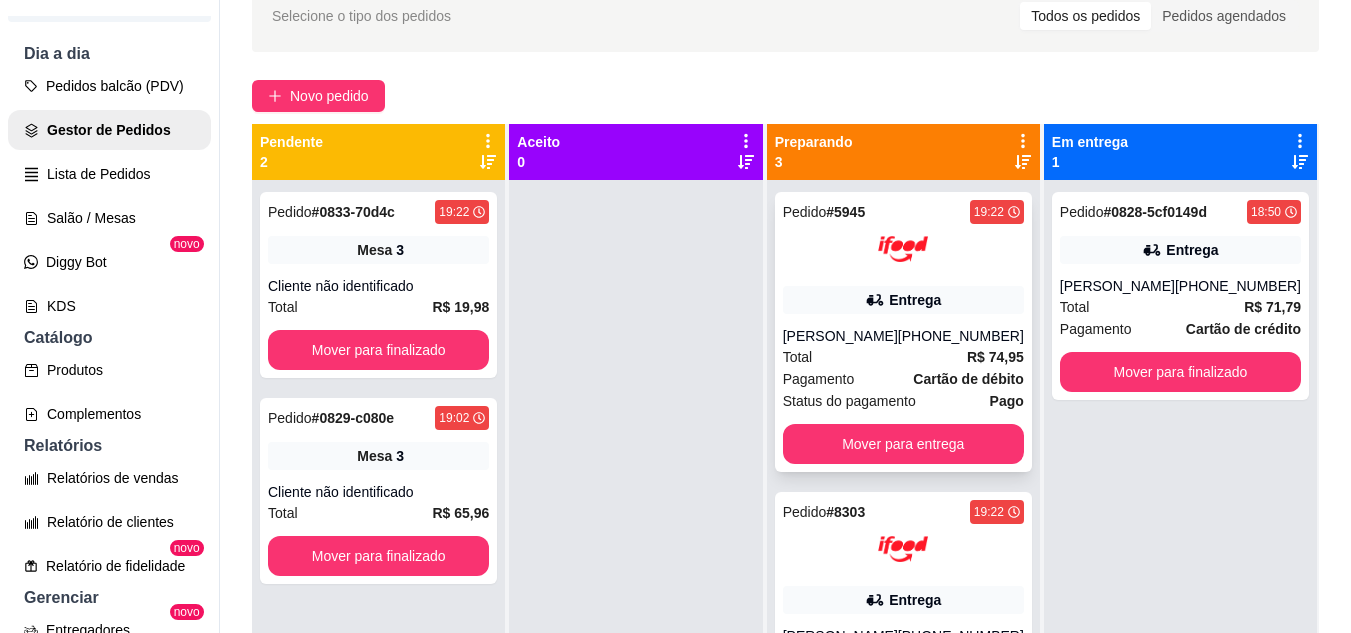 click on "Pedido  # 5945 19:22 Entrega [PERSON_NAME] [PHONE_NUMBER] Total R$ 74,95 Pagamento Cartão de débito Status do pagamento Pago Mover para entrega" at bounding box center (903, 332) 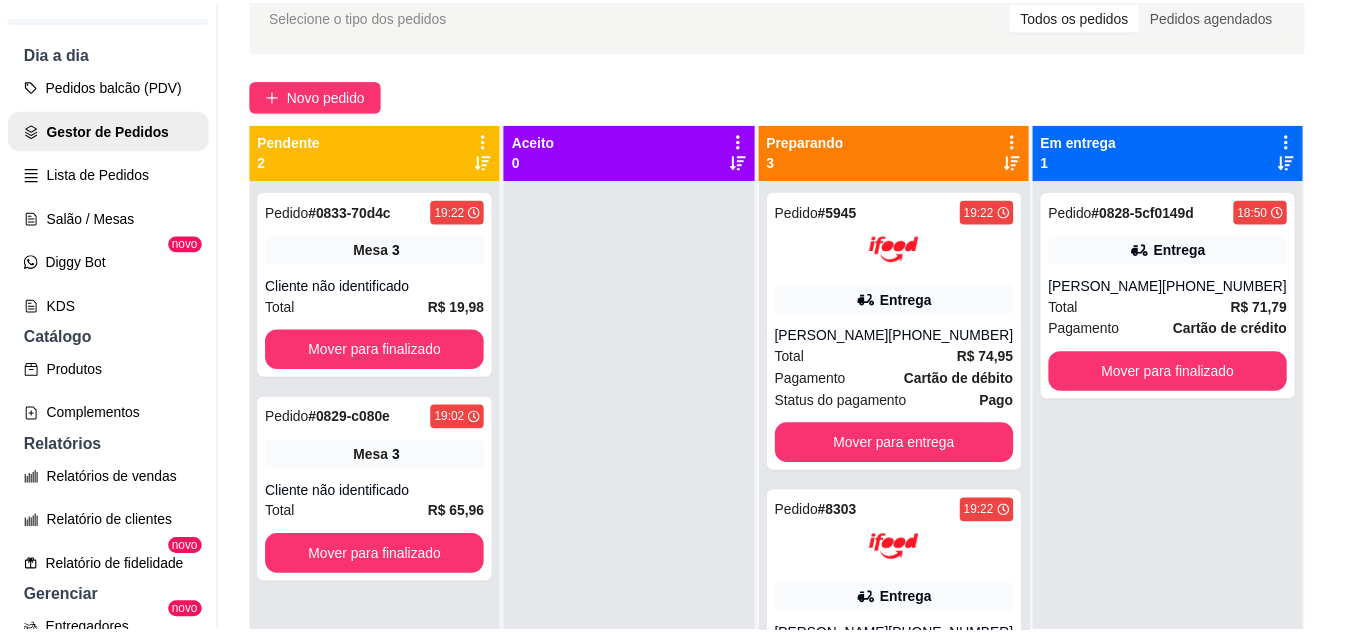 scroll, scrollTop: 200, scrollLeft: 0, axis: vertical 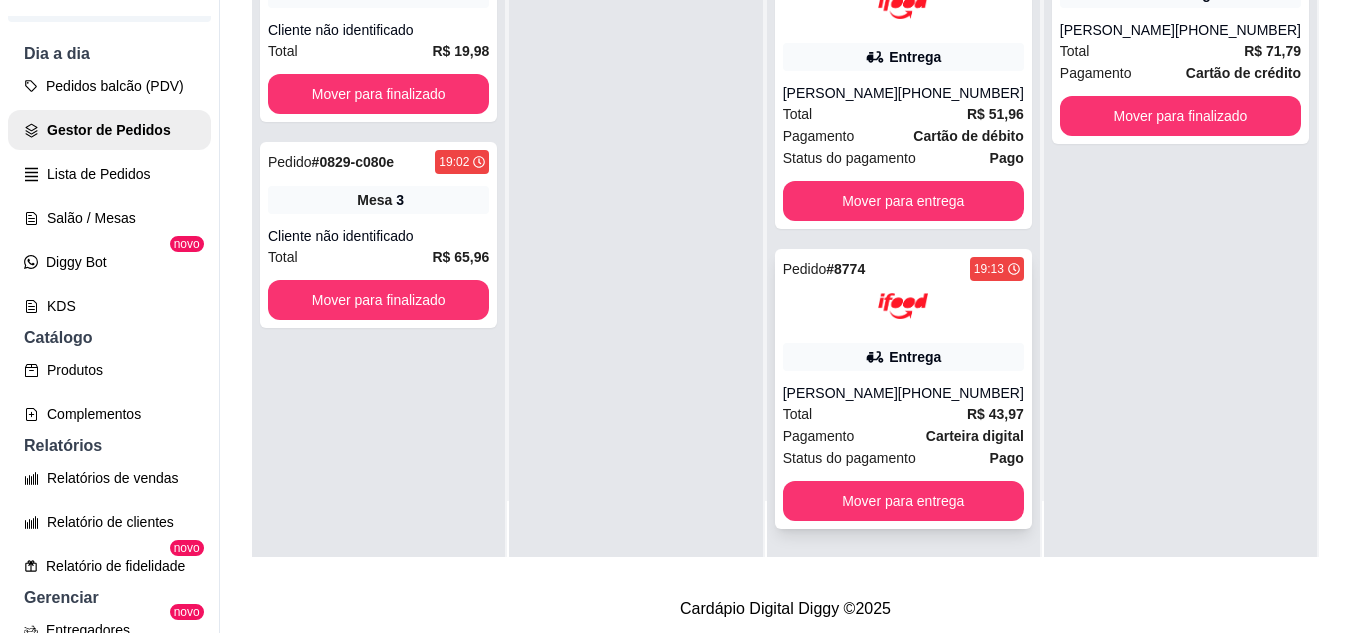 click on "Pedido  # 8774 19:13 Entrega [PERSON_NAME] [PHONE_NUMBER] Total R$ 43,97 Pagamento Carteira digital Status do pagamento Pago Mover para entrega" at bounding box center (903, 389) 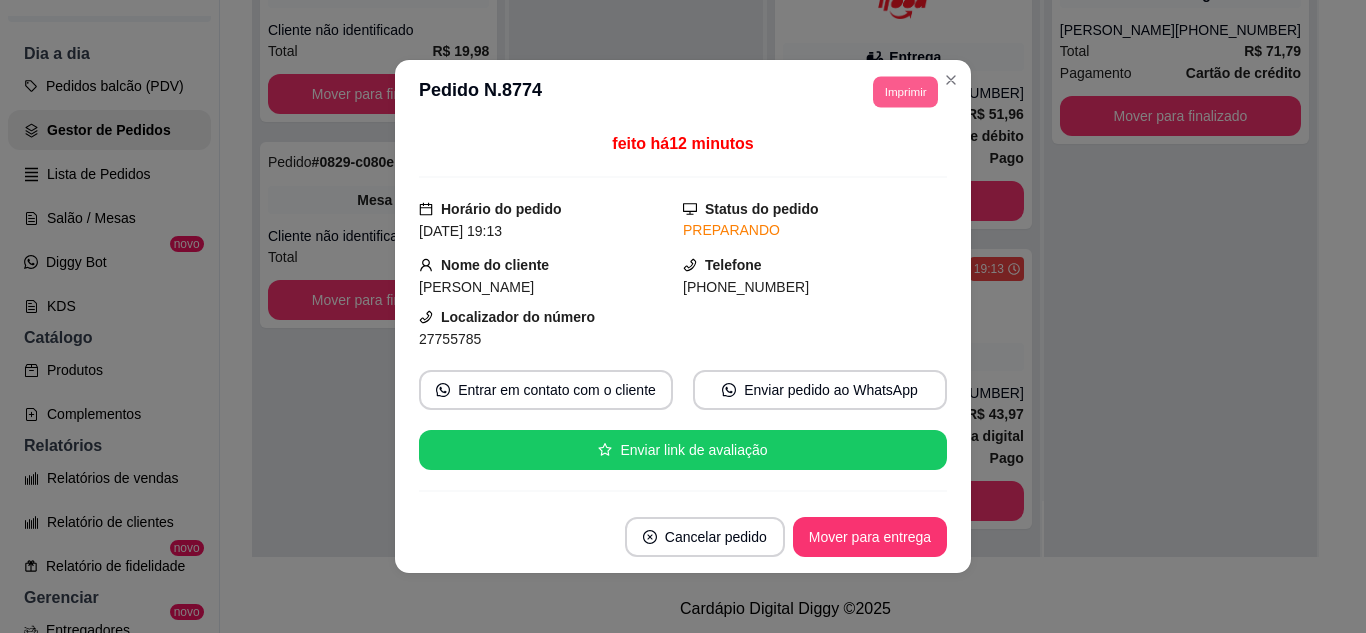 click on "Imprimir" at bounding box center (905, 91) 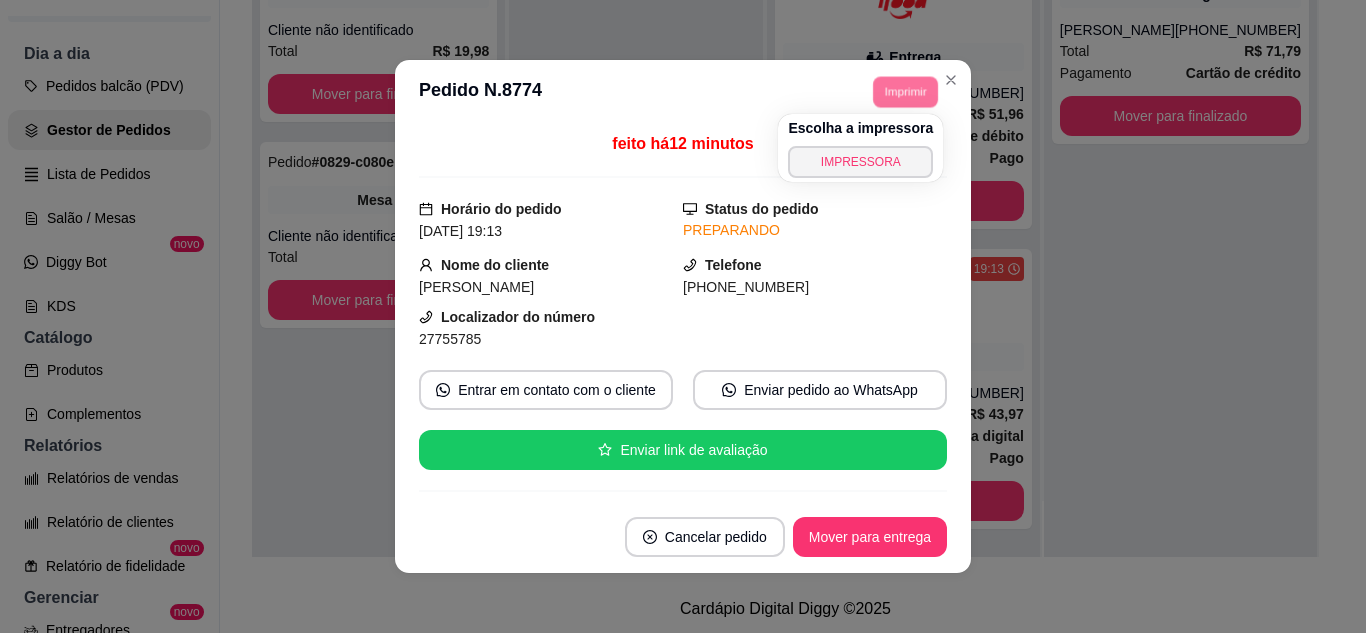click on "Escolha a impressora IMPRESSORA" at bounding box center [860, 148] 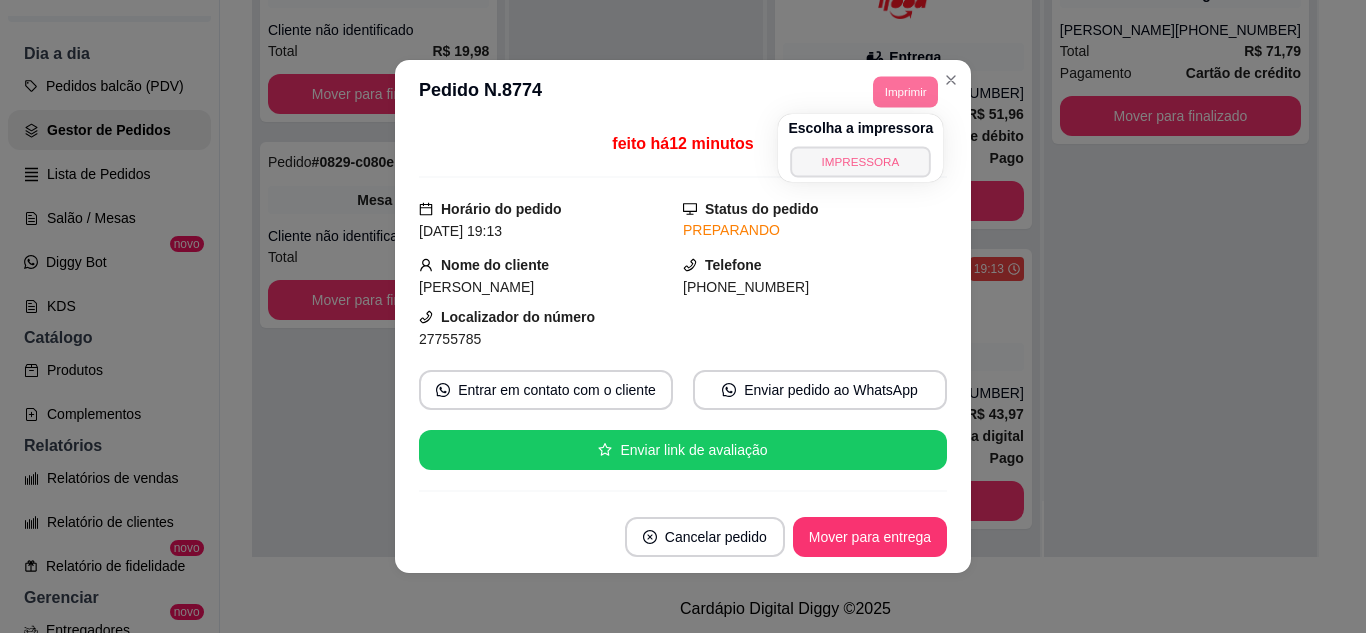 click on "IMPRESSORA" at bounding box center (861, 161) 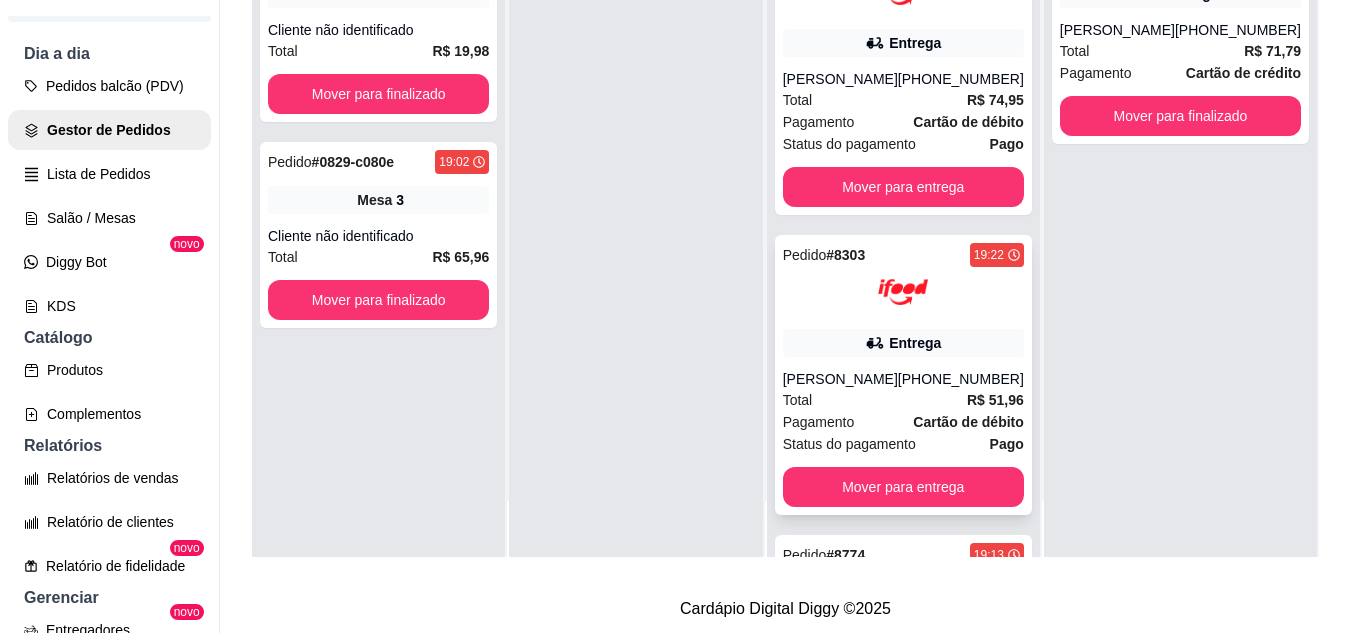 scroll, scrollTop: 0, scrollLeft: 0, axis: both 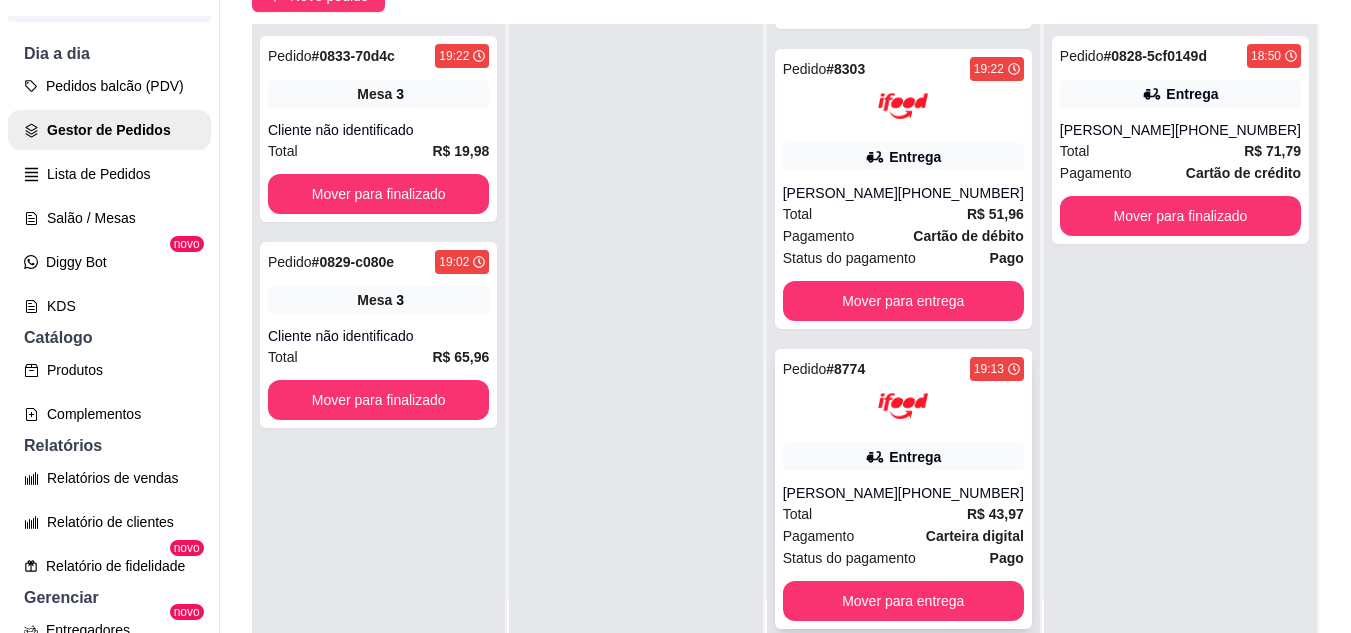 click on "Pedido  # 8774 19:13 Entrega [PERSON_NAME] [PHONE_NUMBER] Total R$ 43,97 Pagamento Carteira digital Status do pagamento Pago Mover para entrega" at bounding box center (903, 489) 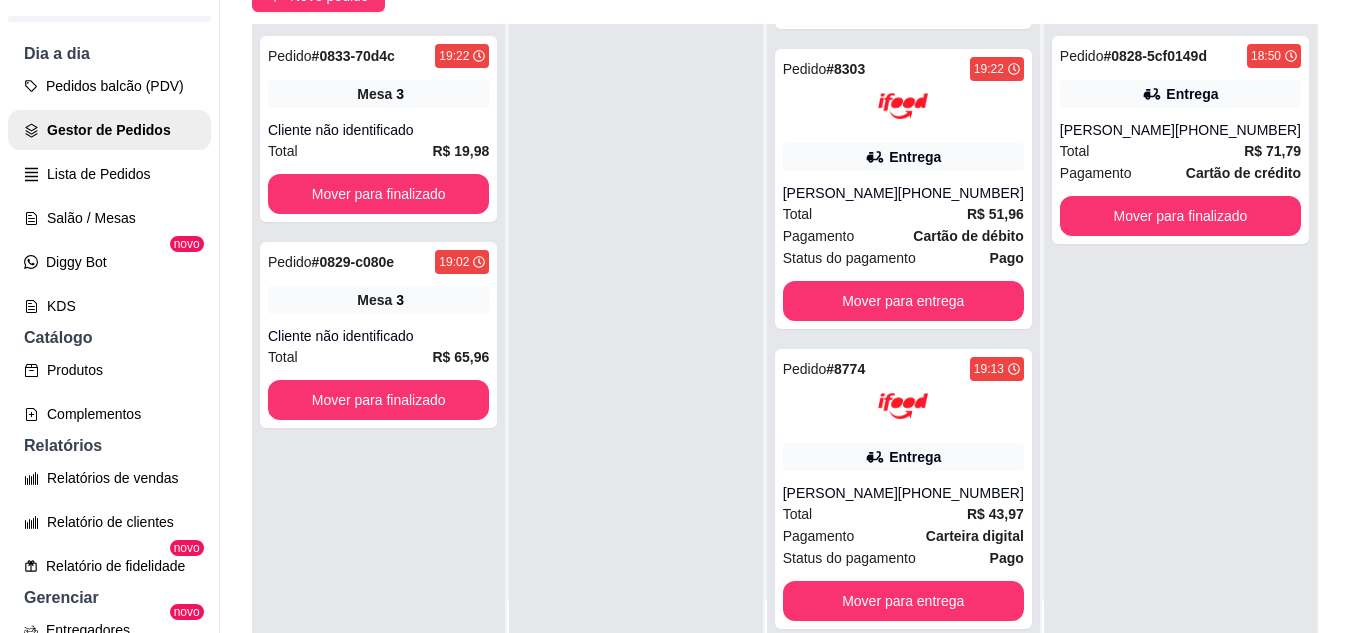 scroll, scrollTop: 100, scrollLeft: 0, axis: vertical 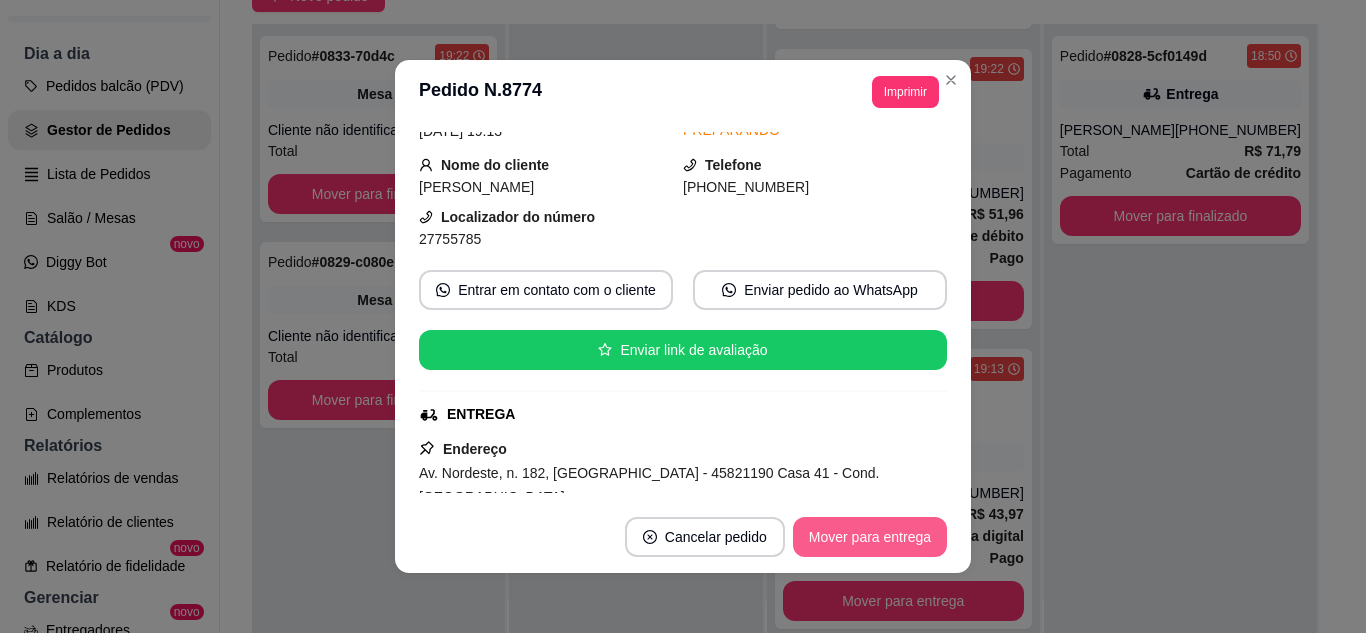 click on "Mover para entrega" at bounding box center [870, 537] 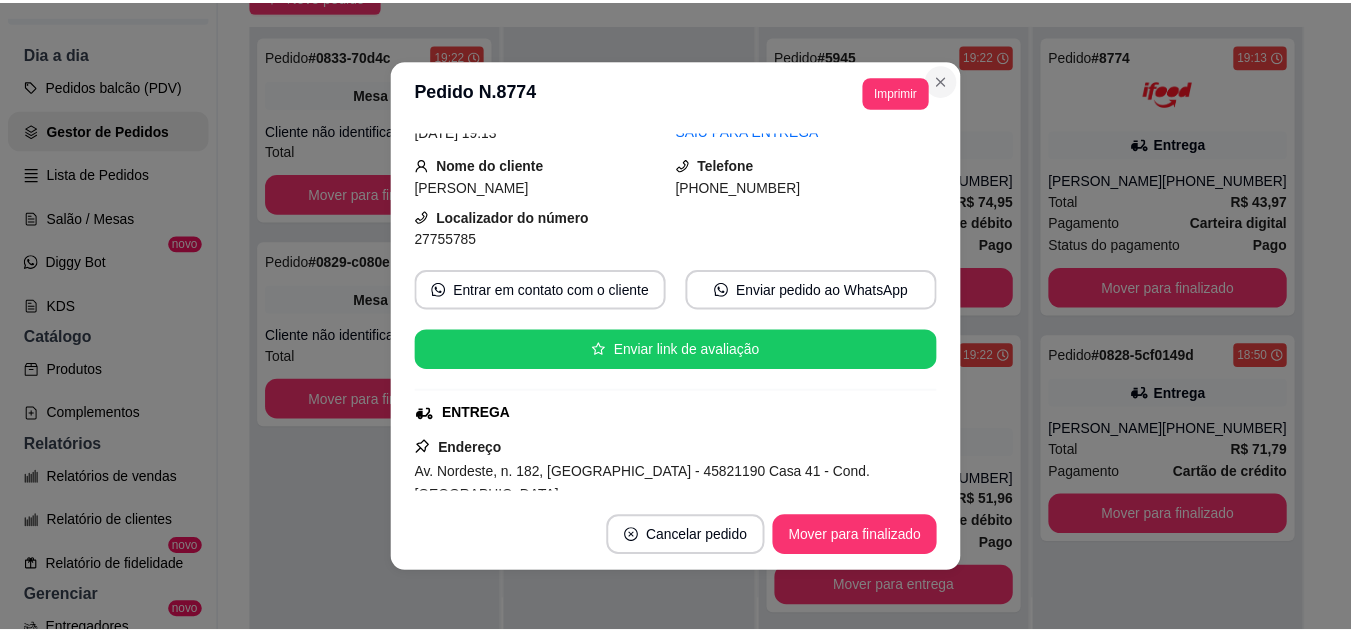 scroll, scrollTop: 0, scrollLeft: 0, axis: both 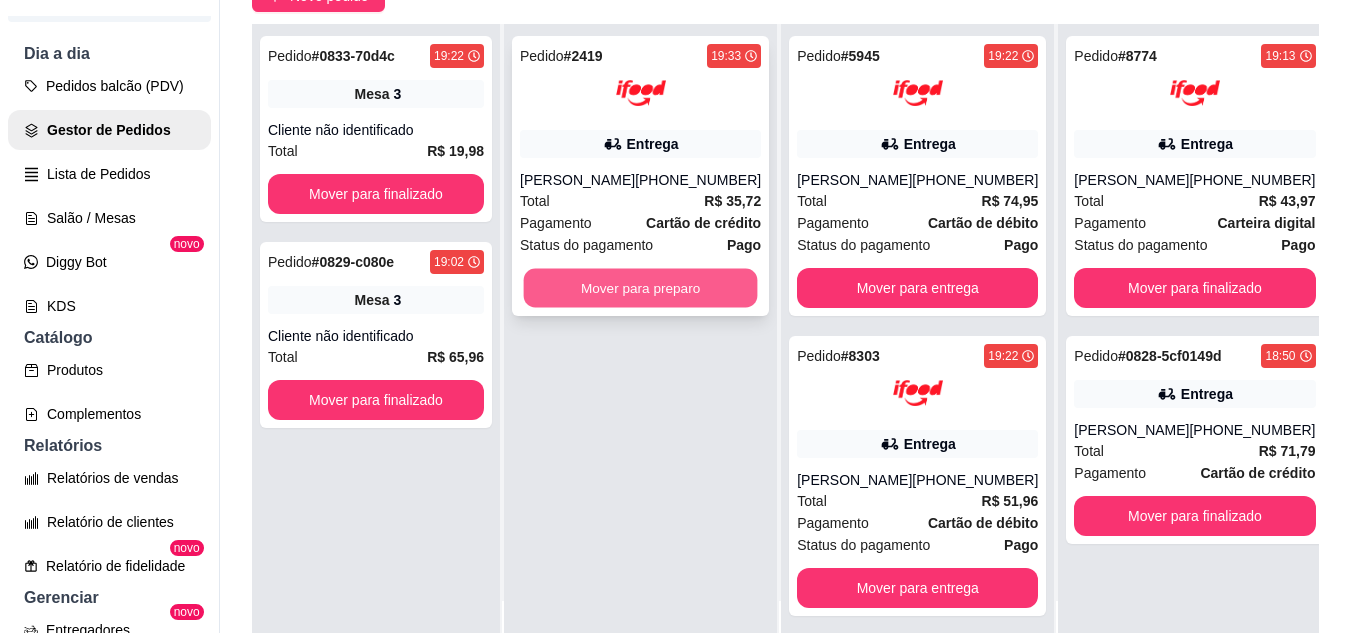 click on "Mover para preparo" at bounding box center [641, 288] 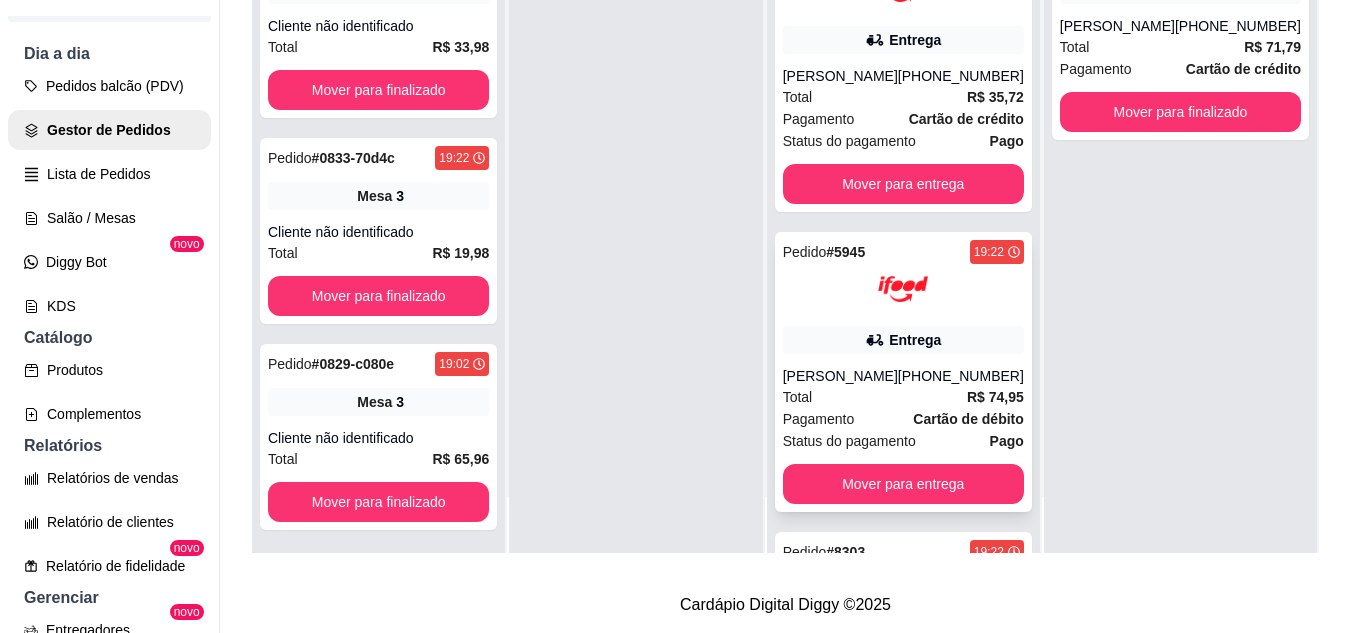 scroll, scrollTop: 319, scrollLeft: 0, axis: vertical 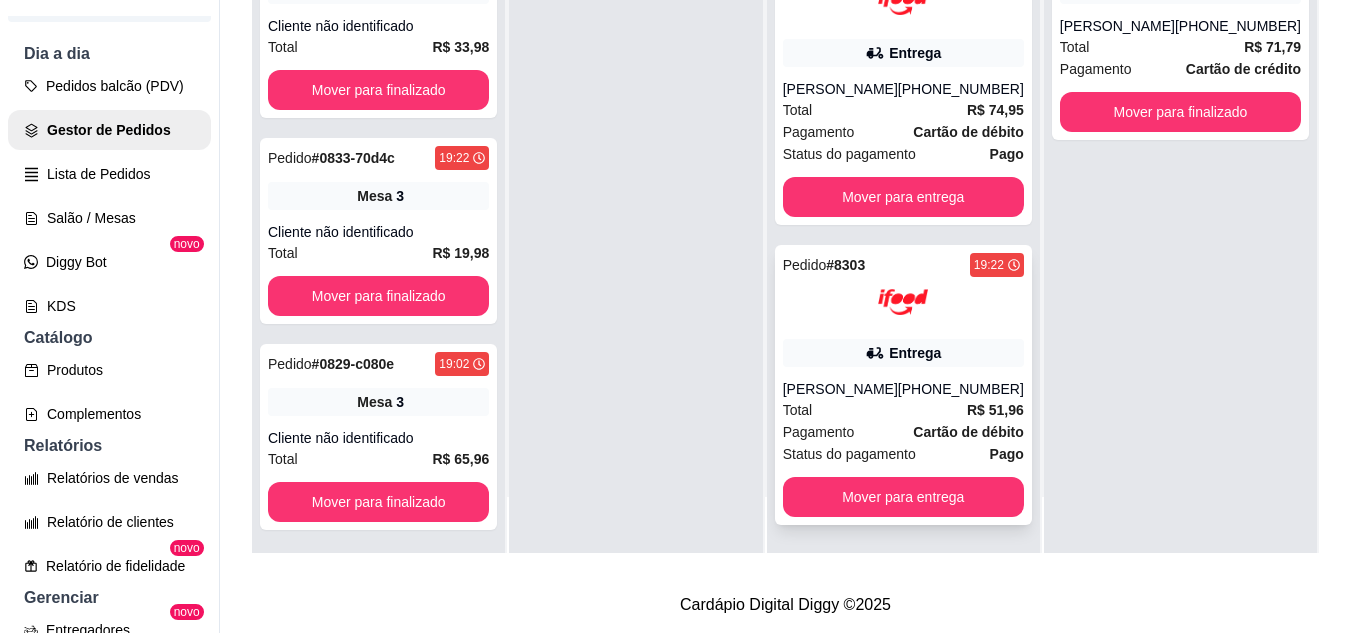 click on "Pedido  # 8303 19:22 Entrega [PERSON_NAME] [PHONE_NUMBER] Total R$ 51,96 Pagamento Cartão de débito Status do pagamento Pago Mover para entrega" at bounding box center (903, 385) 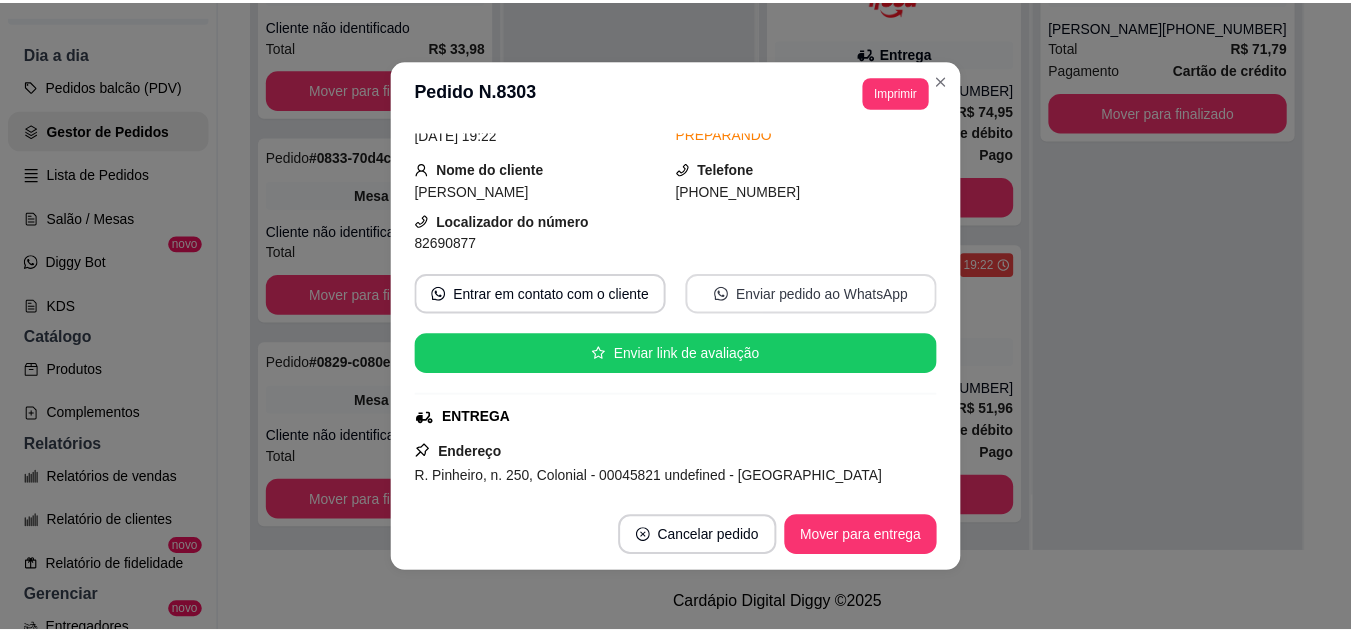 scroll, scrollTop: 100, scrollLeft: 0, axis: vertical 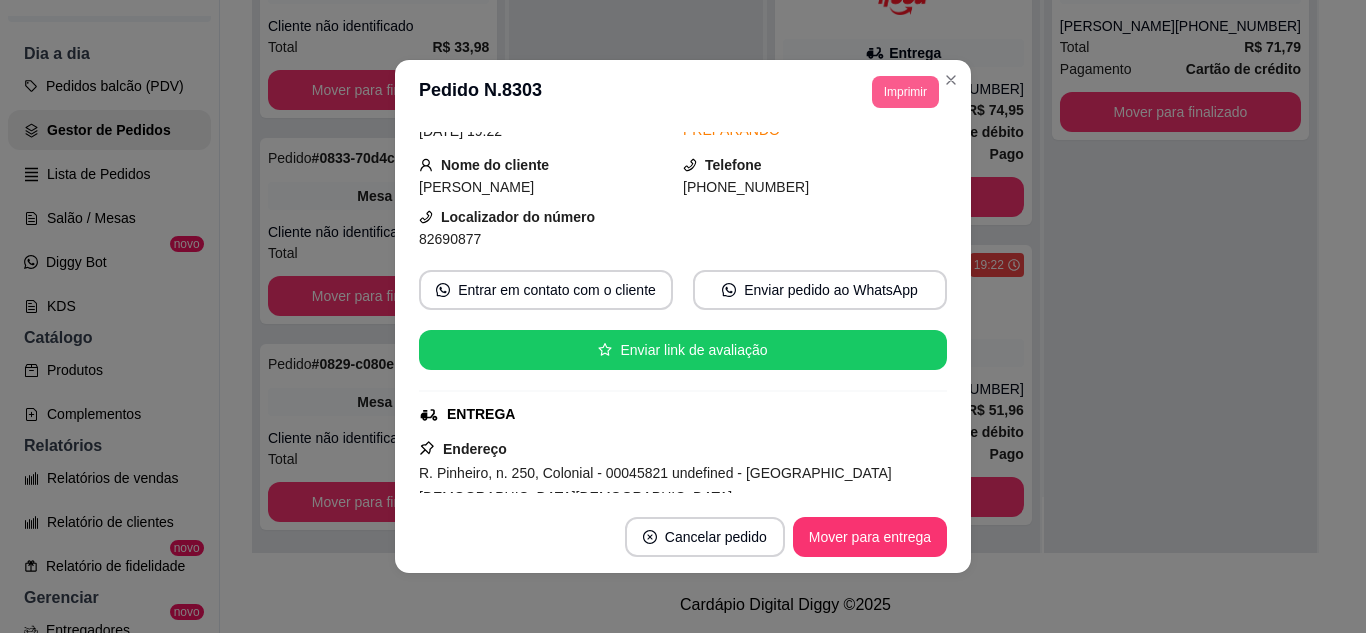 click on "Imprimir" at bounding box center [905, 92] 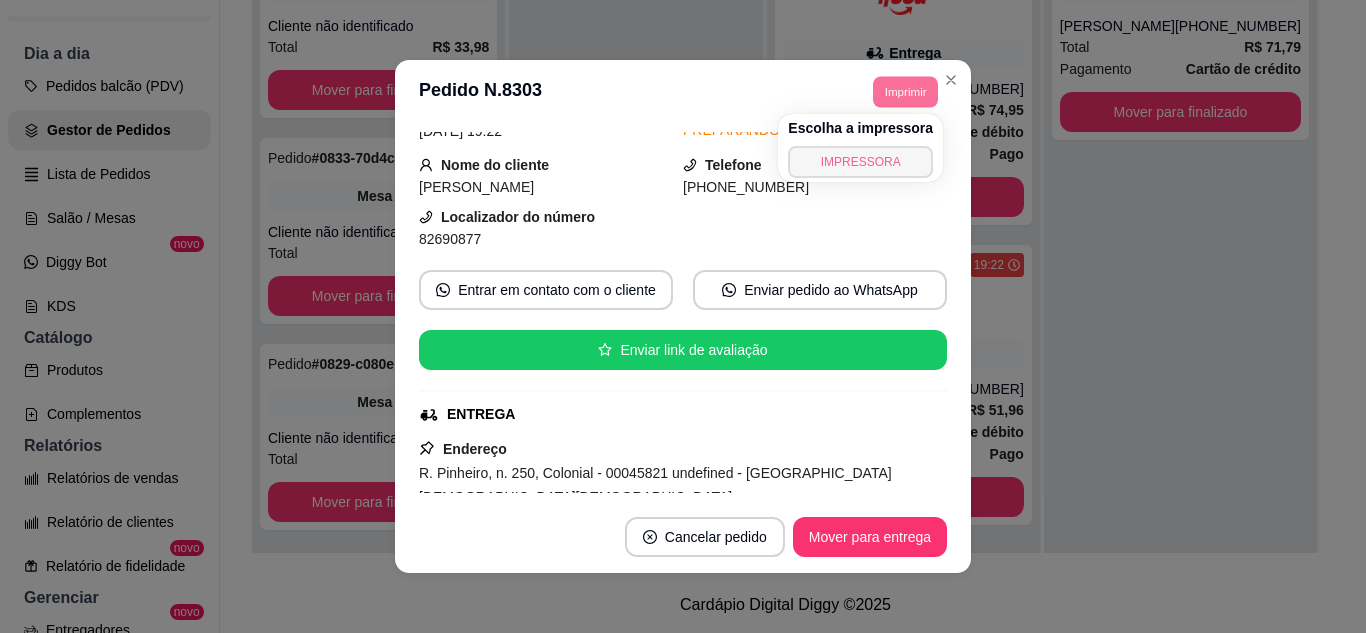 click on "IMPRESSORA" at bounding box center [860, 162] 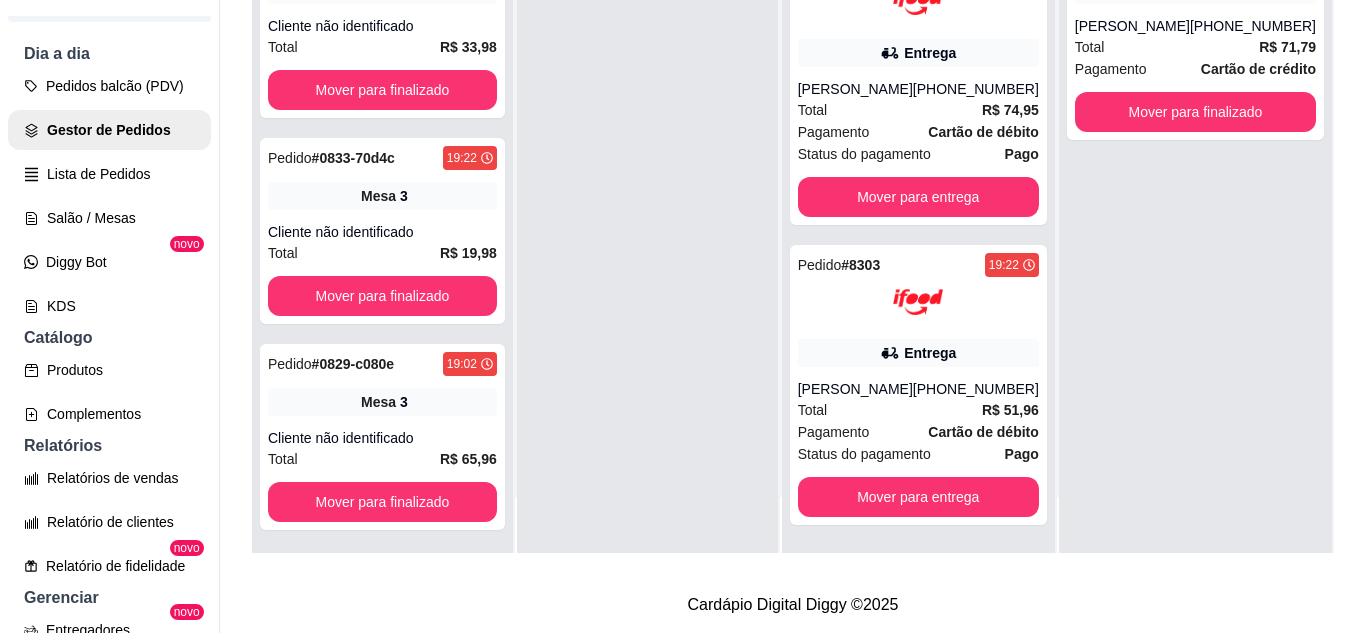 click on "[PHONE_NUMBER]" at bounding box center [976, 89] 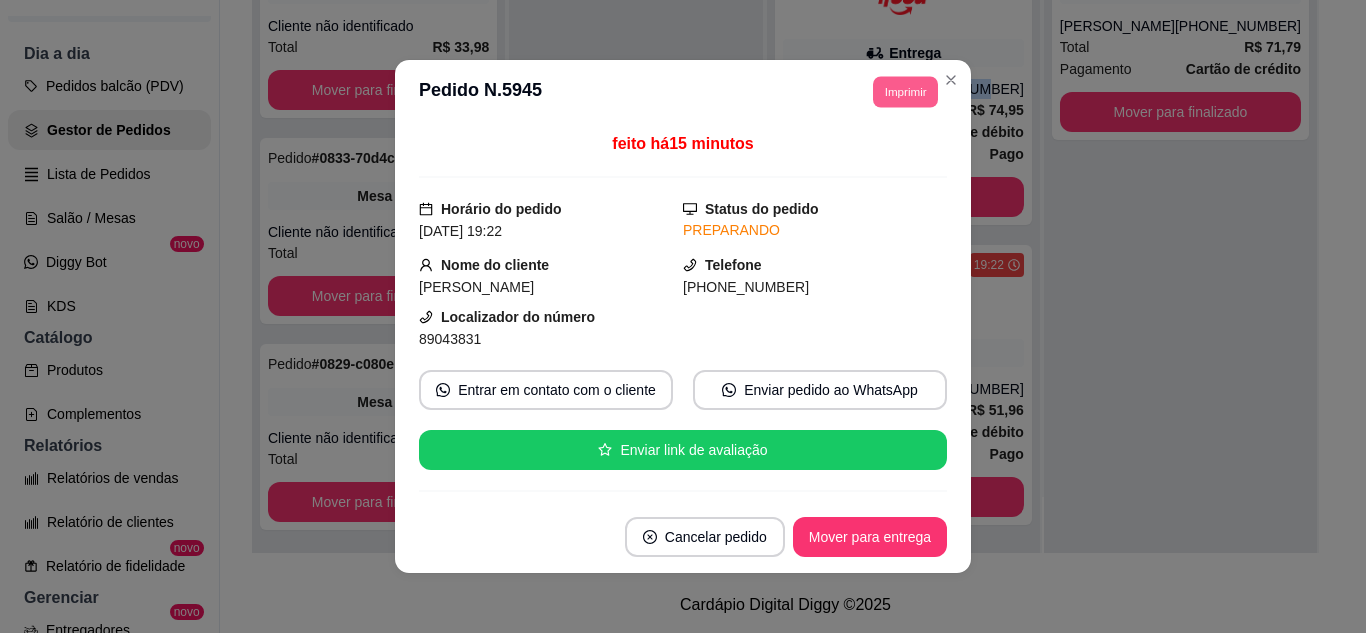 click on "Imprimir" at bounding box center [905, 91] 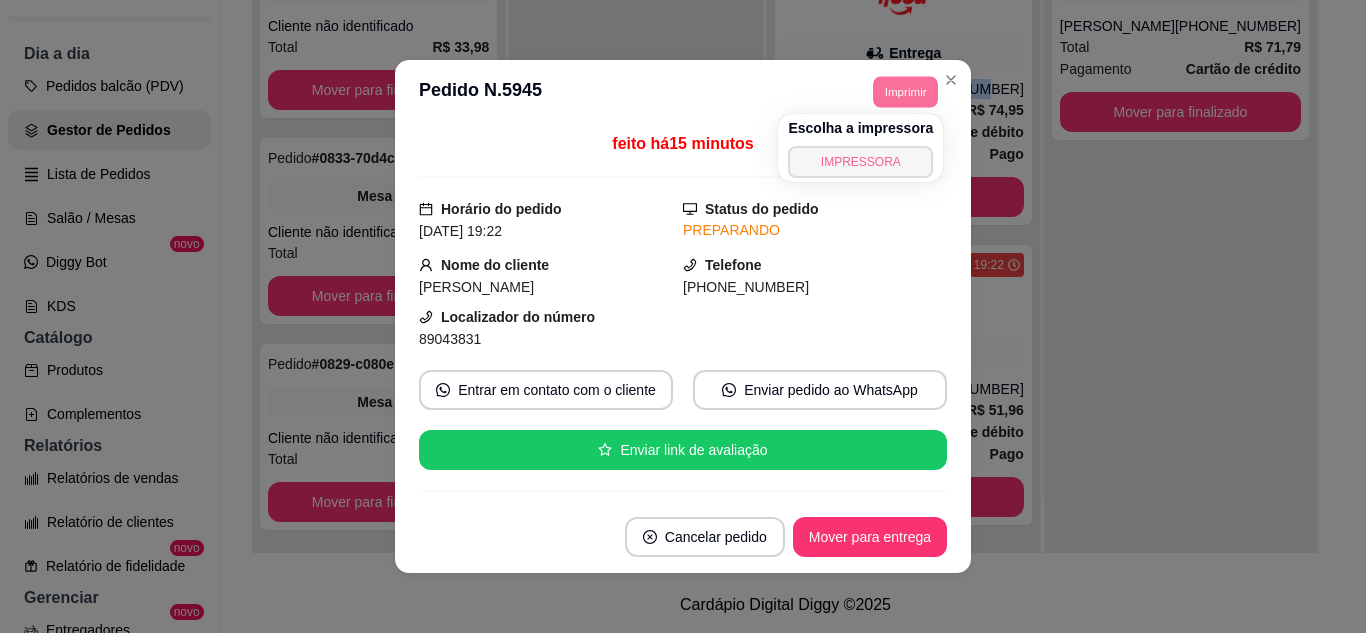 click on "IMPRESSORA" at bounding box center (860, 162) 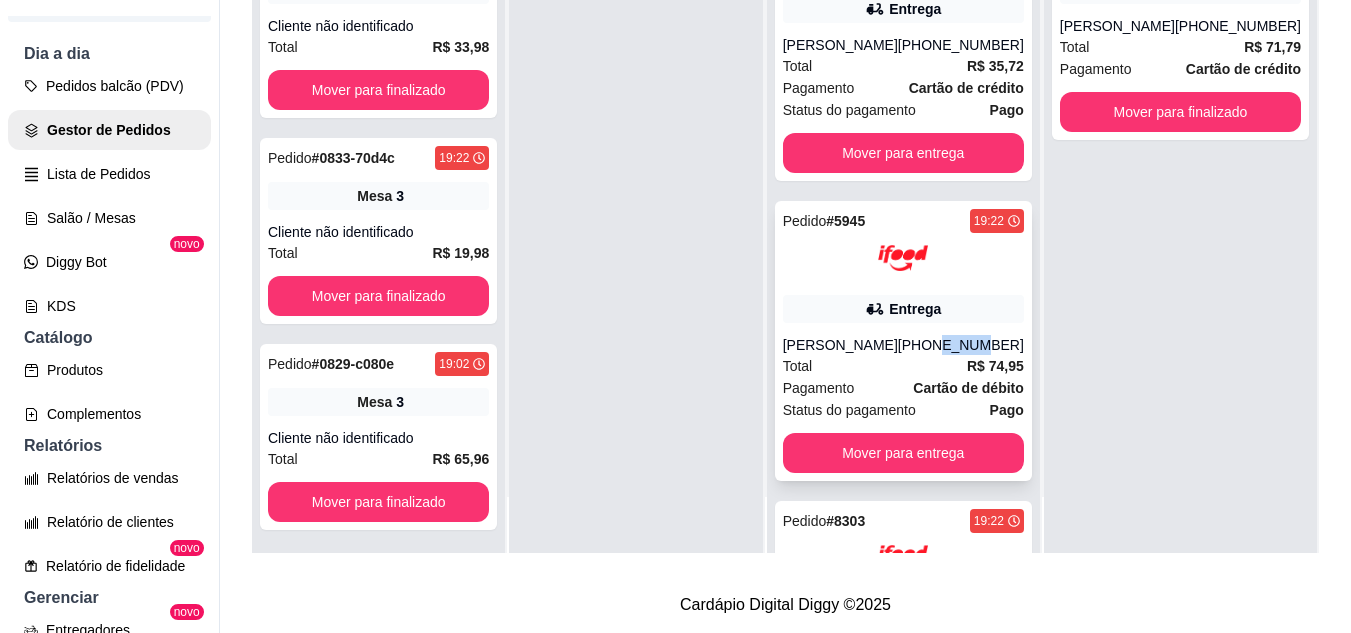 scroll, scrollTop: 0, scrollLeft: 0, axis: both 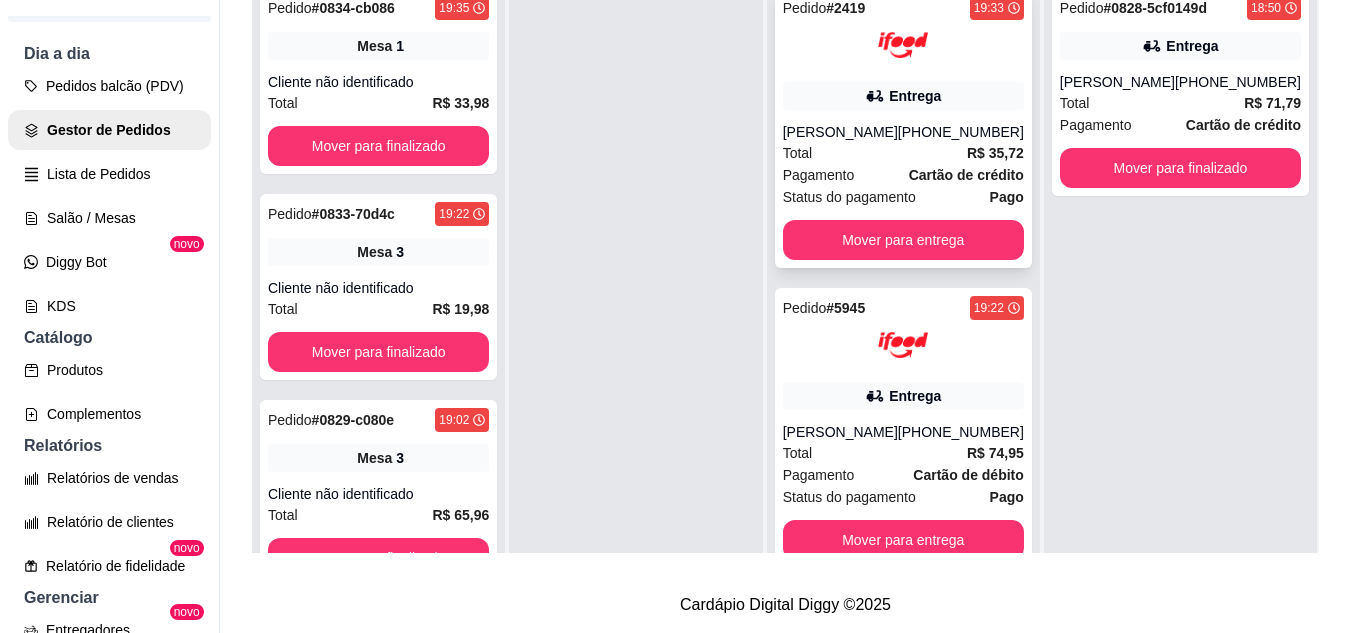 click on "Pedido  # 2419 19:33 Entrega [PERSON_NAME] [PHONE_NUMBER] Total R$ 35,72 Pagamento Cartão de crédito Status do pagamento Pago Mover para entrega" at bounding box center [903, 128] 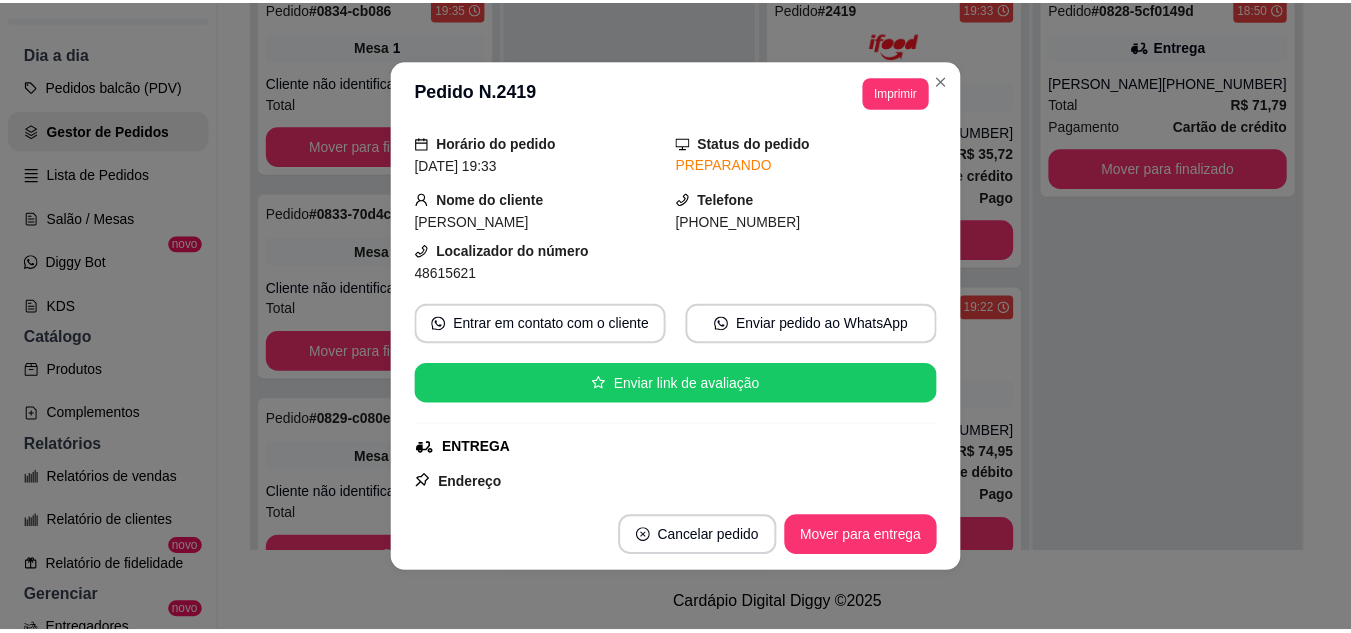 scroll, scrollTop: 100, scrollLeft: 0, axis: vertical 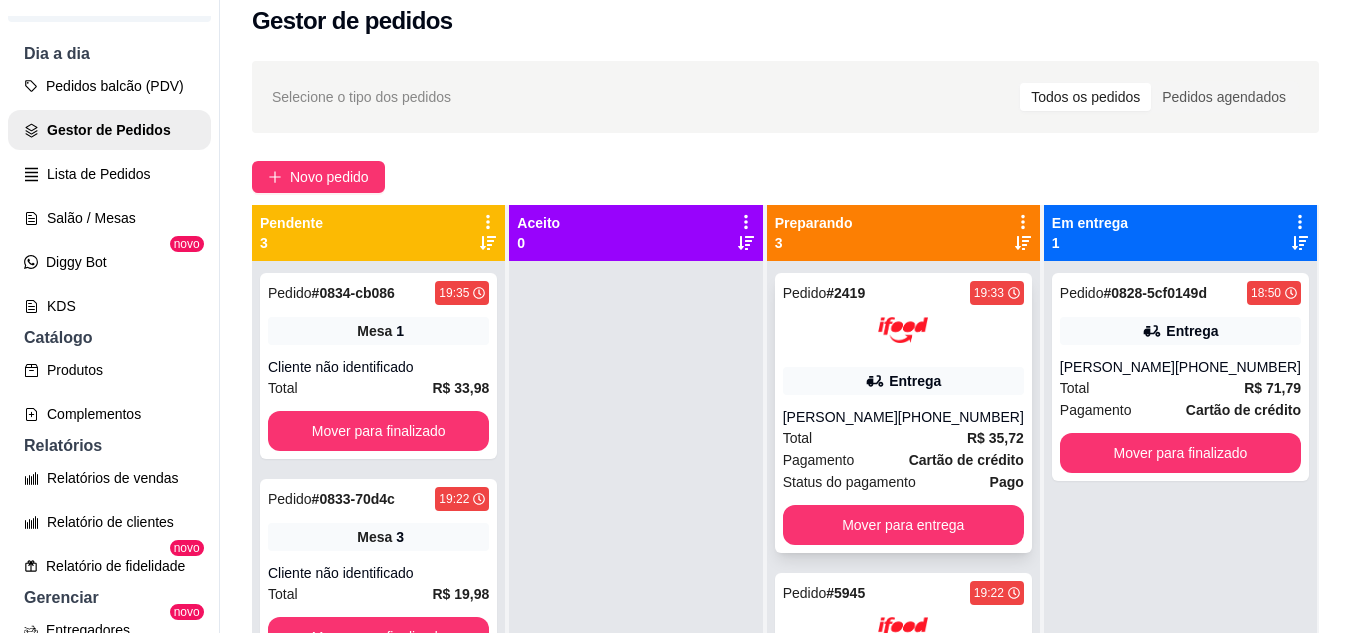 click at bounding box center (903, 330) 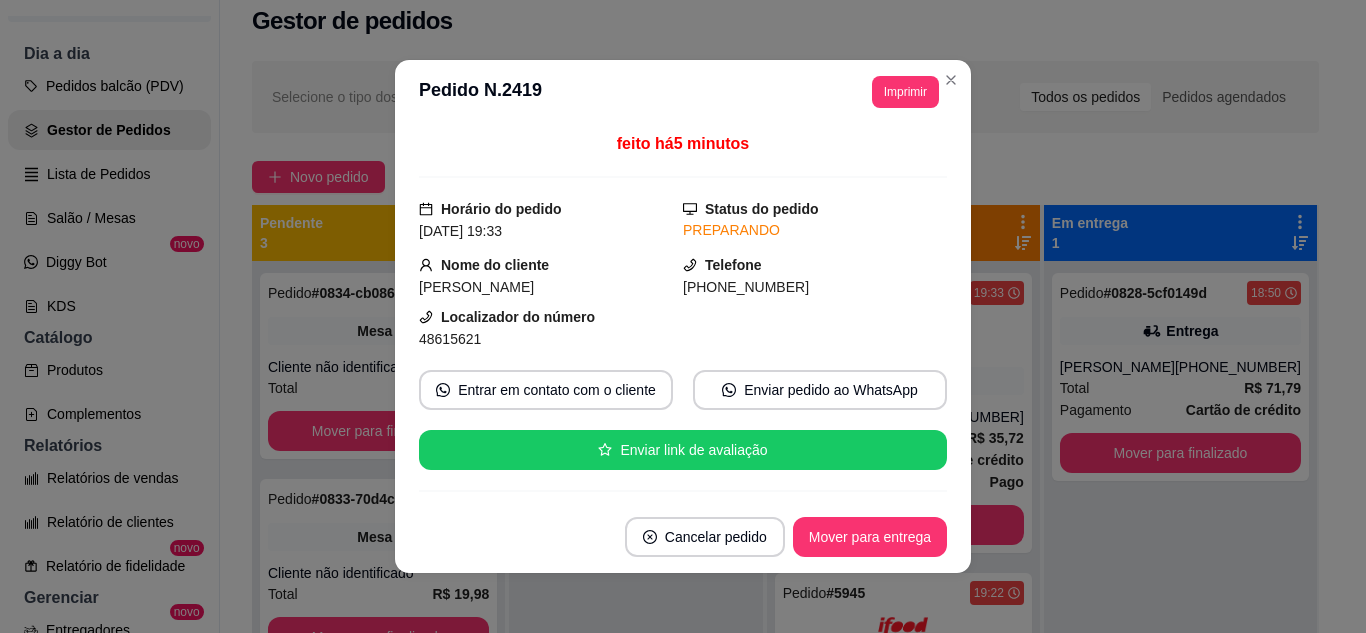 click on "Imprimir" at bounding box center (905, 92) 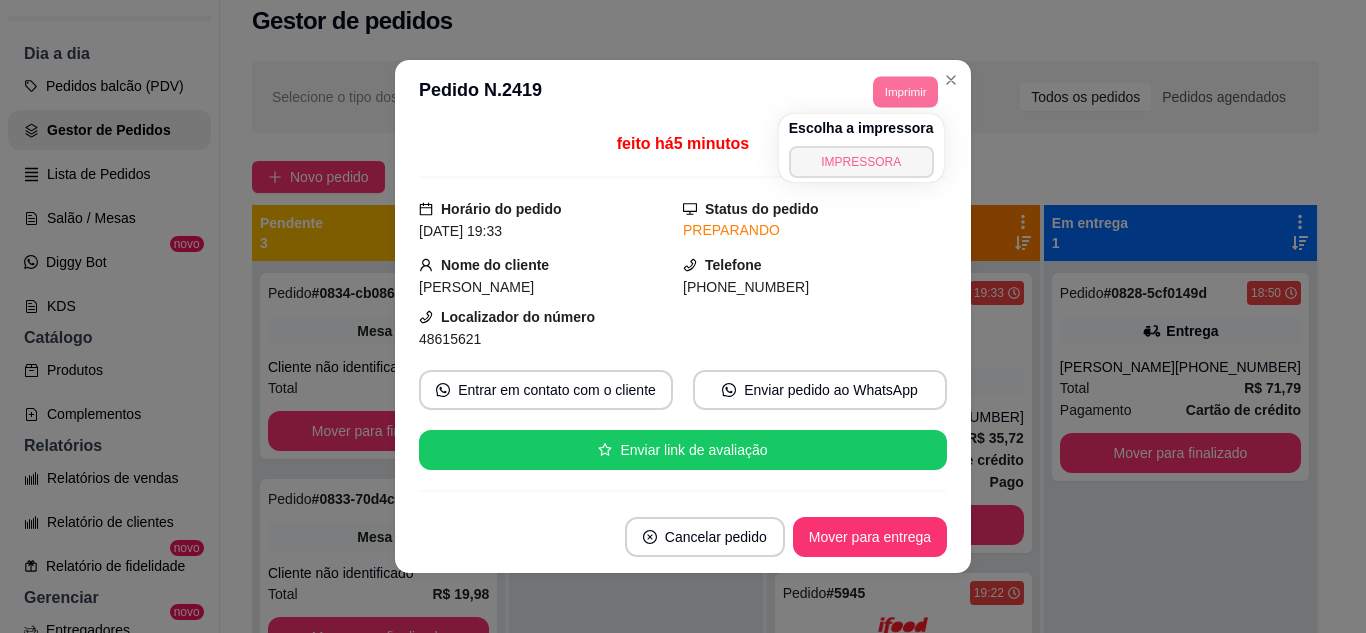 click on "IMPRESSORA" at bounding box center [861, 162] 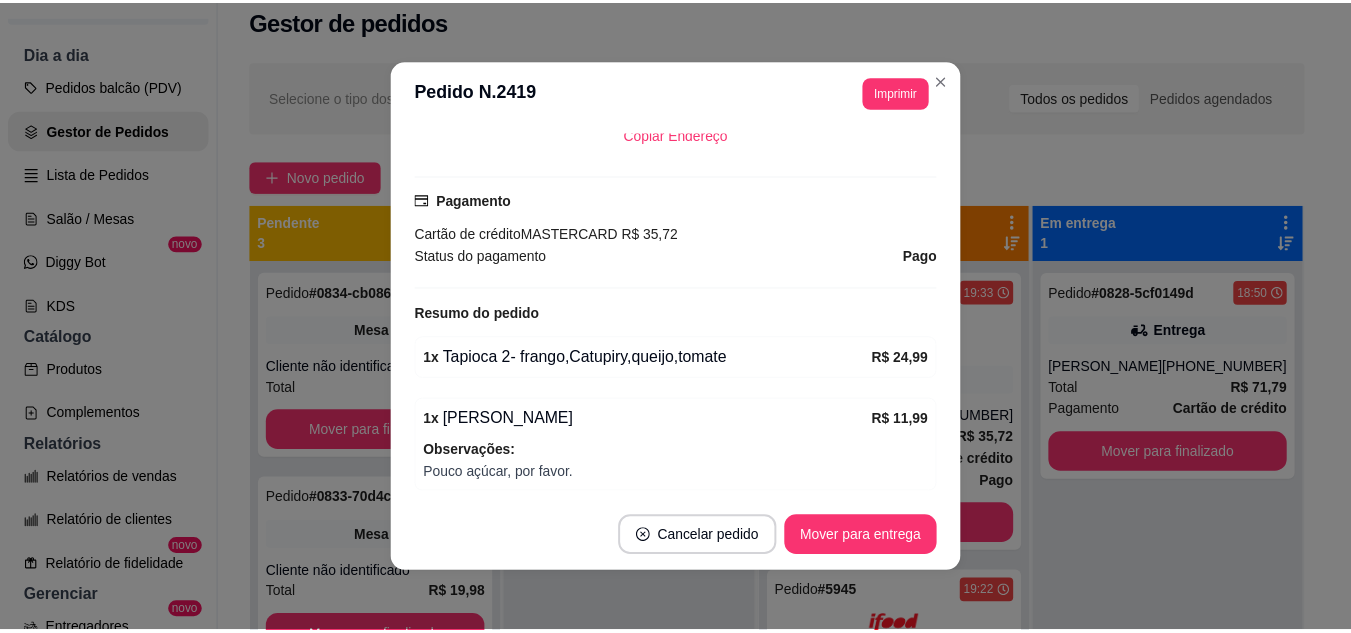 scroll, scrollTop: 536, scrollLeft: 0, axis: vertical 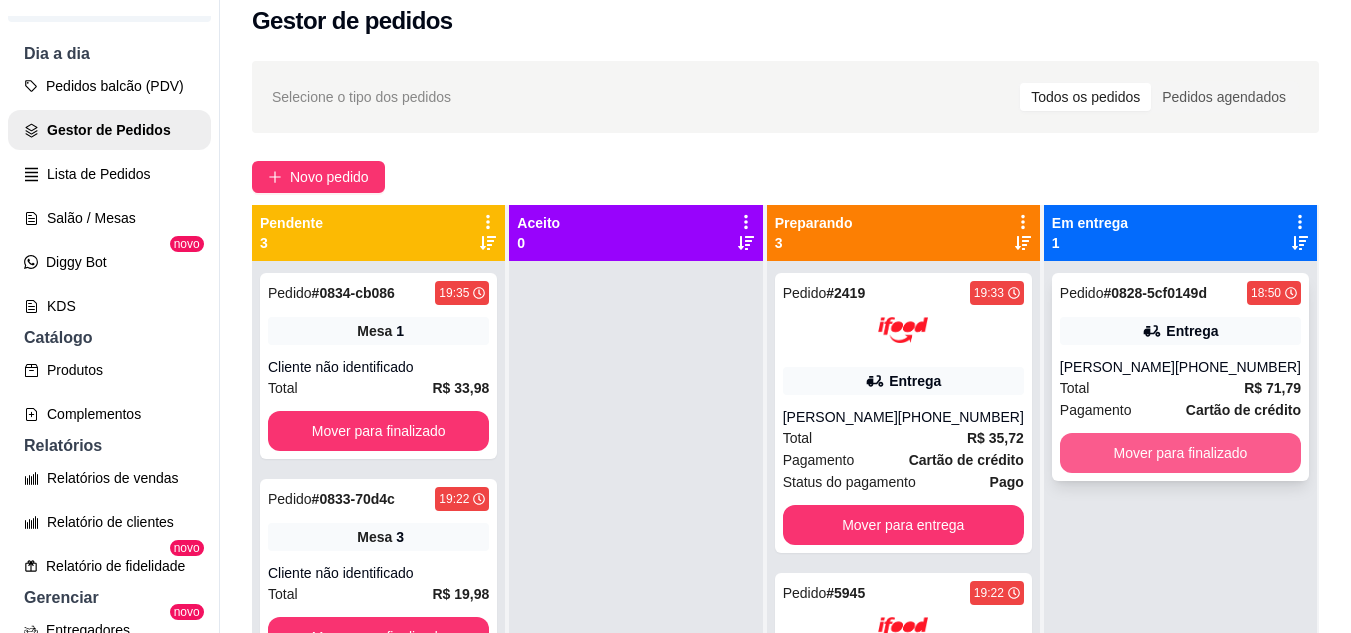 click on "Mover para finalizado" at bounding box center (1180, 453) 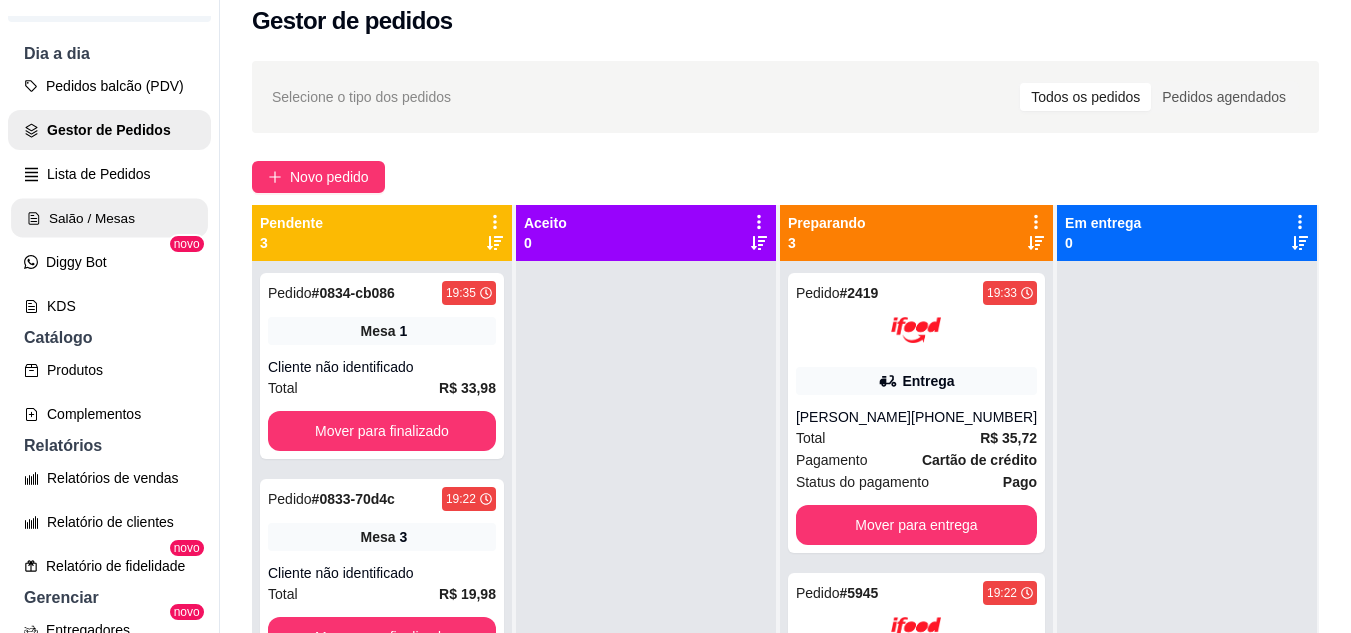 click on "Salão / Mesas" at bounding box center (109, 218) 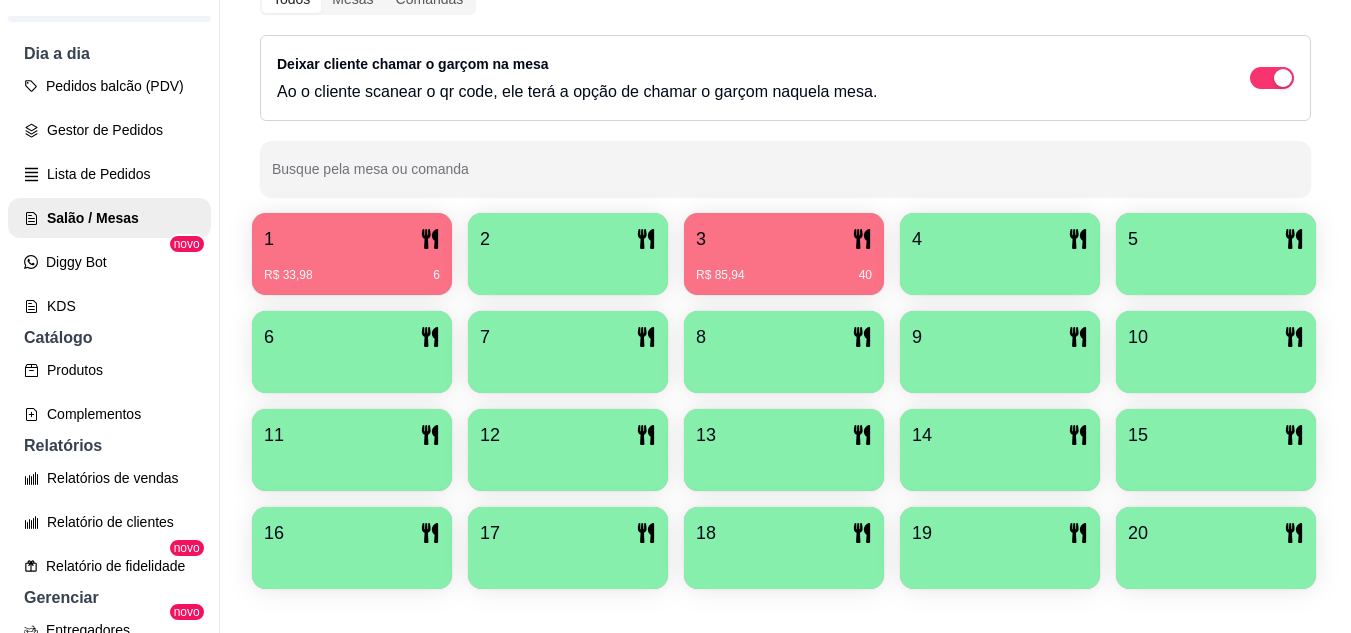 scroll, scrollTop: 300, scrollLeft: 0, axis: vertical 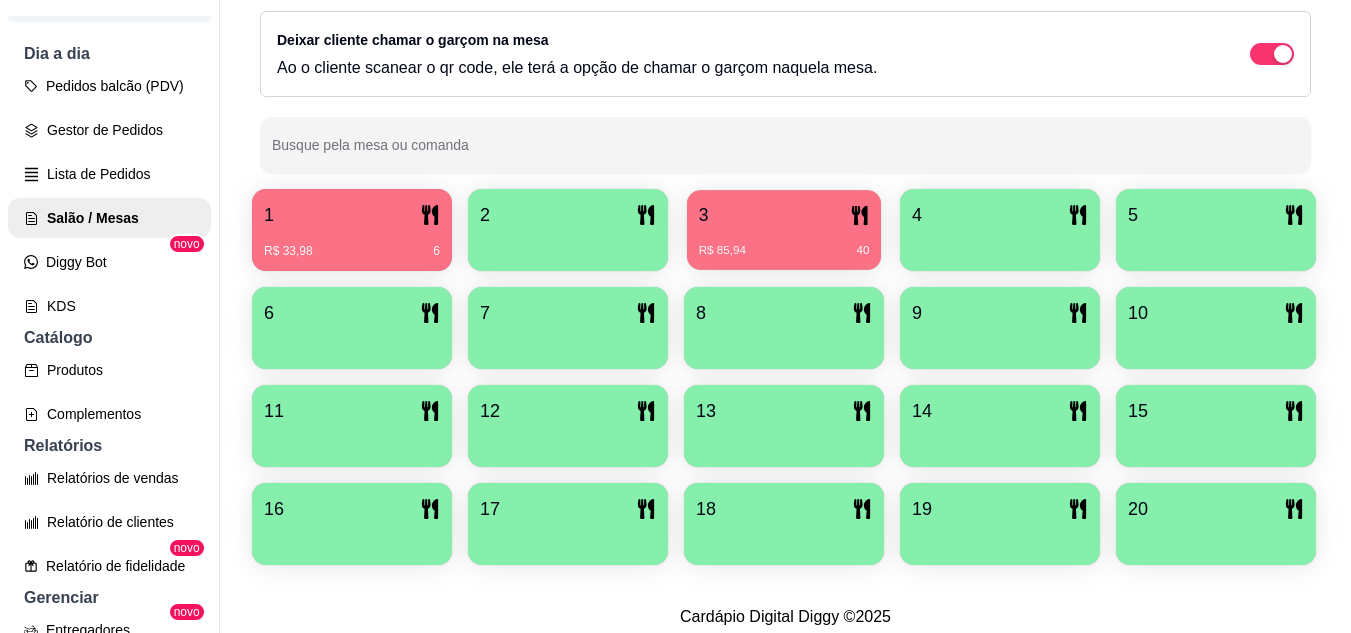 click on "3" at bounding box center (784, 215) 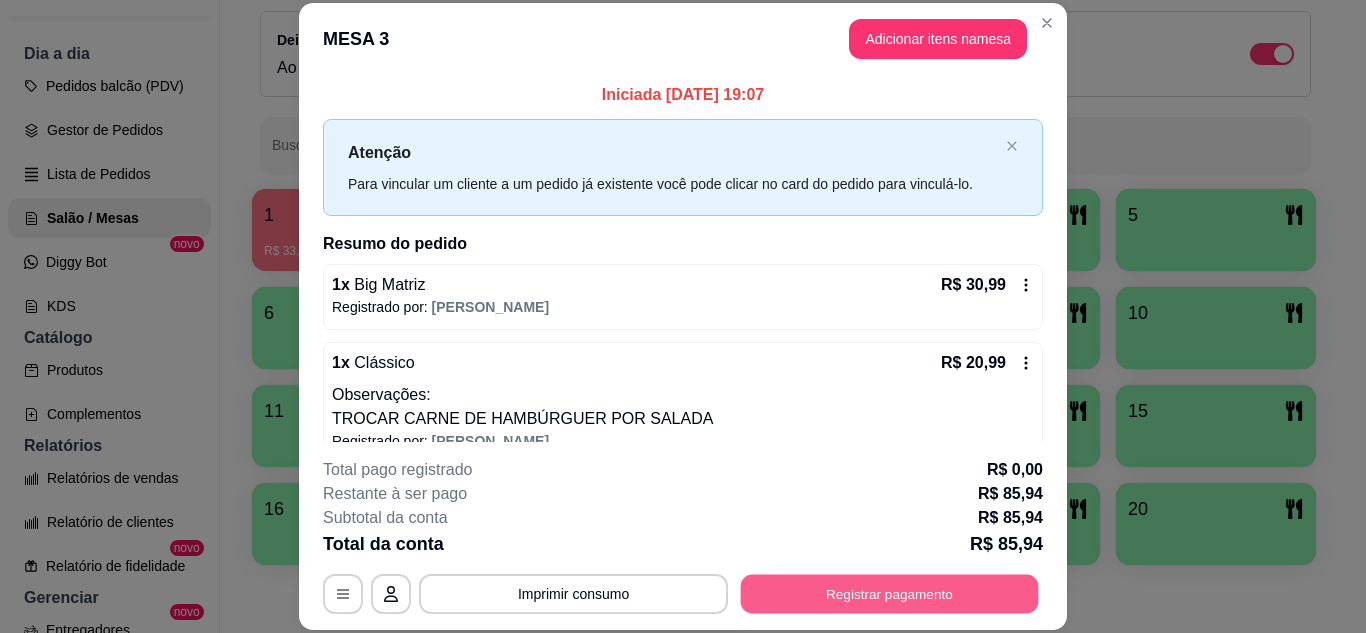 click on "Registrar pagamento" at bounding box center (890, 593) 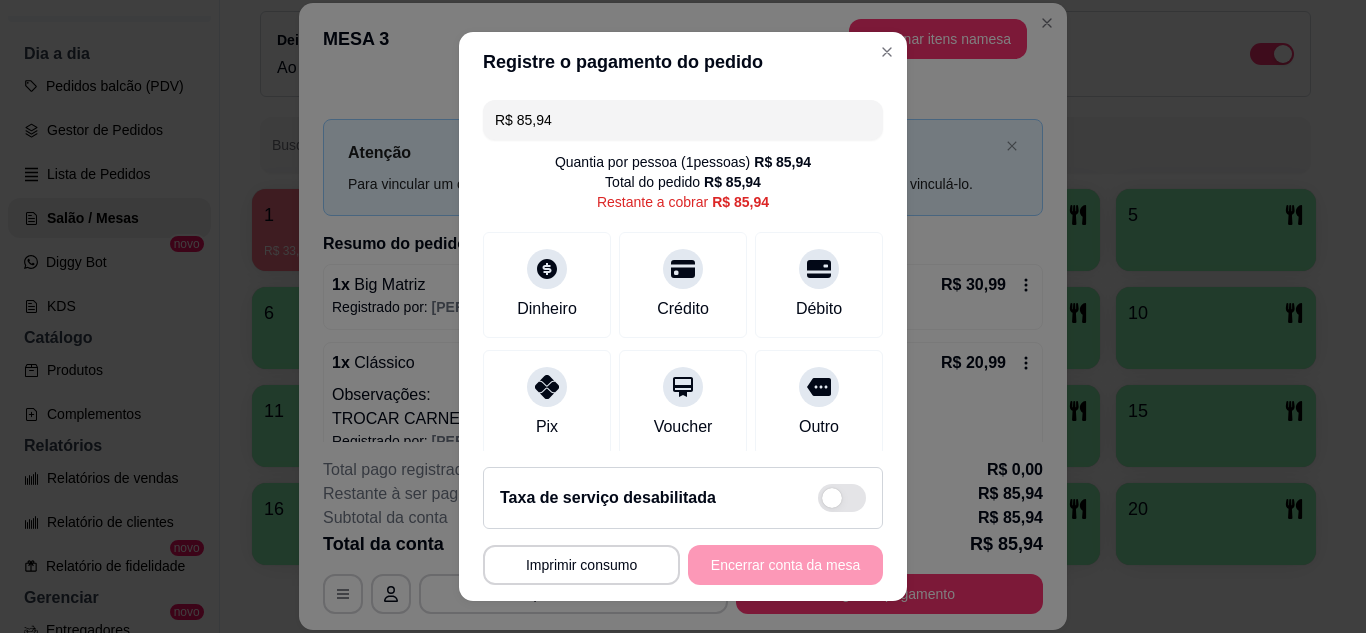 click on "R$ 85,94" at bounding box center [683, 120] 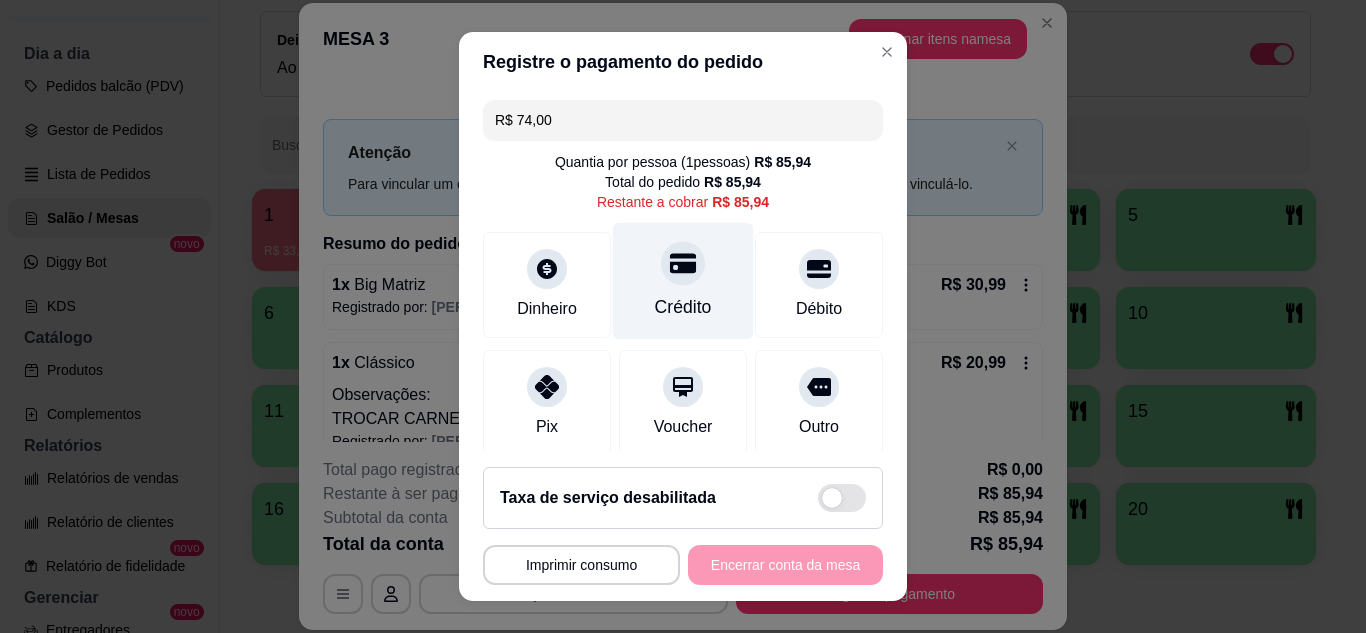 click on "Crédito" at bounding box center (683, 280) 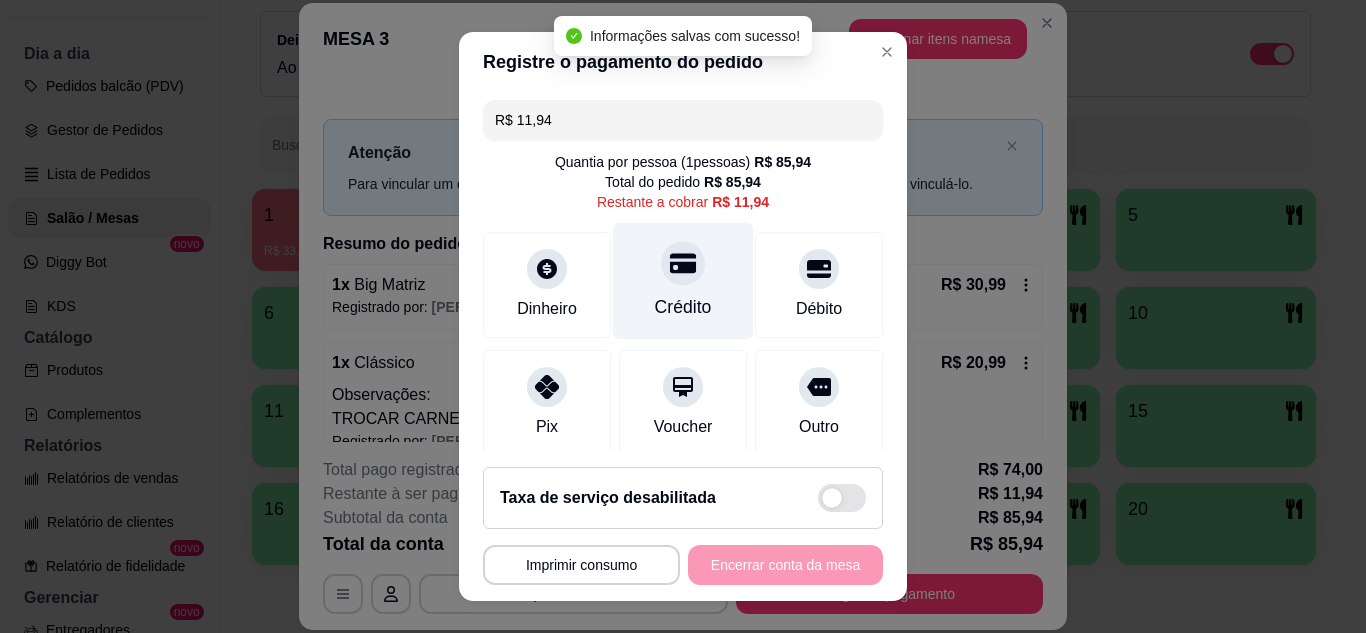click on "Crédito" at bounding box center [683, 280] 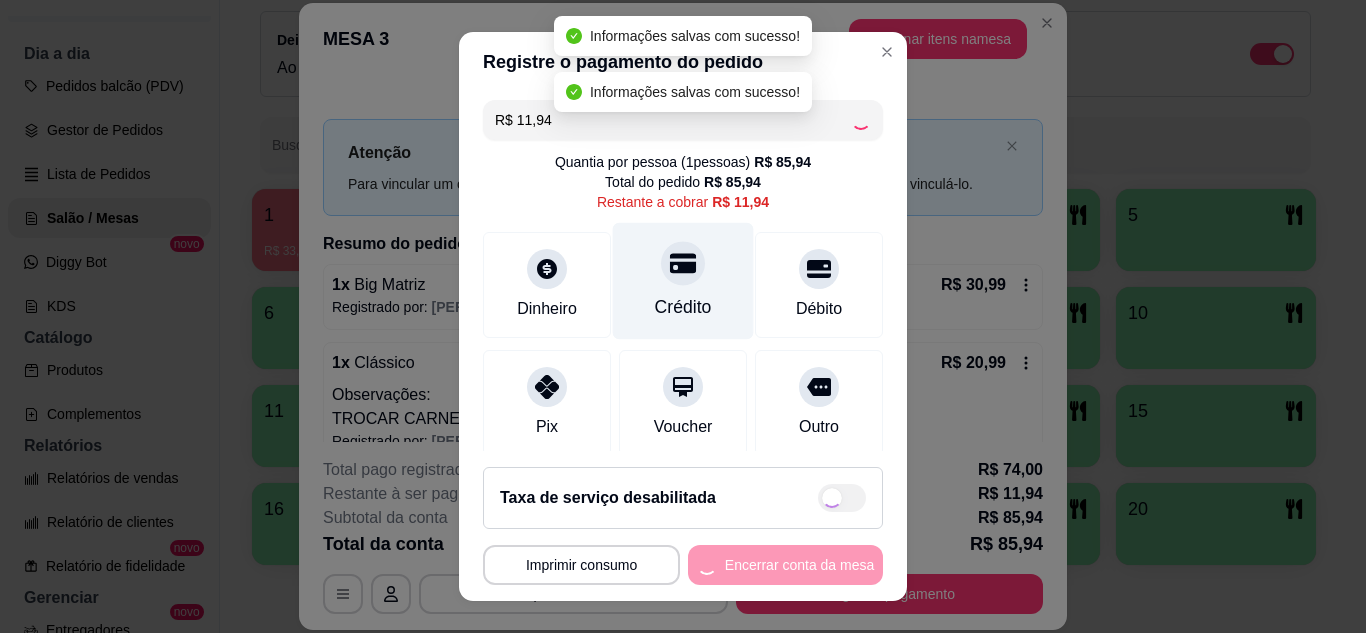 type on "R$ 0,00" 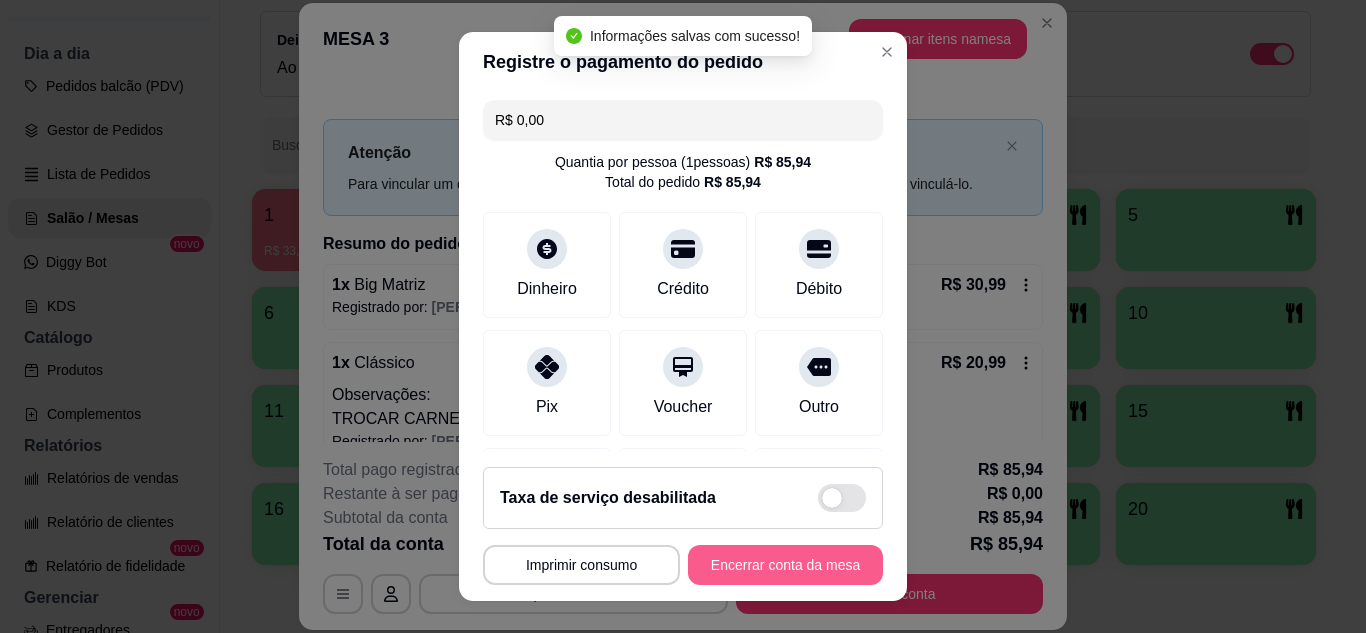 click on "Encerrar conta da mesa" at bounding box center (785, 565) 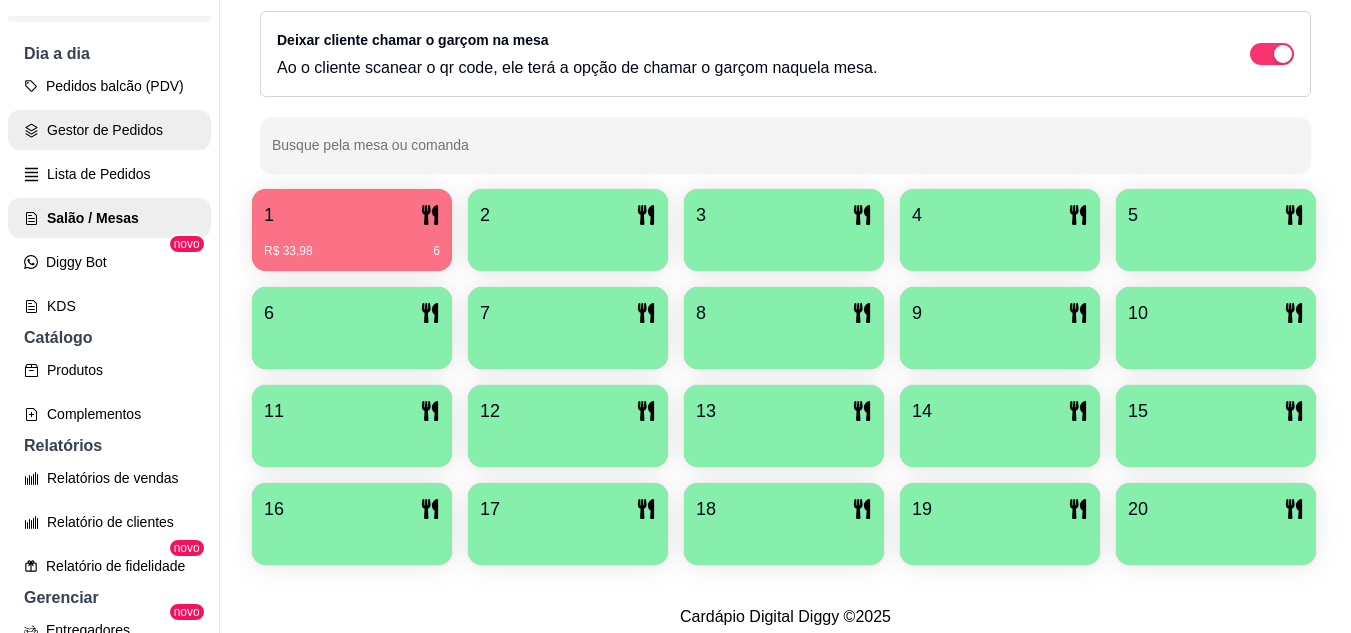 click on "Gestor de Pedidos" at bounding box center [109, 130] 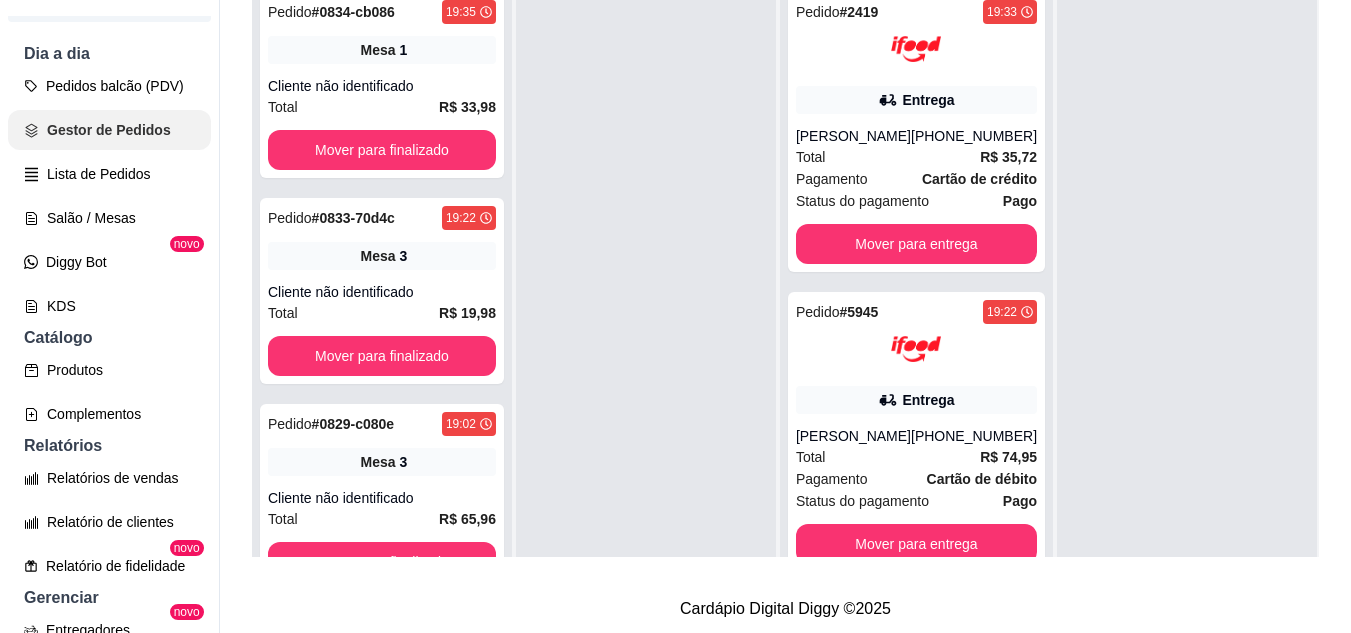 scroll, scrollTop: 0, scrollLeft: 0, axis: both 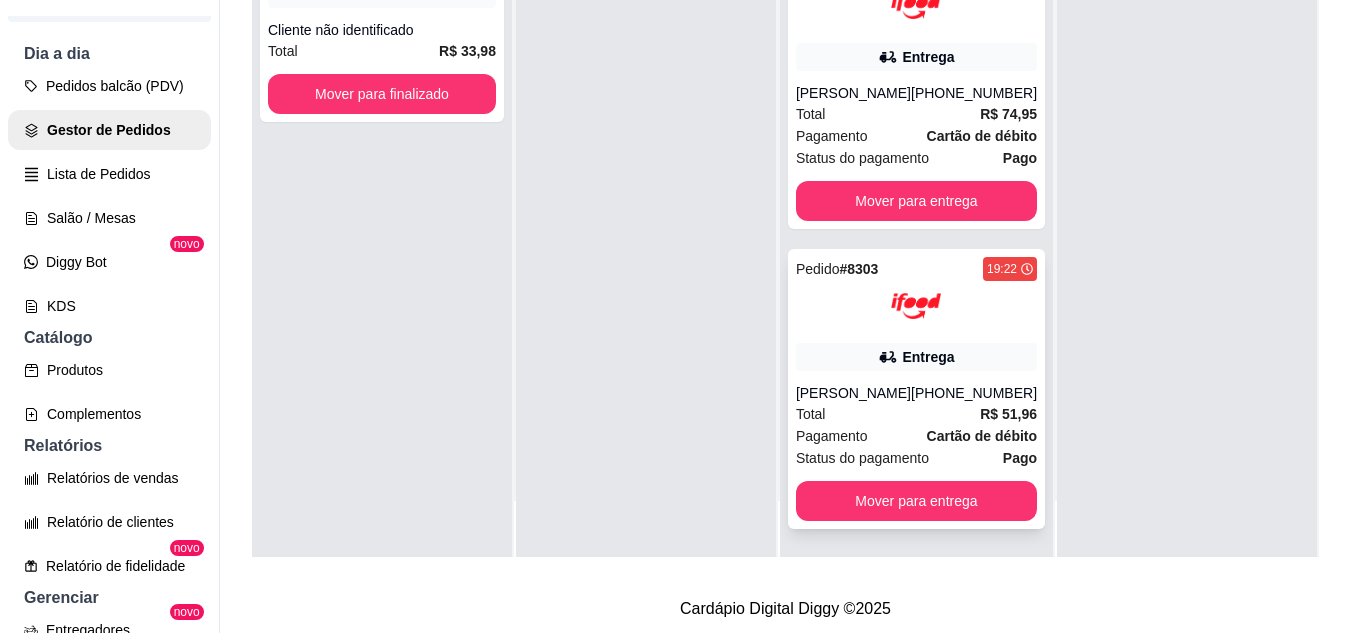 click on "Total R$ 51,96" at bounding box center [916, 414] 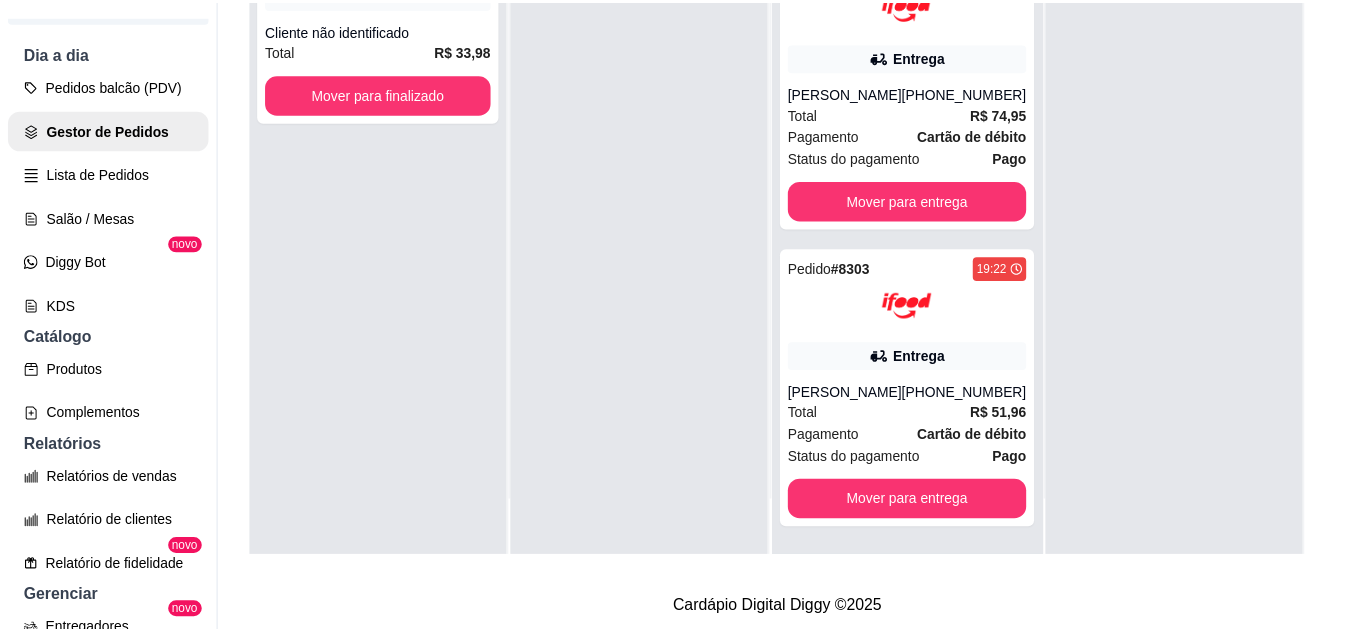 scroll, scrollTop: 100, scrollLeft: 0, axis: vertical 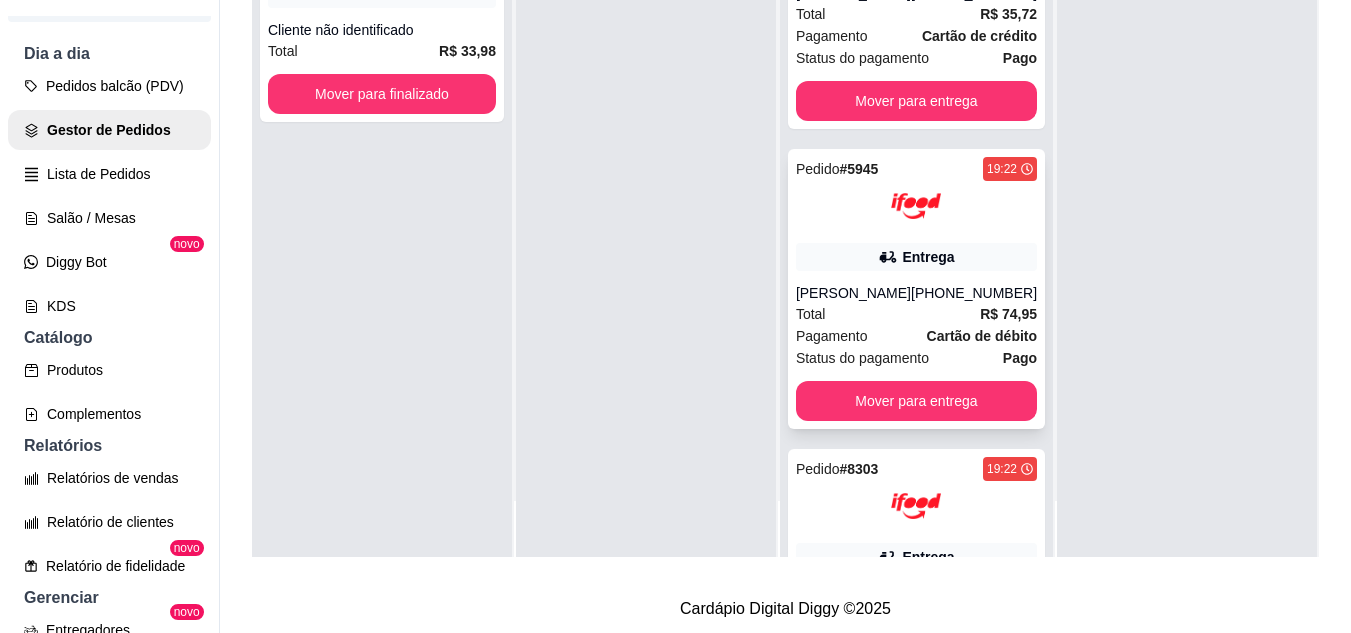 click at bounding box center (916, 206) 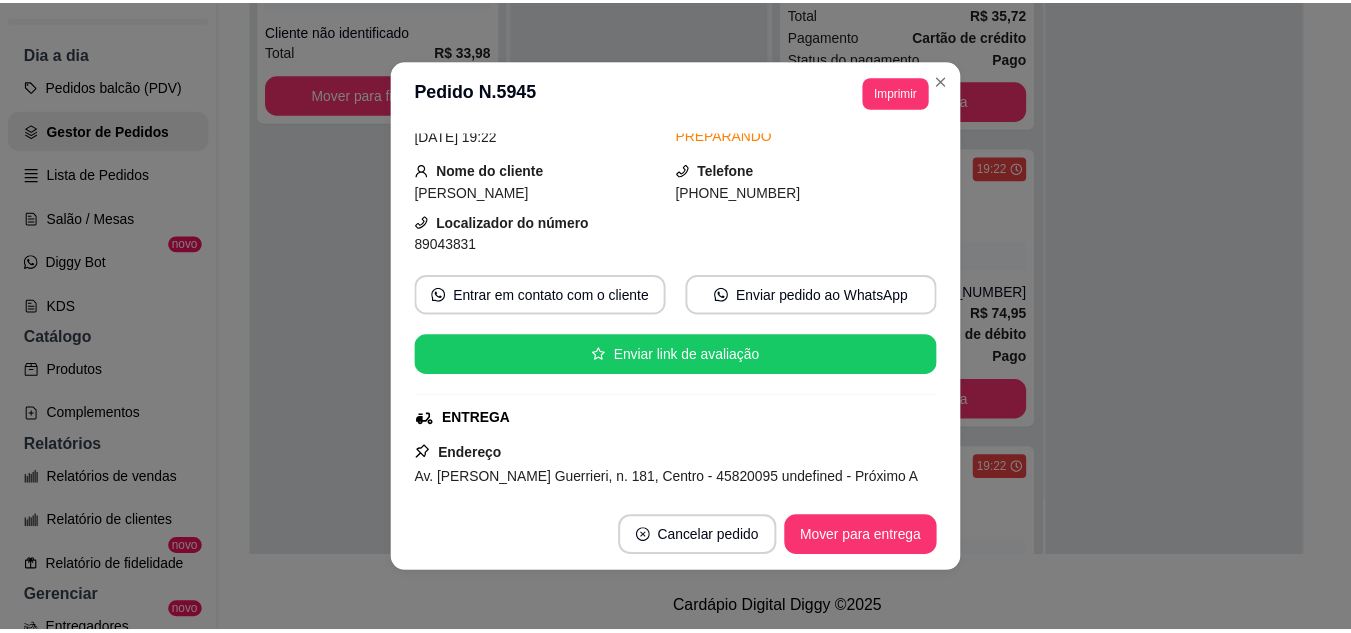 scroll, scrollTop: 200, scrollLeft: 0, axis: vertical 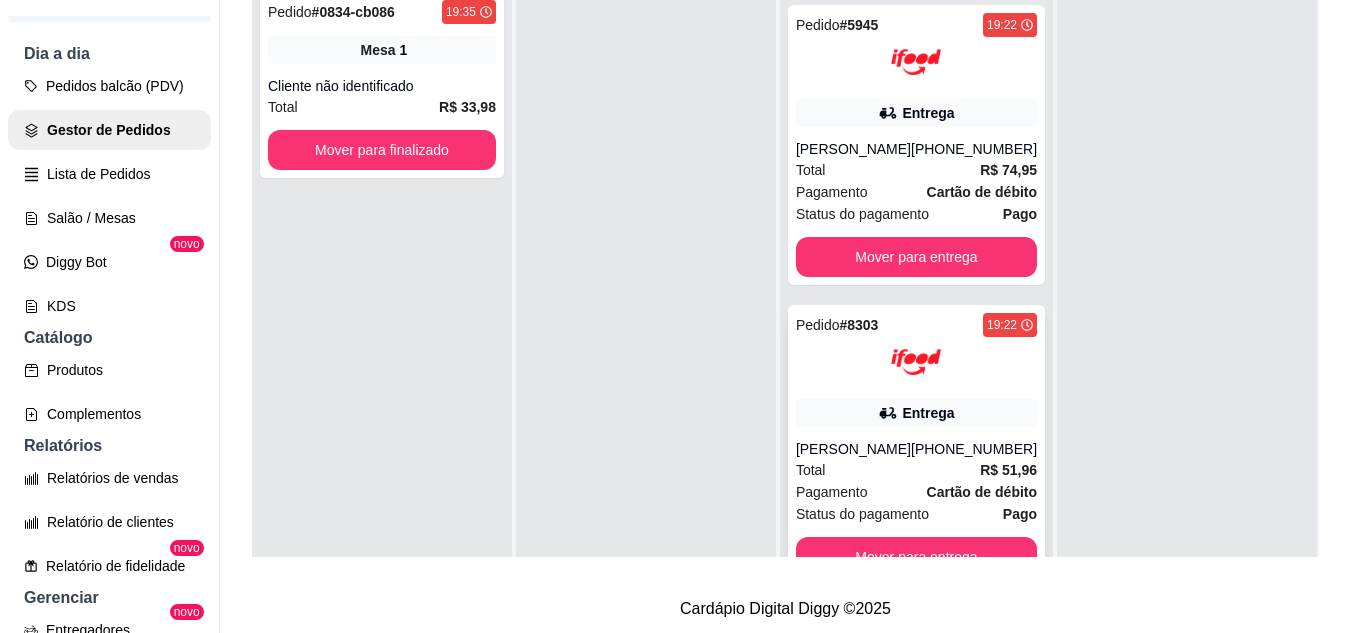 click on "[PERSON_NAME]" at bounding box center [853, 449] 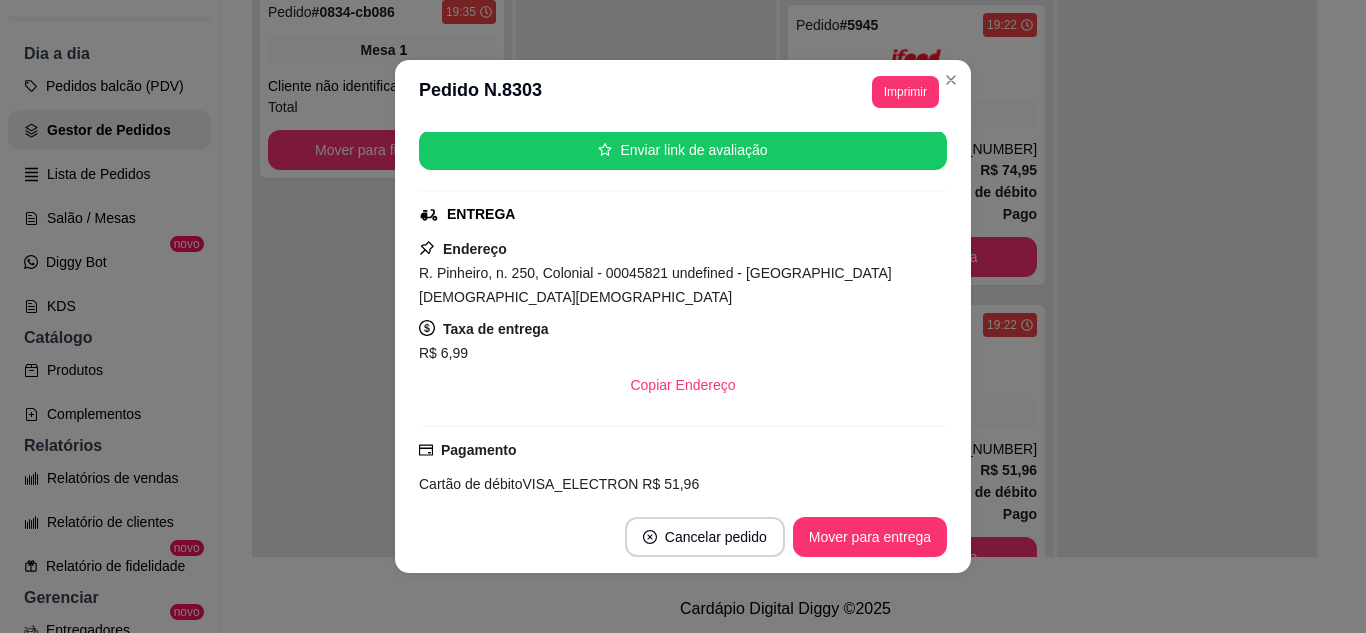 scroll, scrollTop: 500, scrollLeft: 0, axis: vertical 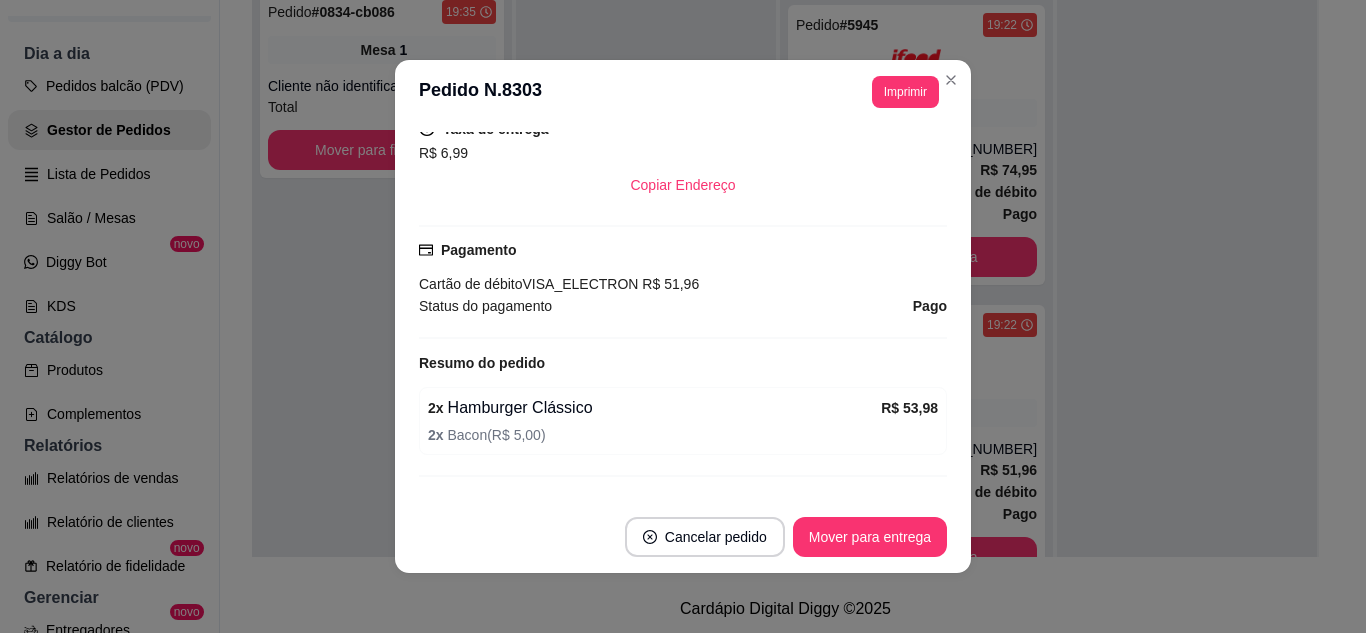 click on "Cancelar pedido Mover para entrega" at bounding box center [683, 537] 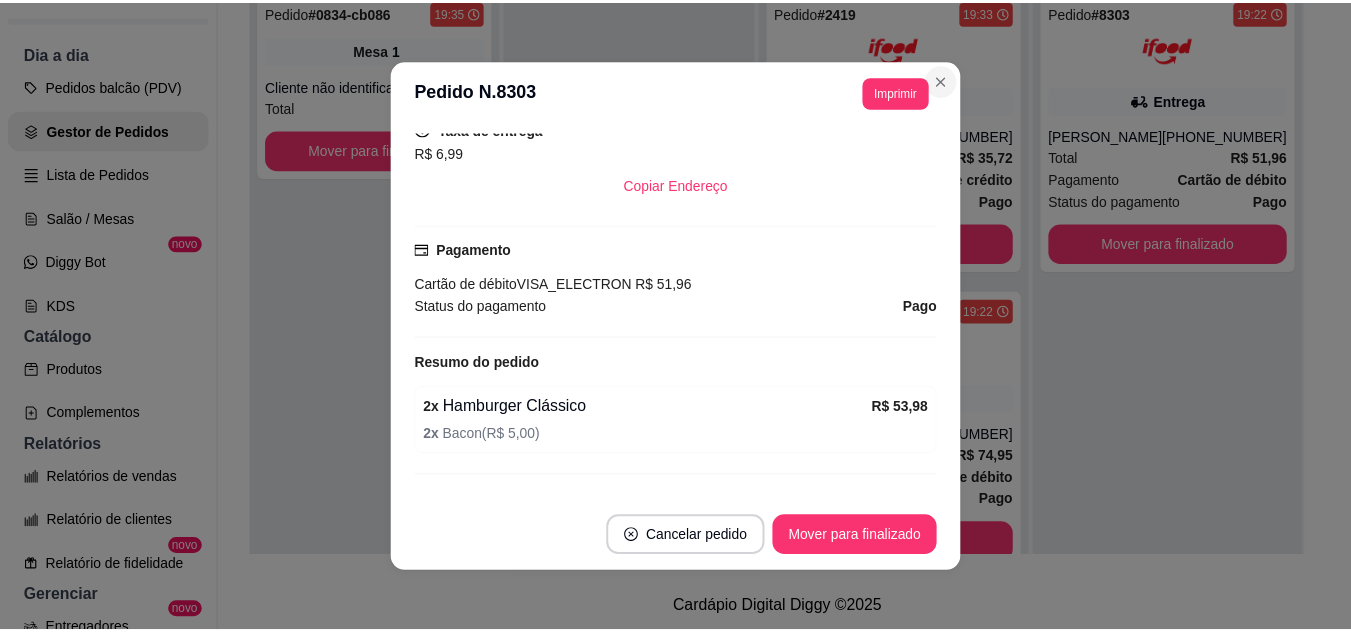 scroll, scrollTop: 0, scrollLeft: 0, axis: both 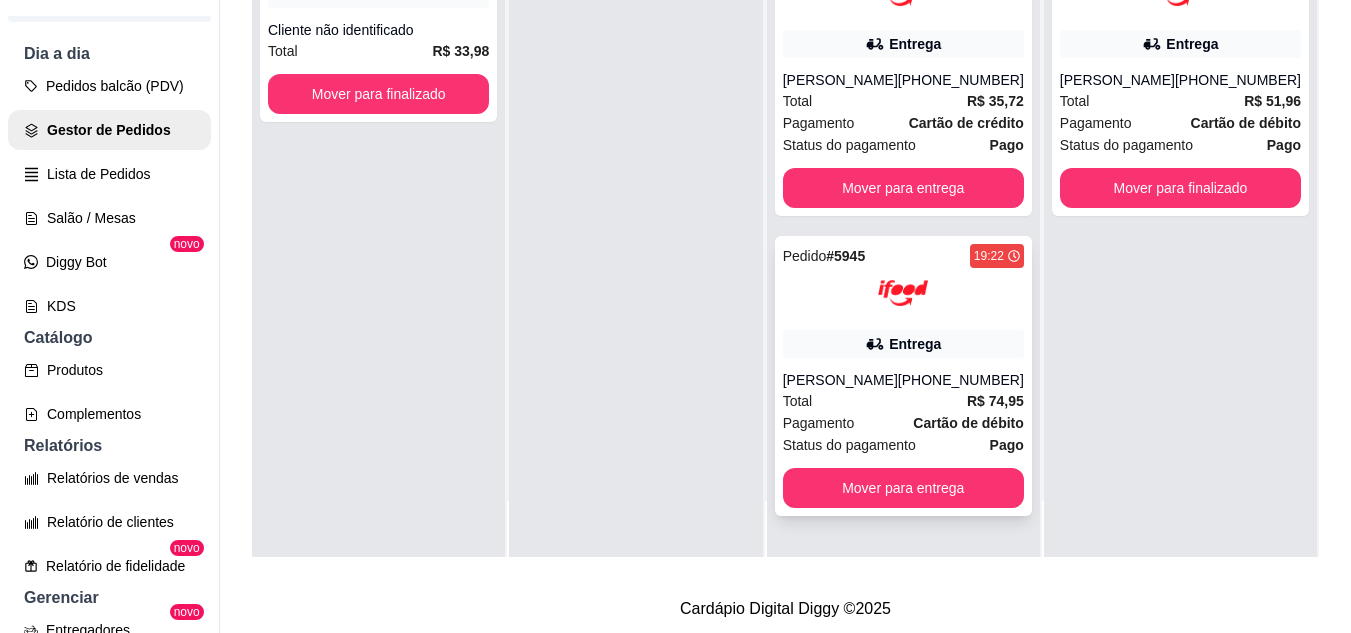 click at bounding box center [903, 293] 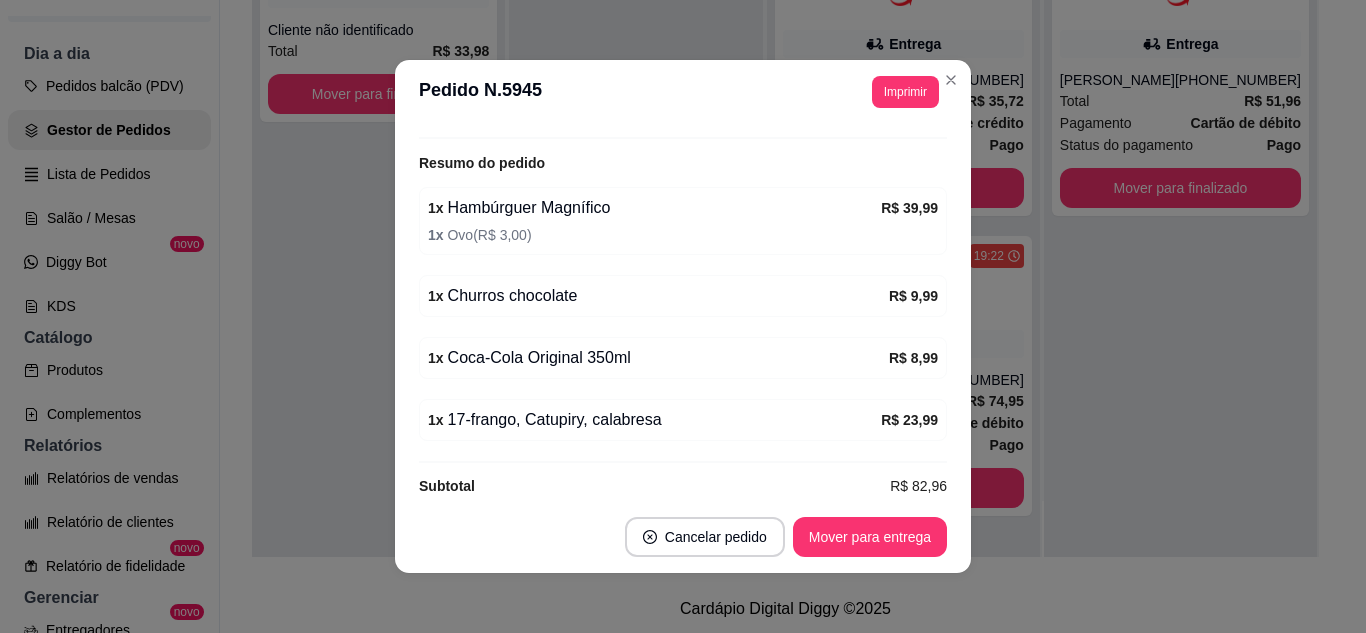 scroll, scrollTop: 858, scrollLeft: 0, axis: vertical 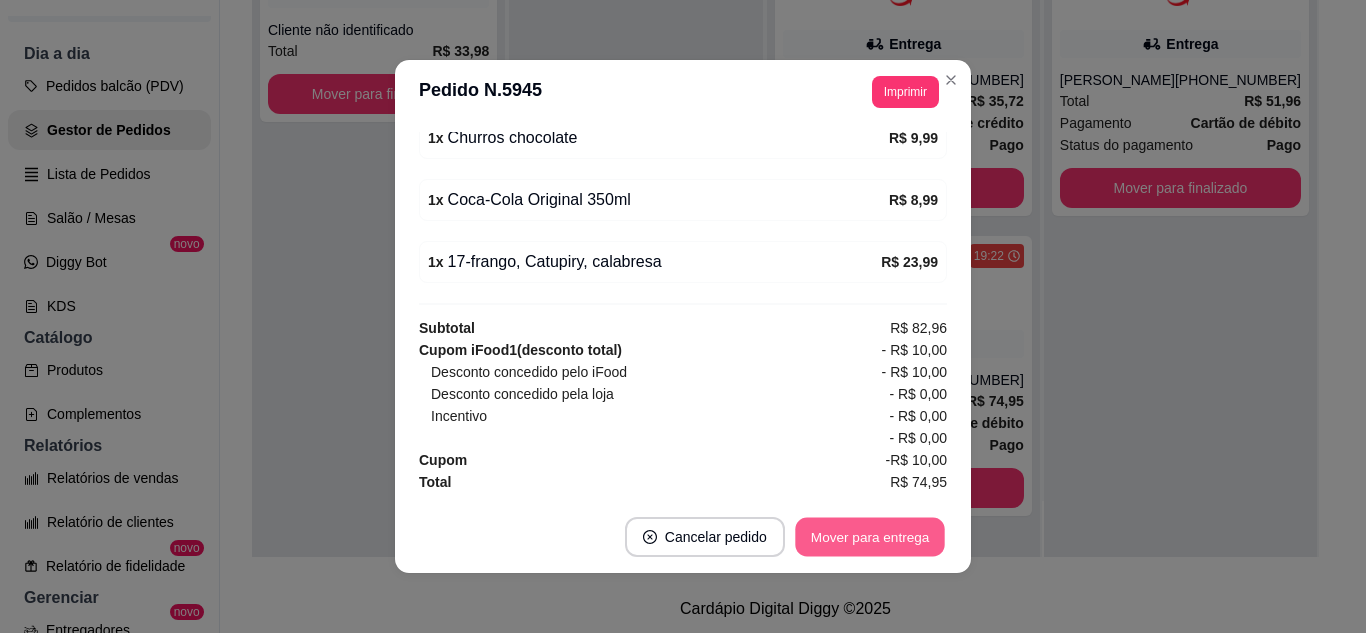 click on "Mover para entrega" at bounding box center (870, 537) 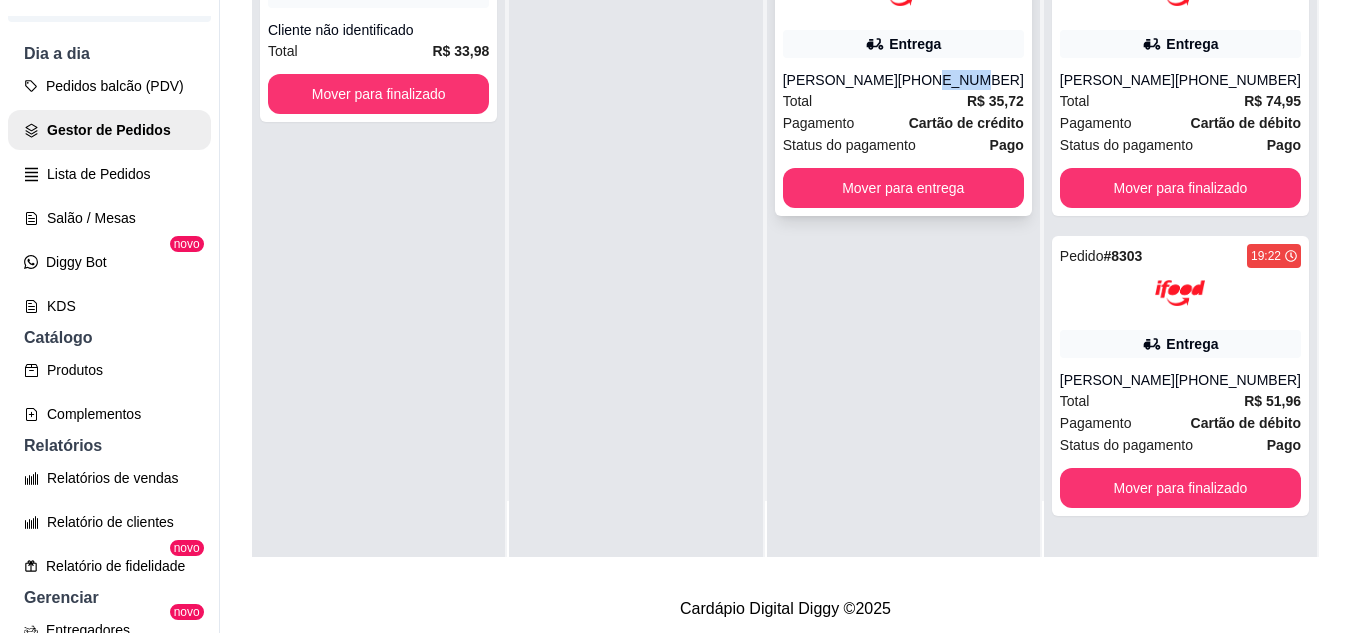 click on "[PHONE_NUMBER]" at bounding box center [961, 80] 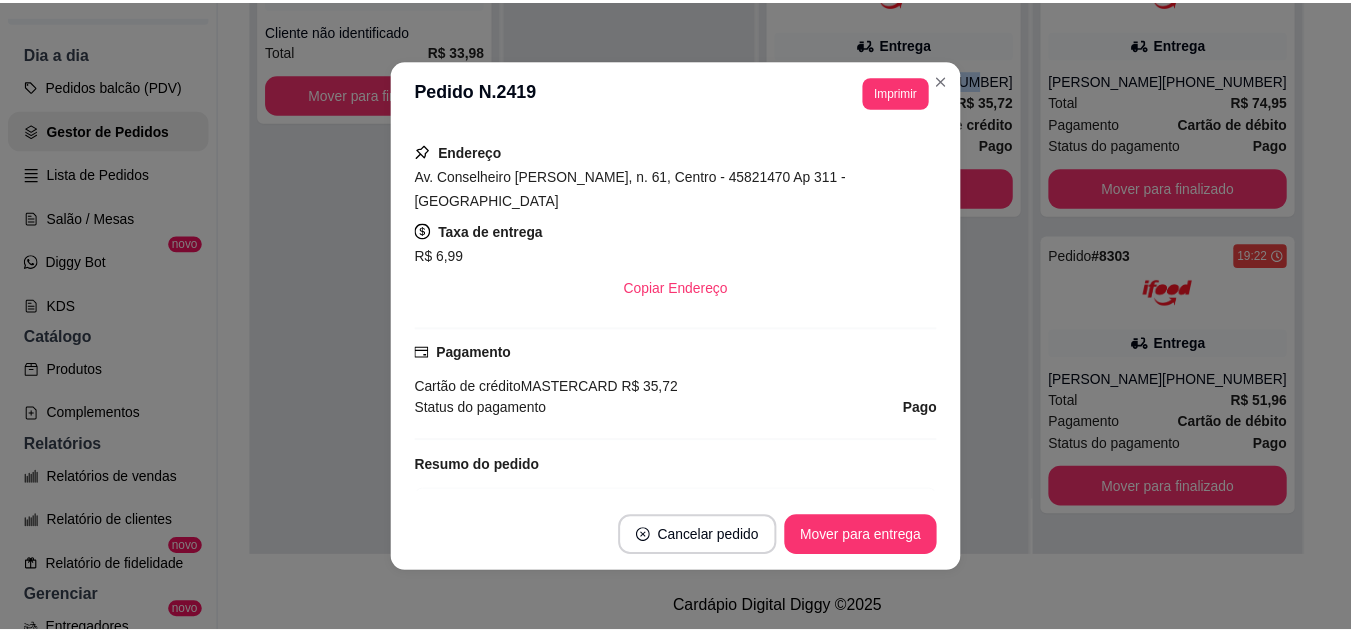 scroll, scrollTop: 600, scrollLeft: 0, axis: vertical 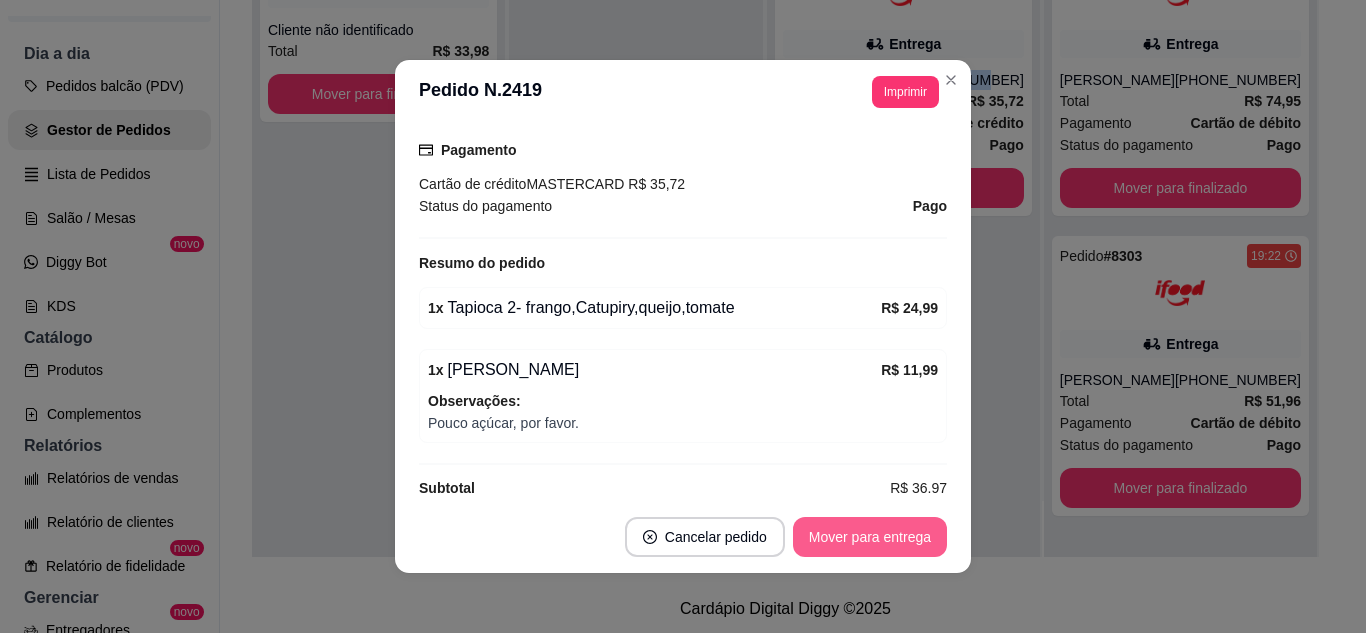 click on "Mover para entrega" at bounding box center [870, 537] 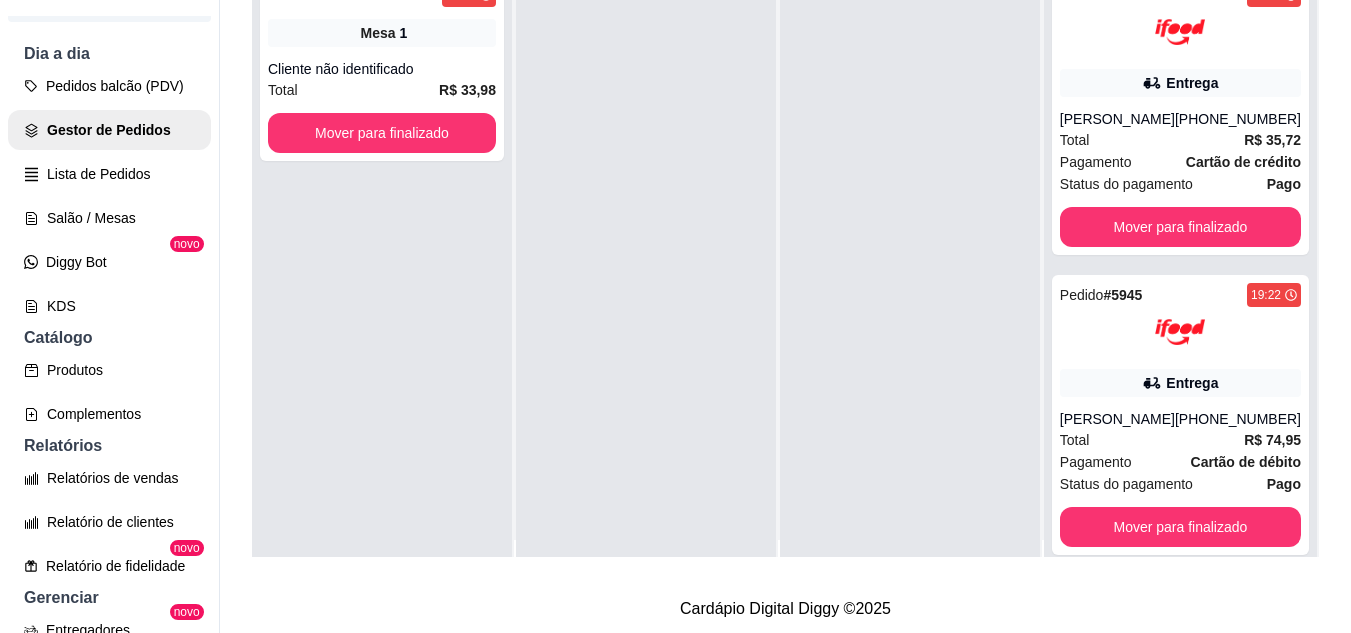 scroll, scrollTop: 0, scrollLeft: 0, axis: both 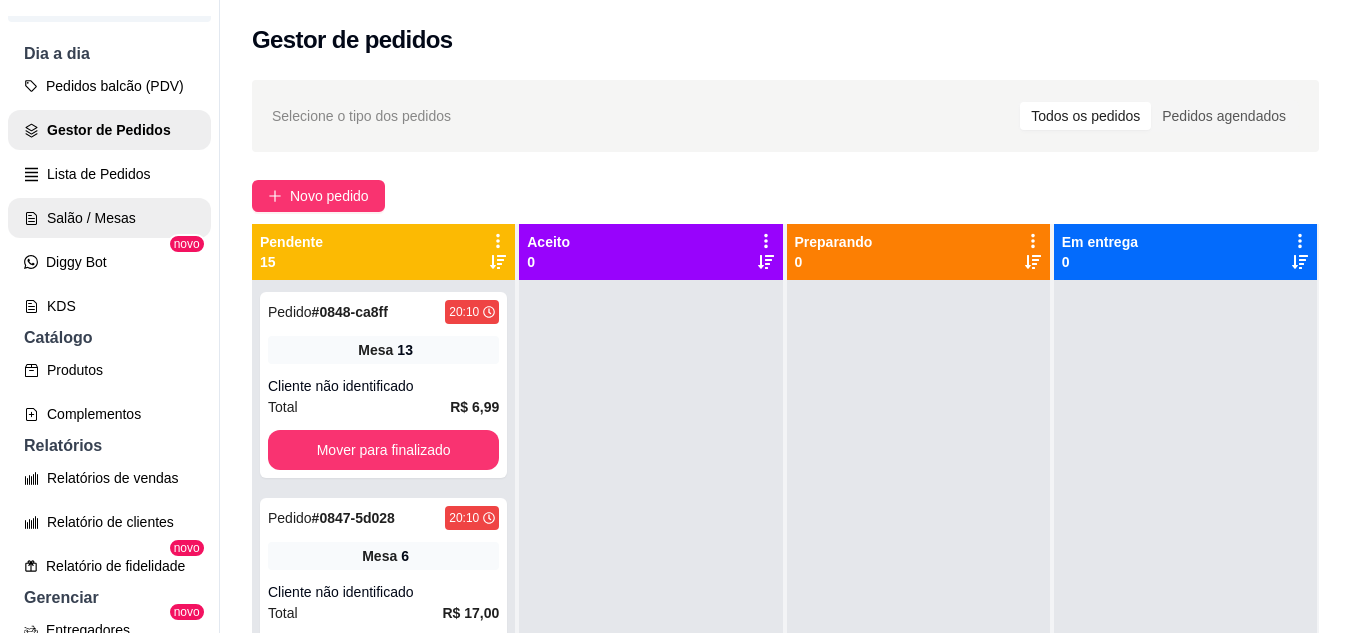 click on "Salão / Mesas" at bounding box center (109, 218) 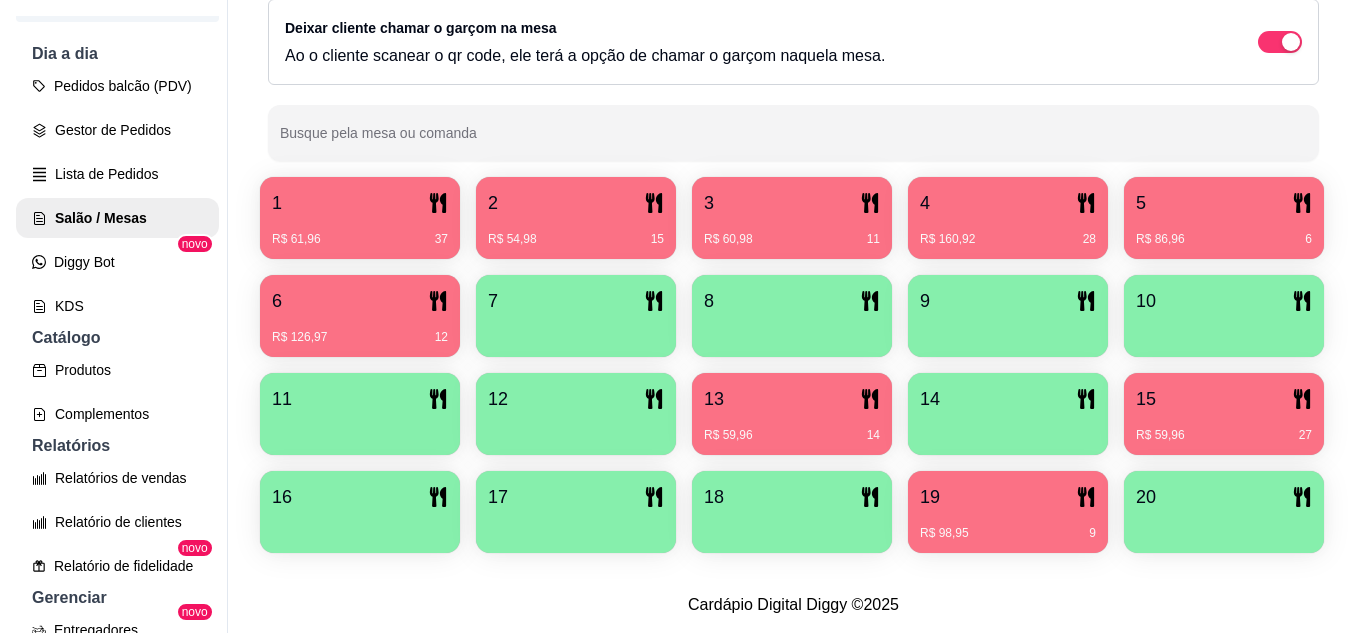 scroll, scrollTop: 400, scrollLeft: 0, axis: vertical 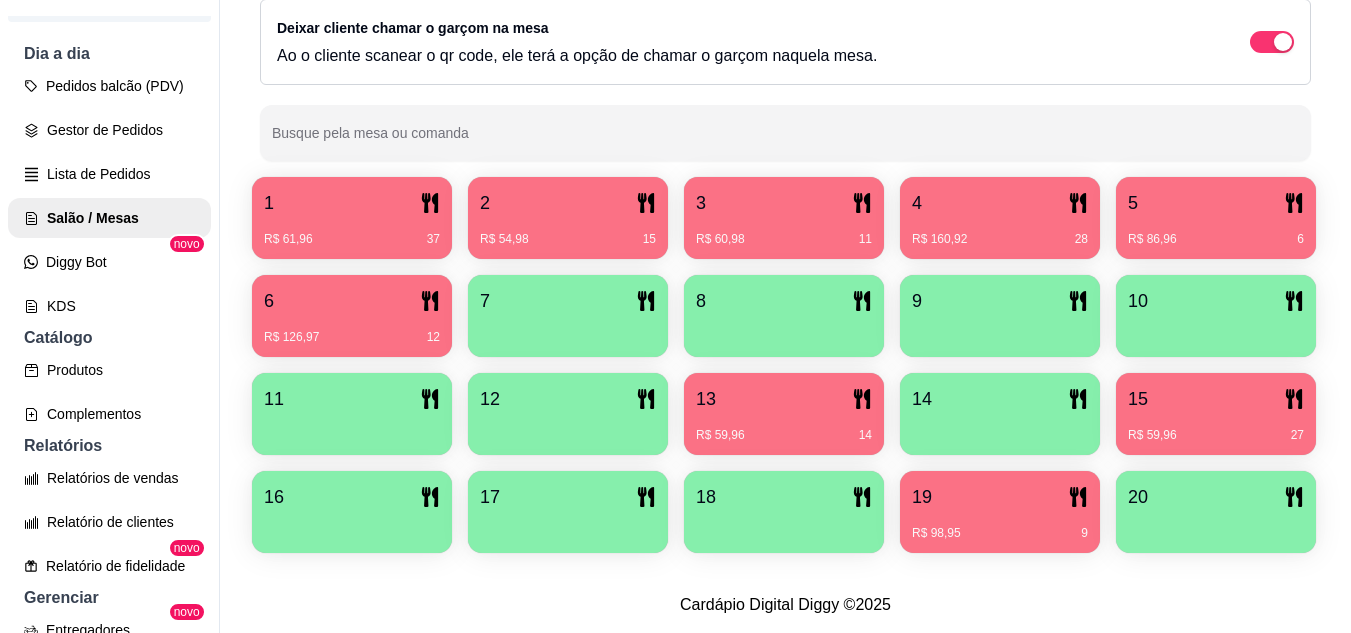 click on "R$ 86,96 6" at bounding box center [1216, 232] 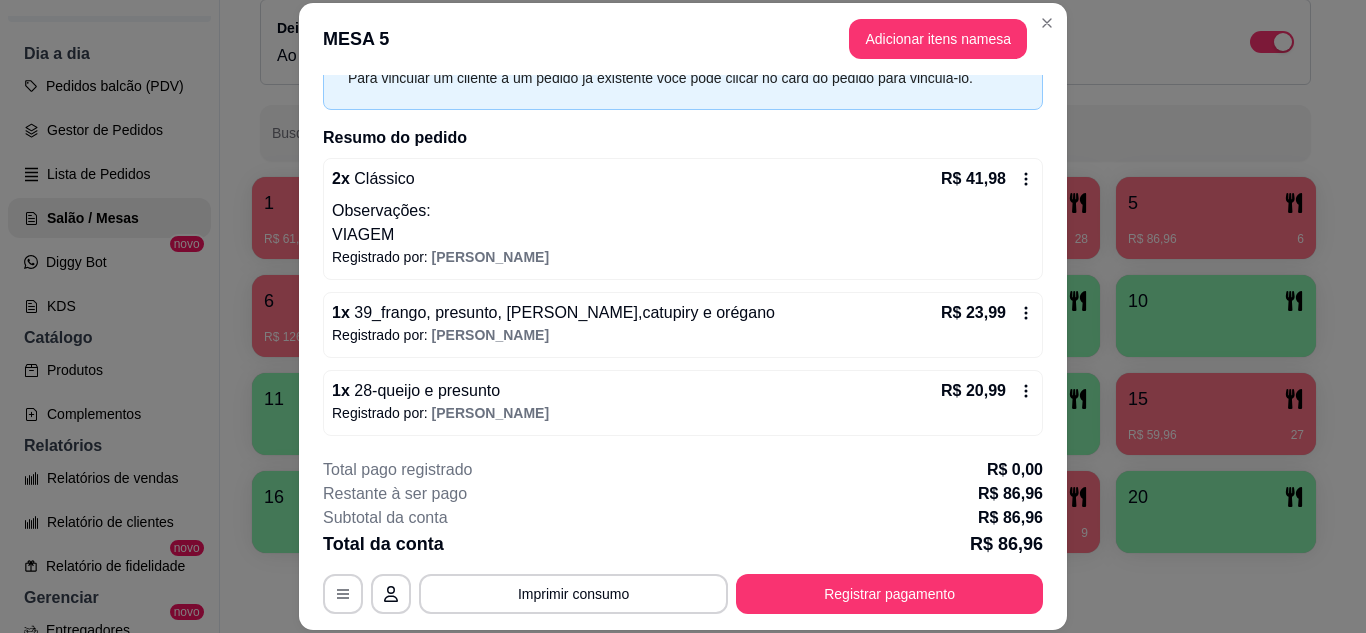 scroll, scrollTop: 108, scrollLeft: 0, axis: vertical 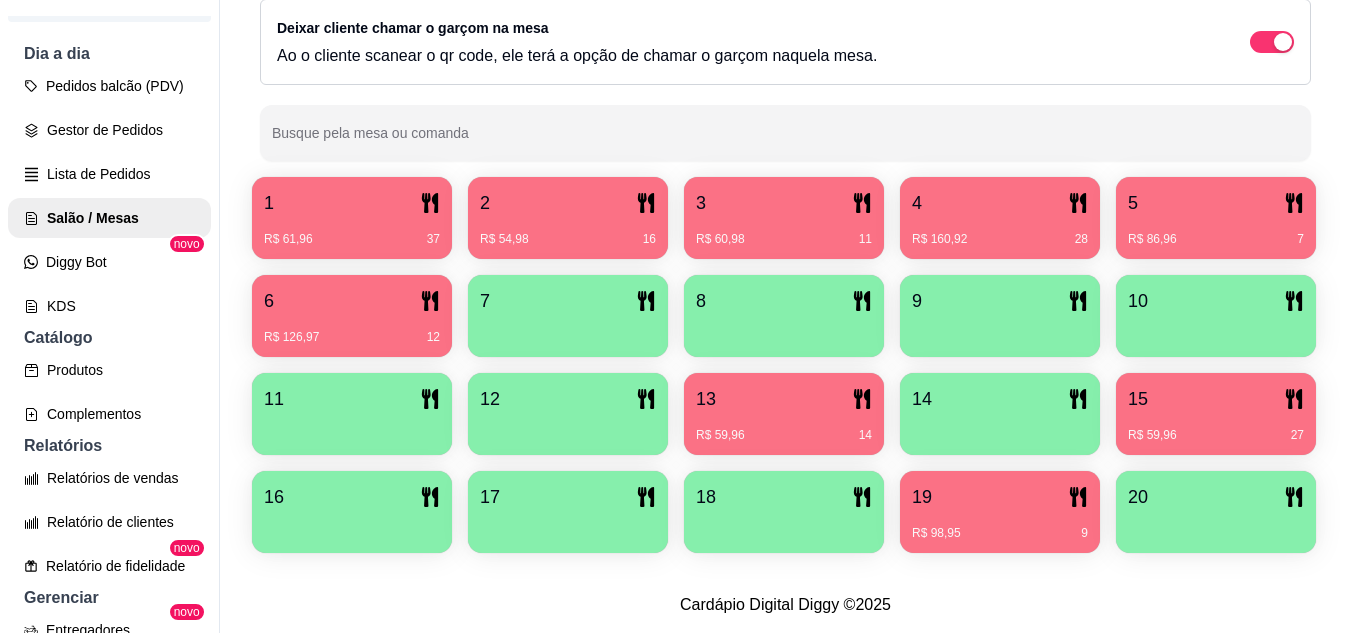 click on "R$ 126,97 12" at bounding box center [352, 337] 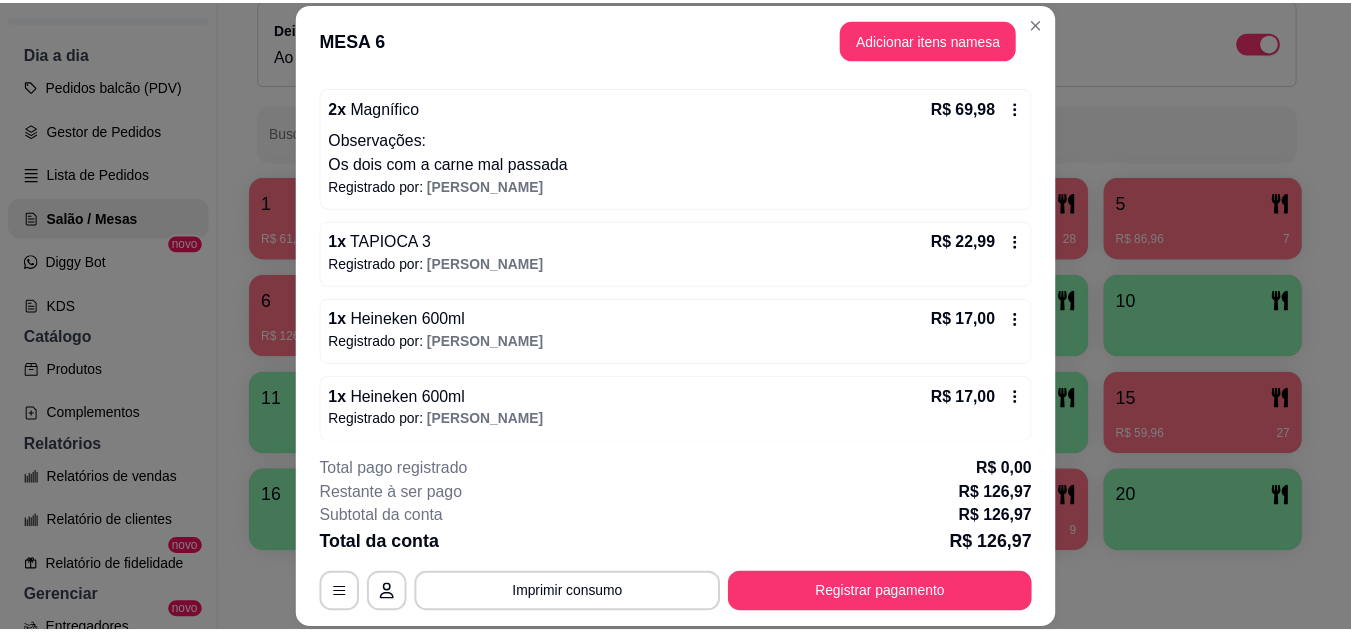 scroll, scrollTop: 186, scrollLeft: 0, axis: vertical 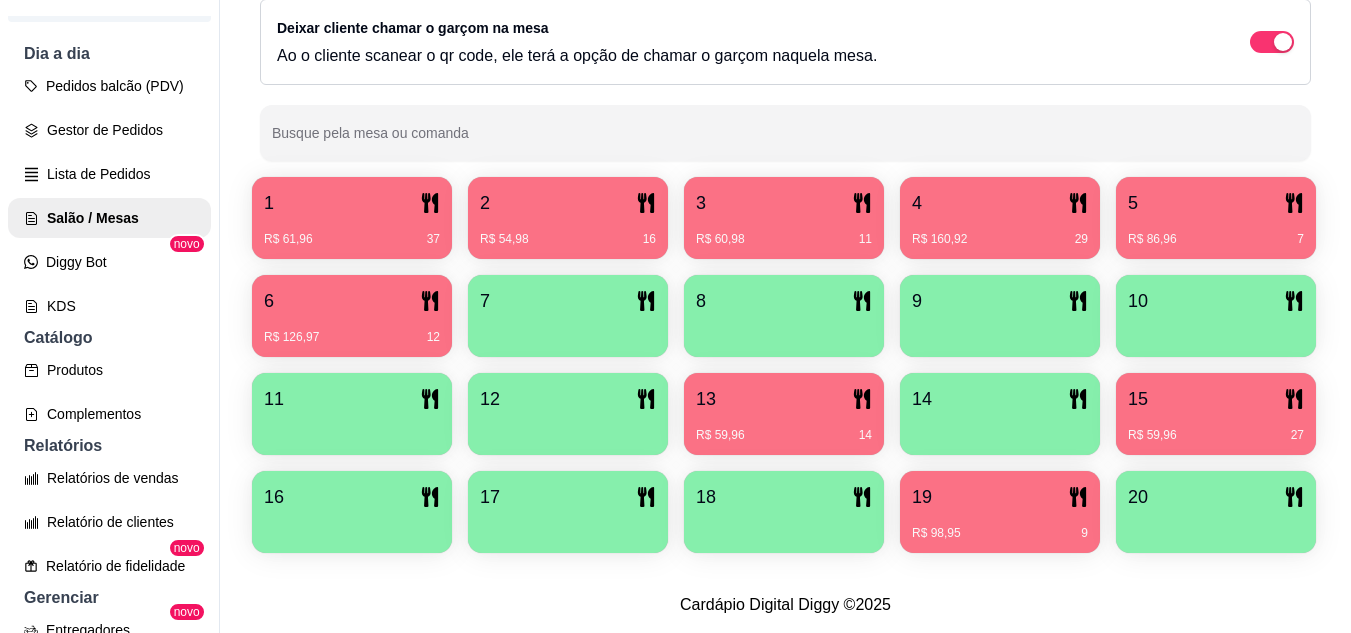 click on "15 R$ 59,96 27" at bounding box center [1216, 414] 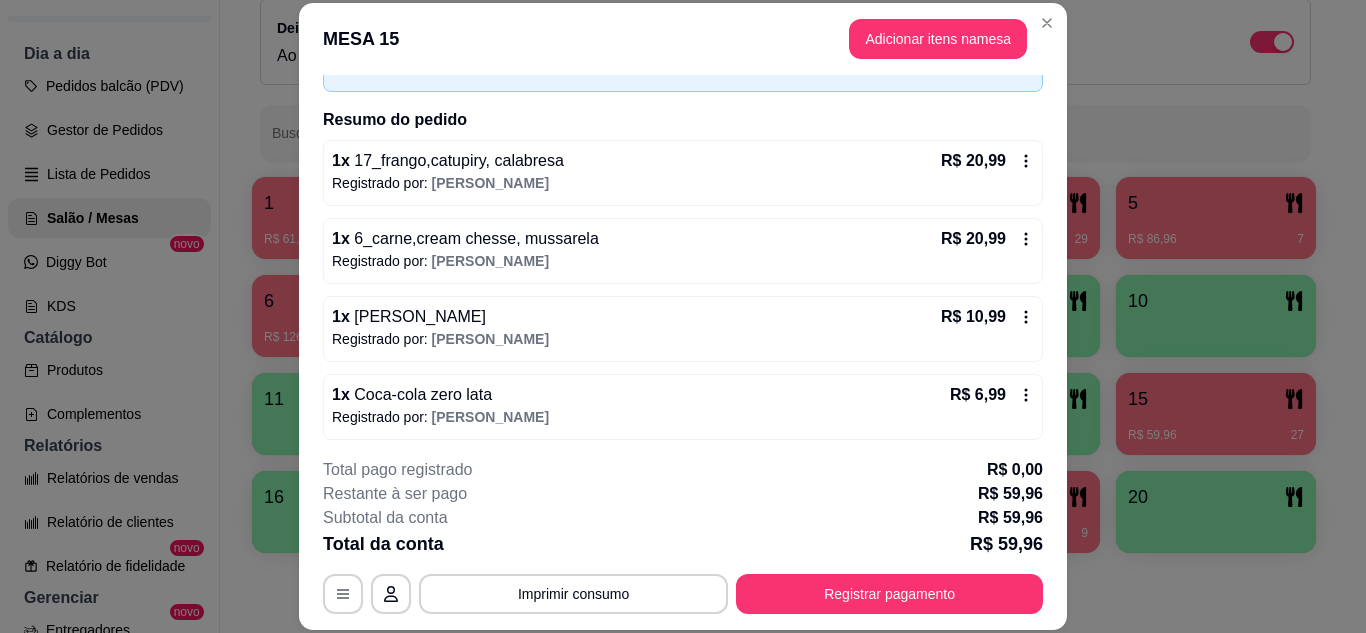 scroll, scrollTop: 130, scrollLeft: 0, axis: vertical 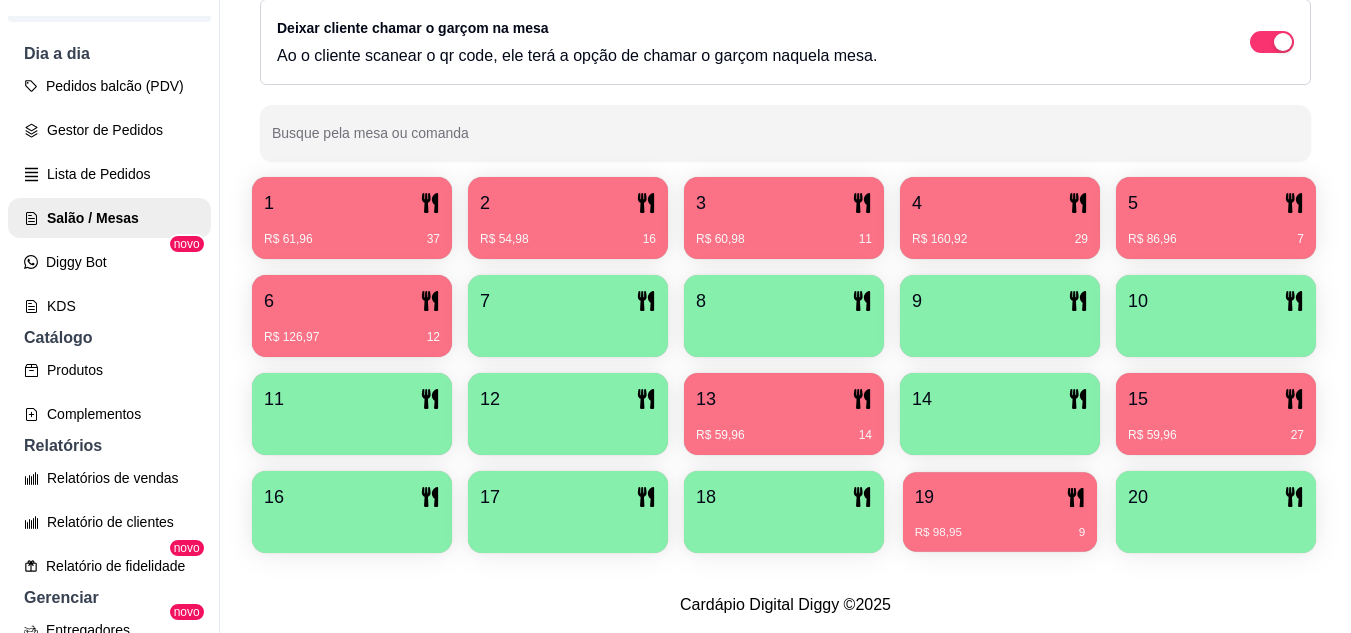 click on "19" at bounding box center (1000, 497) 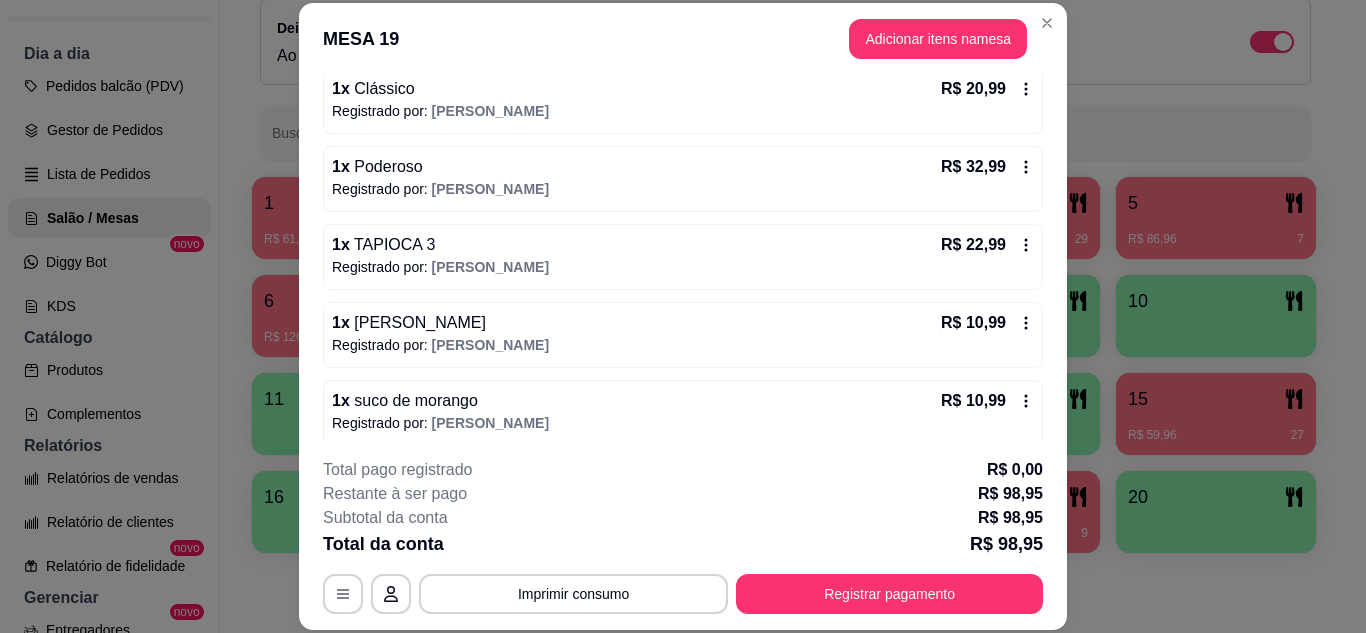 scroll, scrollTop: 208, scrollLeft: 0, axis: vertical 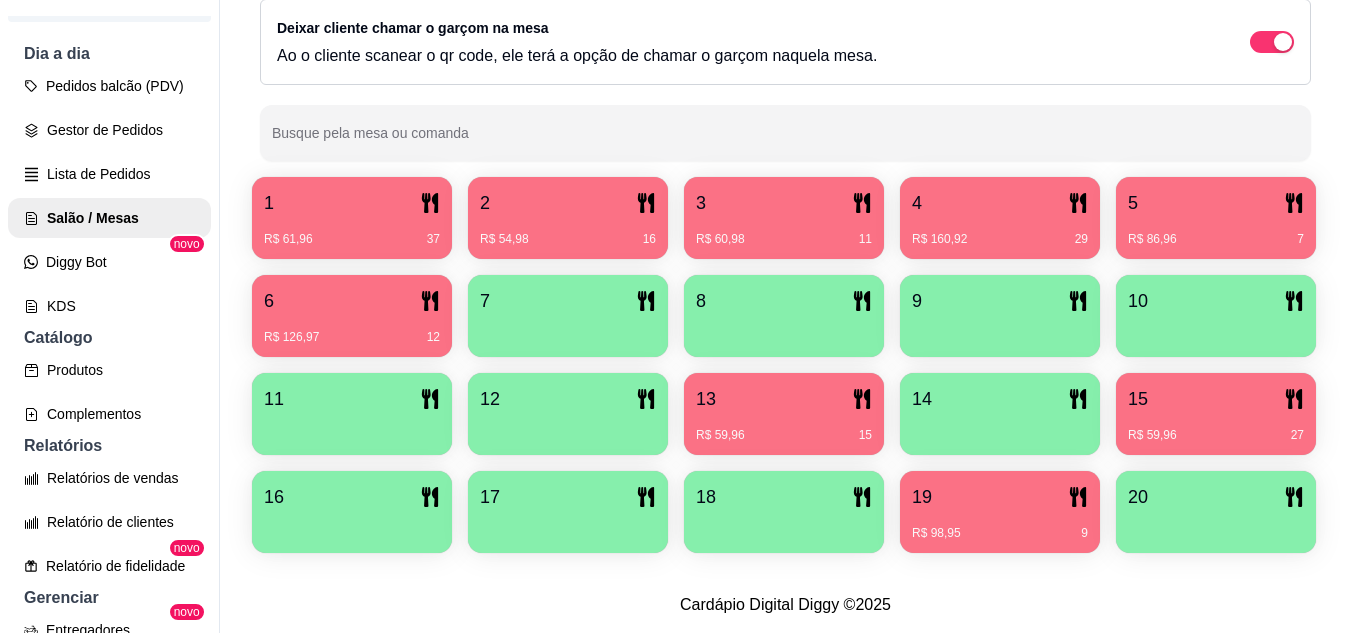 click on "4" at bounding box center (1000, 203) 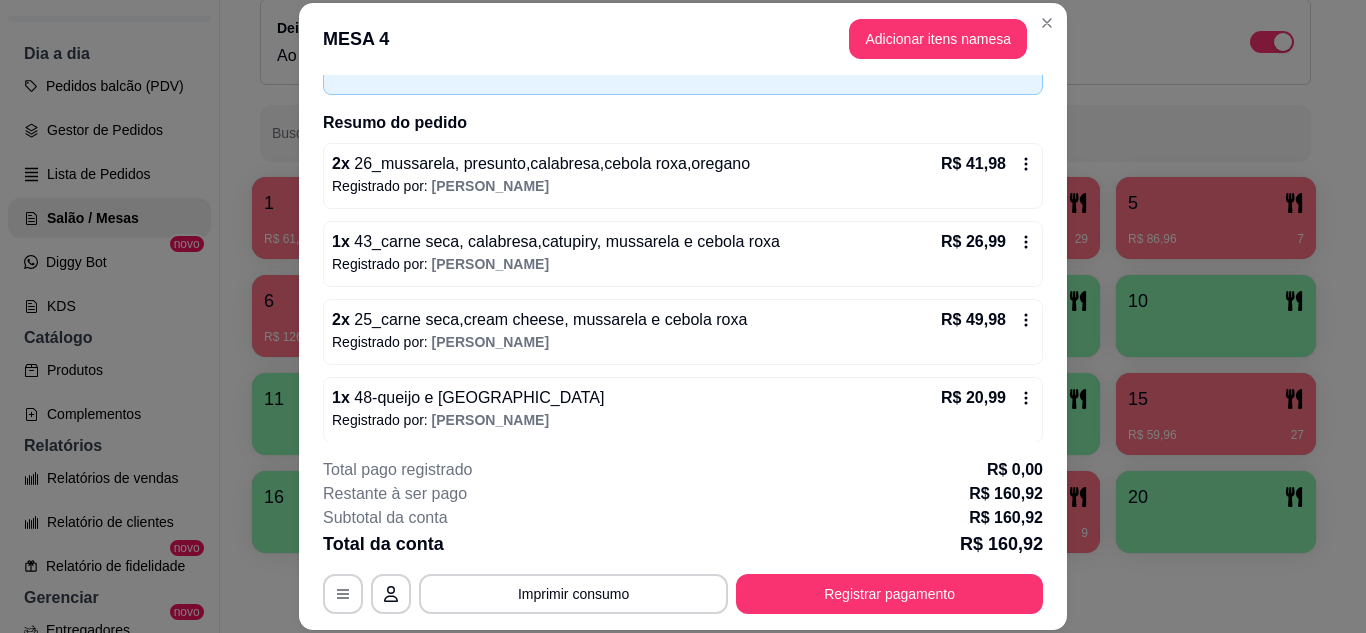 scroll, scrollTop: 86, scrollLeft: 0, axis: vertical 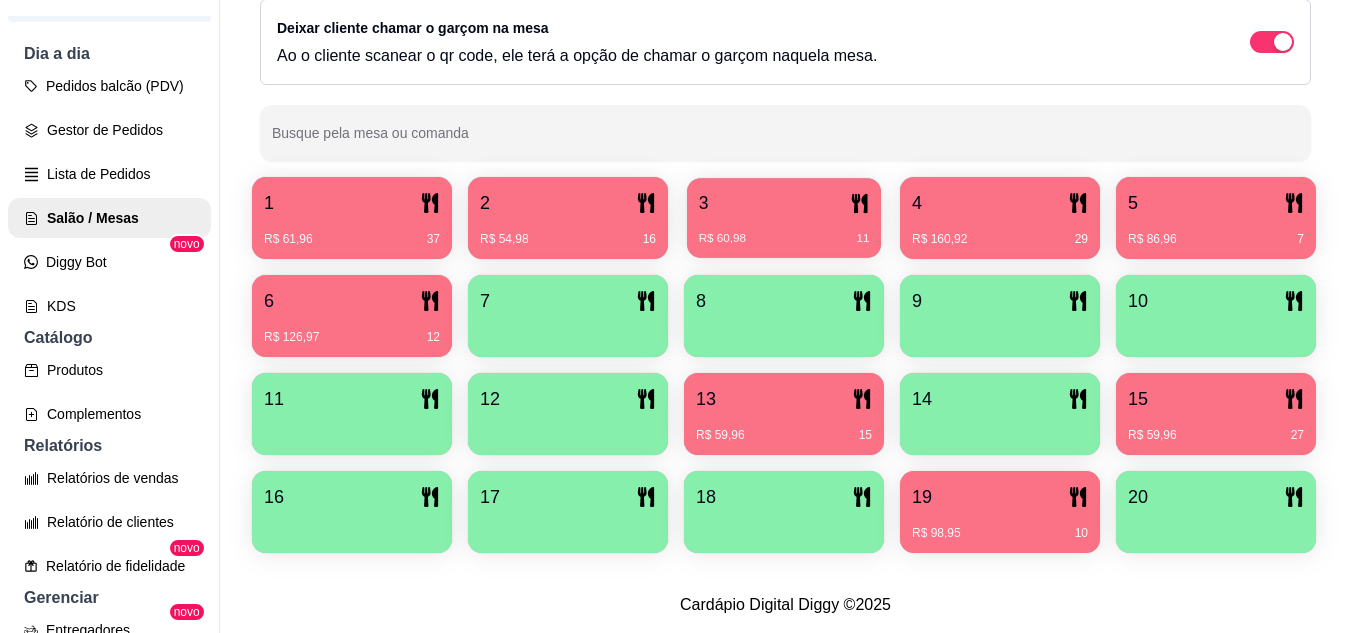 click on "3" at bounding box center [784, 203] 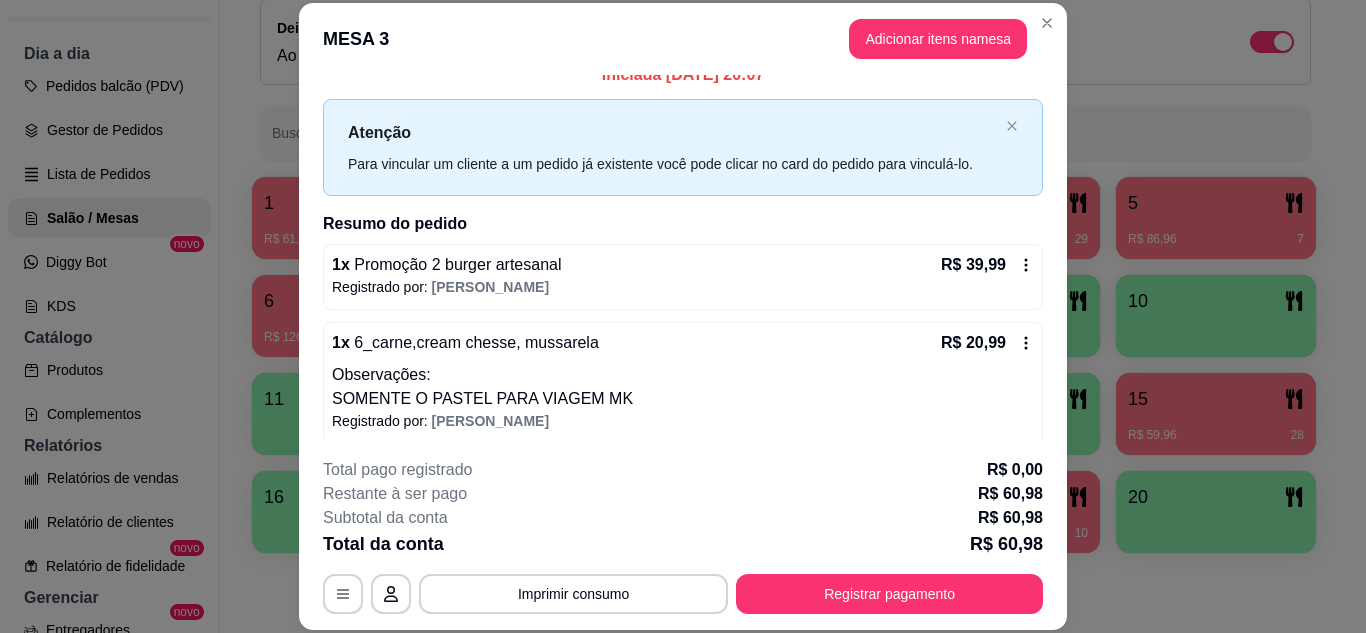scroll, scrollTop: 30, scrollLeft: 0, axis: vertical 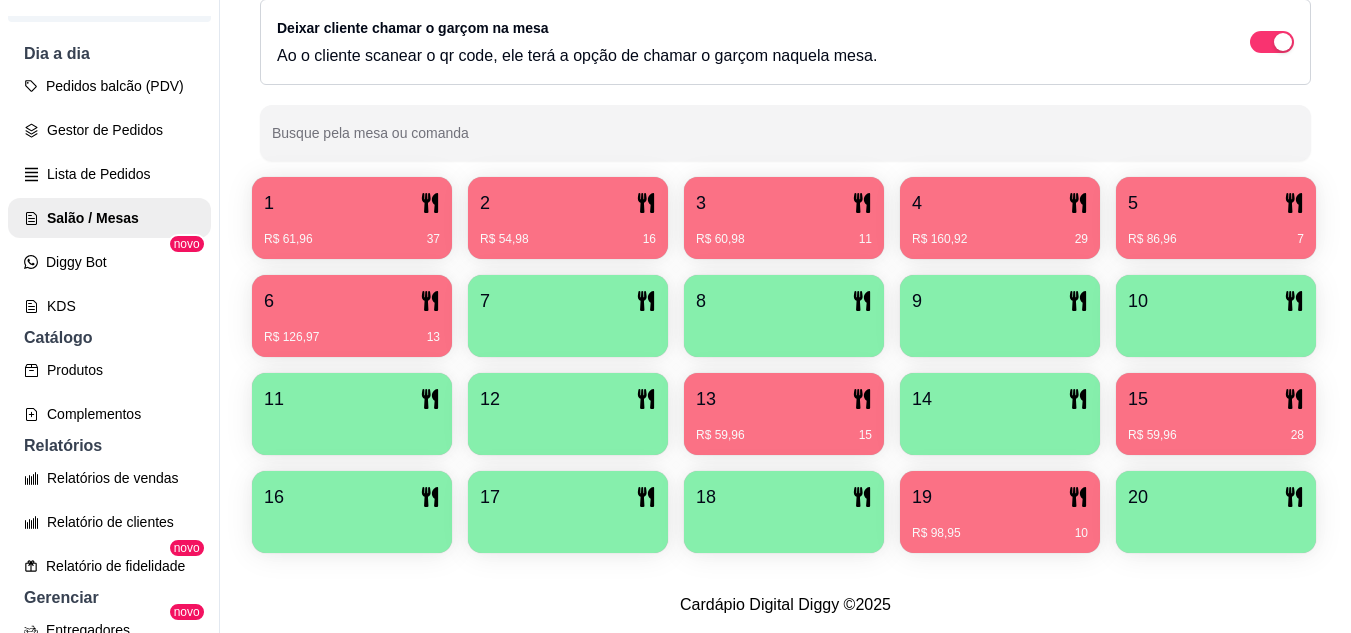 click on "R$ 54,98 16" at bounding box center (568, 239) 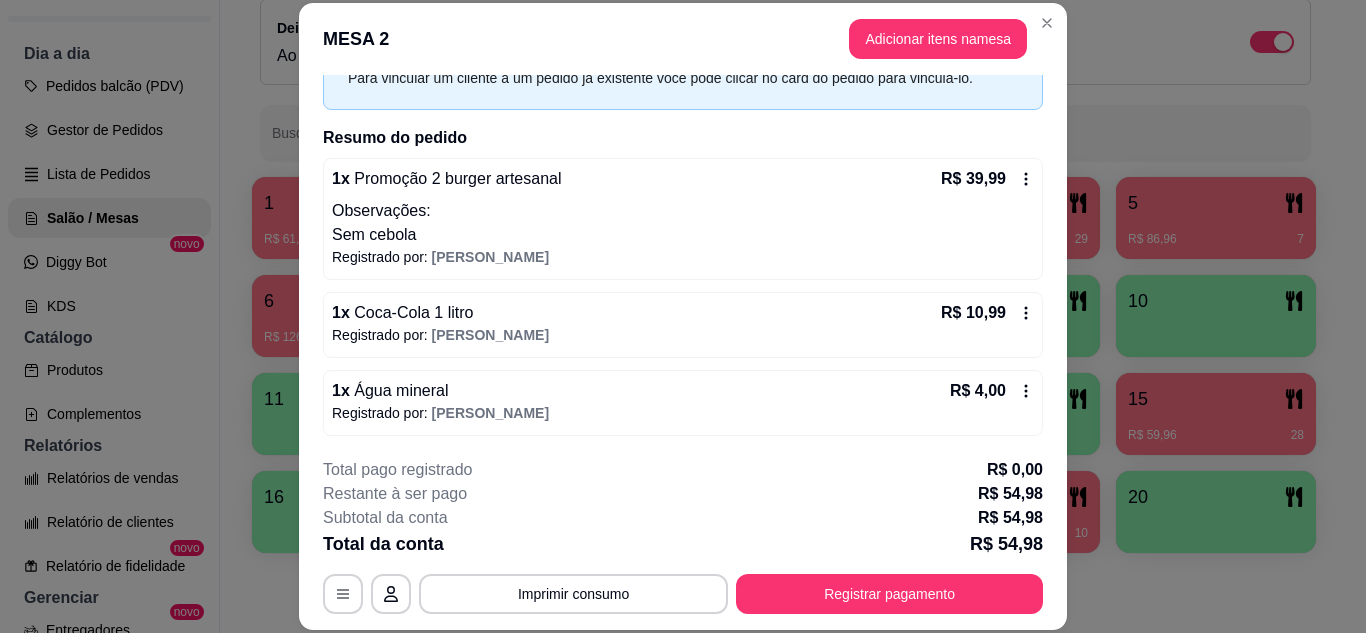 scroll, scrollTop: 108, scrollLeft: 0, axis: vertical 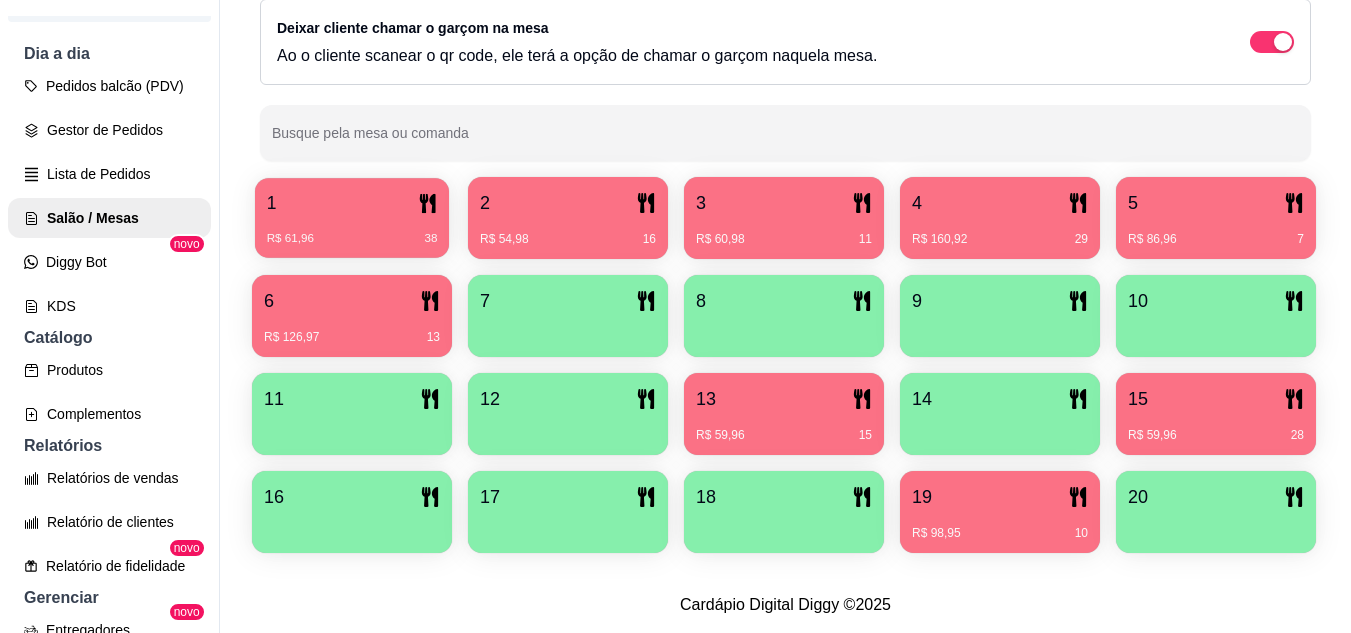 click on "1" at bounding box center [352, 203] 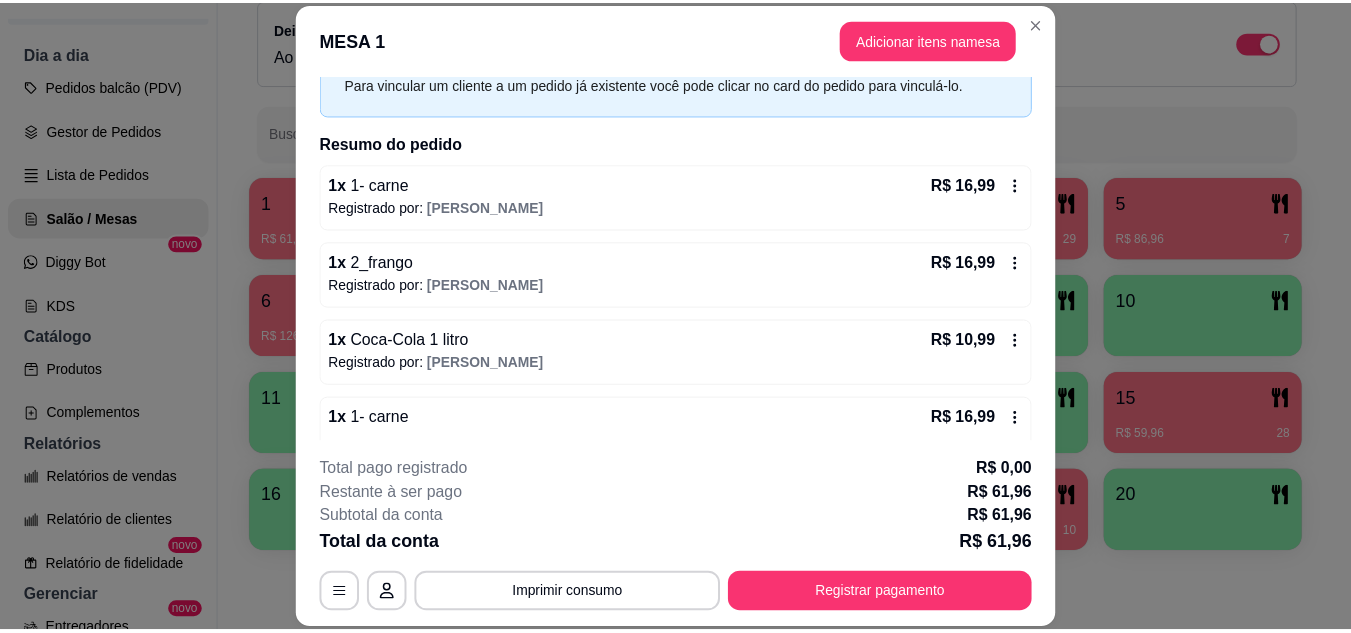 scroll, scrollTop: 186, scrollLeft: 0, axis: vertical 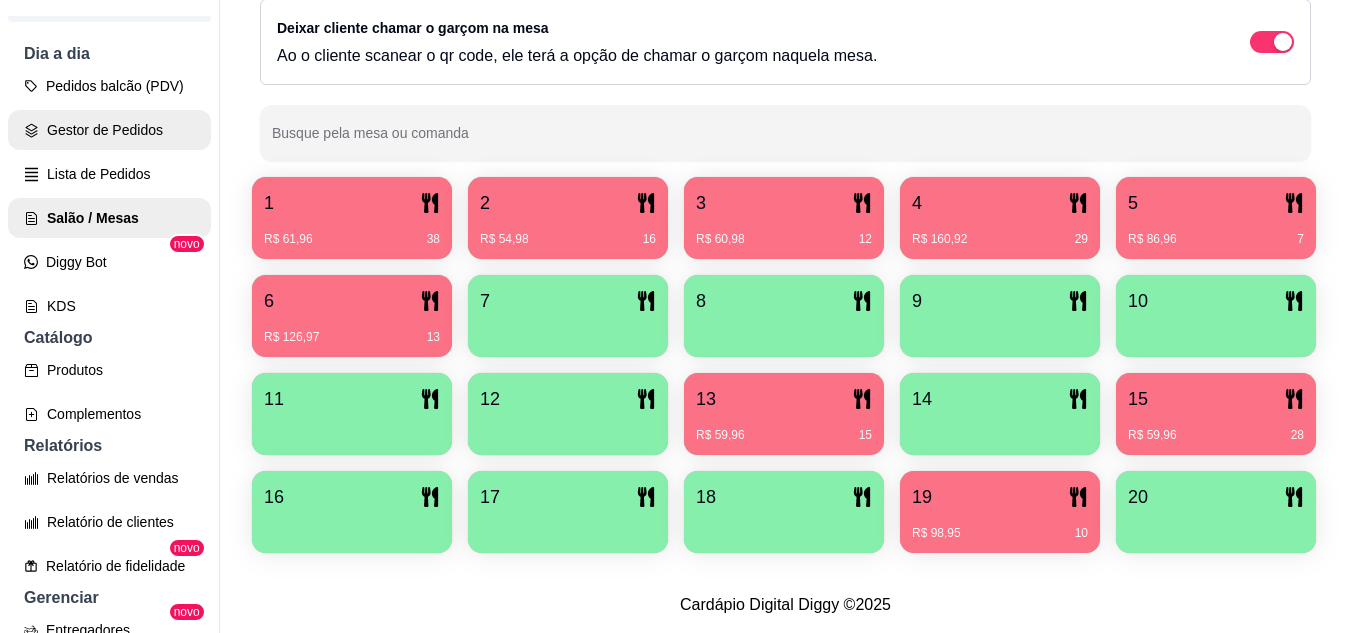 click on "Gestor de Pedidos" at bounding box center (109, 130) 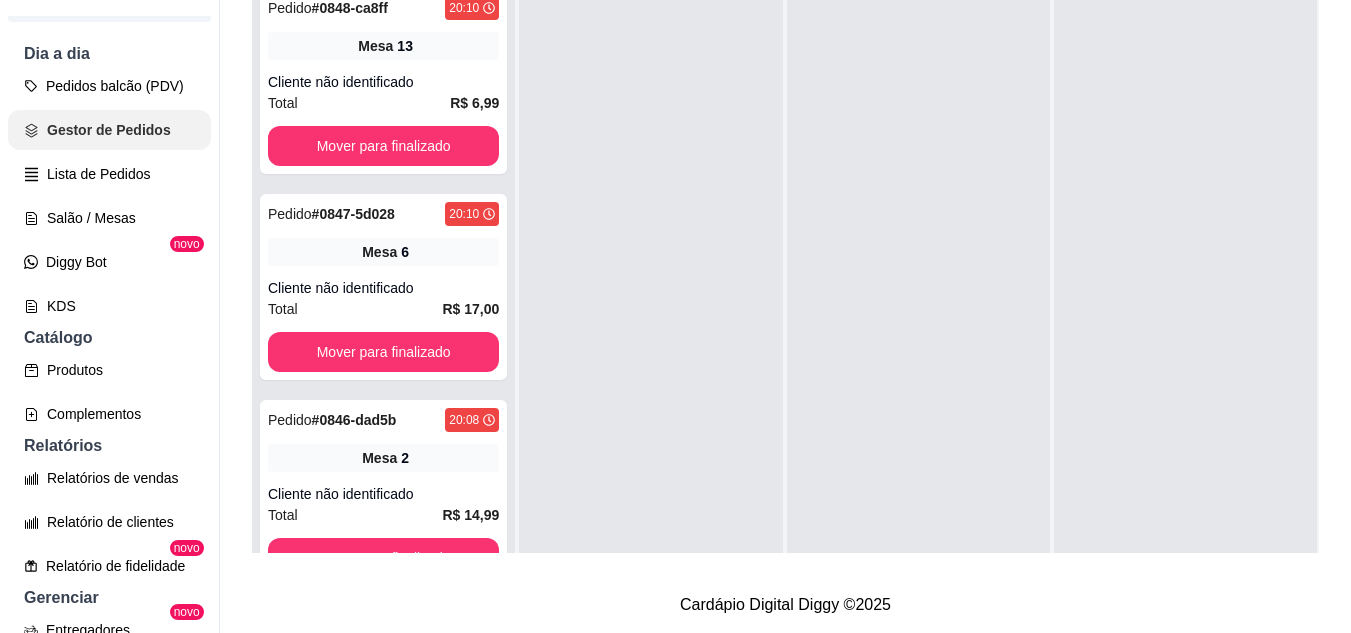 scroll, scrollTop: 0, scrollLeft: 0, axis: both 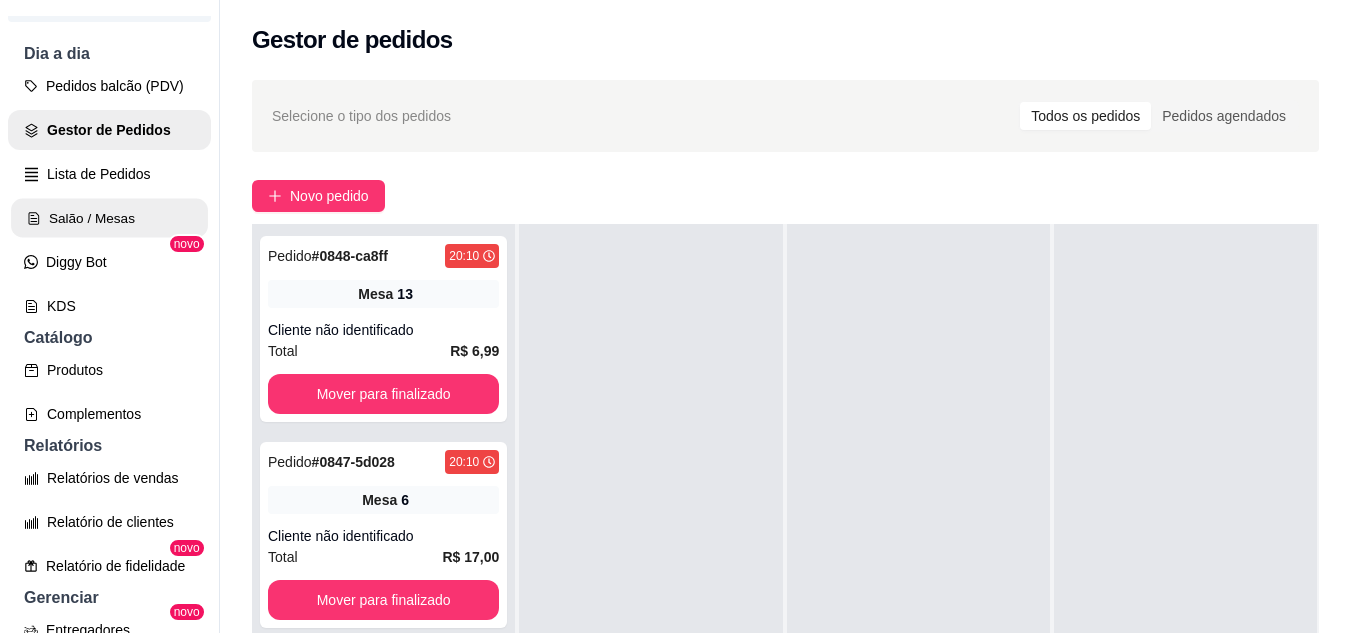 click on "Salão / Mesas" at bounding box center [109, 218] 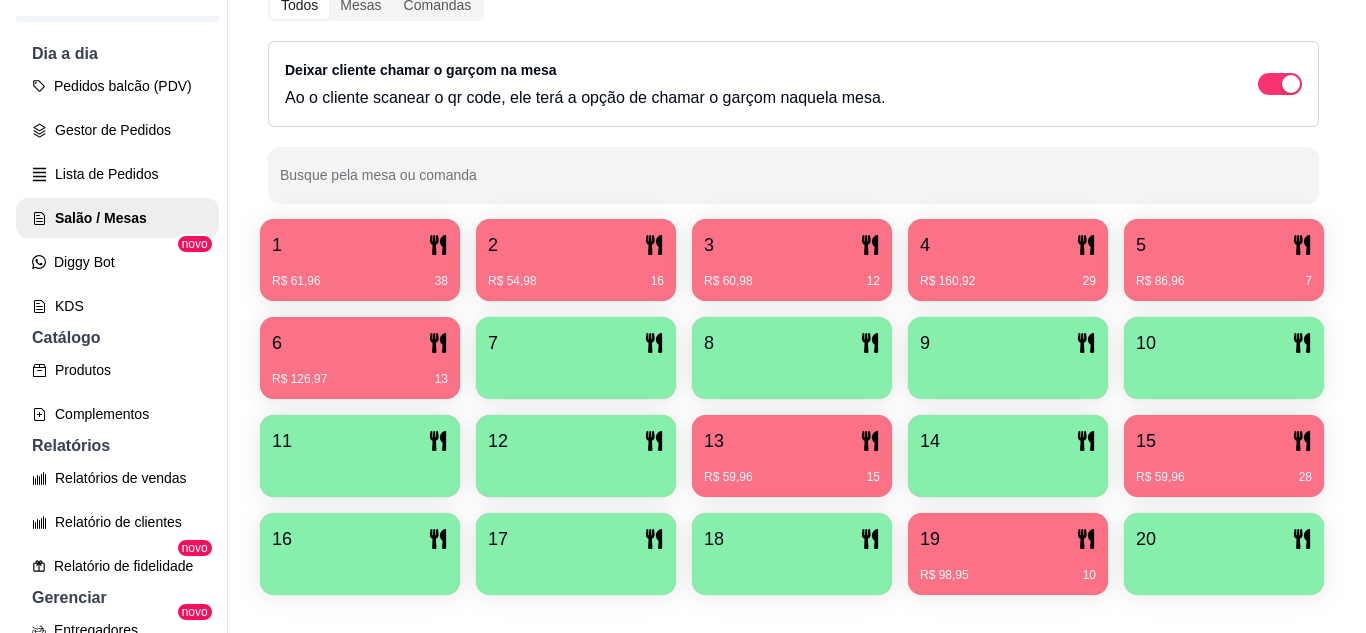 scroll, scrollTop: 300, scrollLeft: 0, axis: vertical 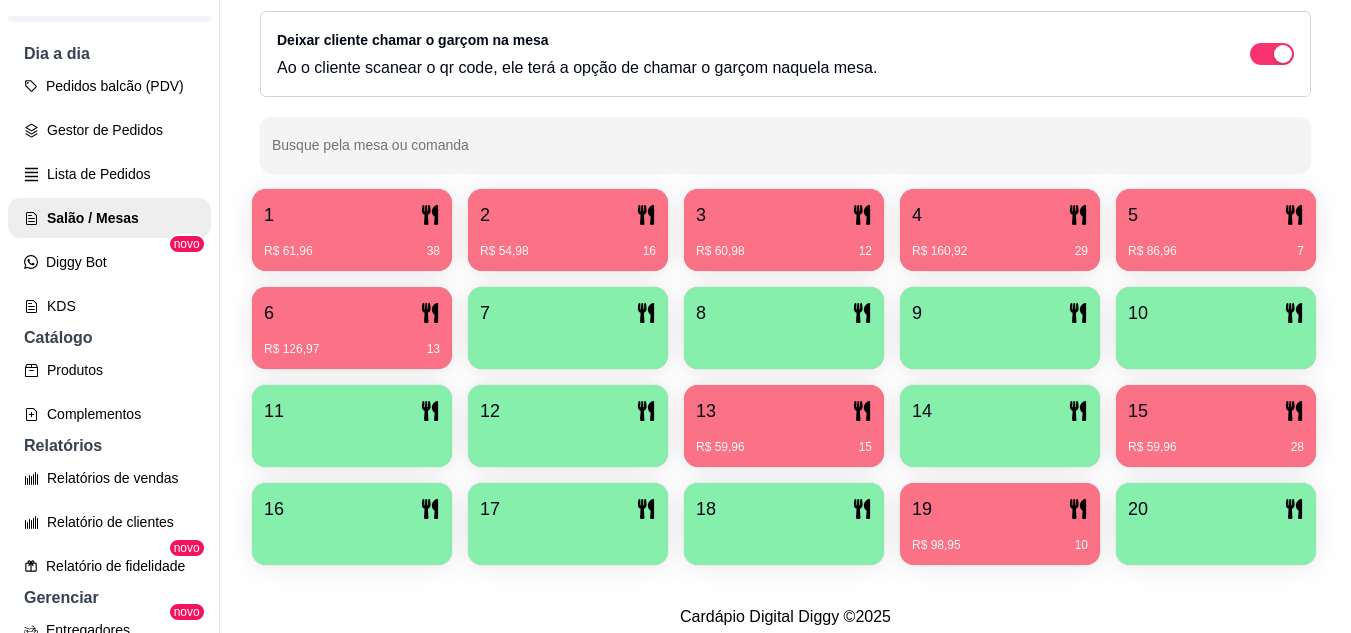 click on "R$ 60,98 12" at bounding box center [784, 244] 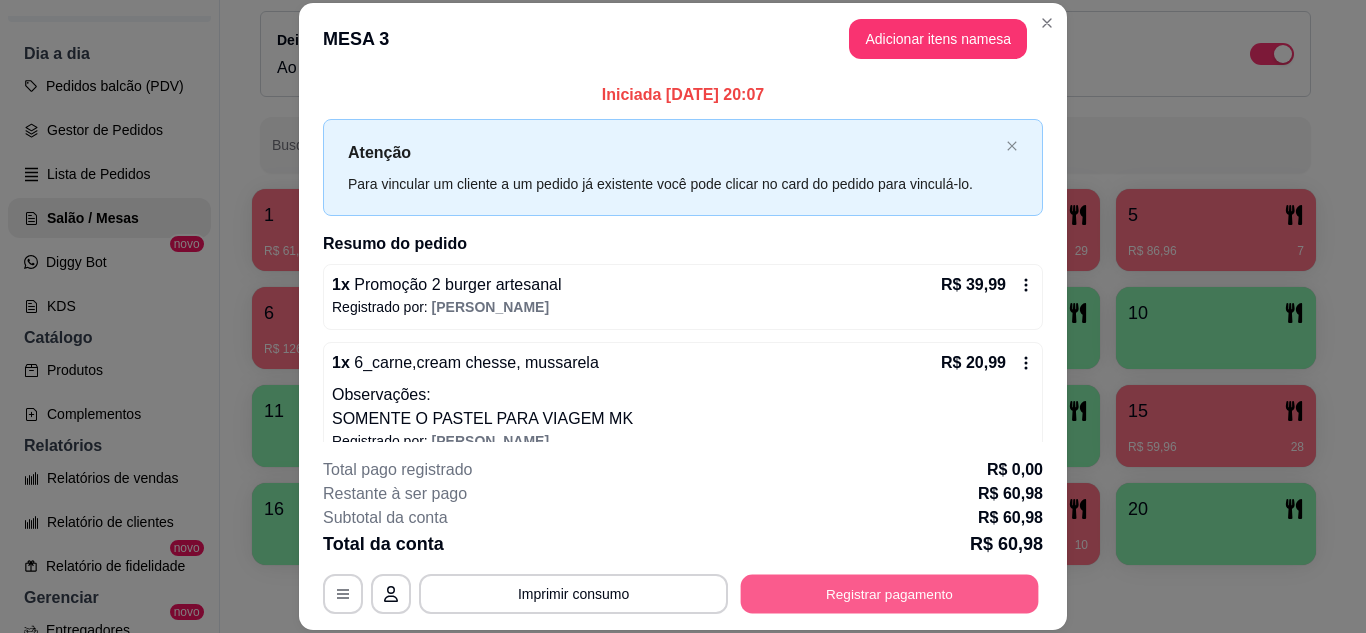 click on "Registrar pagamento" at bounding box center (890, 593) 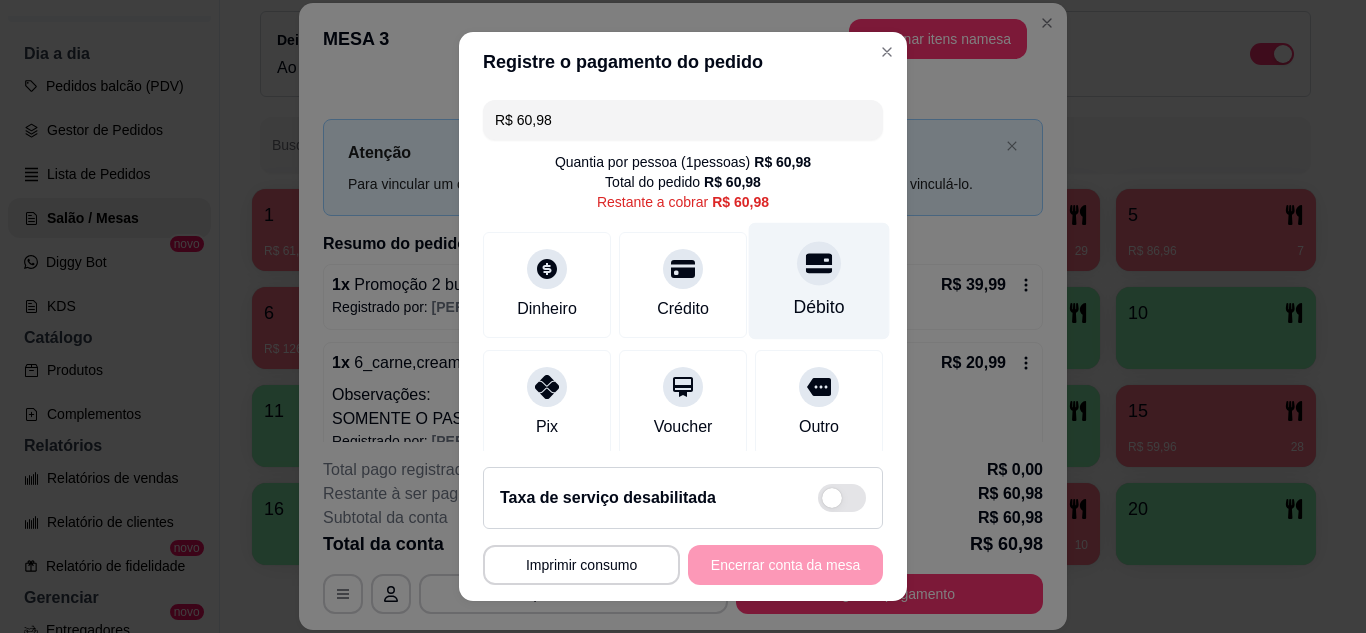 click at bounding box center (819, 263) 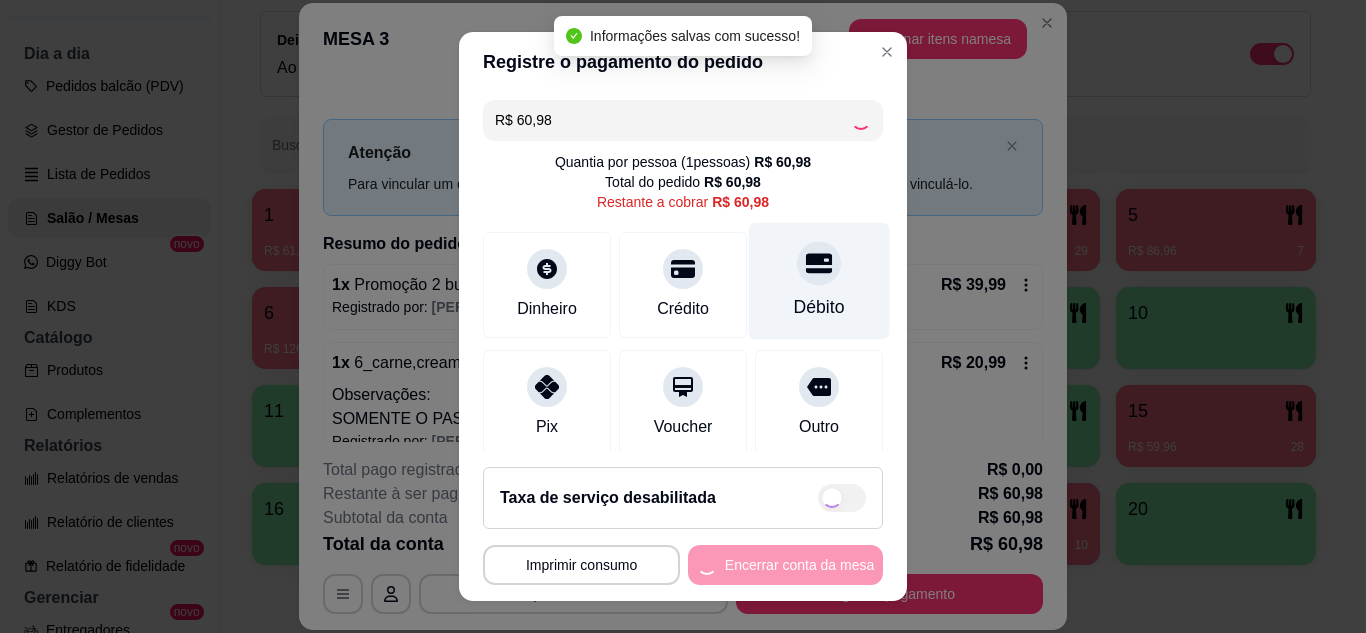 type on "R$ 0,00" 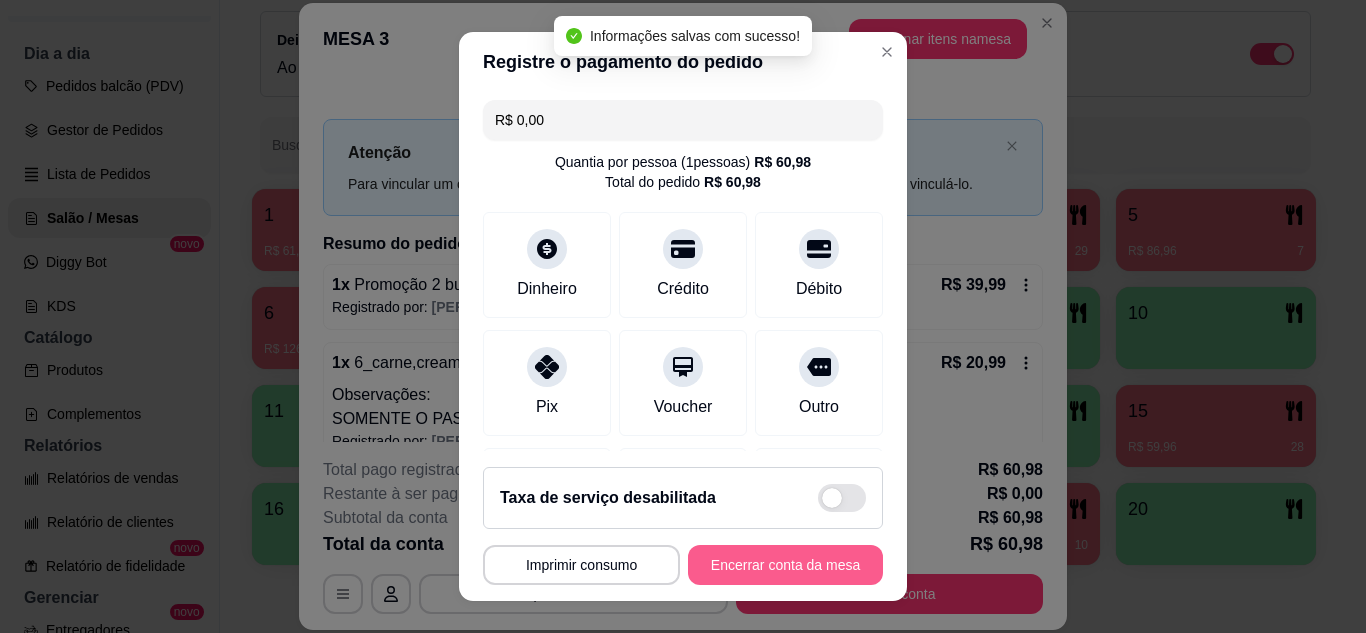 click on "Encerrar conta da mesa" at bounding box center [785, 565] 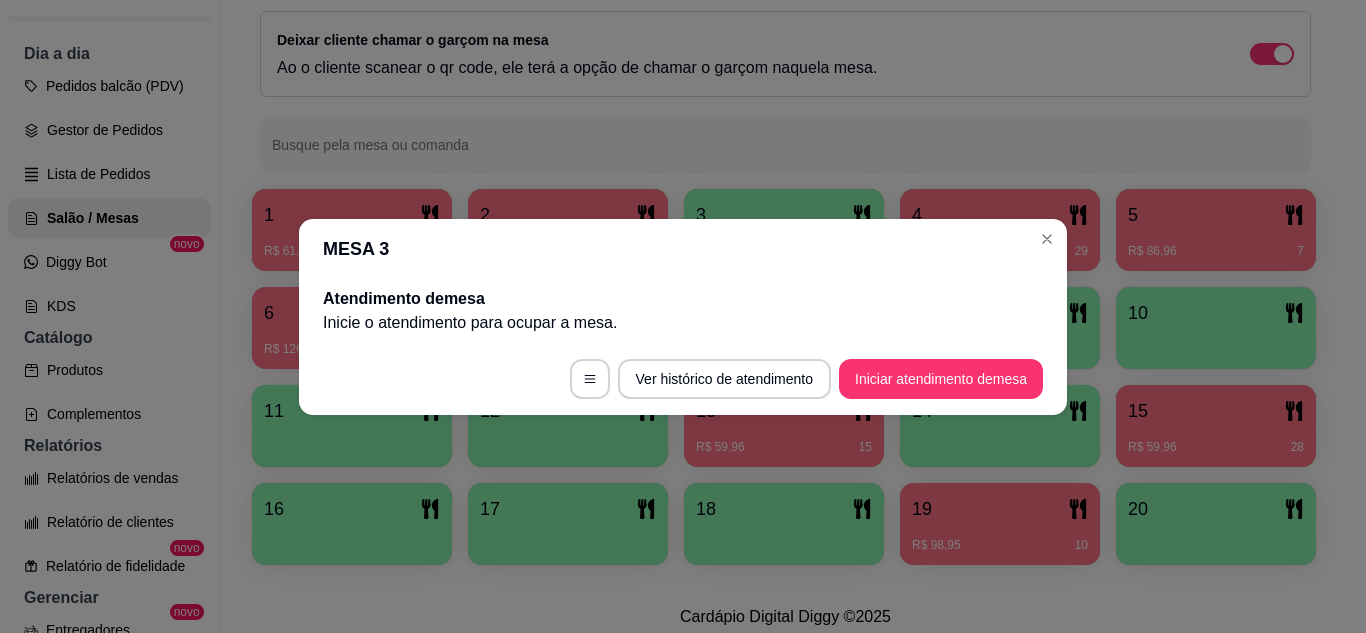 click on "MESA 3" at bounding box center (683, 249) 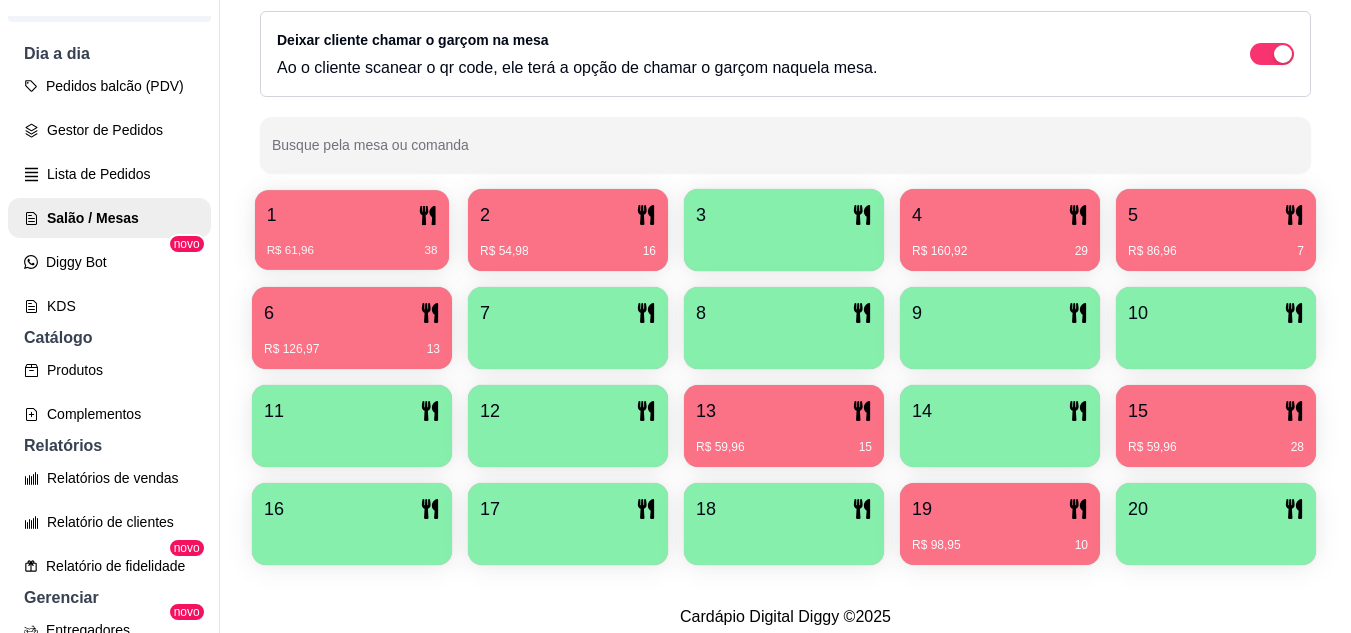 click on "1" at bounding box center (352, 215) 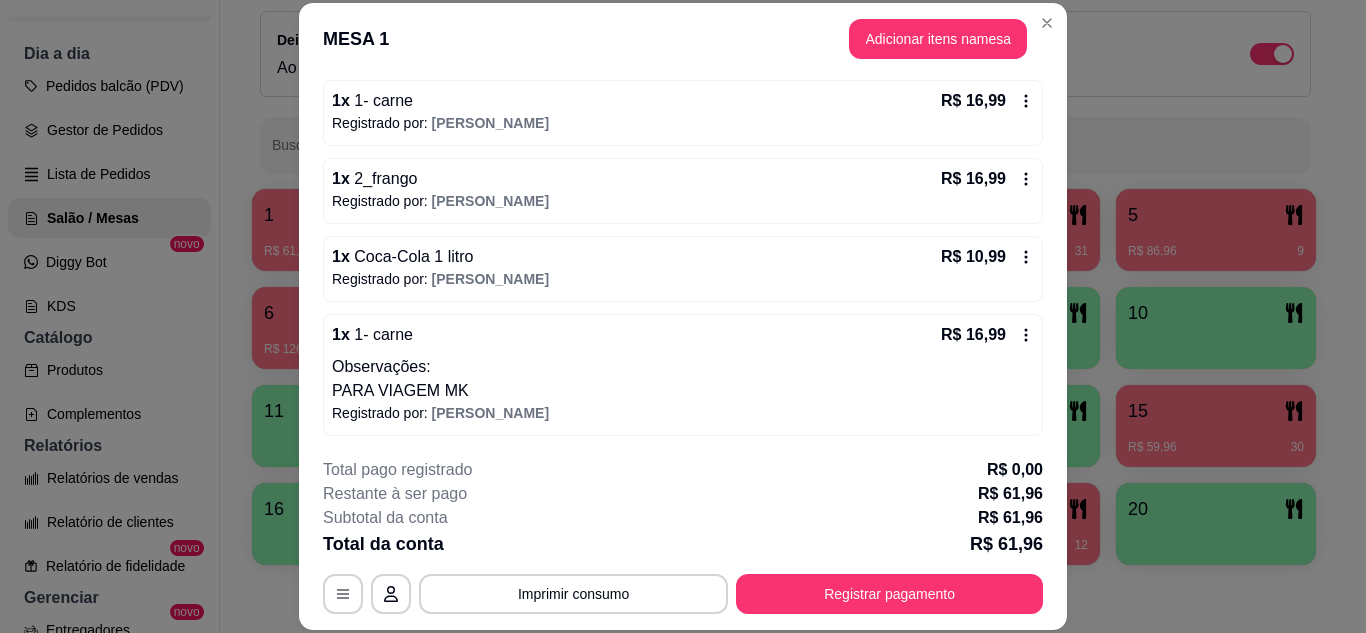 scroll, scrollTop: 186, scrollLeft: 0, axis: vertical 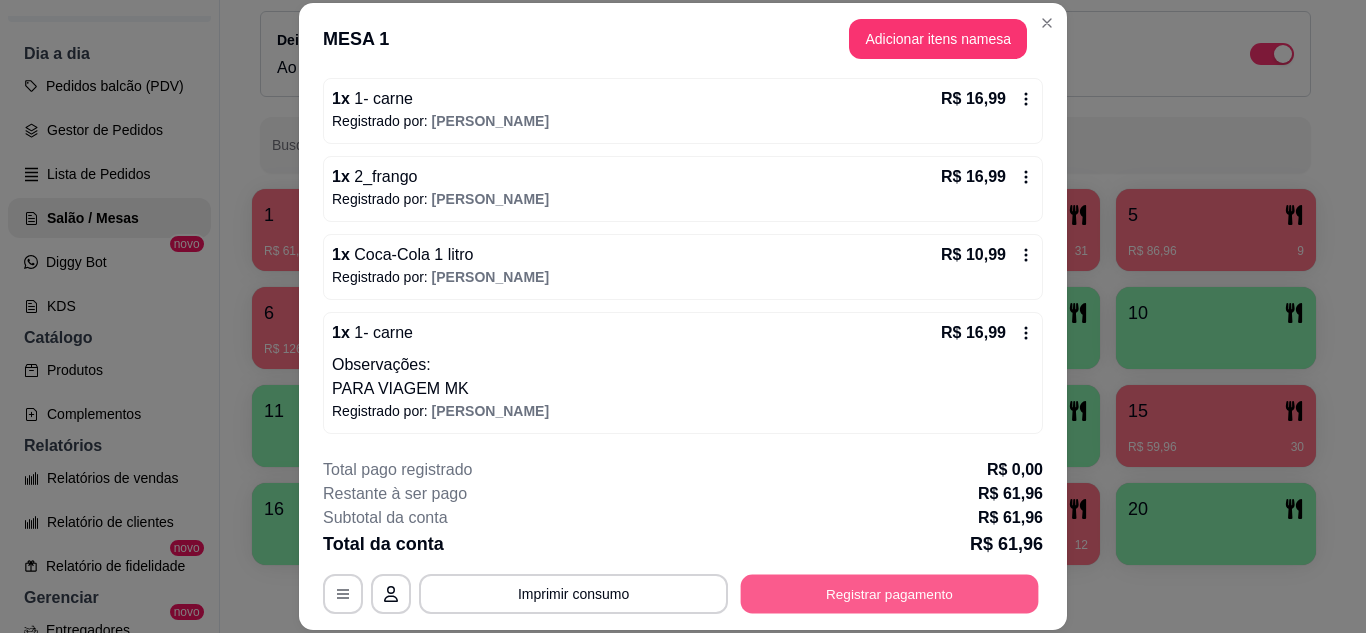 click on "Registrar pagamento" at bounding box center (890, 593) 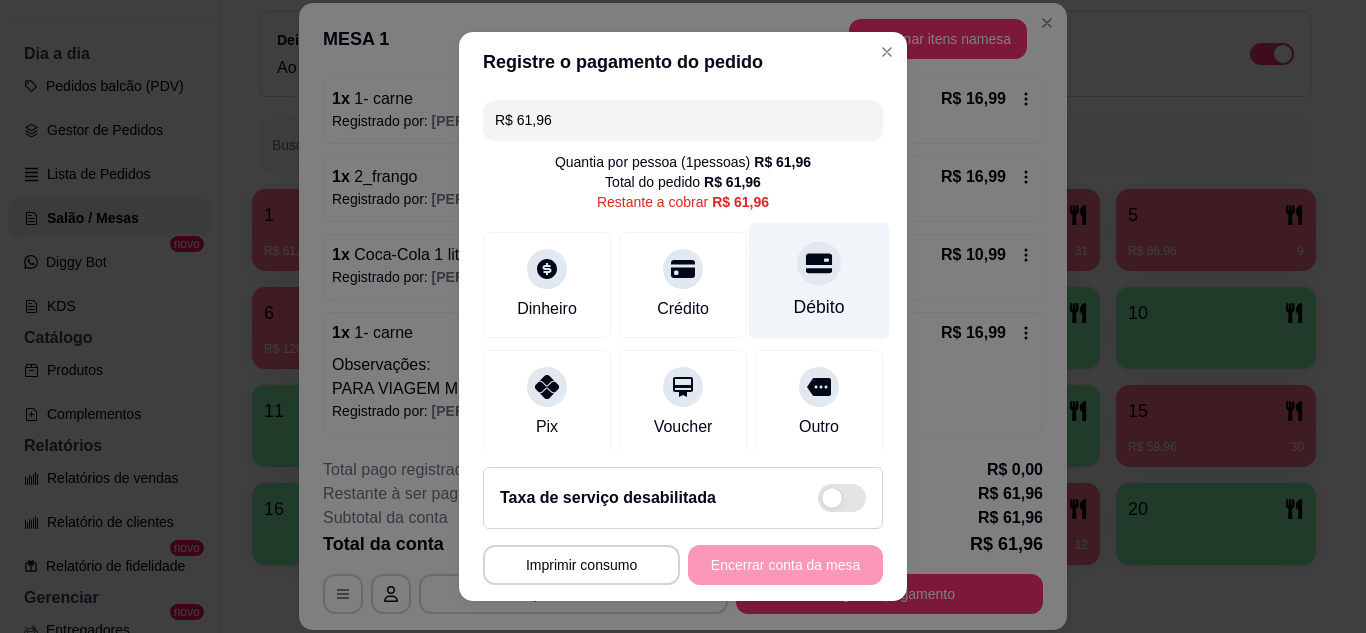 click on "Débito" at bounding box center [819, 280] 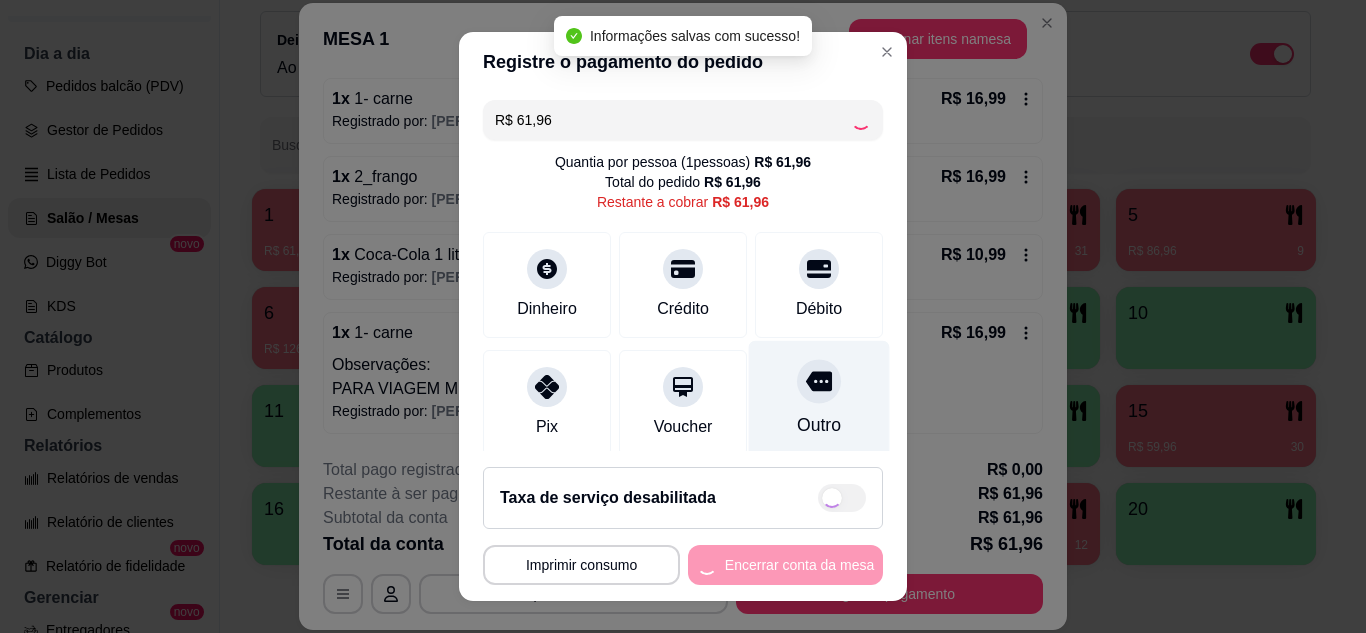 type on "R$ 0,00" 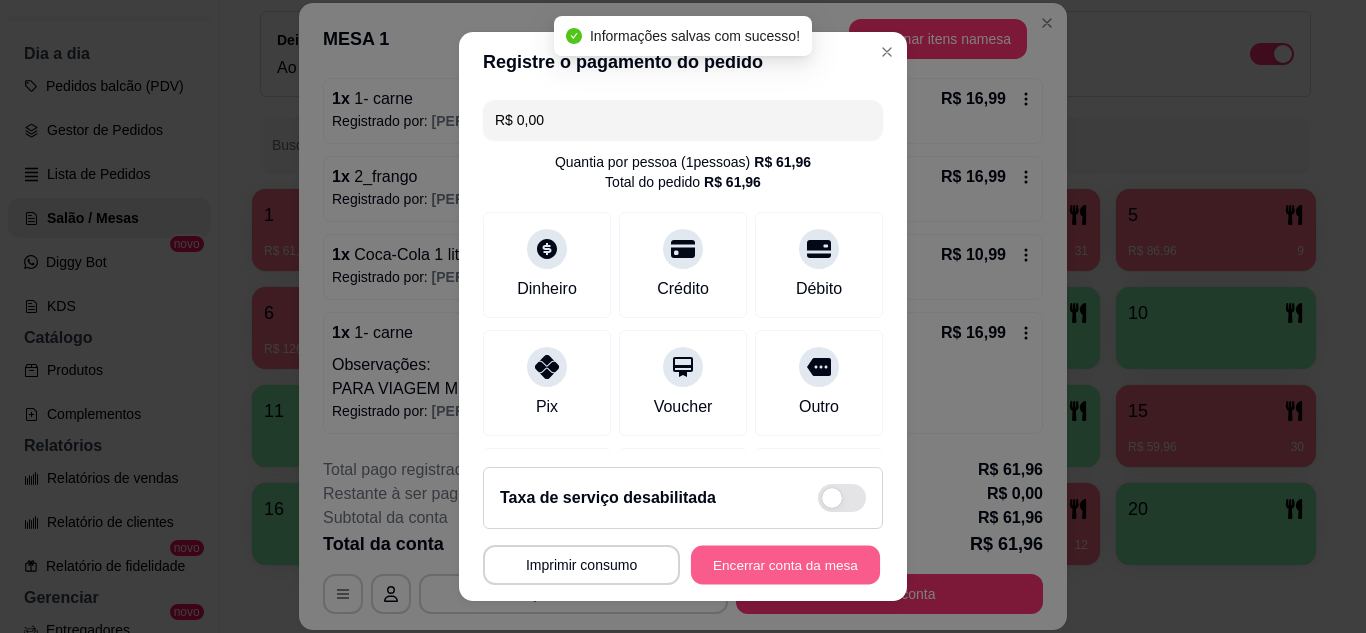 click on "Encerrar conta da mesa" at bounding box center (785, 565) 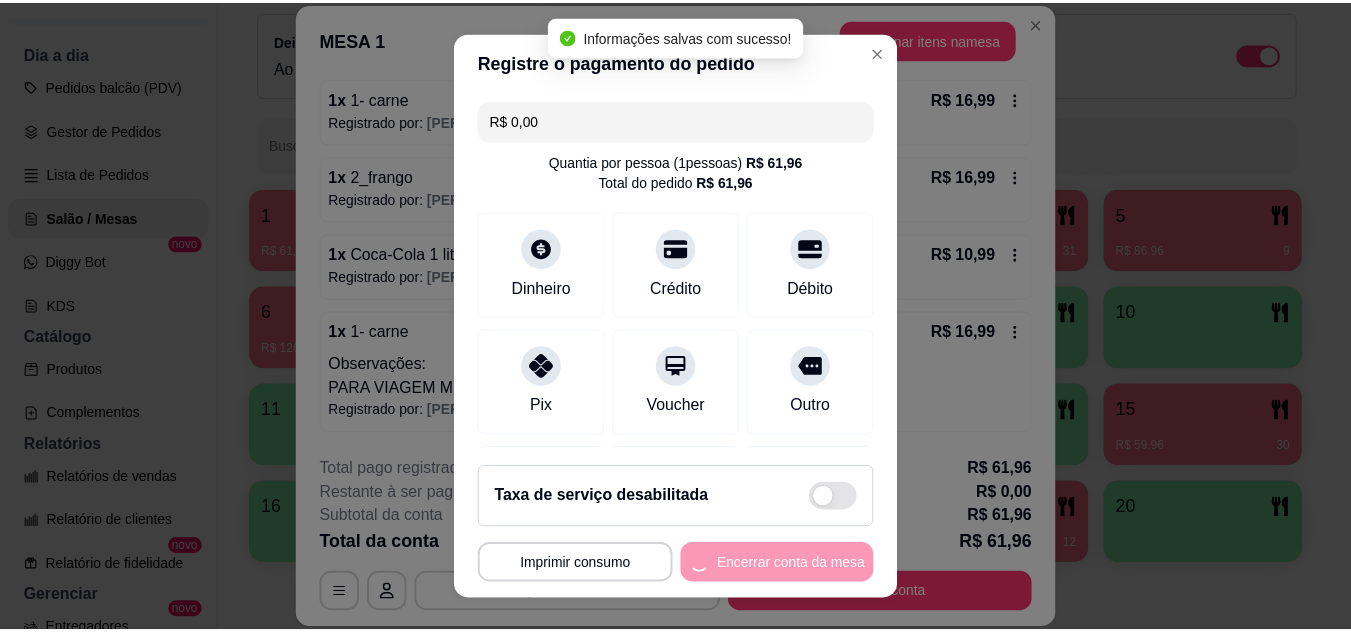 scroll, scrollTop: 0, scrollLeft: 0, axis: both 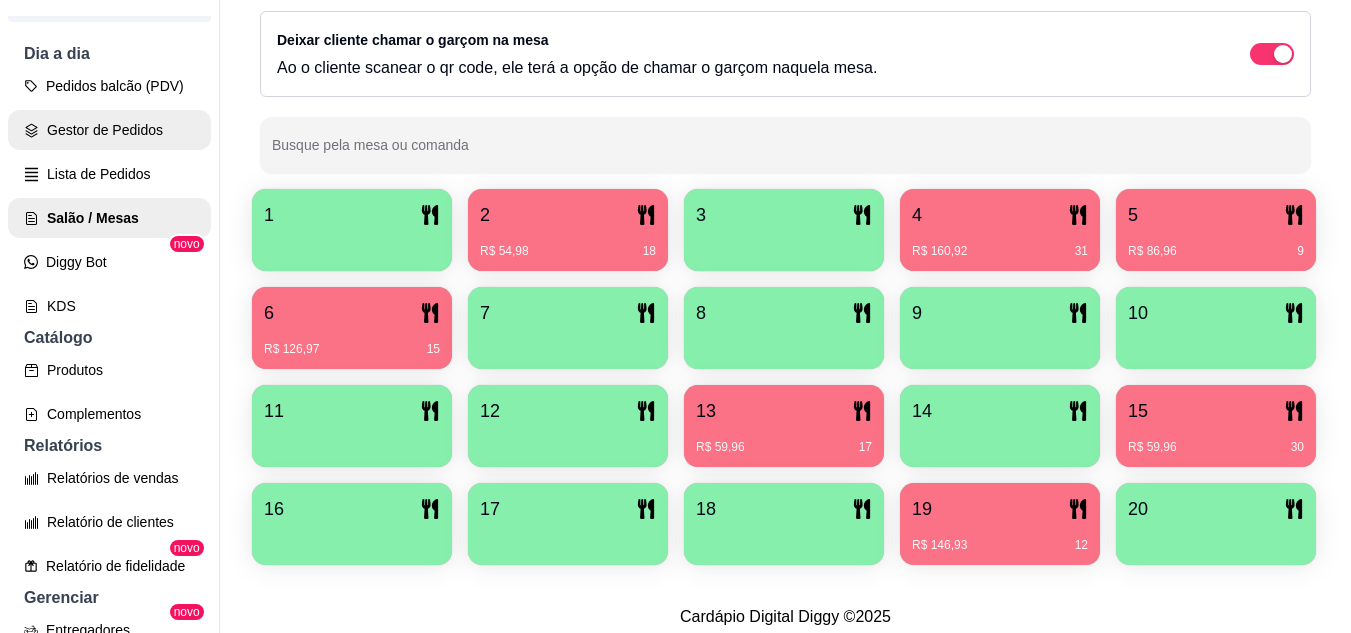 click on "Gestor de Pedidos" at bounding box center (109, 130) 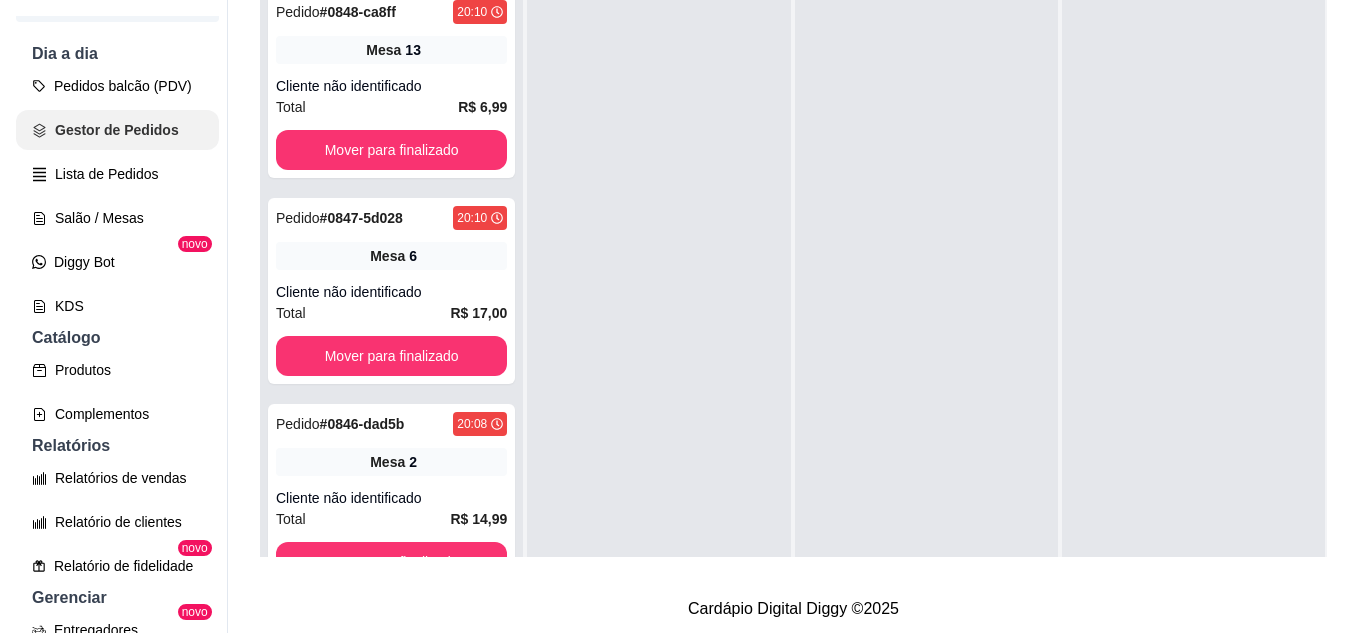 scroll, scrollTop: 0, scrollLeft: 0, axis: both 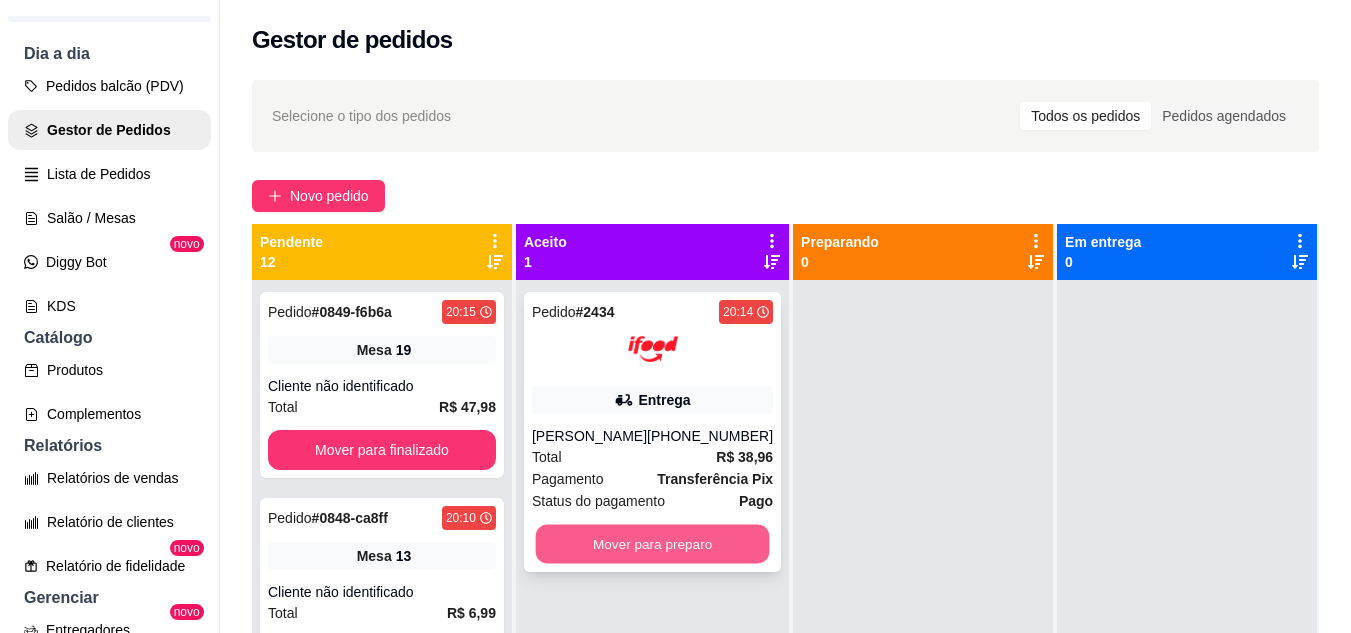 click on "Mover para preparo" at bounding box center (653, 544) 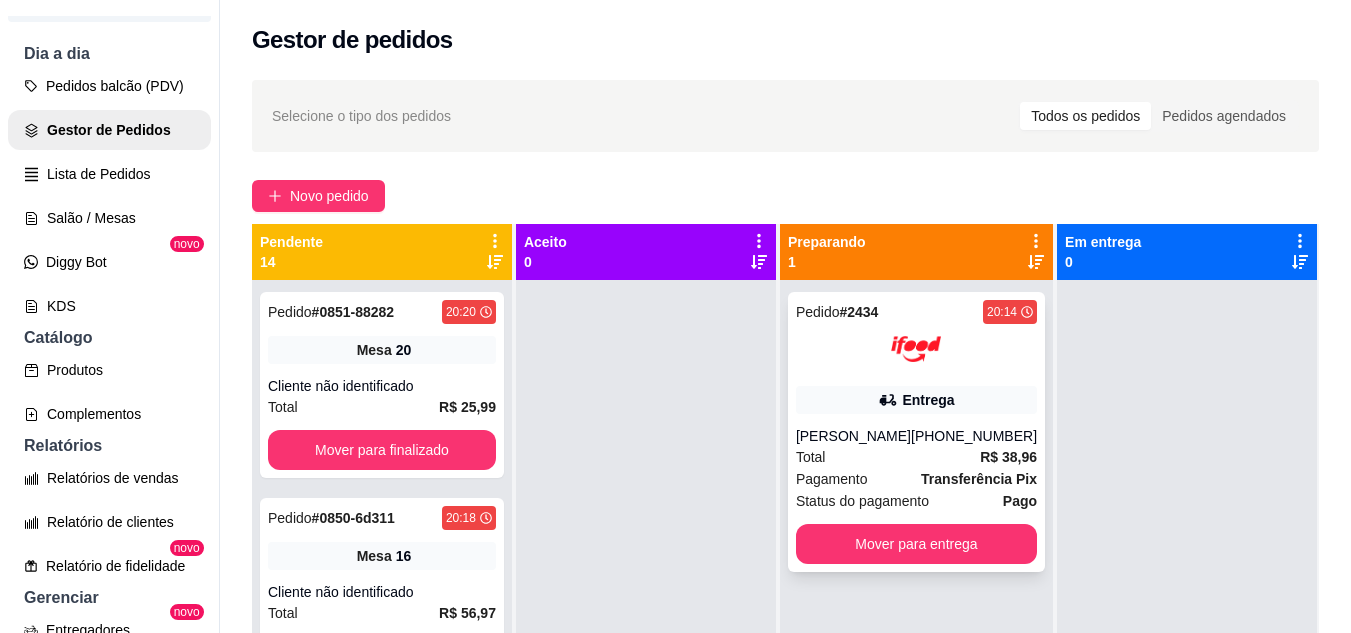 click on "[PERSON_NAME]" at bounding box center [853, 436] 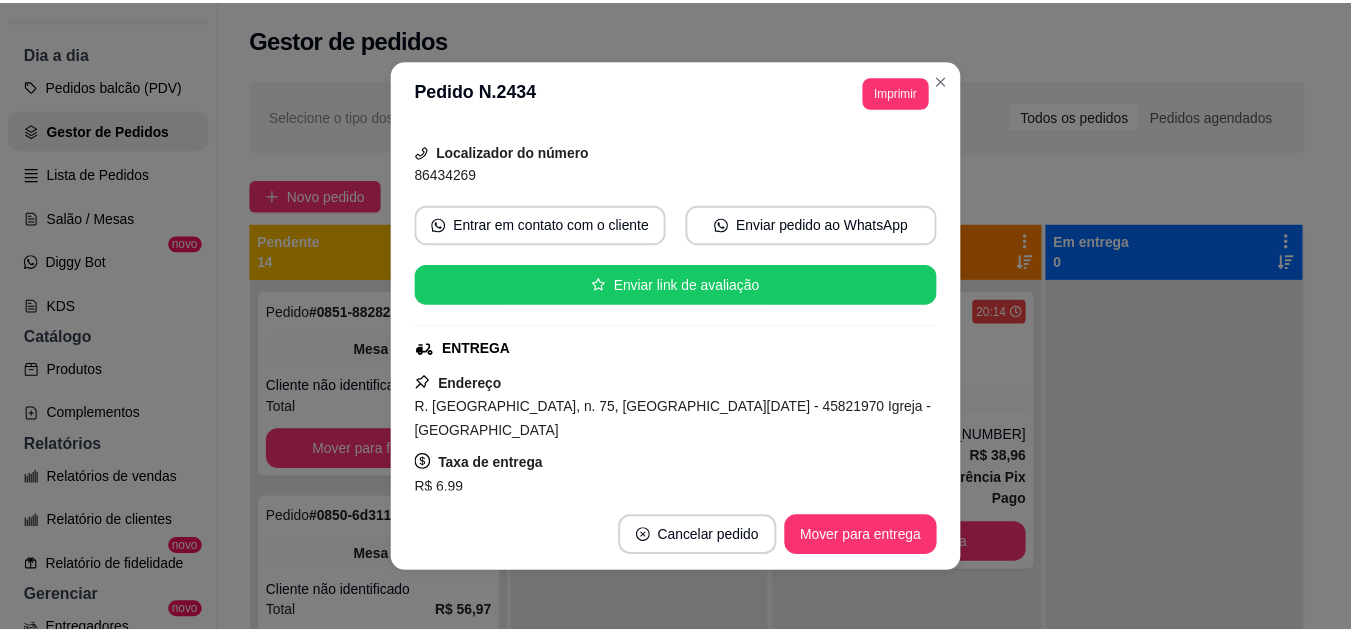 scroll, scrollTop: 200, scrollLeft: 0, axis: vertical 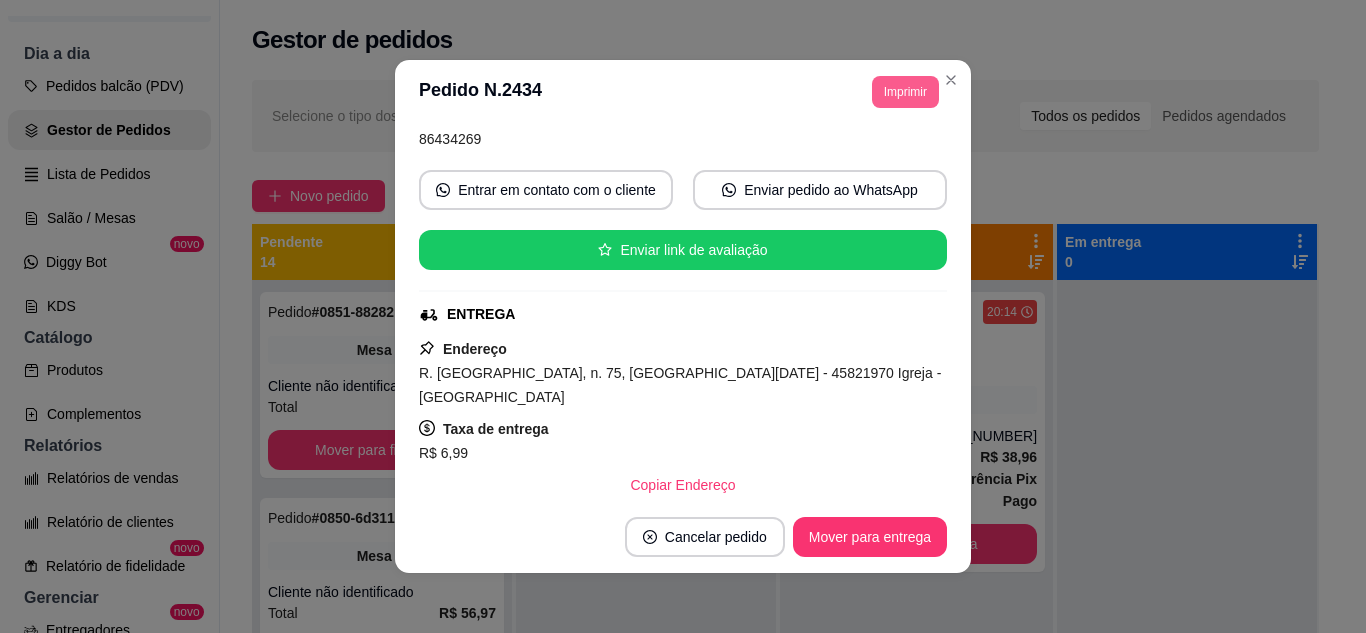 click on "Imprimir" at bounding box center [905, 92] 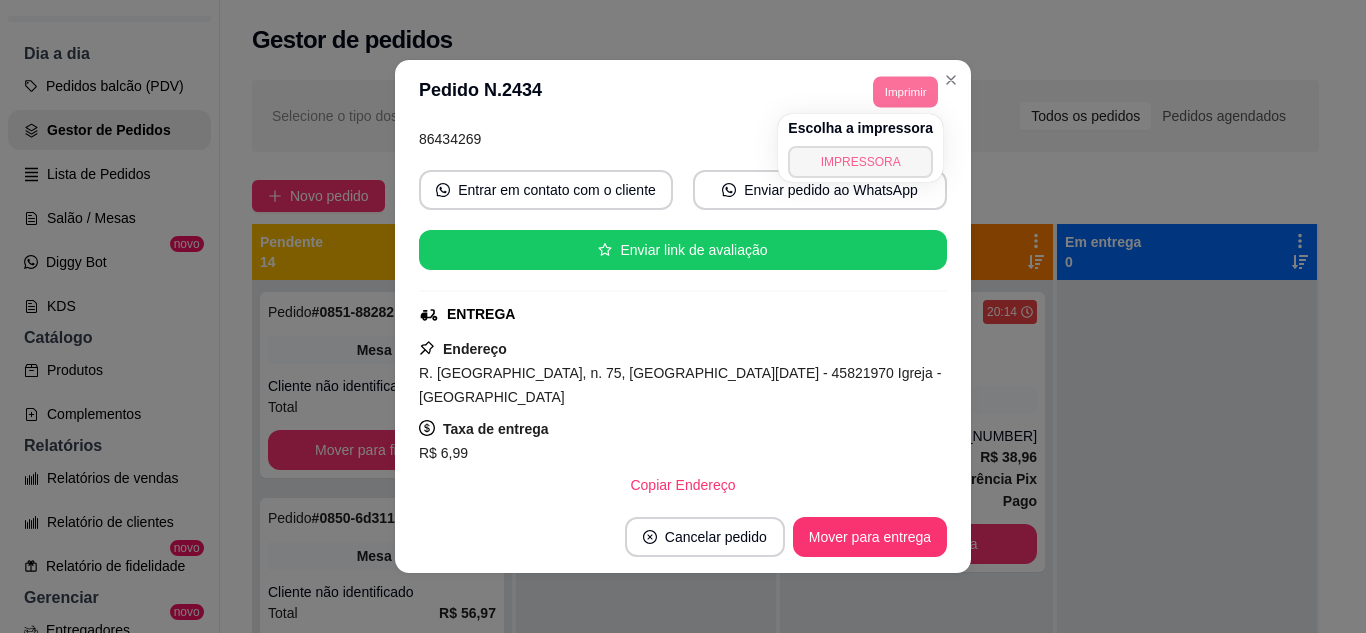 click on "IMPRESSORA" at bounding box center [860, 162] 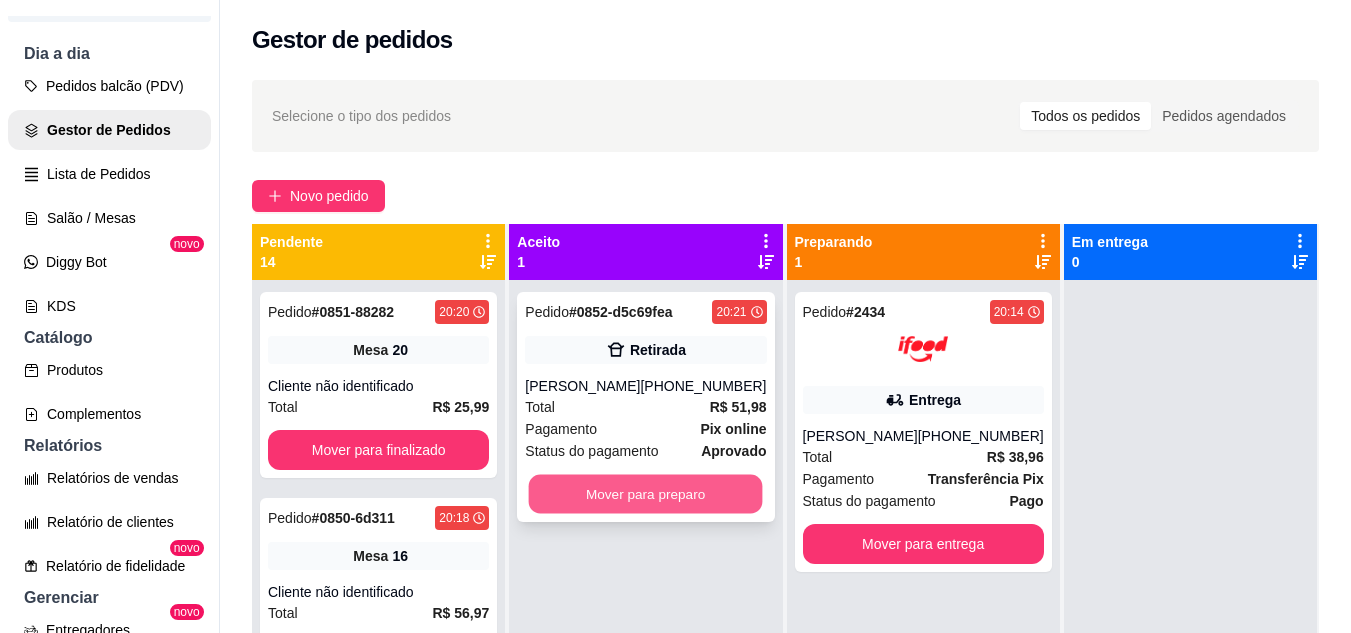 click on "Mover para preparo" at bounding box center [646, 494] 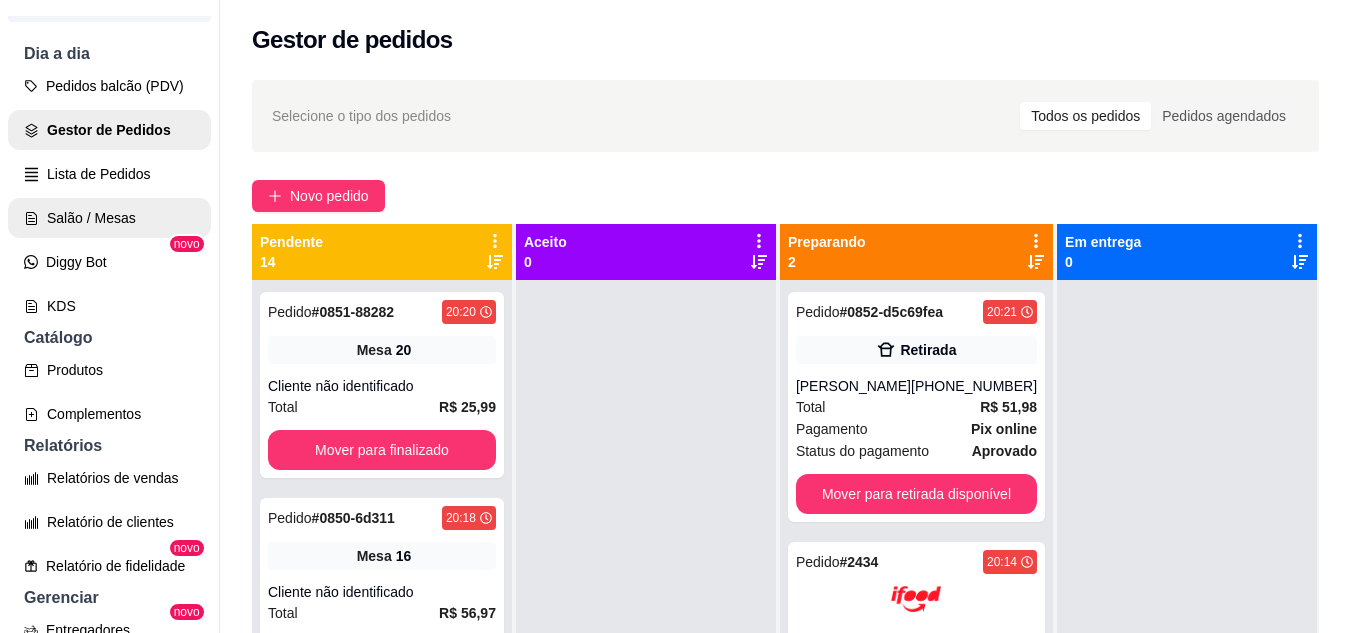 click on "Salão / Mesas" at bounding box center (109, 218) 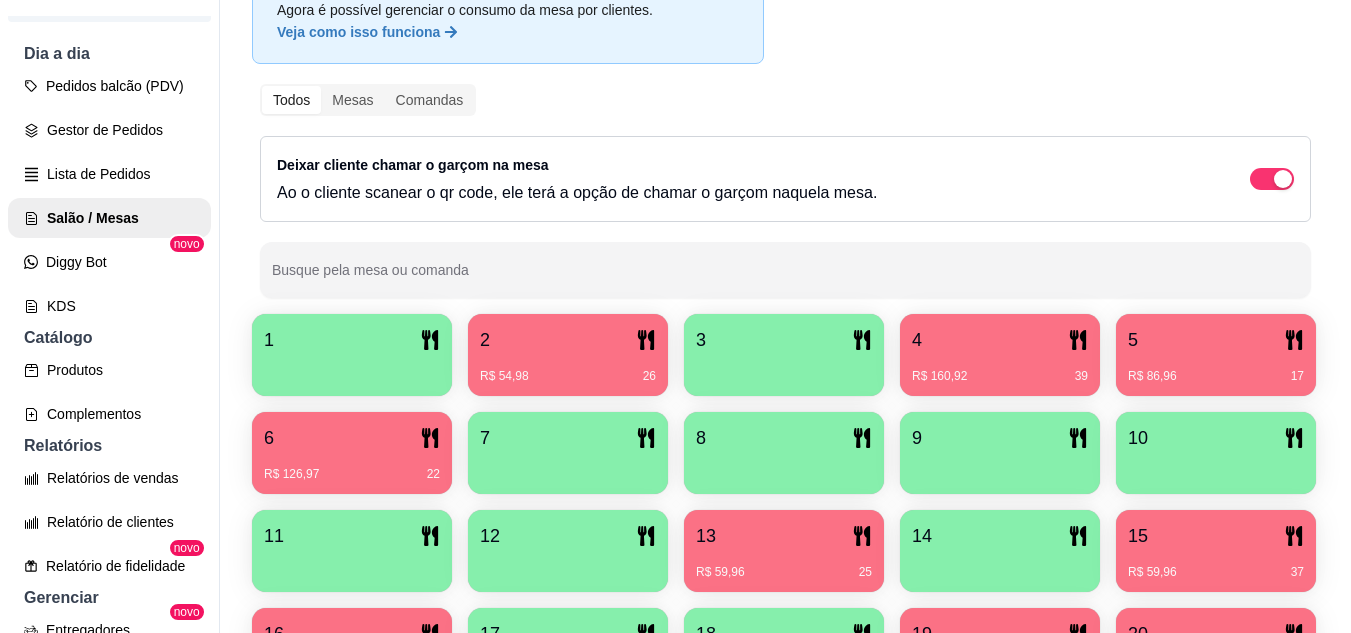 scroll, scrollTop: 200, scrollLeft: 0, axis: vertical 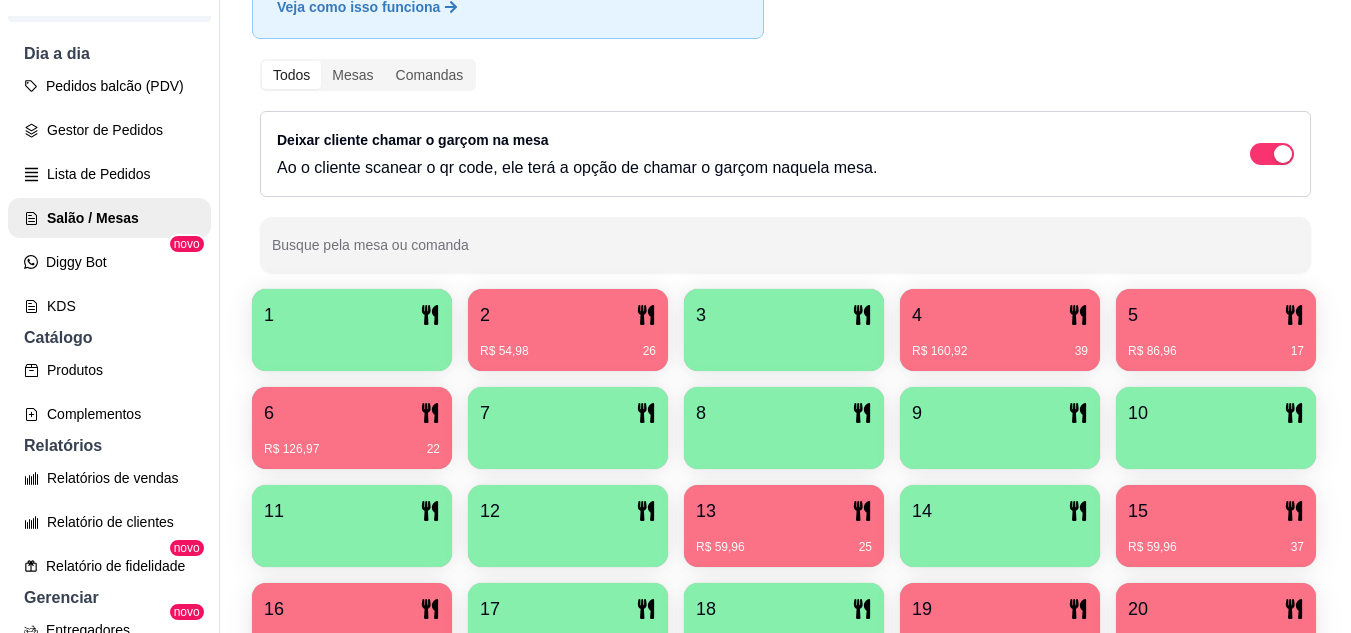 click on "1 2 R$ 54,98 26 3 4 R$ 160,92 39 5 R$ 86,96 17 6 R$ 126,97 22 7 8 9 10 11 12 13 R$ 59,96 25 14 15 R$ 59,96 37 16 R$ 56,97 5 17 18 19 R$ 146,93 20 20 R$ 25,99 3" at bounding box center (785, 477) 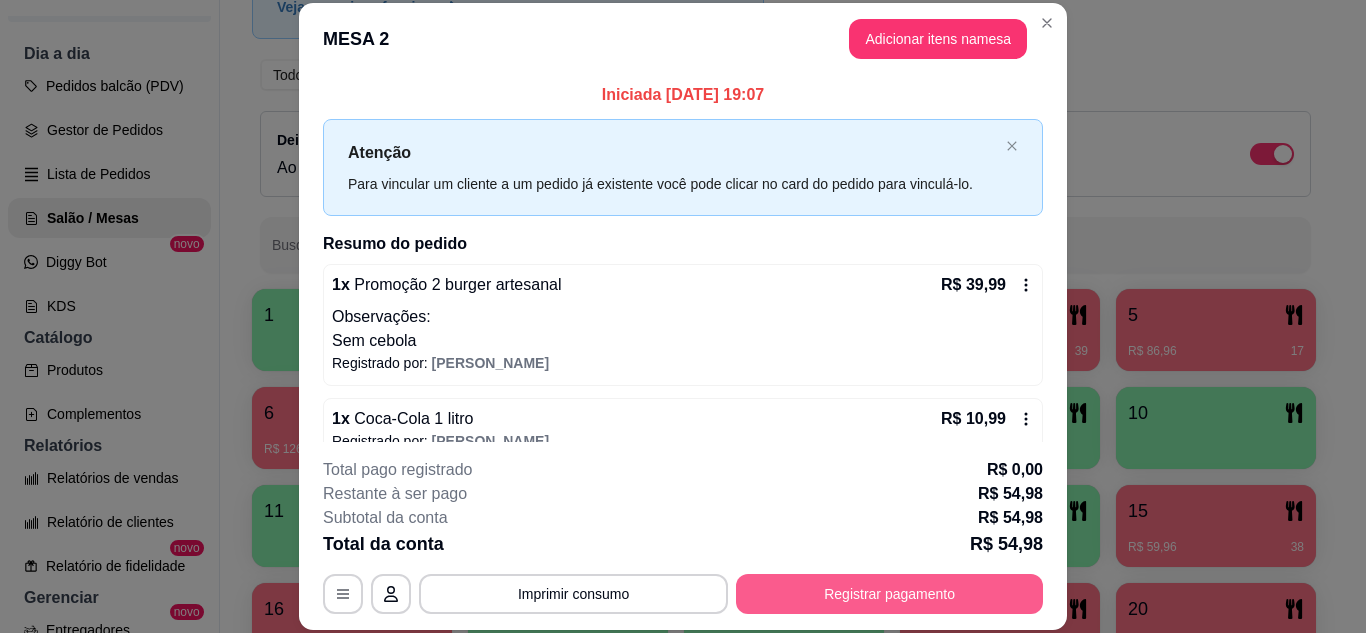 click on "Registrar pagamento" at bounding box center (889, 594) 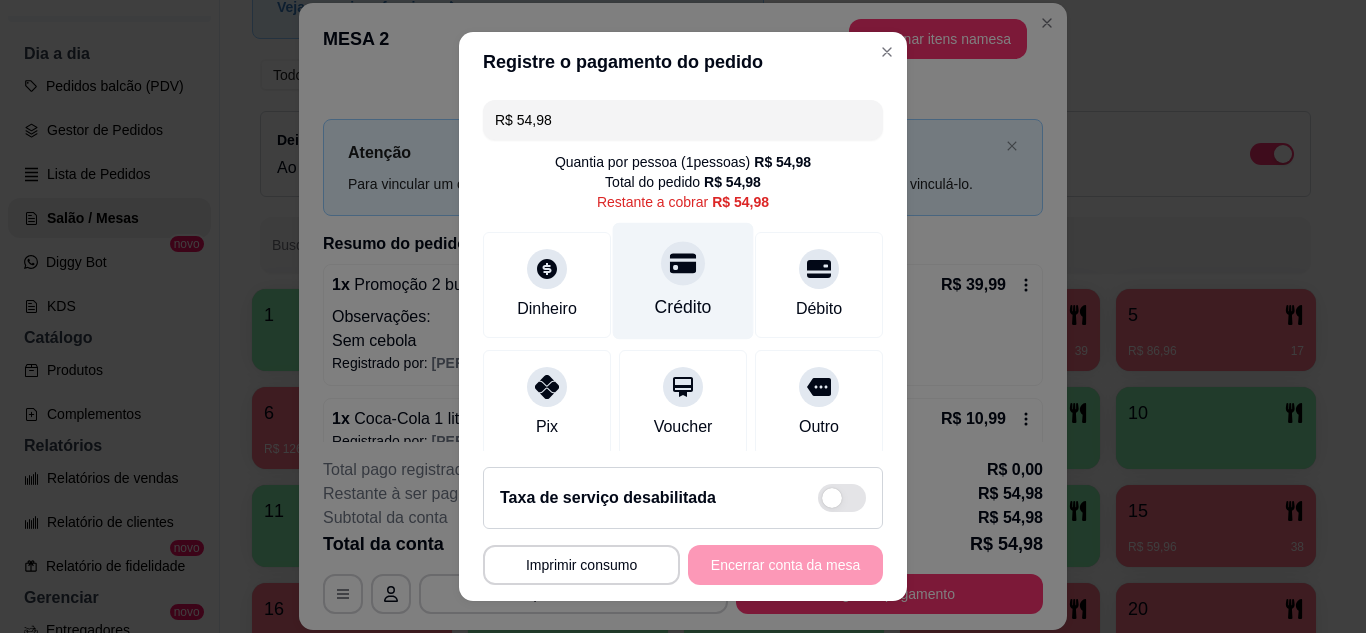 click on "Crédito" at bounding box center [683, 280] 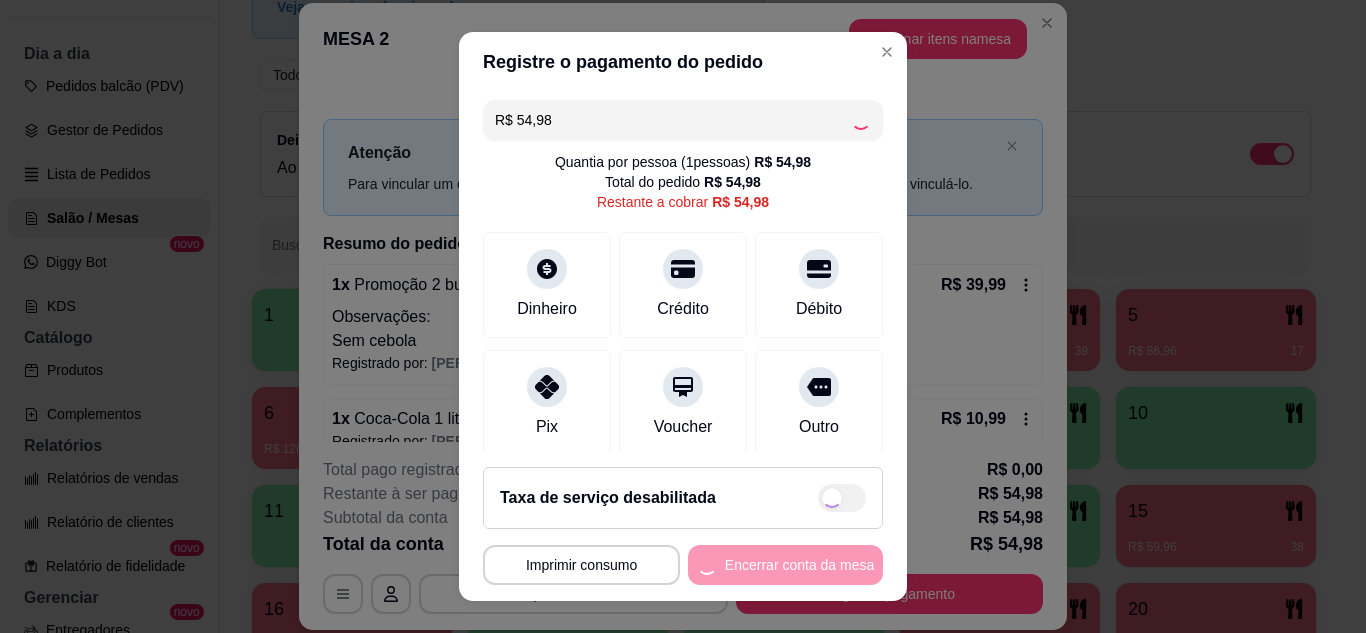 type on "R$ 0,00" 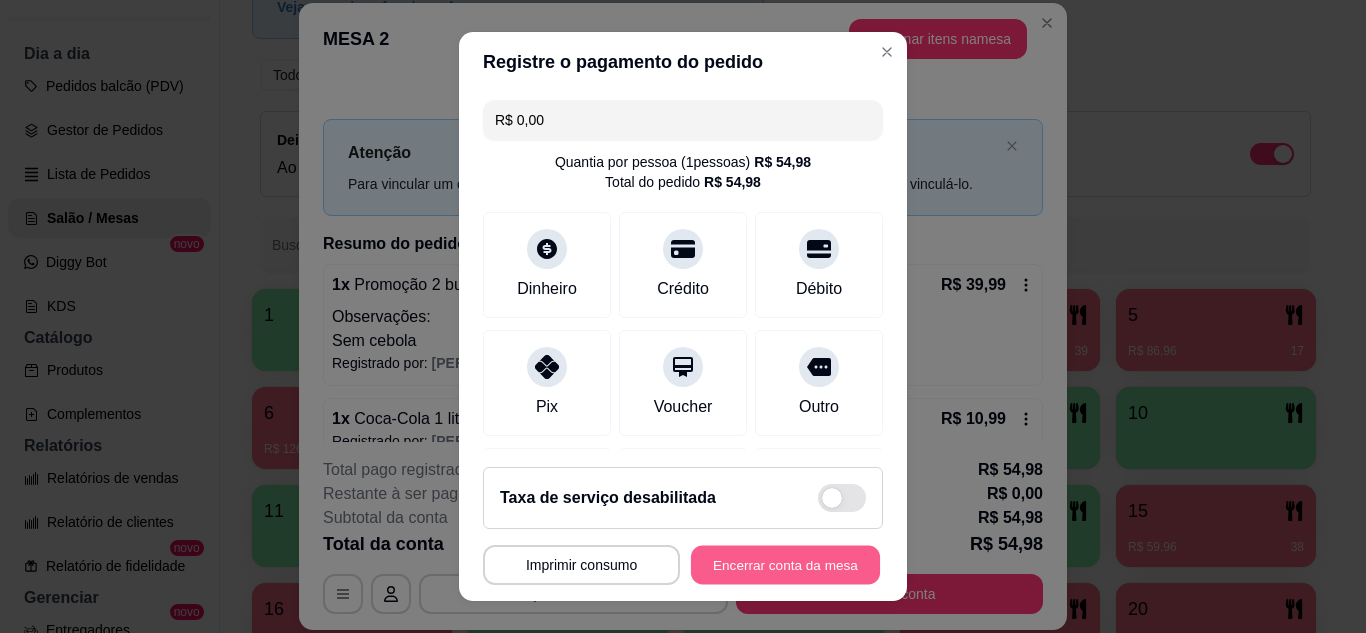 click on "Encerrar conta da mesa" at bounding box center (785, 565) 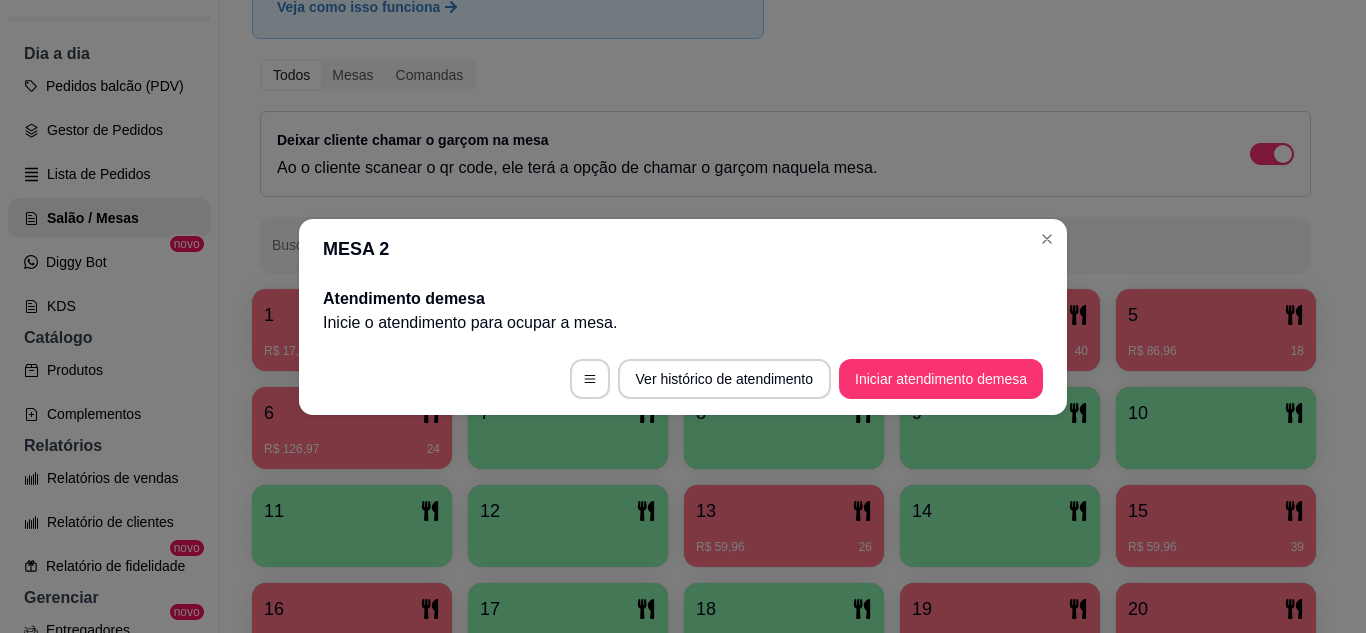 click on "MESA 2" at bounding box center [683, 249] 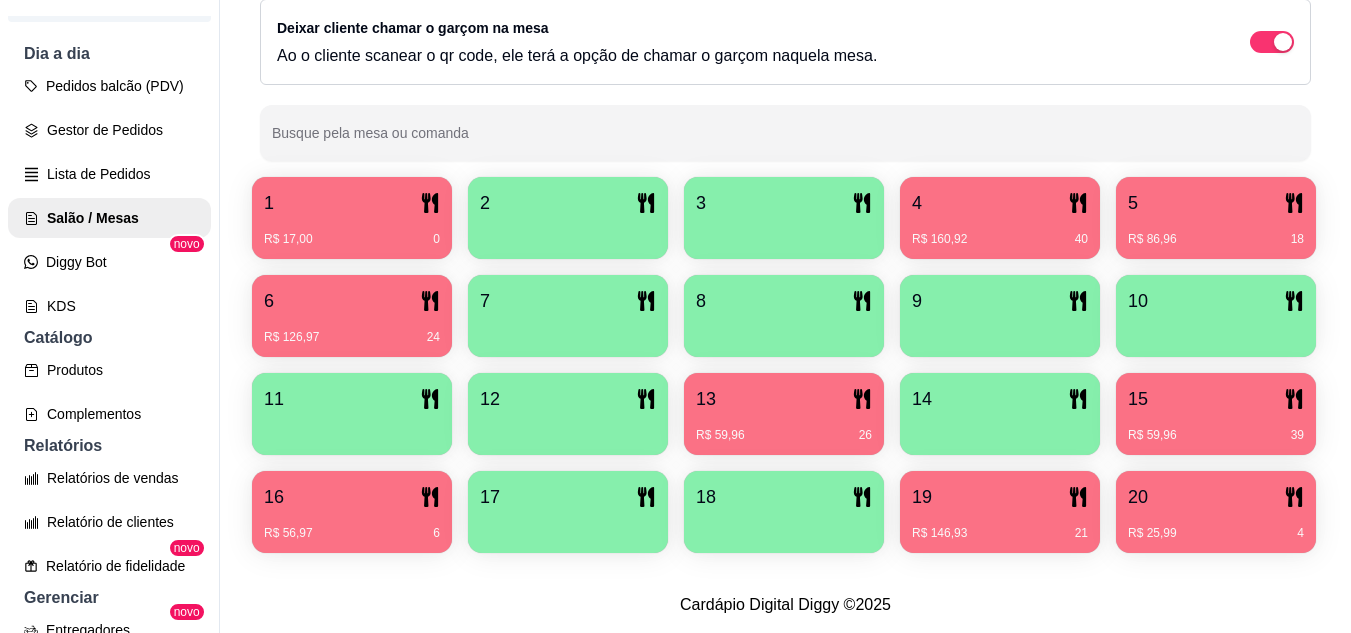 scroll, scrollTop: 425, scrollLeft: 0, axis: vertical 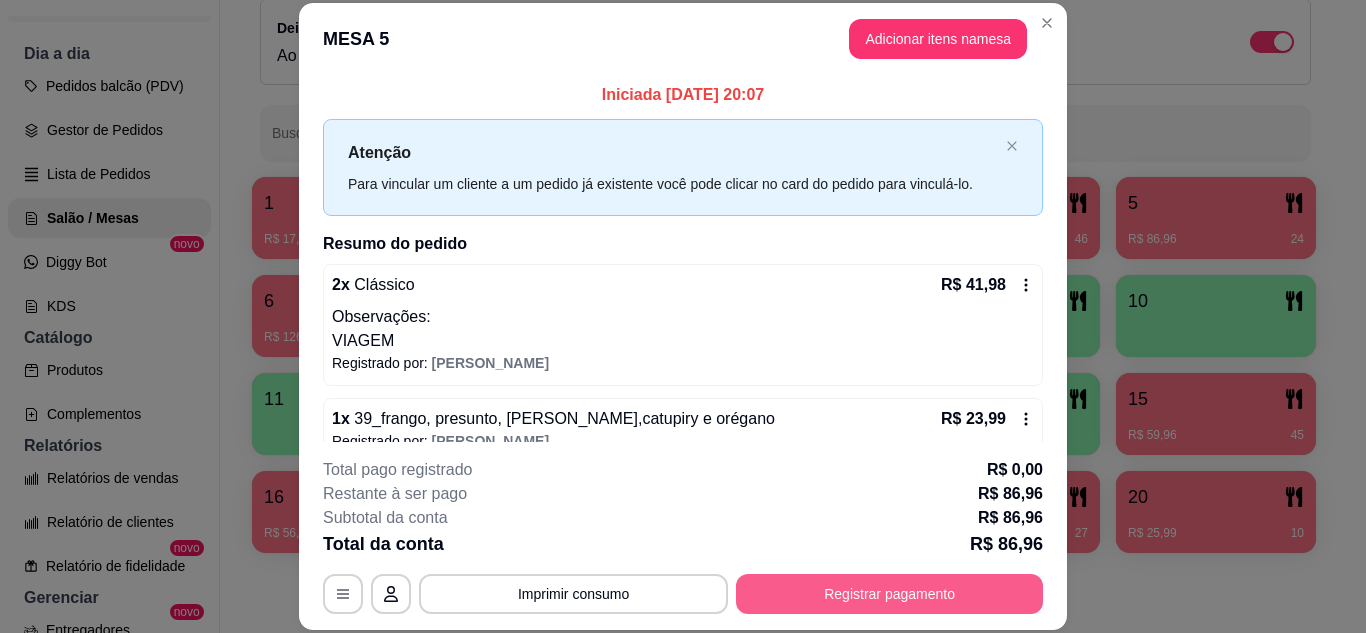 click on "Registrar pagamento" at bounding box center (889, 594) 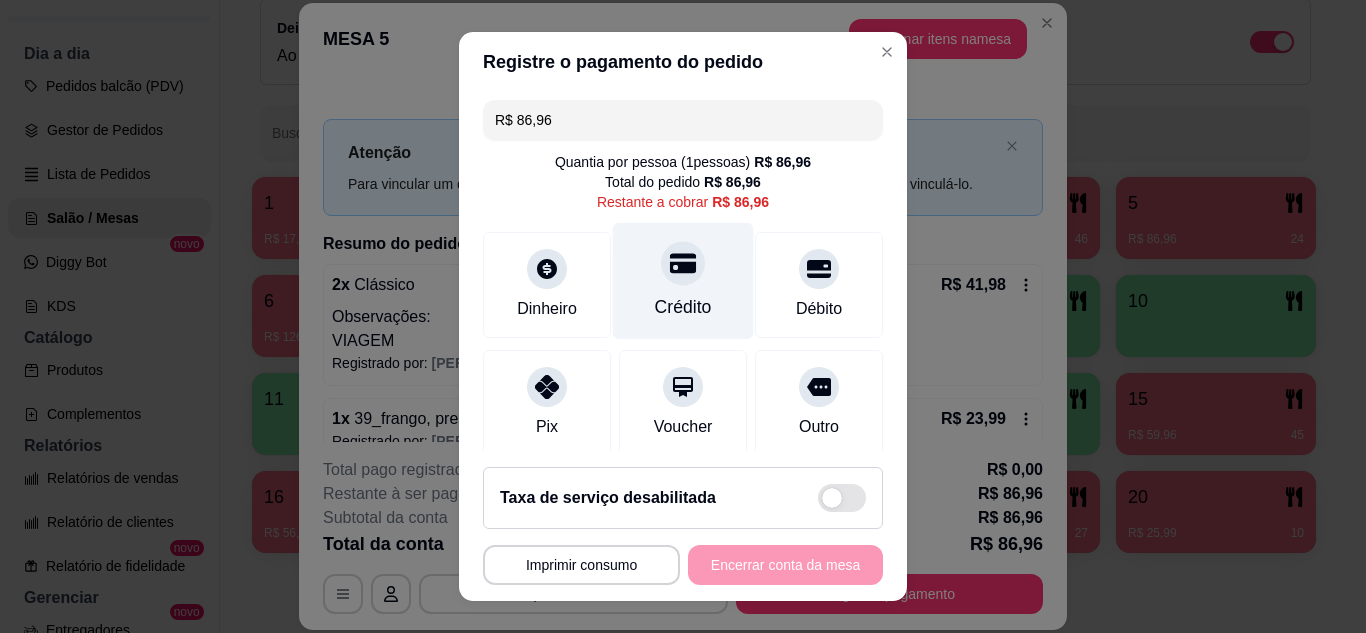 click on "Crédito" at bounding box center (683, 307) 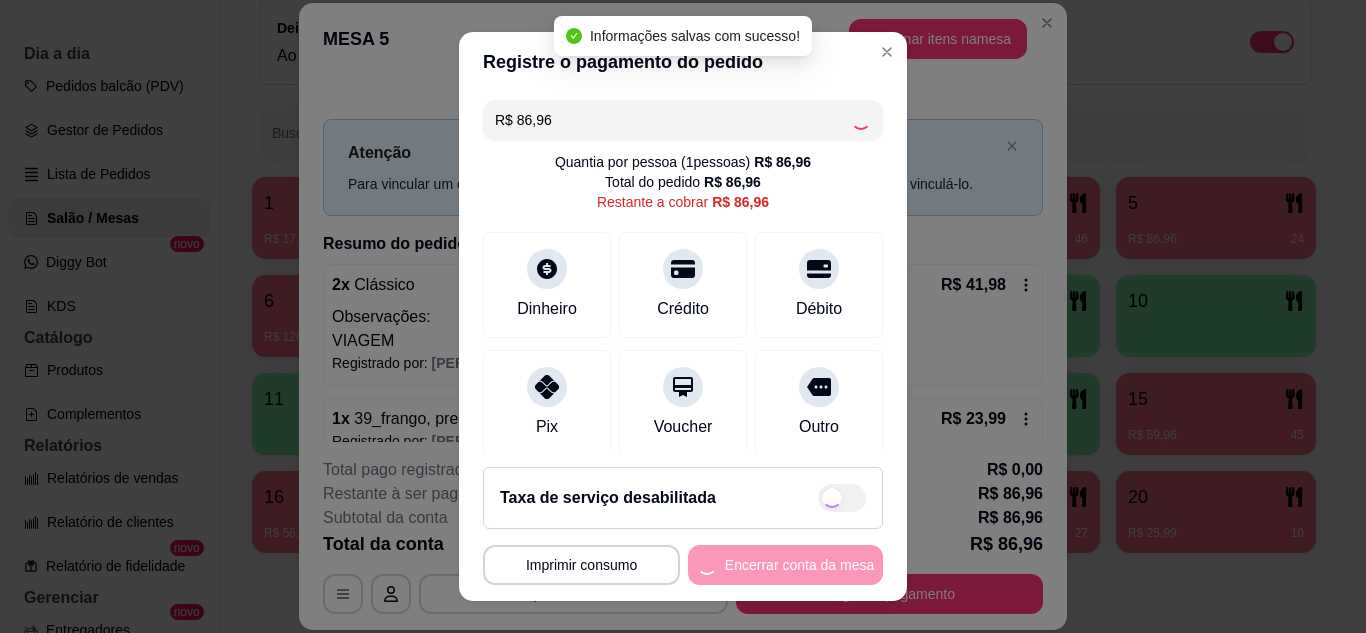type on "R$ 0,00" 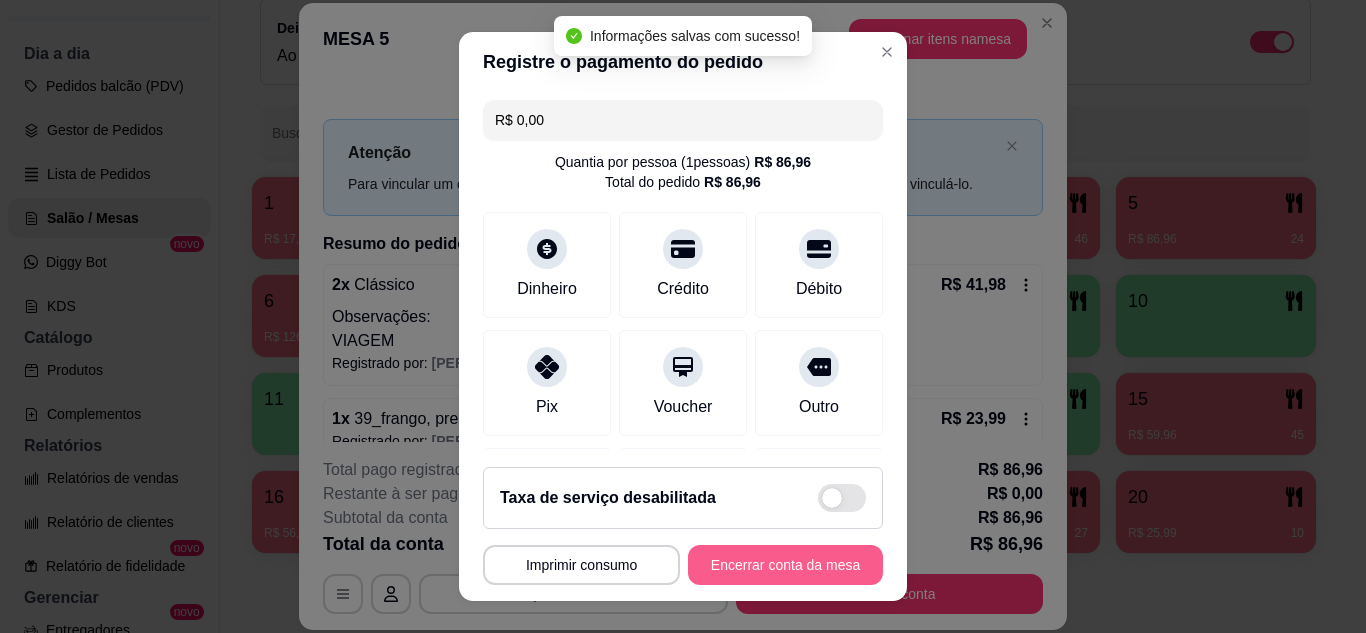 click on "Encerrar conta da mesa" at bounding box center [785, 565] 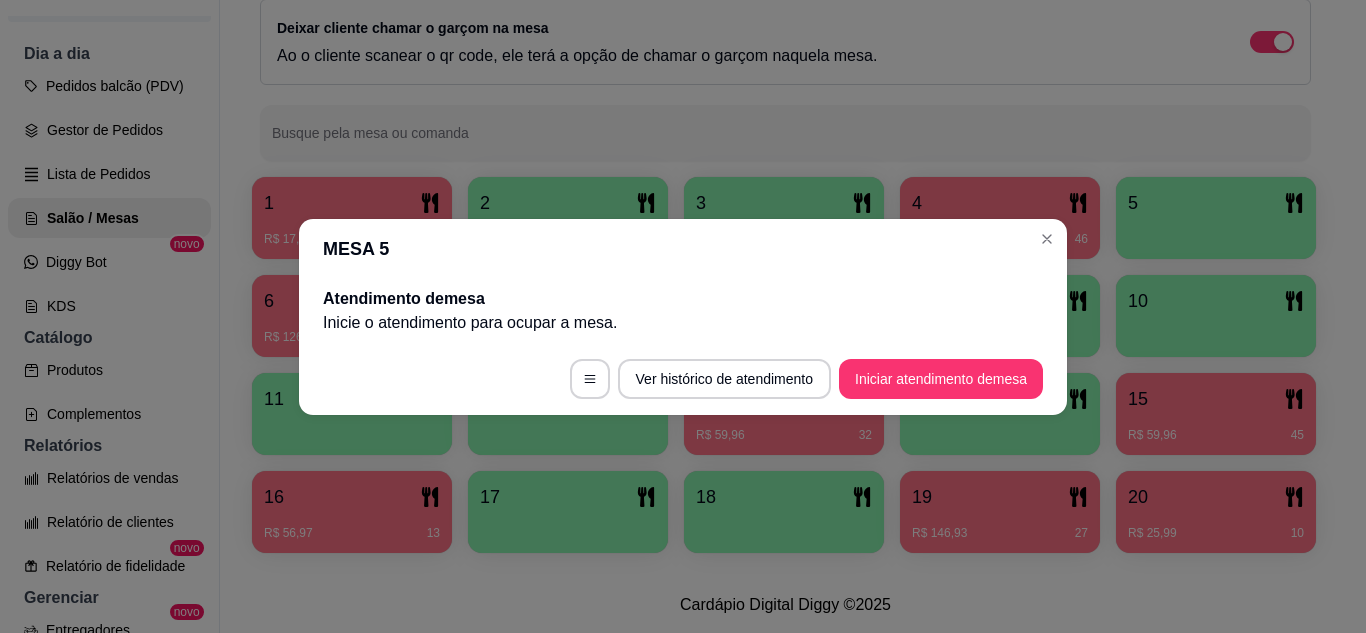 click on "MESA 5" at bounding box center [683, 249] 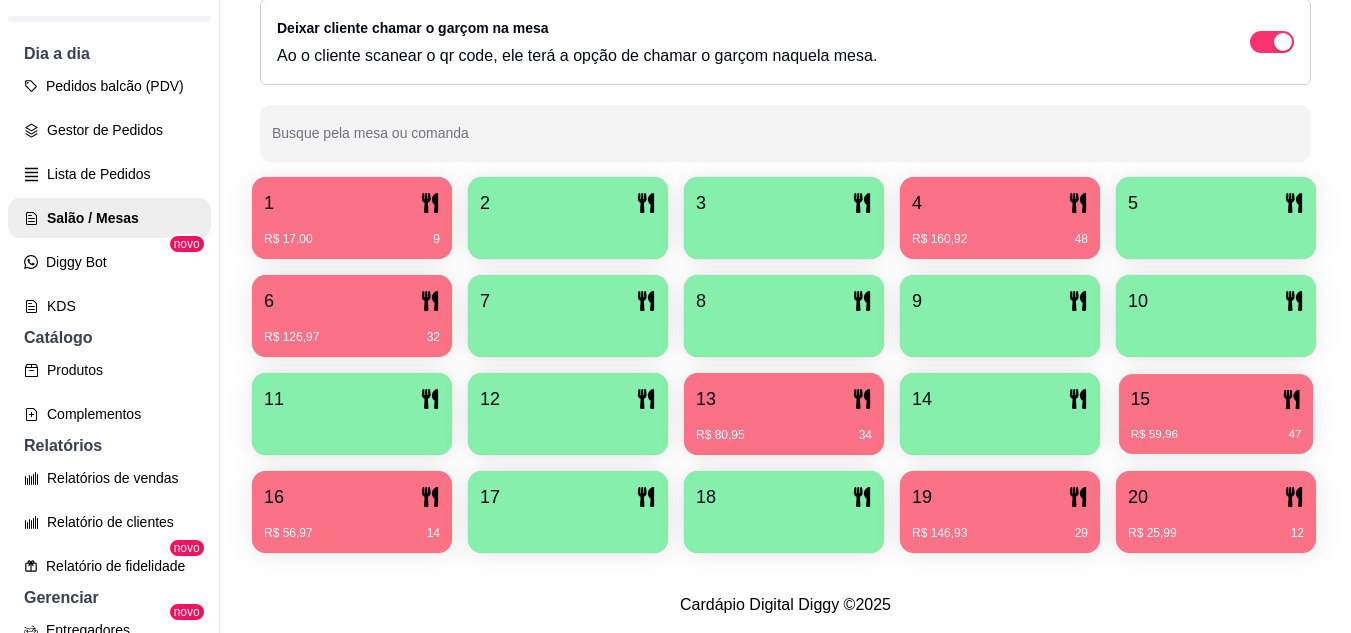 click on "15" at bounding box center (1216, 399) 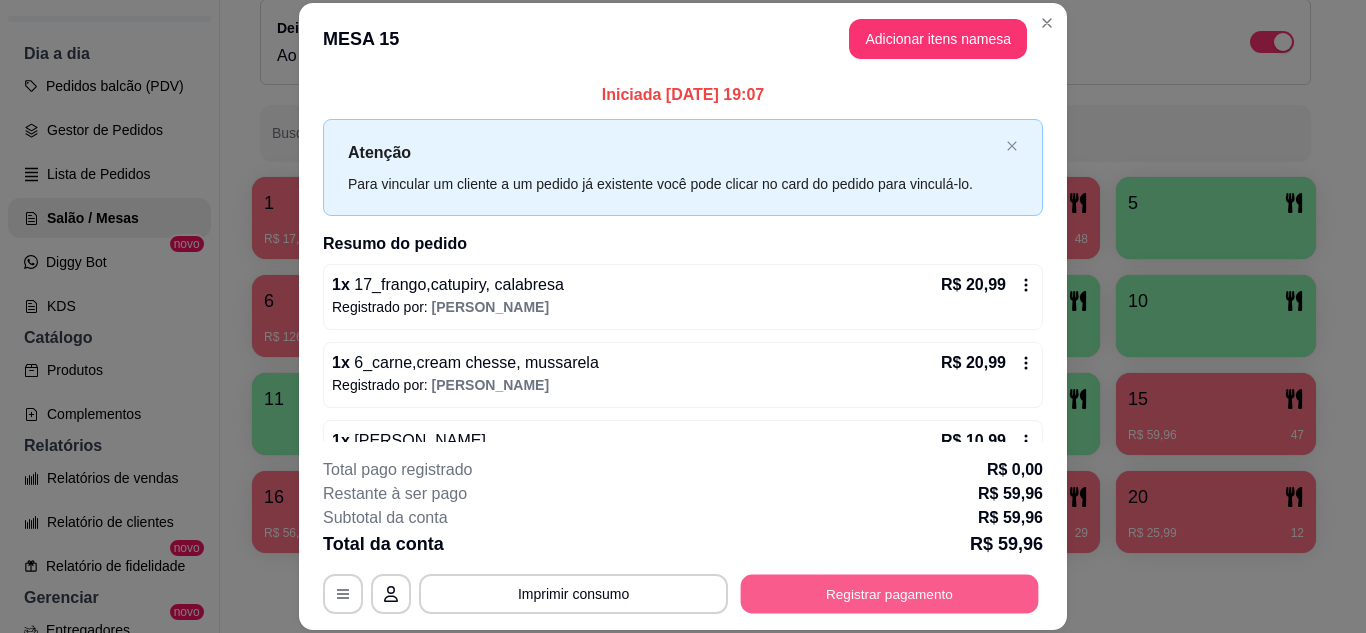 click on "Registrar pagamento" at bounding box center (890, 593) 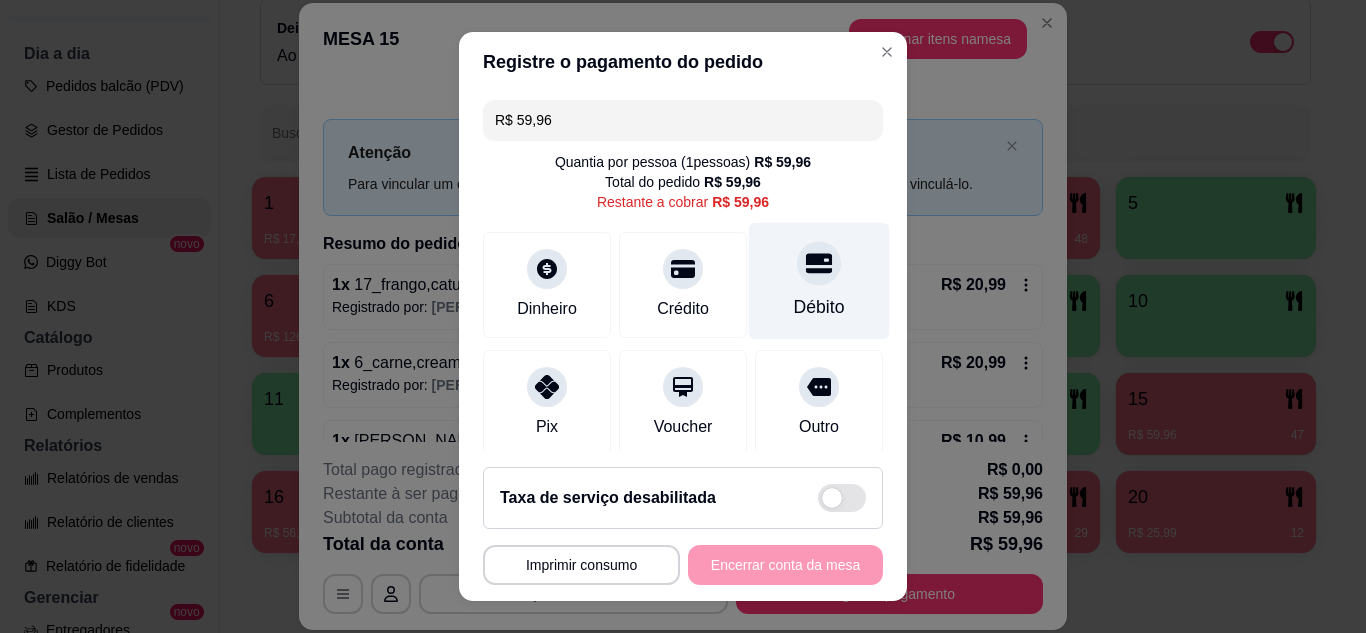 click on "Débito" at bounding box center (819, 280) 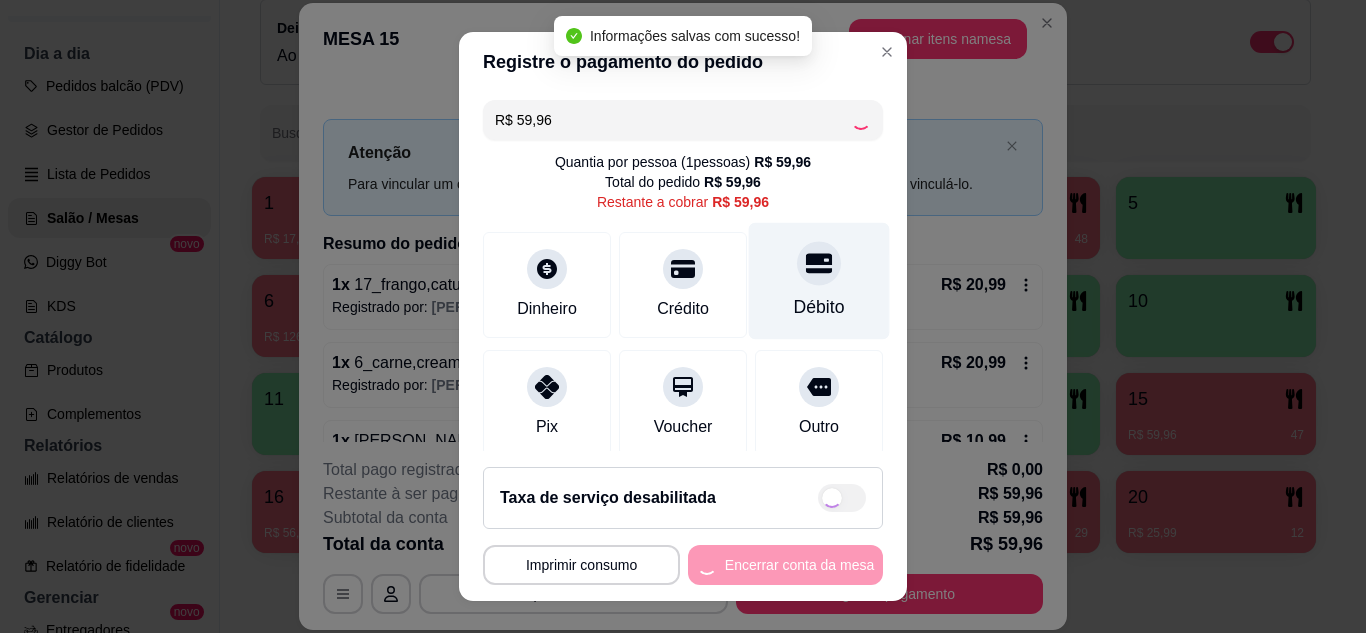 type on "R$ 0,00" 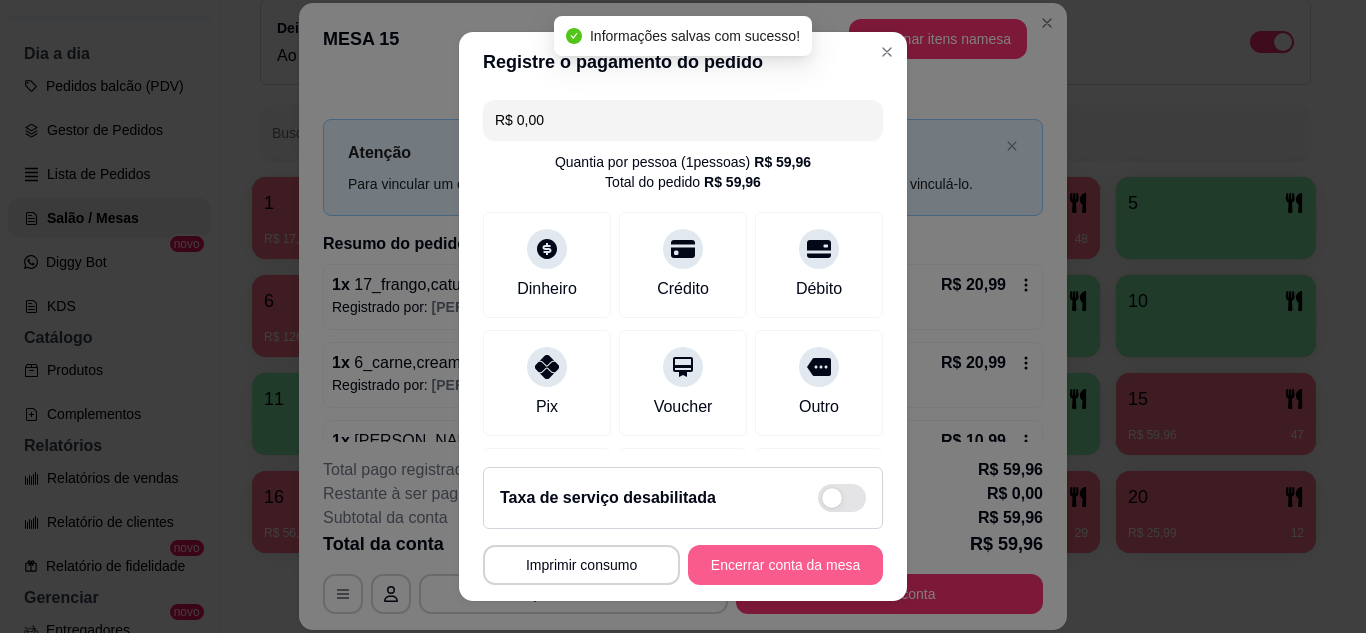 click on "Encerrar conta da mesa" at bounding box center (785, 565) 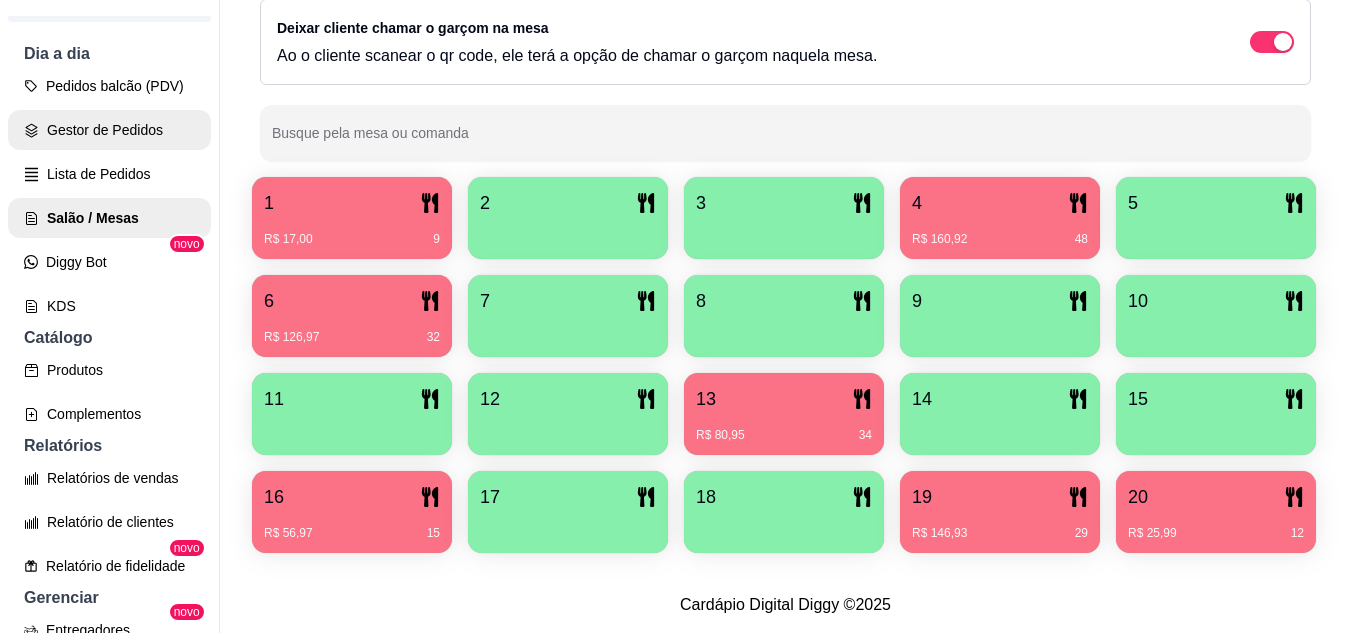click on "Gestor de Pedidos" at bounding box center [109, 130] 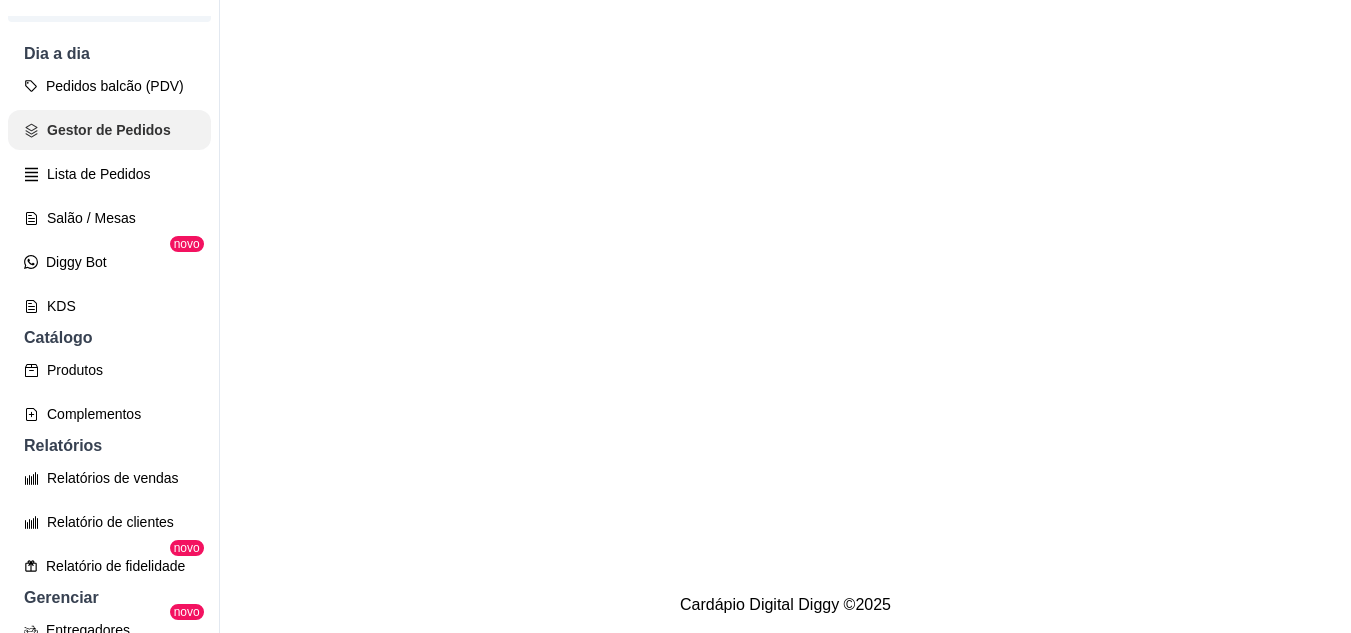 scroll, scrollTop: 0, scrollLeft: 0, axis: both 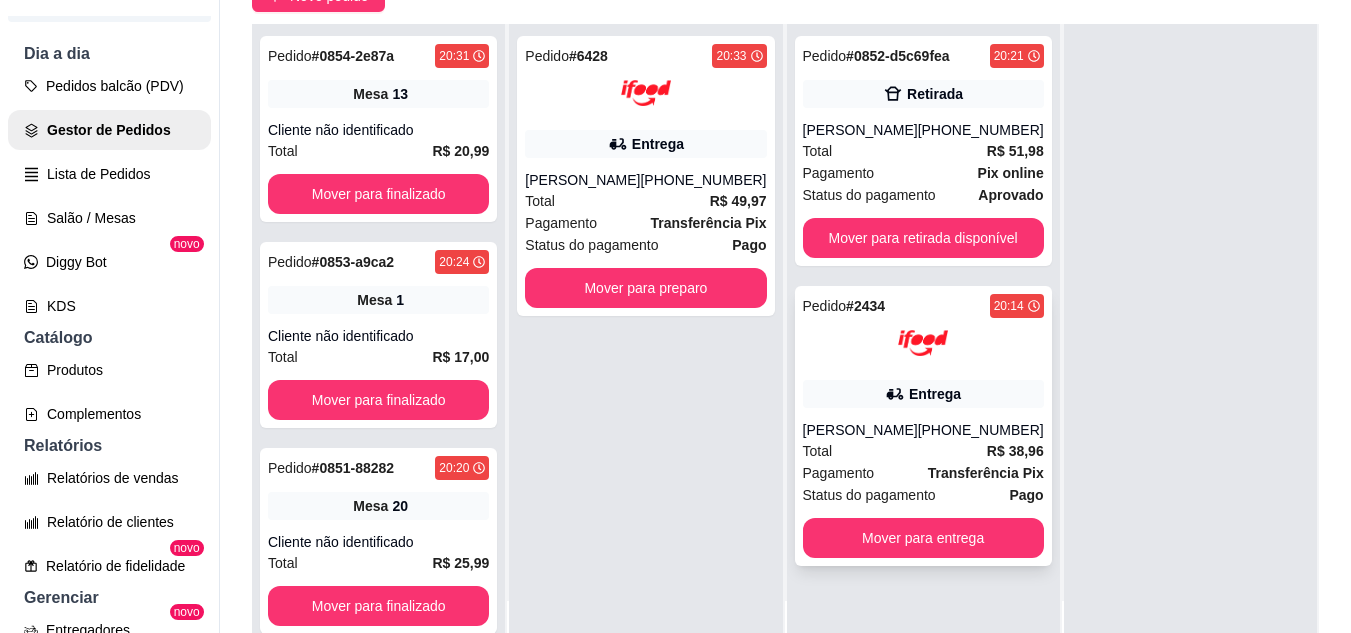click on "[PERSON_NAME]" at bounding box center (860, 430) 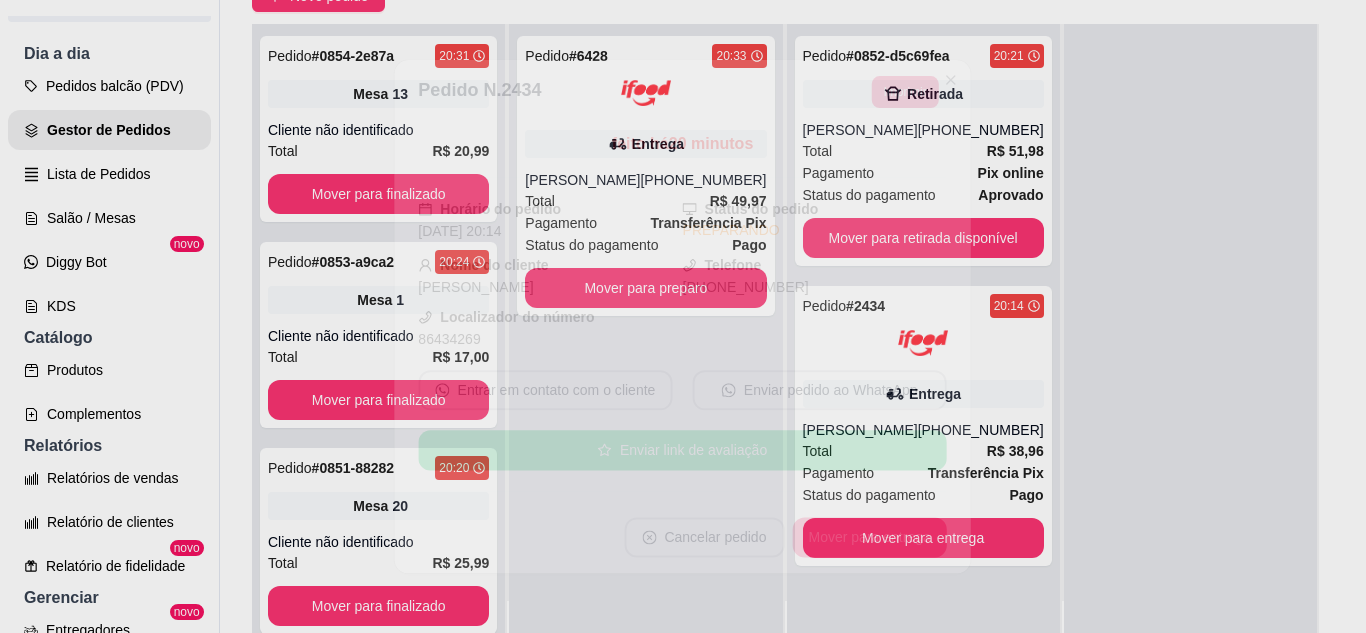 scroll, scrollTop: 100, scrollLeft: 0, axis: vertical 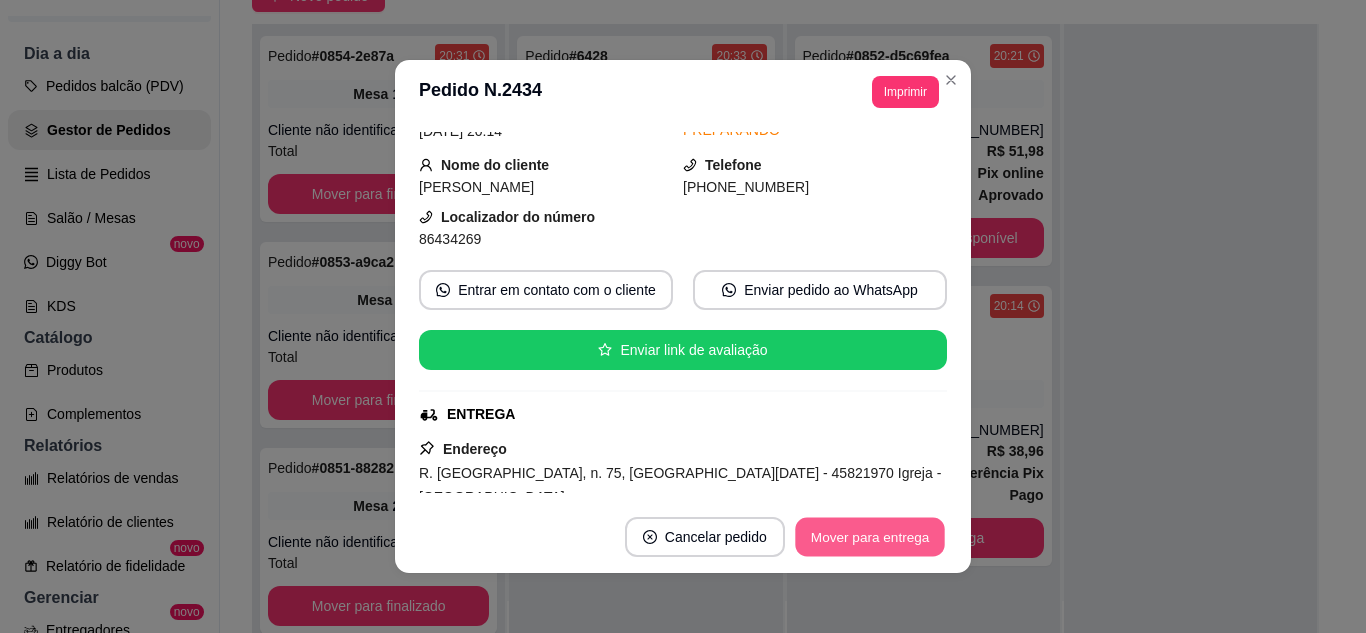 click on "Mover para entrega" at bounding box center [870, 537] 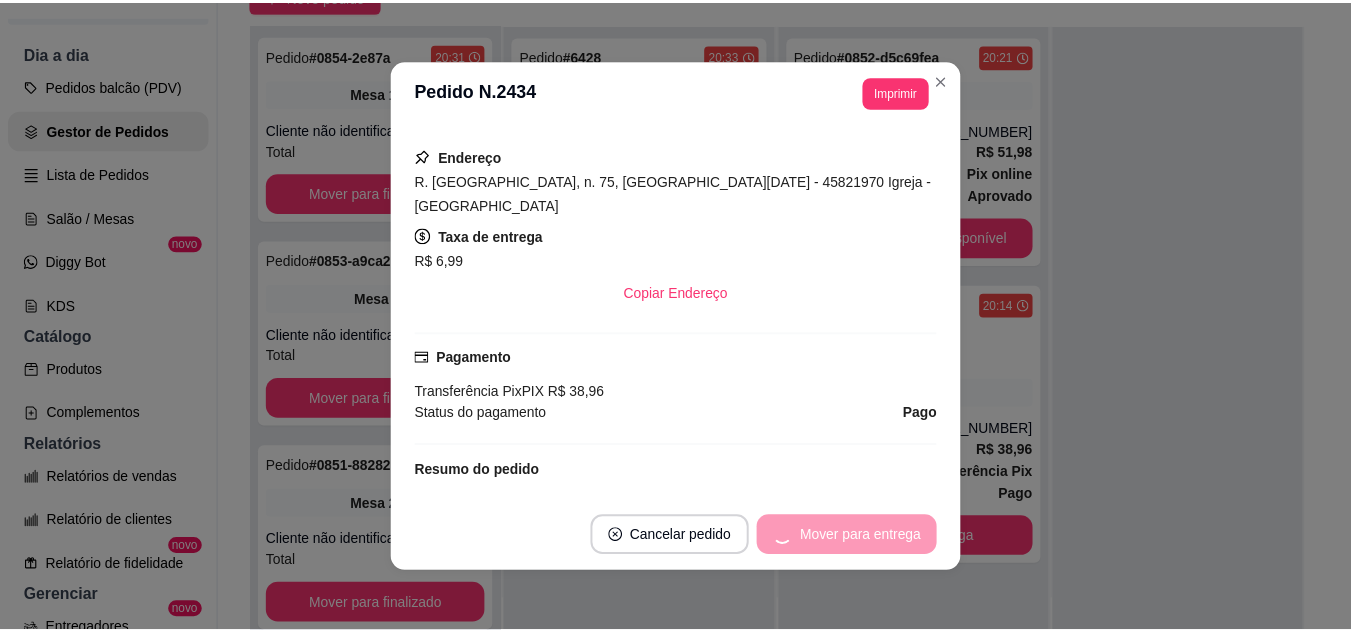 scroll, scrollTop: 400, scrollLeft: 0, axis: vertical 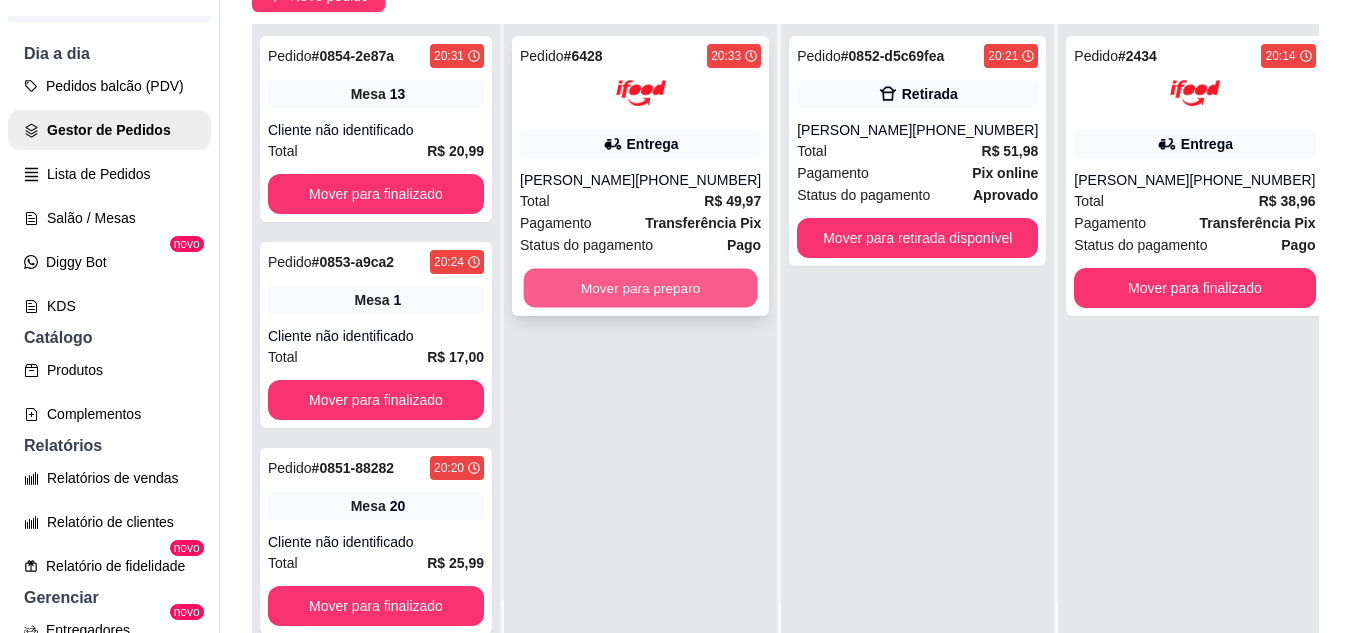 click on "Mover para preparo" at bounding box center [641, 288] 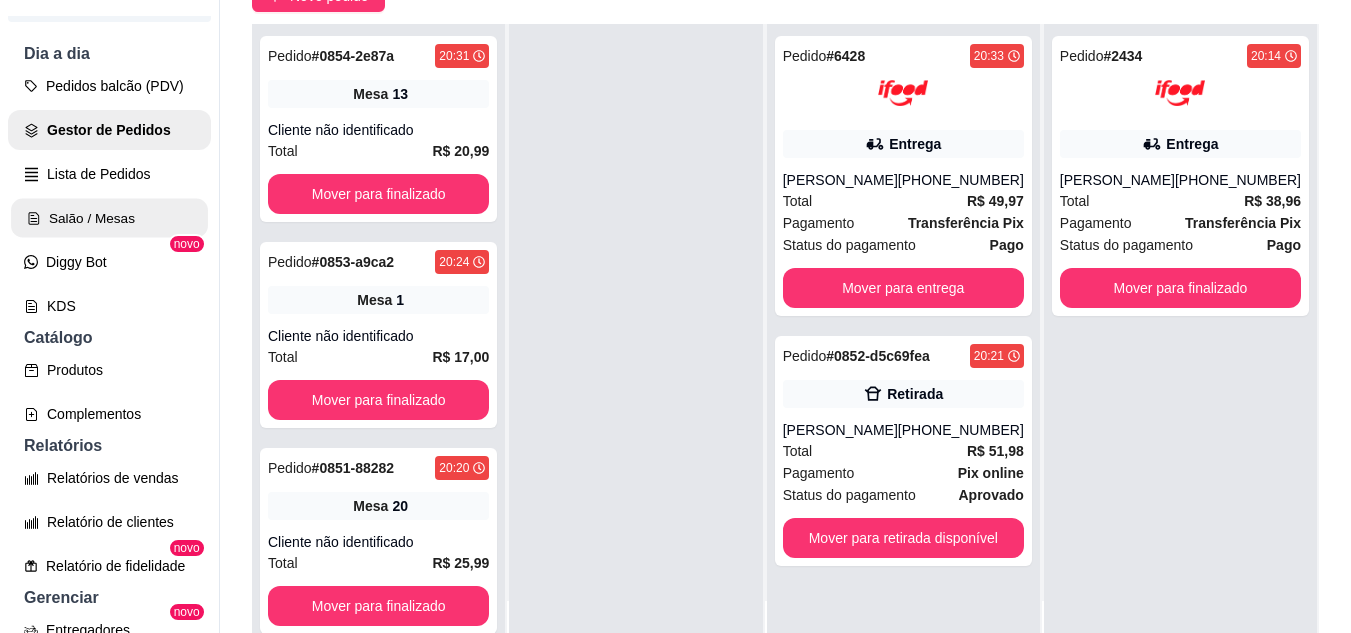 click on "Salão / Mesas" at bounding box center [109, 218] 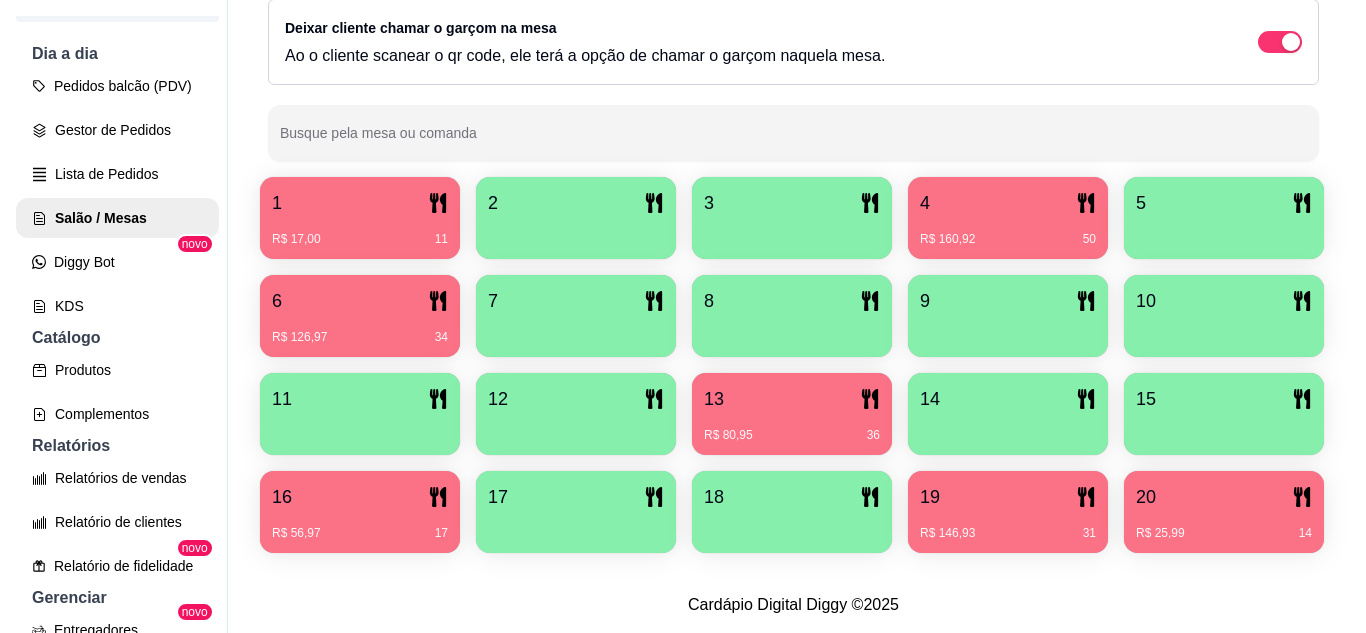 scroll, scrollTop: 425, scrollLeft: 0, axis: vertical 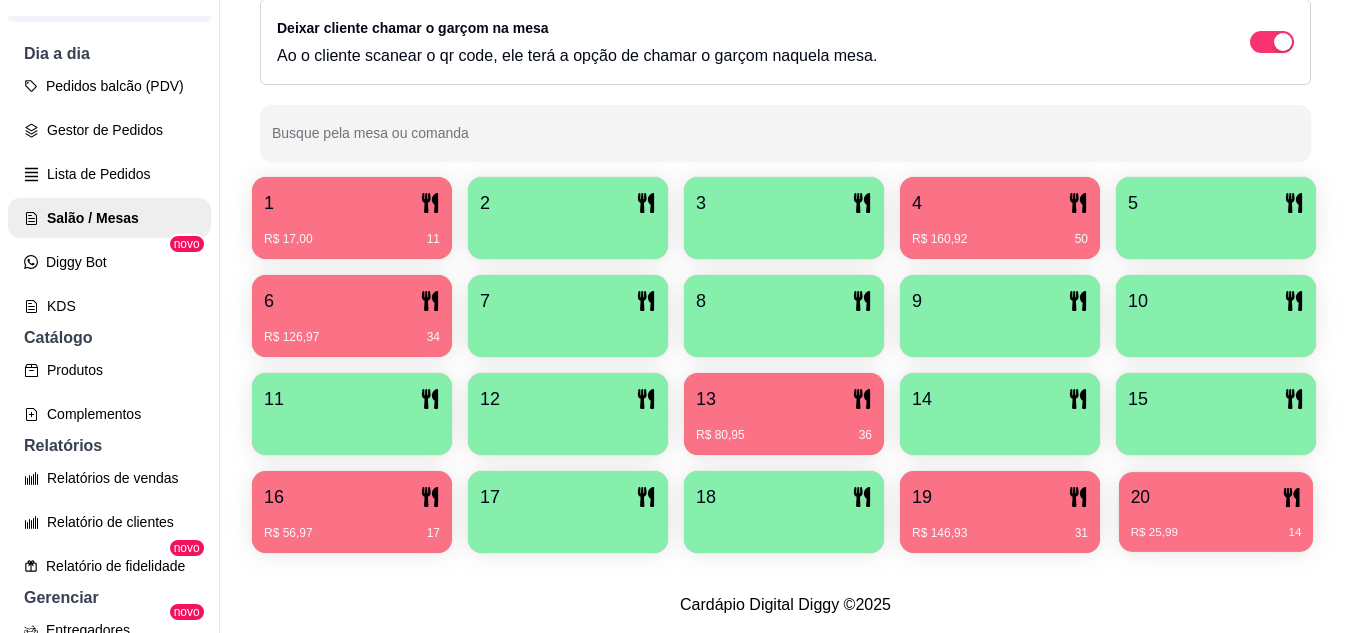 click on "R$ 25,99 14" at bounding box center [1216, 525] 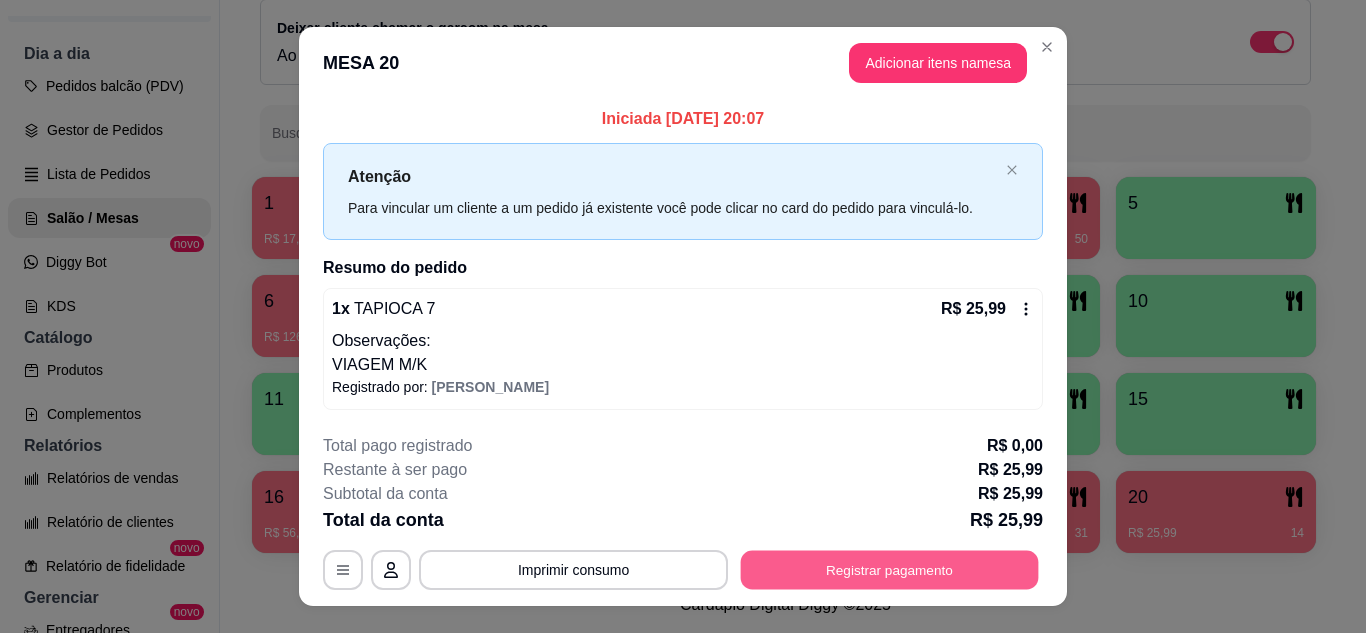 click on "Registrar pagamento" at bounding box center (890, 570) 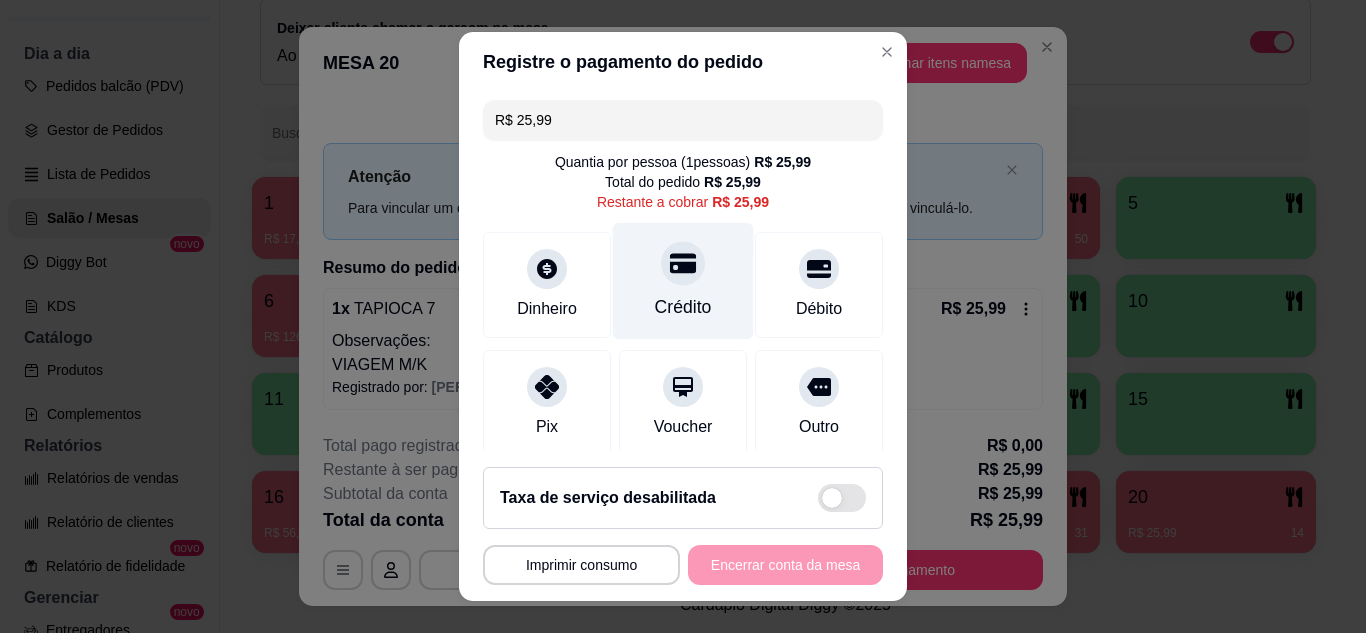click 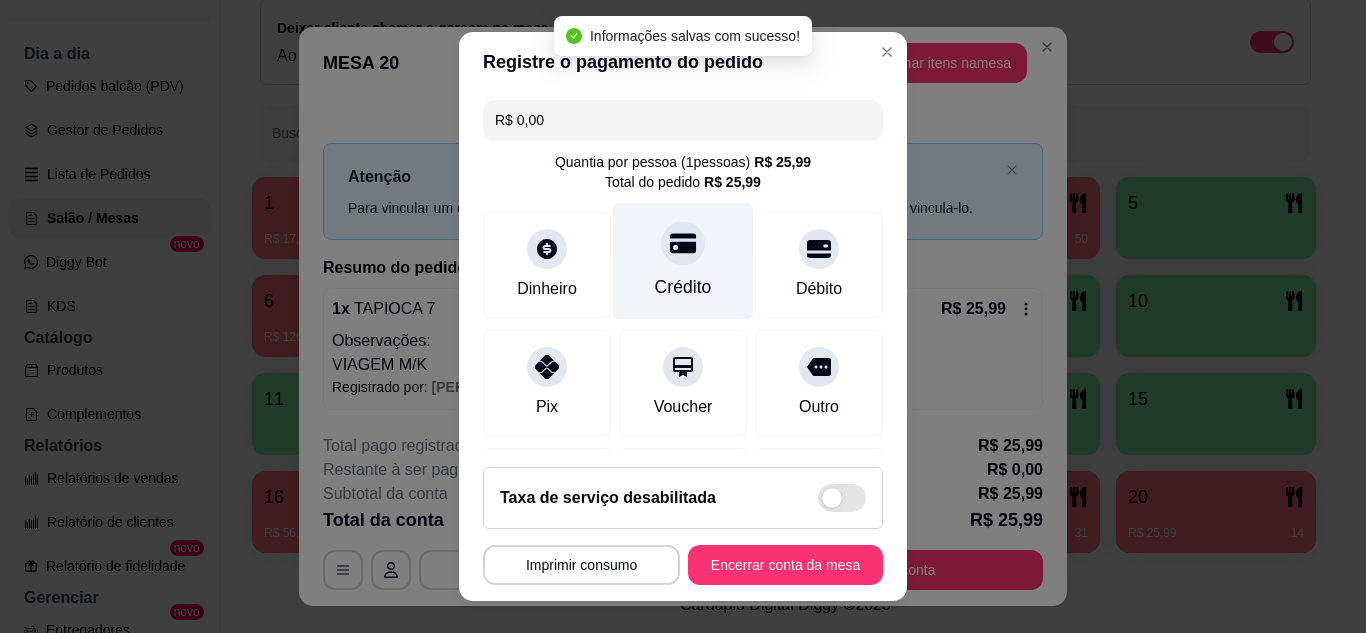 type on "R$ 0,00" 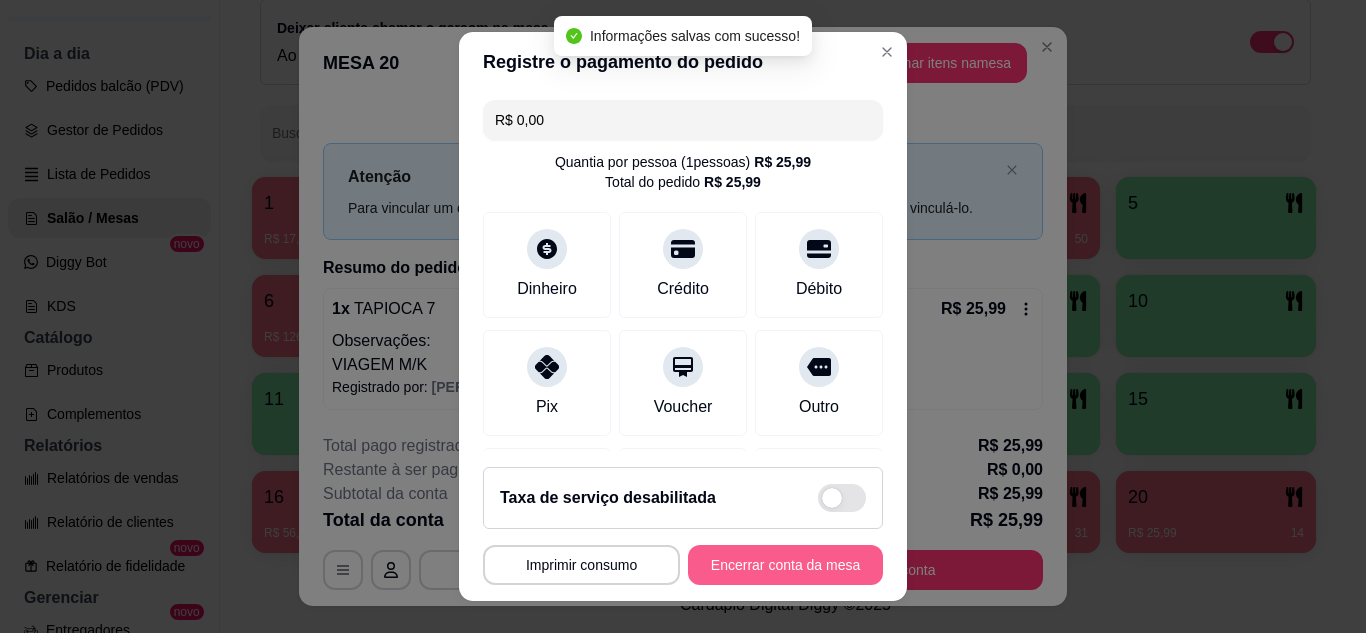 click on "Encerrar conta da mesa" at bounding box center (785, 565) 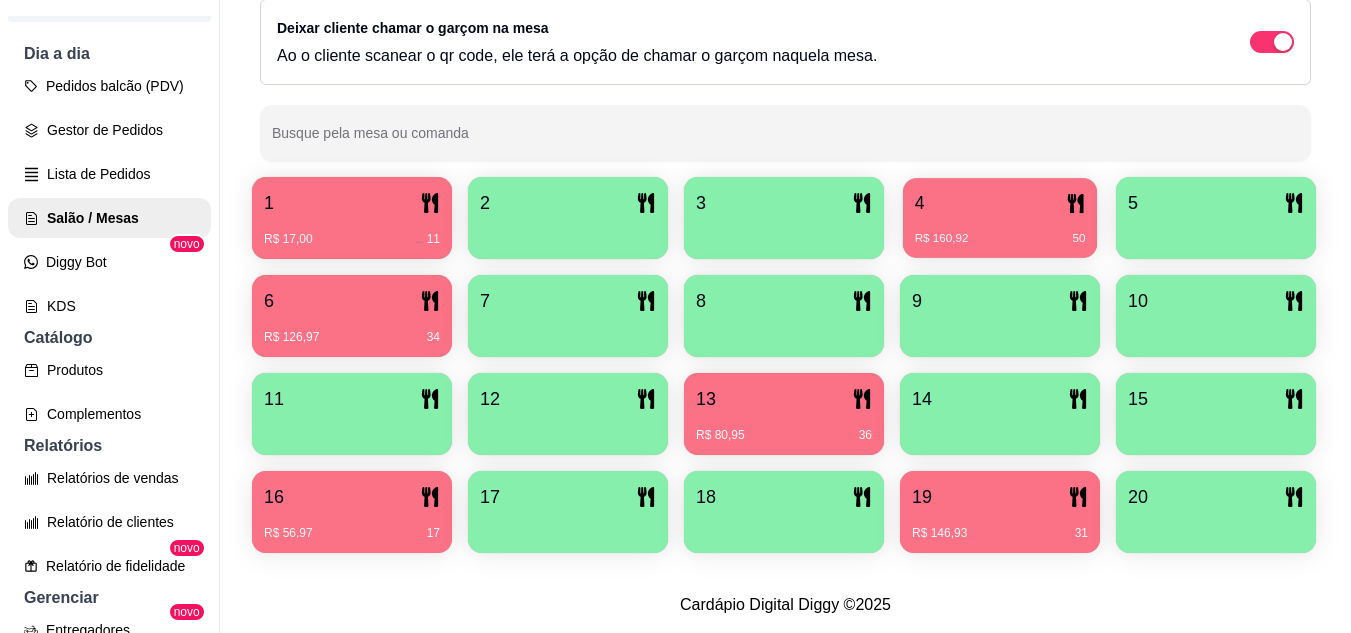 click on "R$ 160,92 50" at bounding box center (1000, 231) 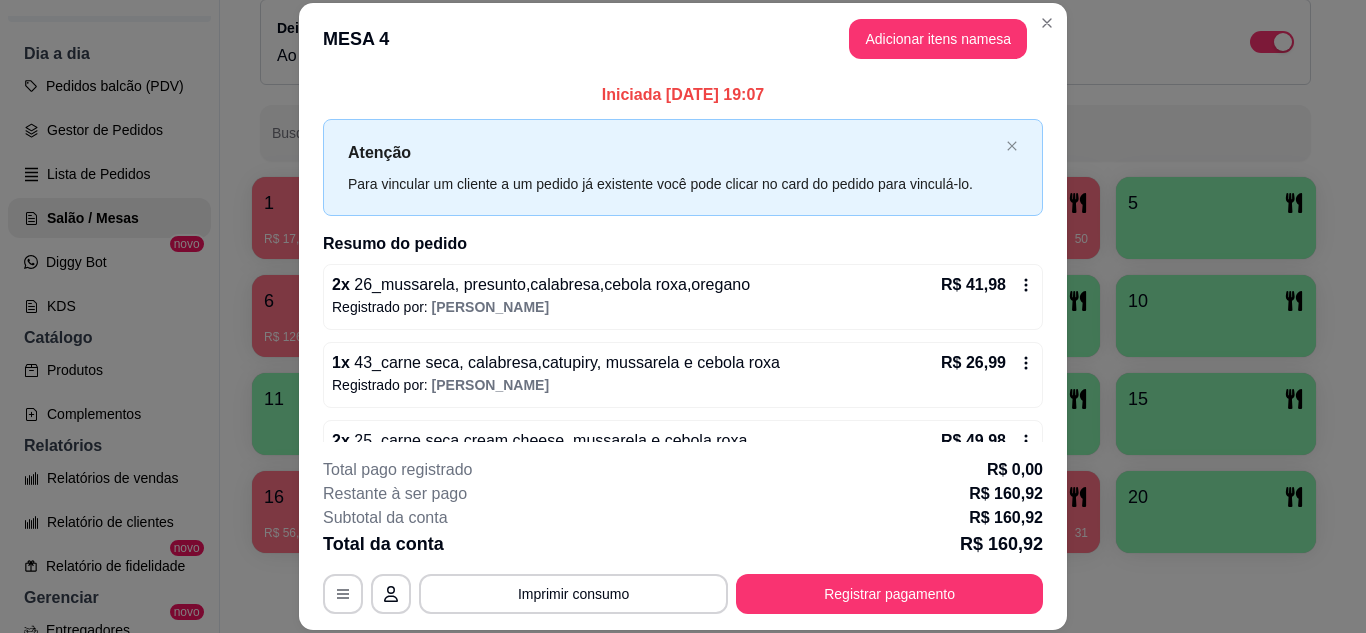 click on "**********" at bounding box center (683, 536) 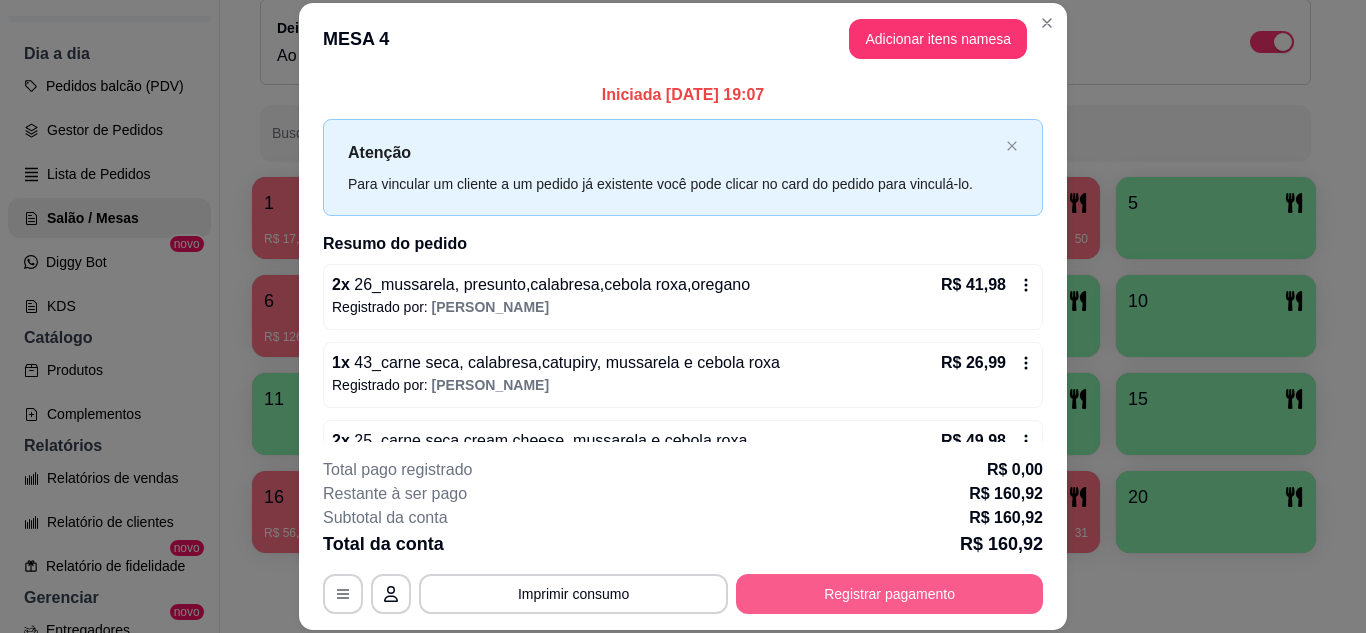 click on "Registrar pagamento" at bounding box center [889, 594] 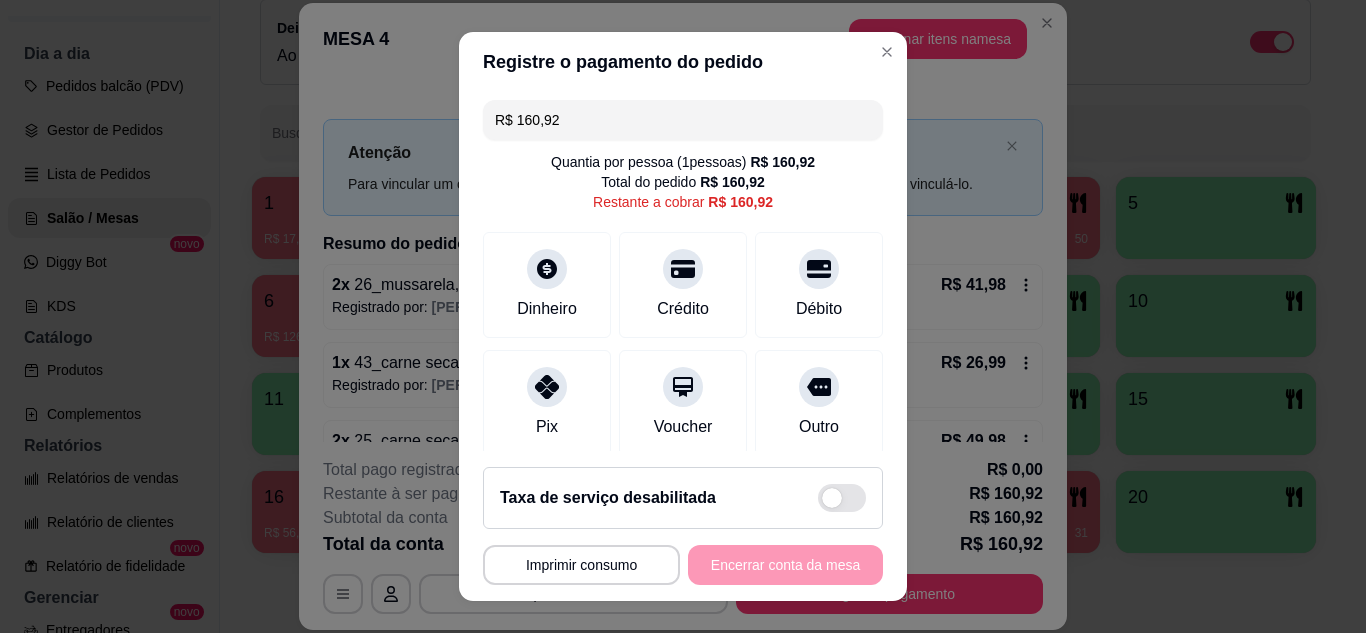 click on "R$ 160,92" at bounding box center (683, 120) 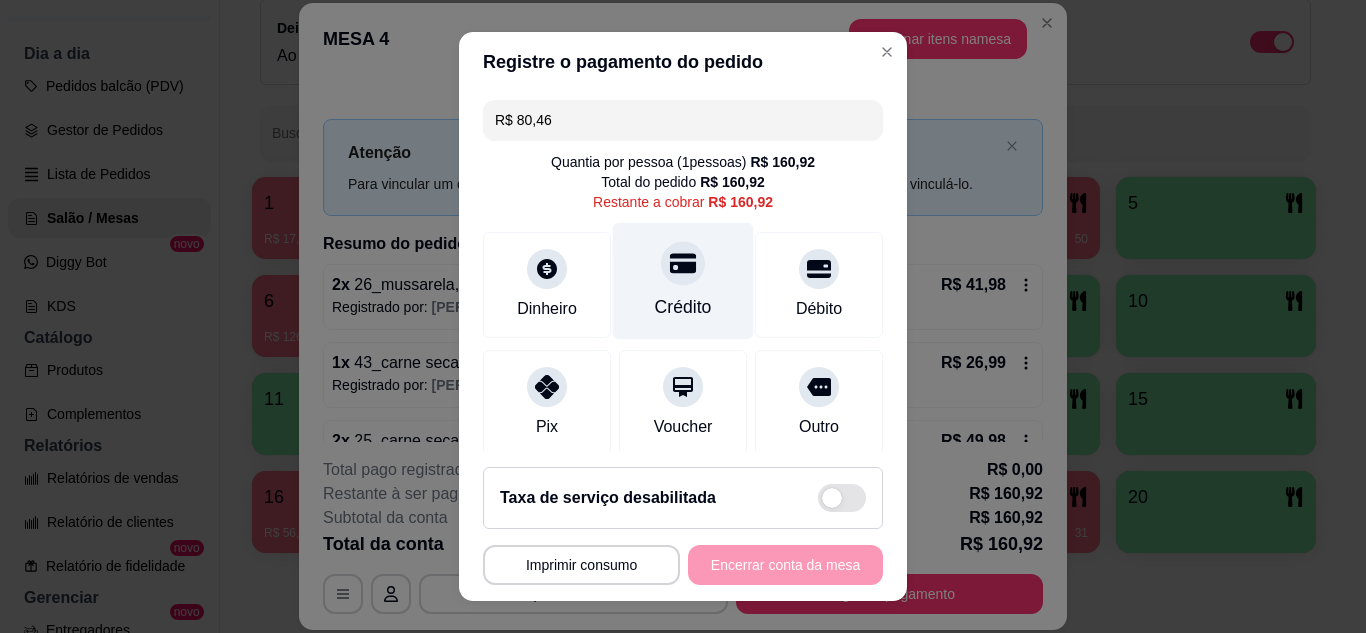 click 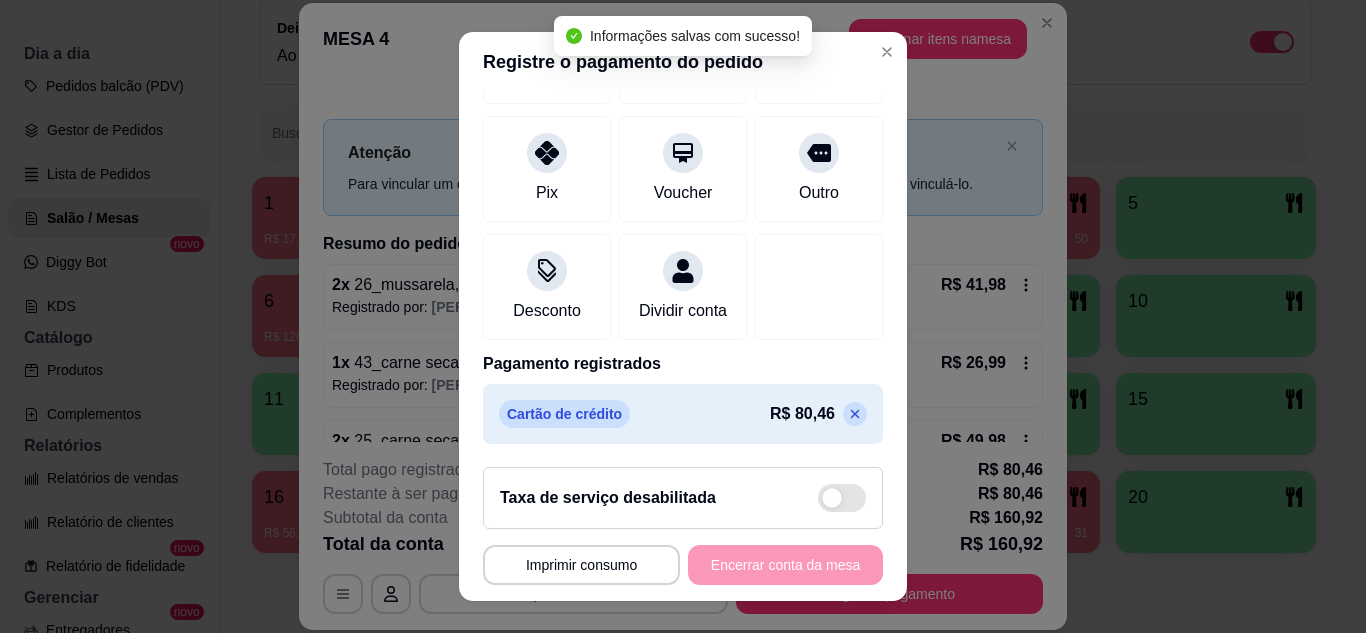 scroll, scrollTop: 258, scrollLeft: 0, axis: vertical 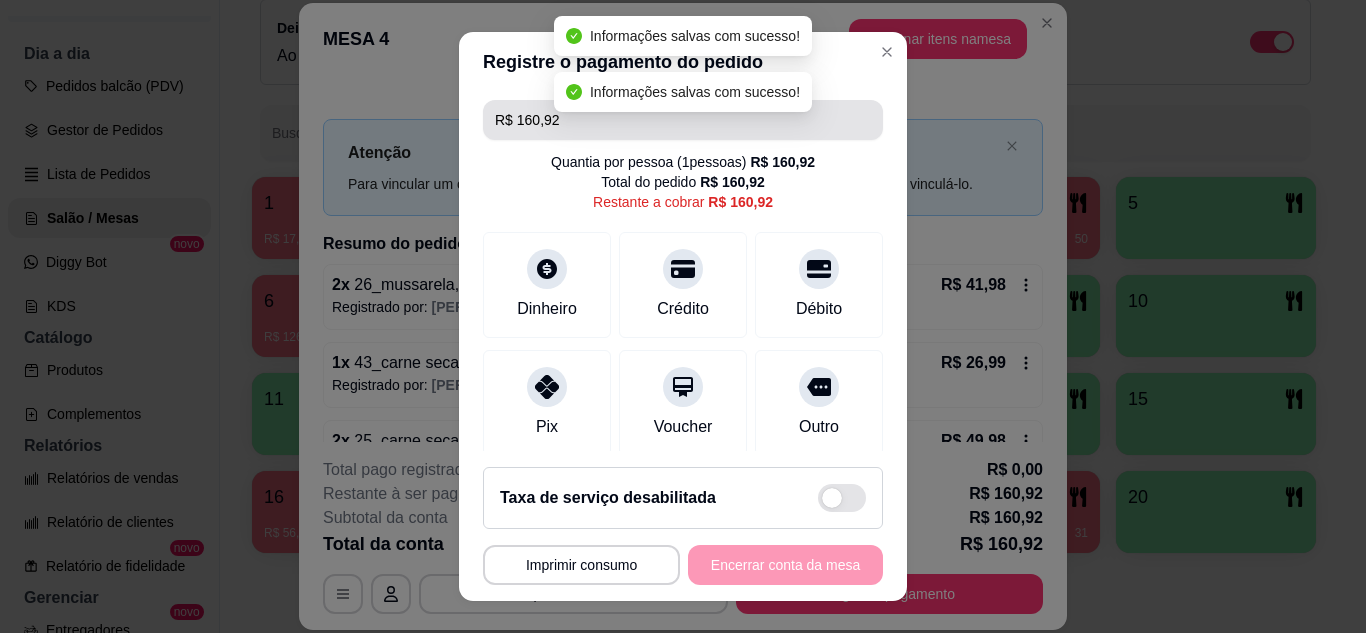 click on "R$ 160,92" at bounding box center [683, 120] 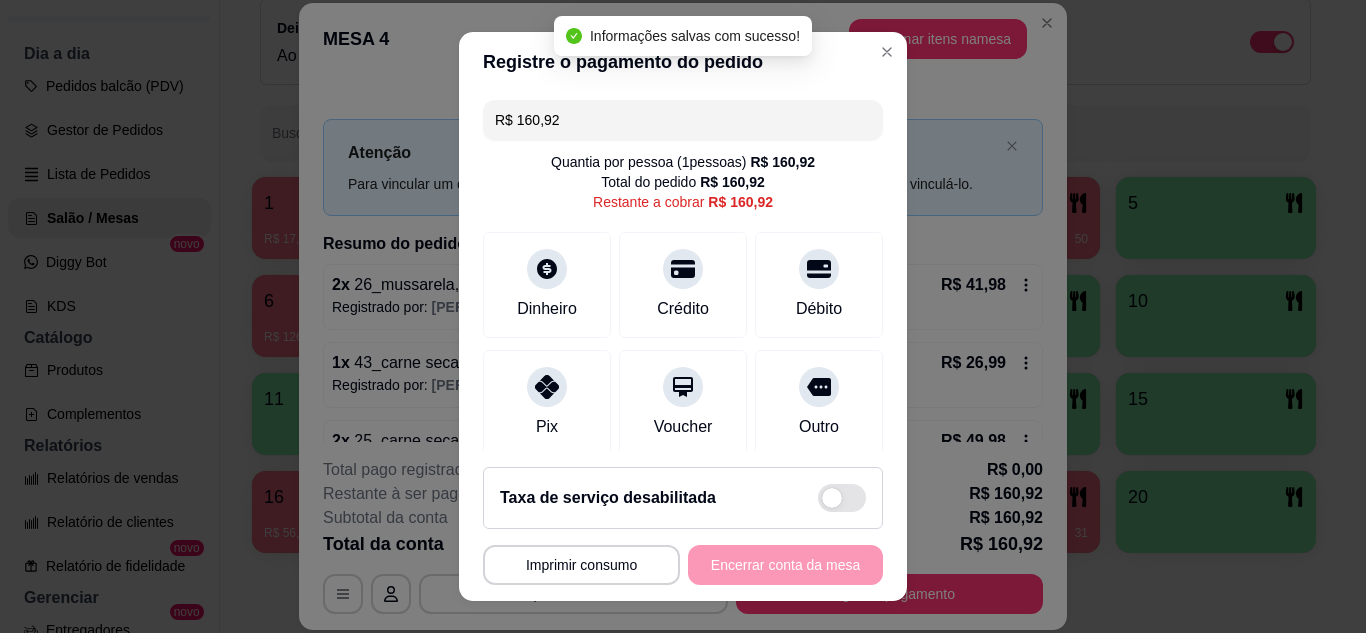 click on "R$ 160,92" at bounding box center [683, 120] 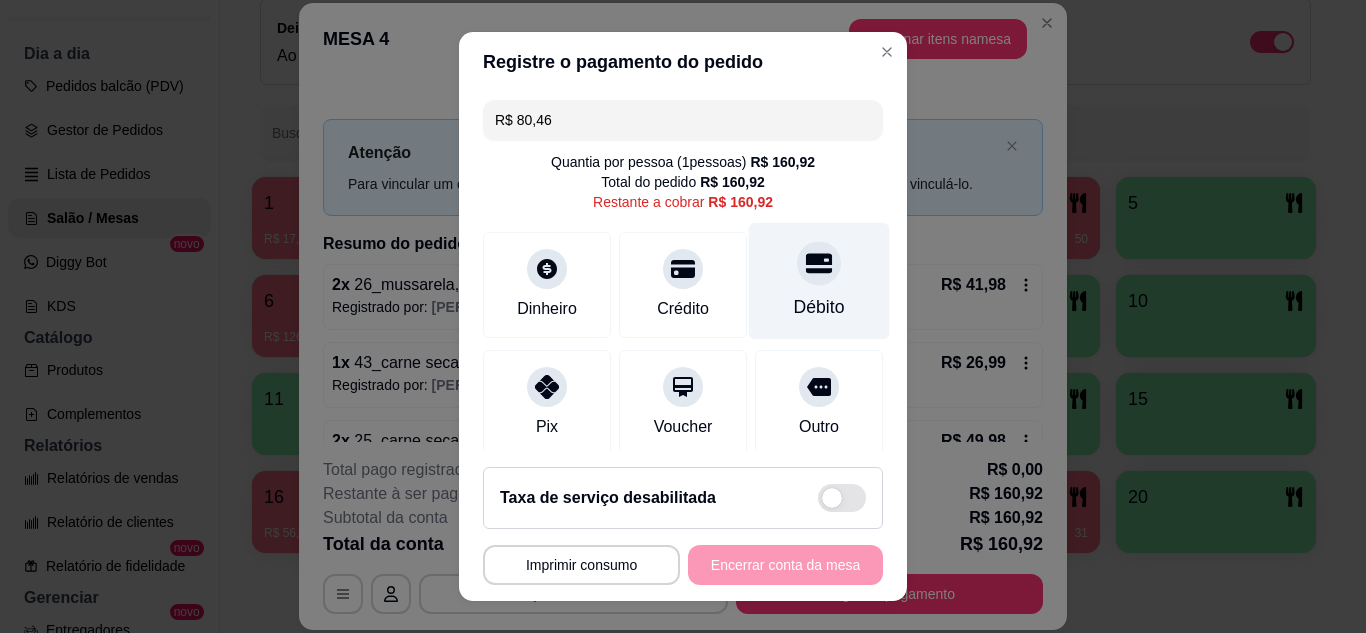 click on "Débito" at bounding box center [819, 280] 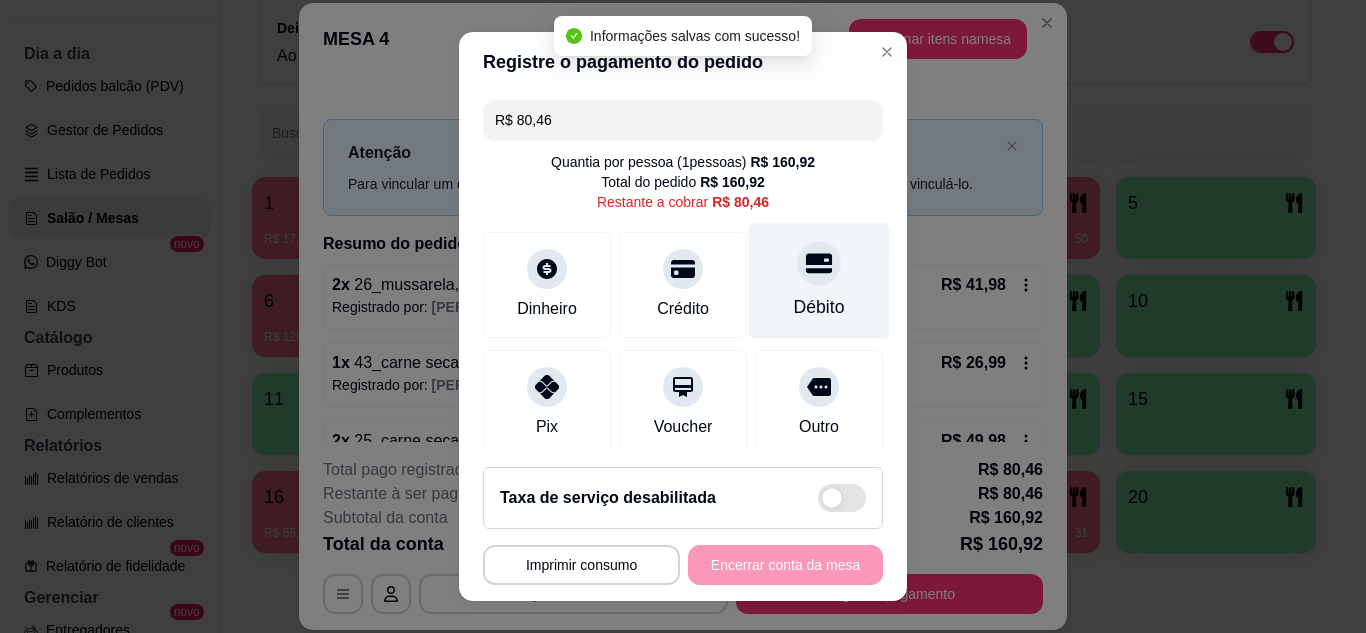 click on "Débito" at bounding box center (819, 280) 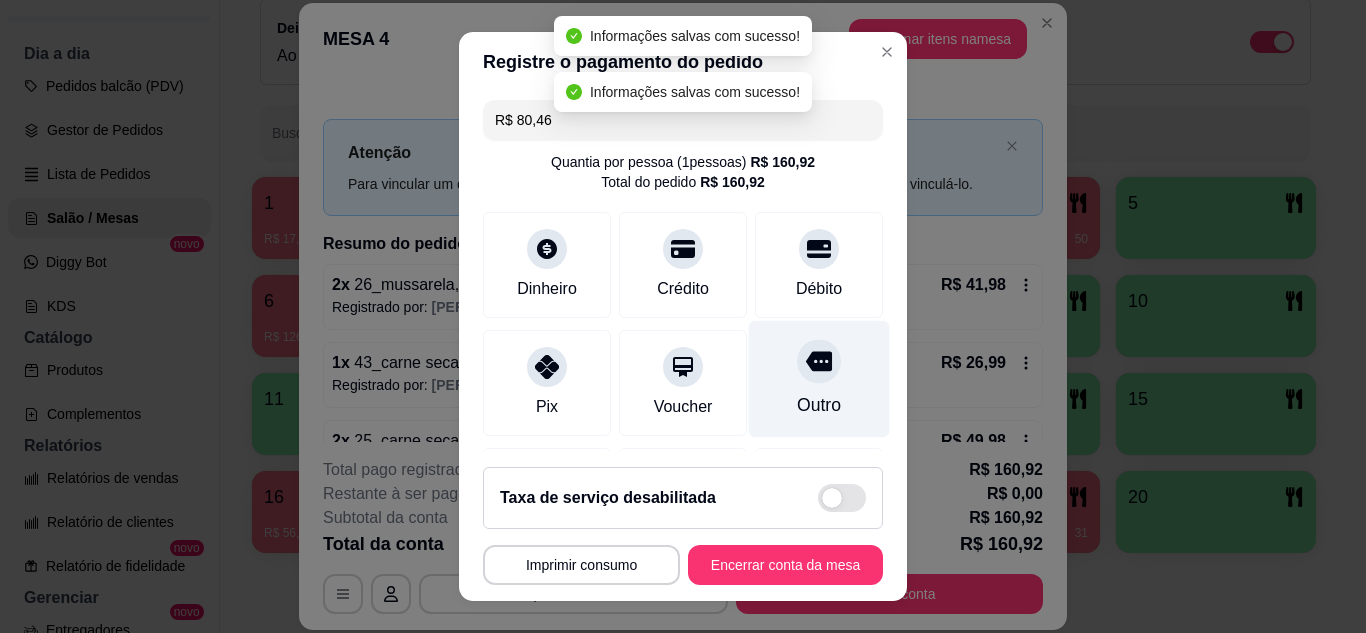 type on "R$ 0,00" 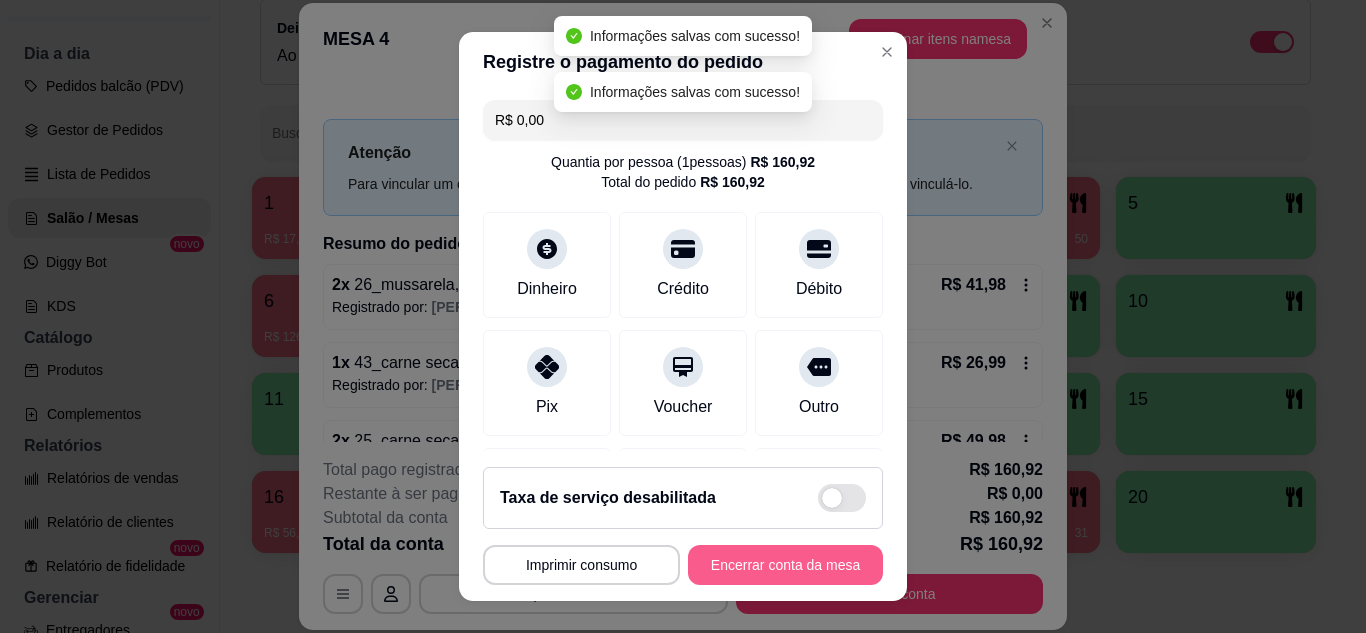 click on "Encerrar conta da mesa" at bounding box center [785, 565] 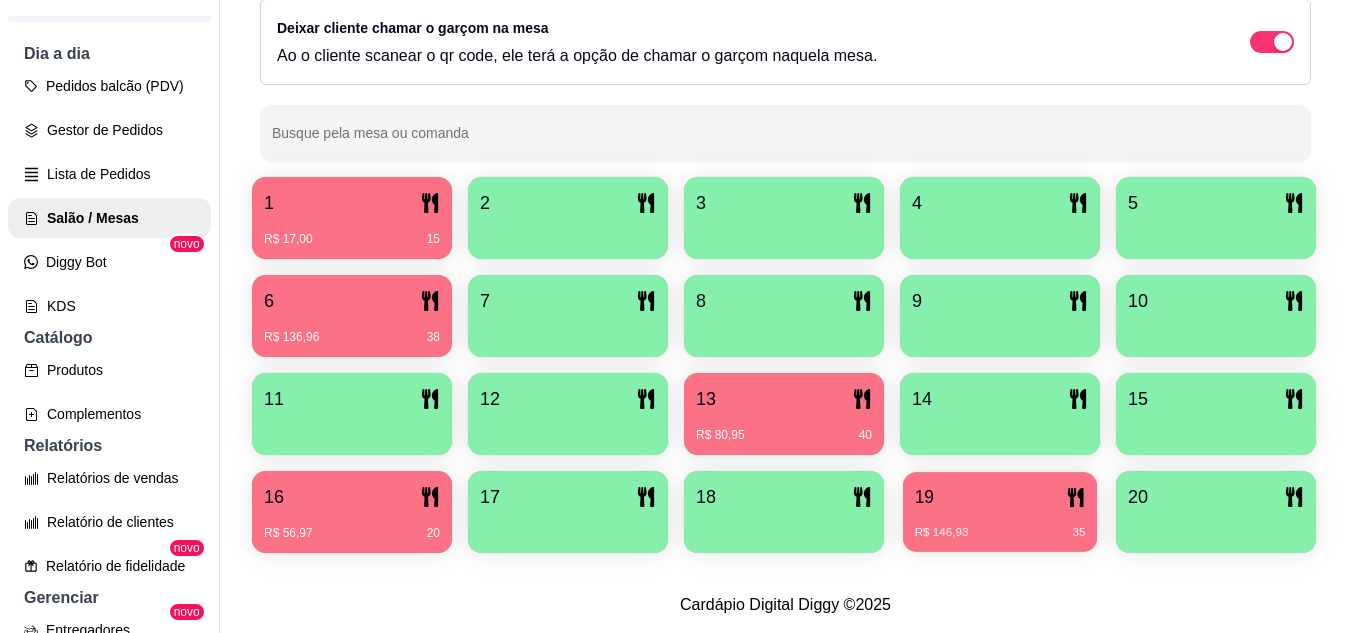 click on "19" at bounding box center [1000, 497] 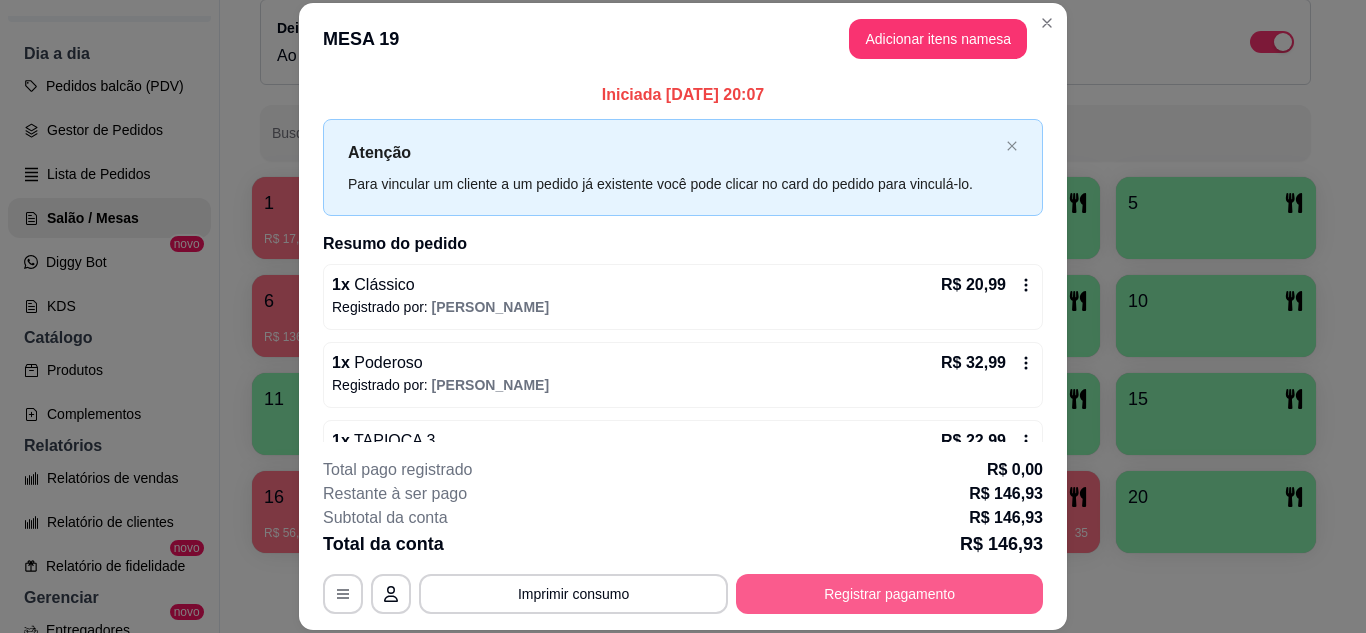 click on "Registrar pagamento" at bounding box center (889, 594) 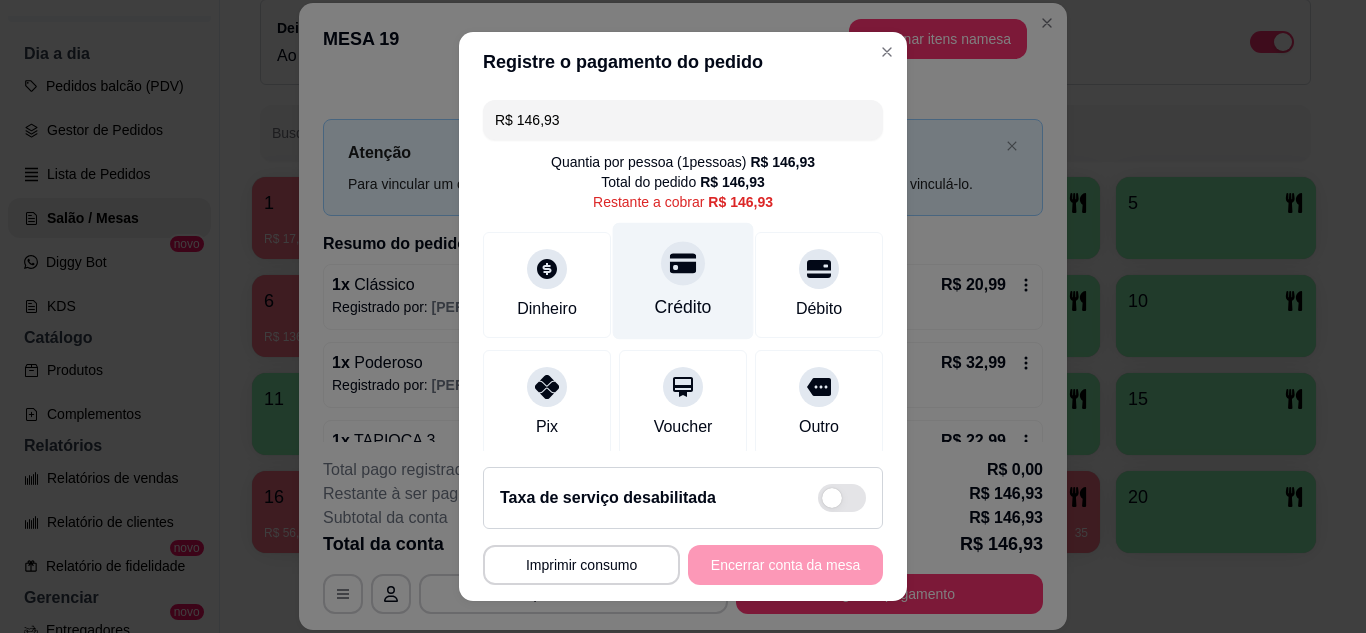 click on "Crédito" at bounding box center [683, 280] 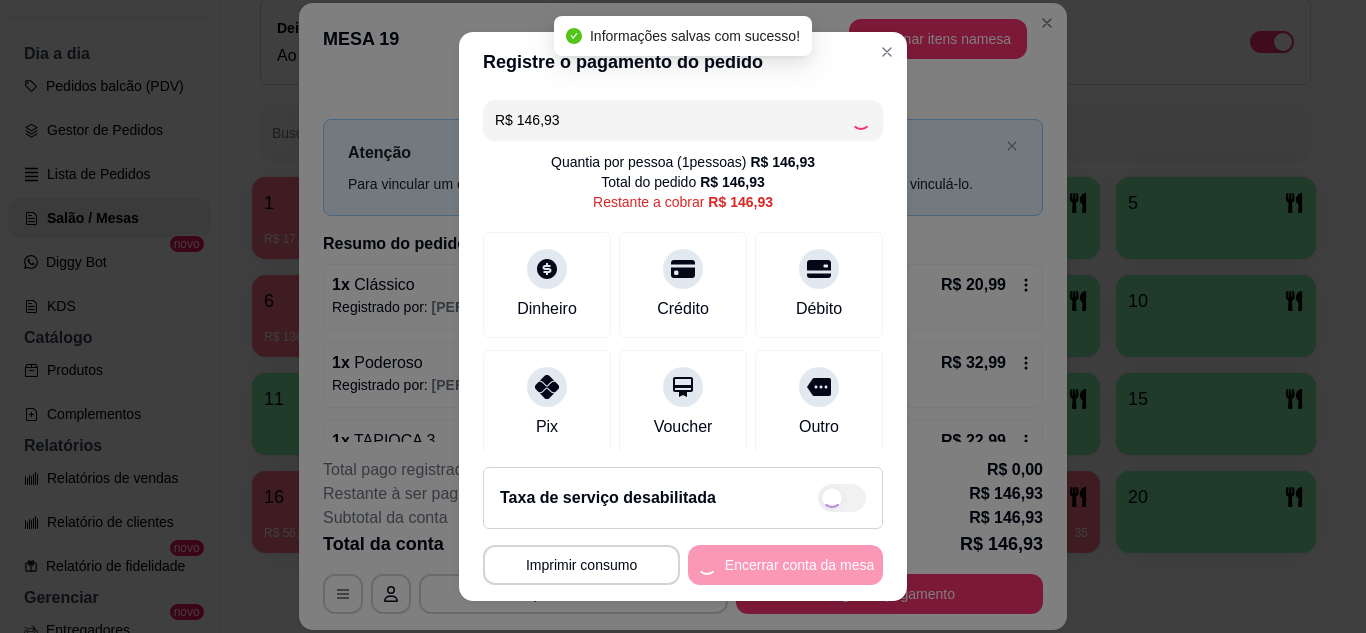 type on "R$ 0,00" 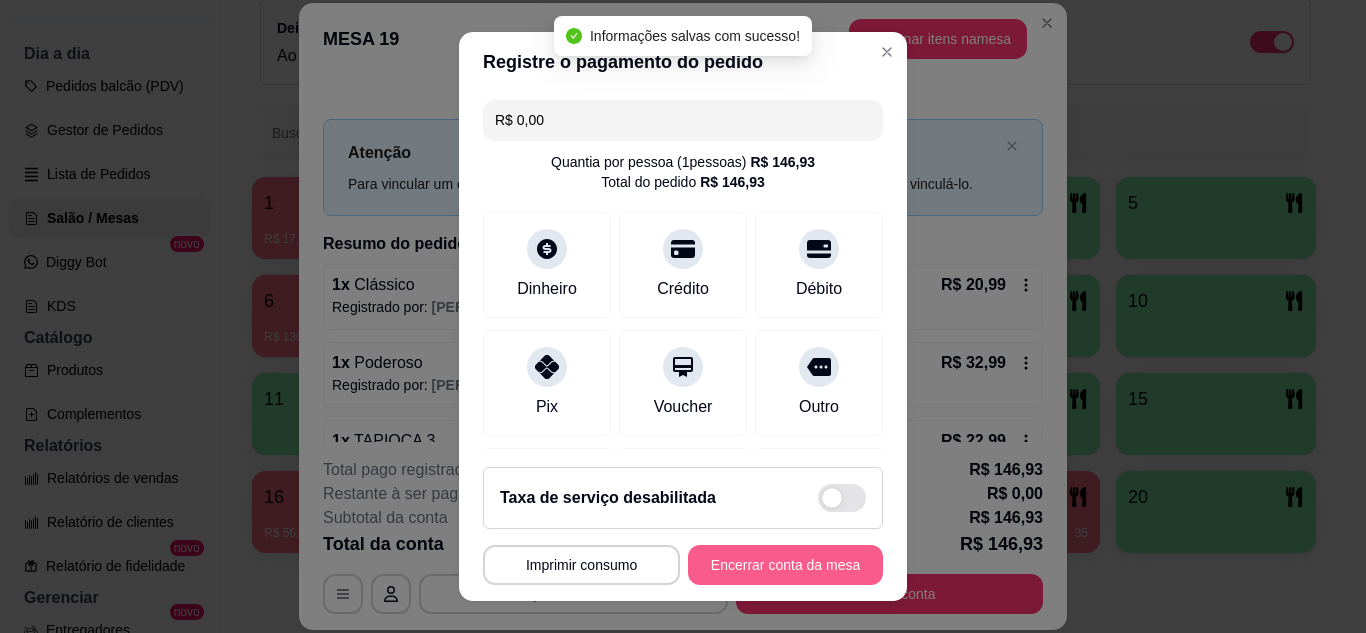 click on "Encerrar conta da mesa" at bounding box center (785, 565) 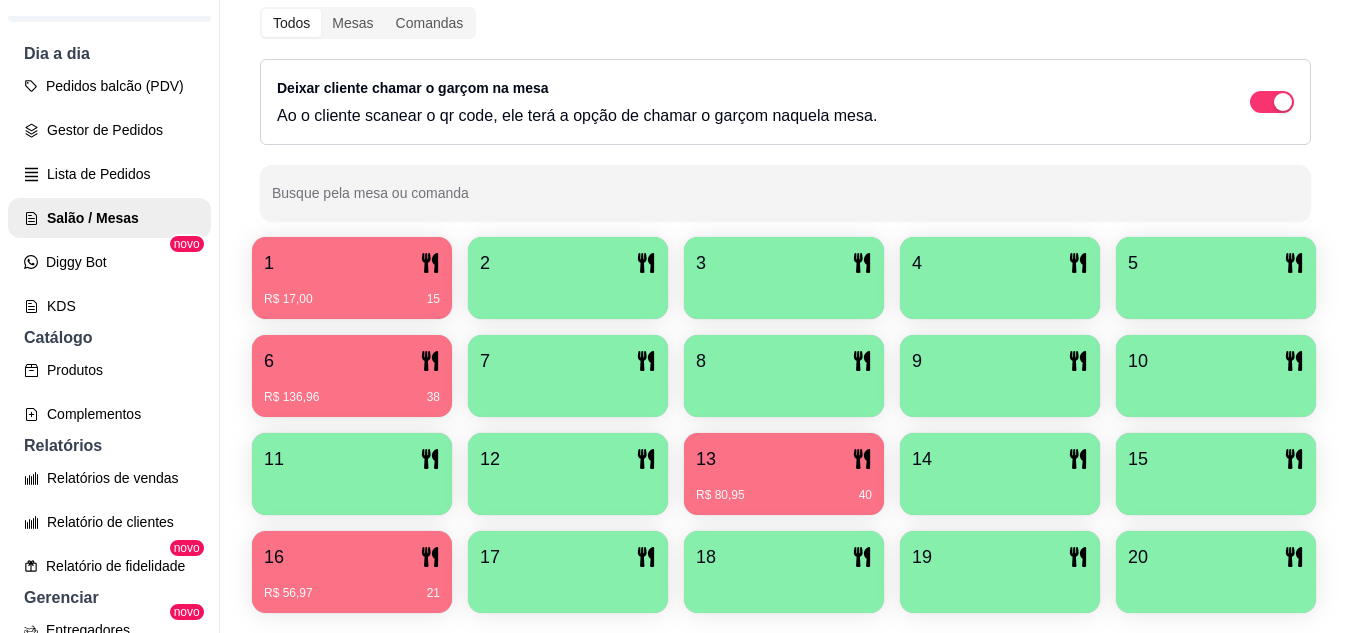 scroll, scrollTop: 225, scrollLeft: 0, axis: vertical 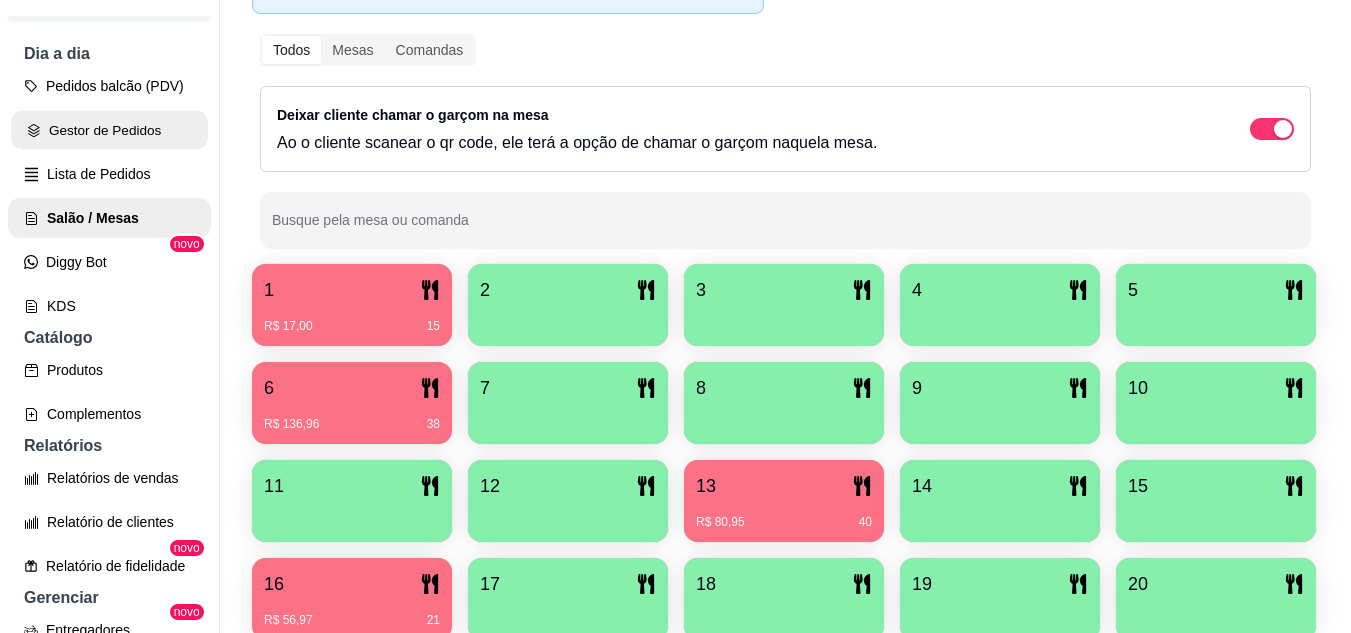 click on "Gestor de Pedidos" at bounding box center [109, 130] 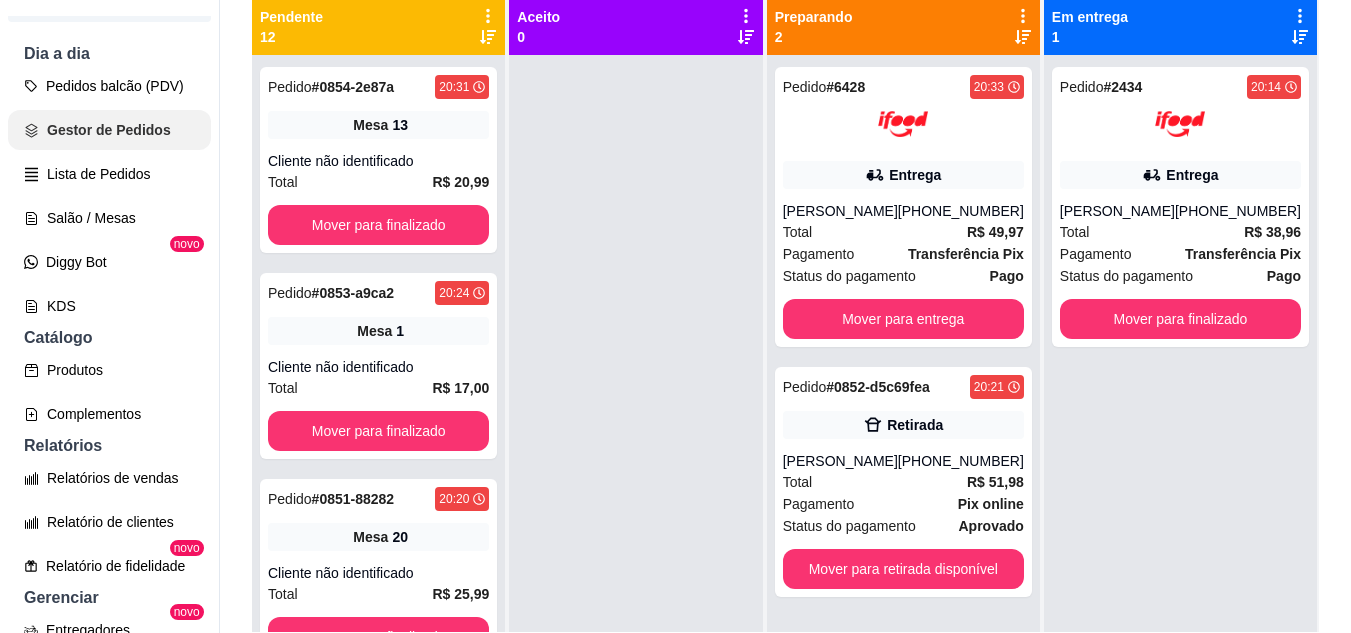 scroll, scrollTop: 0, scrollLeft: 0, axis: both 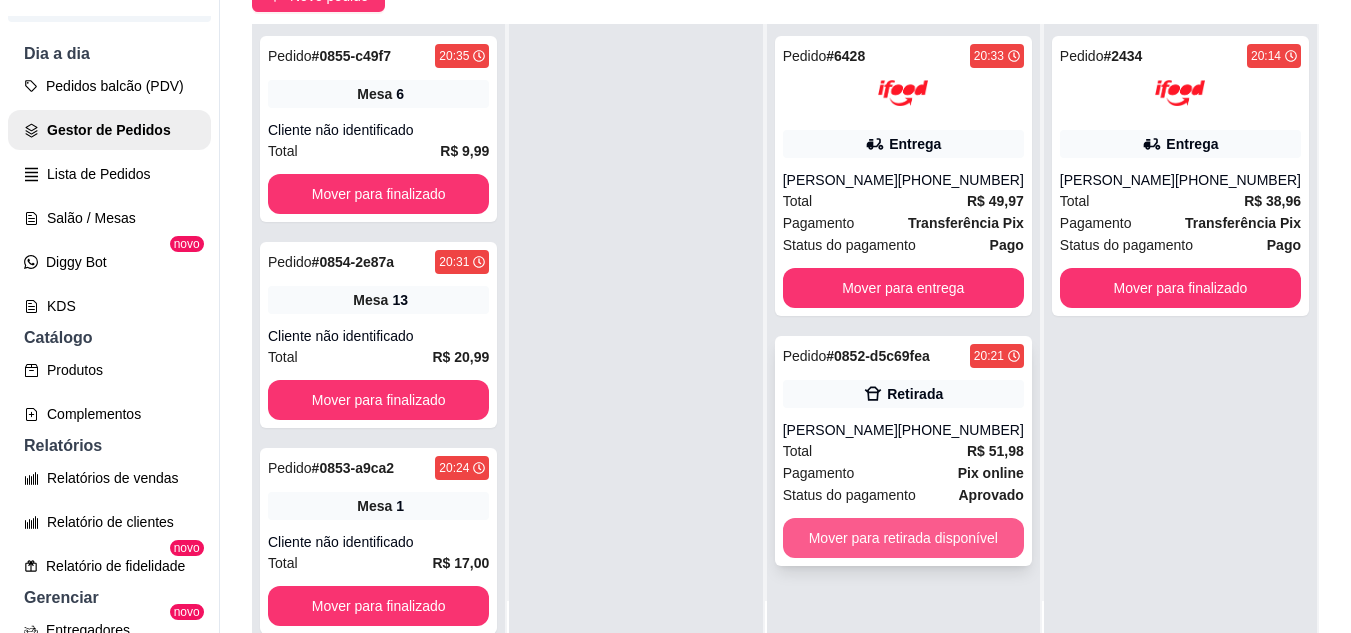 click on "Mover para retirada disponível" at bounding box center [903, 538] 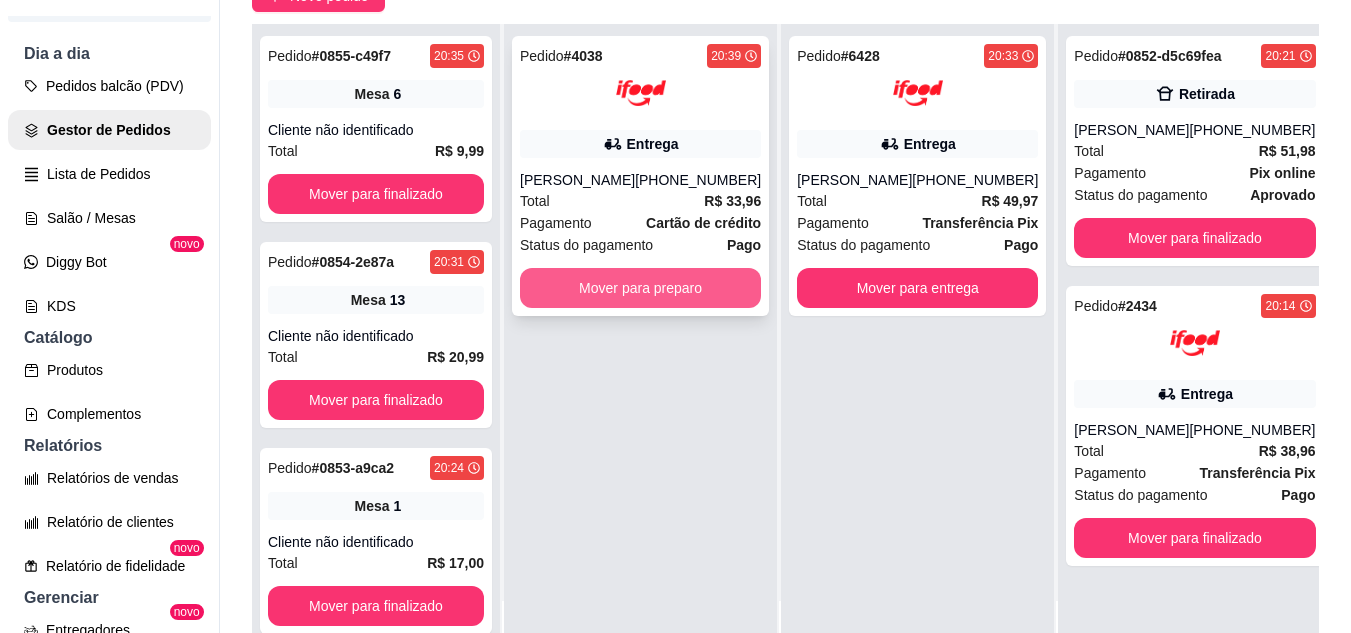 click on "Mover para preparo" at bounding box center (640, 288) 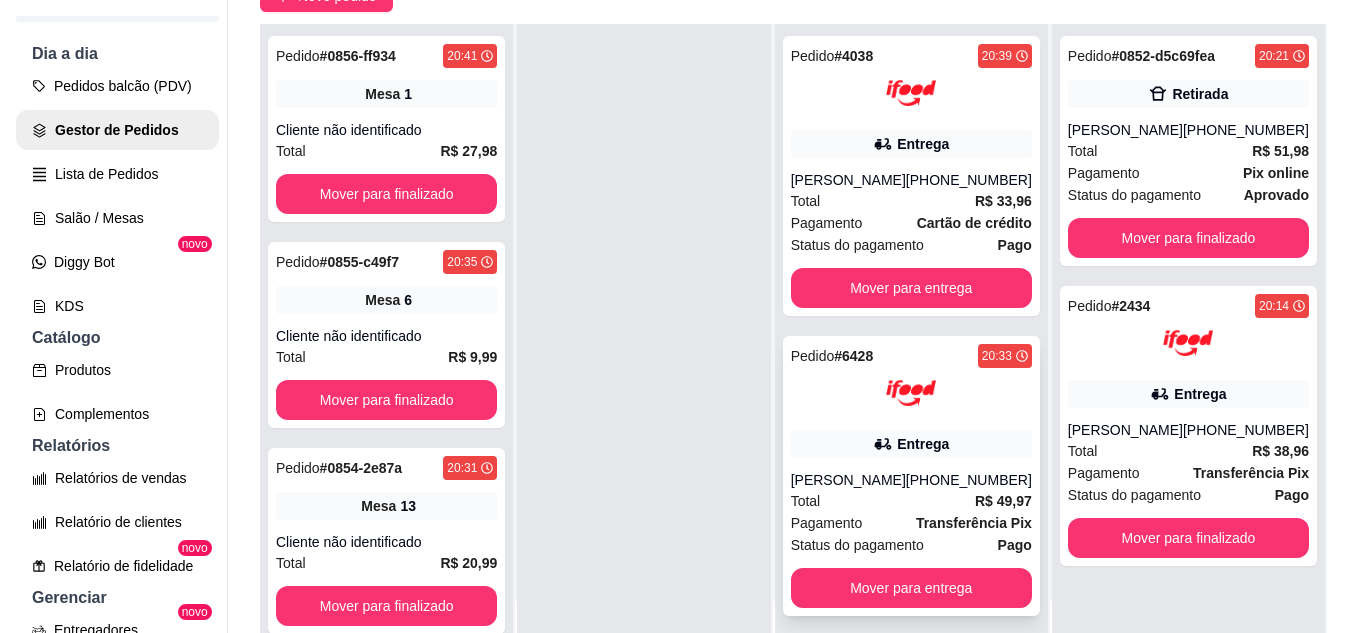 scroll, scrollTop: 300, scrollLeft: 0, axis: vertical 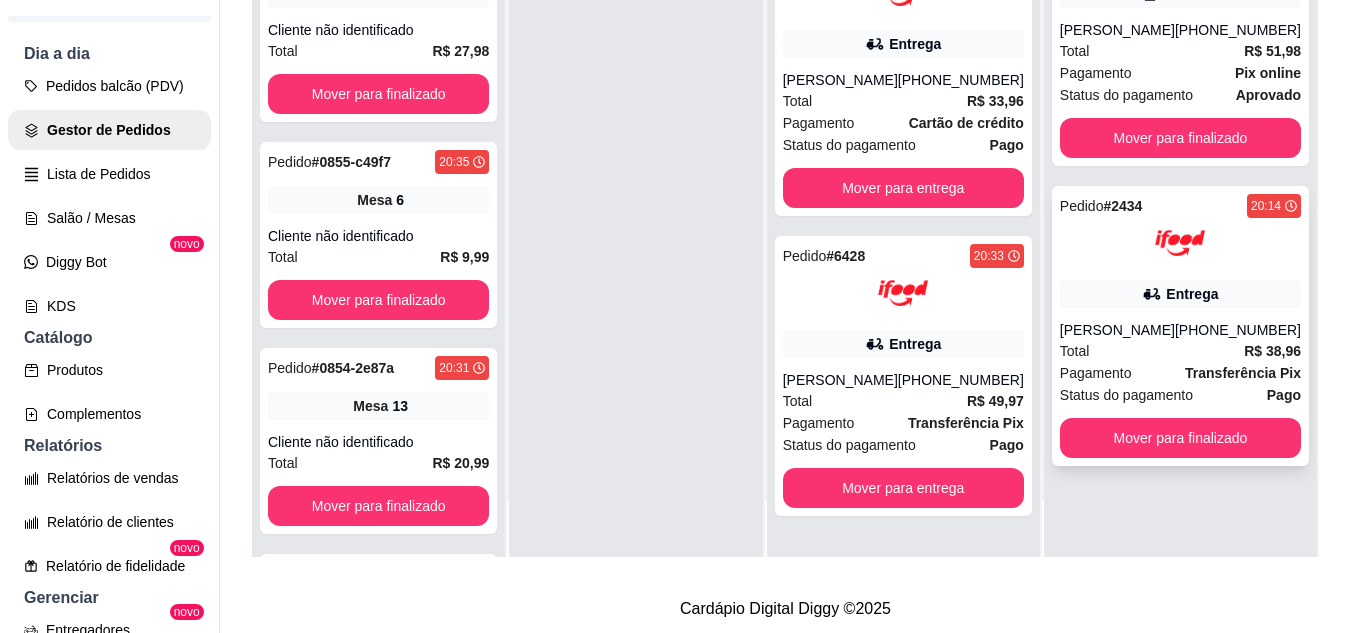 click on "Total R$ 38,96" at bounding box center (1180, 351) 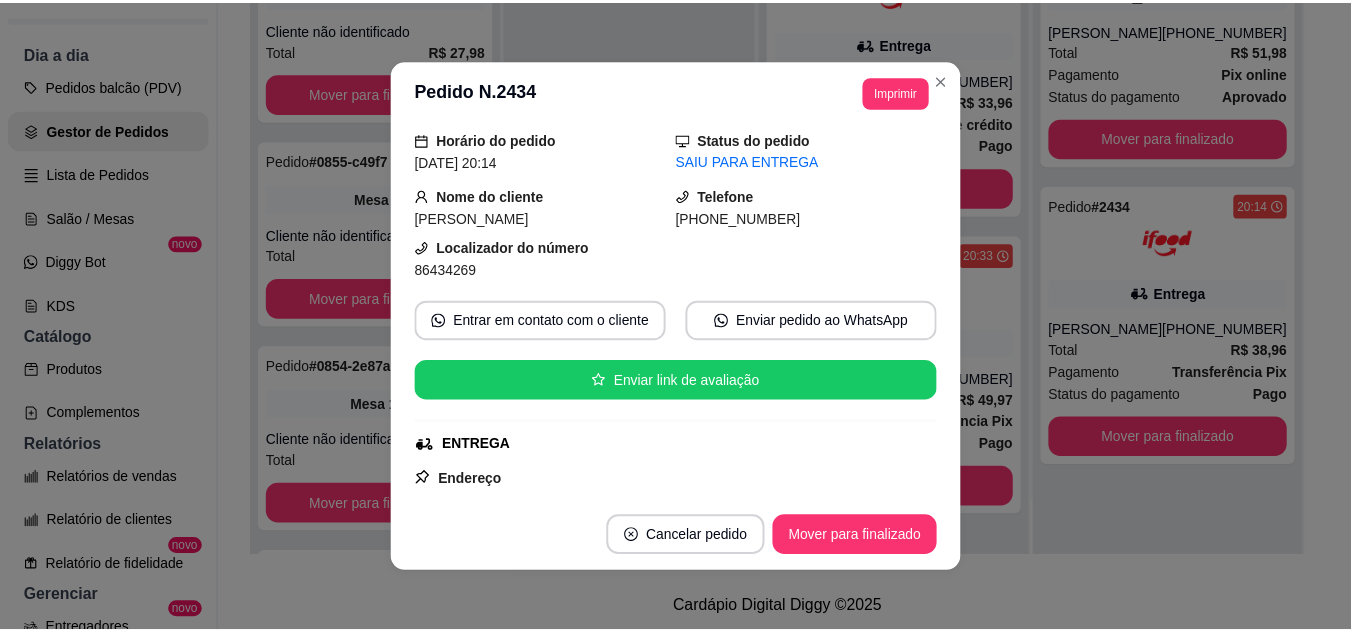 scroll, scrollTop: 100, scrollLeft: 0, axis: vertical 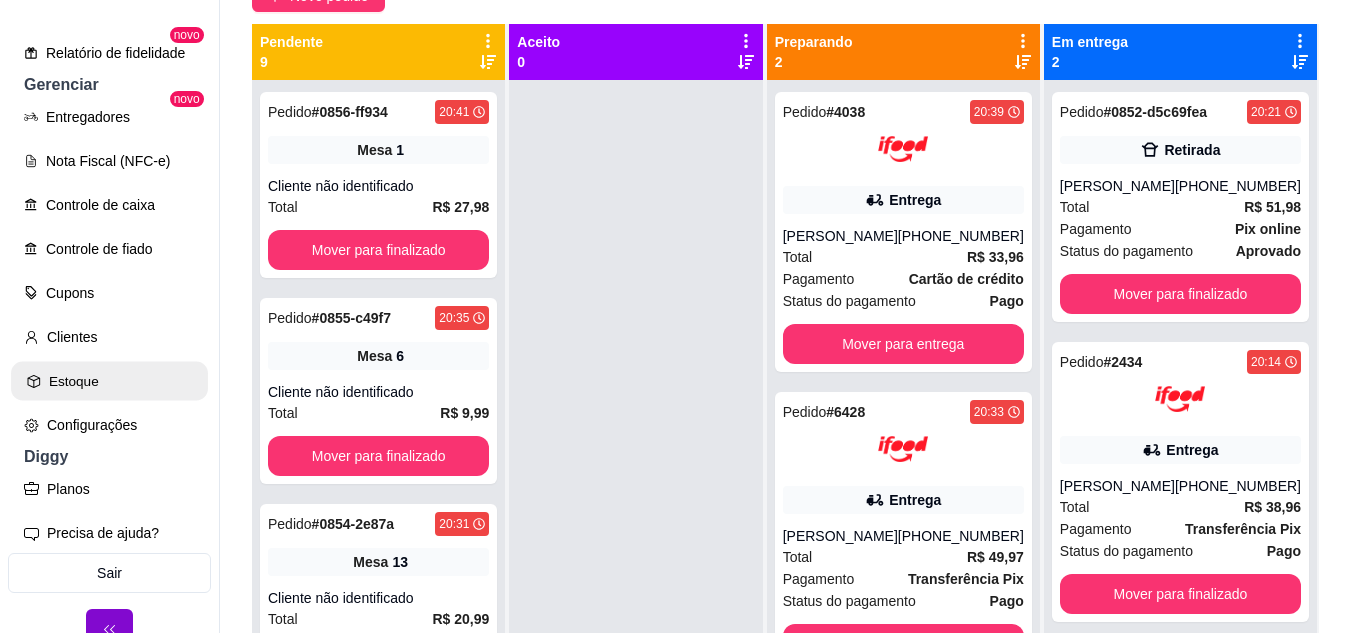 click on "Estoque" at bounding box center (109, 381) 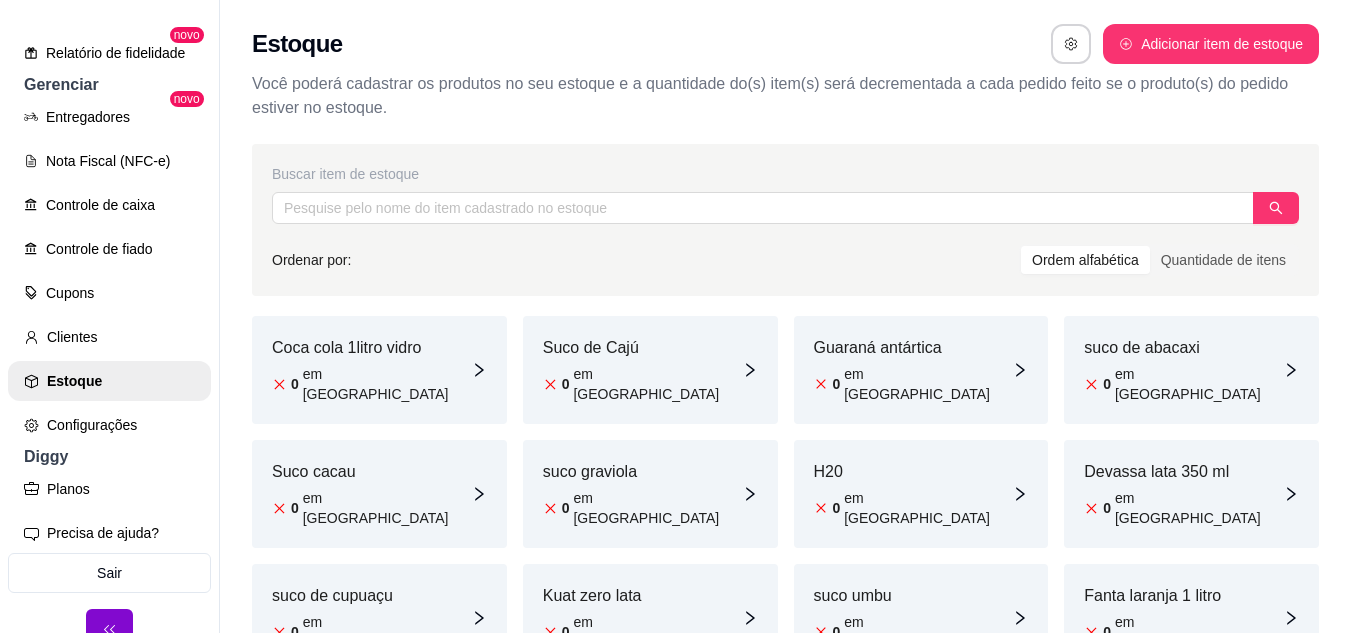 scroll, scrollTop: 32, scrollLeft: 0, axis: vertical 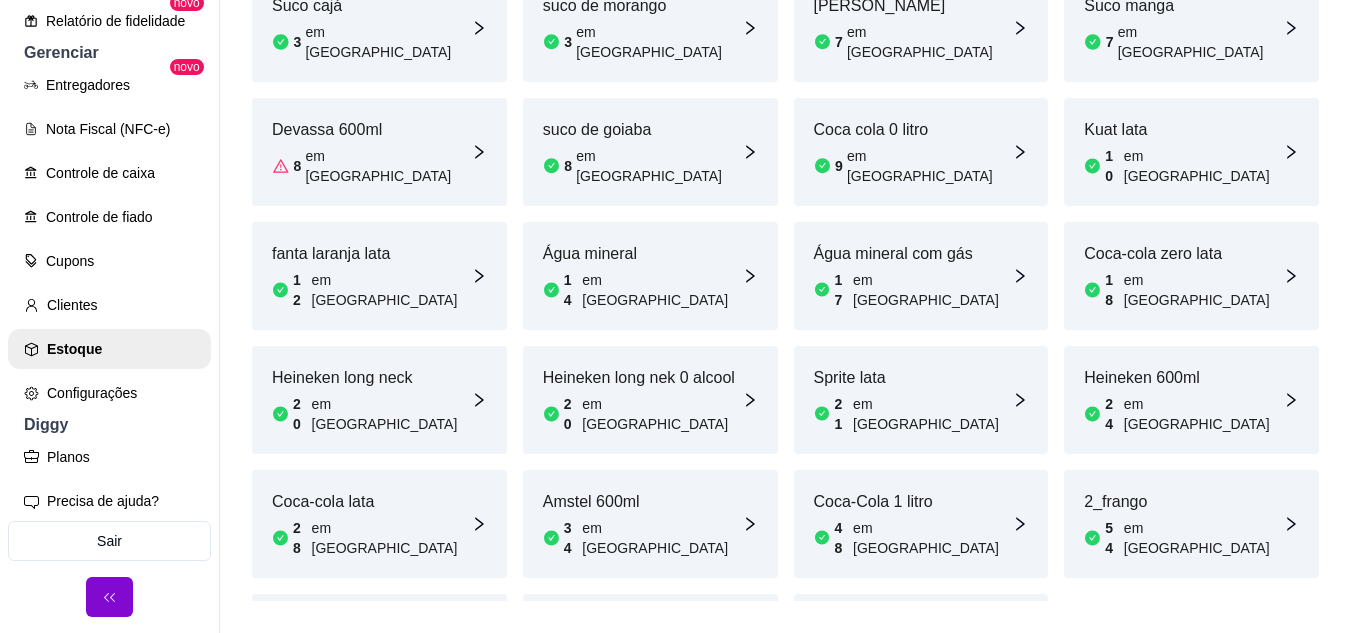 click on "2_frango  54 em estoque" at bounding box center (1191, 524) 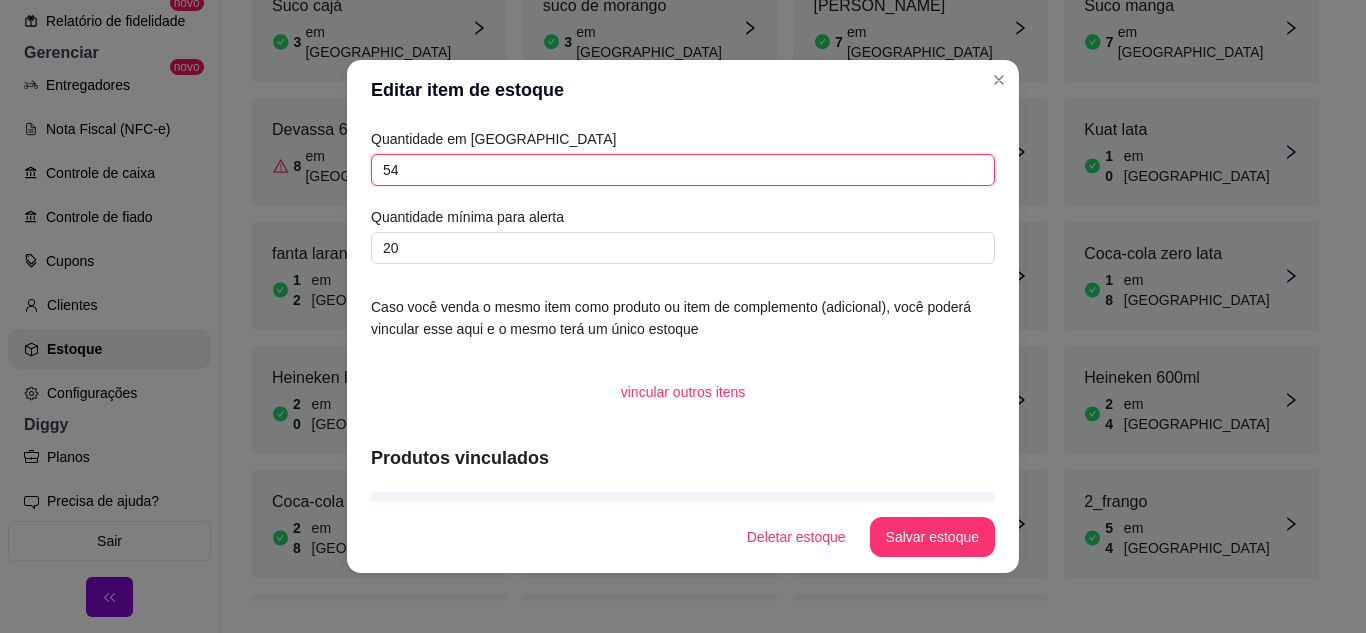 click on "54" at bounding box center [683, 170] 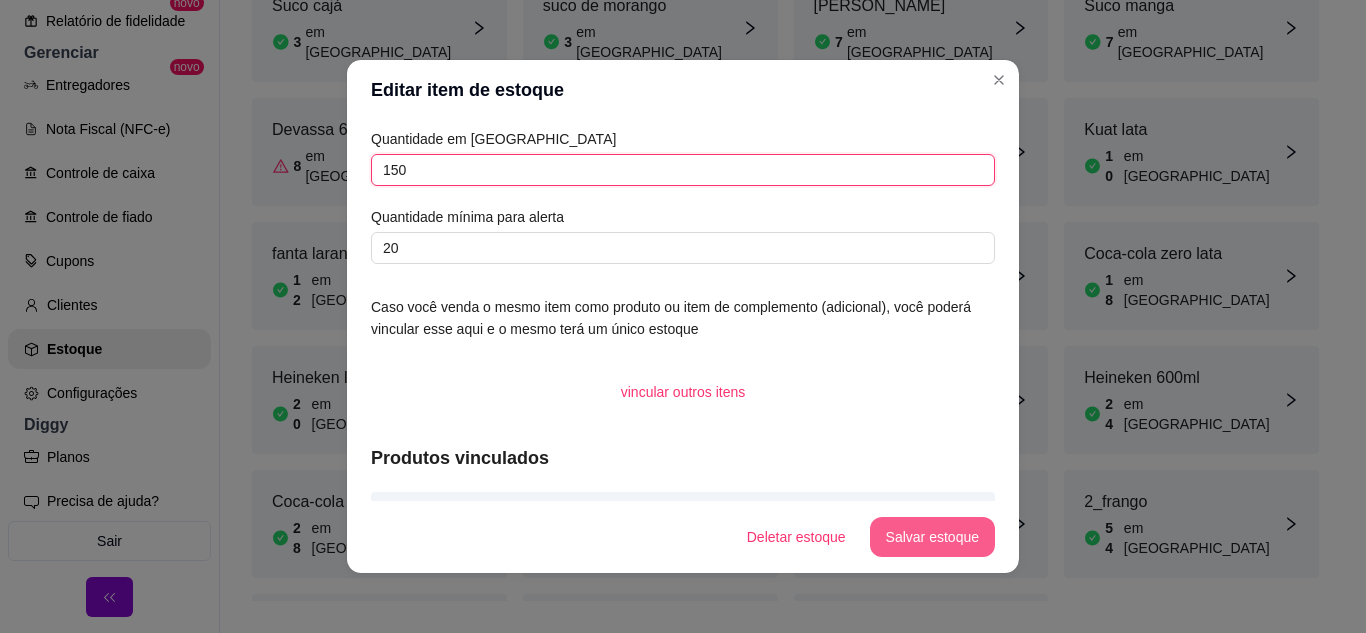 type on "150" 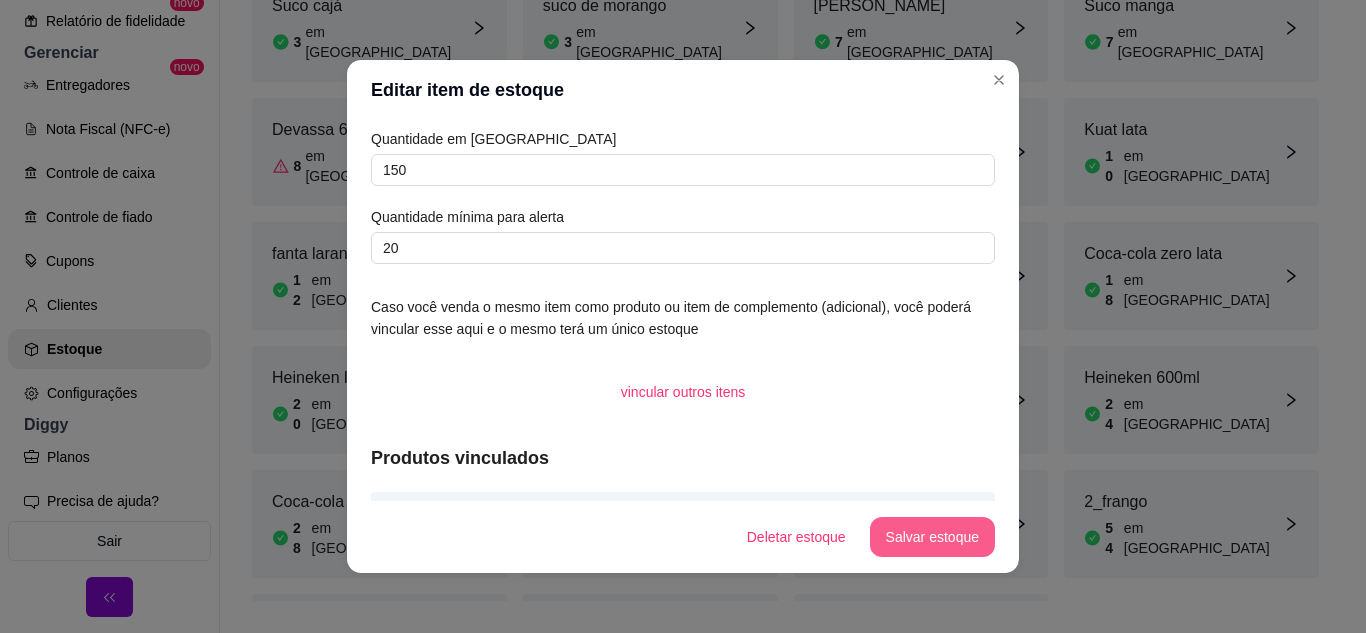 click on "Salvar estoque" at bounding box center (932, 537) 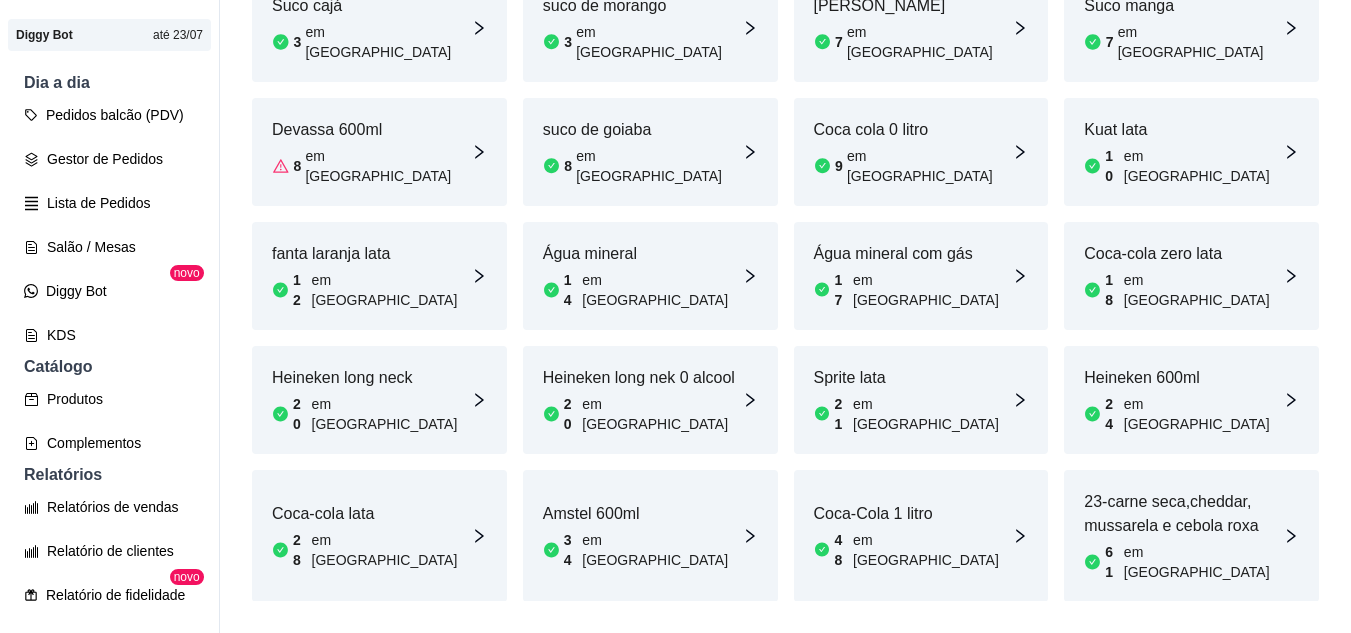 scroll, scrollTop: 137, scrollLeft: 0, axis: vertical 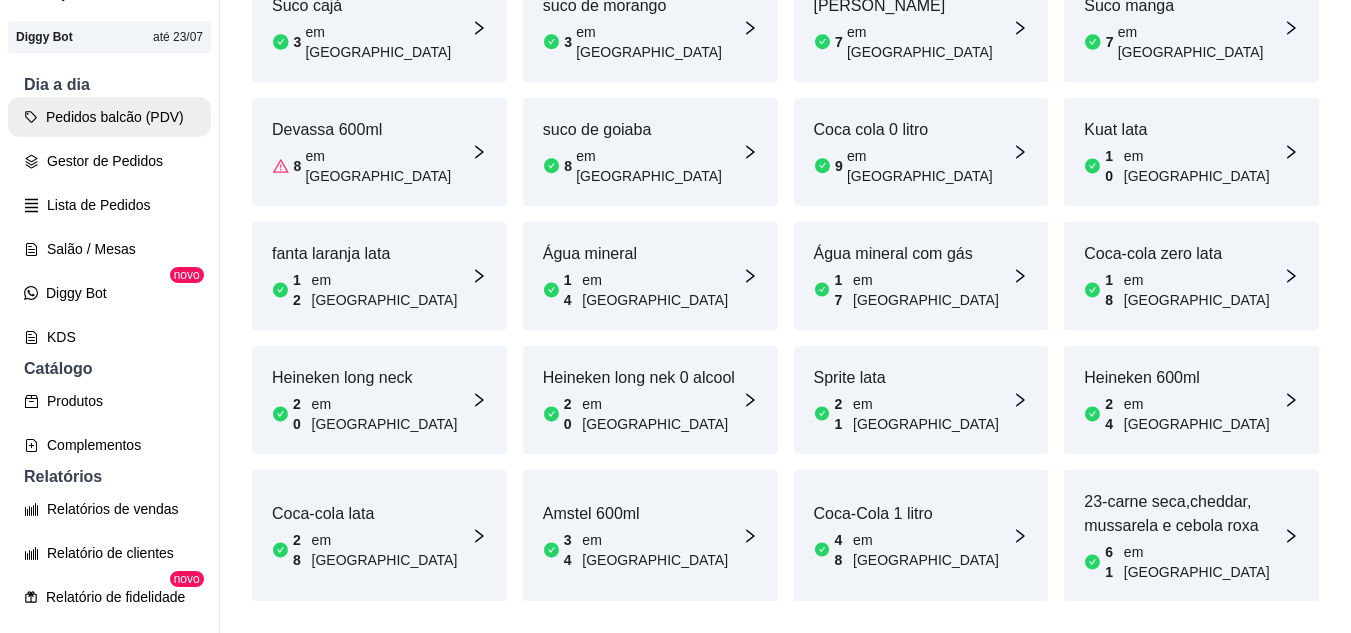 click on "Gestor de Pedidos" at bounding box center [109, 161] 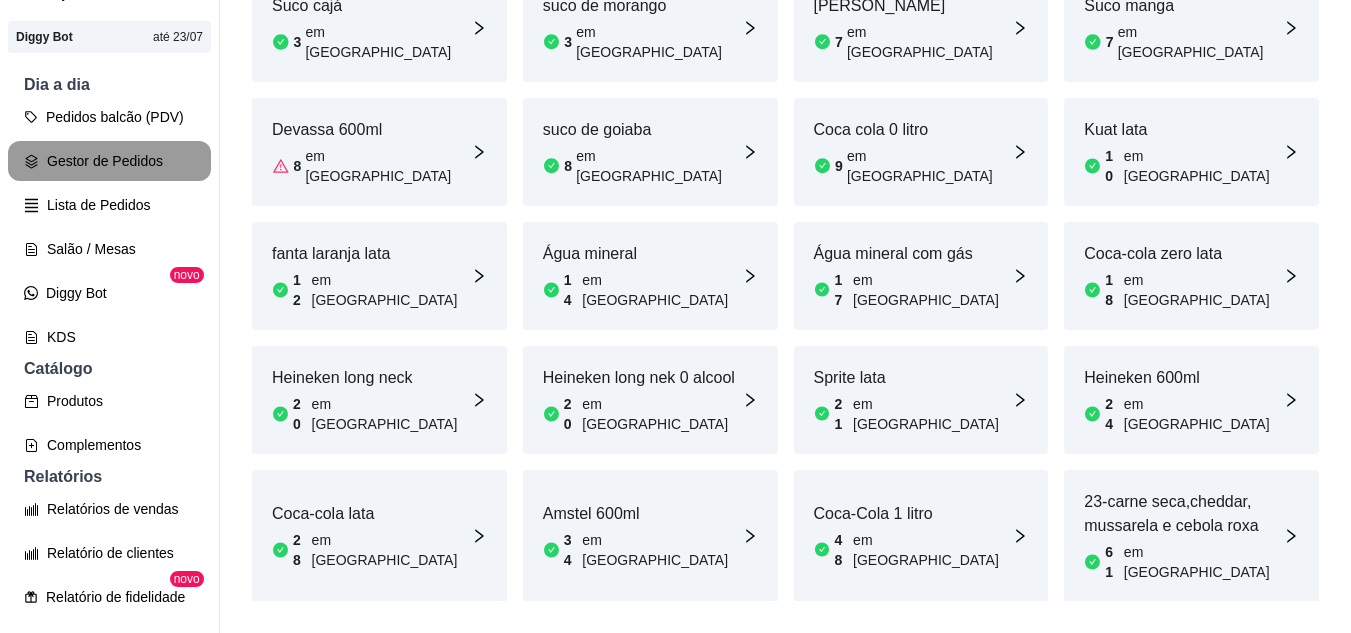 scroll, scrollTop: 0, scrollLeft: 0, axis: both 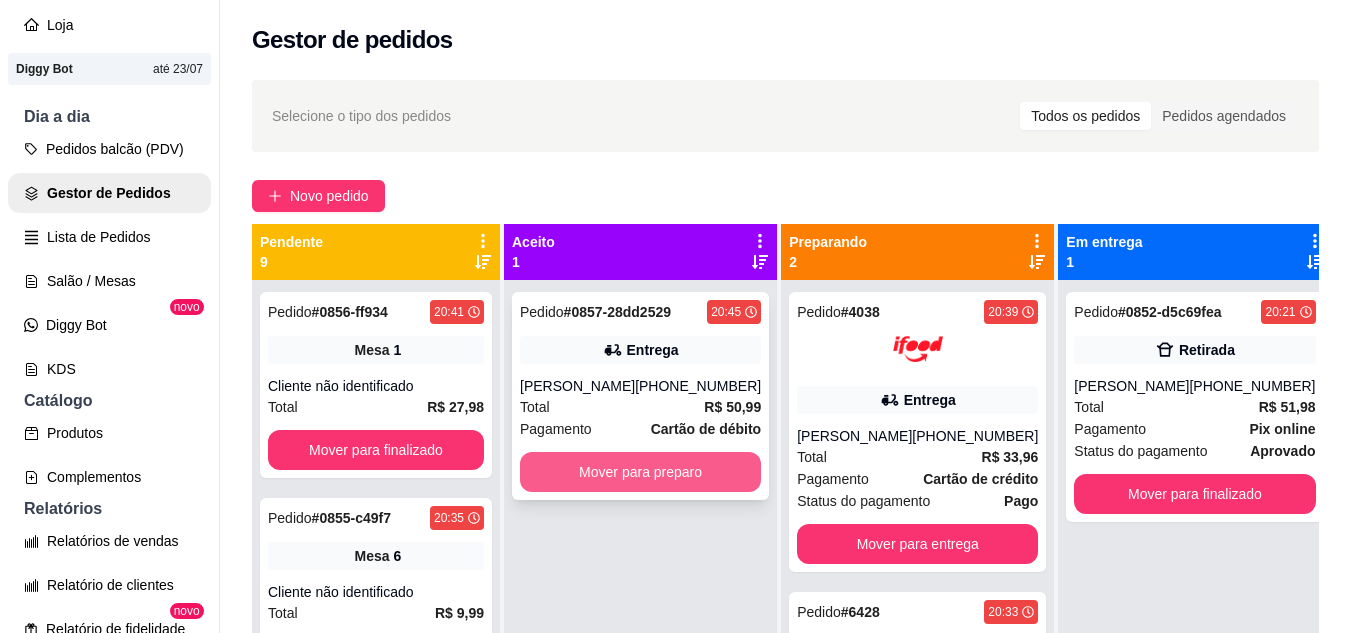 click on "Mover para preparo" at bounding box center [640, 472] 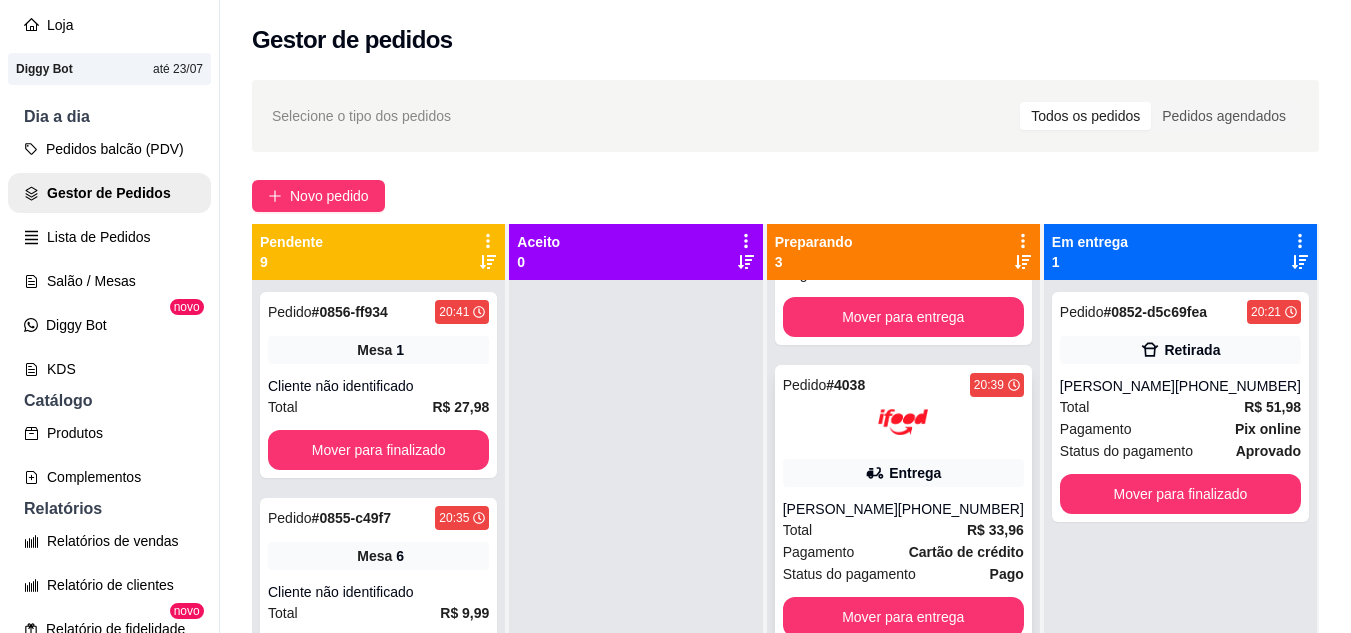 scroll, scrollTop: 235, scrollLeft: 0, axis: vertical 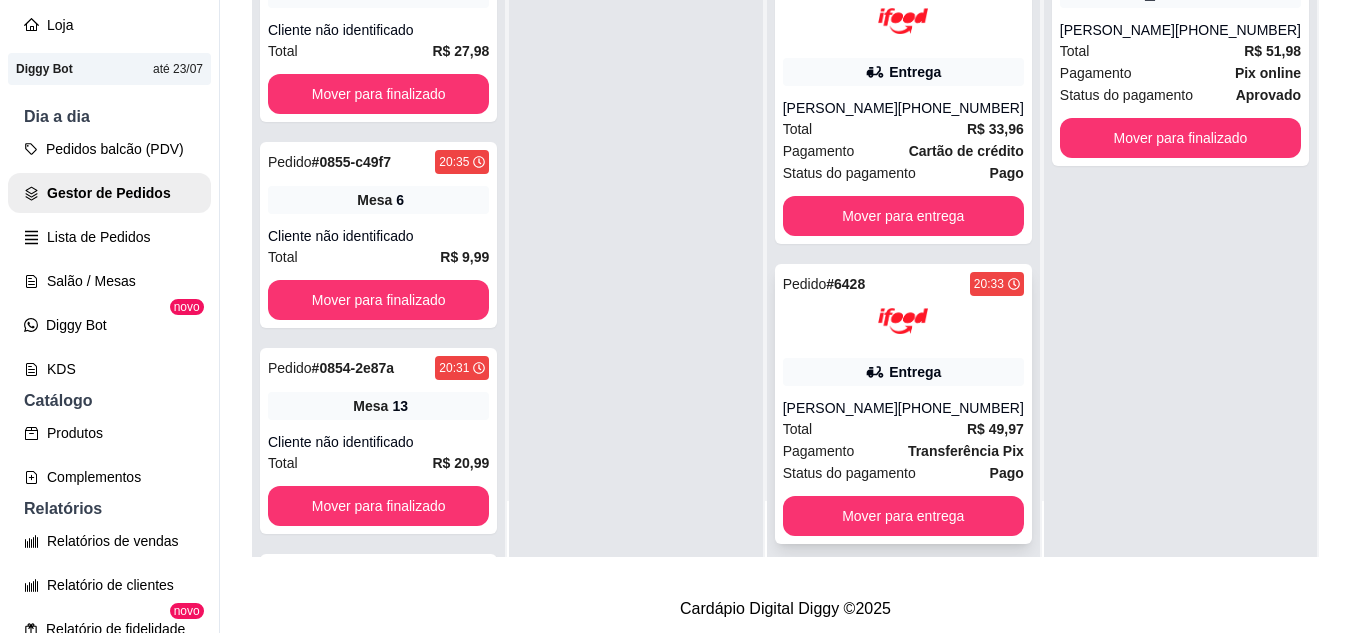 click on "[PHONE_NUMBER]" at bounding box center [961, 408] 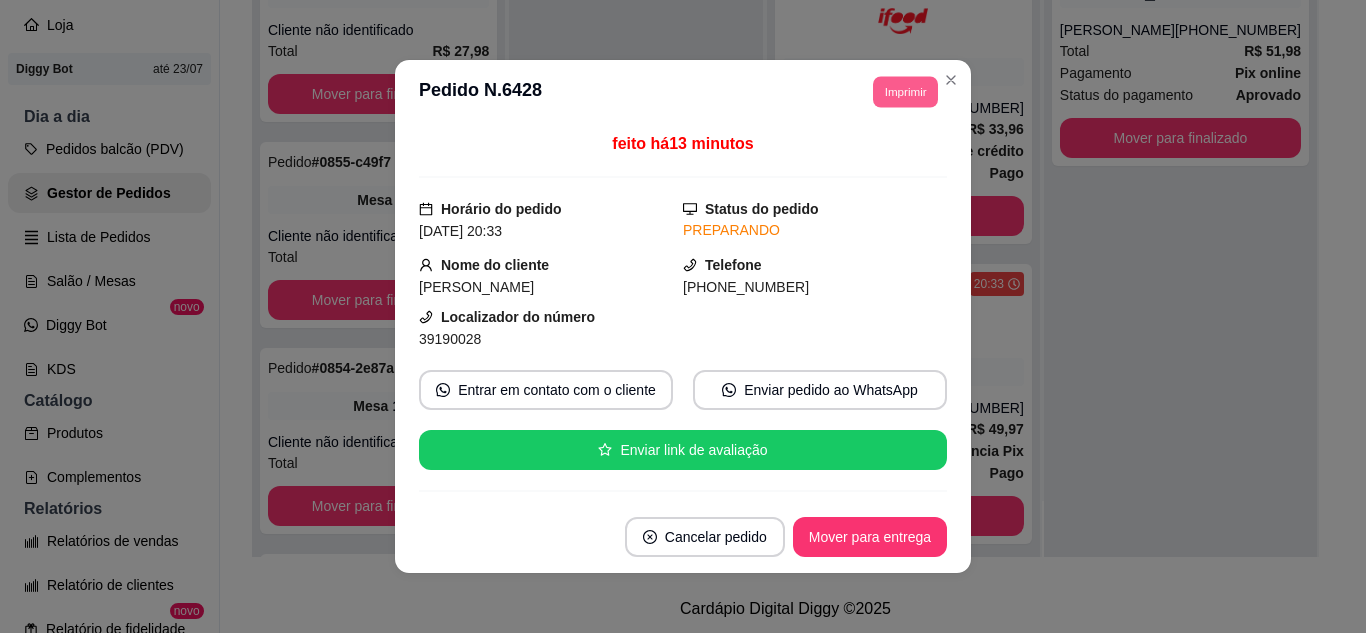 click on "Imprimir" at bounding box center (905, 91) 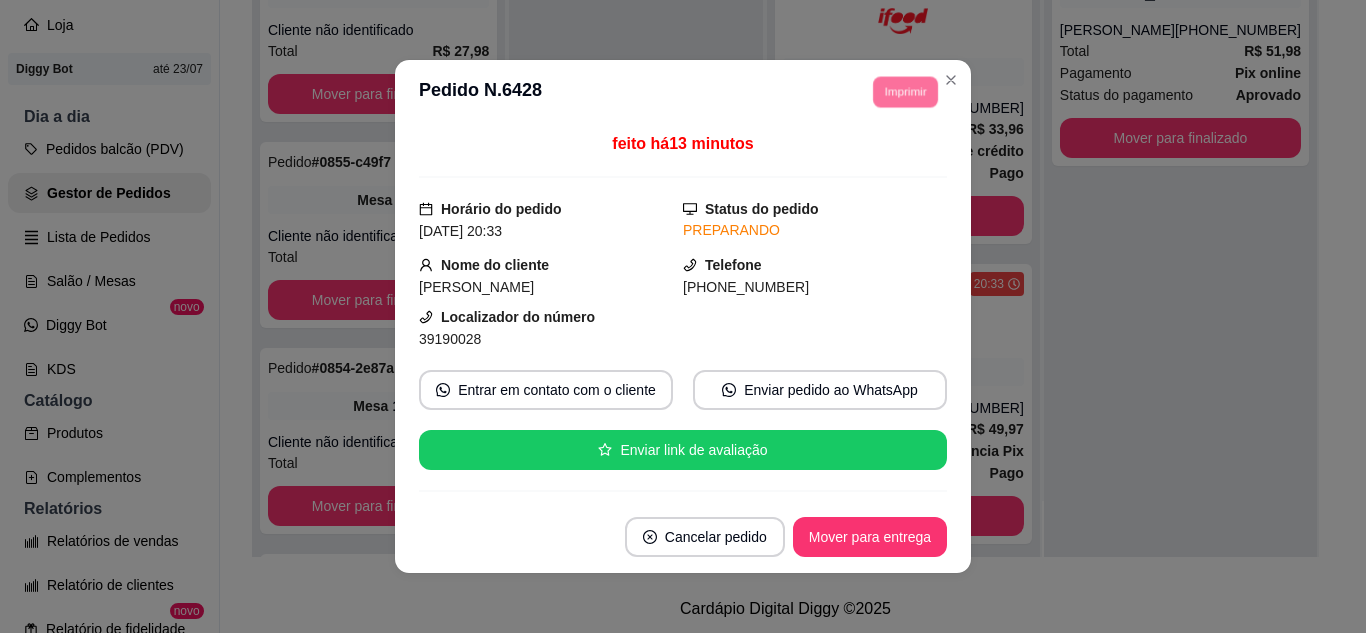 click on "Escolha a impressora IMPRESSORA" at bounding box center [877, 141] 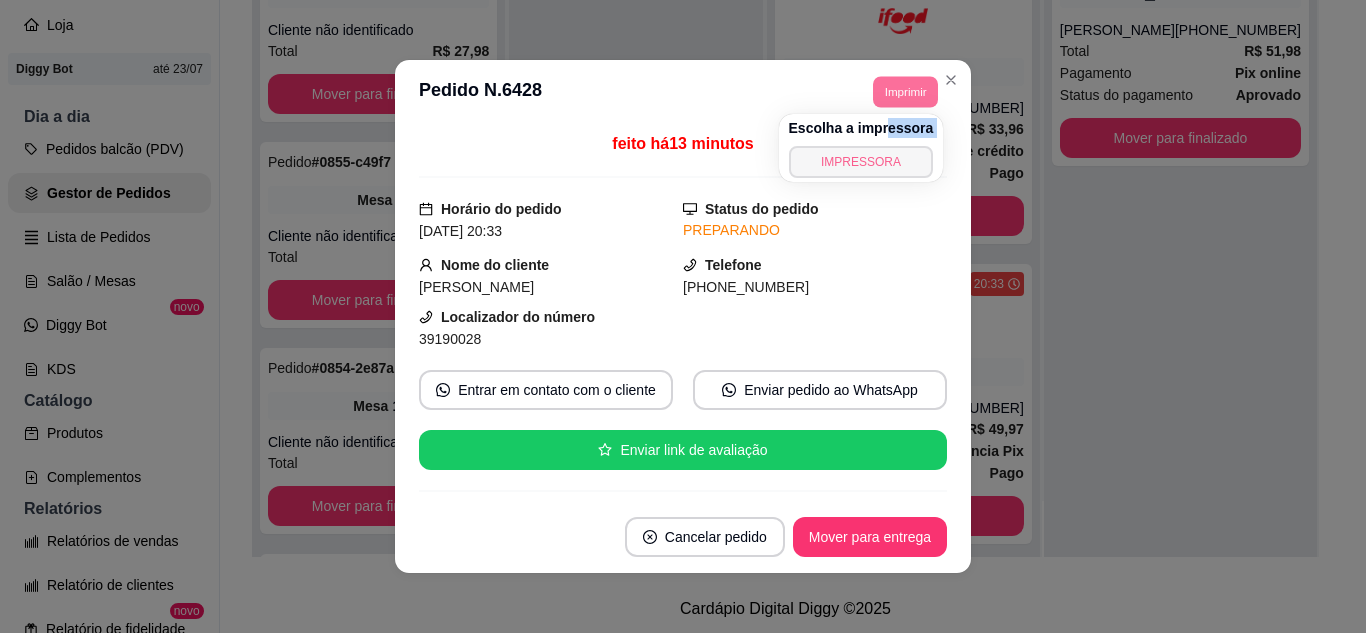 click on "IMPRESSORA" at bounding box center [861, 162] 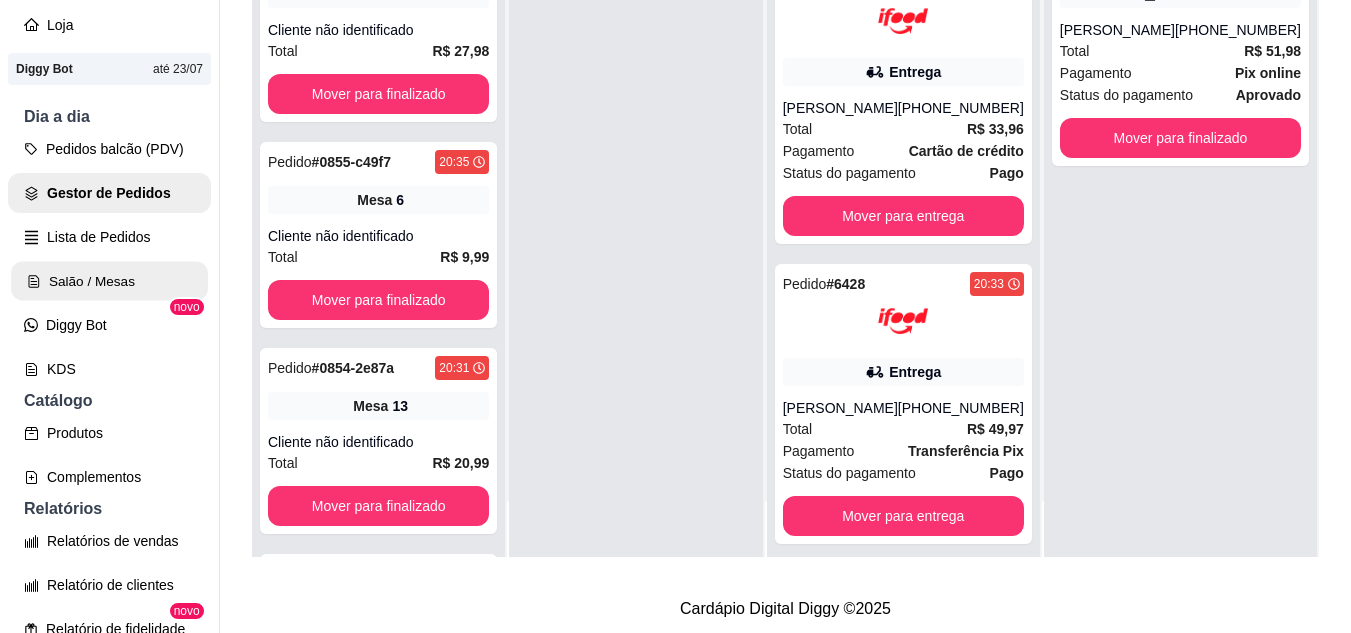 click on "Salão / Mesas" at bounding box center (109, 281) 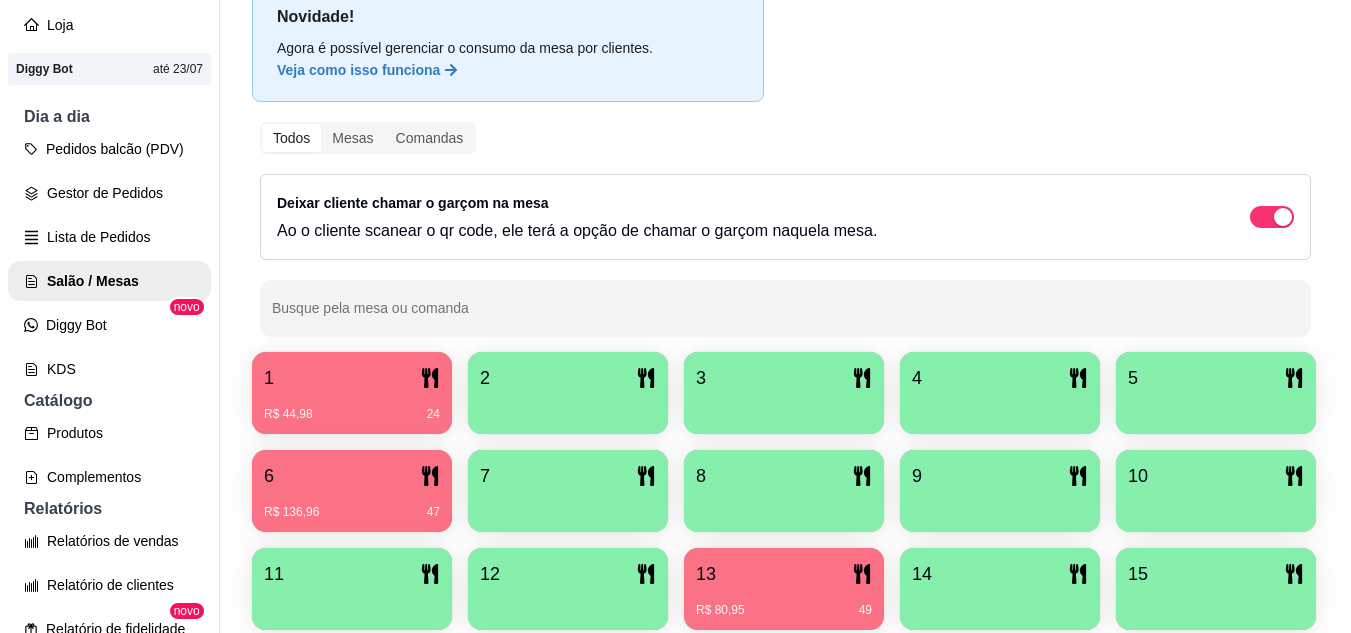 scroll, scrollTop: 125, scrollLeft: 0, axis: vertical 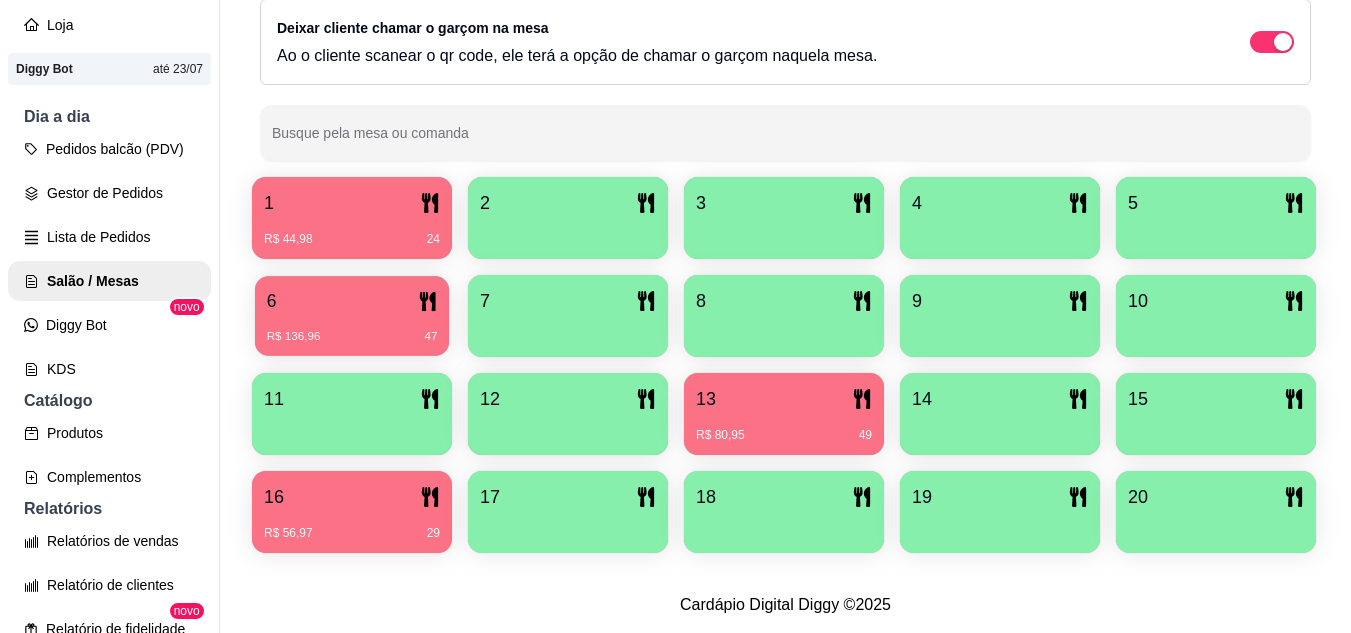 click on "R$ 136,96 47" at bounding box center (352, 329) 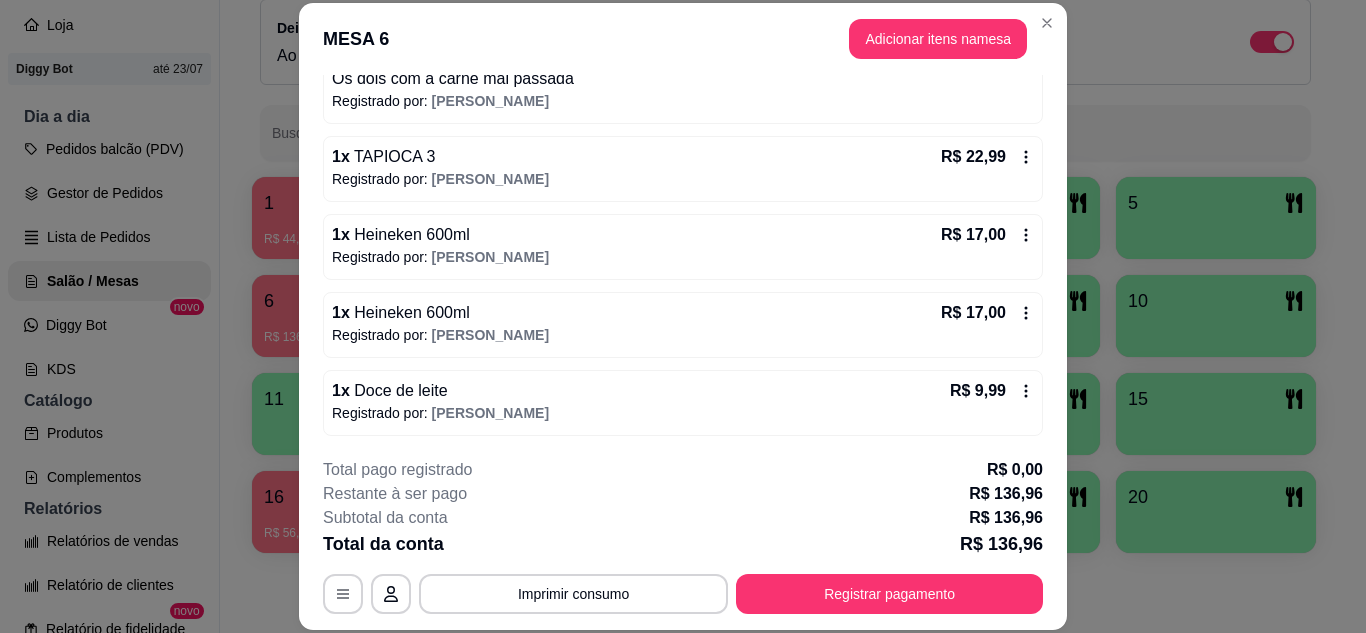 scroll, scrollTop: 264, scrollLeft: 0, axis: vertical 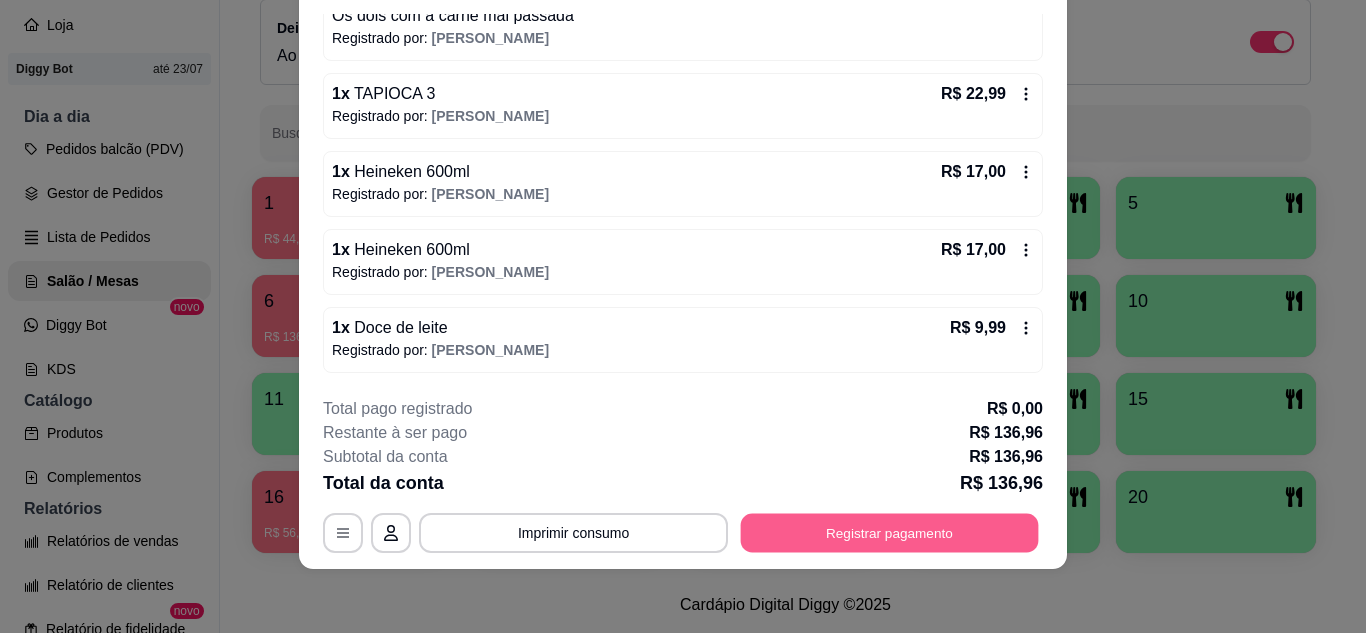 click on "Registrar pagamento" at bounding box center [890, 532] 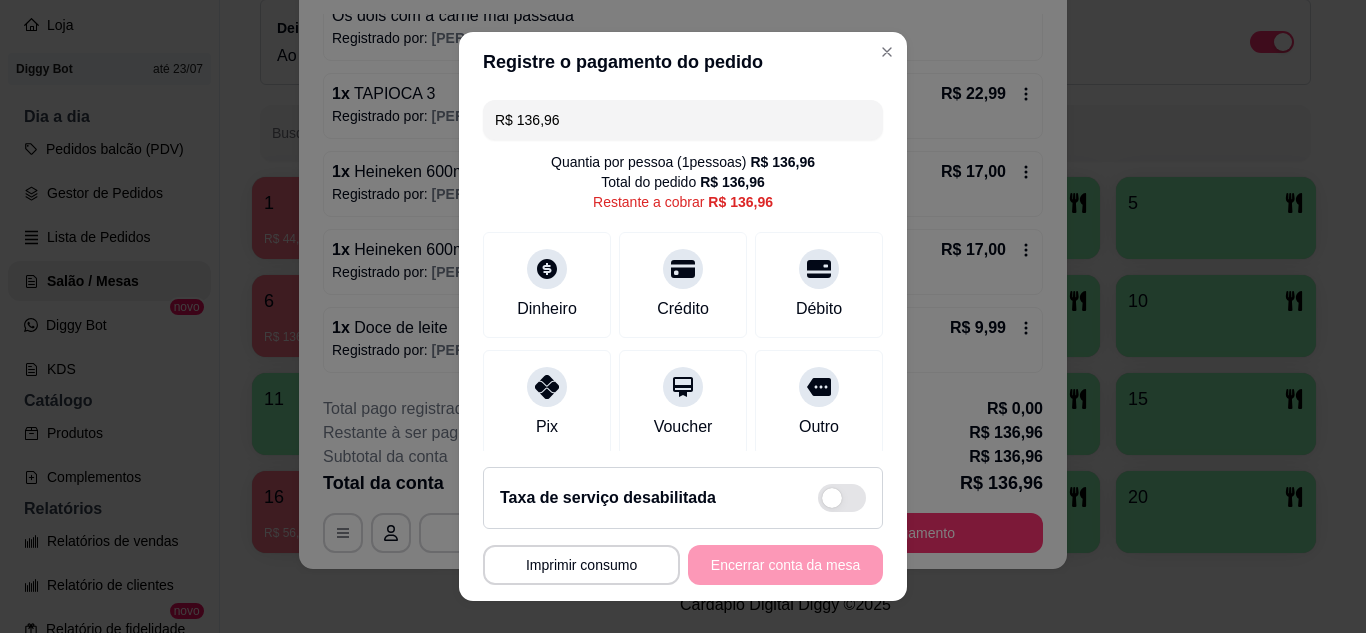 click on "R$ 136,96 Quantia por pessoa ( 1  pessoas)   R$ 136,96 Total do pedido   R$ 136,96 Restante a cobrar   R$ 136,96 Dinheiro Crédito Débito Pix Voucher Outro Desconto Dividir conta" at bounding box center (683, 272) 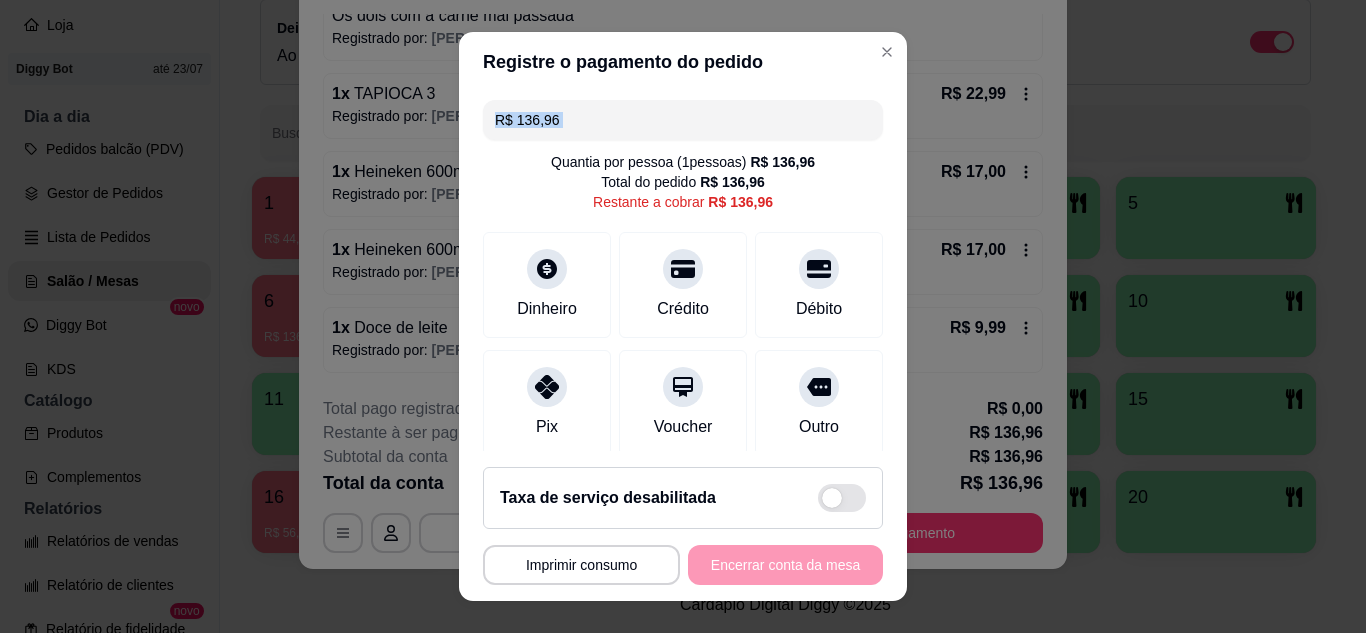 click on "R$ 136,96 Quantia por pessoa ( 1  pessoas)   R$ 136,96 Total do pedido   R$ 136,96 Restante a cobrar   R$ 136,96 Dinheiro Crédito Débito Pix Voucher Outro Desconto Dividir conta" at bounding box center (683, 272) 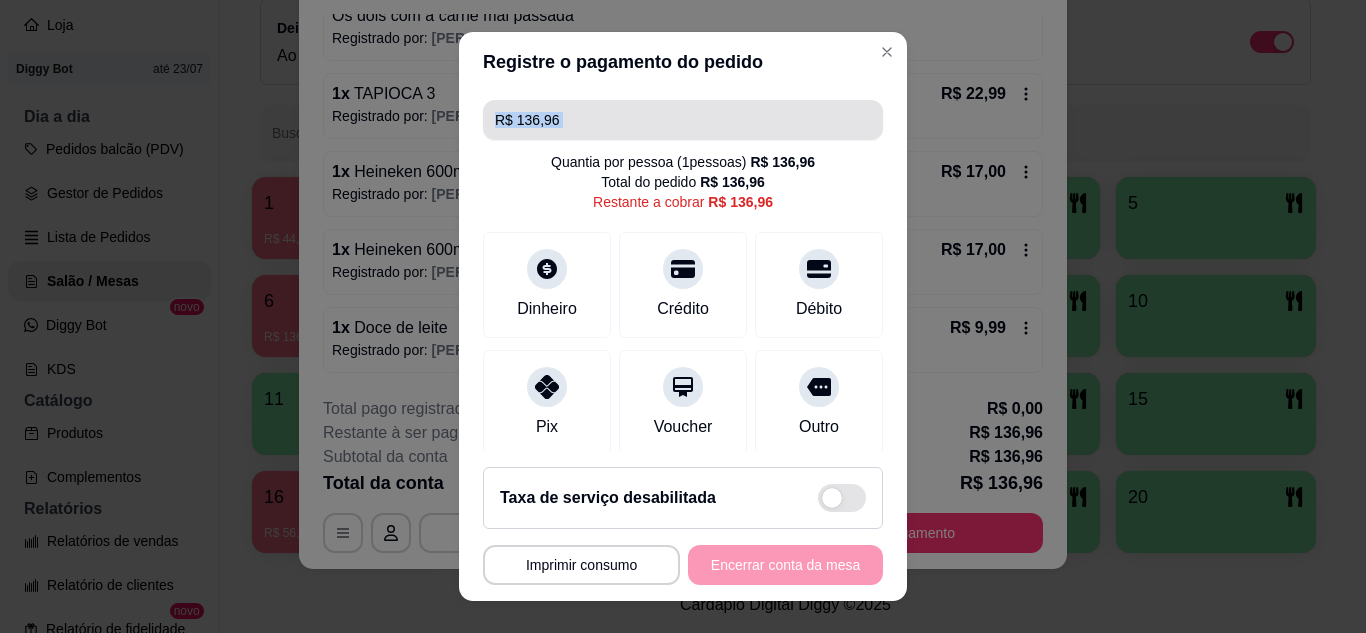 click on "R$ 136,96" at bounding box center [683, 120] 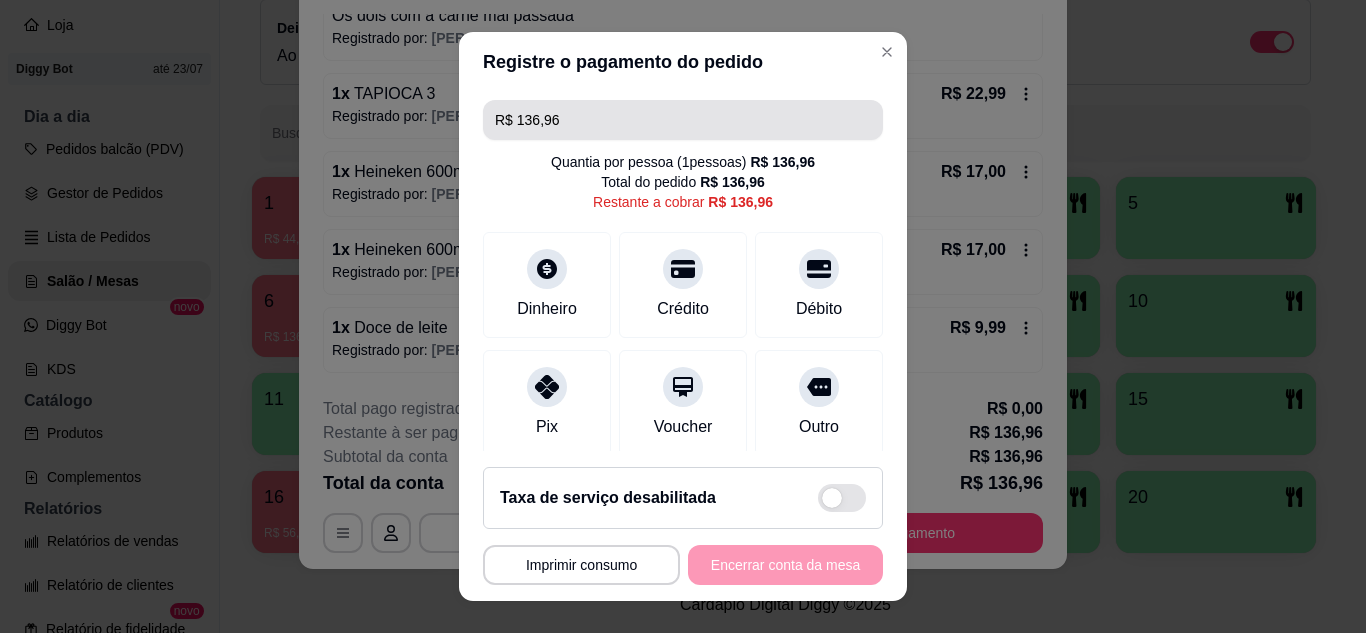 click on "R$ 136,96" at bounding box center [683, 120] 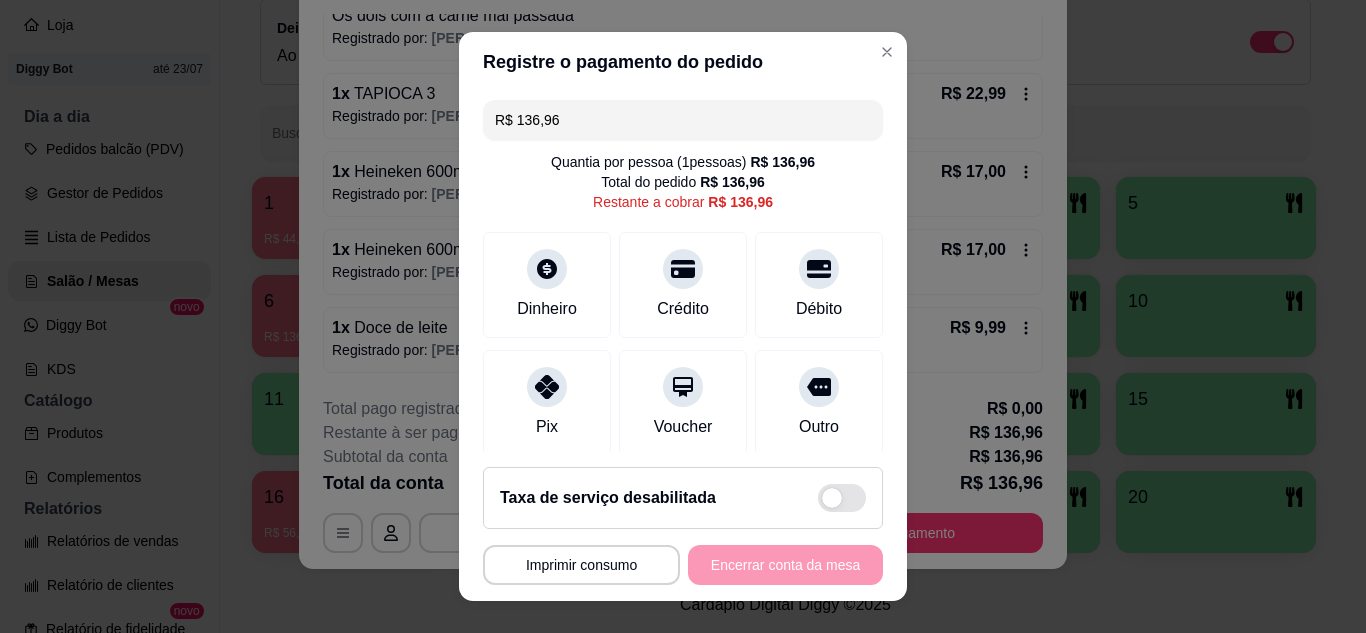 click on "R$ 136,96" at bounding box center [683, 120] 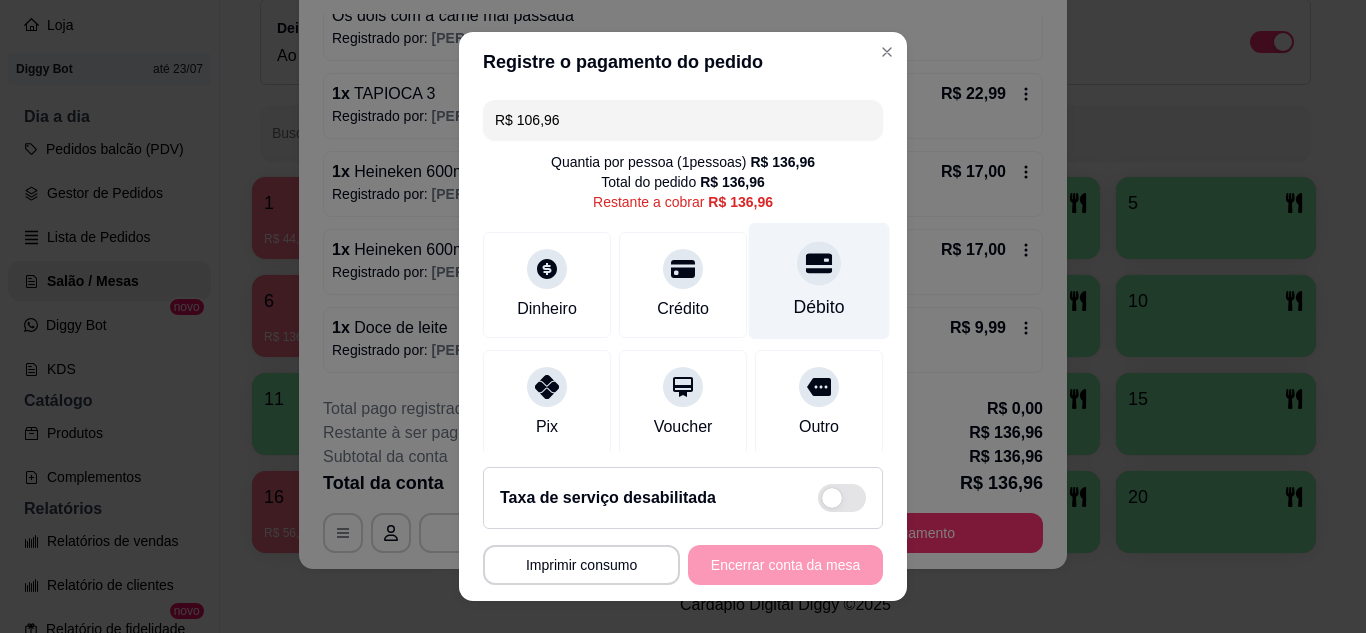 click on "Débito" at bounding box center [819, 280] 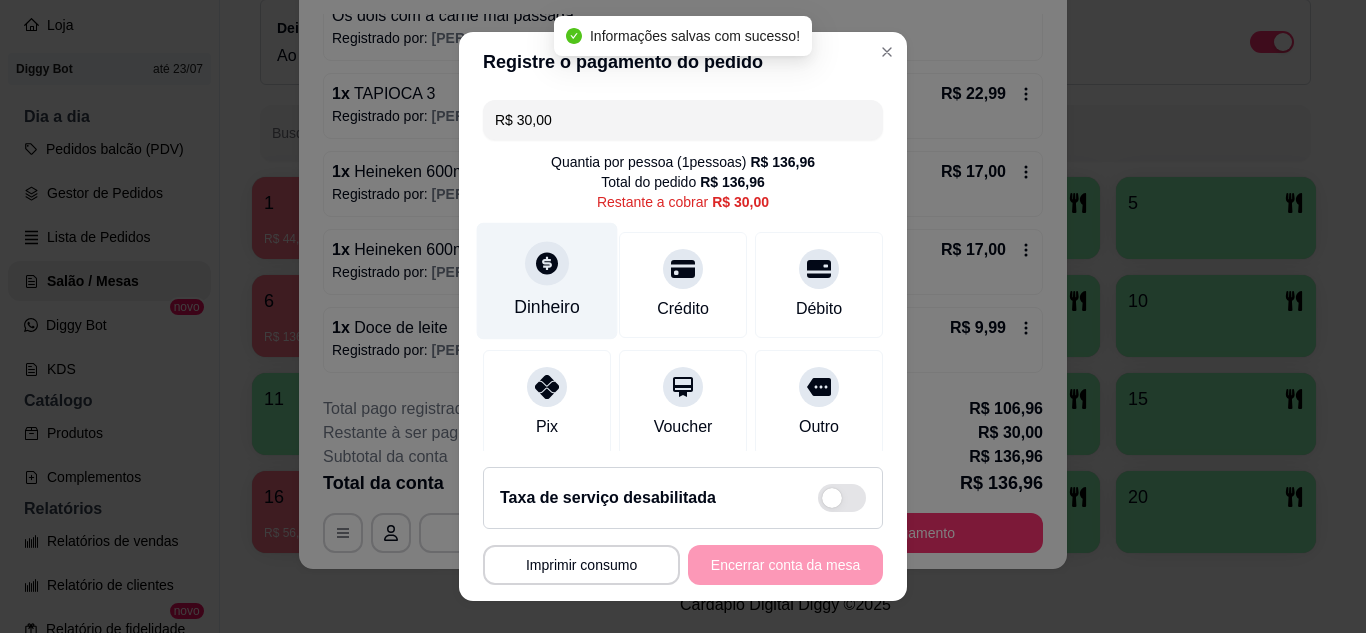 click on "Dinheiro" at bounding box center (547, 280) 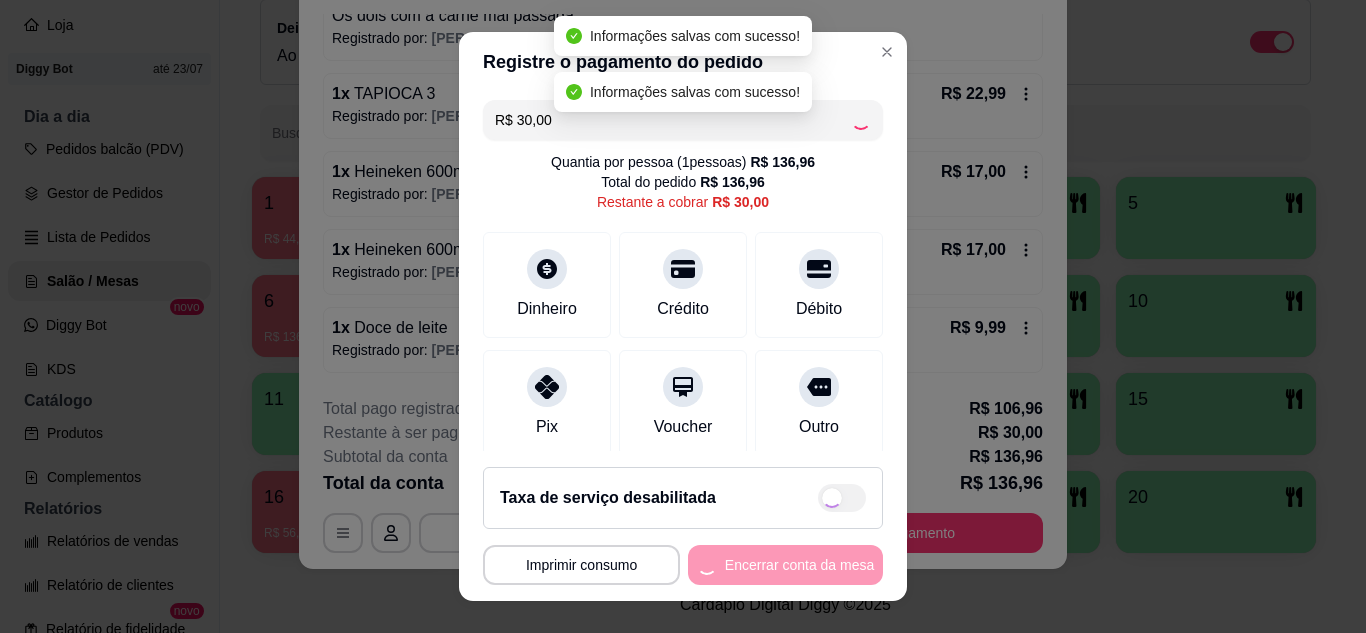 type on "R$ 0,00" 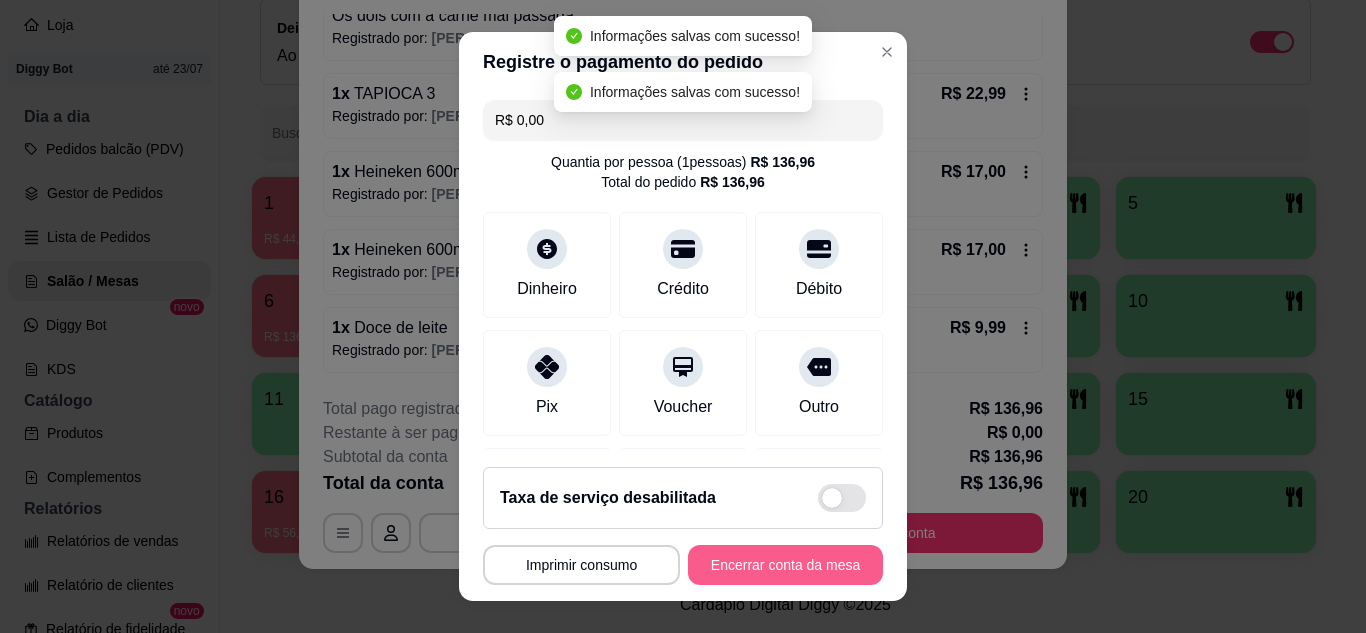 click on "Encerrar conta da mesa" at bounding box center [785, 565] 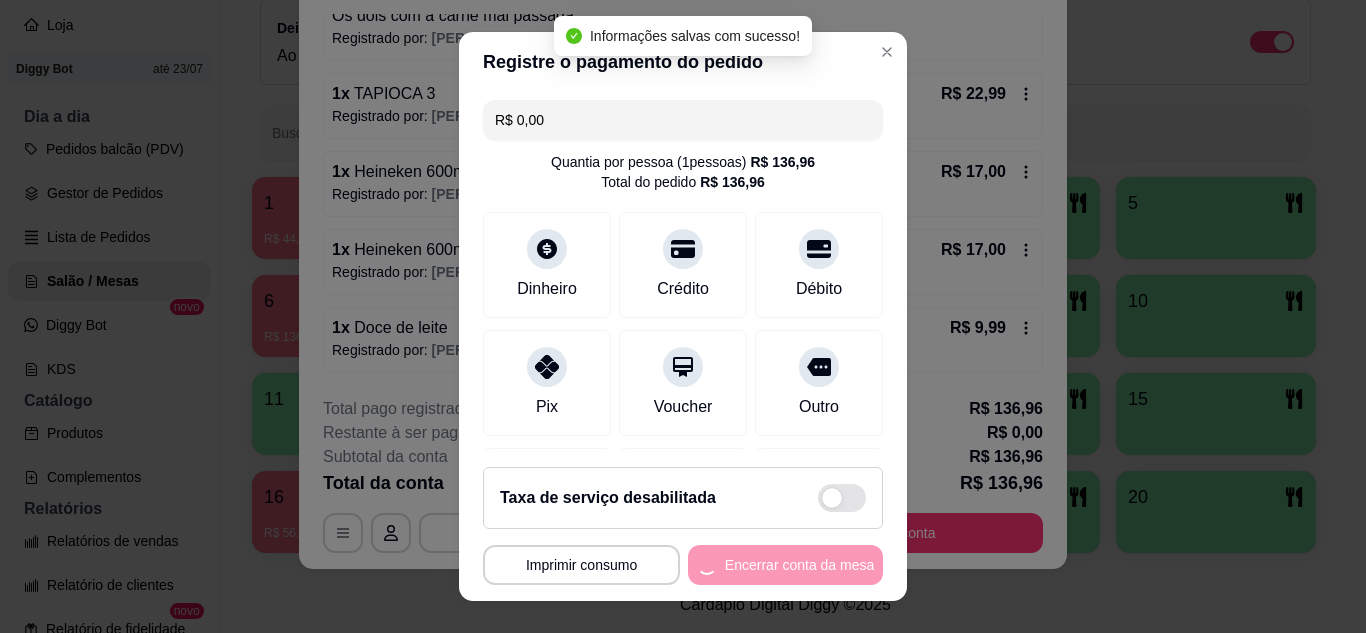 scroll, scrollTop: 0, scrollLeft: 0, axis: both 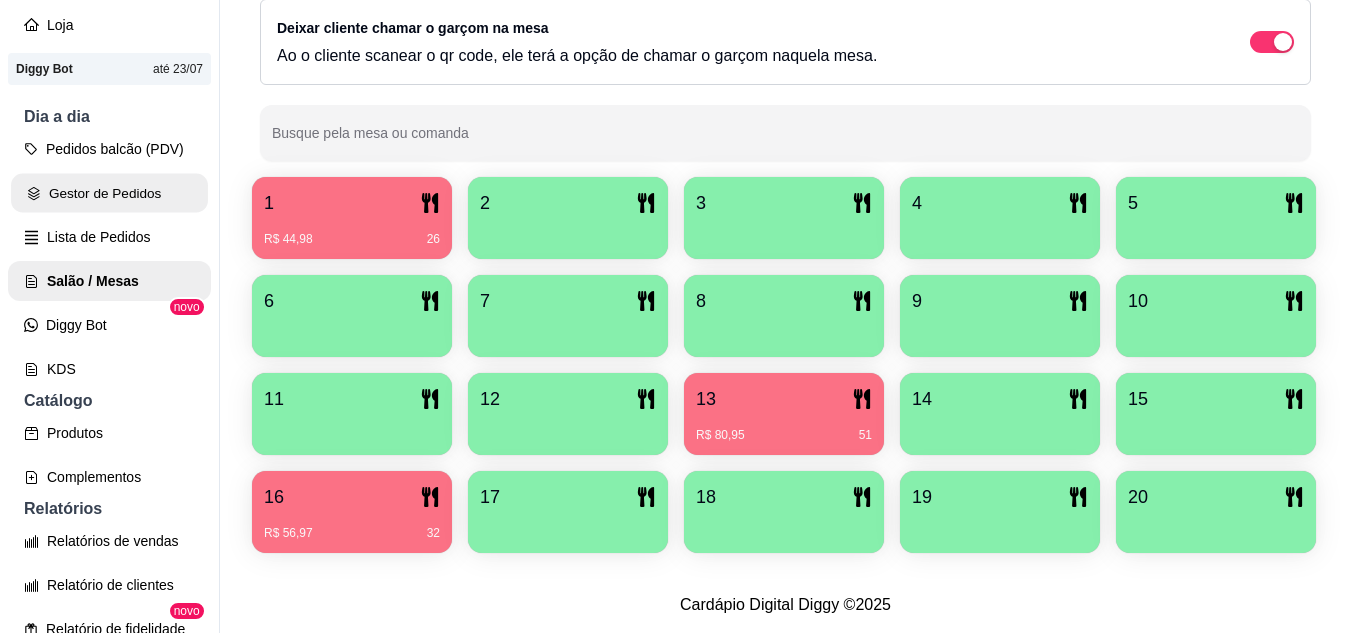 click on "Gestor de Pedidos" at bounding box center [109, 193] 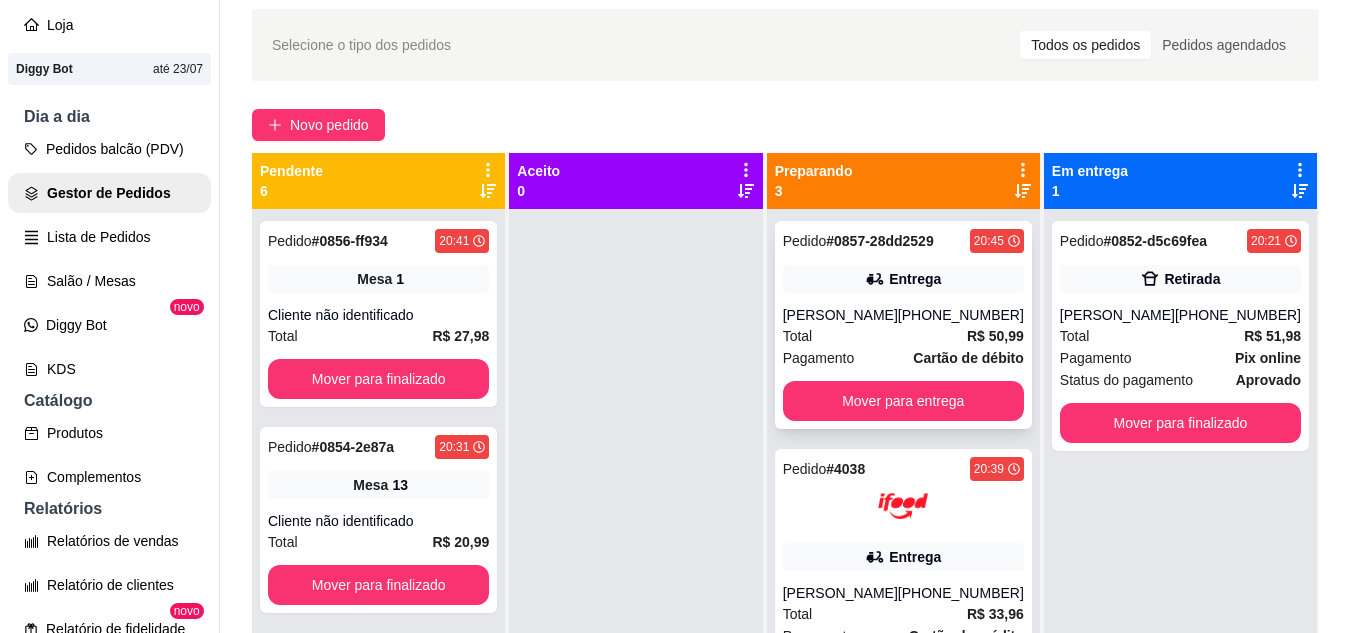 scroll, scrollTop: 100, scrollLeft: 0, axis: vertical 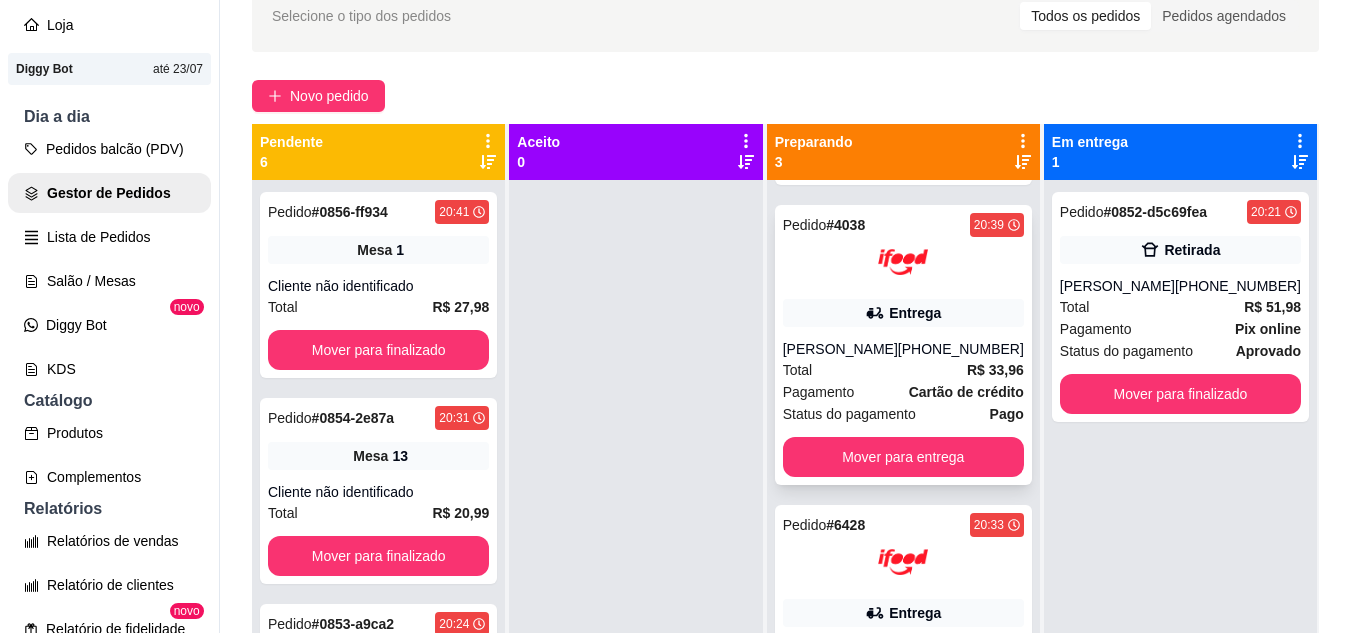 click on "Entrega" at bounding box center (903, 313) 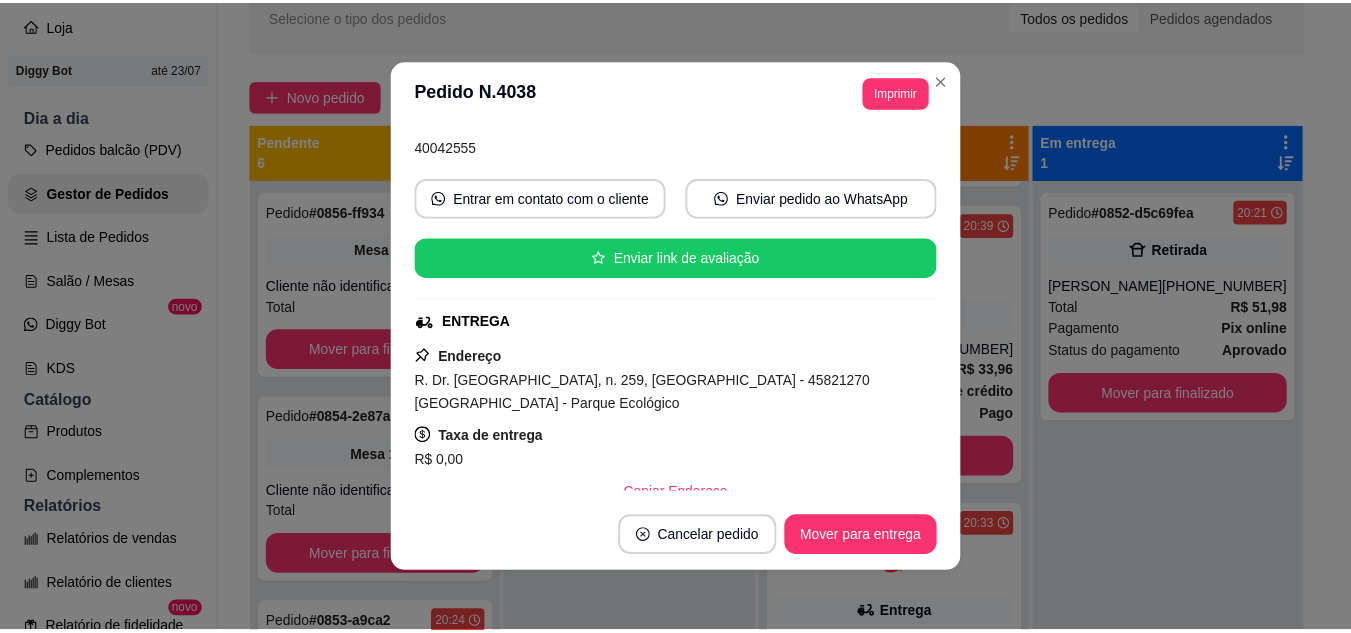 scroll, scrollTop: 200, scrollLeft: 0, axis: vertical 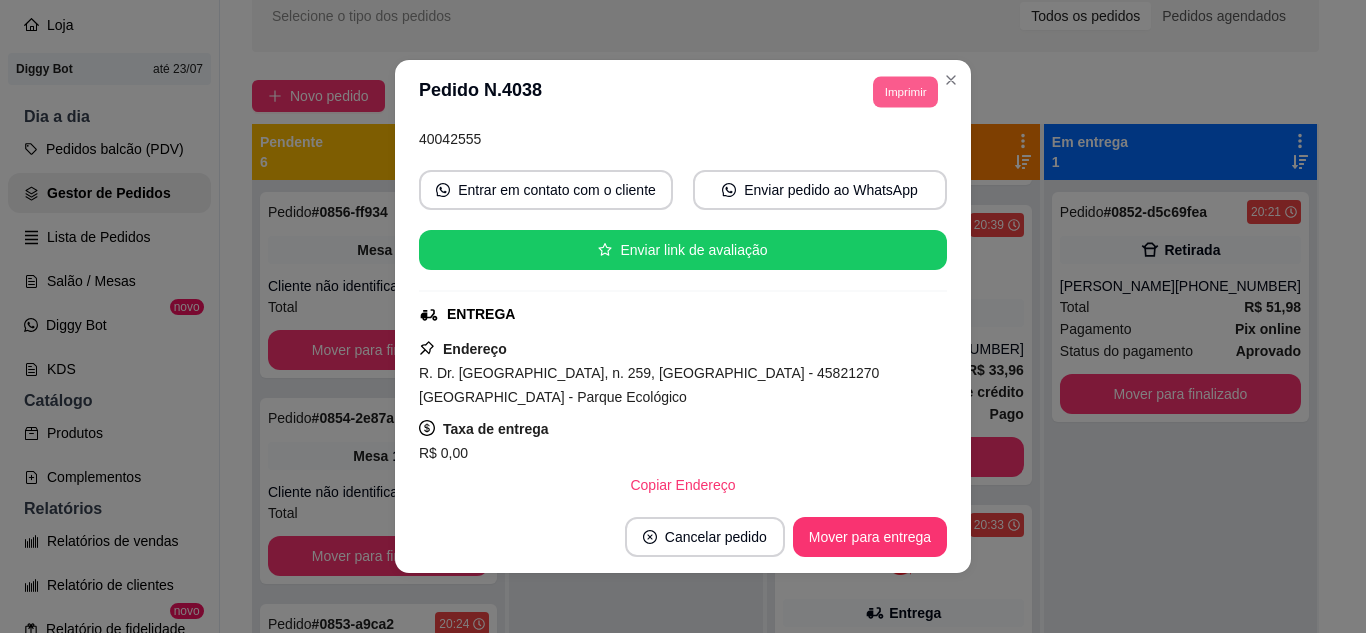 click on "Imprimir" at bounding box center [905, 91] 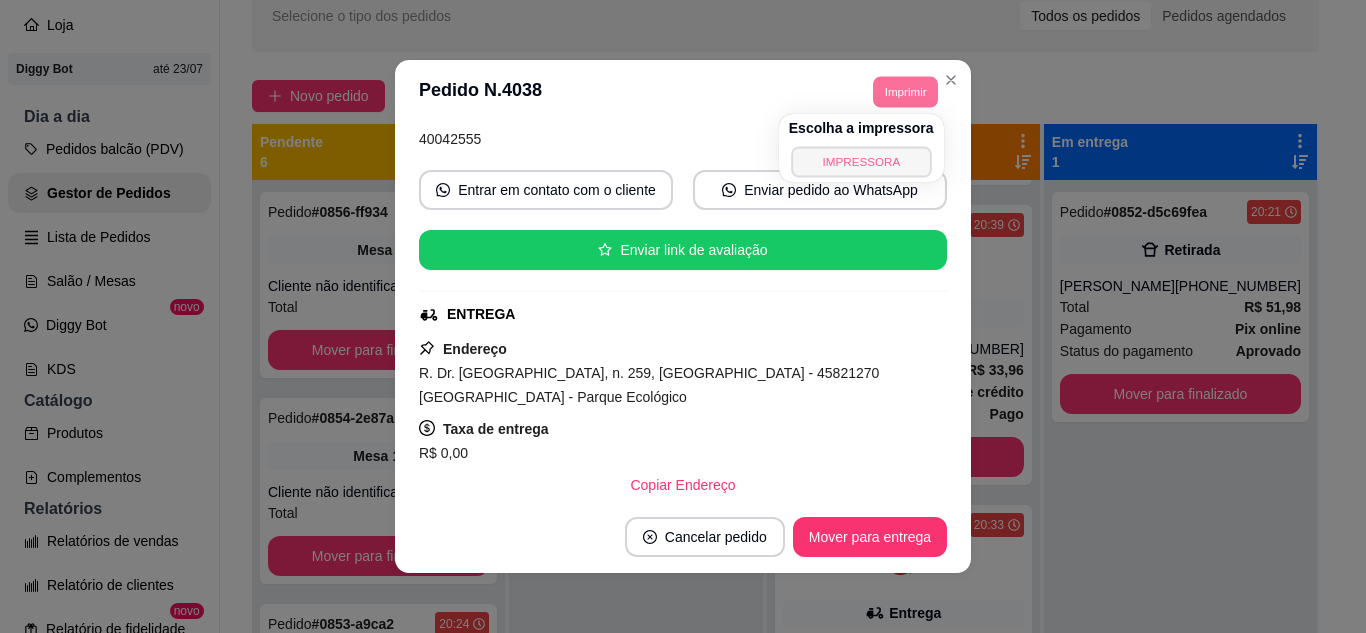 click on "IMPRESSORA" at bounding box center [861, 161] 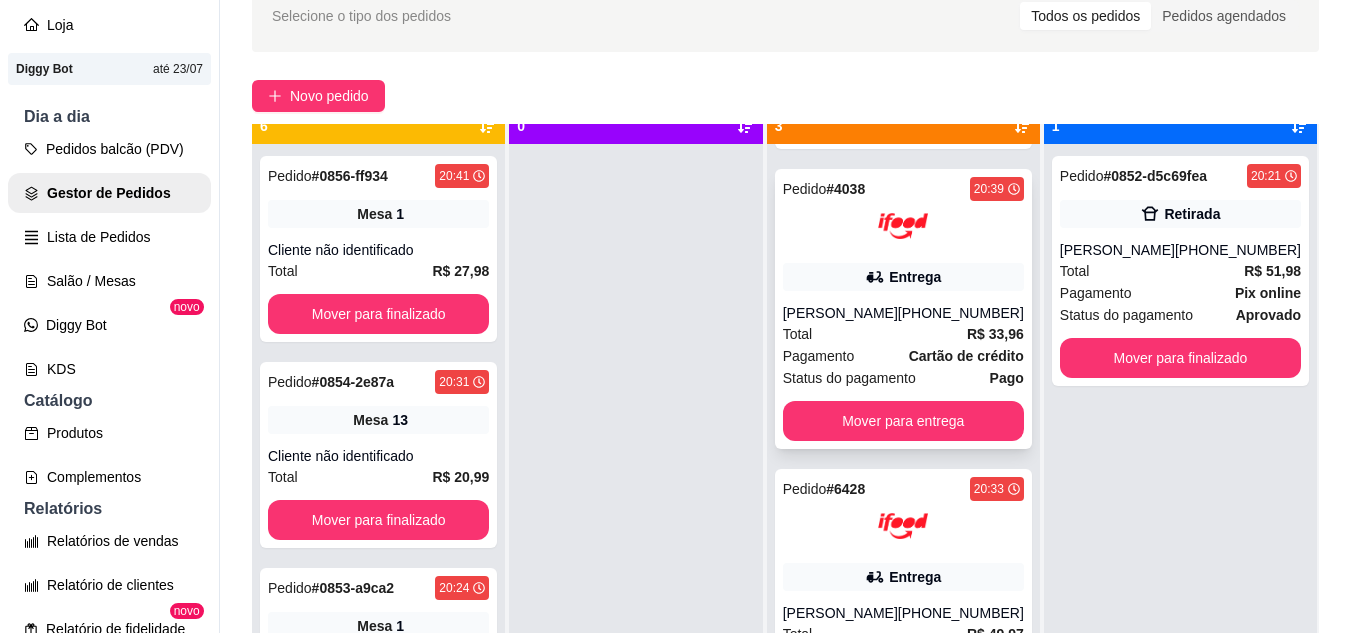 scroll, scrollTop: 56, scrollLeft: 0, axis: vertical 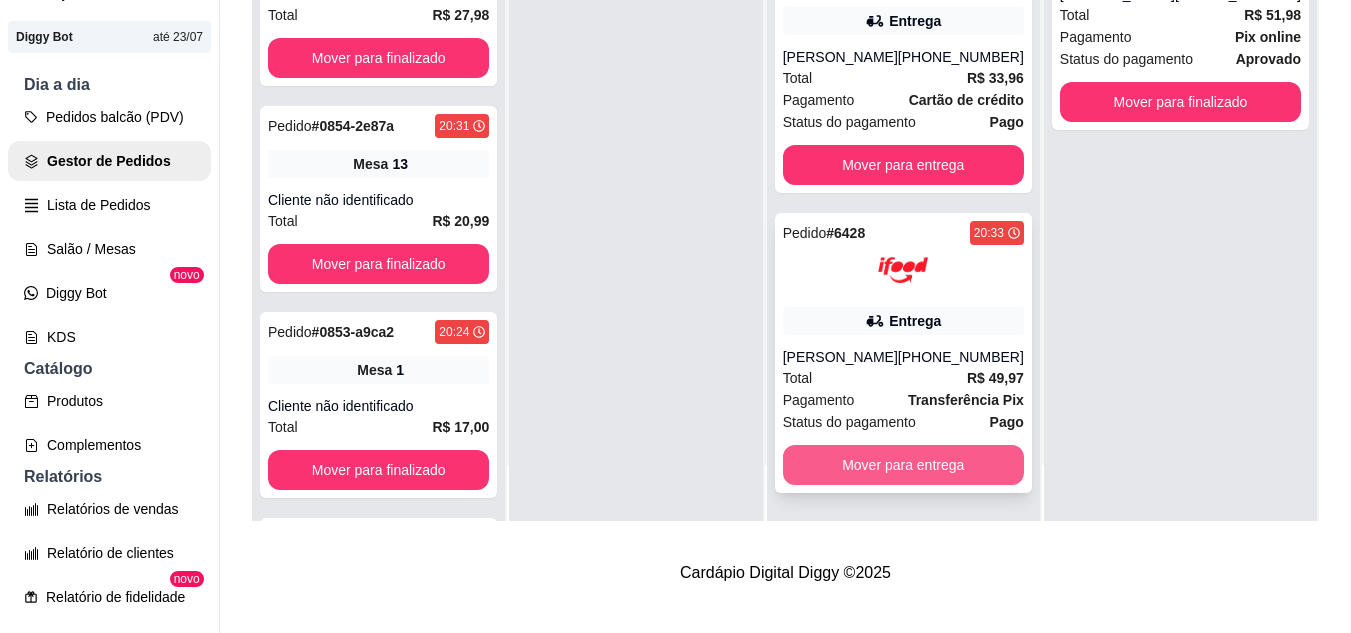 click on "Mover para entrega" at bounding box center (903, 465) 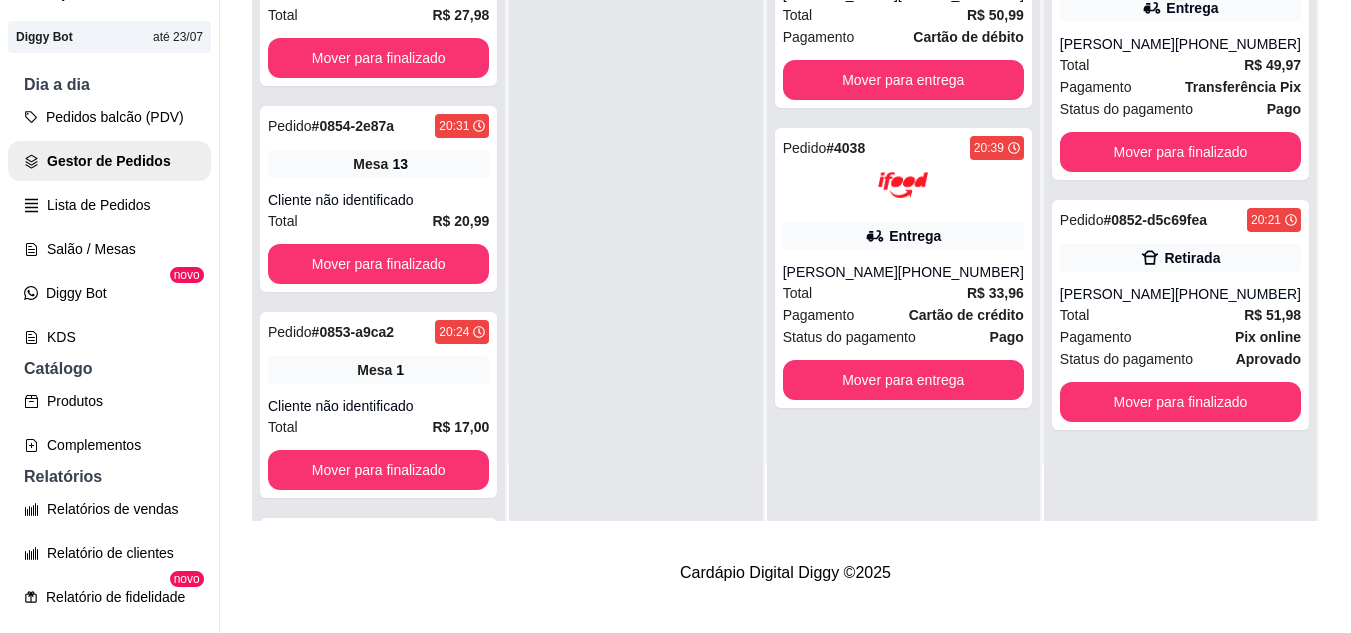 scroll, scrollTop: 0, scrollLeft: 0, axis: both 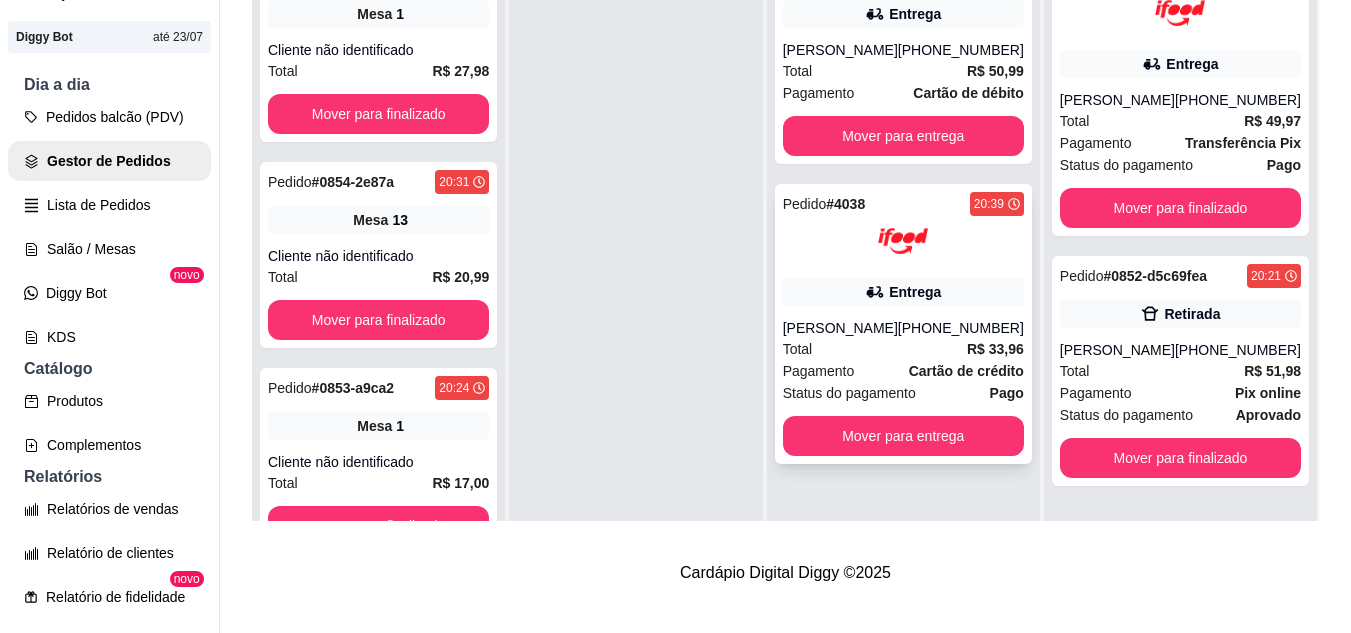 click 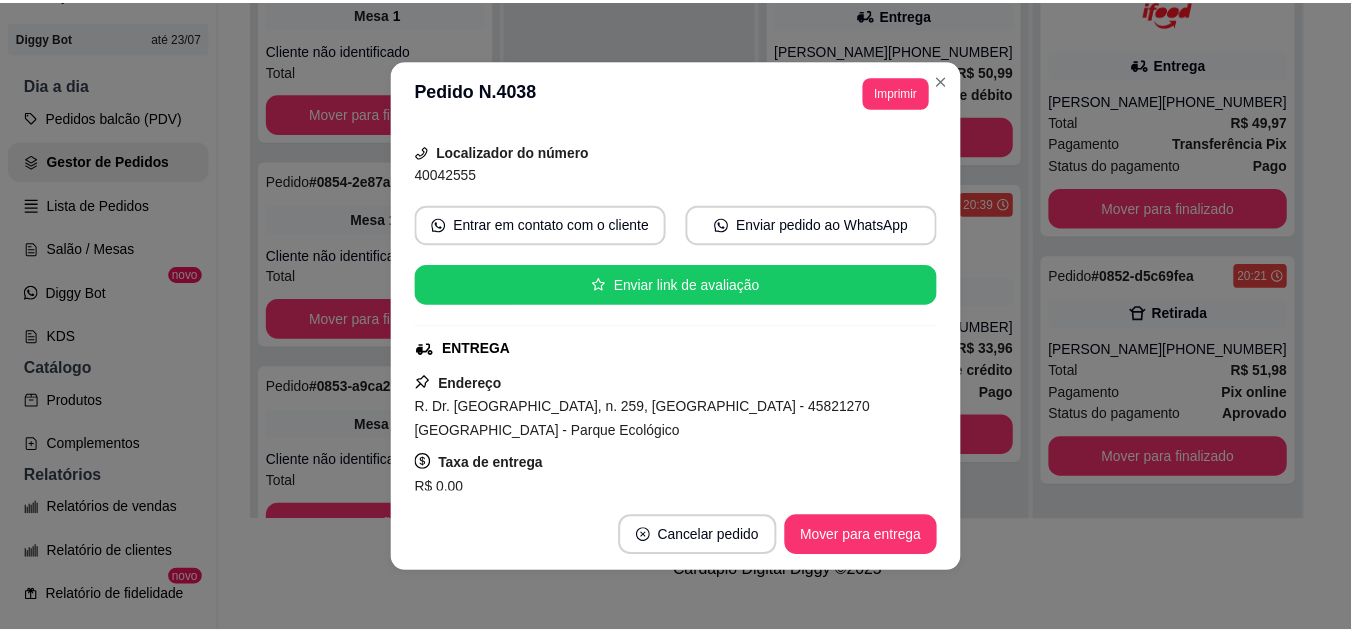 scroll, scrollTop: 200, scrollLeft: 0, axis: vertical 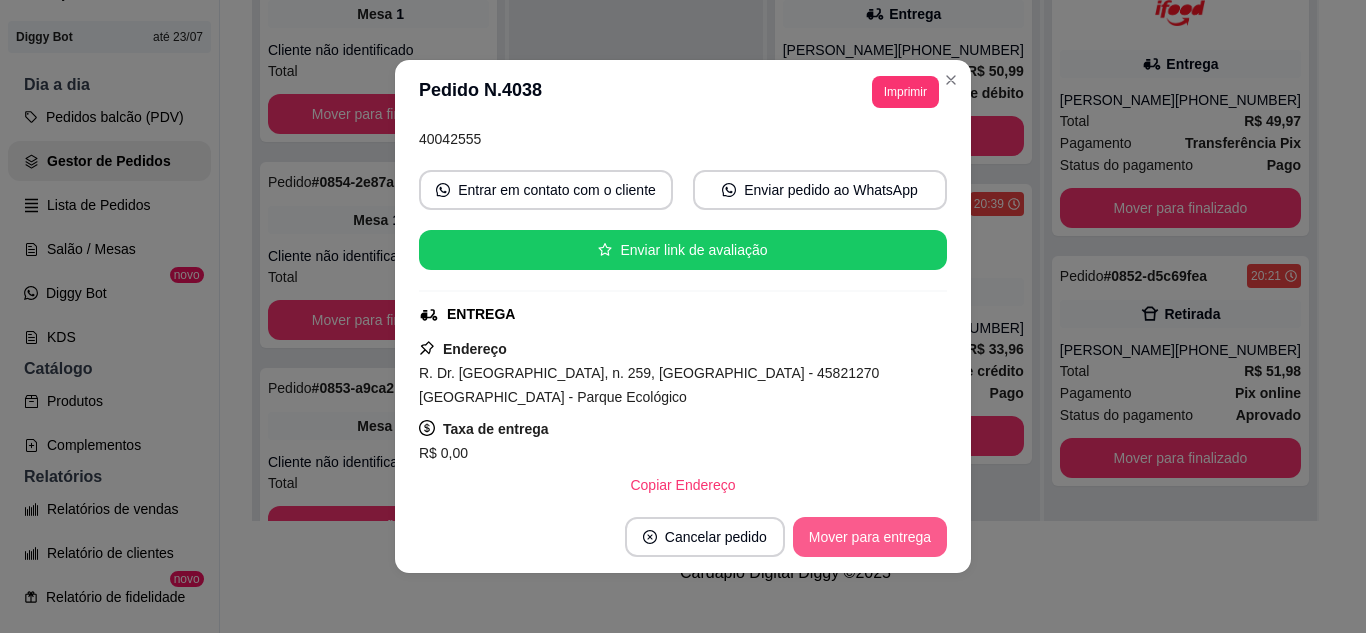click on "Mover para entrega" at bounding box center (870, 537) 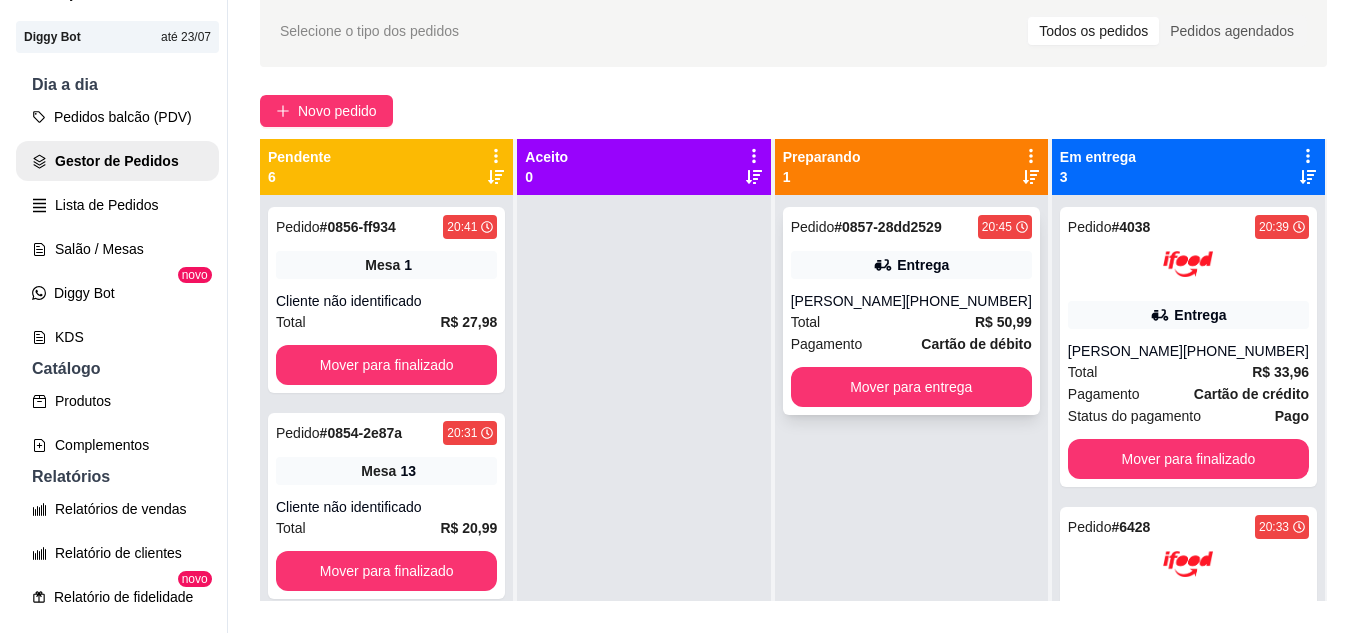 scroll, scrollTop: 19, scrollLeft: 0, axis: vertical 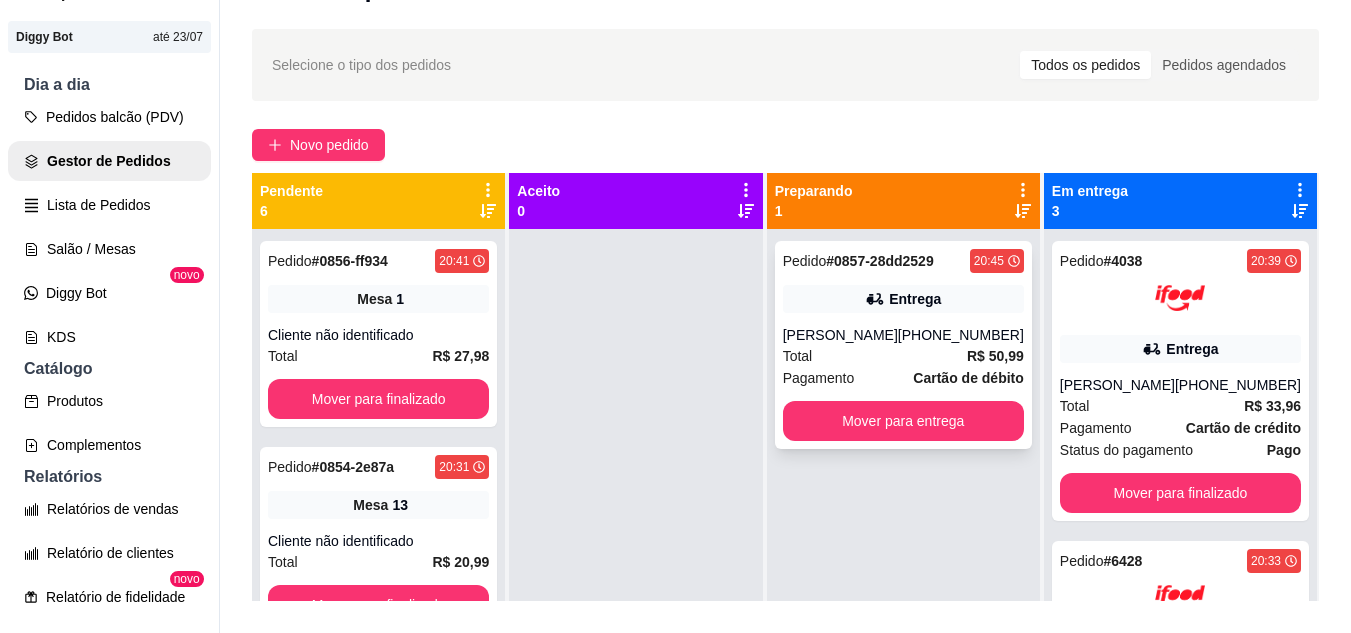 click on "Pedido" at bounding box center [805, 261] 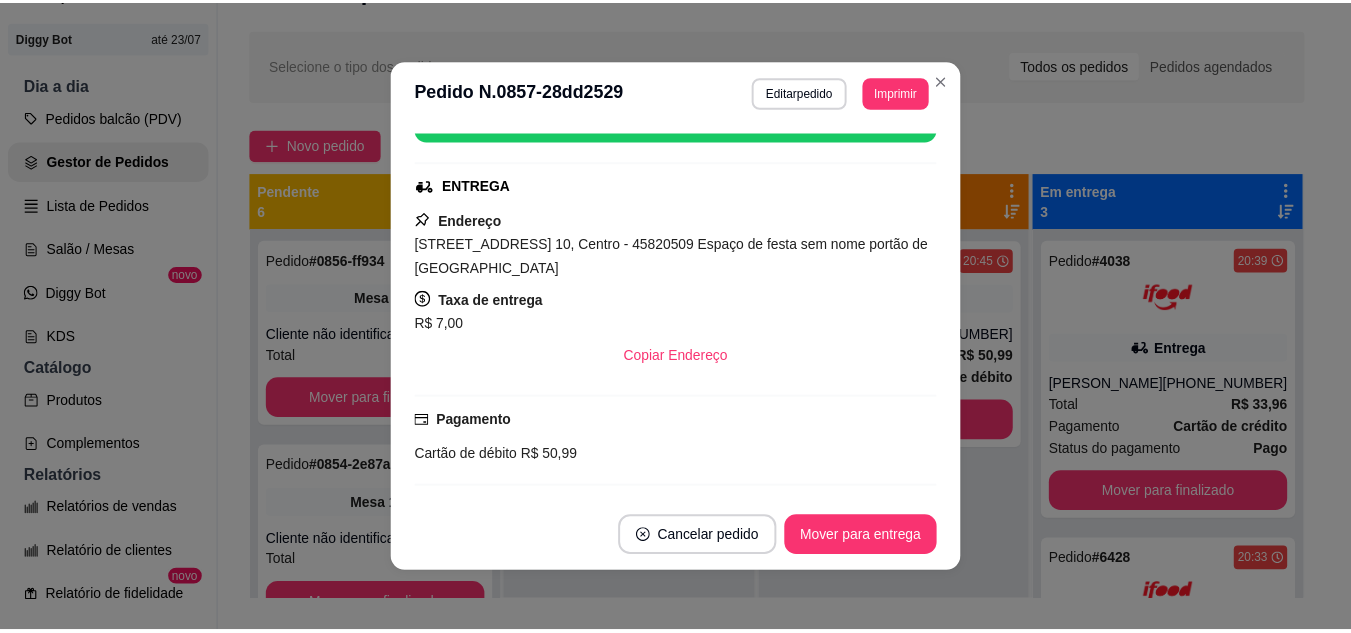 scroll, scrollTop: 300, scrollLeft: 0, axis: vertical 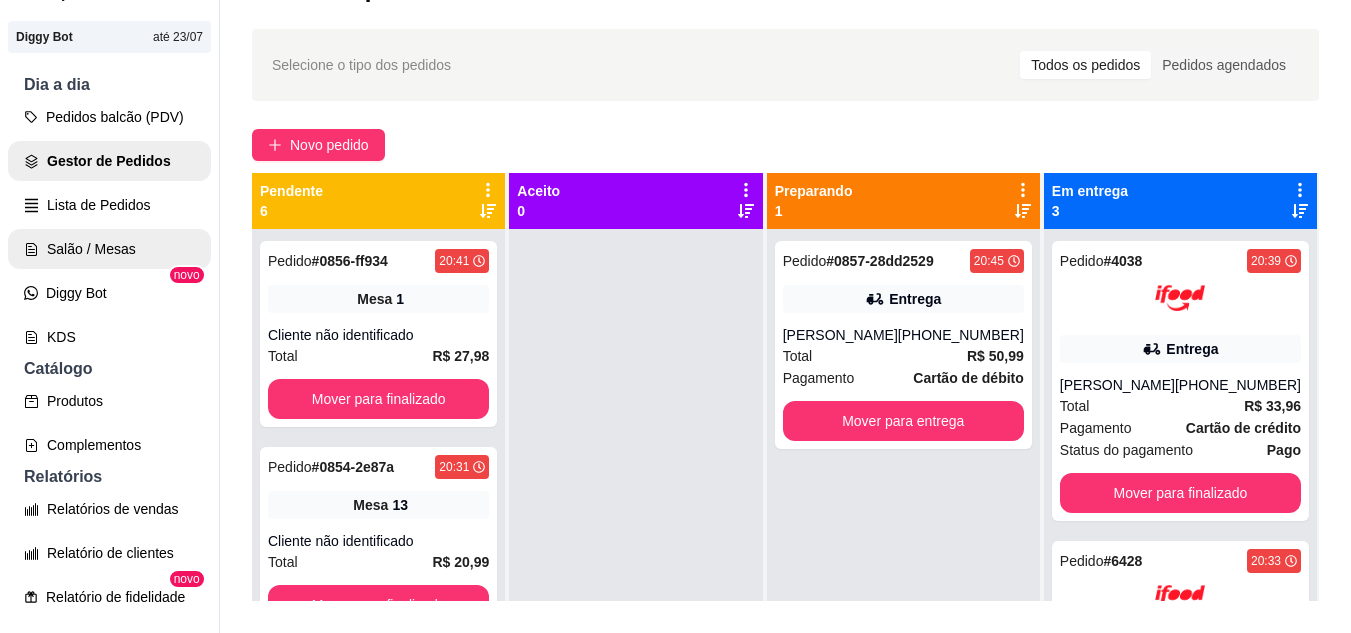 click on "Salão / Mesas" at bounding box center [109, 249] 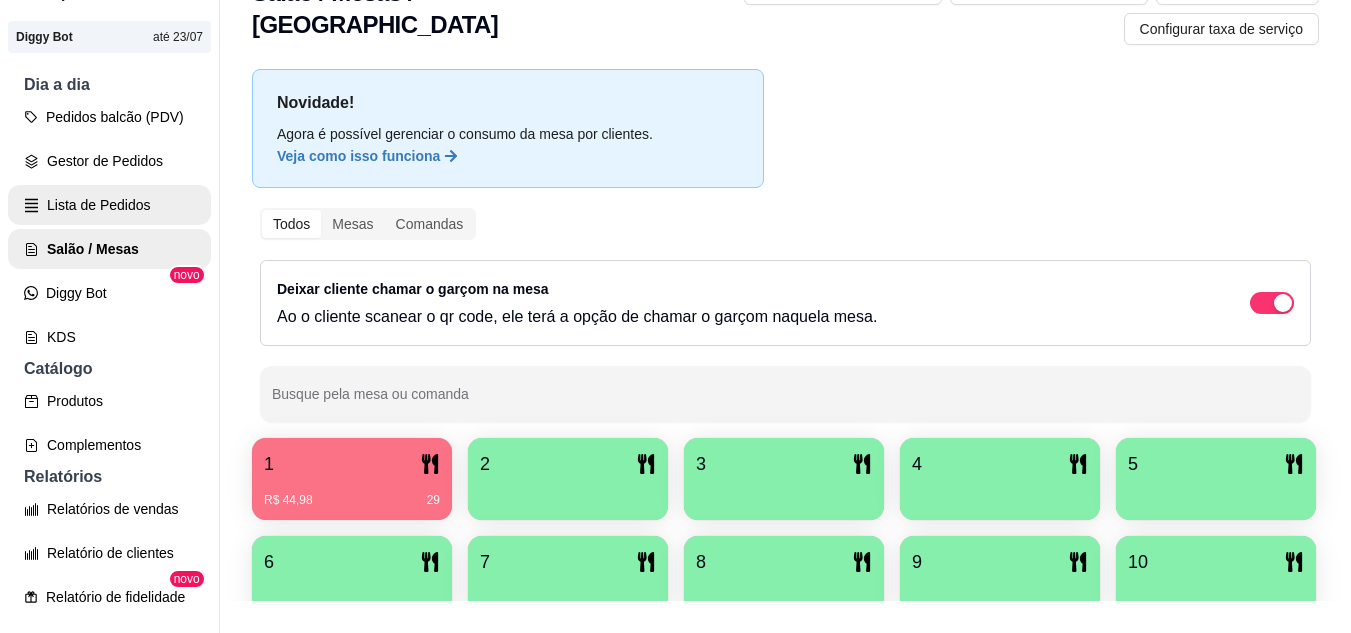 scroll, scrollTop: 0, scrollLeft: 0, axis: both 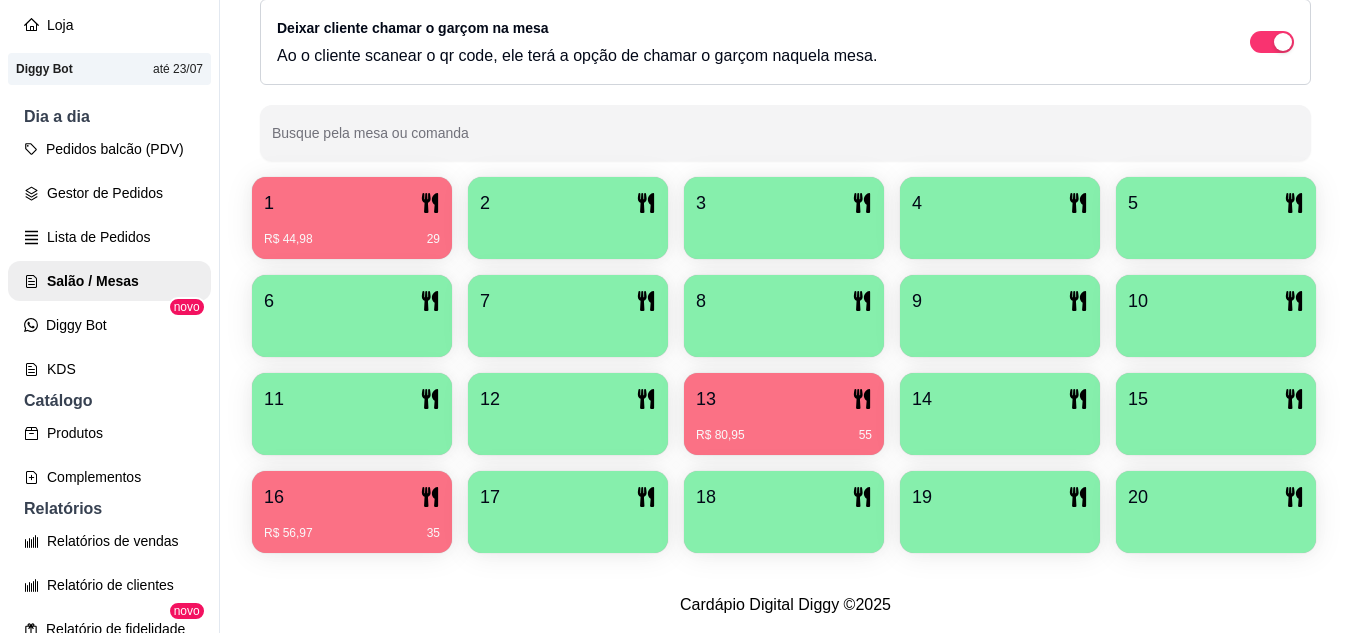 click on "Novidade! Agora é possível gerenciar o consumo da mesa por clientes.   Veja como isso funciona Todos Mesas Comandas Deixar cliente chamar o garçom na mesa Ao o cliente scanear o qr code, ele terá a opção de chamar o garçom naquela mesa. Busque pela mesa ou comanda
1 R$ 44,98 29 2 3 4 5 6 7 8 9 10 11 12 13 R$ 80,95 55 14 15 16 R$ 56,97 35 17 18 19 20" at bounding box center [785, 186] 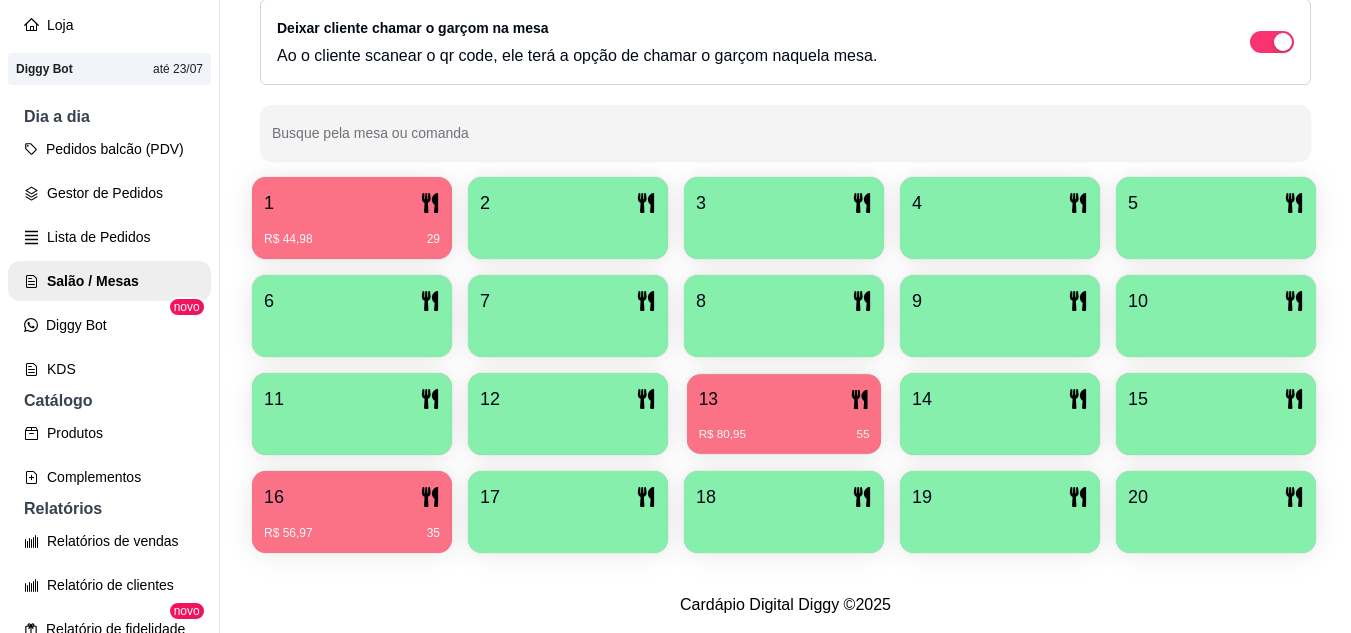 click on "13 R$ 80,95 55" at bounding box center [784, 414] 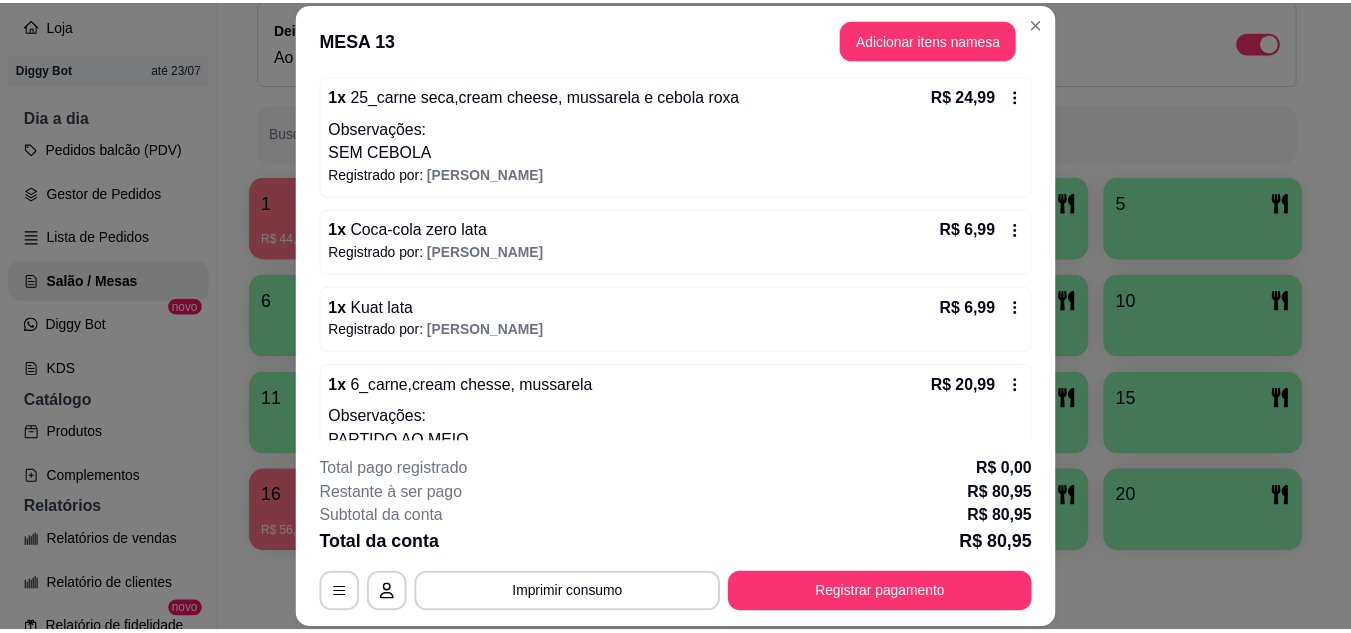 scroll, scrollTop: 220, scrollLeft: 0, axis: vertical 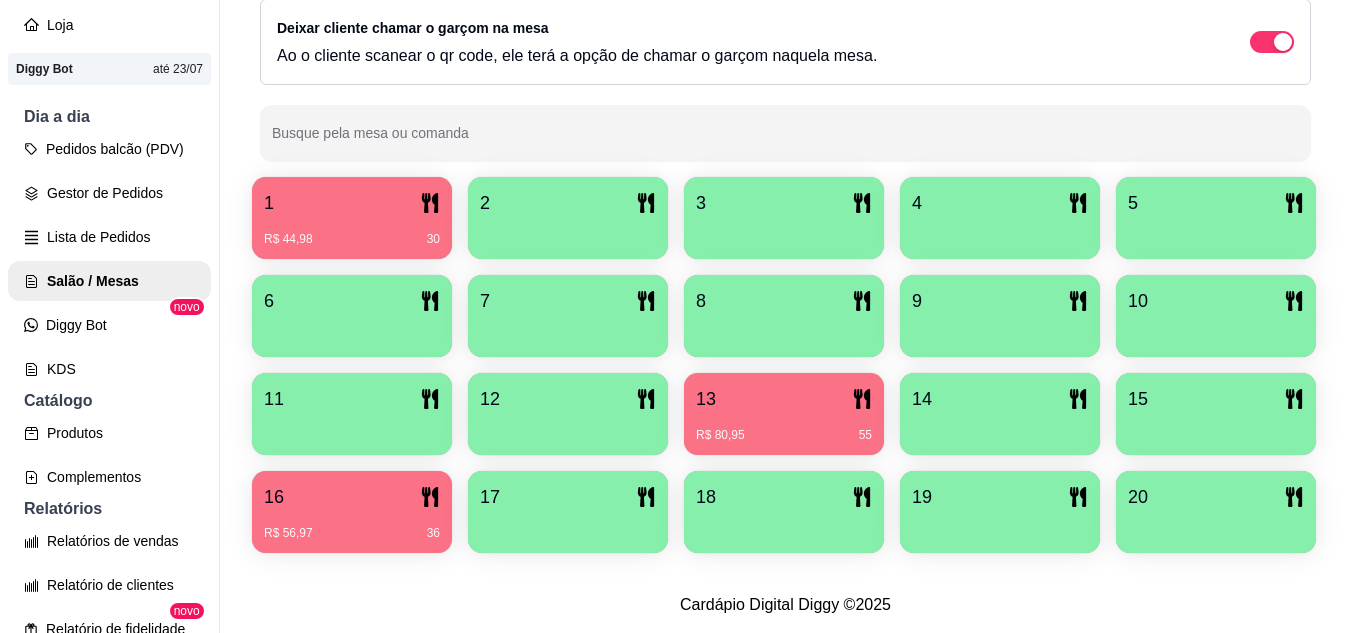 click on "16" at bounding box center (352, 497) 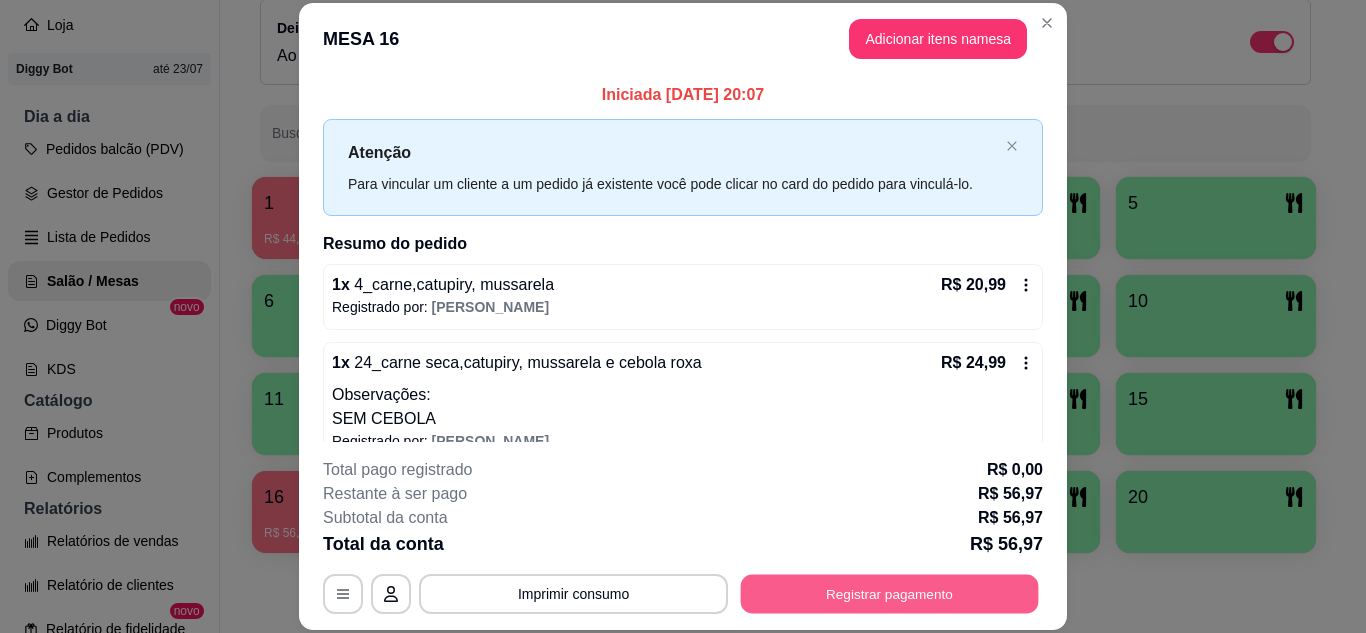 click on "Registrar pagamento" at bounding box center (890, 593) 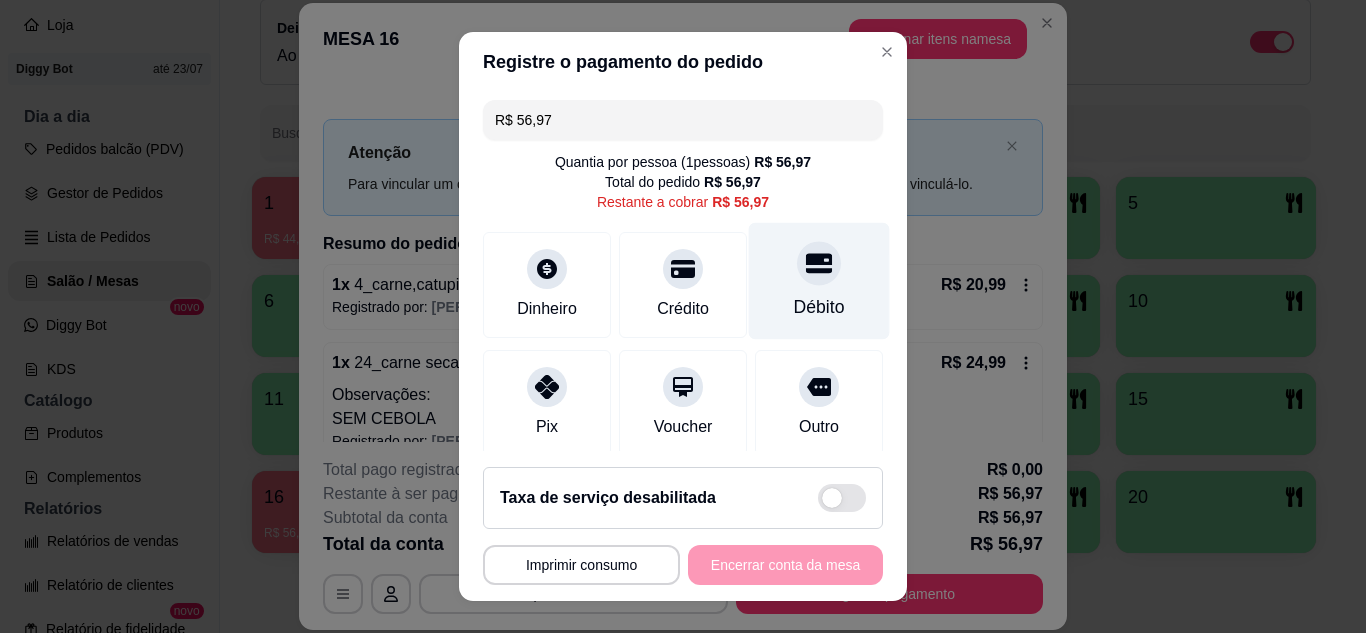 click on "Débito" at bounding box center [819, 280] 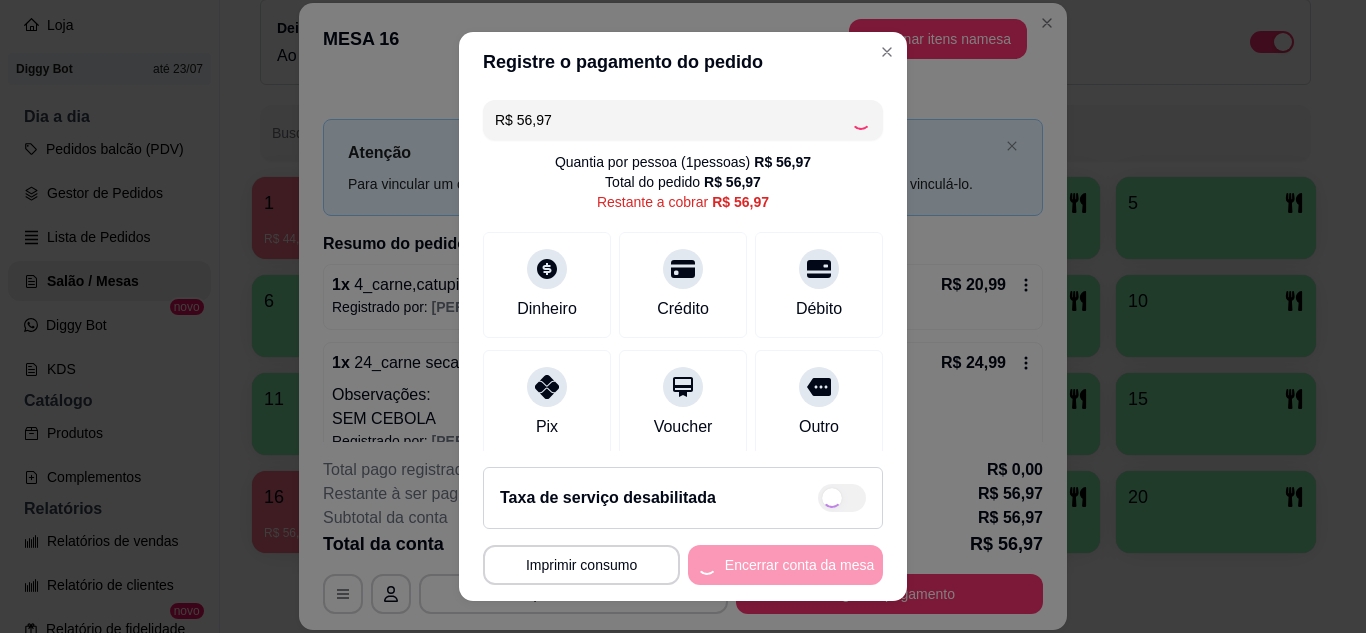 type on "R$ 0,00" 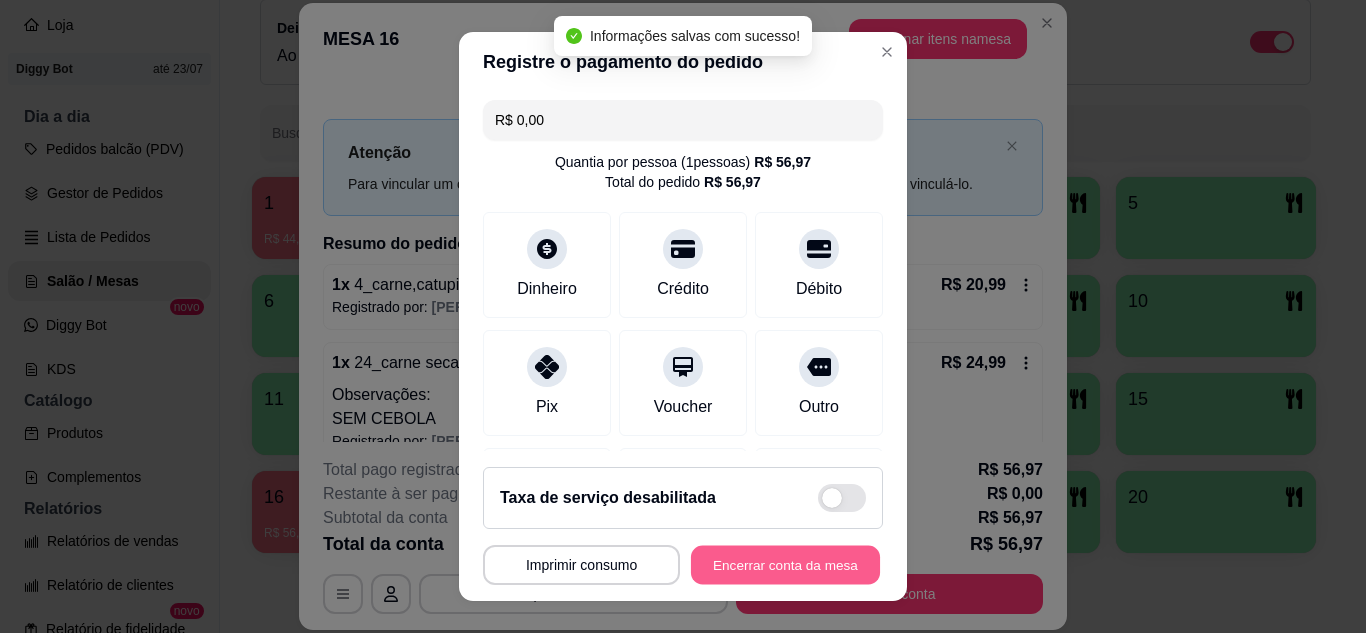 click on "Encerrar conta da mesa" at bounding box center [785, 565] 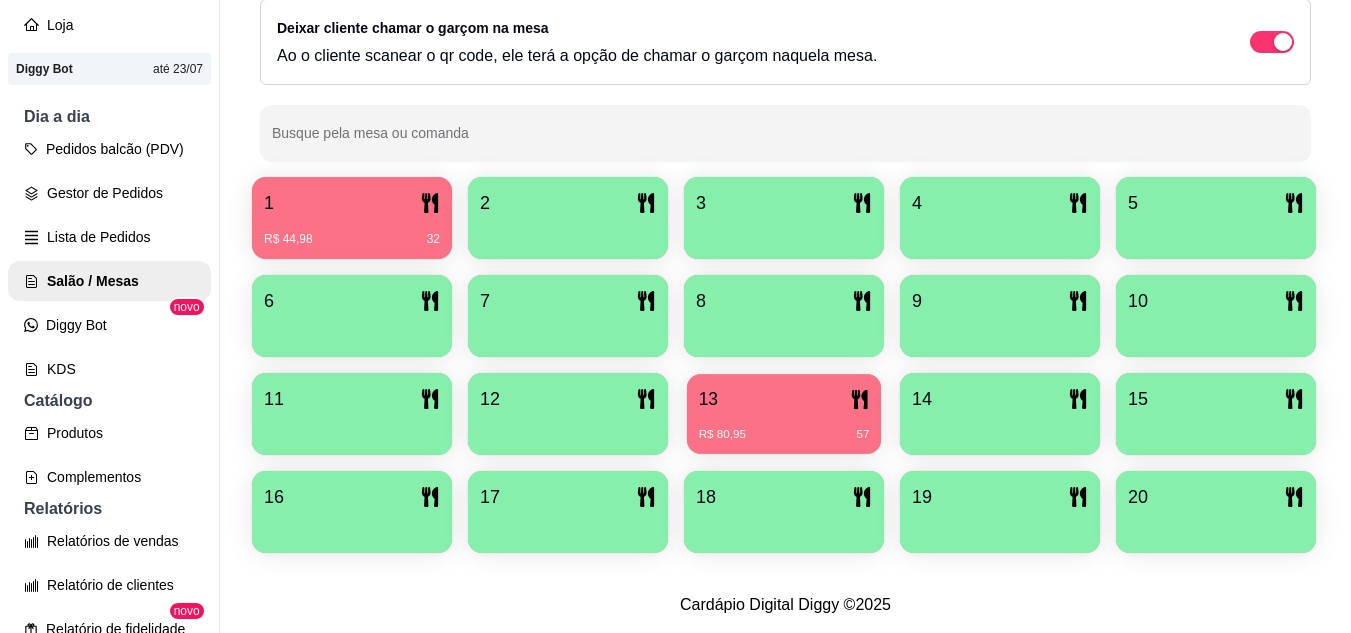 click on "R$ 80,95 57" at bounding box center [784, 427] 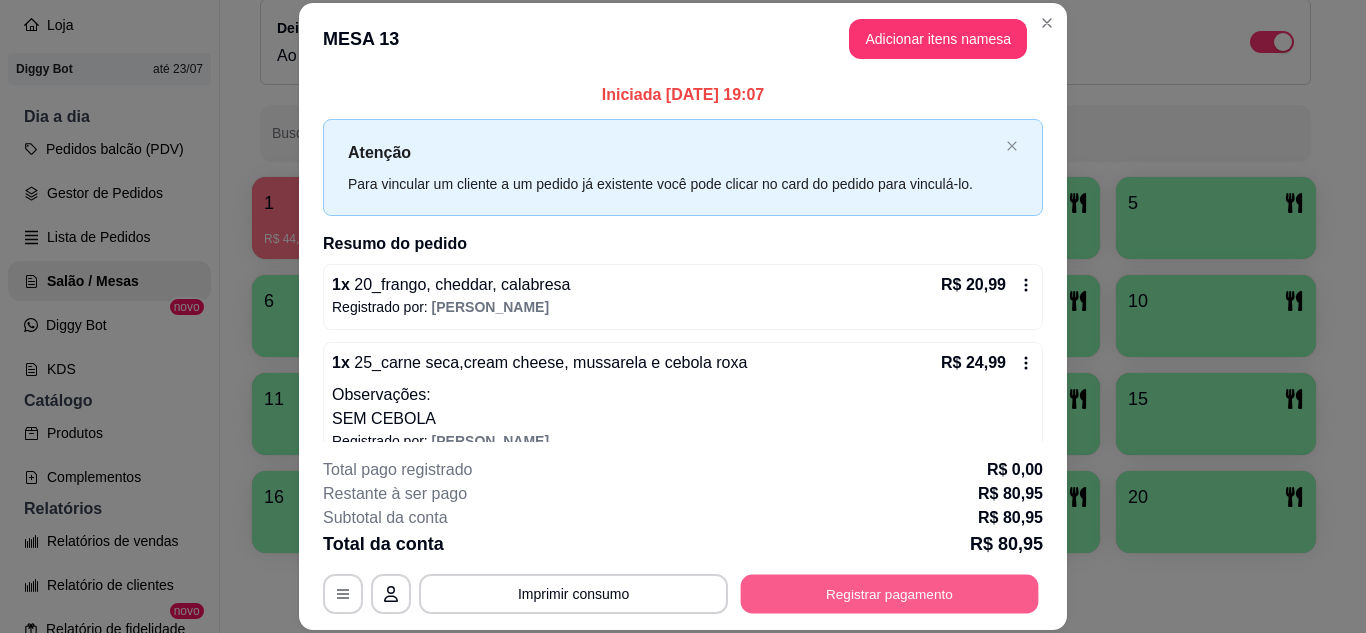 click on "Registrar pagamento" at bounding box center (890, 593) 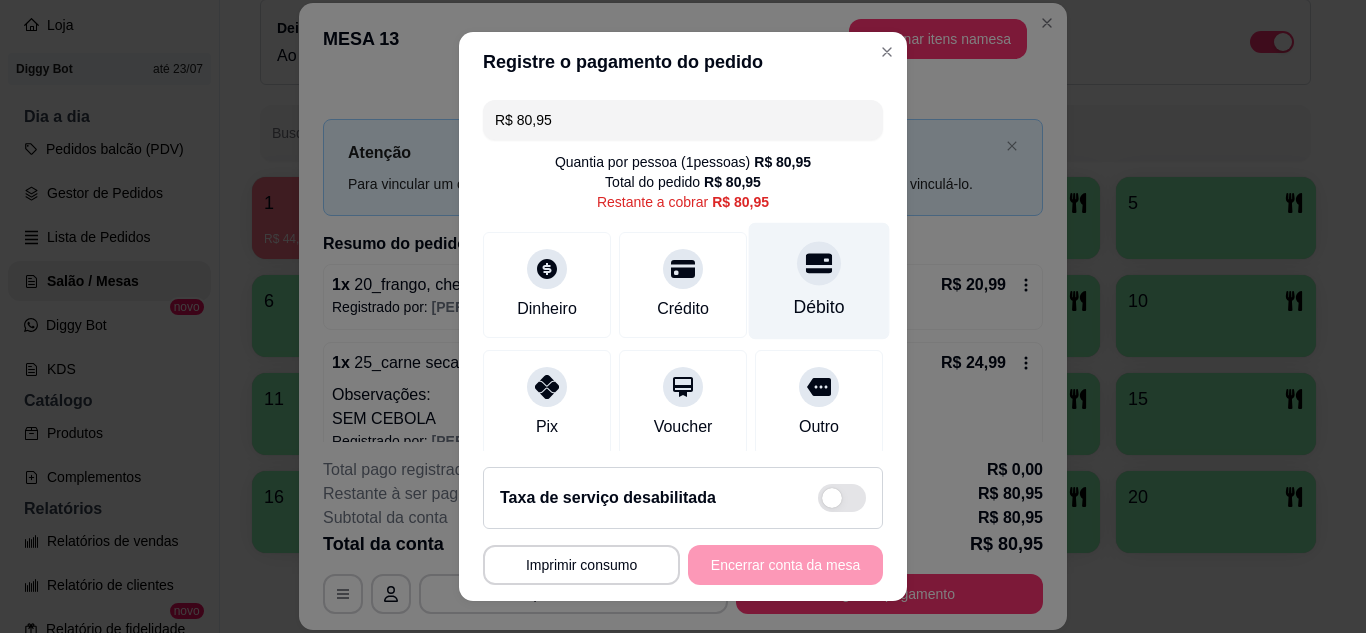 click on "Débito" at bounding box center (819, 280) 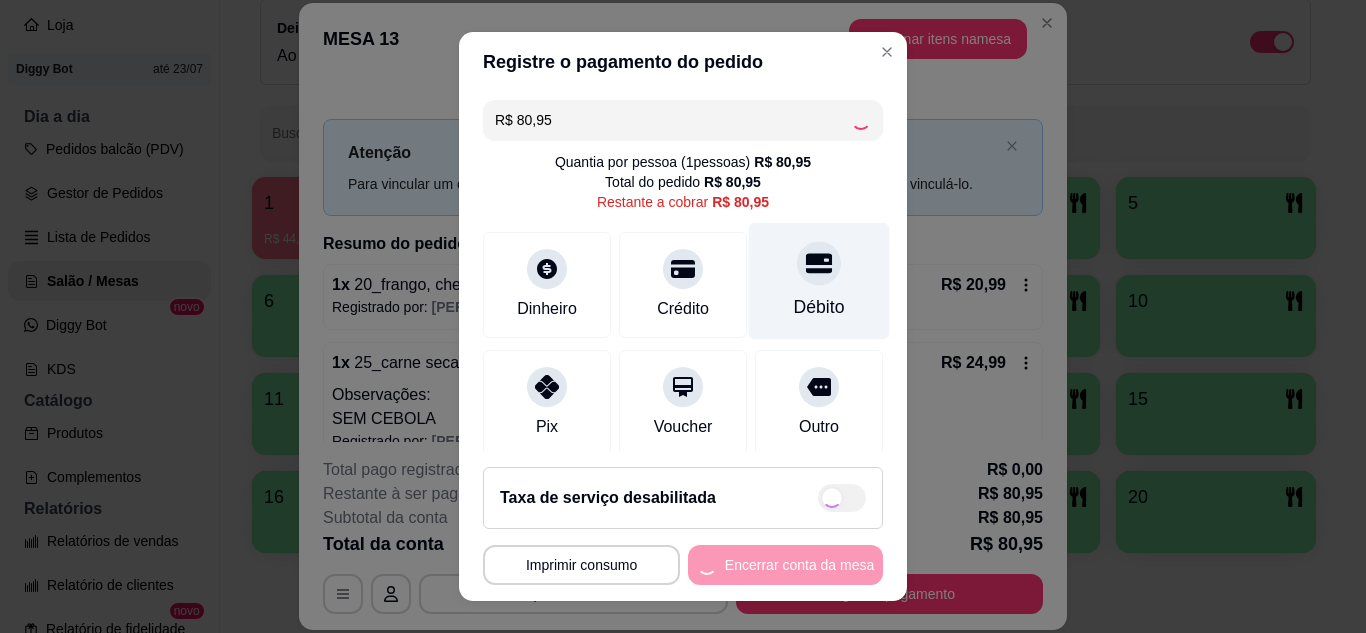 type on "R$ 0,00" 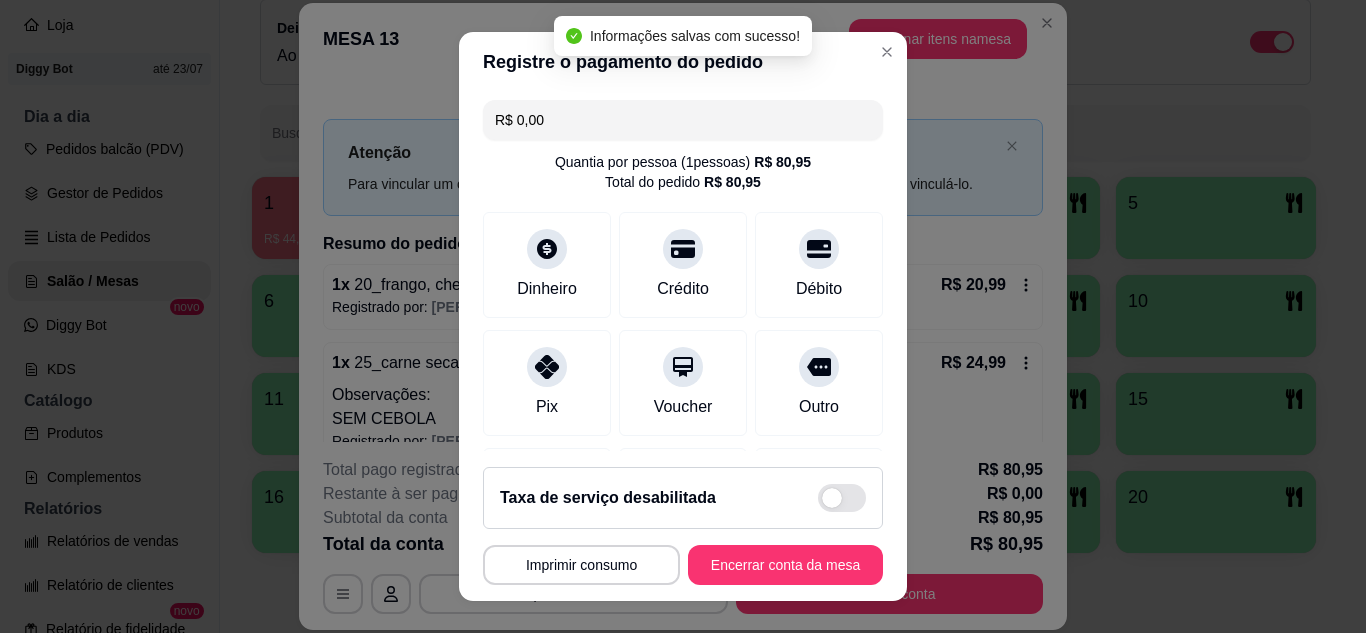 click on "**********" at bounding box center [683, 526] 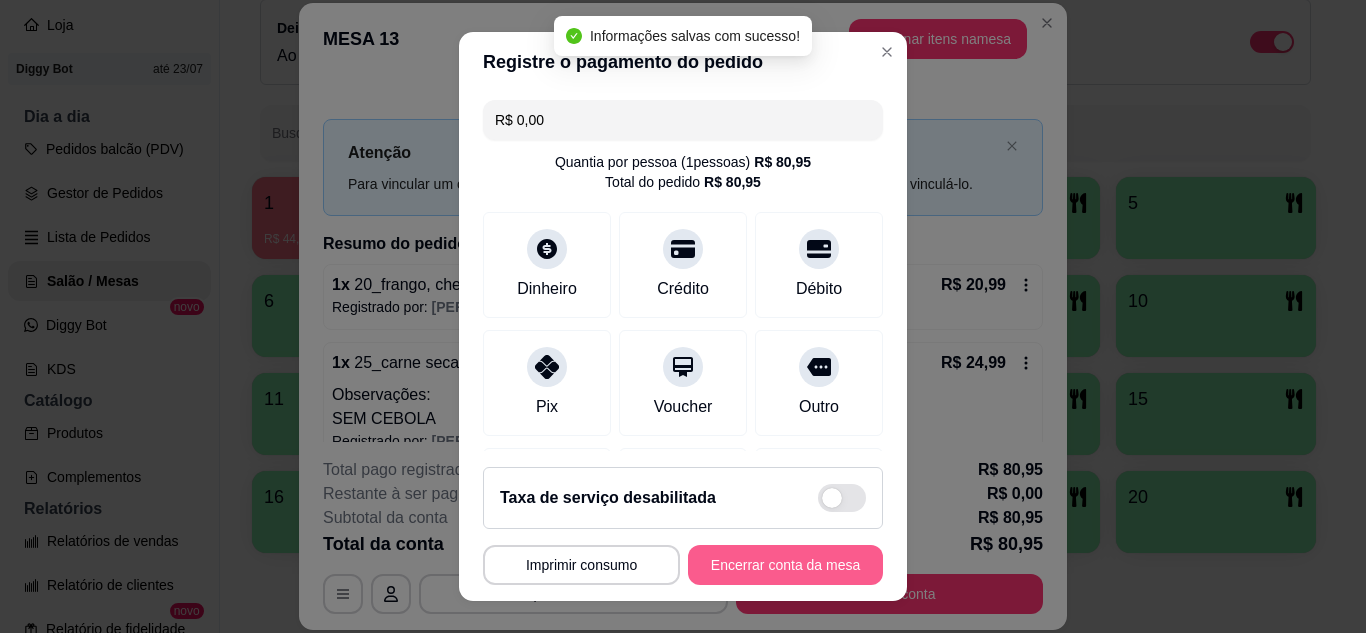 click on "Encerrar conta da mesa" at bounding box center [785, 565] 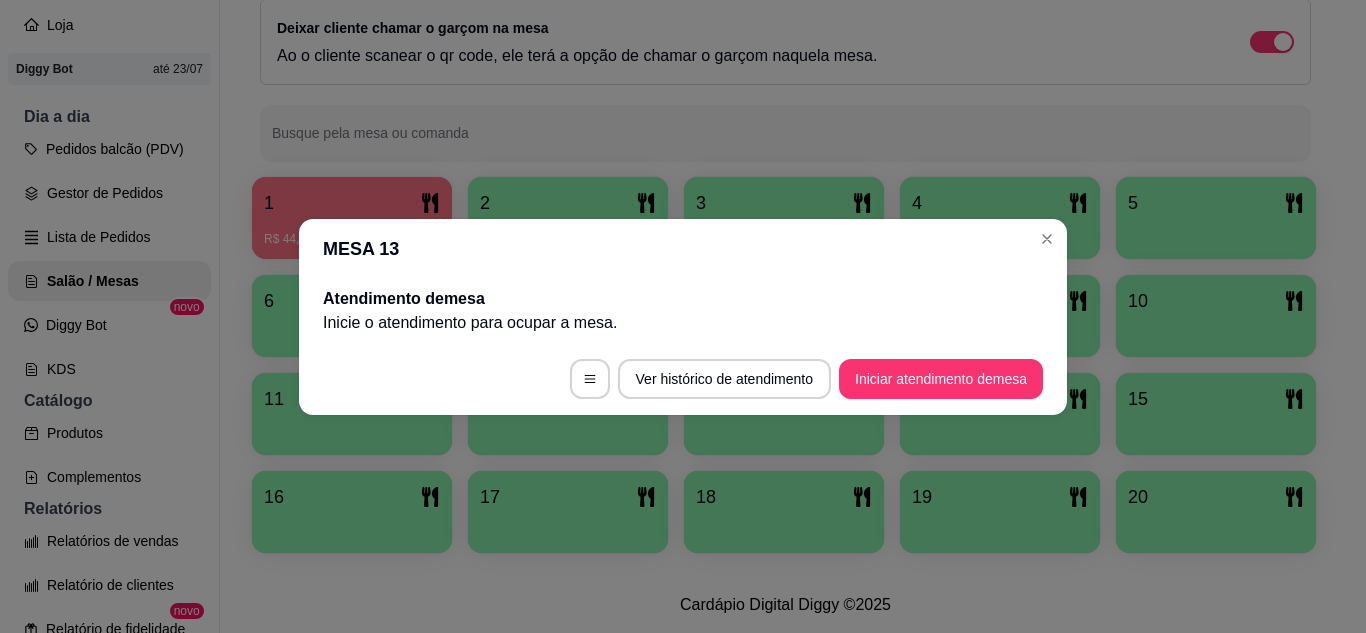 click on "MESA 13" at bounding box center [683, 249] 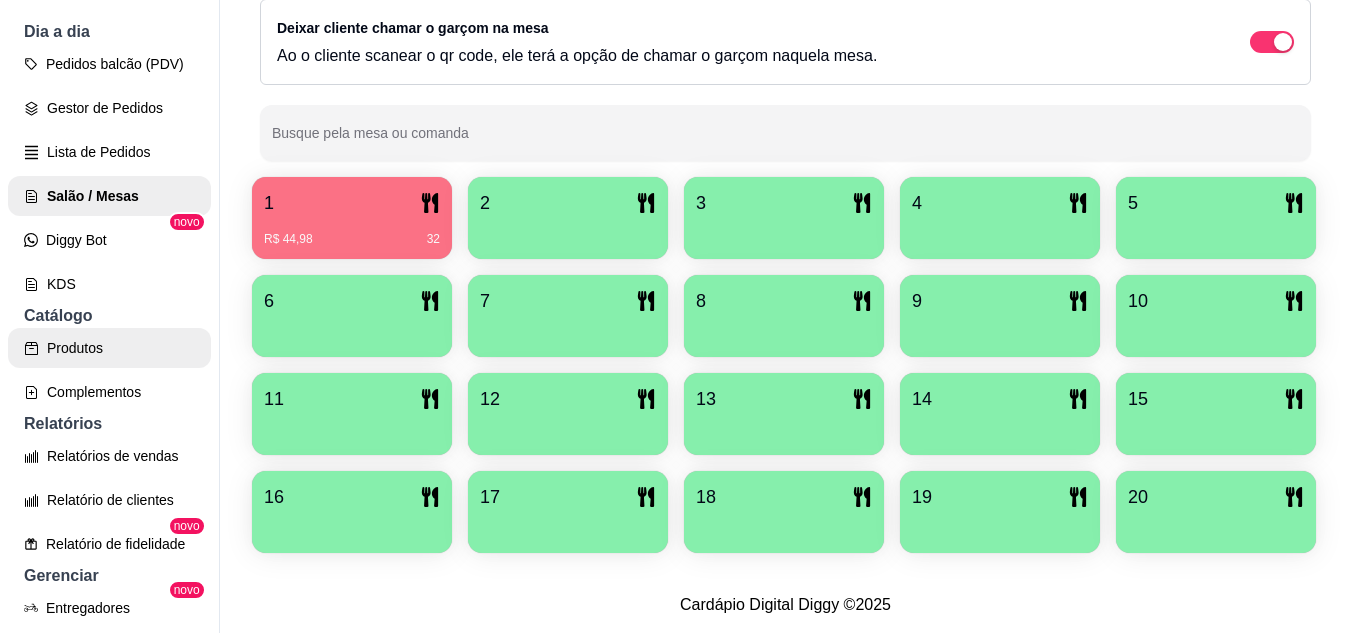 scroll, scrollTop: 337, scrollLeft: 0, axis: vertical 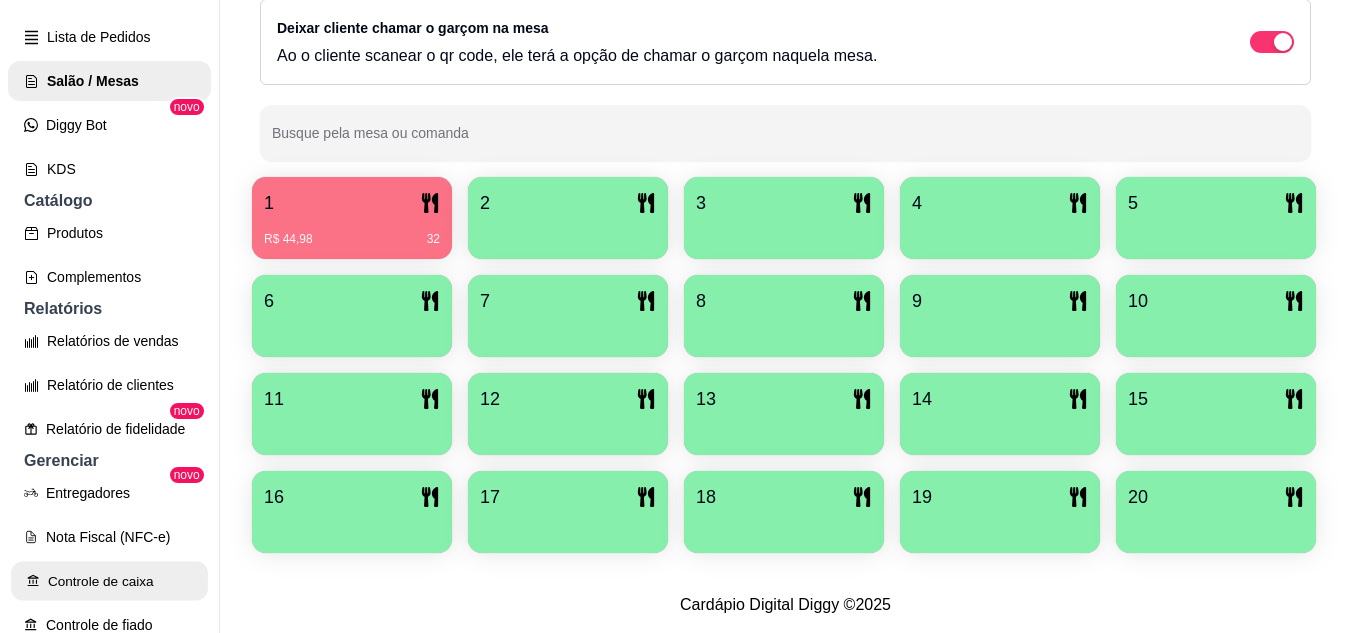 click on "Controle de caixa" at bounding box center [109, 581] 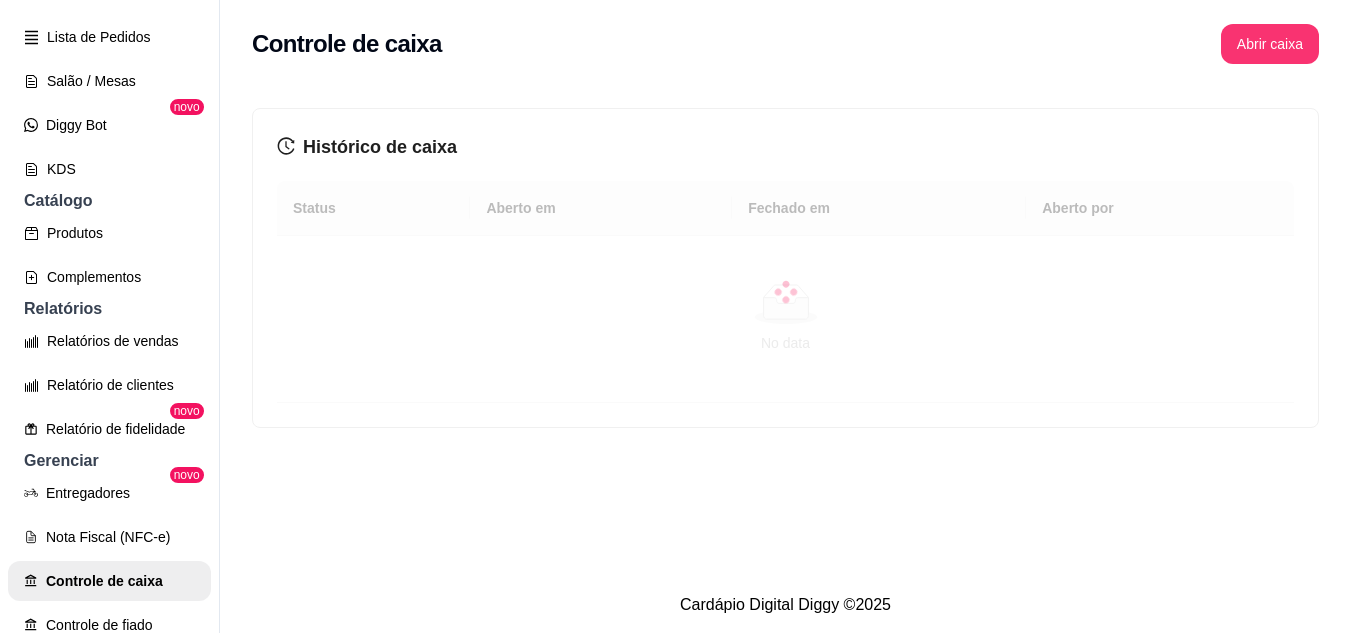scroll, scrollTop: 32, scrollLeft: 0, axis: vertical 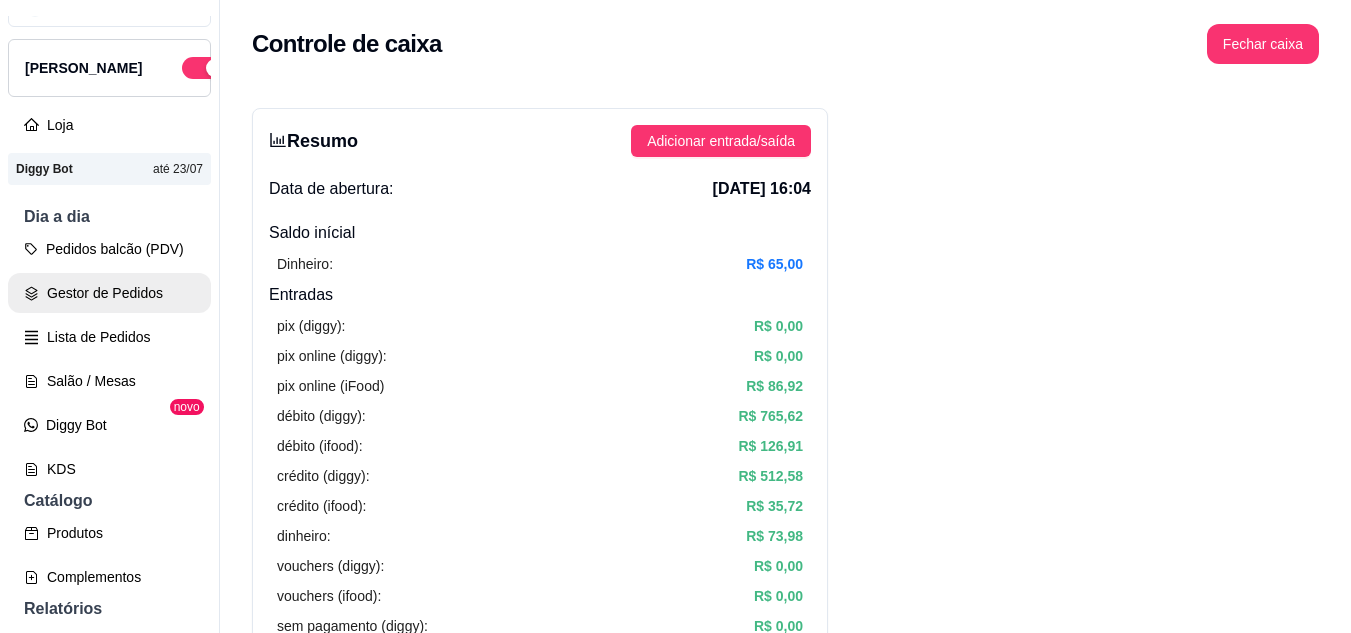 click on "Gestor de Pedidos" at bounding box center (109, 293) 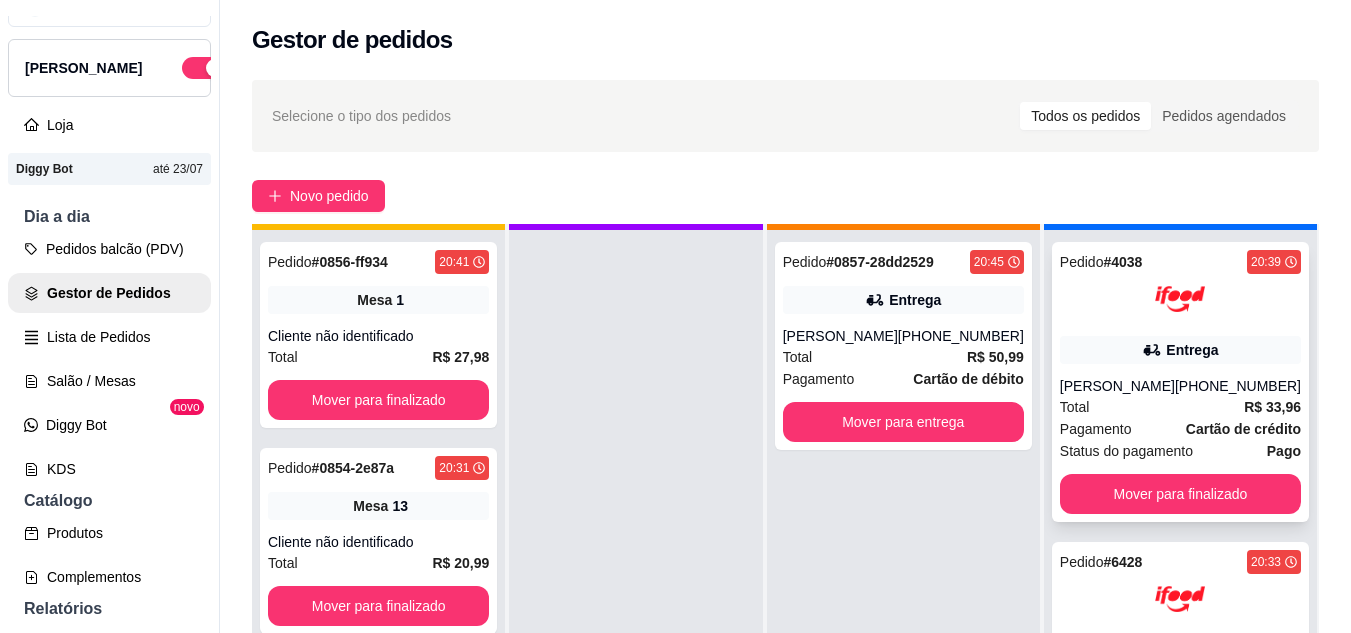 scroll, scrollTop: 56, scrollLeft: 0, axis: vertical 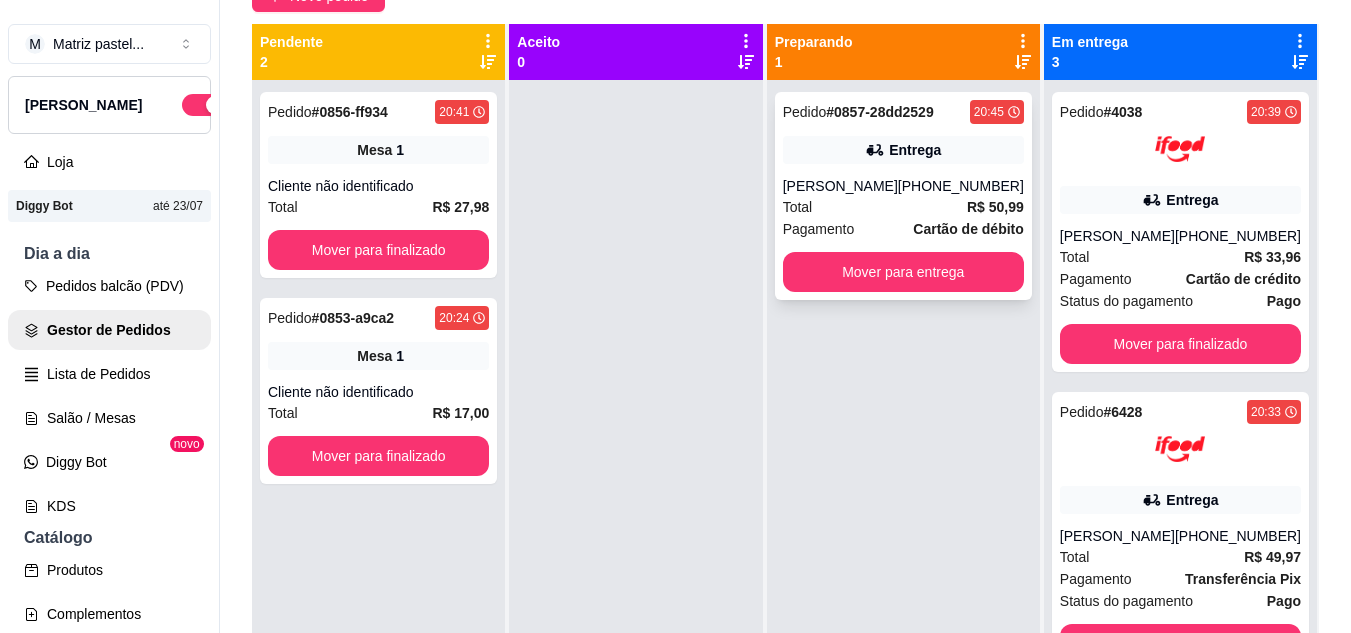 click on "# 0857-28dd2529" at bounding box center [879, 112] 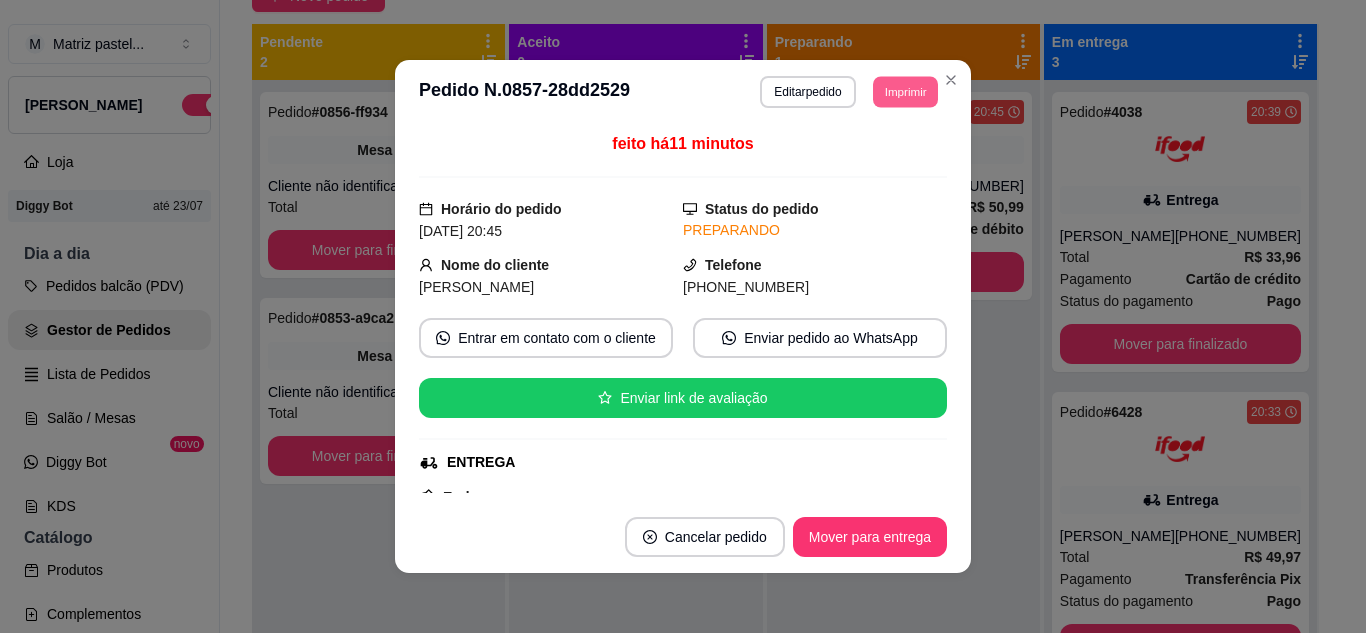 click on "Imprimir" at bounding box center (905, 91) 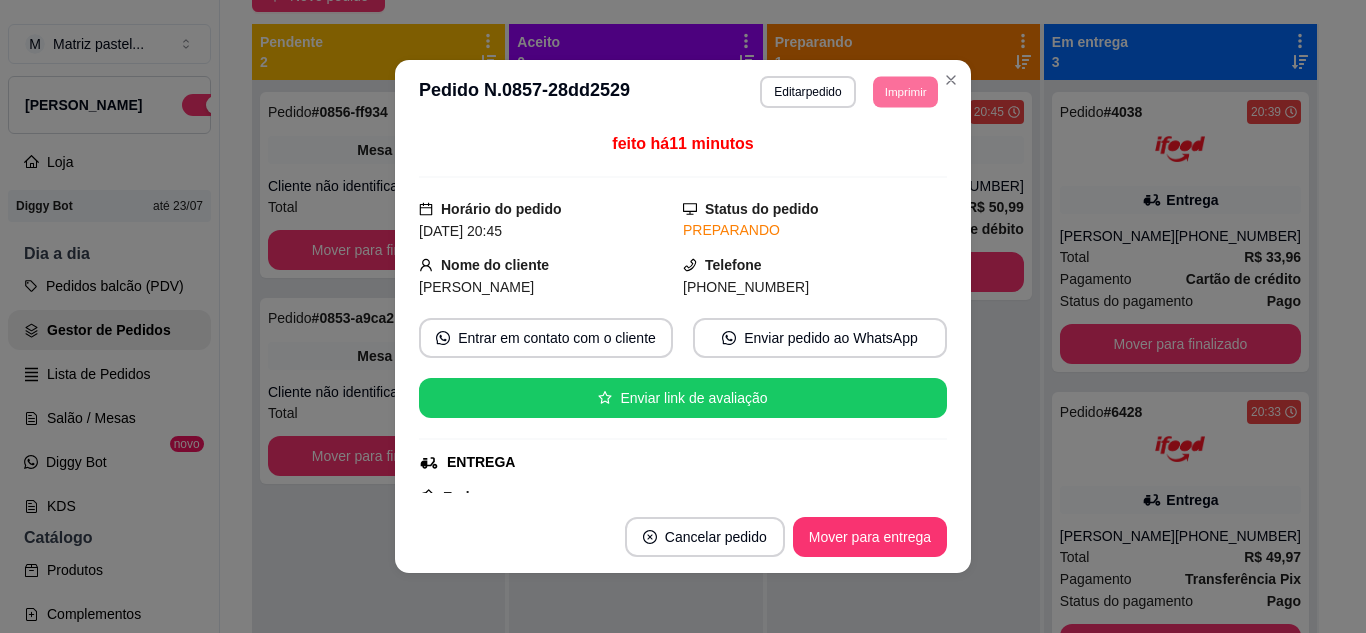 click on "feito há  11   minutos Horário do pedido [DATE] 20:45 Status do pedido PREPARANDO Nome do cliente [PERSON_NAME]  Telefone [PHONE_NUMBER] Entrar em contato com o cliente Enviar pedido ao WhatsApp Enviar link de avaliação ENTREGA Endereço  [STREET_ADDRESS] 10, Centro - 45820509 Espaço de festa sem nome portão de madeira  Taxa de entrega  R$ 7,00 Copiar Endereço Pagamento Cartão de débito   R$ 50,99 Resumo do pedido 1 x     Promoção 2 burger artesanal R$ 43,99   1 x   Maionese temperada   ( R$ 0,00 )   1 x   Ketchup sachê  ( R$ 0,00 )   2 x   Maionese extra  ( R$ 2,00 ) Subtotal R$ 43,99 Cashback para o cliente R$ 2,19 Total R$ 50,99" at bounding box center [683, 312] 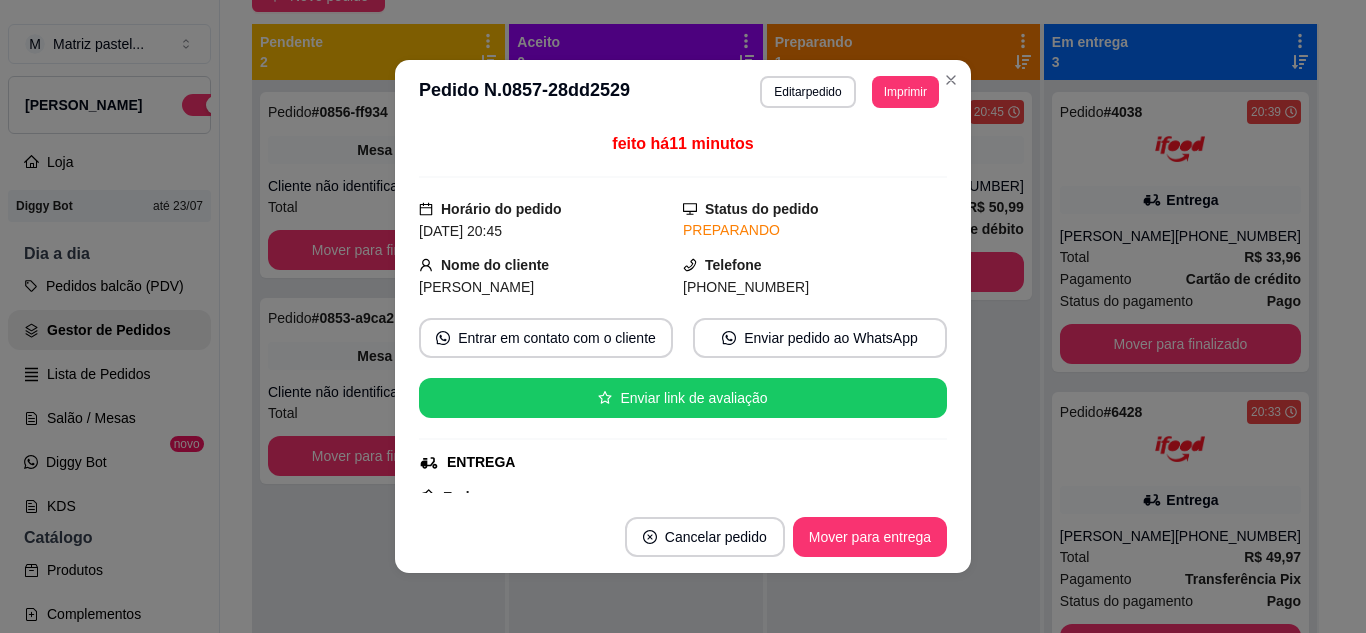 click on "feito há  11   minutos" at bounding box center (683, 155) 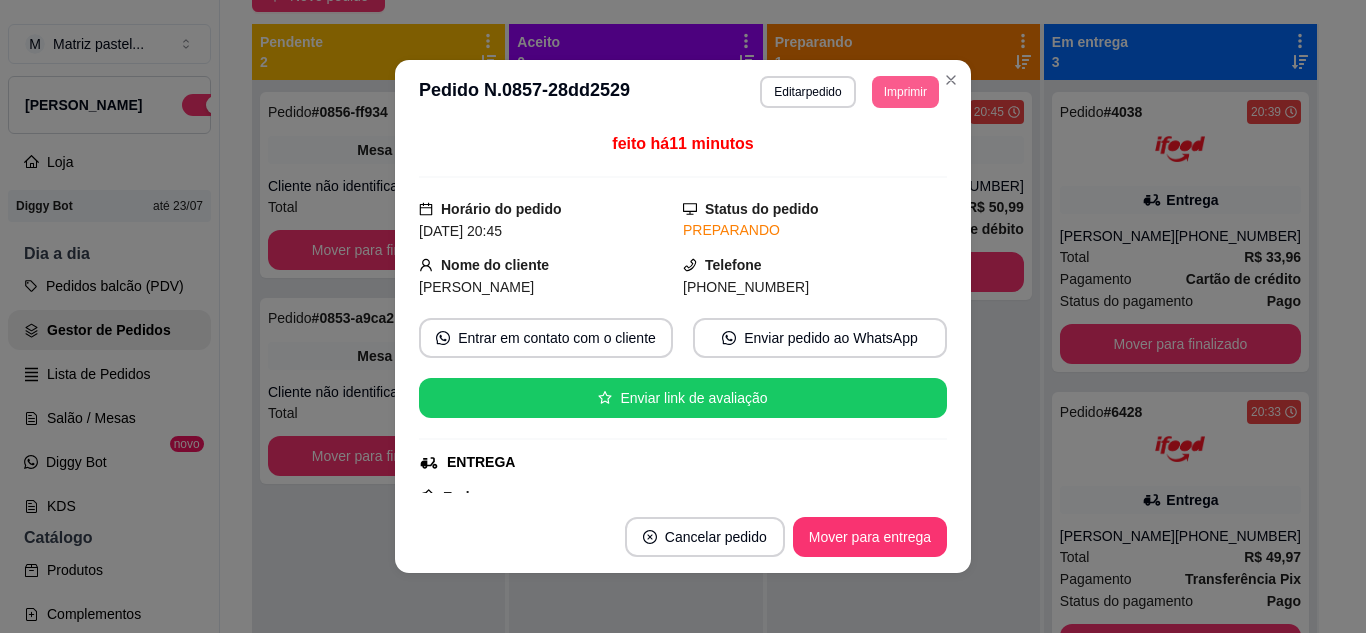 click on "Imprimir" at bounding box center (905, 92) 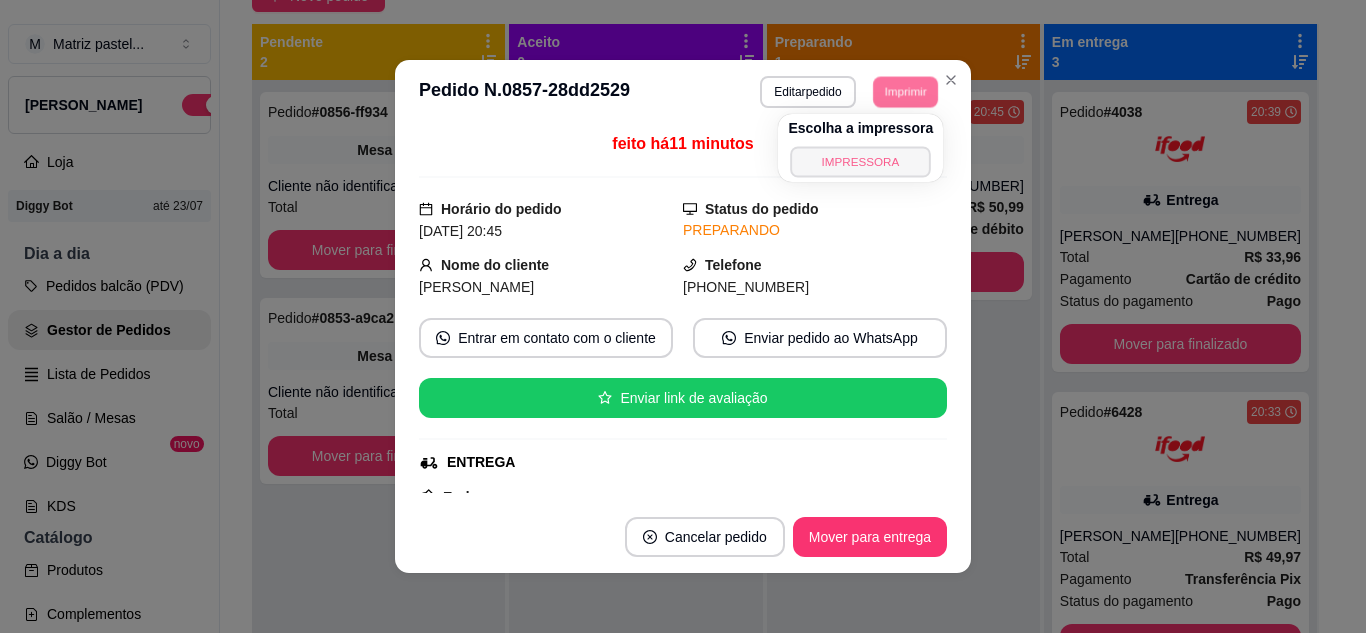 click on "IMPRESSORA" at bounding box center [861, 161] 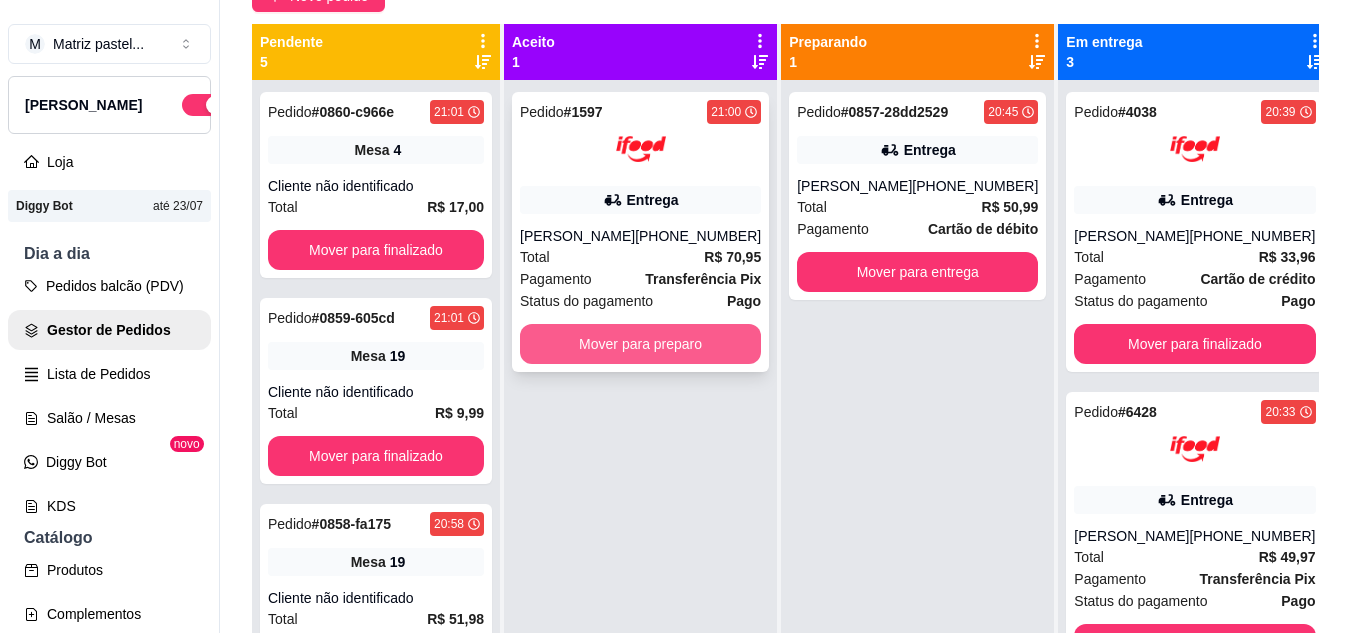click on "Mover para preparo" at bounding box center (640, 344) 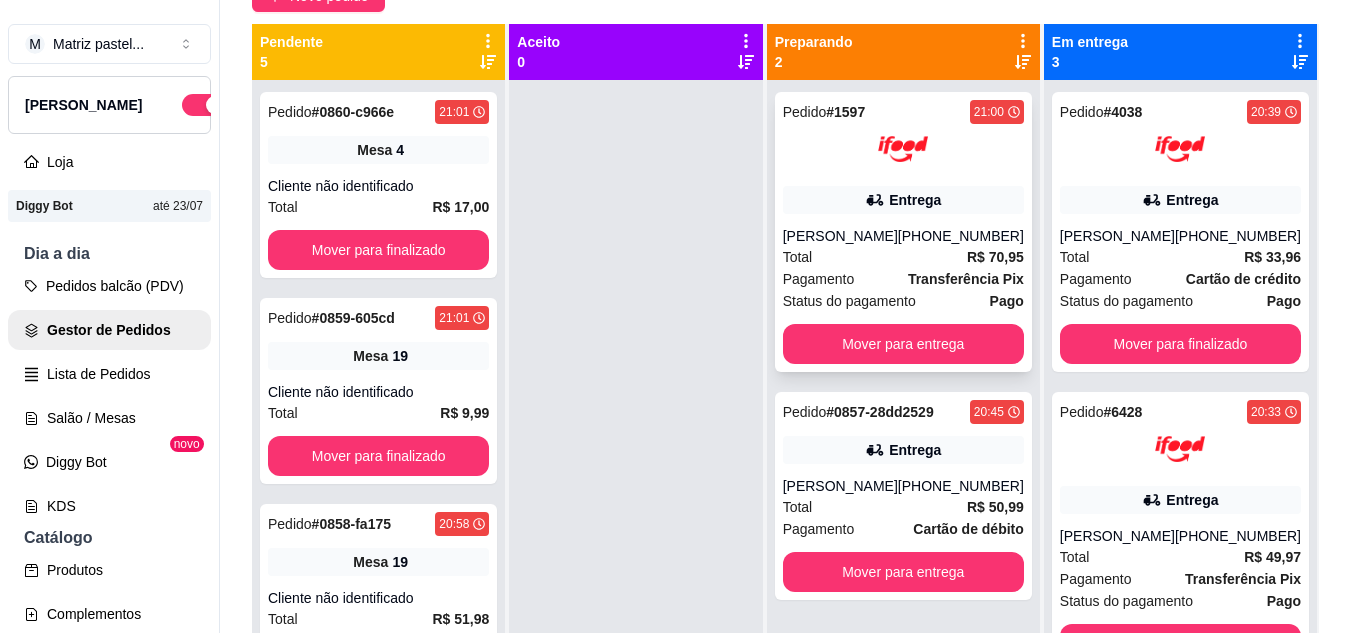 click on "Pedido  # 1597 21:00 Entrega [PERSON_NAME] [PHONE_NUMBER] Total R$ 70,95 Pagamento Transferência Pix Status do pagamento Pago Mover para entrega" at bounding box center [903, 232] 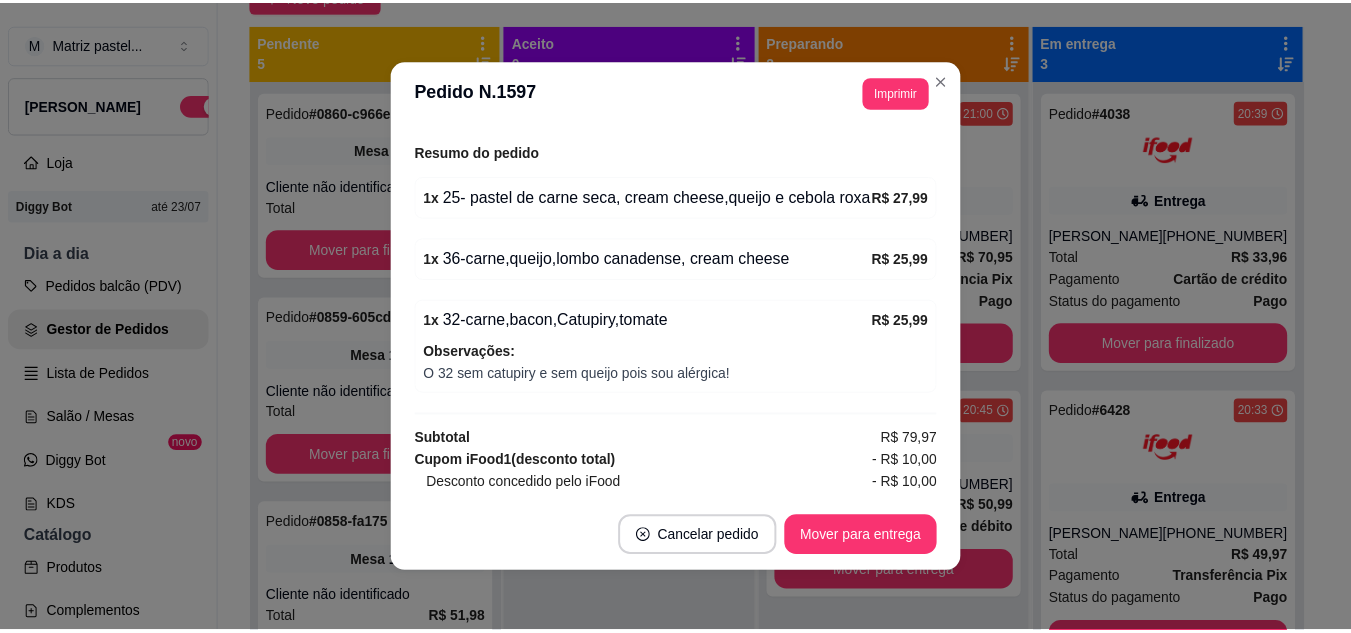 scroll, scrollTop: 798, scrollLeft: 0, axis: vertical 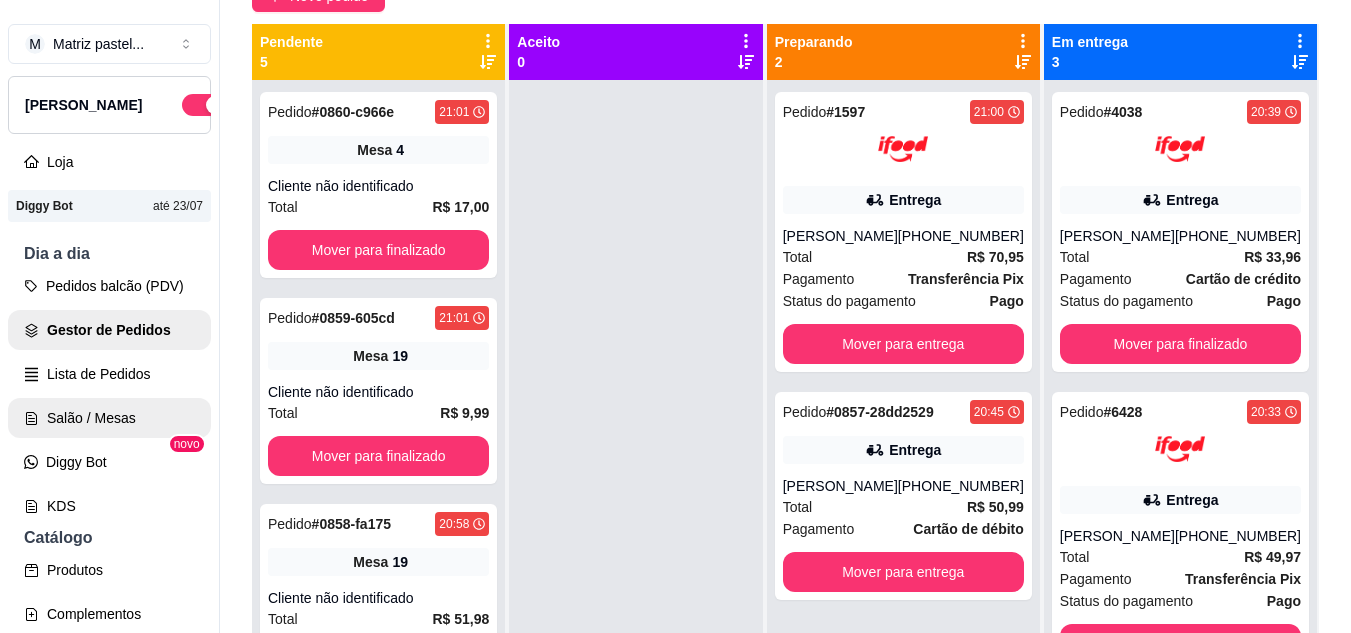 click on "Salão / Mesas" at bounding box center [109, 418] 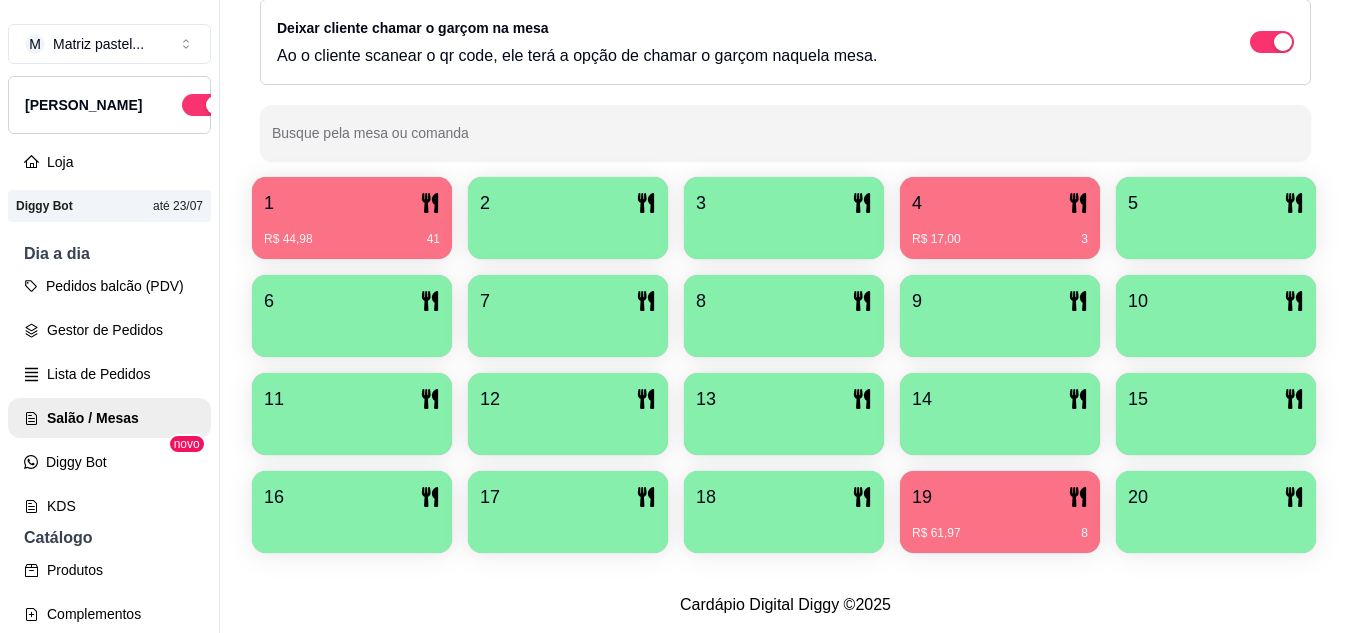 scroll, scrollTop: 400, scrollLeft: 0, axis: vertical 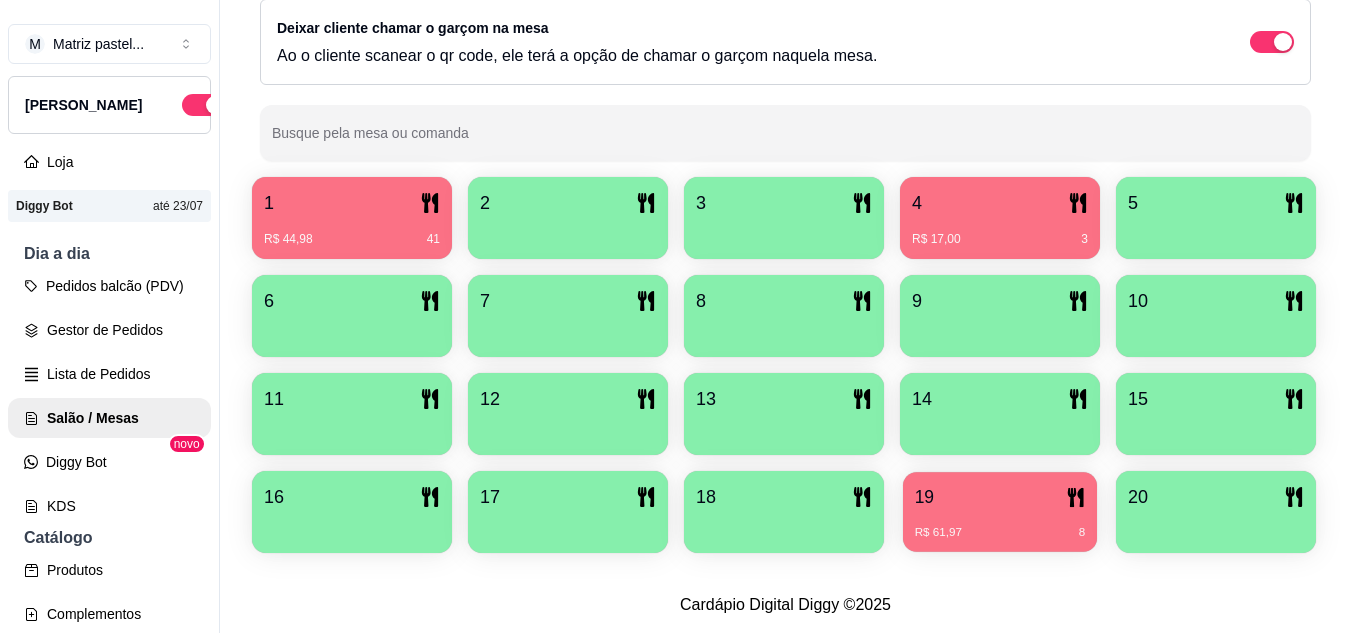 click on "R$ 61,97 8" at bounding box center [1000, 525] 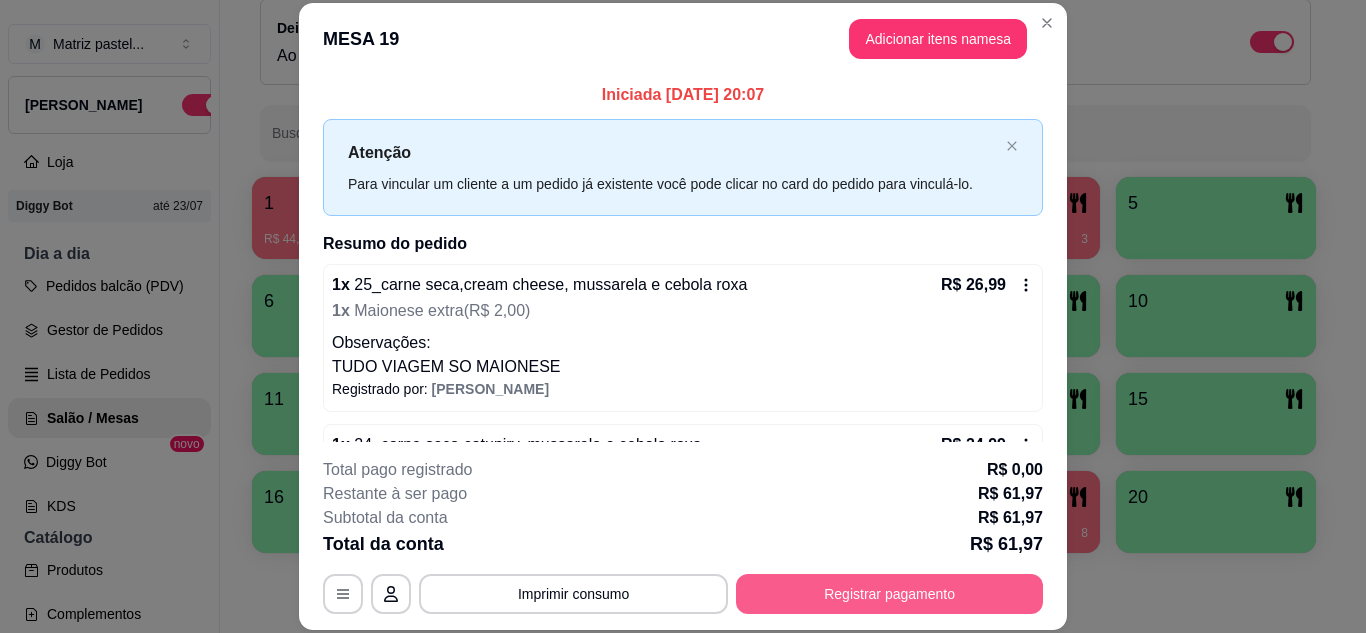click on "Registrar pagamento" at bounding box center [889, 594] 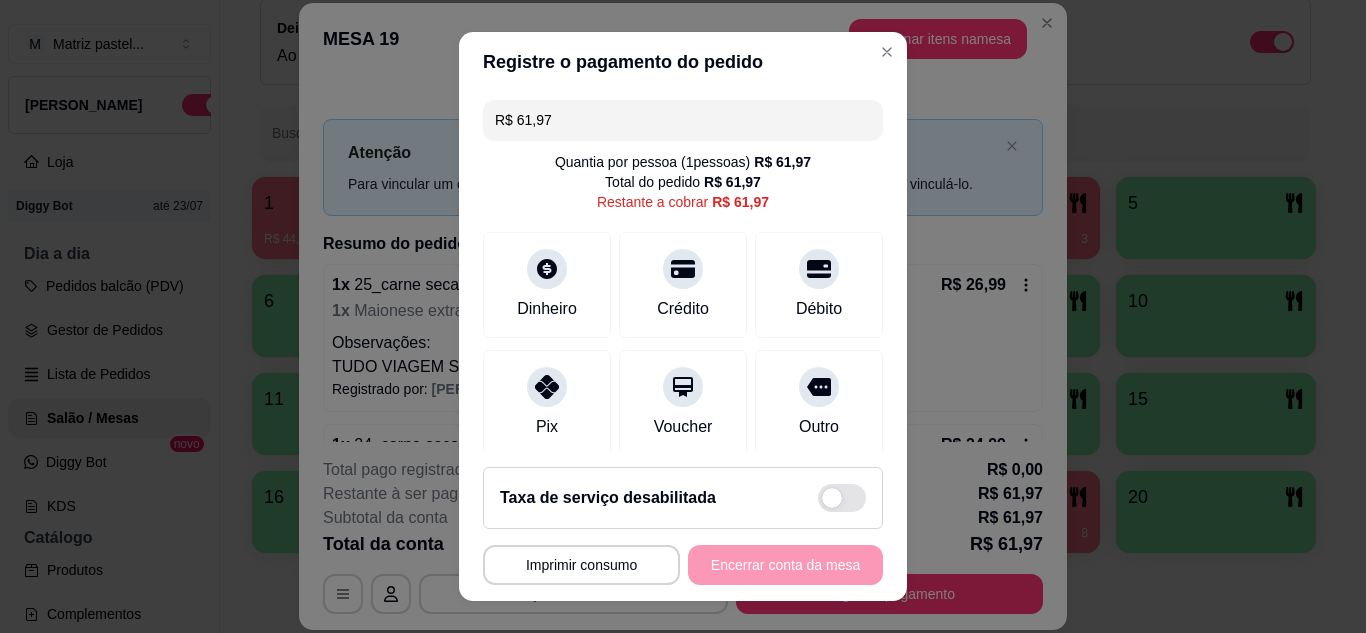 click on "R$ 61,97" at bounding box center [683, 120] 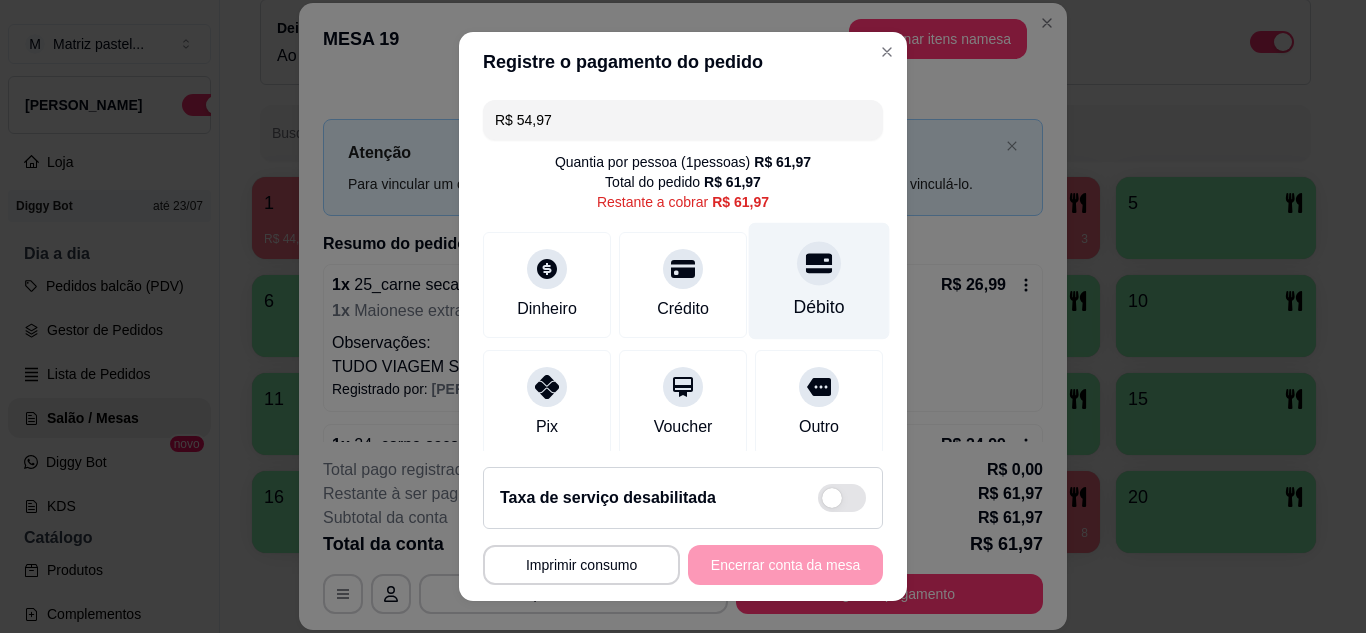 click on "Débito" at bounding box center (819, 307) 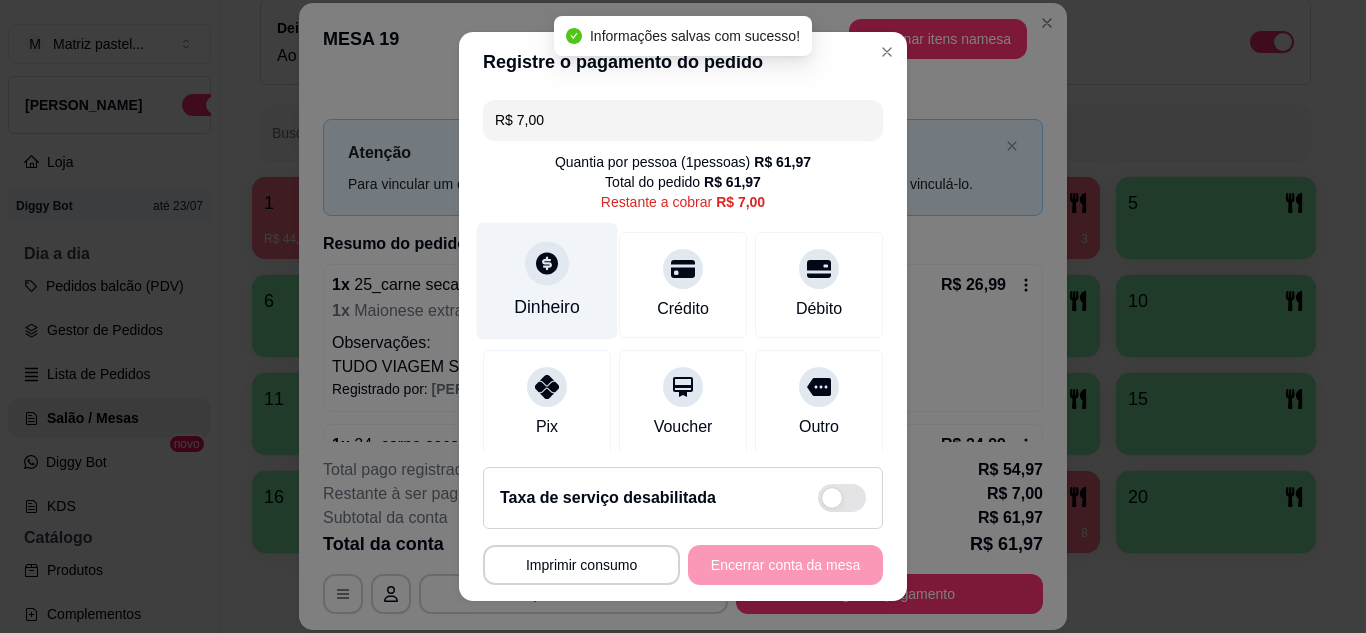 click on "Dinheiro" at bounding box center (547, 280) 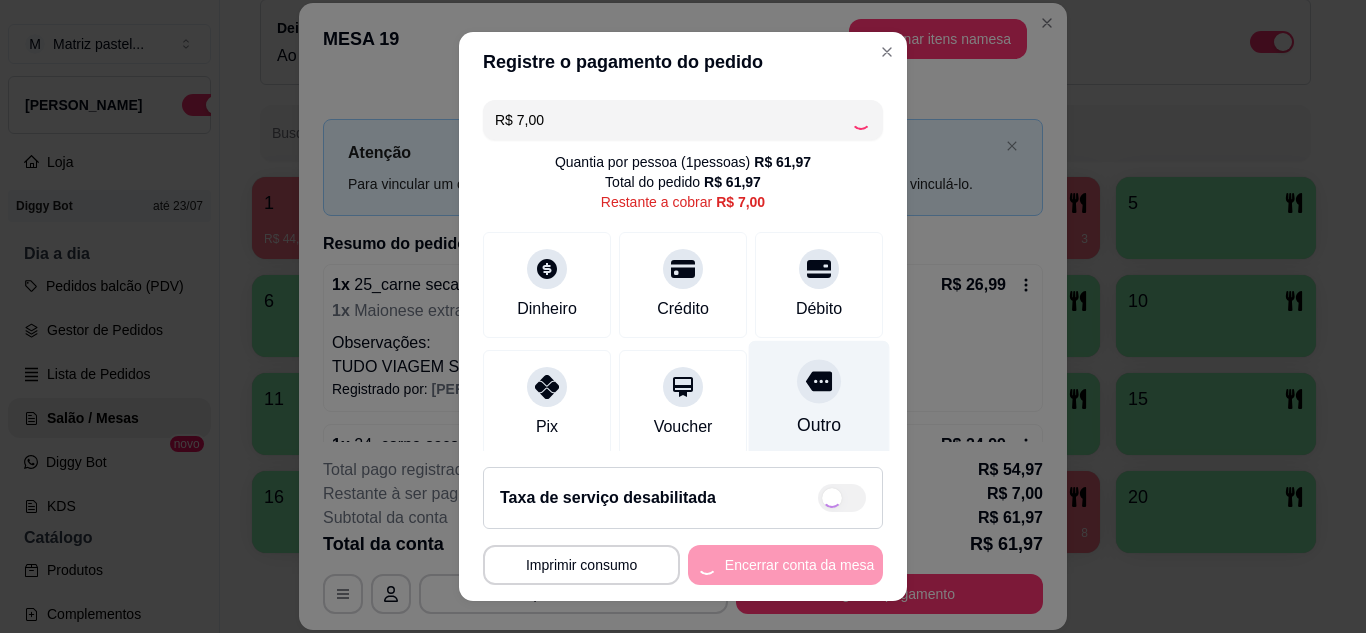 type on "R$ 0,00" 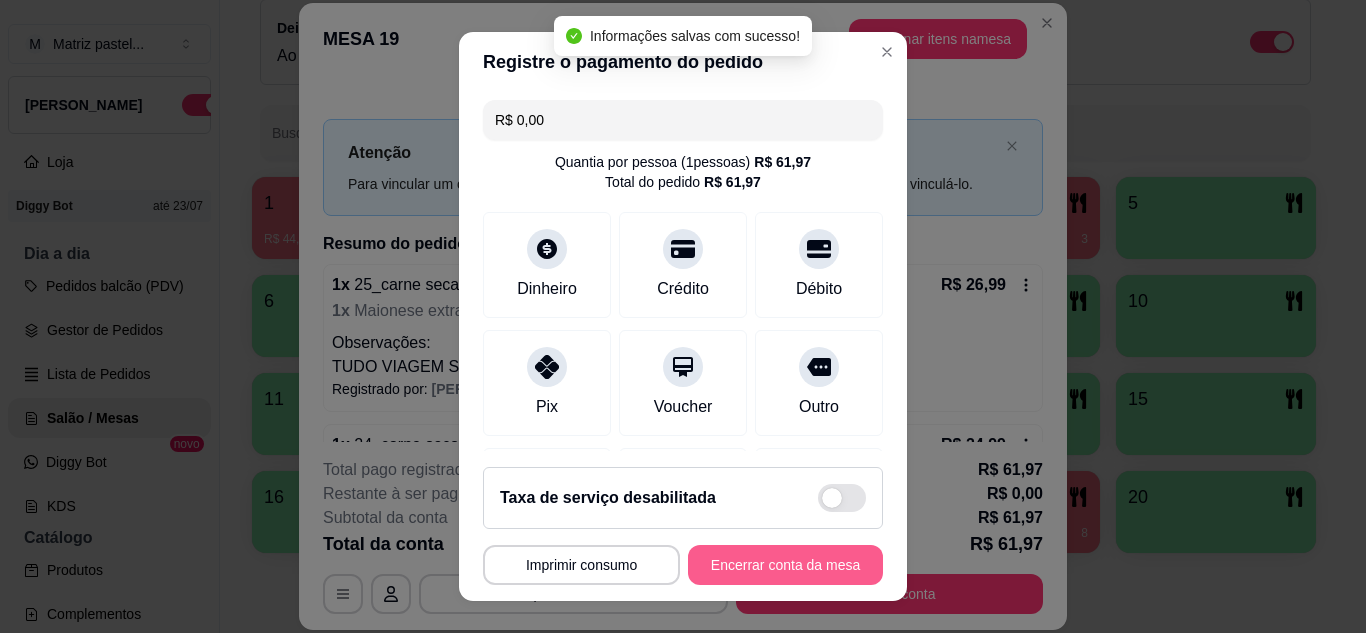 click on "Encerrar conta da mesa" at bounding box center [785, 565] 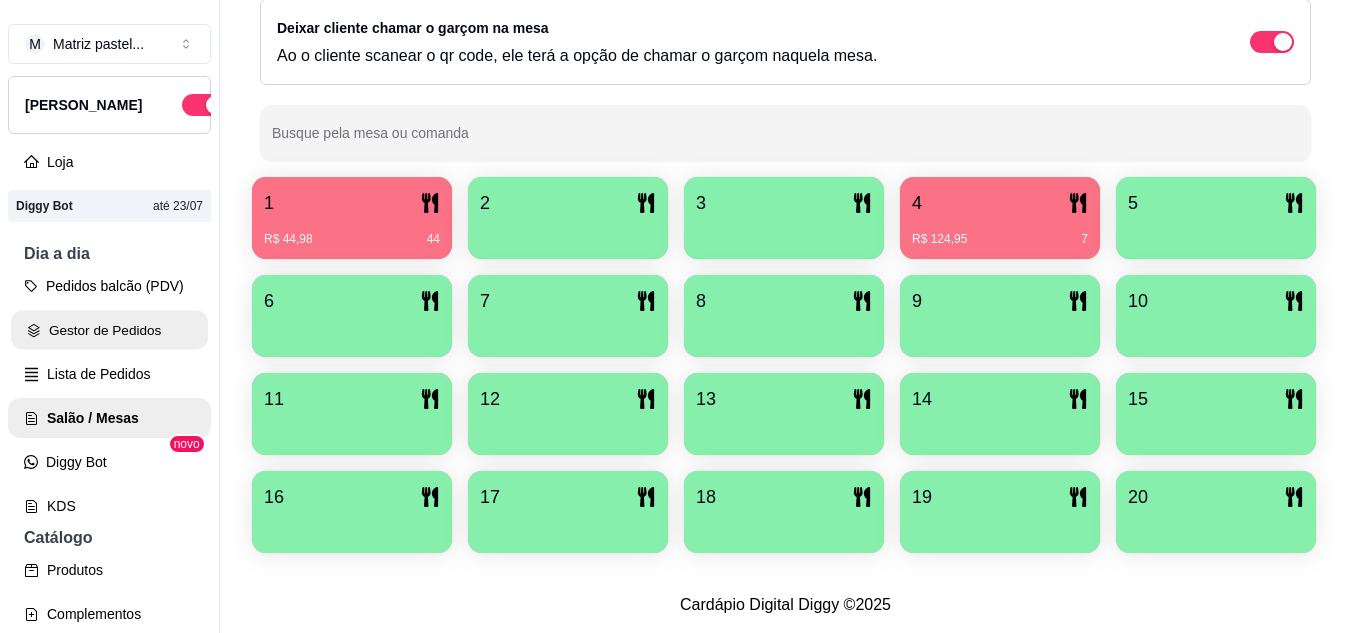 click on "Gestor de Pedidos" at bounding box center (109, 330) 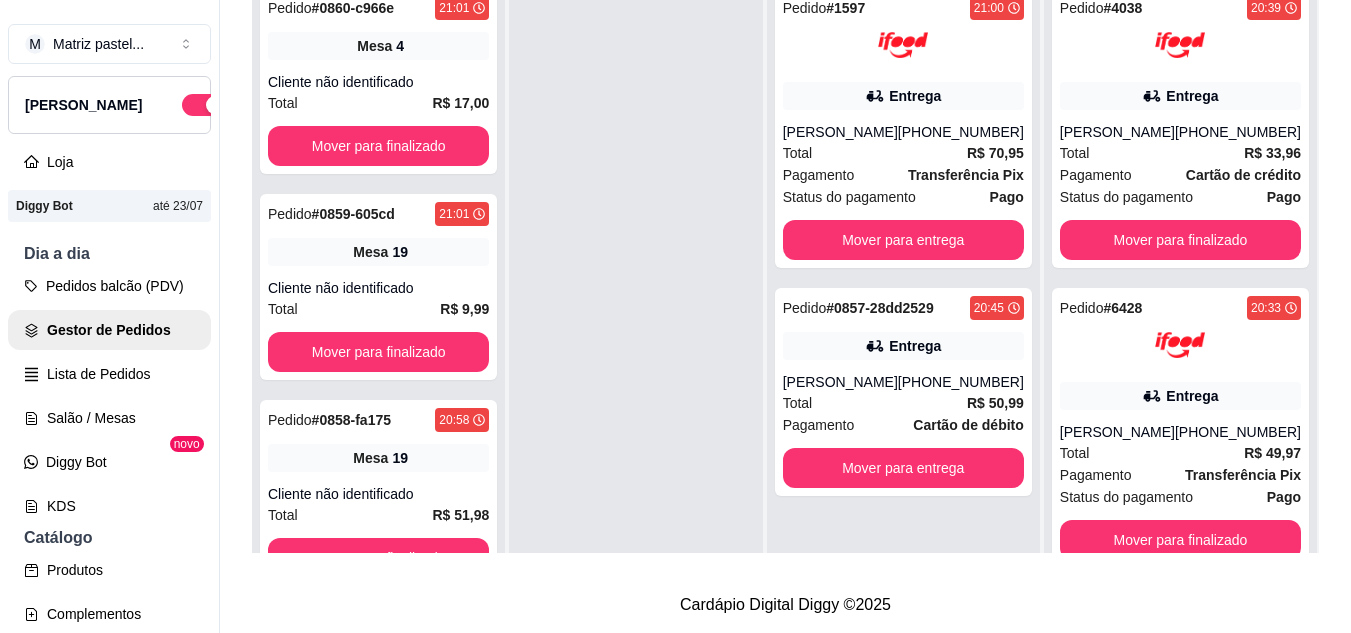 scroll, scrollTop: 0, scrollLeft: 0, axis: both 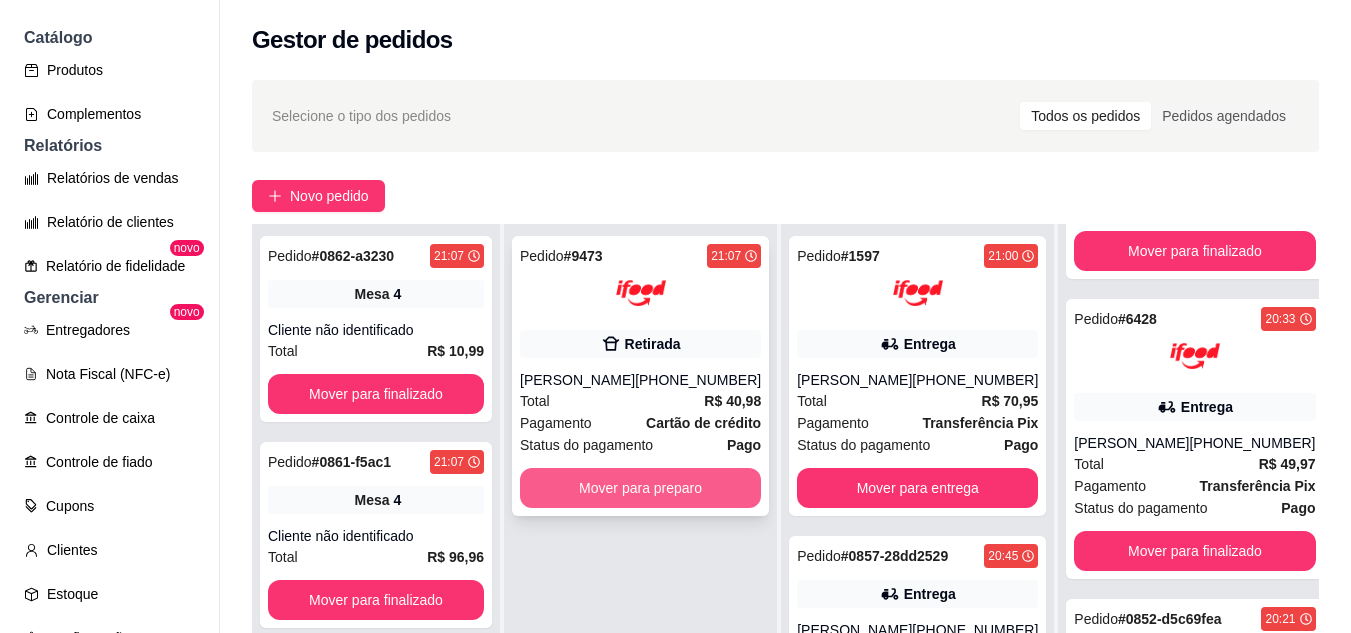 click on "Mover para preparo" at bounding box center (640, 488) 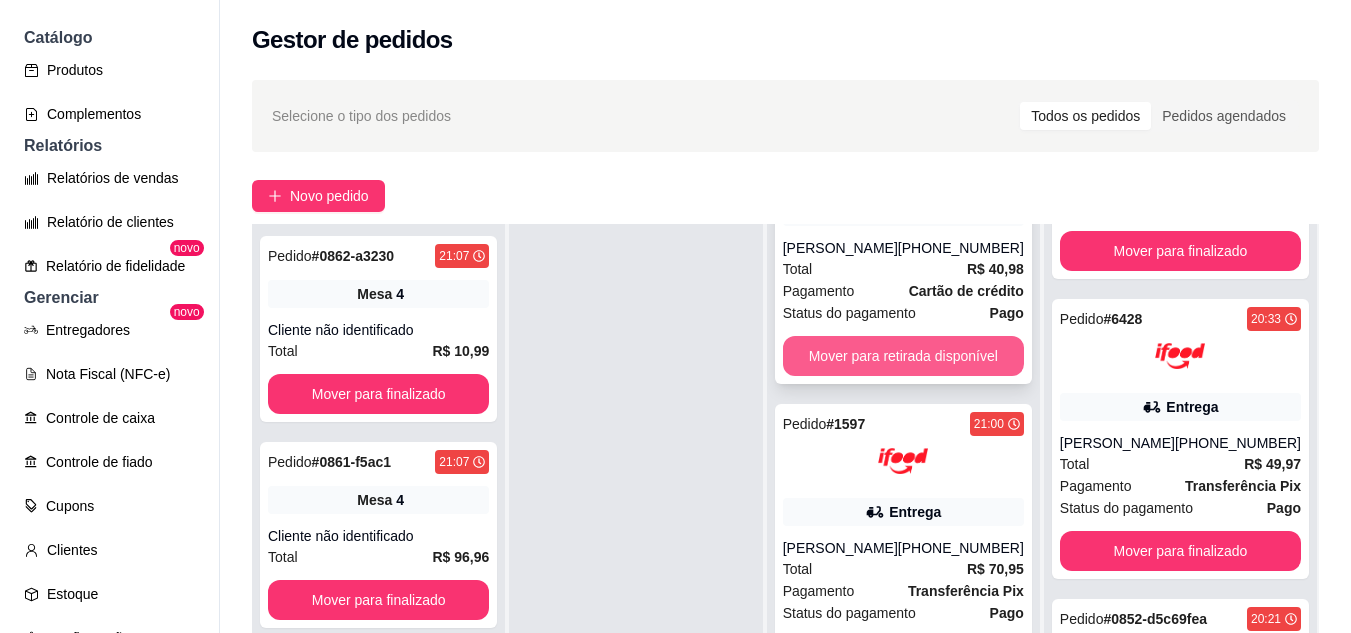 scroll, scrollTop: 215, scrollLeft: 0, axis: vertical 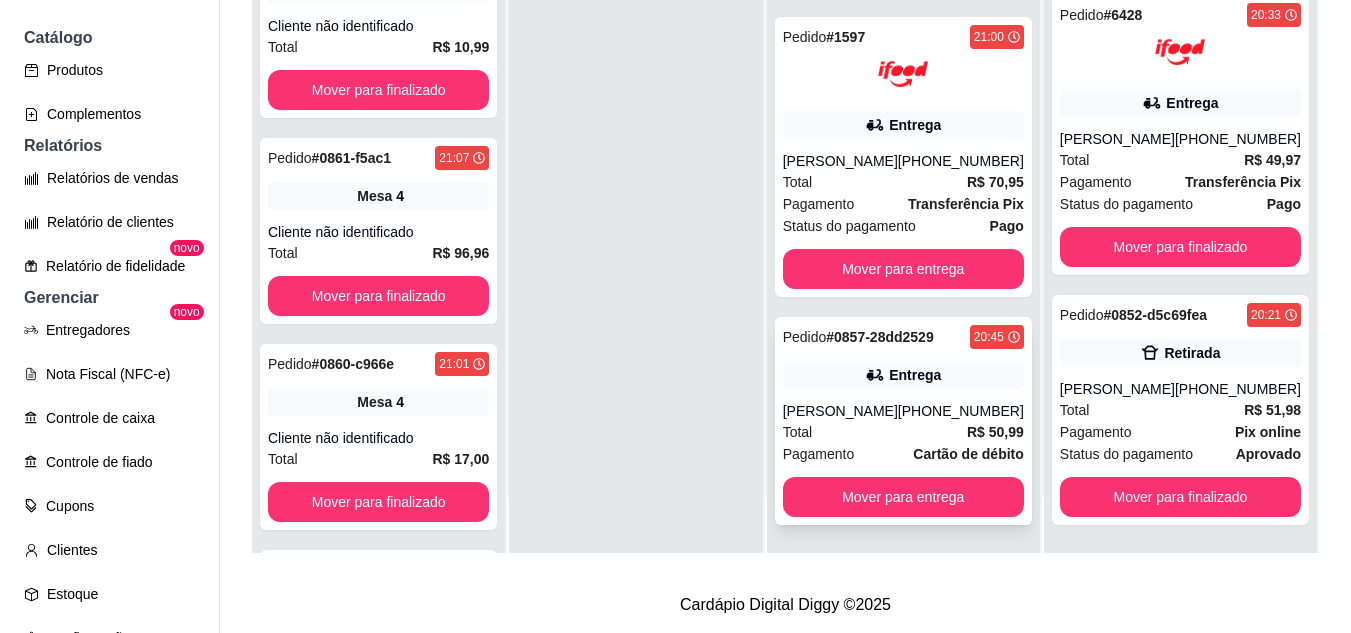 click on "[PERSON_NAME]" at bounding box center [840, 411] 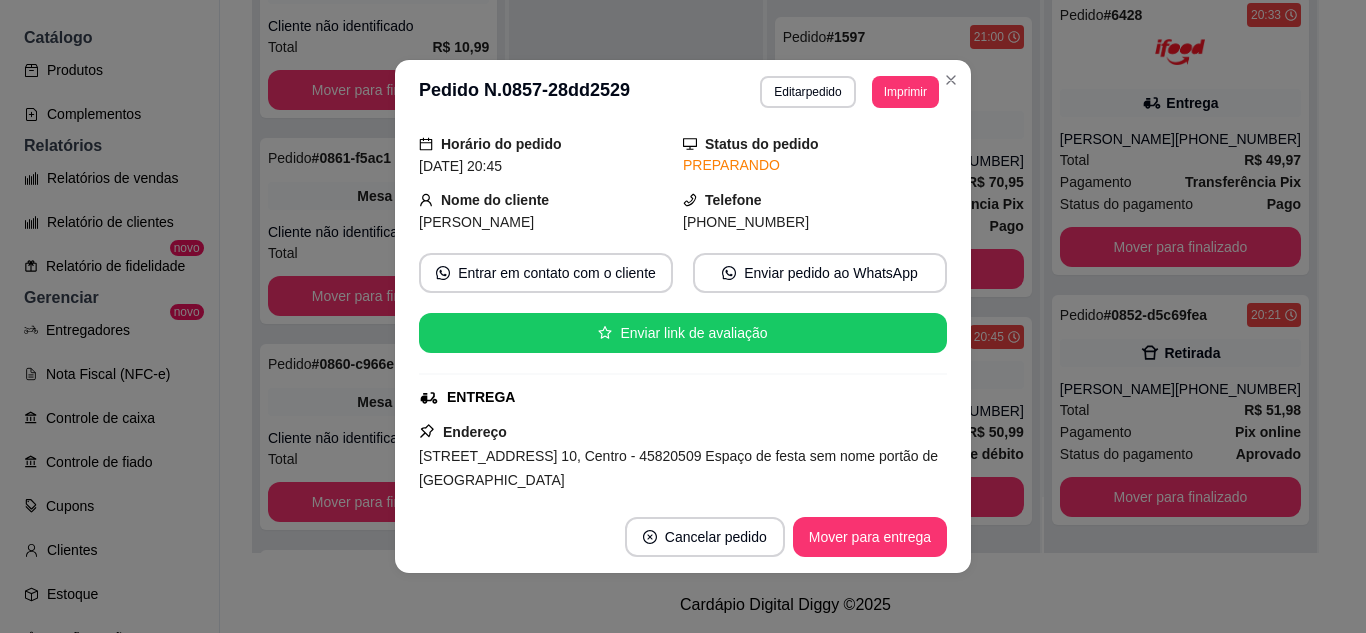 scroll, scrollTop: 100, scrollLeft: 0, axis: vertical 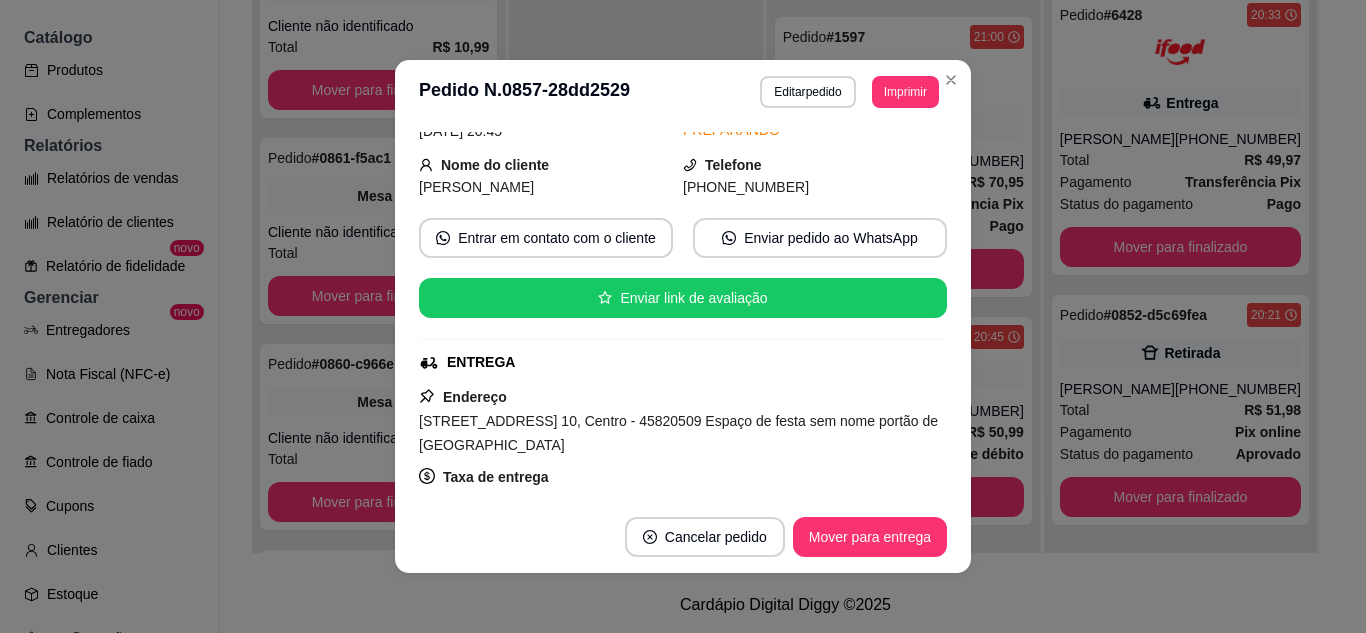 click on "Cancelar pedido Mover para entrega" at bounding box center (683, 537) 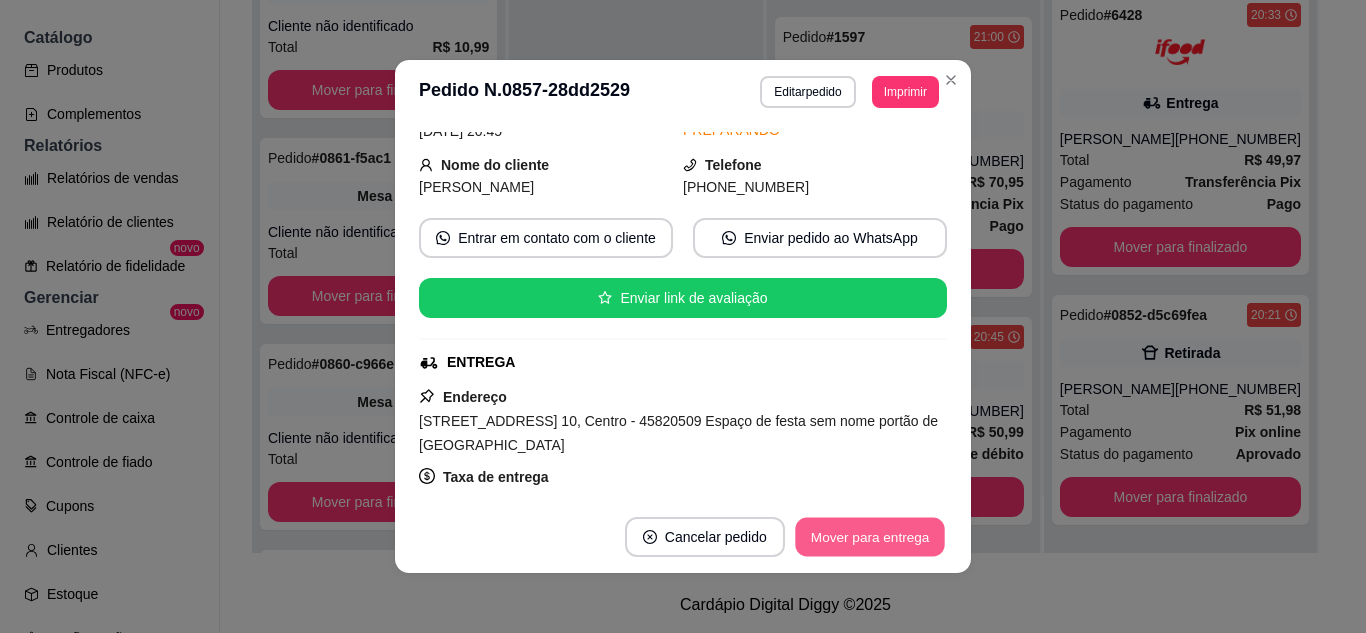 click on "Mover para entrega" at bounding box center [870, 537] 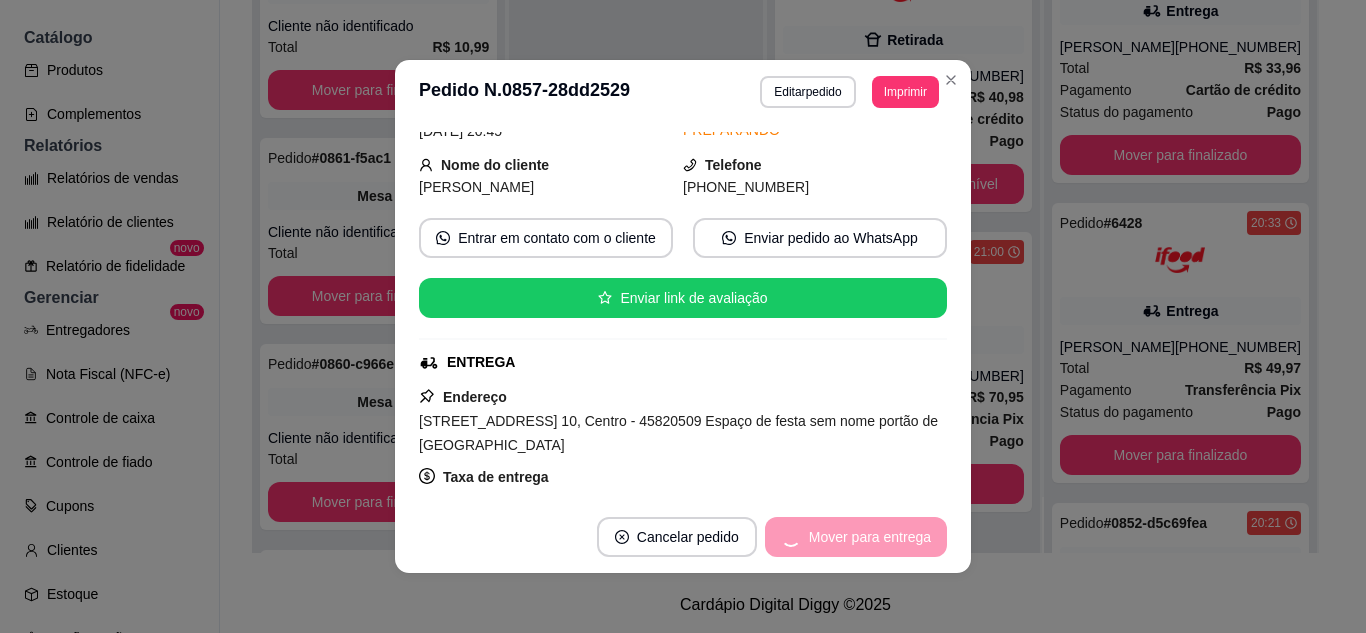 scroll, scrollTop: 0, scrollLeft: 0, axis: both 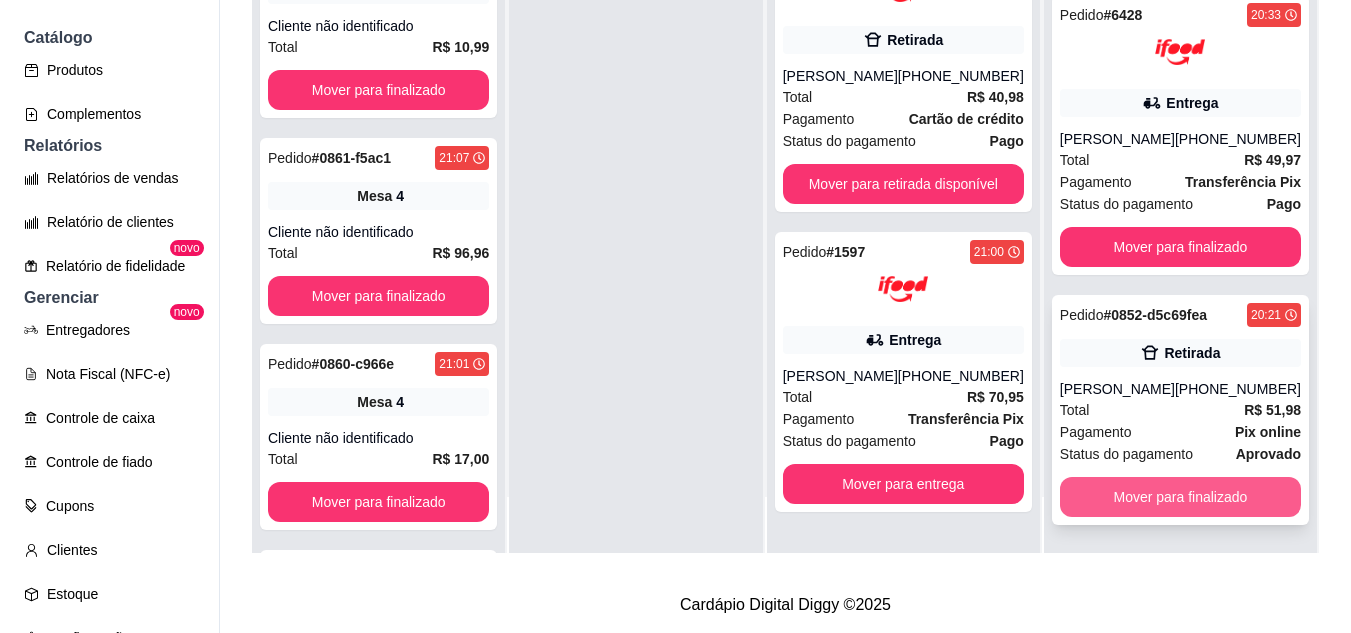 click on "Mover para finalizado" at bounding box center [1180, 497] 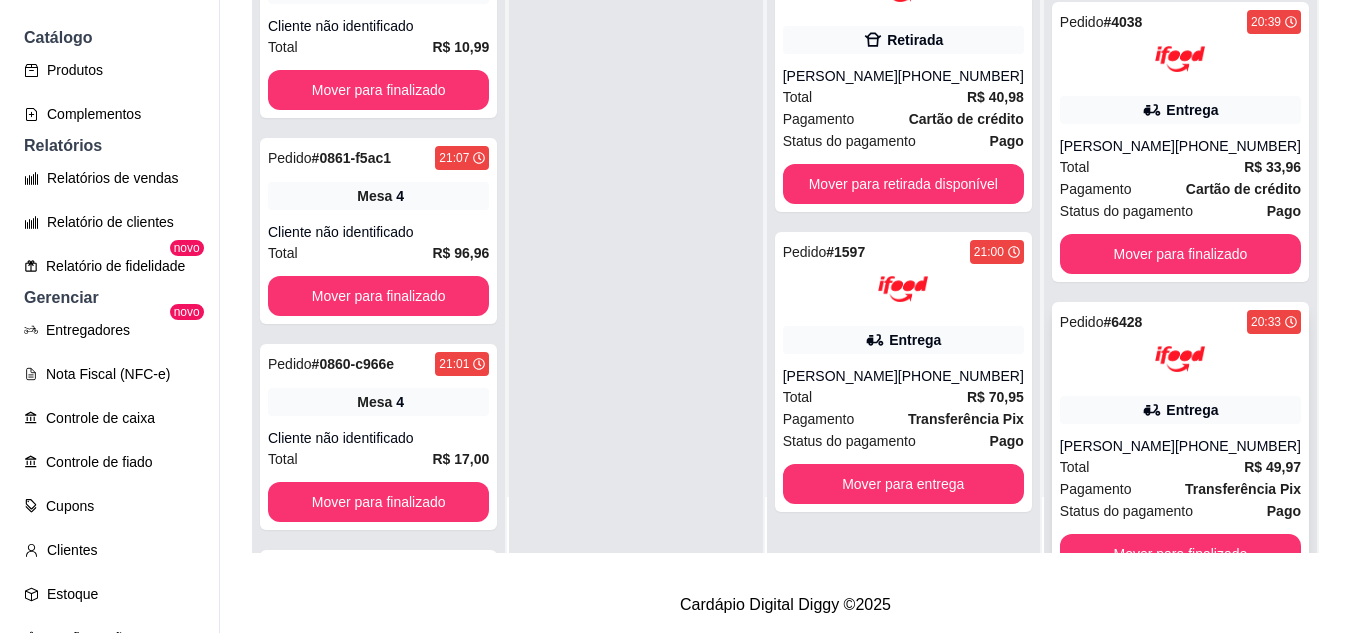 scroll, scrollTop: 0, scrollLeft: 0, axis: both 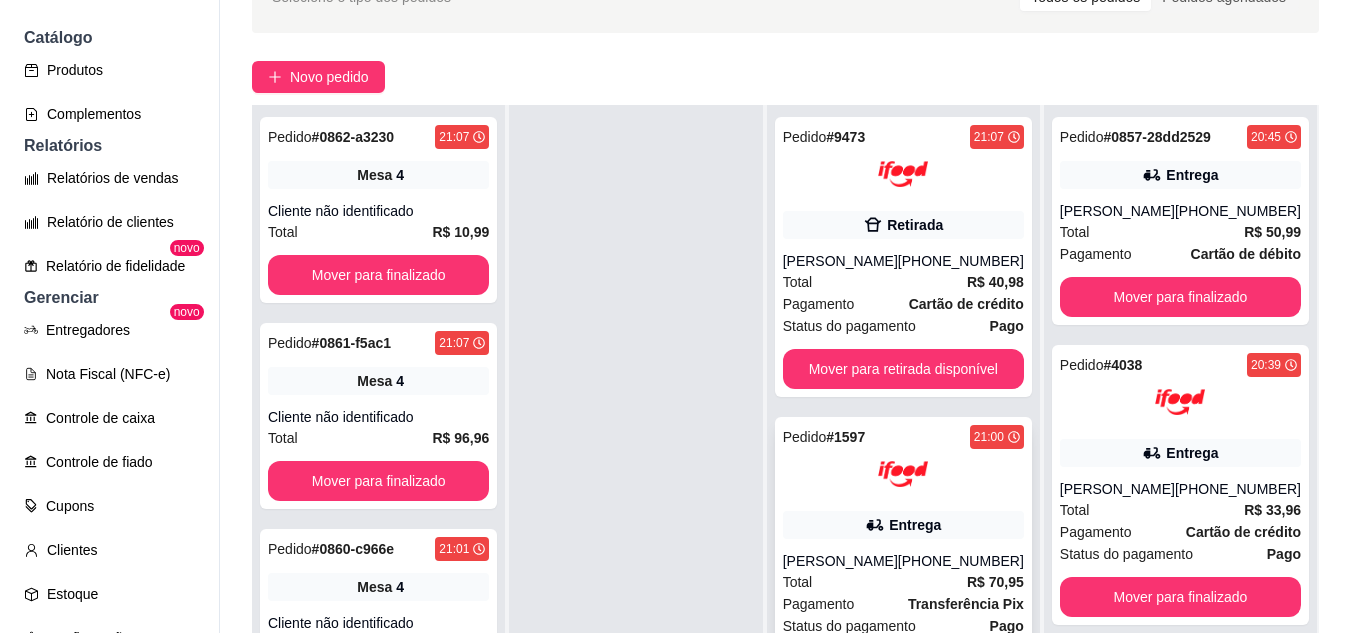 click at bounding box center [903, 474] 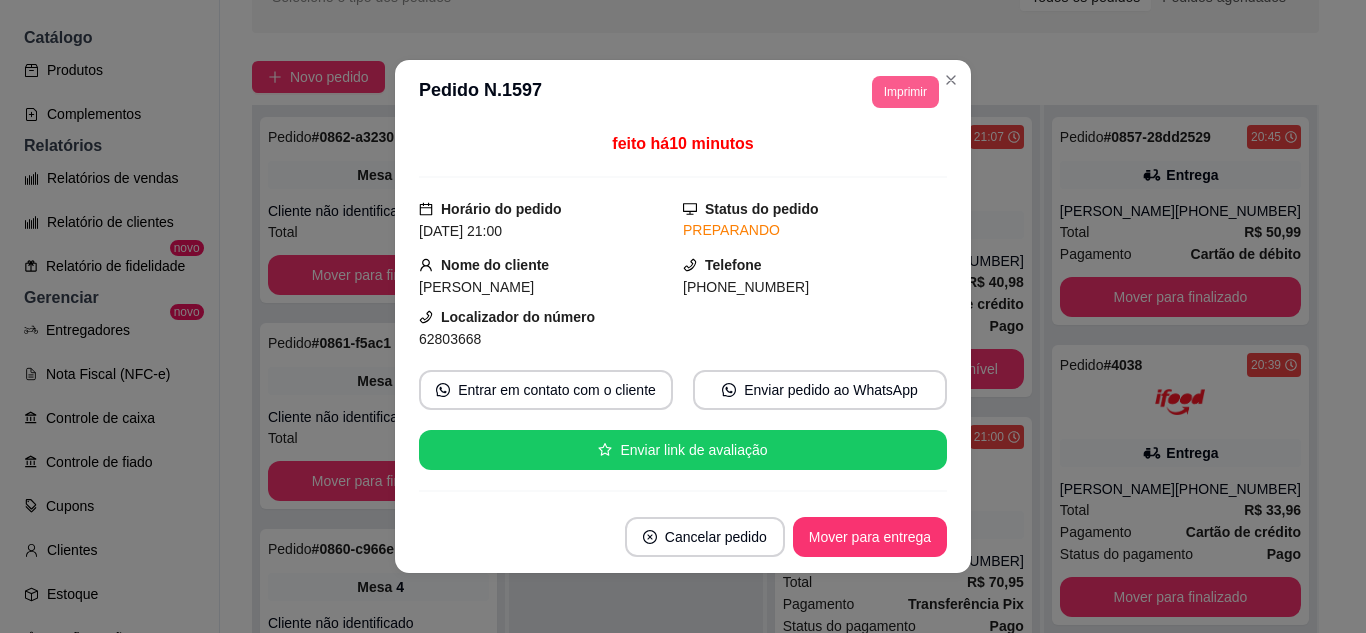 click on "Imprimir" at bounding box center [905, 92] 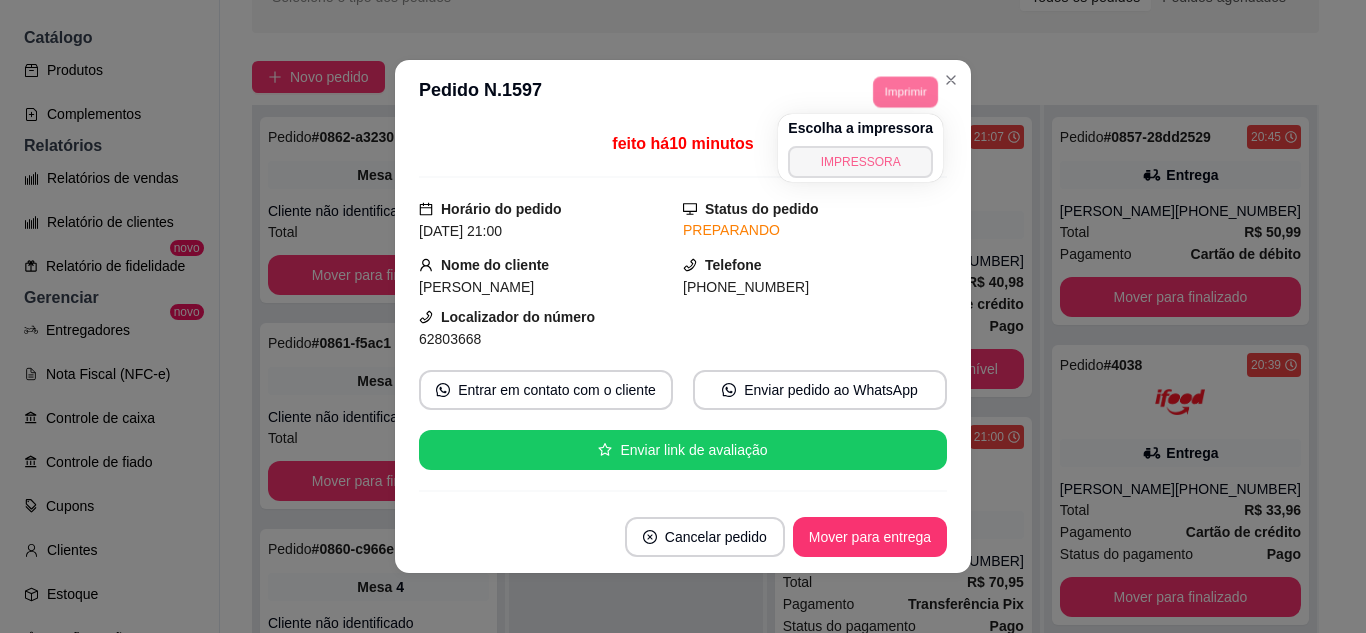 click on "IMPRESSORA" at bounding box center [860, 162] 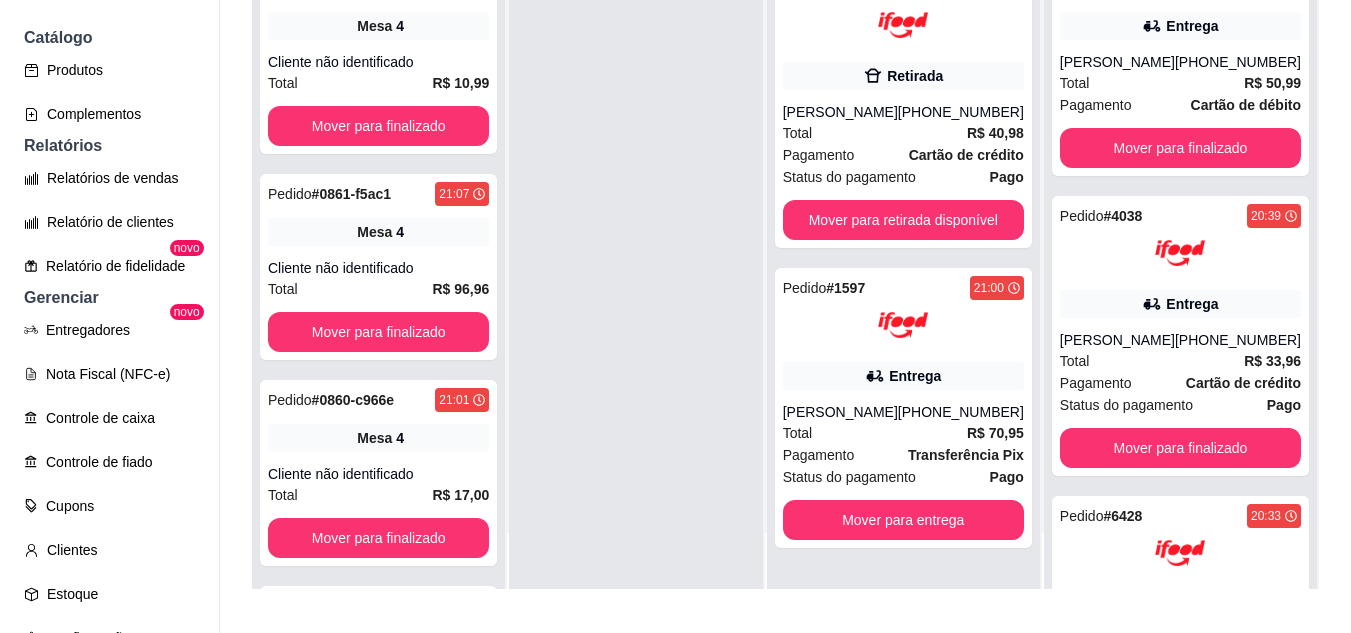 scroll, scrollTop: 319, scrollLeft: 0, axis: vertical 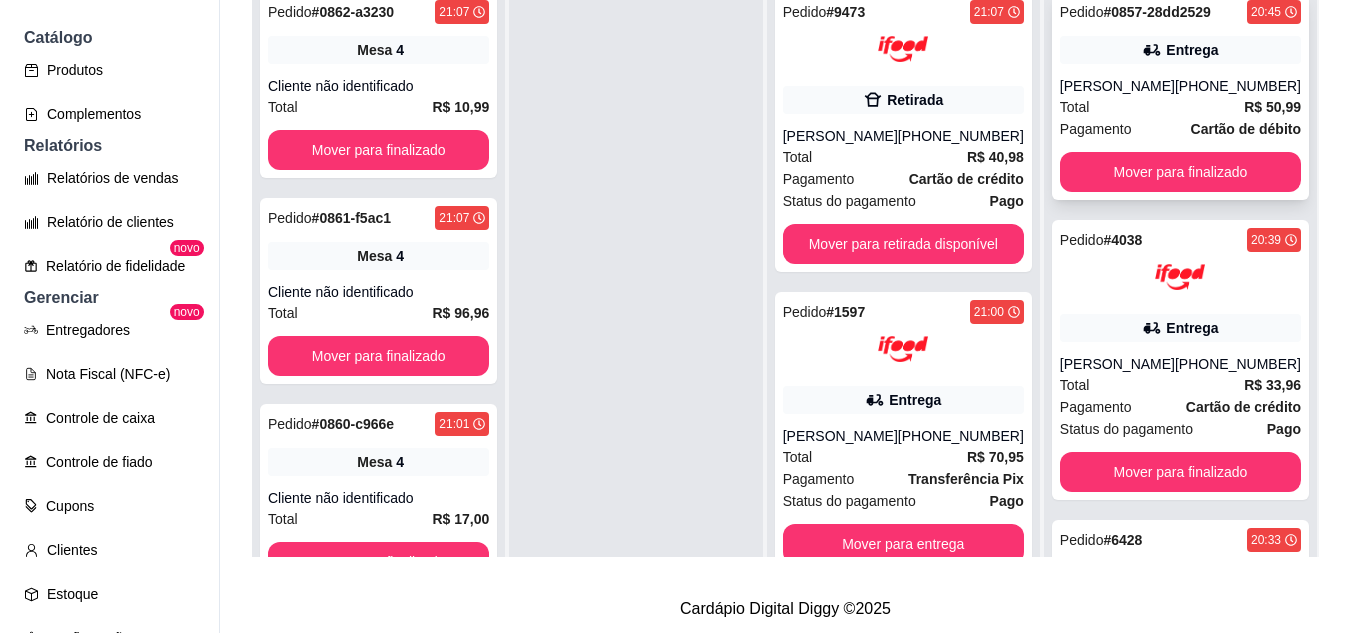 click on "Entrega" at bounding box center [1180, 50] 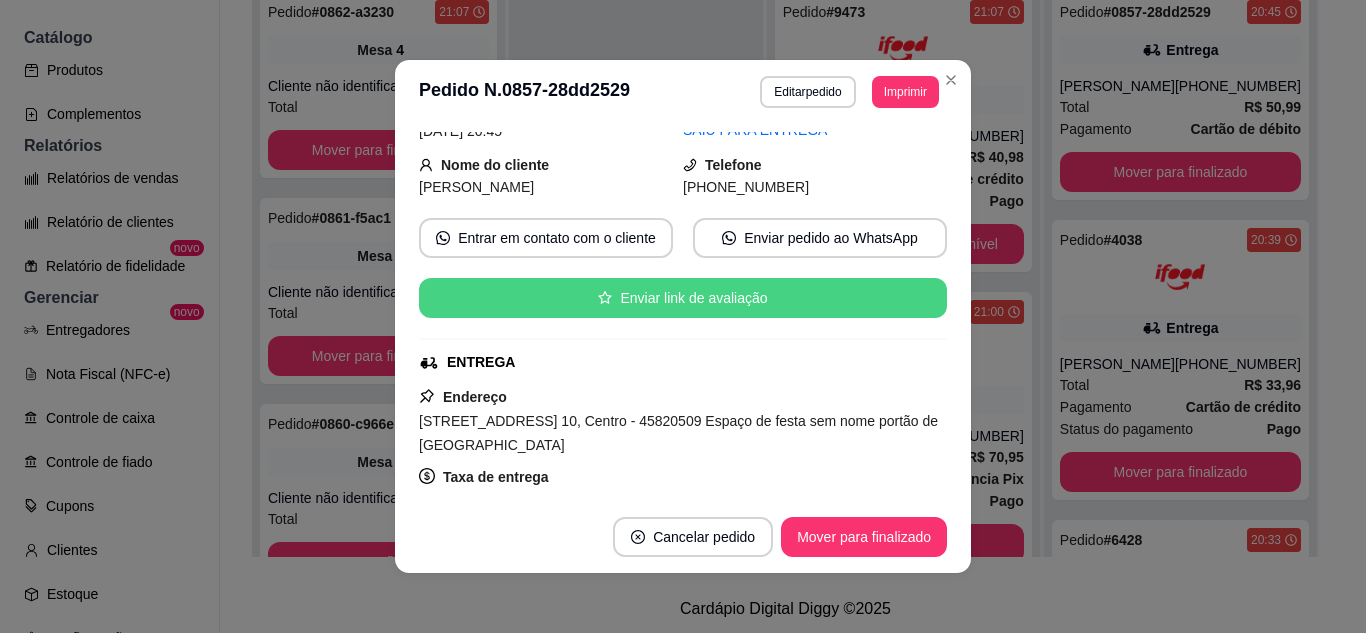 scroll, scrollTop: 200, scrollLeft: 0, axis: vertical 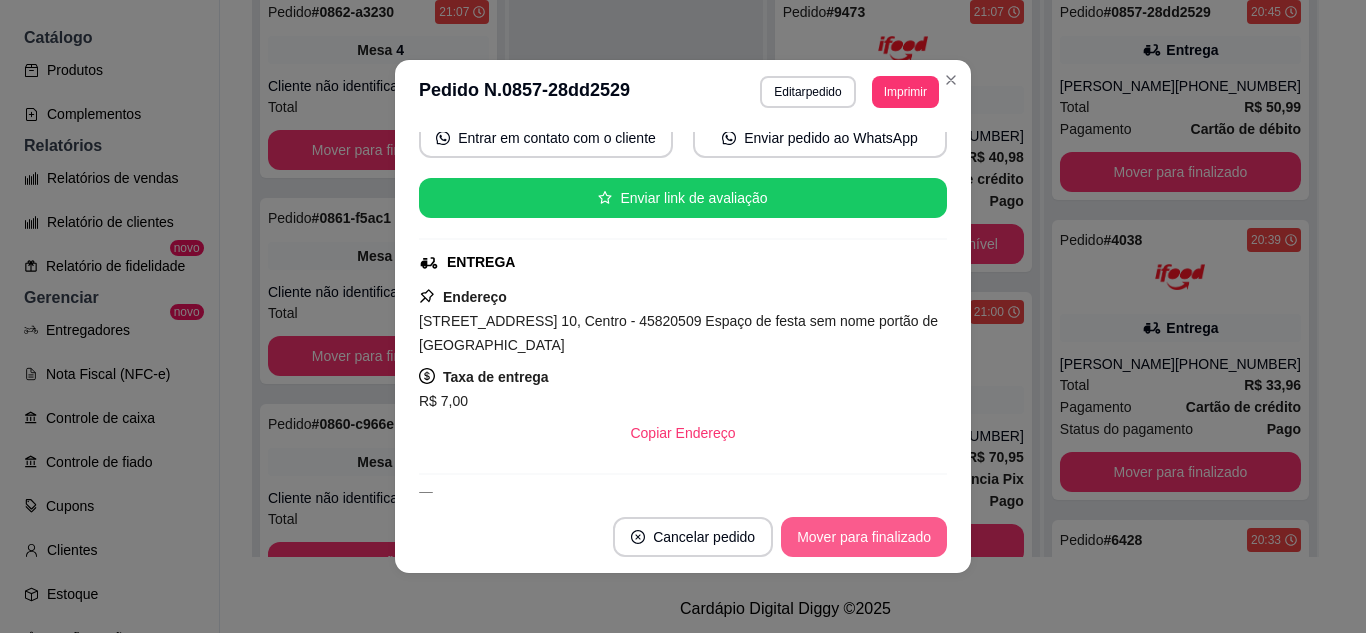 click on "Mover para finalizado" at bounding box center [864, 537] 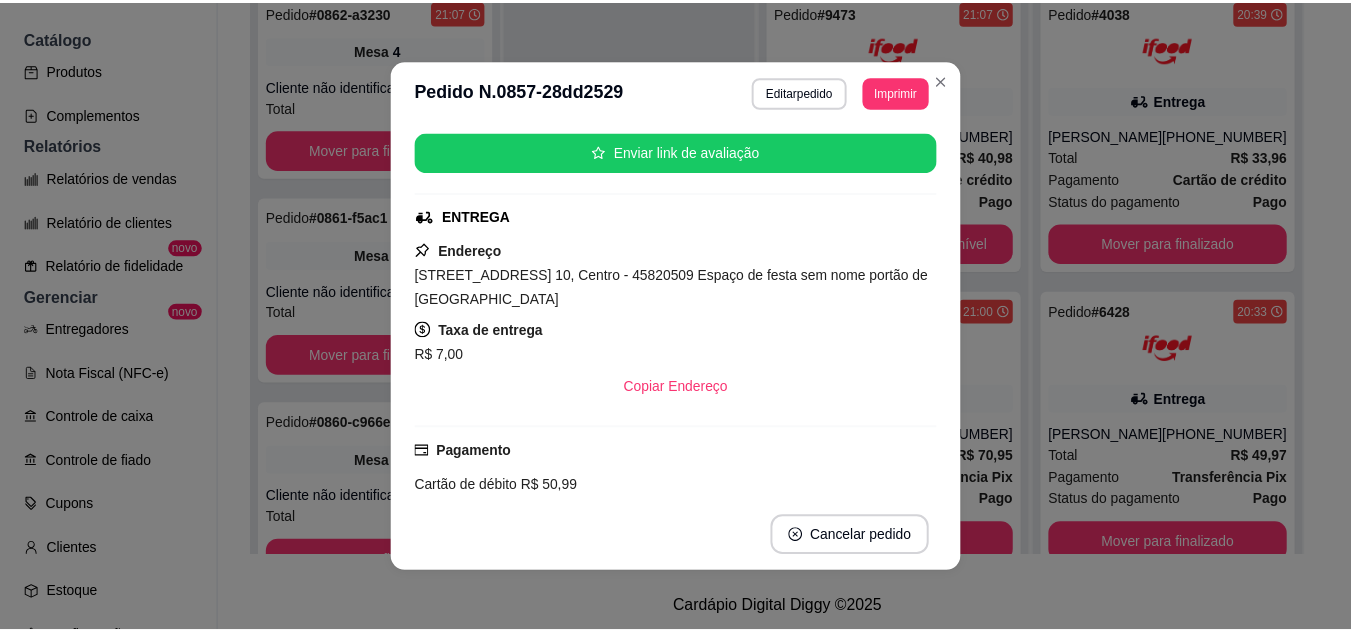scroll, scrollTop: 154, scrollLeft: 0, axis: vertical 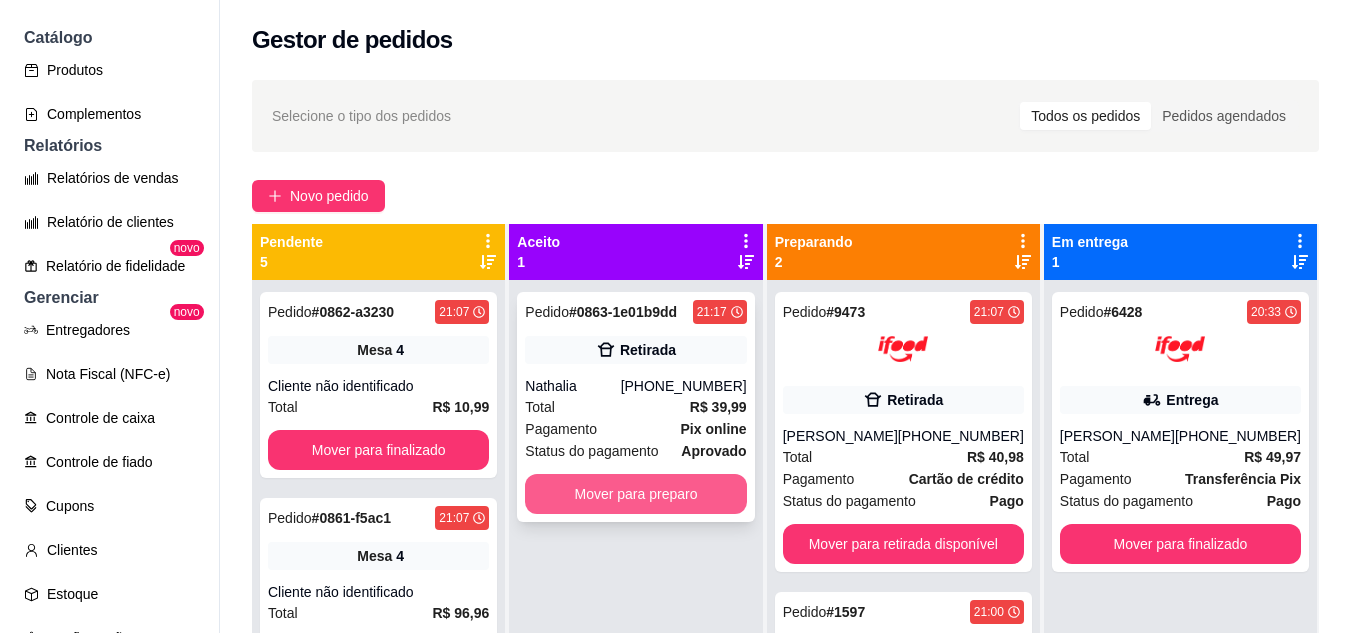 click on "Mover para preparo" at bounding box center (635, 494) 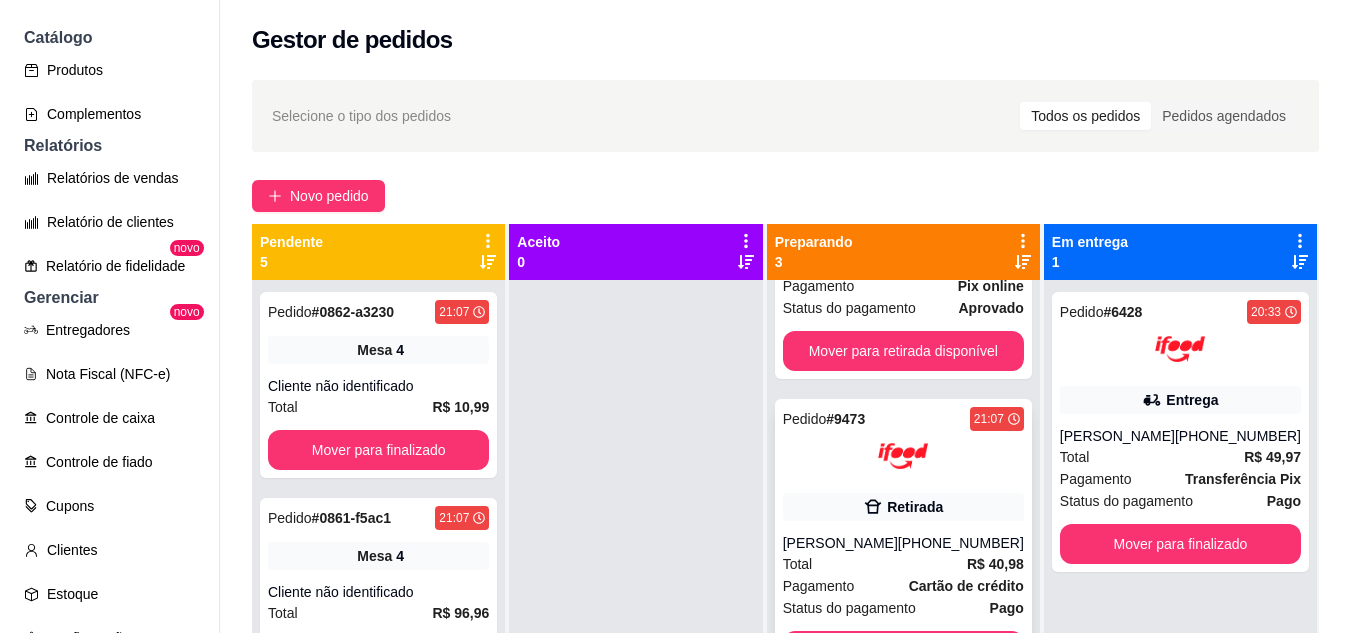 scroll, scrollTop: 237, scrollLeft: 0, axis: vertical 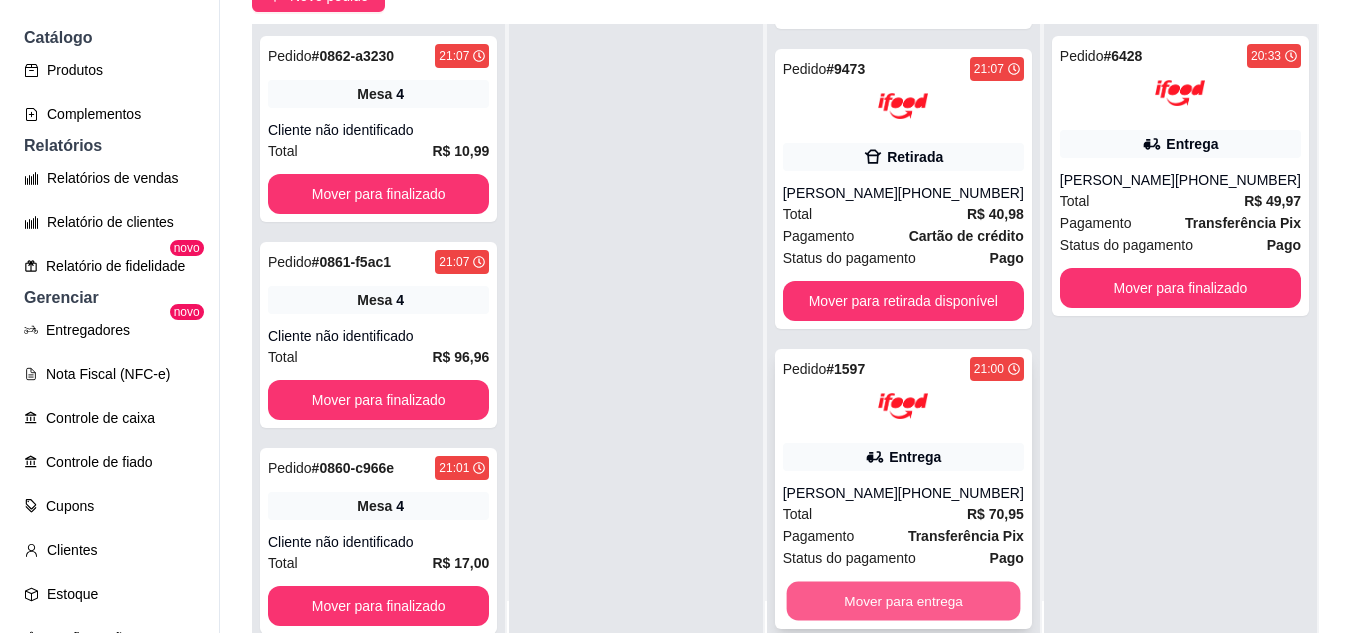 click on "Mover para entrega" at bounding box center (903, 601) 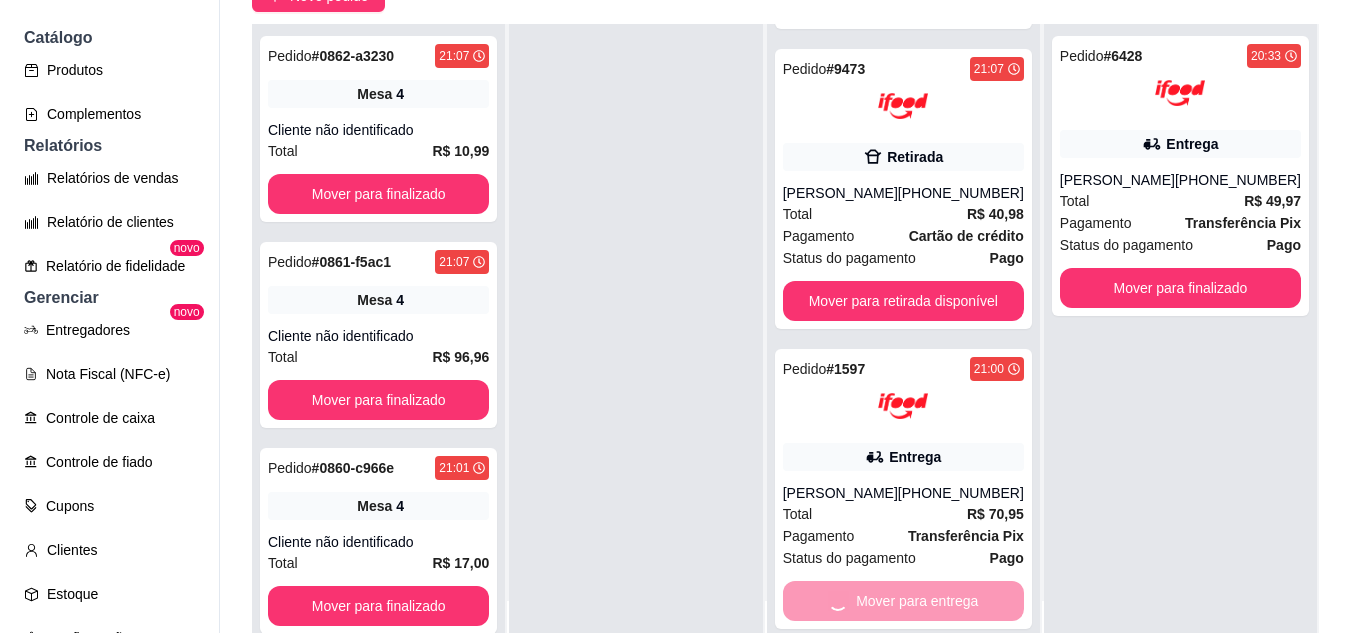 scroll, scrollTop: 0, scrollLeft: 0, axis: both 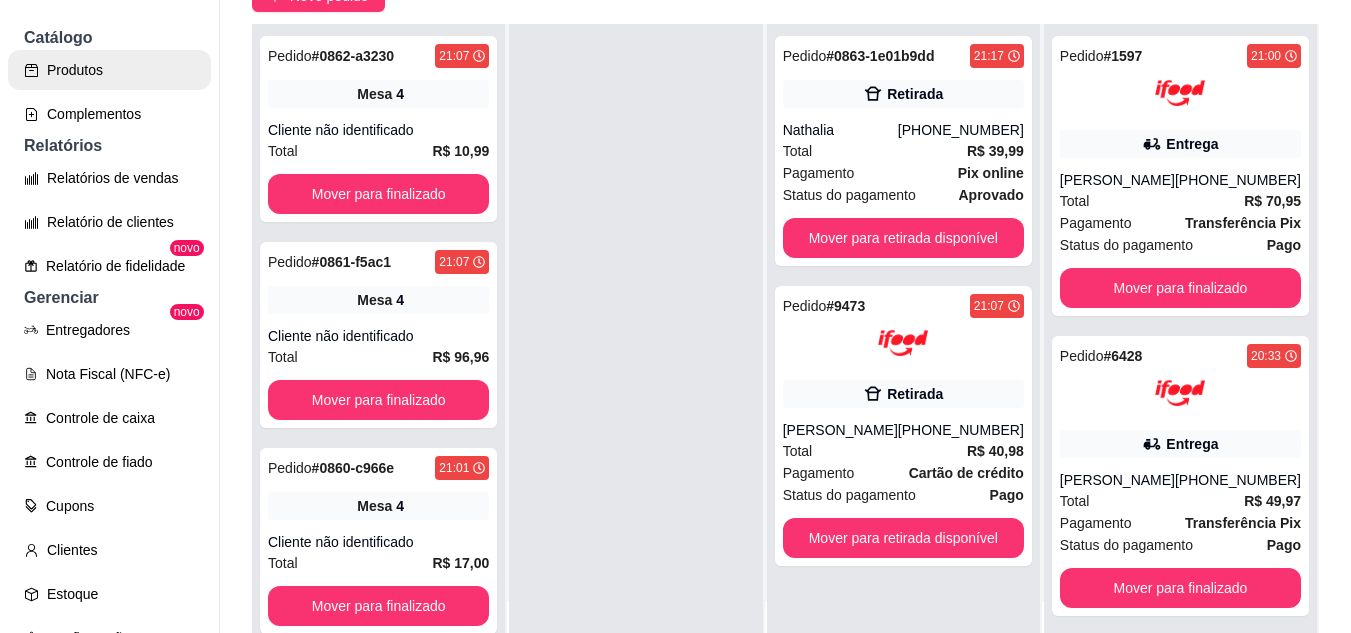 click on "Produtos" at bounding box center (109, 70) 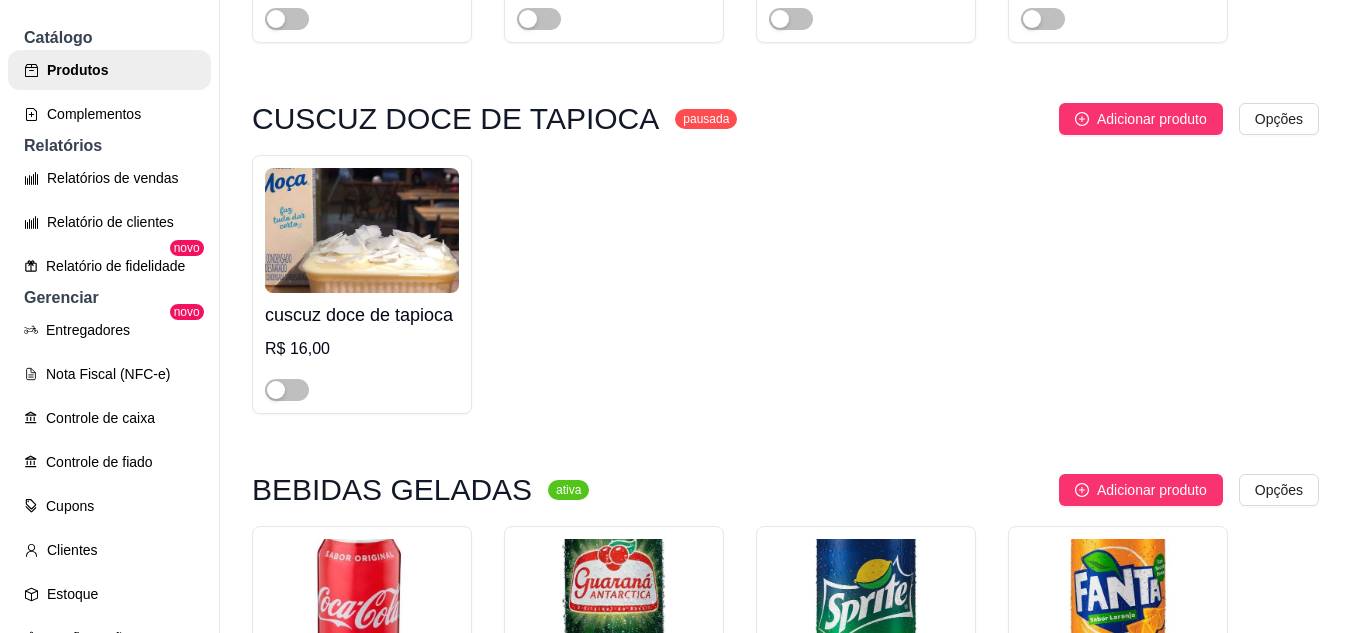 scroll, scrollTop: 9500, scrollLeft: 0, axis: vertical 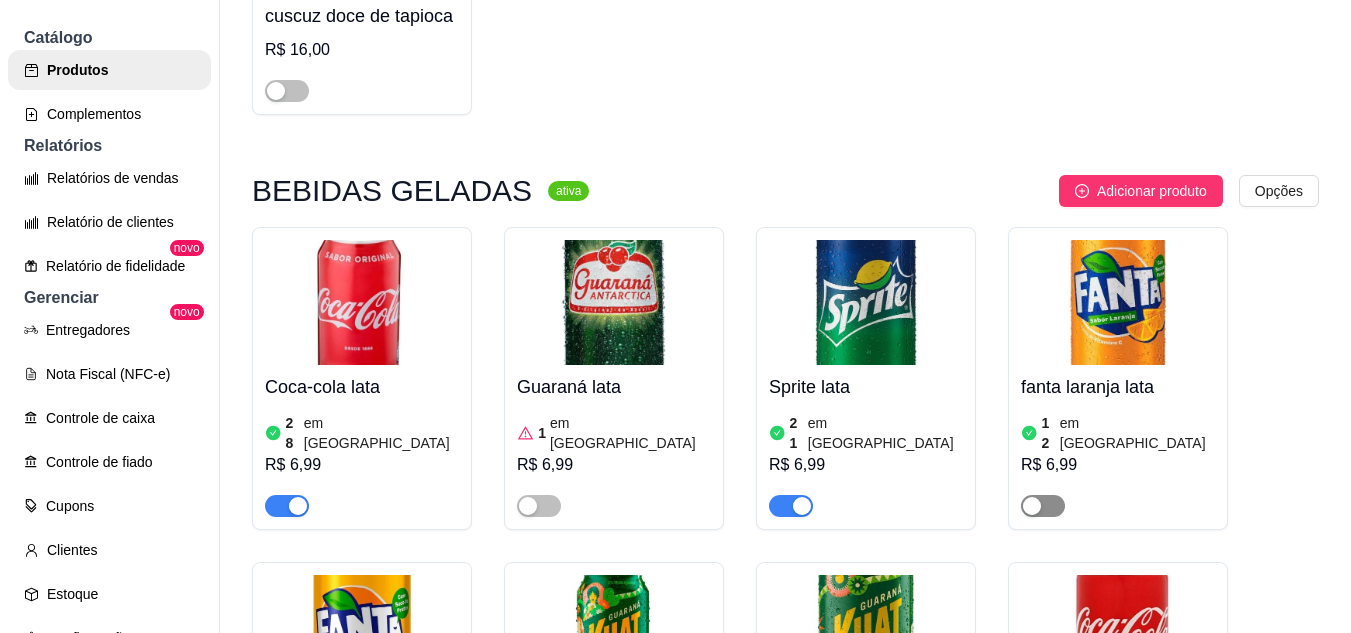 click at bounding box center (1032, 506) 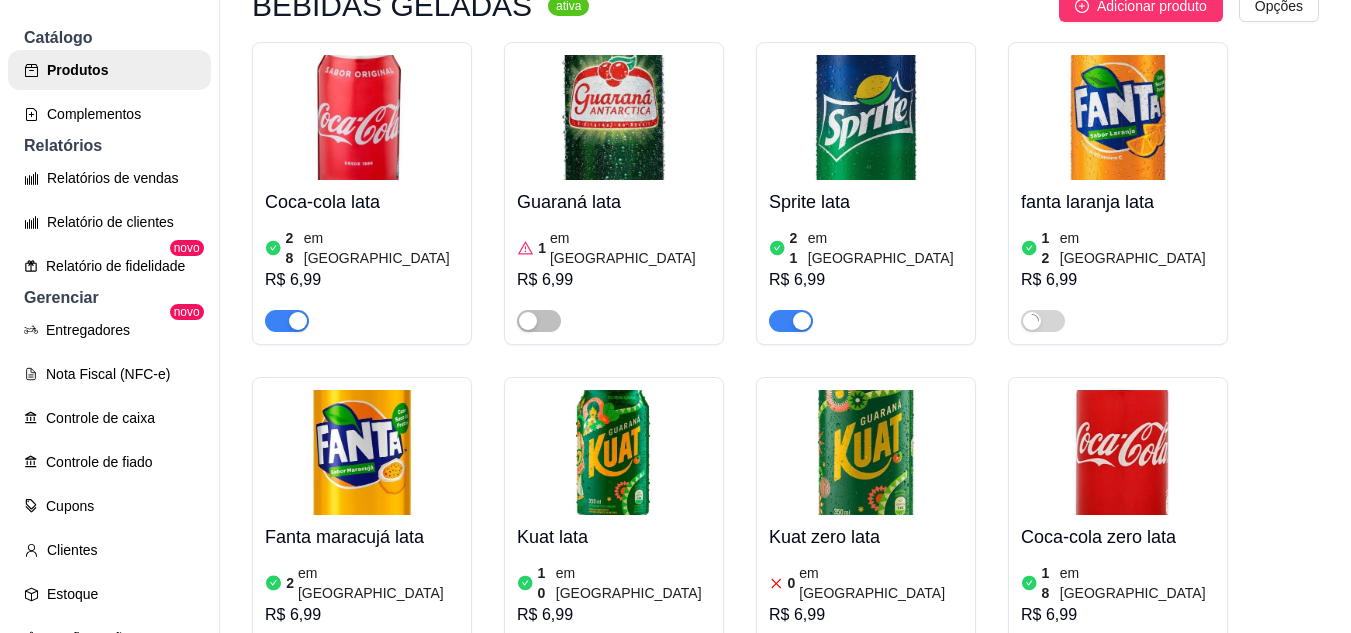 scroll, scrollTop: 9800, scrollLeft: 0, axis: vertical 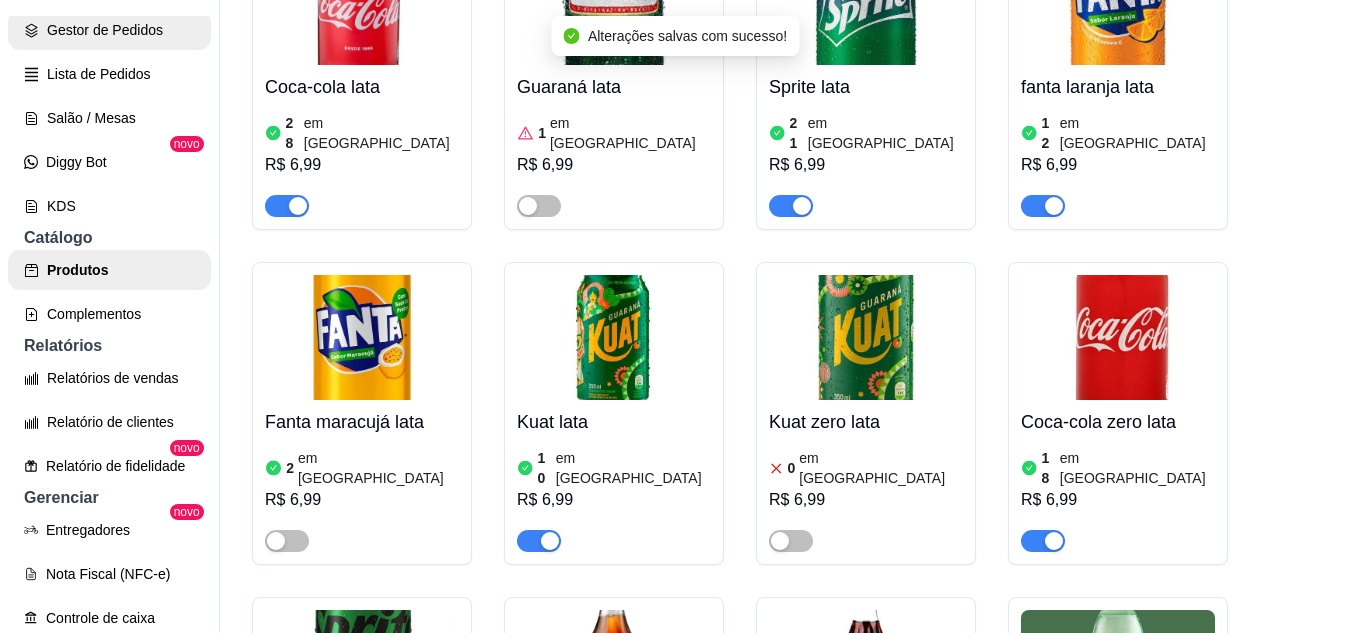 click on "Gestor de Pedidos" at bounding box center [109, 30] 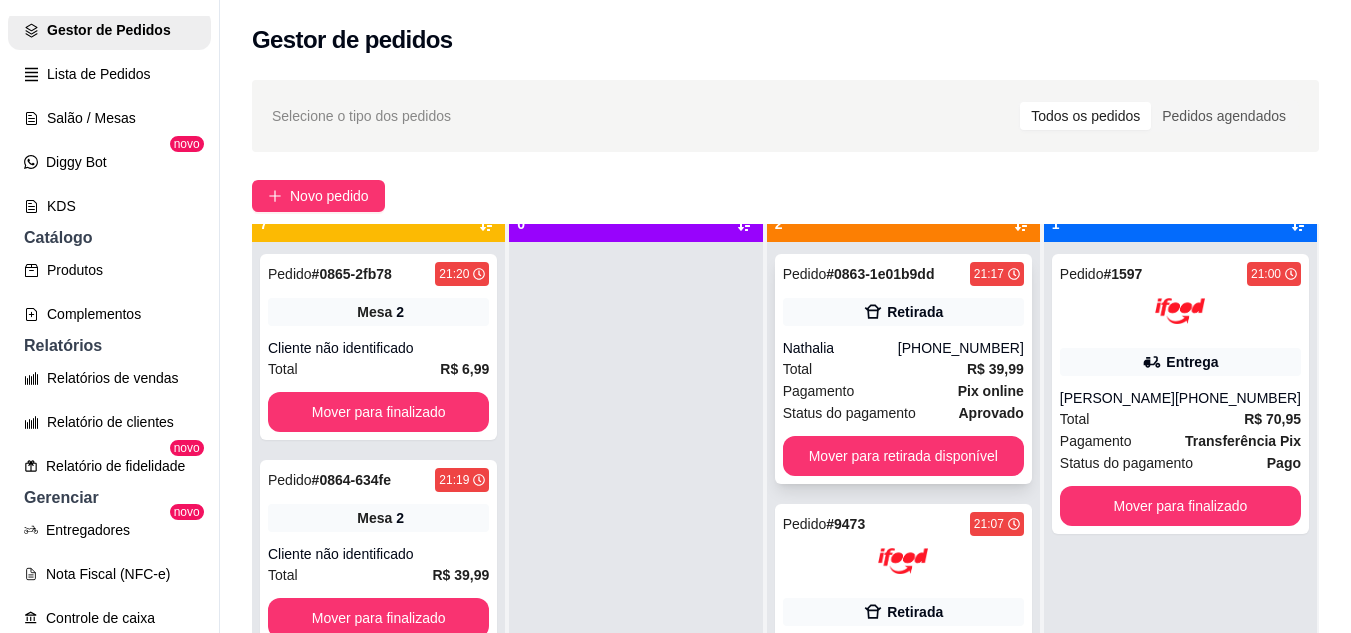scroll, scrollTop: 56, scrollLeft: 0, axis: vertical 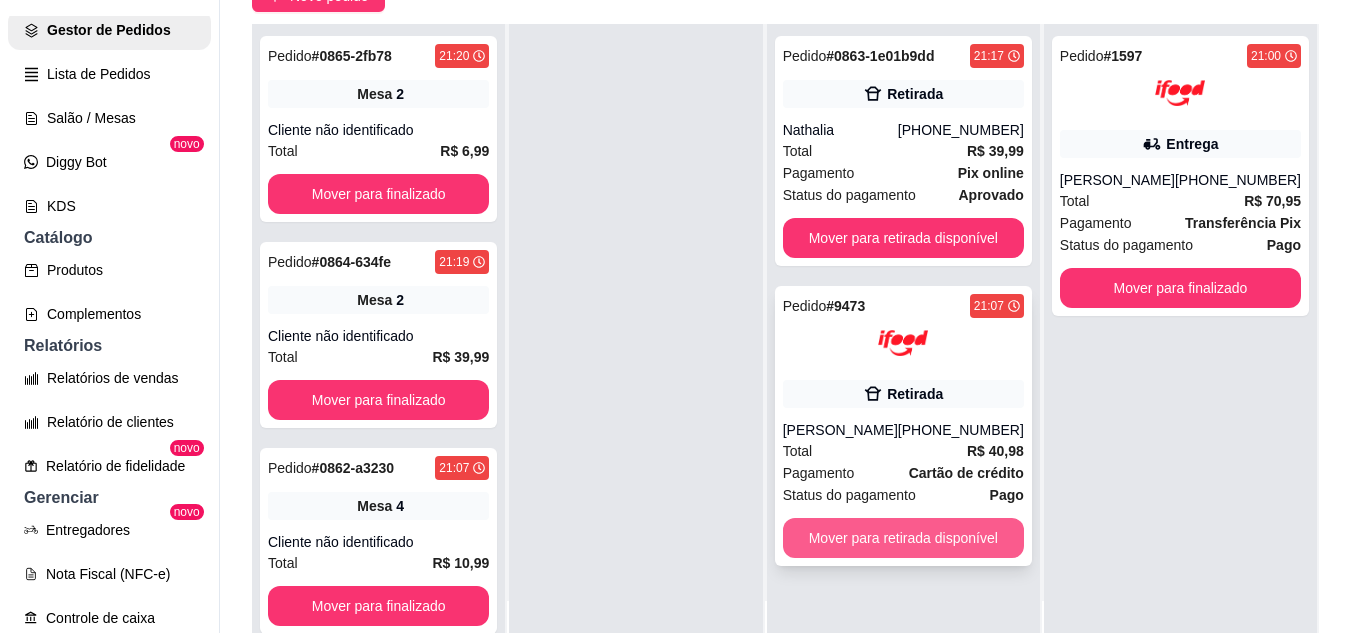 click on "Mover para retirada disponível" at bounding box center (903, 538) 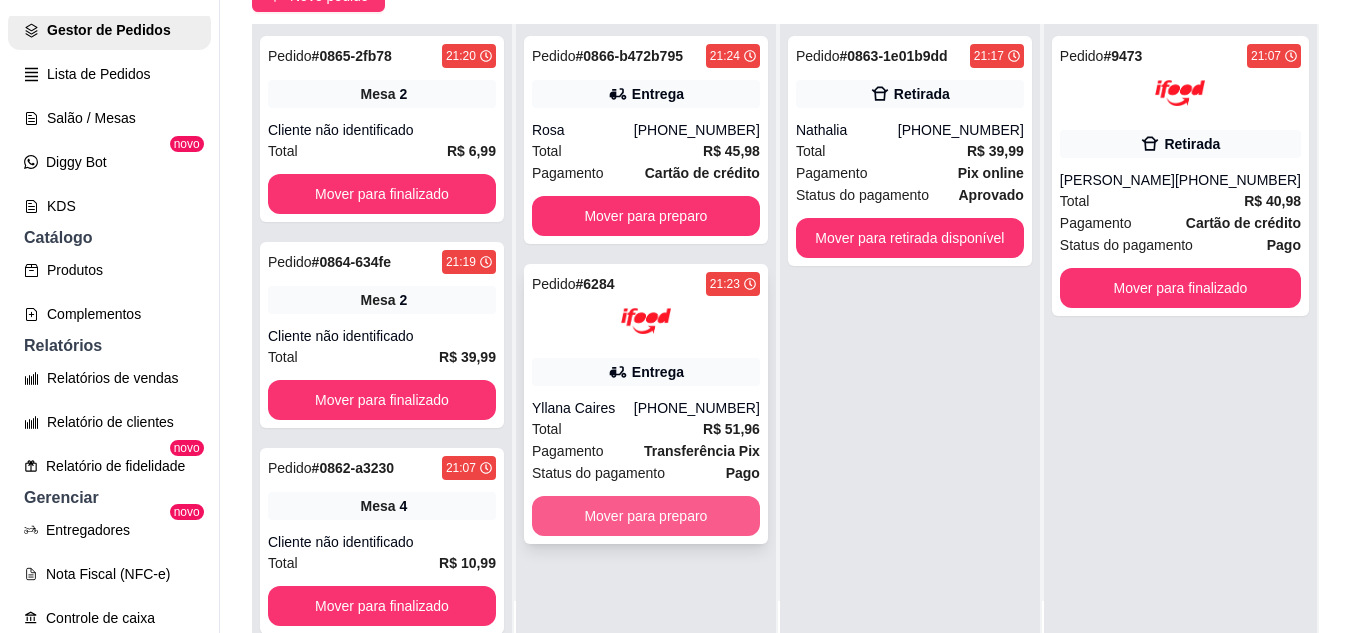 click on "Mover para preparo" at bounding box center (646, 516) 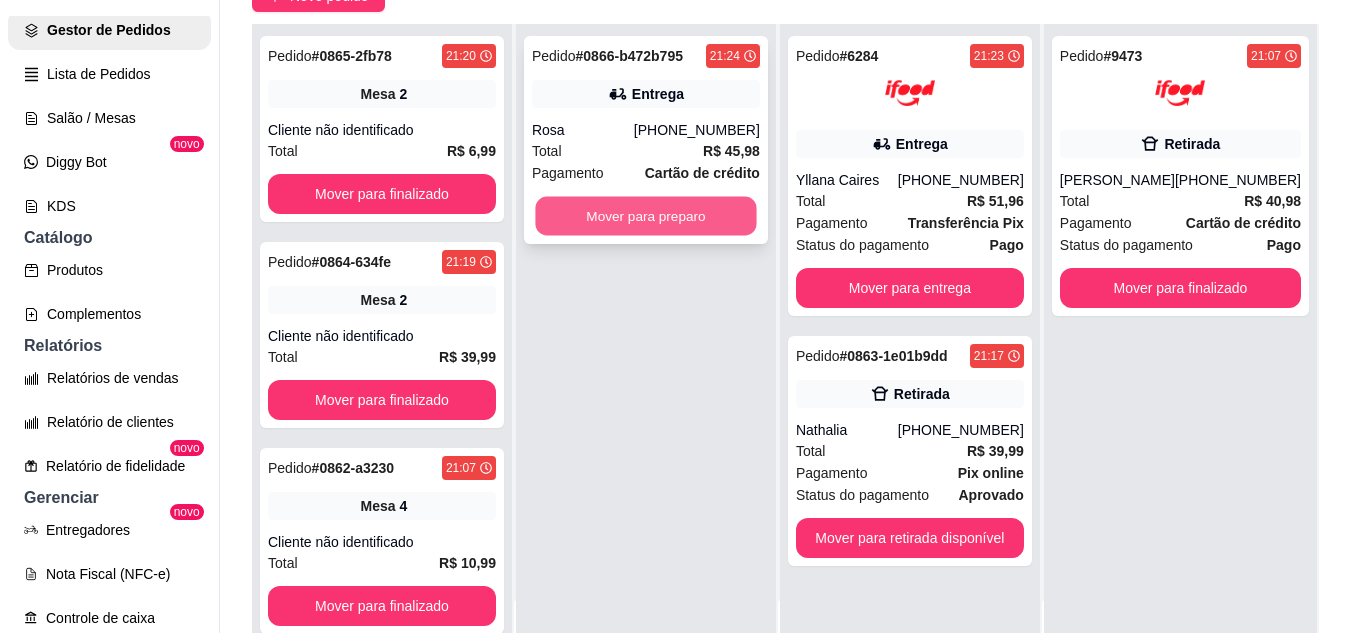 click on "Mover para preparo" at bounding box center [645, 216] 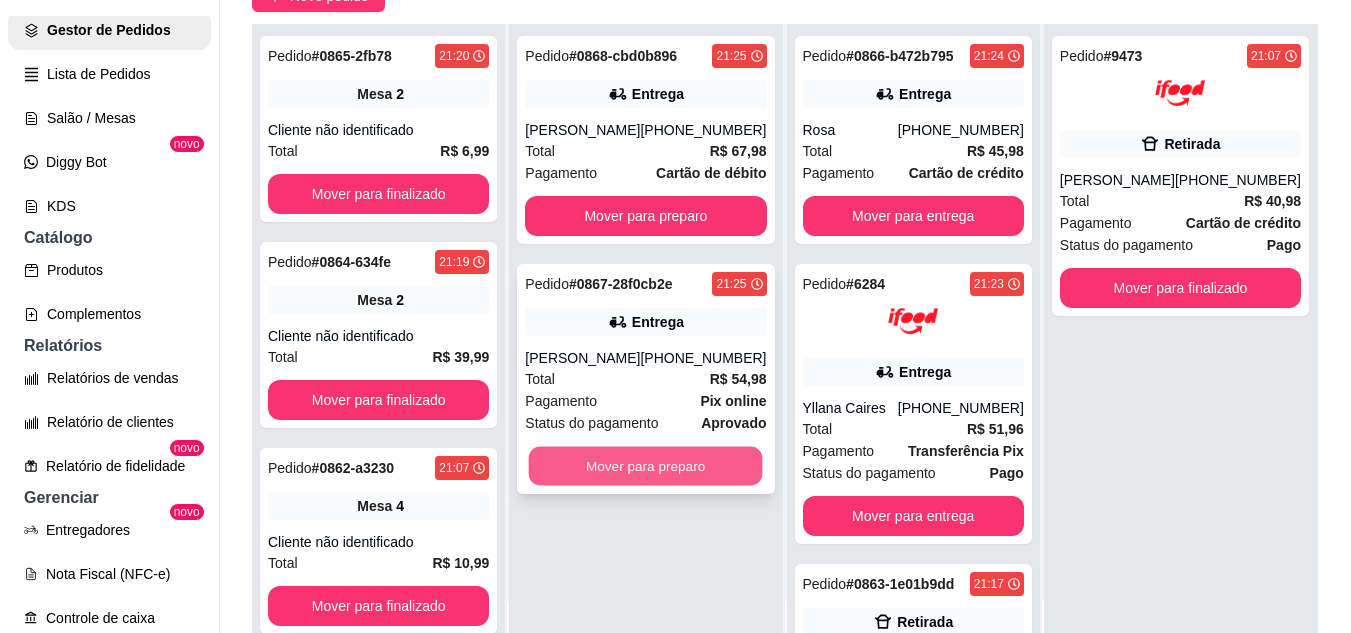 click on "Mover para preparo" at bounding box center (646, 466) 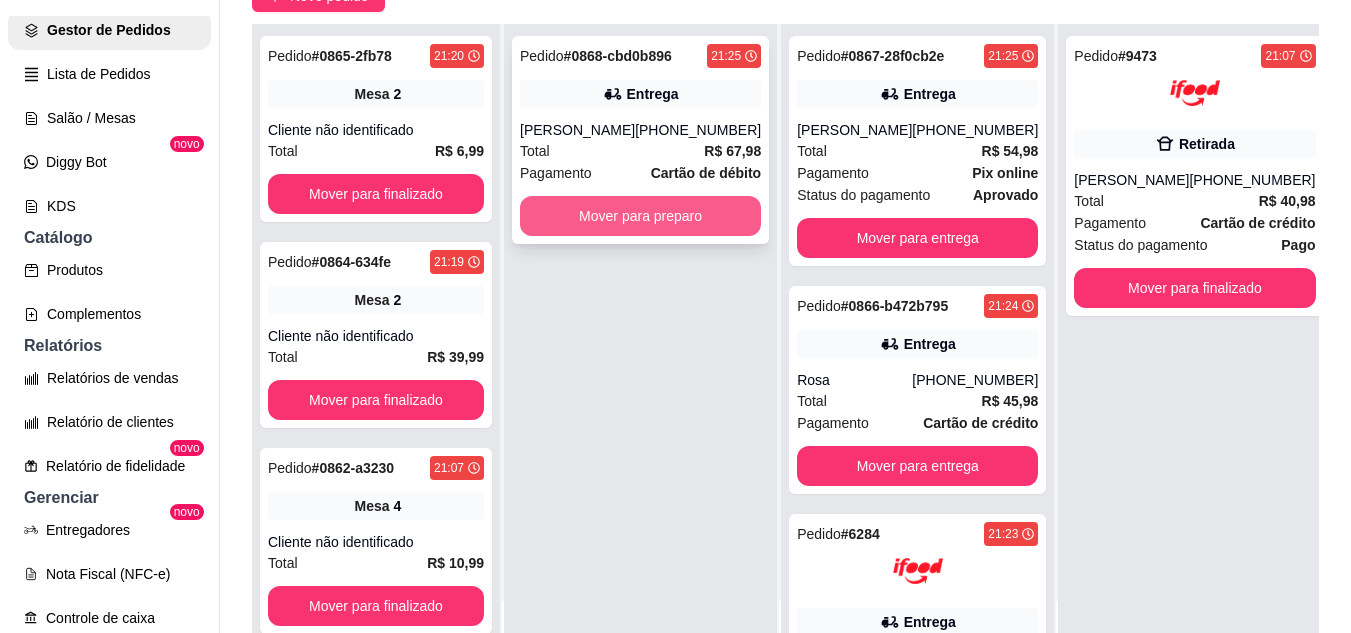 click on "Mover para preparo" at bounding box center (640, 216) 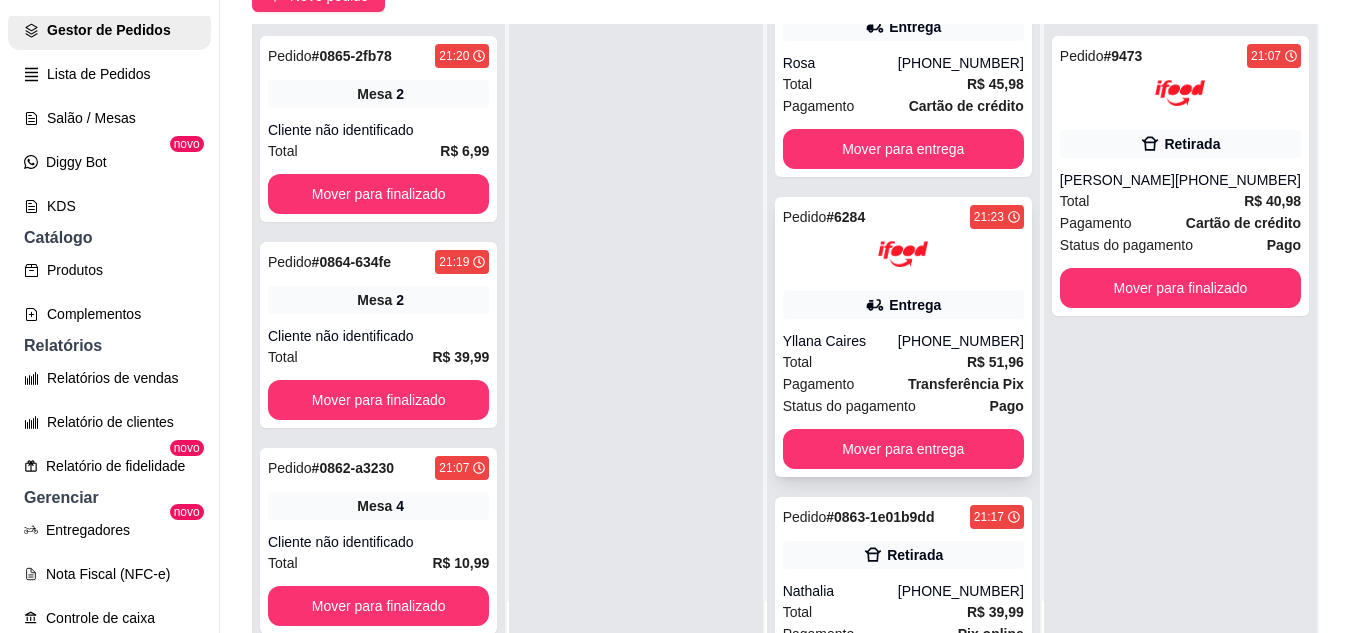 scroll, scrollTop: 643, scrollLeft: 0, axis: vertical 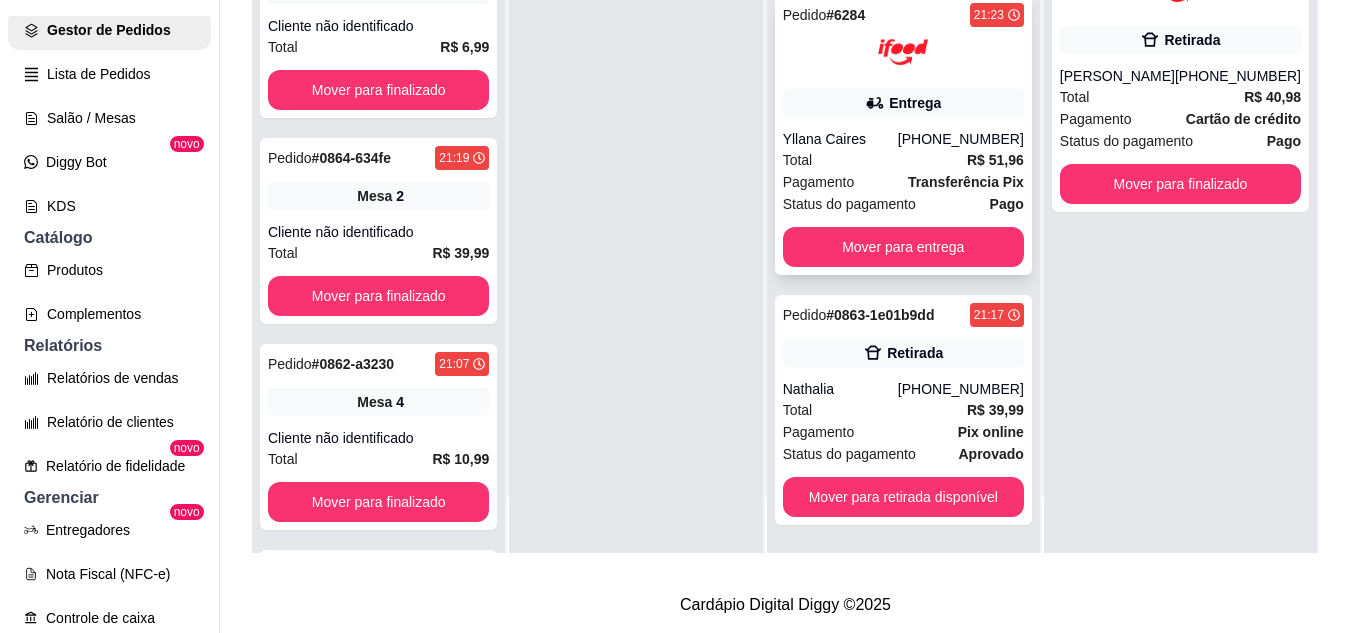click on "Total" at bounding box center (798, 160) 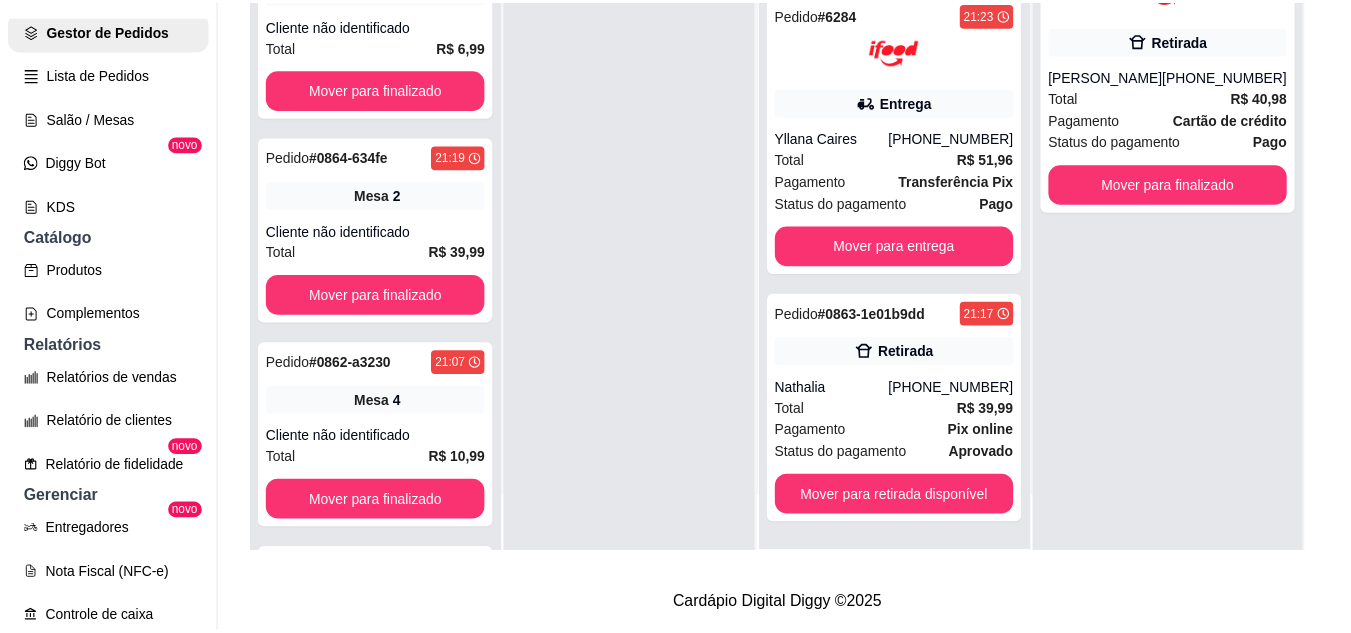 scroll, scrollTop: 100, scrollLeft: 0, axis: vertical 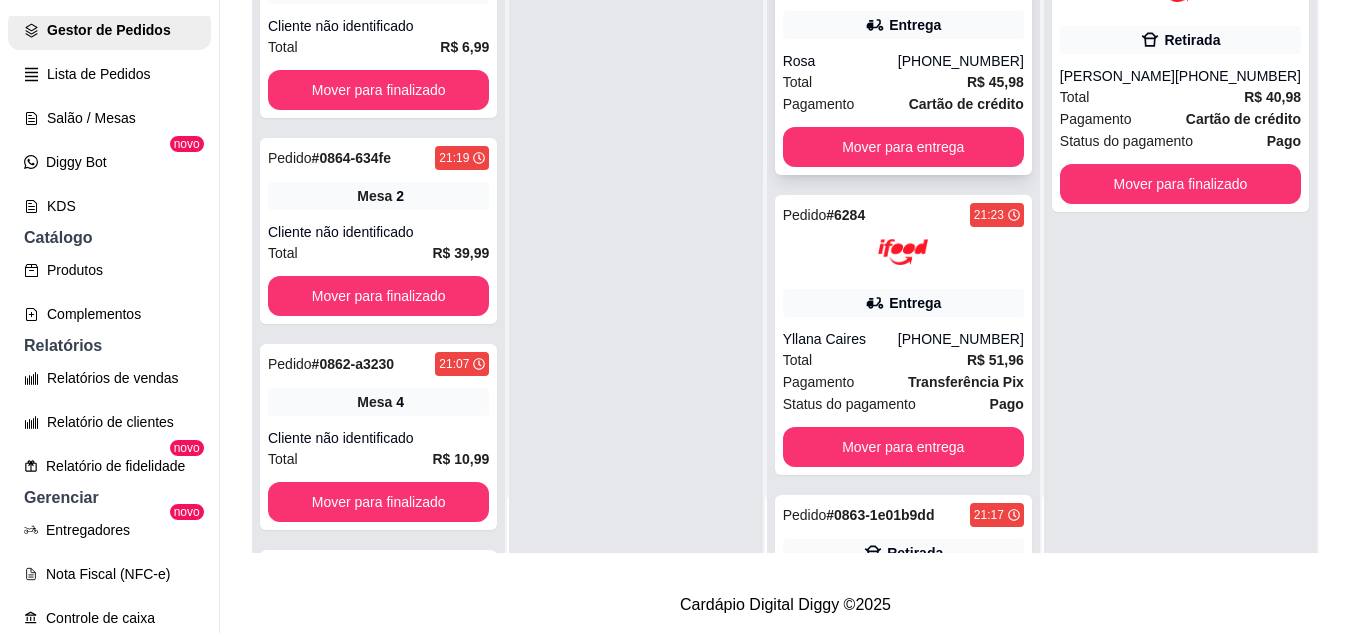 click on "Rosa" at bounding box center [840, 61] 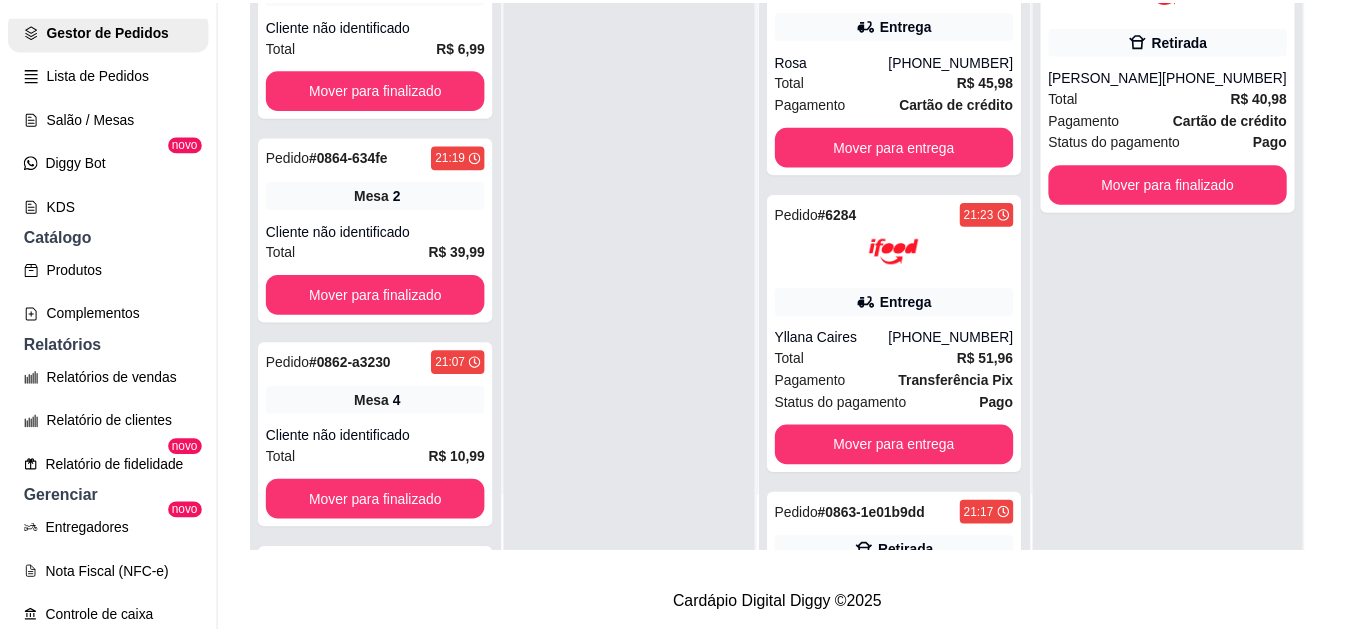 scroll, scrollTop: 100, scrollLeft: 0, axis: vertical 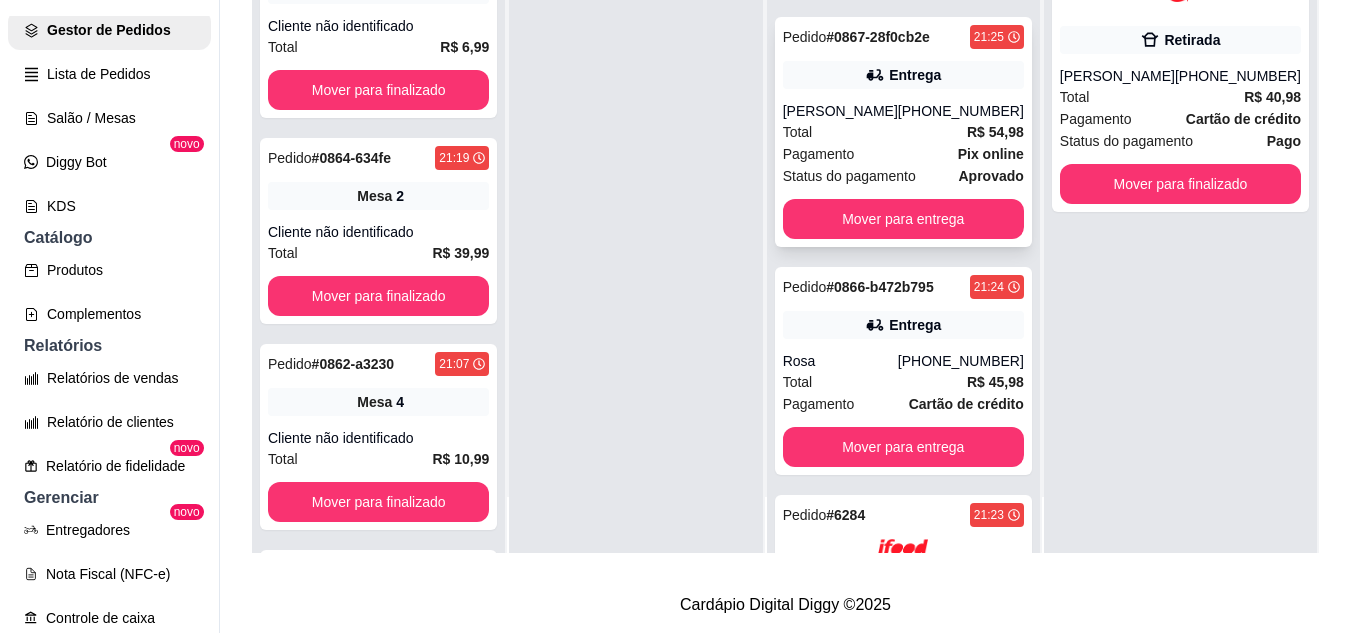 click on "Entrega" at bounding box center [903, 75] 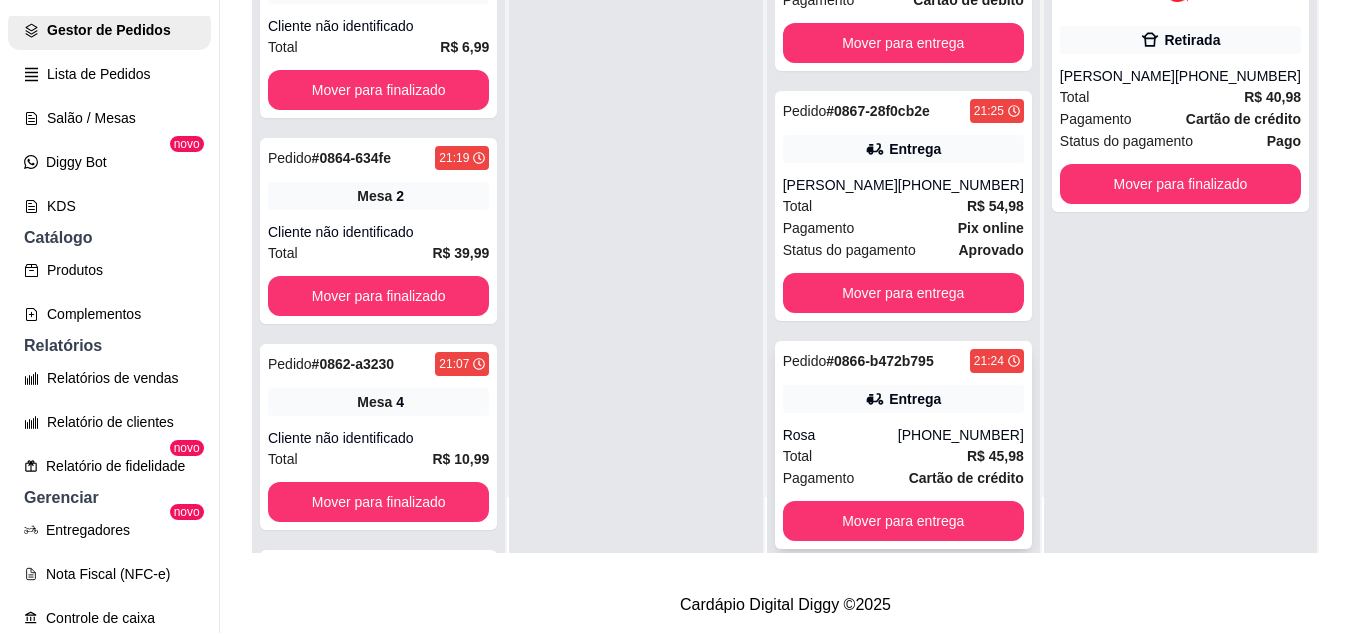 scroll, scrollTop: 0, scrollLeft: 0, axis: both 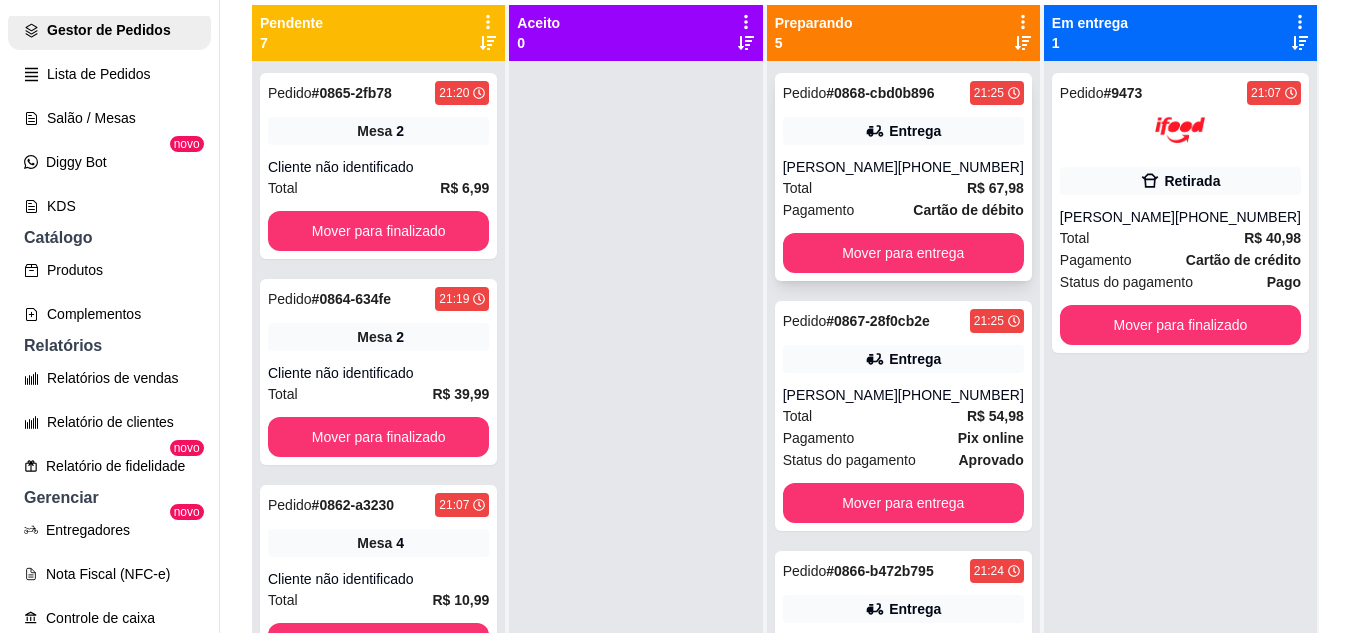 click on "Total R$ 67,98" at bounding box center (903, 188) 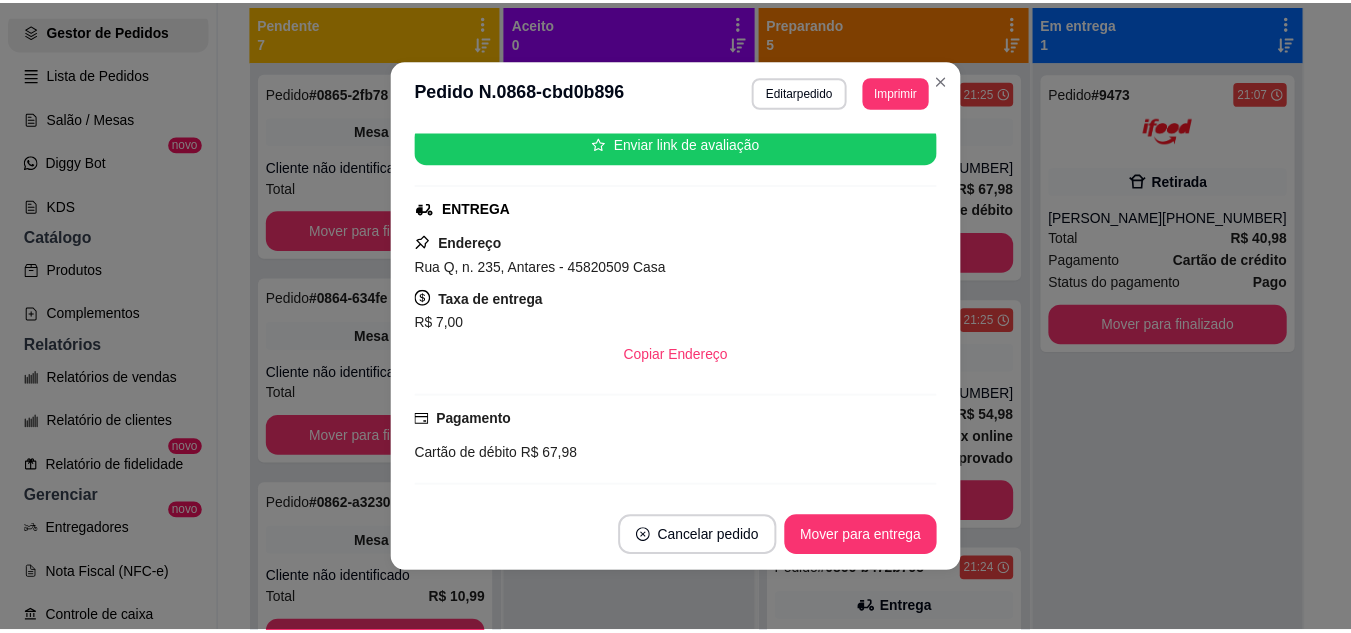 scroll, scrollTop: 300, scrollLeft: 0, axis: vertical 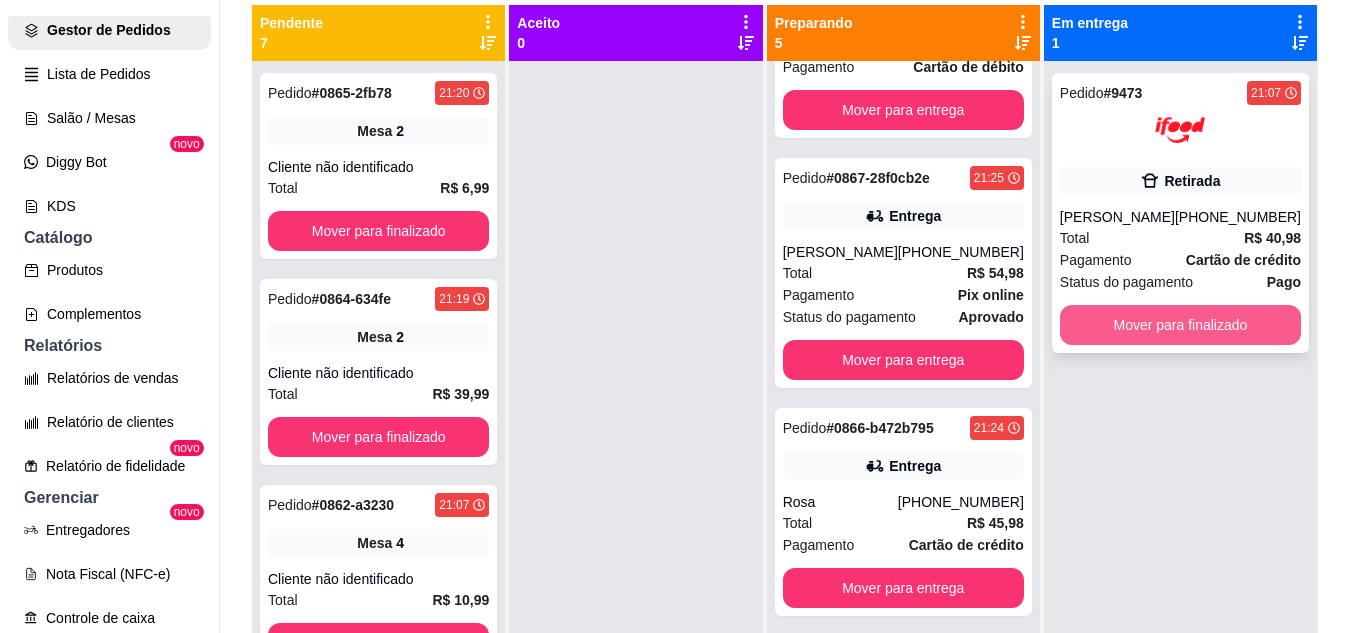 click on "Mover para finalizado" at bounding box center [1180, 325] 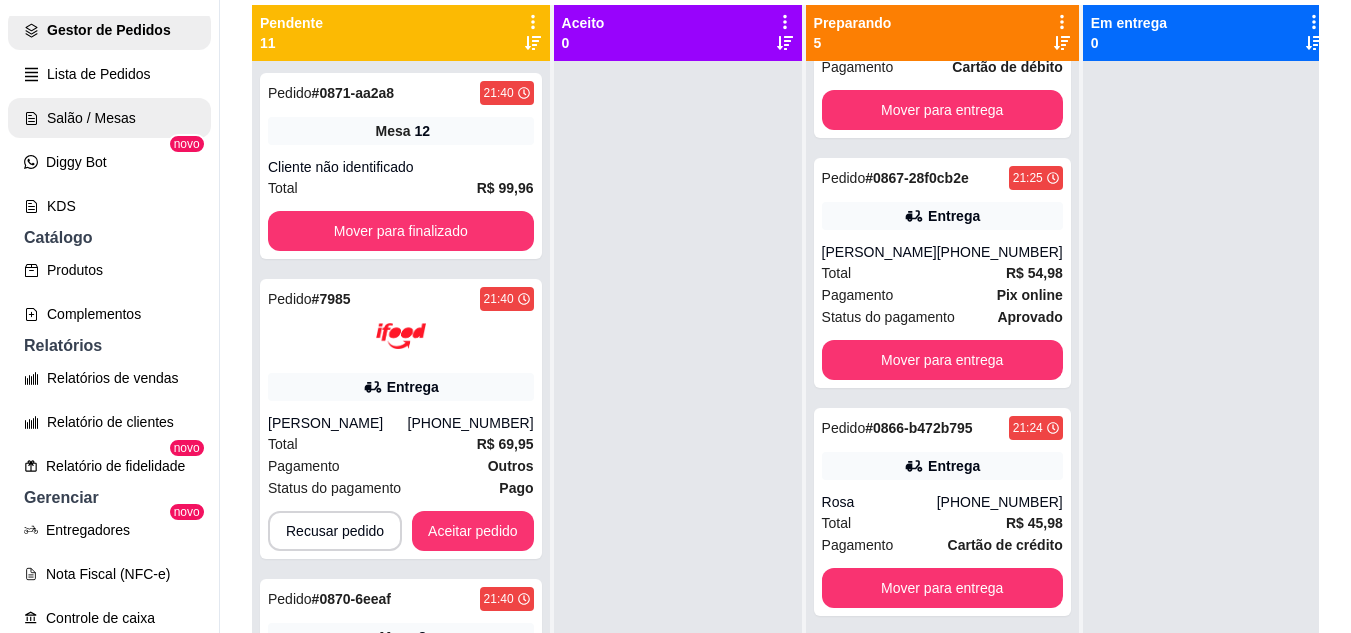 click on "Salão / Mesas" at bounding box center (109, 118) 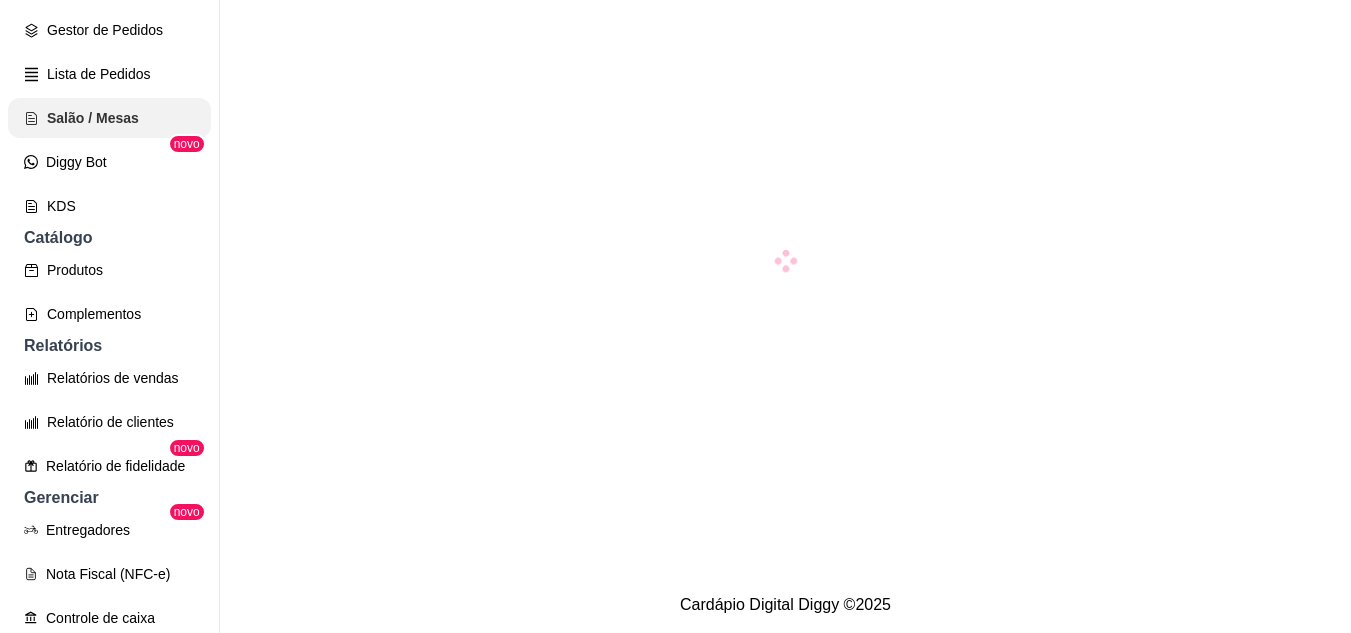 scroll, scrollTop: 0, scrollLeft: 0, axis: both 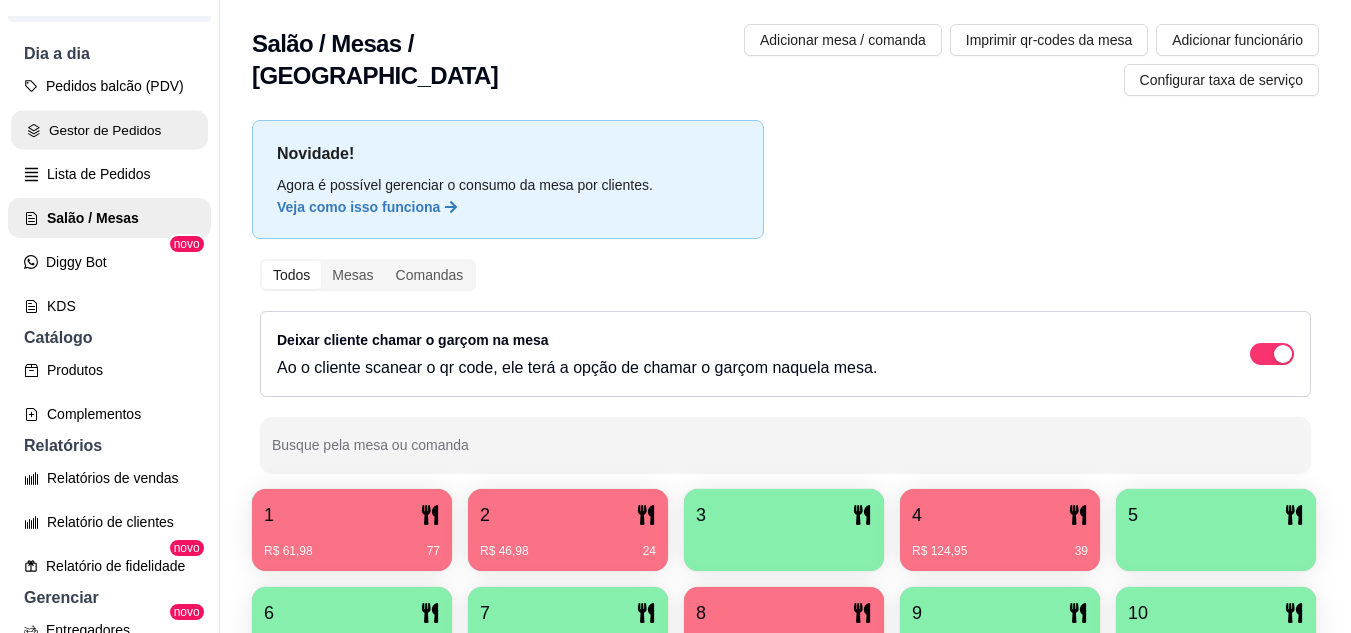 click on "Gestor de Pedidos" at bounding box center [109, 130] 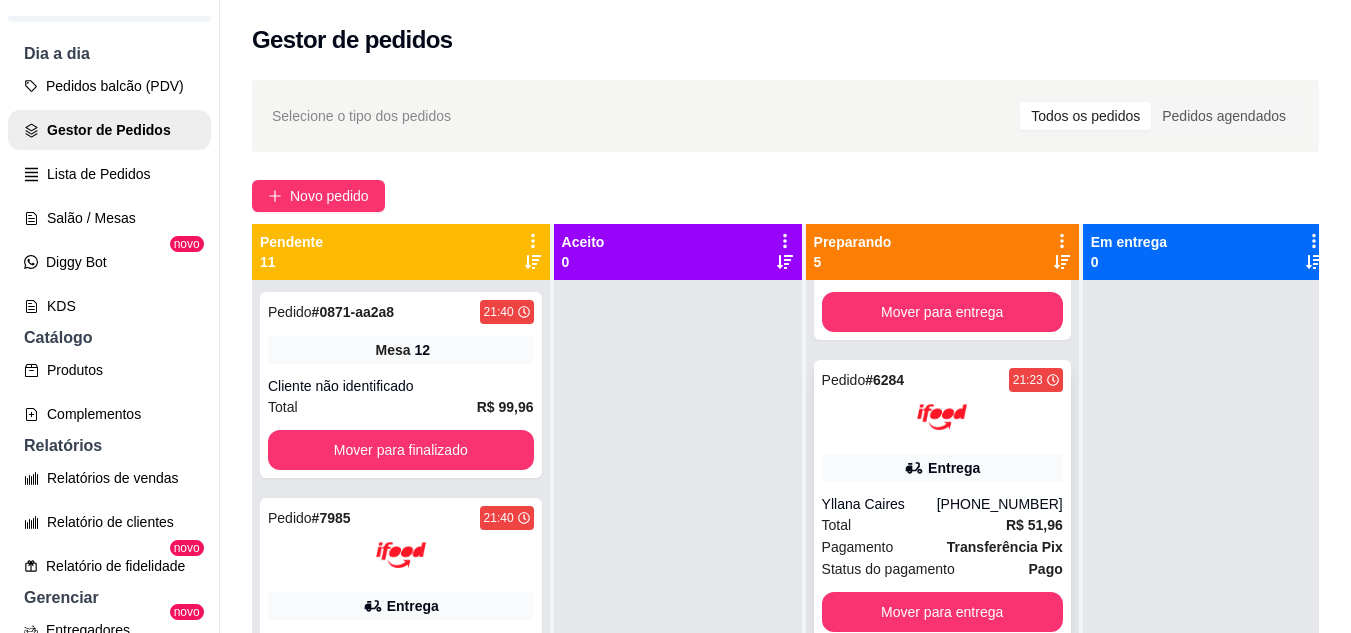 scroll, scrollTop: 643, scrollLeft: 0, axis: vertical 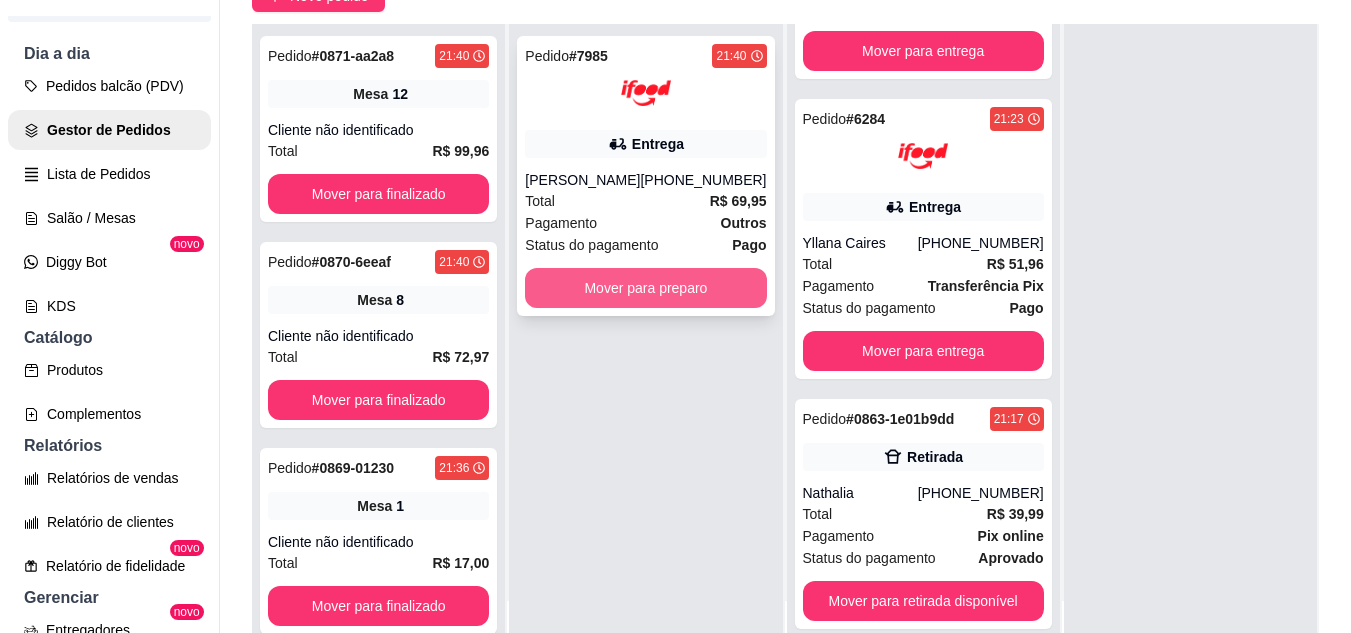 click on "Mover para preparo" at bounding box center (645, 288) 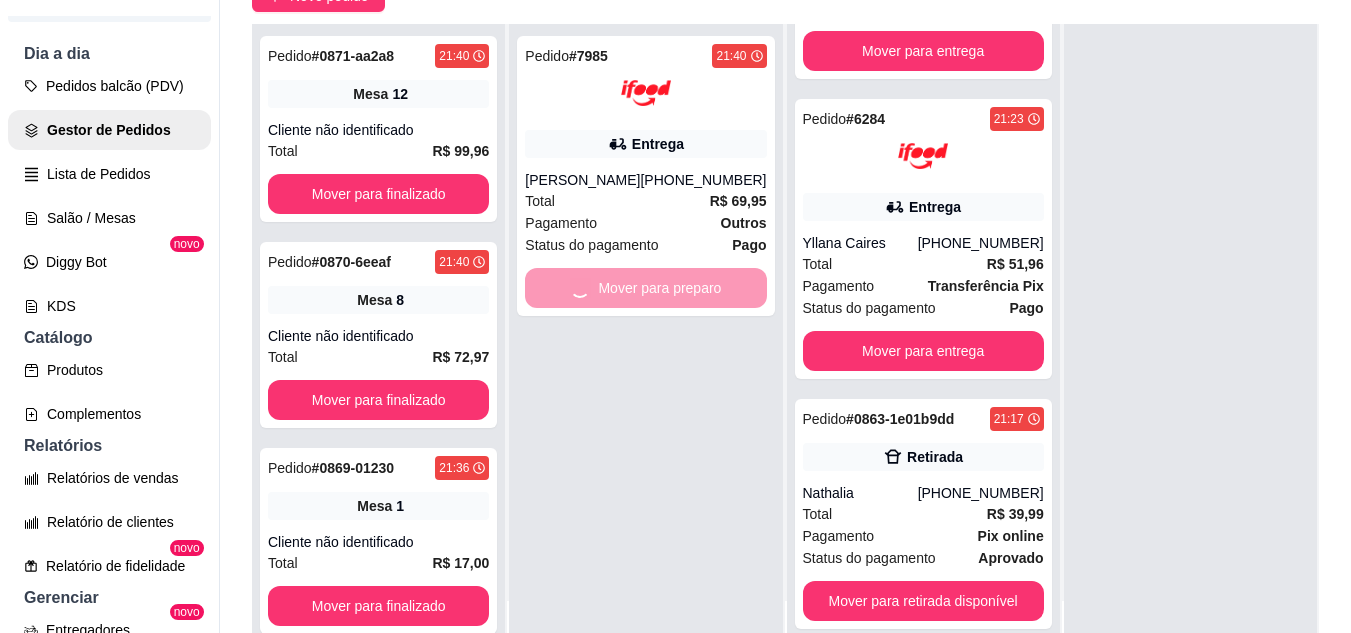 scroll, scrollTop: 943, scrollLeft: 0, axis: vertical 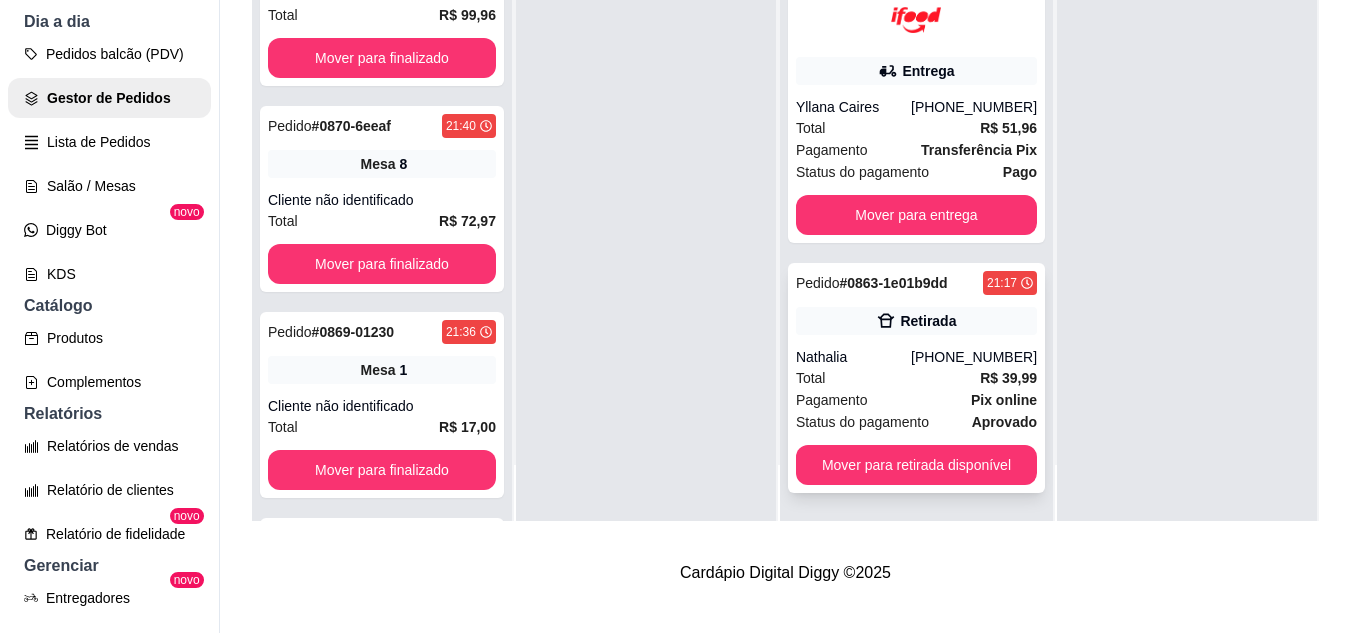 click on "Total R$ 39,99" at bounding box center [916, 378] 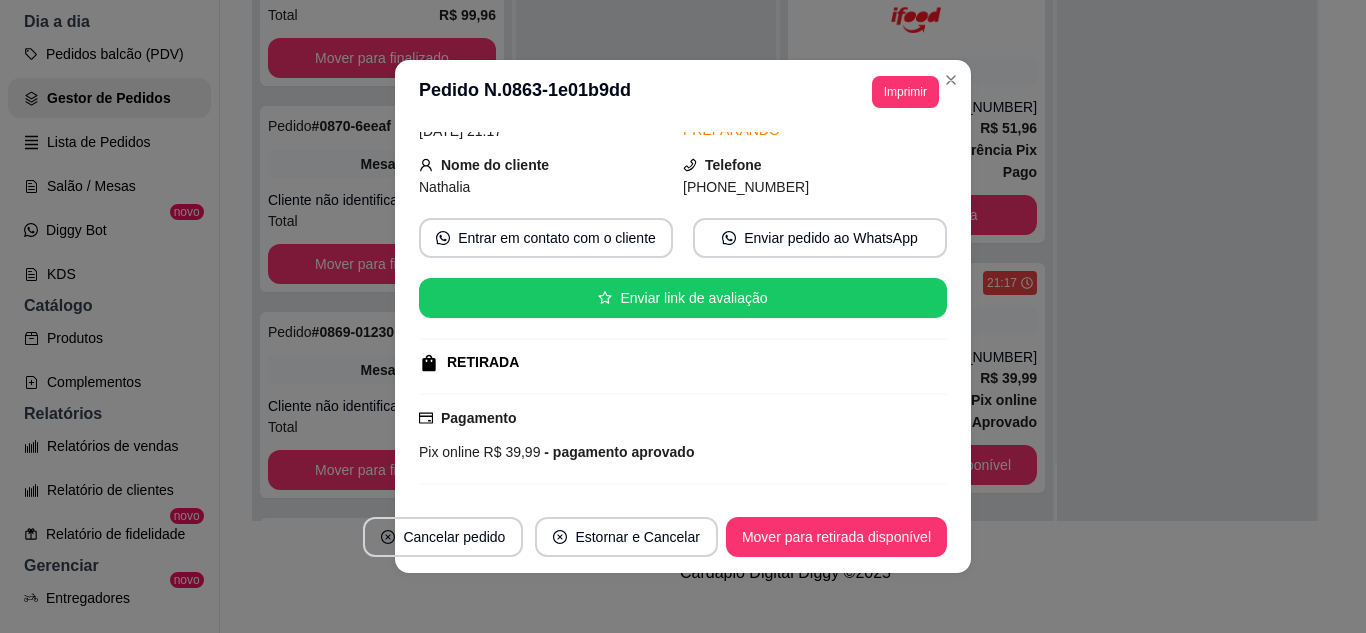 scroll, scrollTop: 282, scrollLeft: 0, axis: vertical 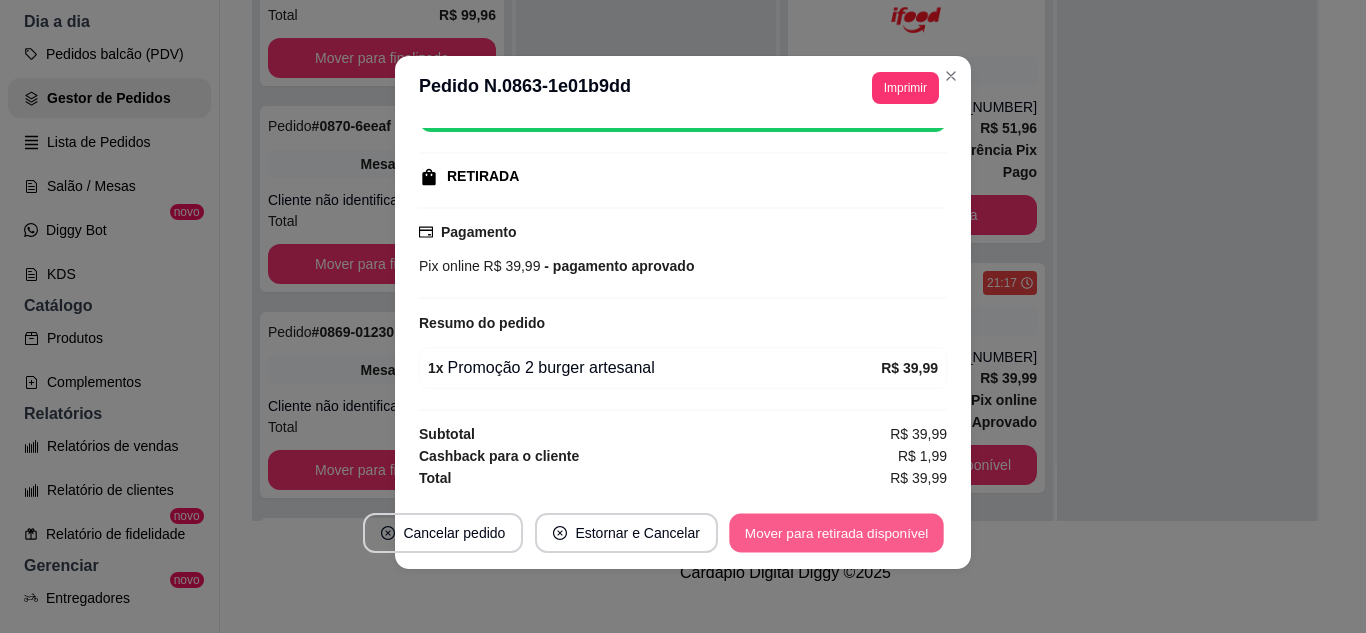 click on "Mover para retirada disponível" at bounding box center [836, 533] 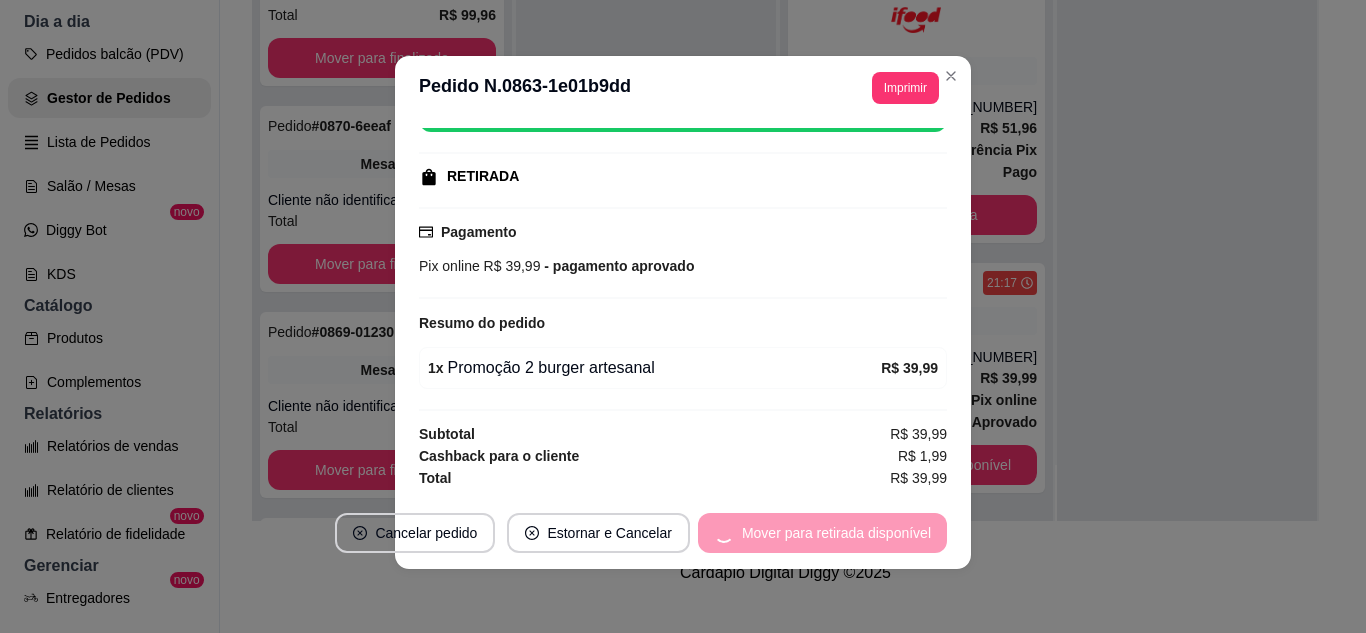 scroll, scrollTop: 713, scrollLeft: 0, axis: vertical 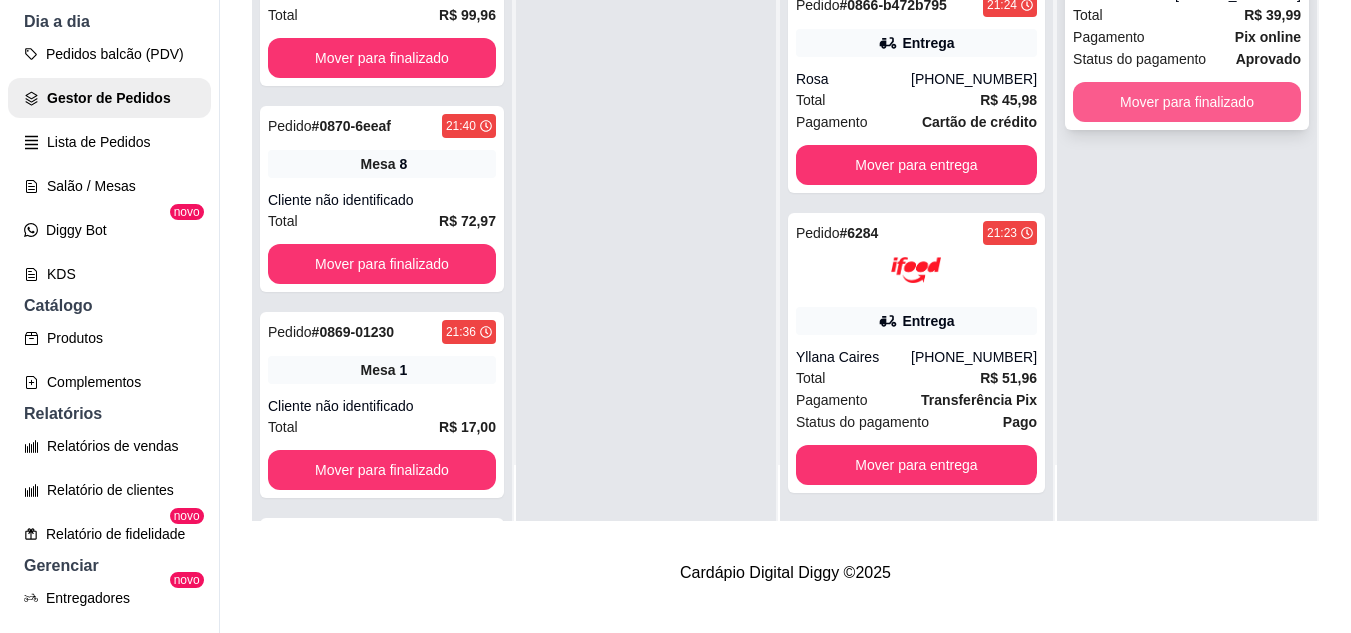 click on "Mover para finalizado" at bounding box center (1187, 102) 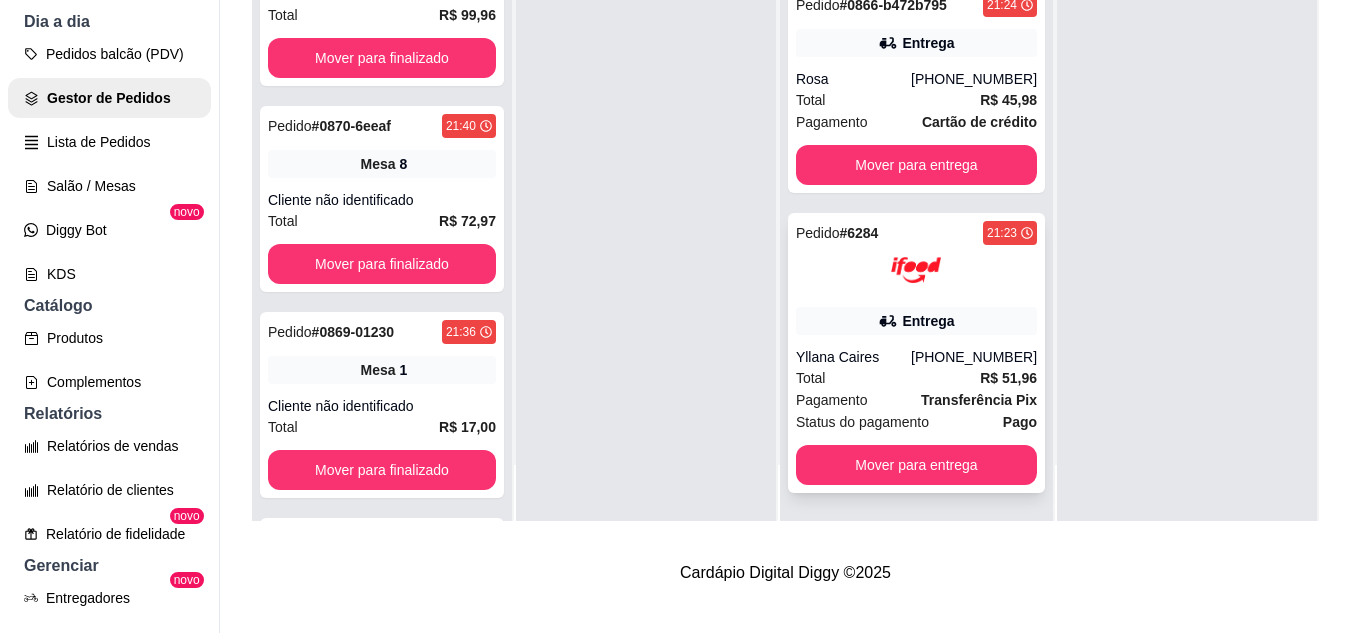 click on "Entrega" at bounding box center (916, 321) 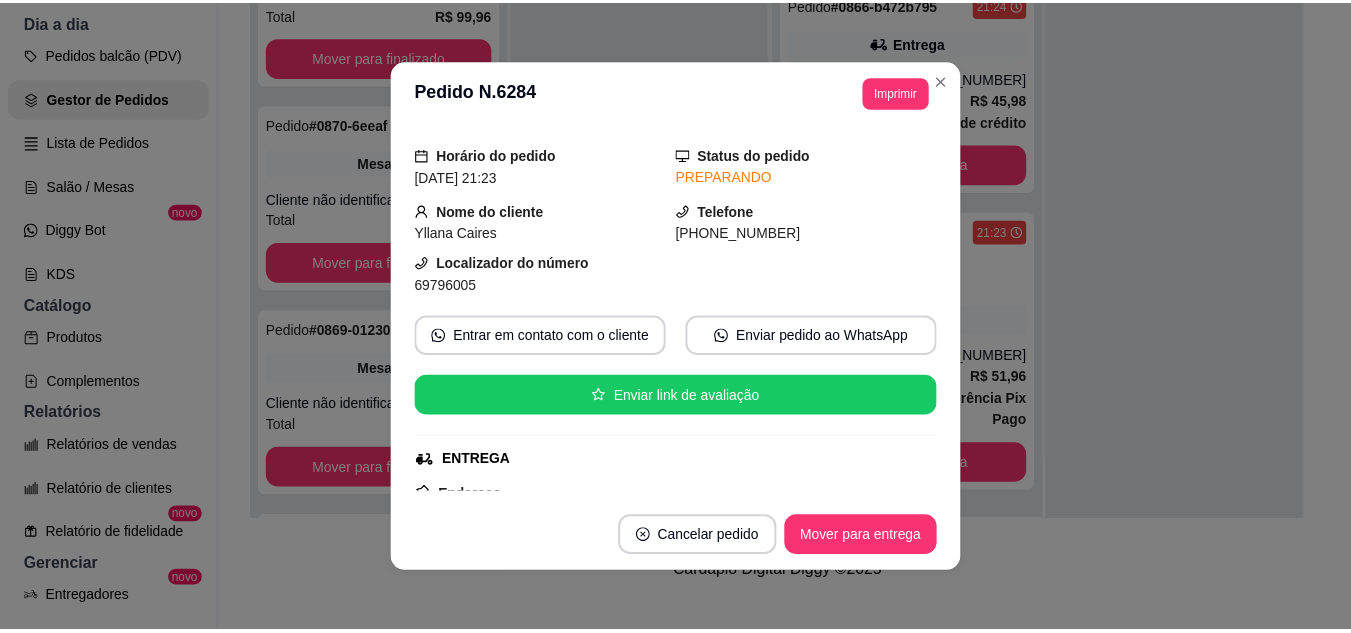 scroll, scrollTop: 100, scrollLeft: 0, axis: vertical 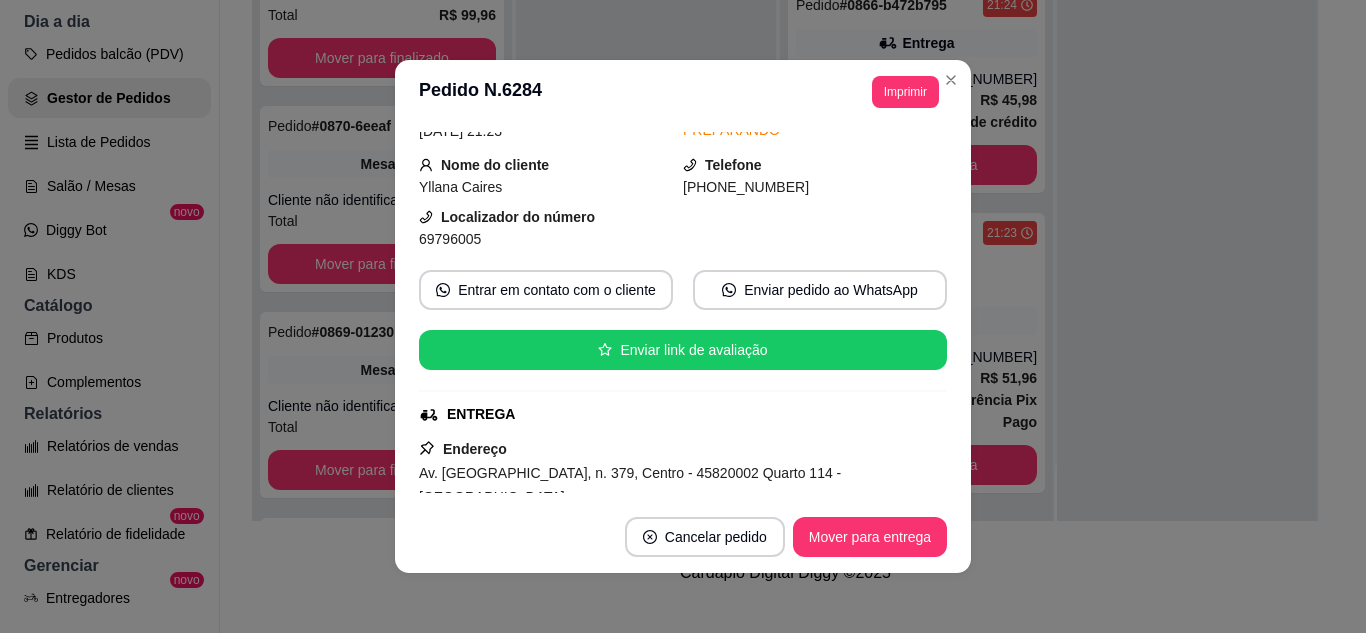 click on "**********" at bounding box center [683, 92] 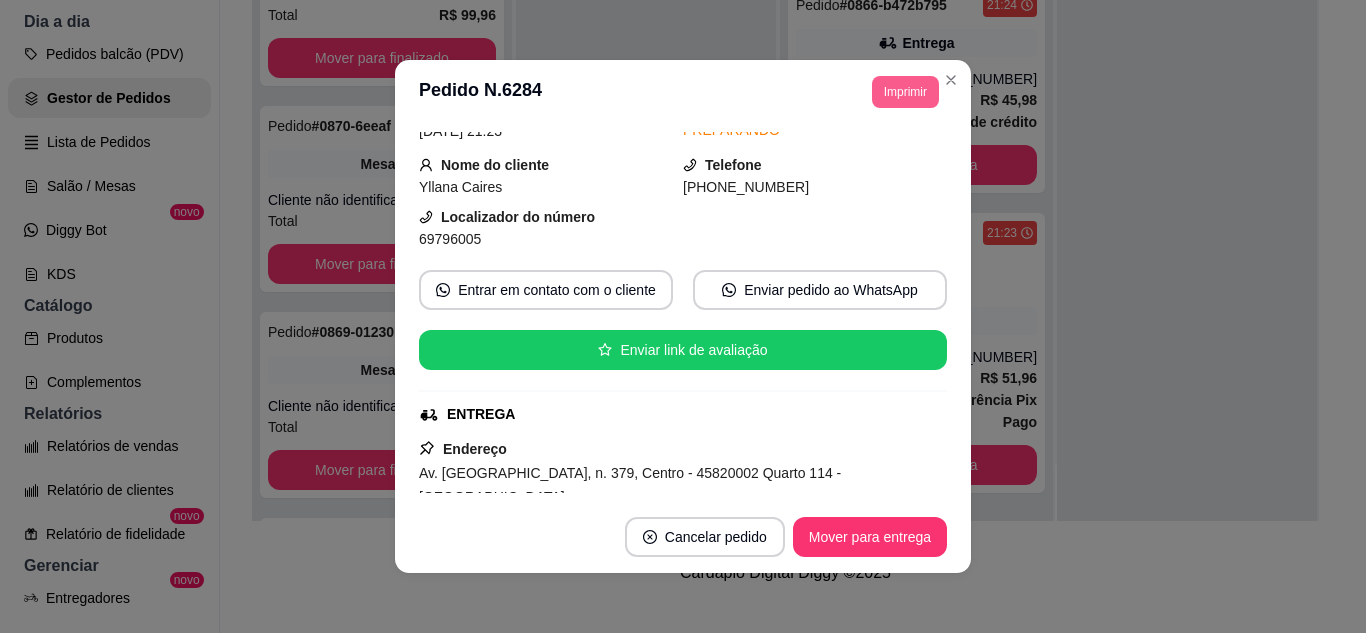 click on "Imprimir" at bounding box center [905, 92] 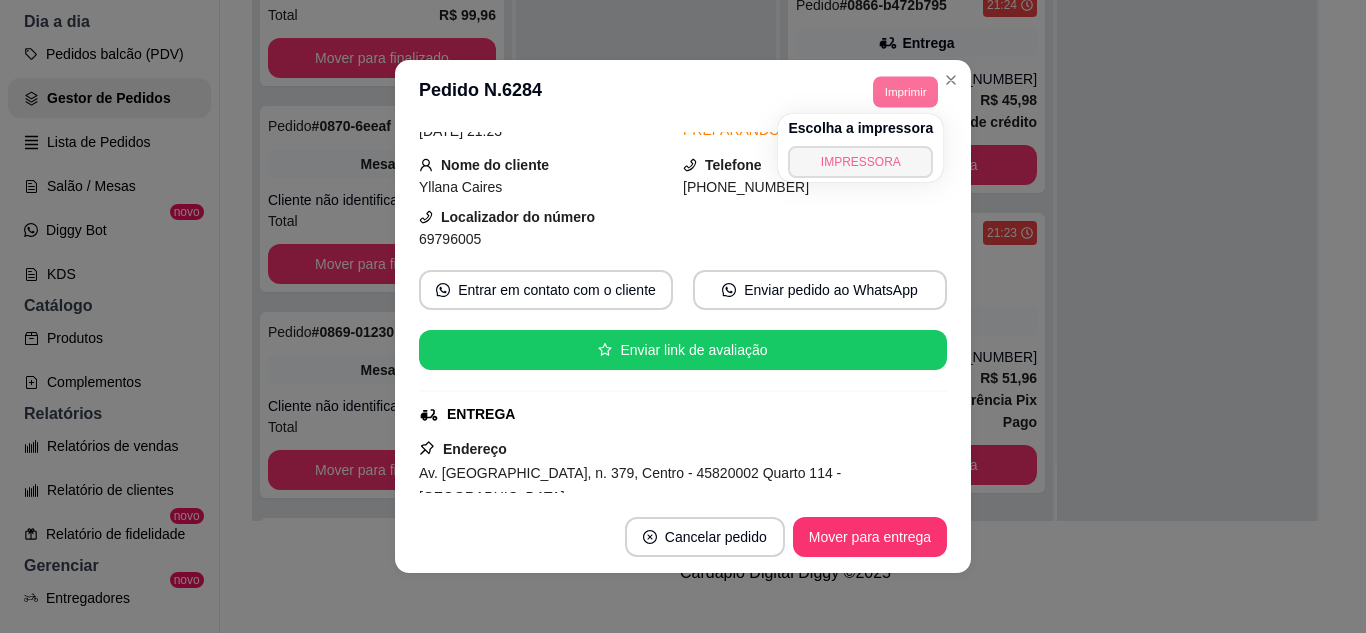 click on "IMPRESSORA" at bounding box center (860, 162) 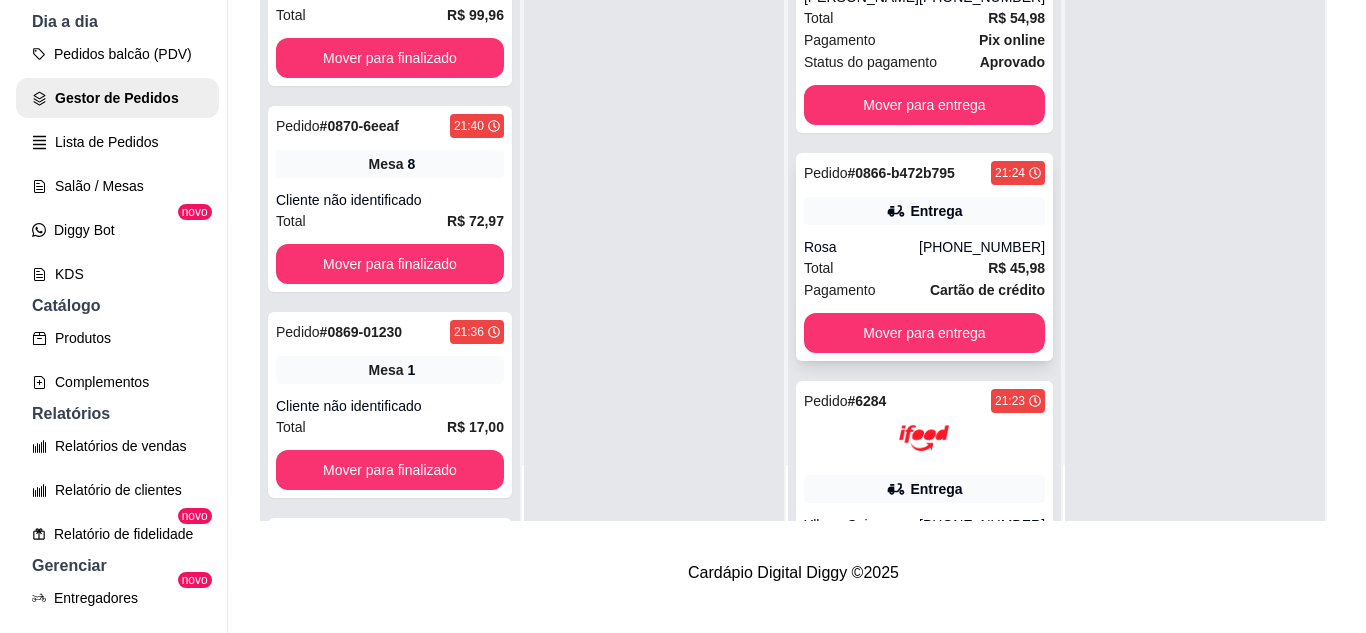 scroll, scrollTop: 513, scrollLeft: 0, axis: vertical 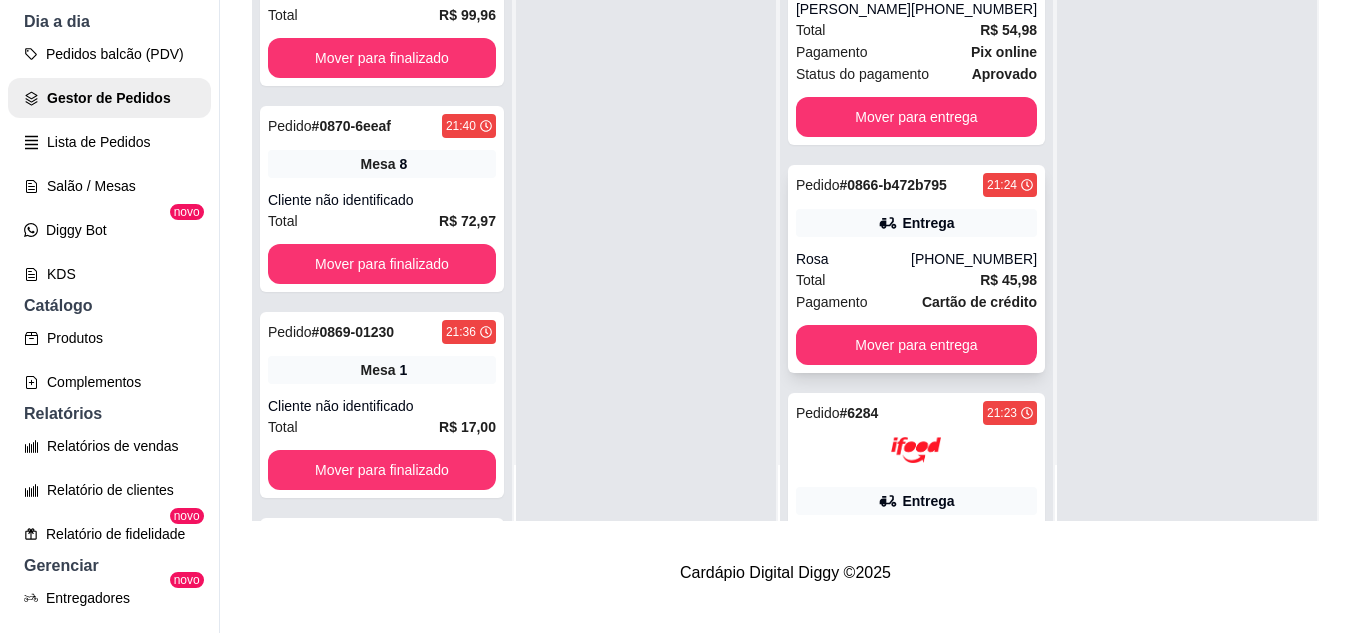 click on "Entrega" at bounding box center (928, 223) 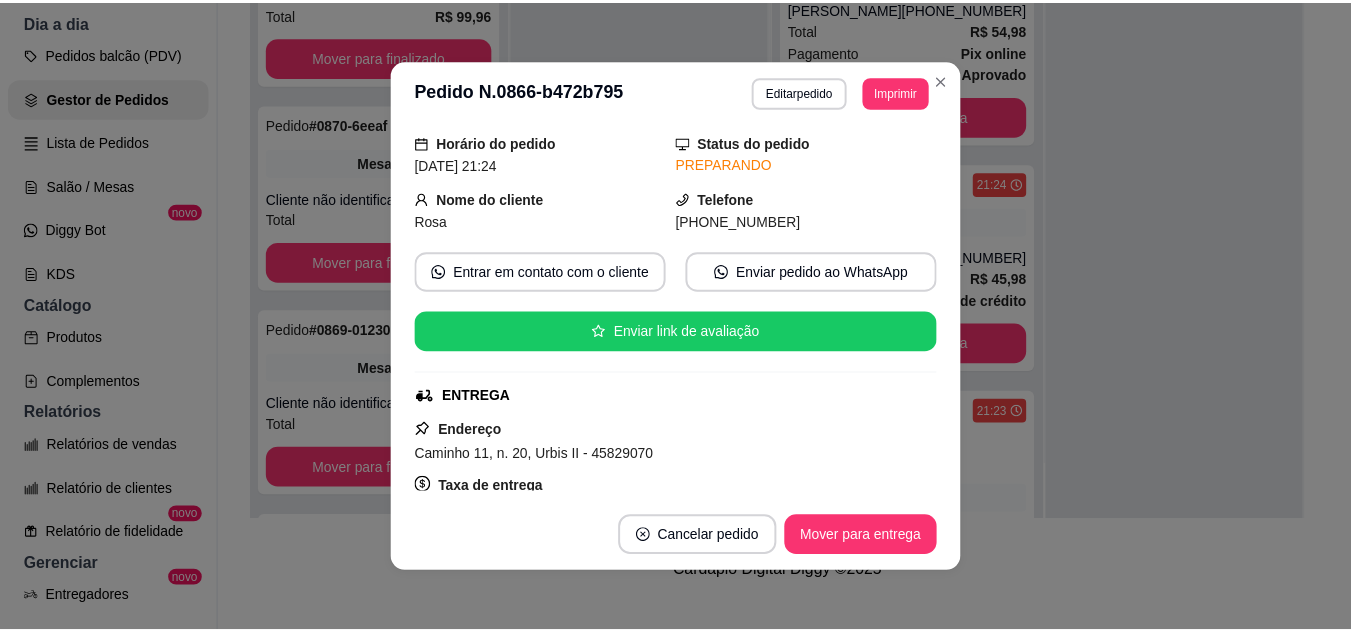 scroll, scrollTop: 100, scrollLeft: 0, axis: vertical 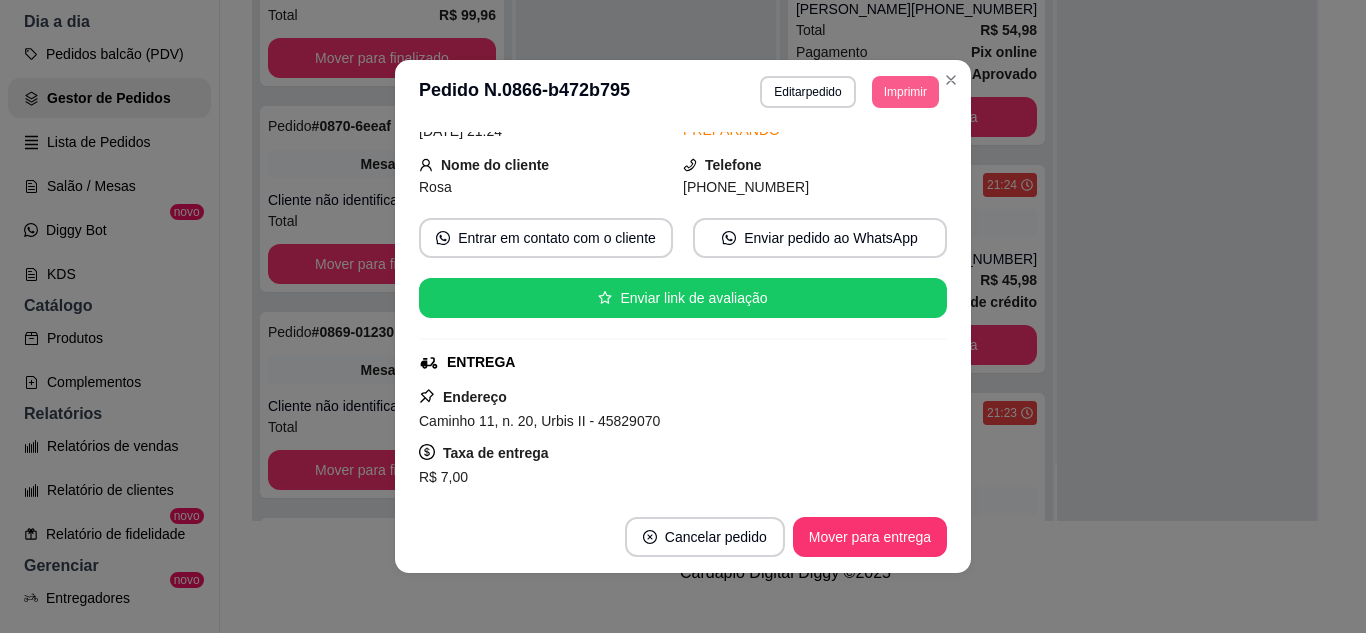 click on "Imprimir" at bounding box center (905, 92) 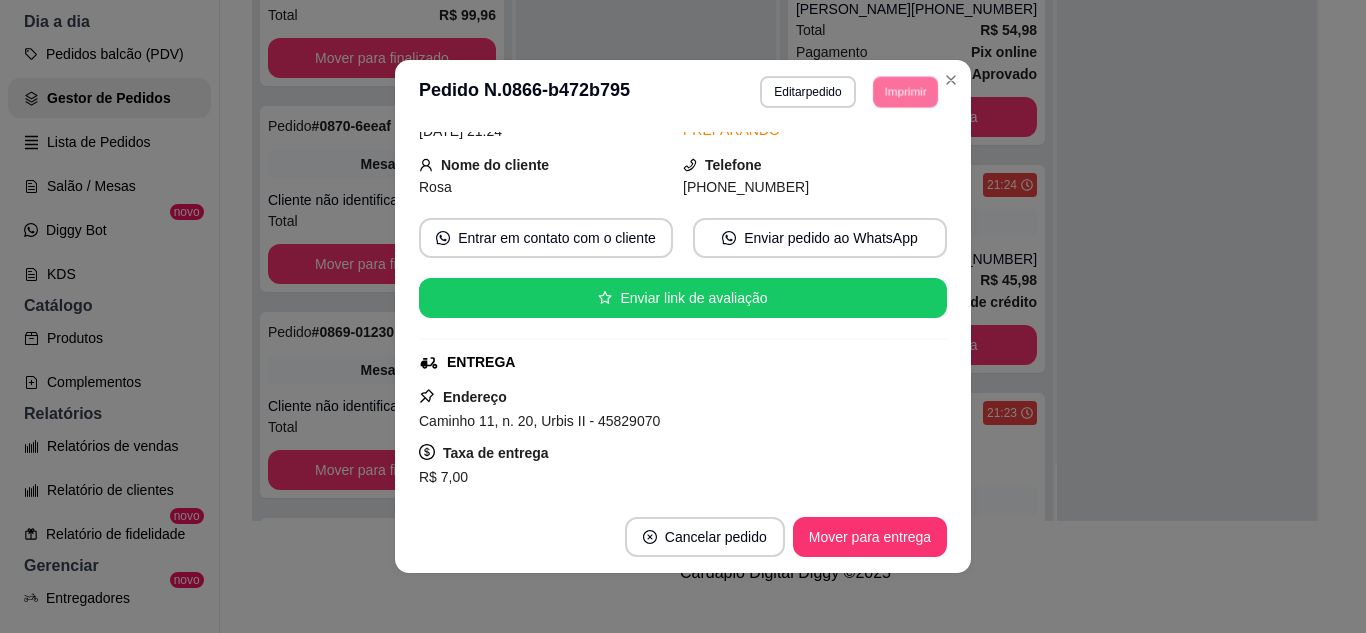 click on "IMPRESSORA" at bounding box center [878, 153] 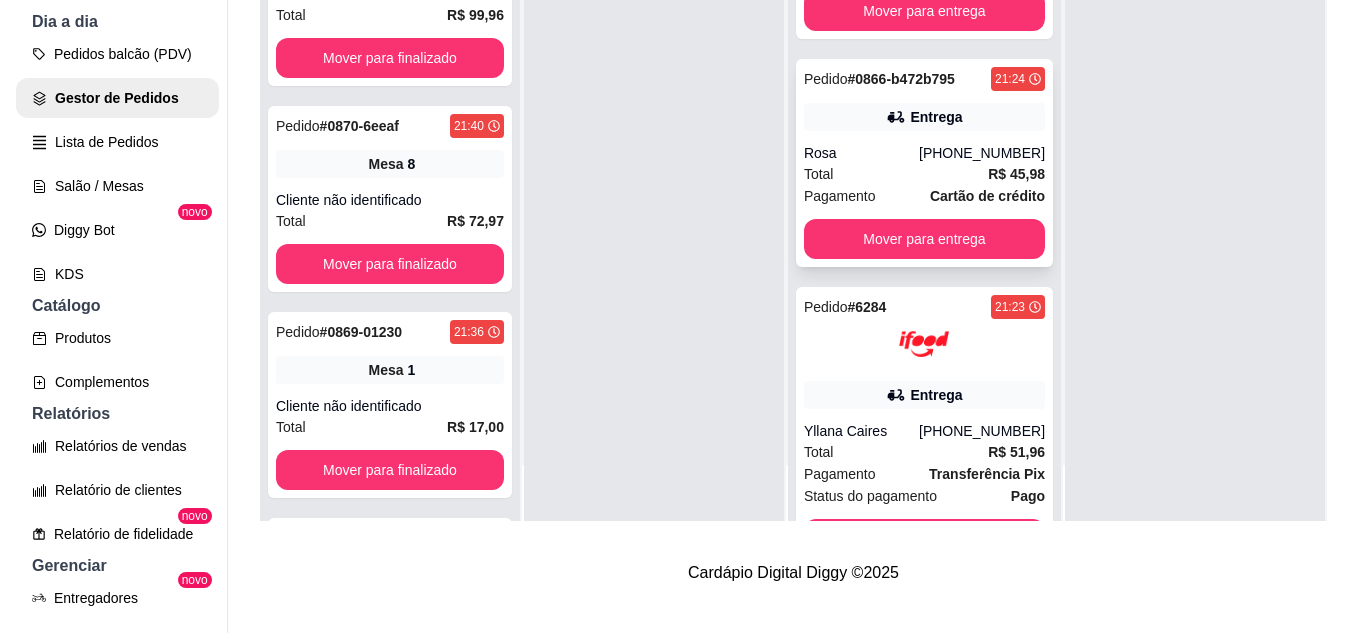 scroll, scrollTop: 713, scrollLeft: 0, axis: vertical 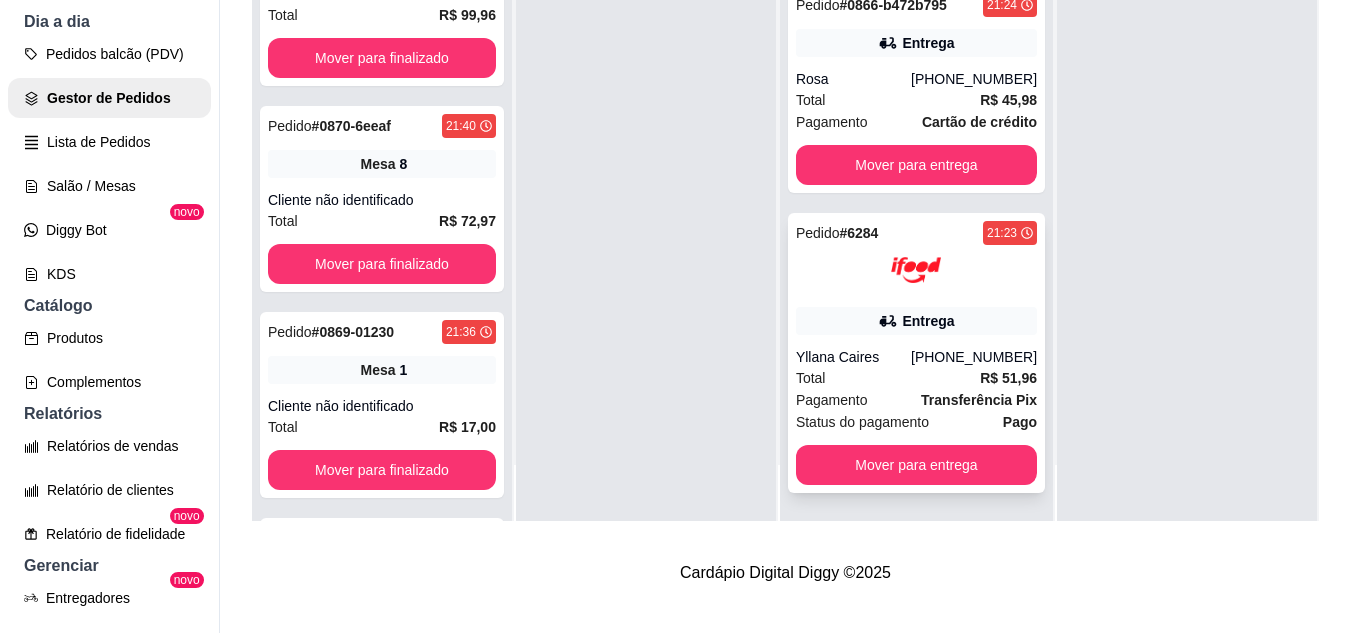 click on "Pedido  # 6284 21:23 Entrega Yllana Caires [PHONE_NUMBER] Total R$ 51,96 Pagamento Transferência Pix Status do pagamento Pago Mover para entrega" at bounding box center (916, 353) 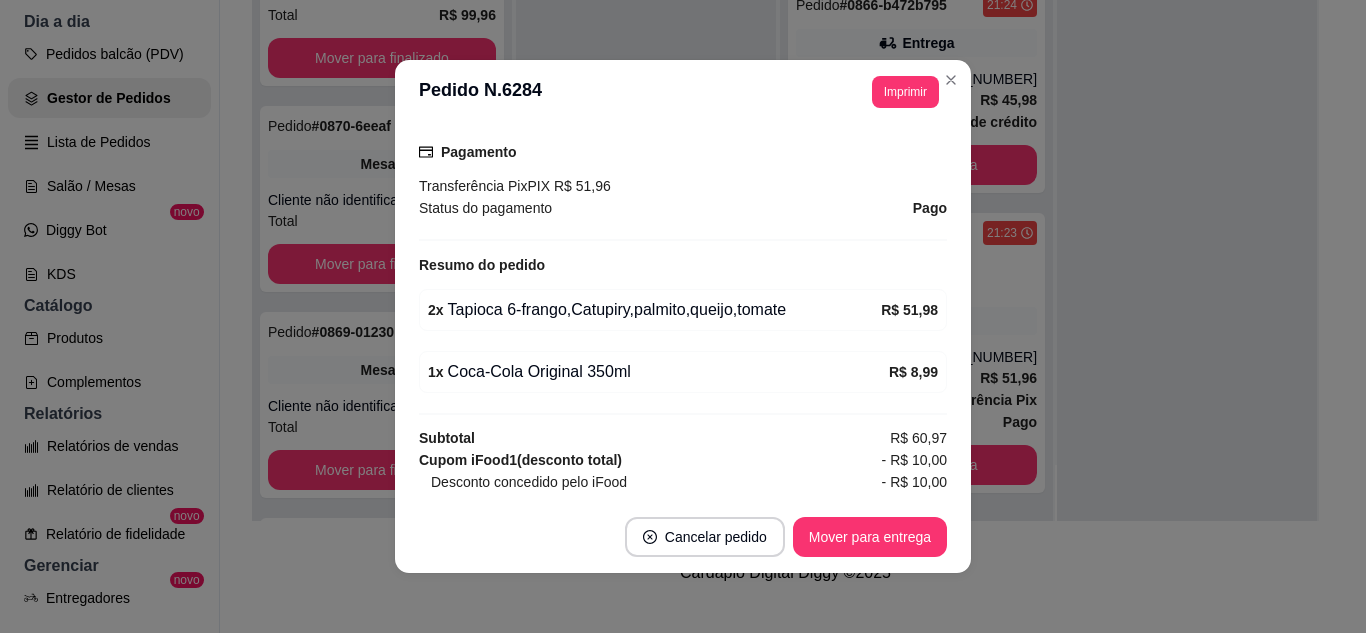 scroll, scrollTop: 600, scrollLeft: 0, axis: vertical 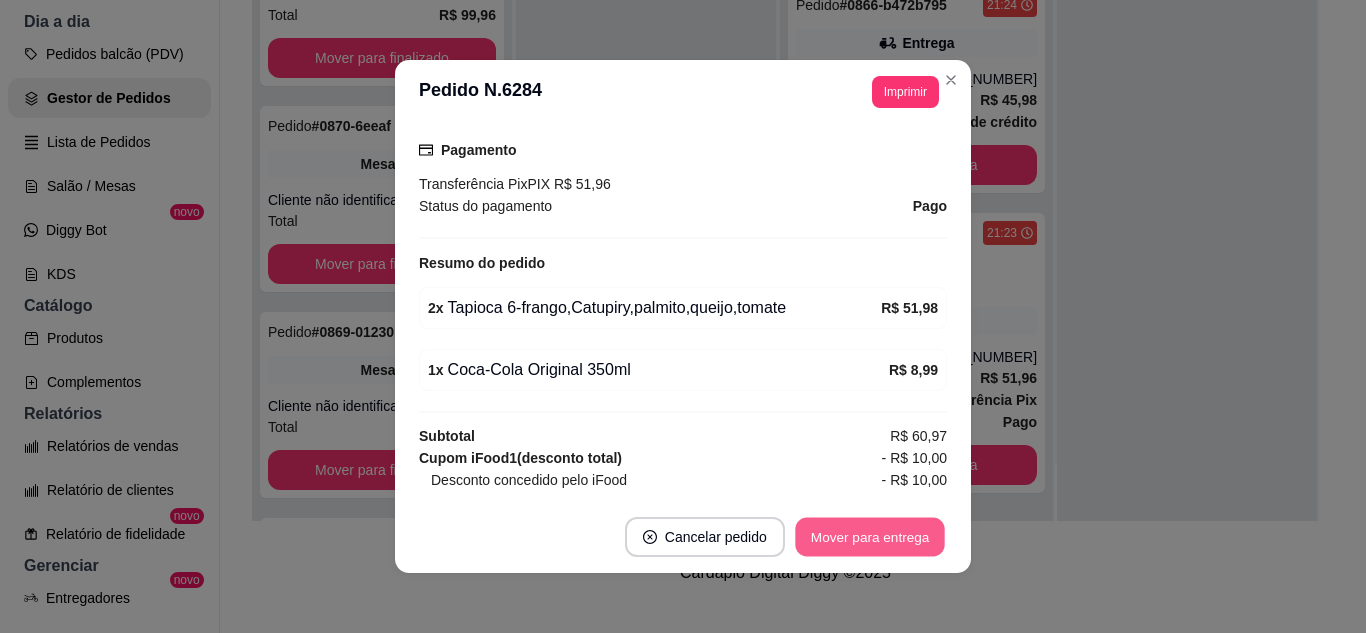 click on "Mover para entrega" at bounding box center (870, 537) 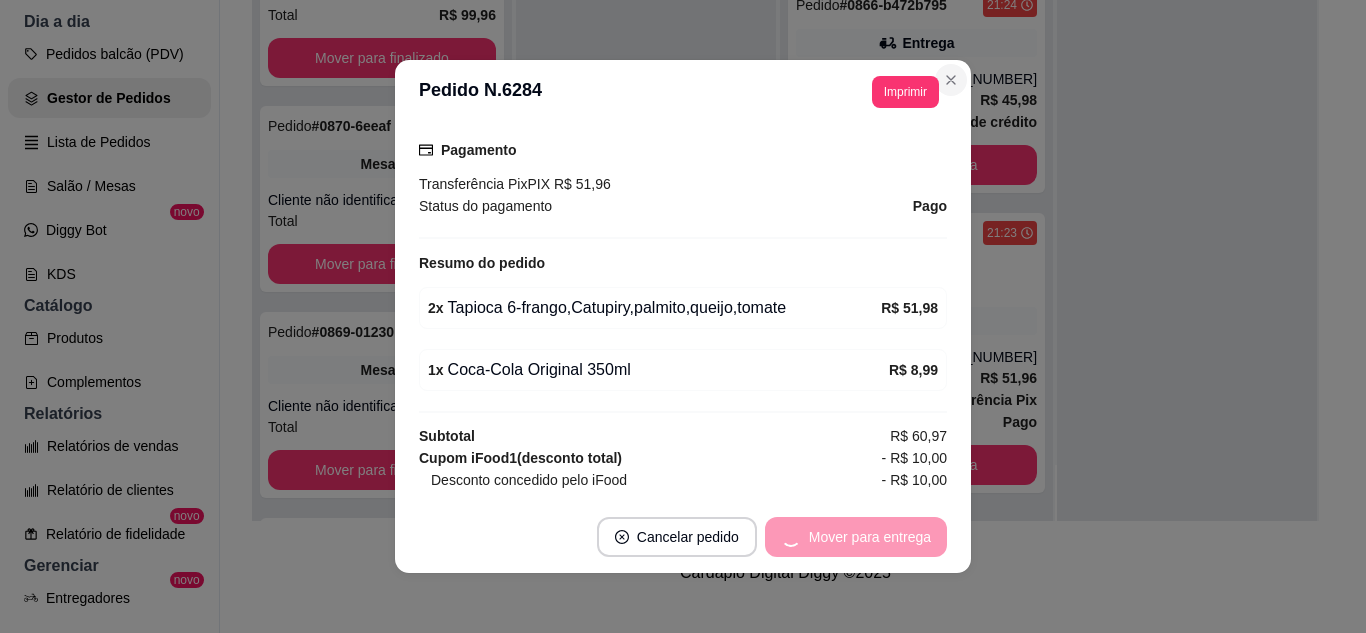 scroll, scrollTop: 413, scrollLeft: 0, axis: vertical 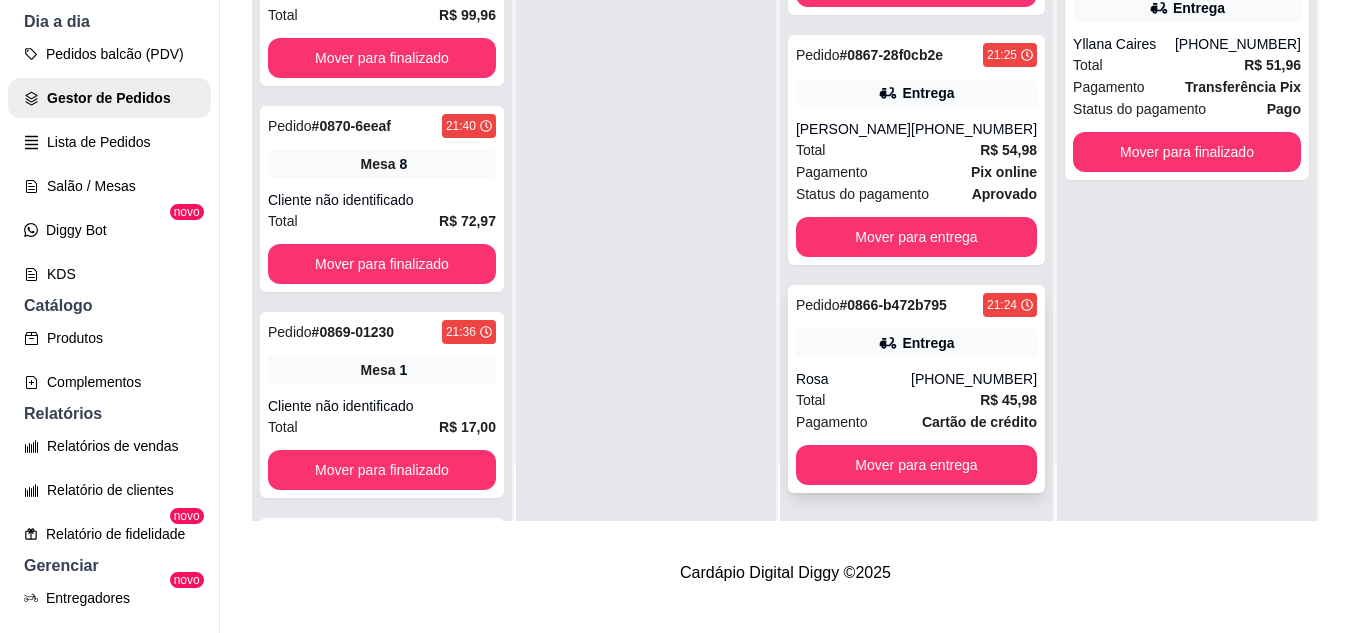 click on "[PHONE_NUMBER]" at bounding box center [974, 379] 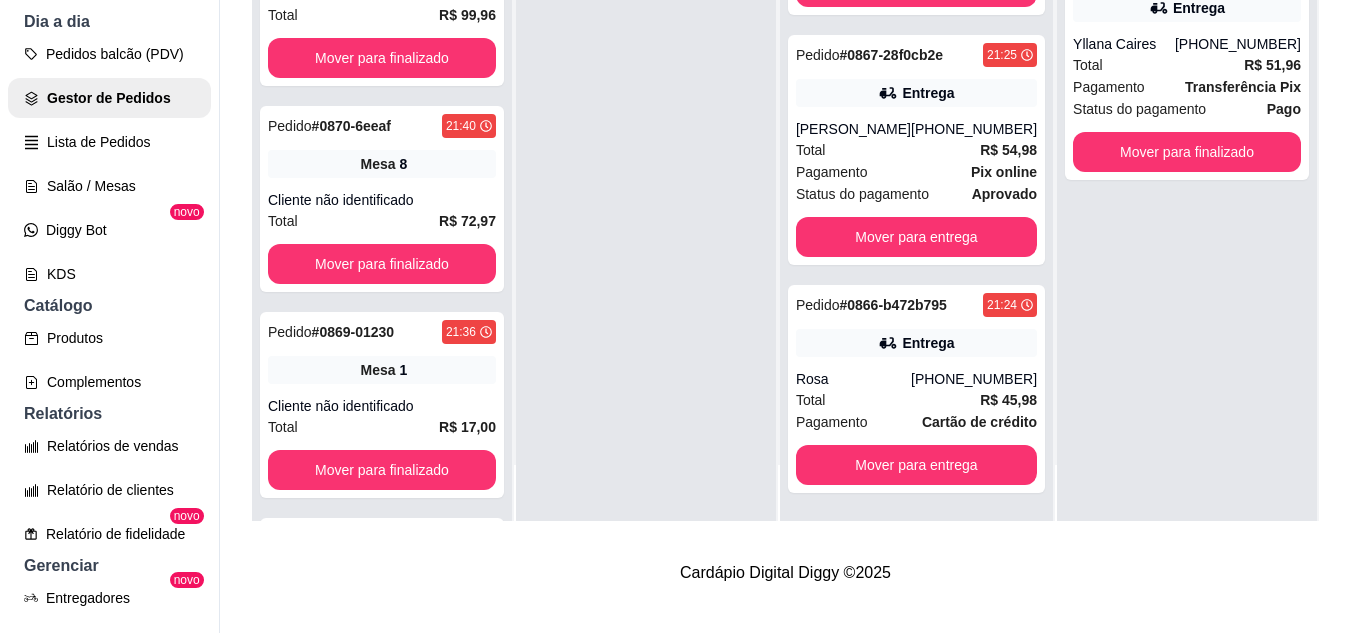 scroll, scrollTop: 100, scrollLeft: 0, axis: vertical 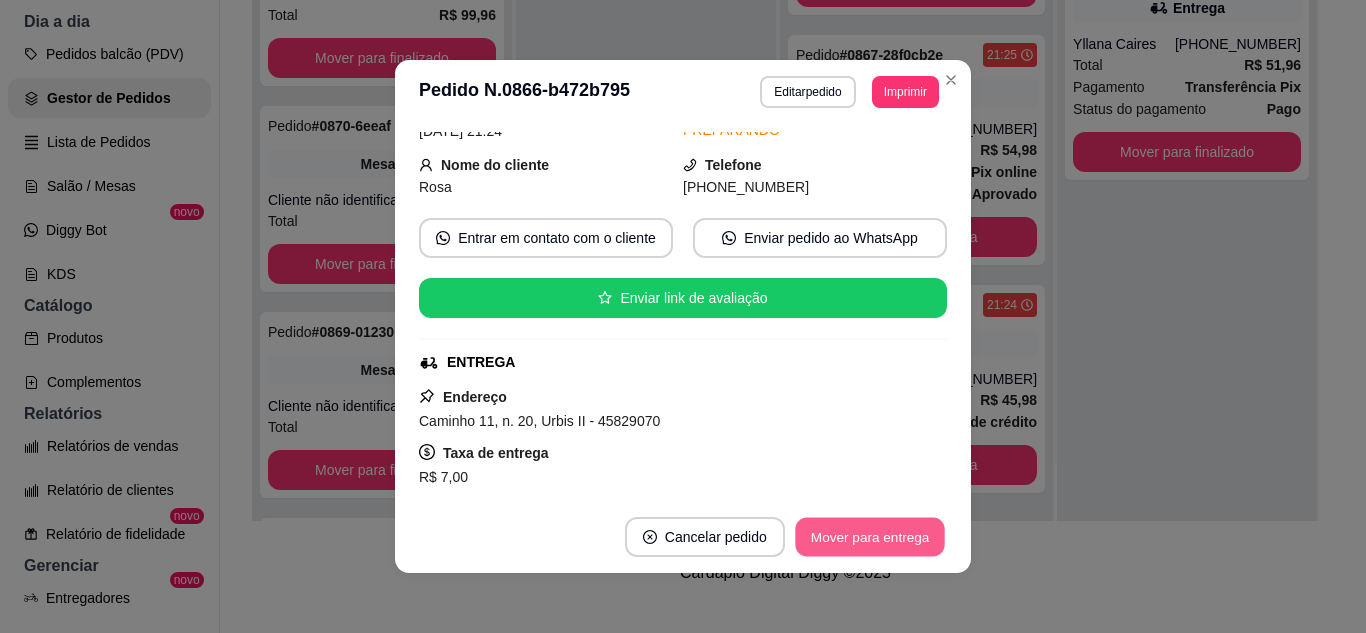 click on "Mover para entrega" at bounding box center (870, 537) 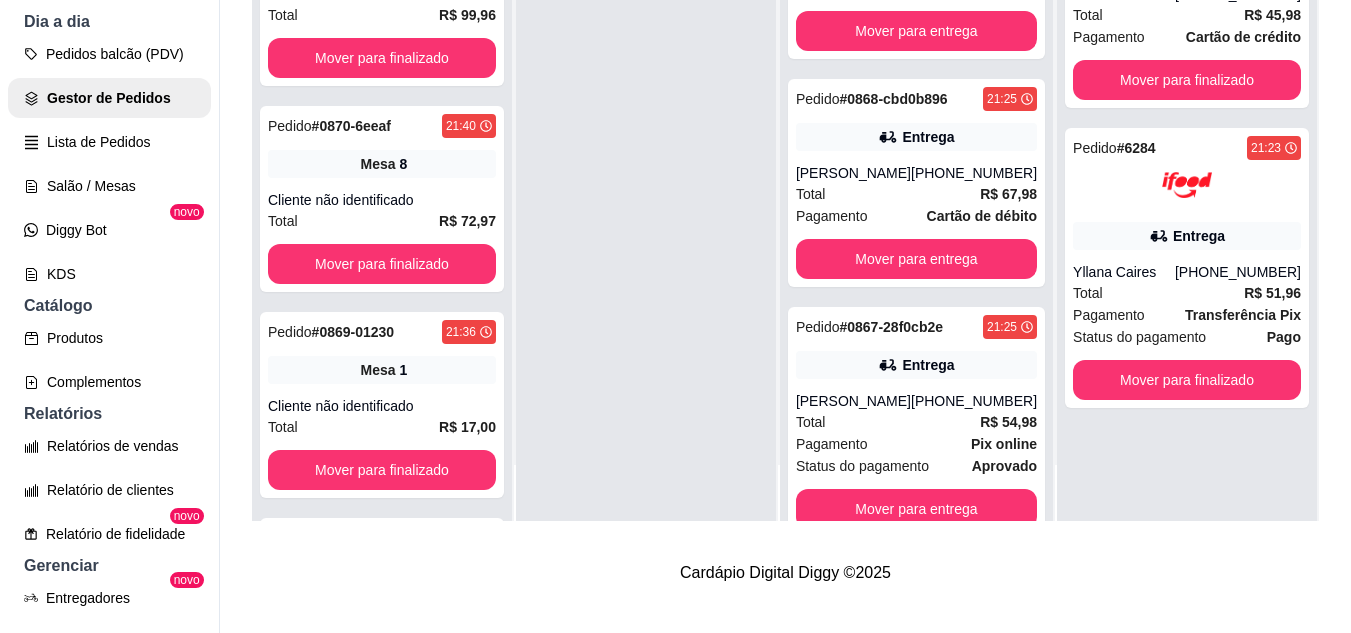 scroll, scrollTop: 0, scrollLeft: 0, axis: both 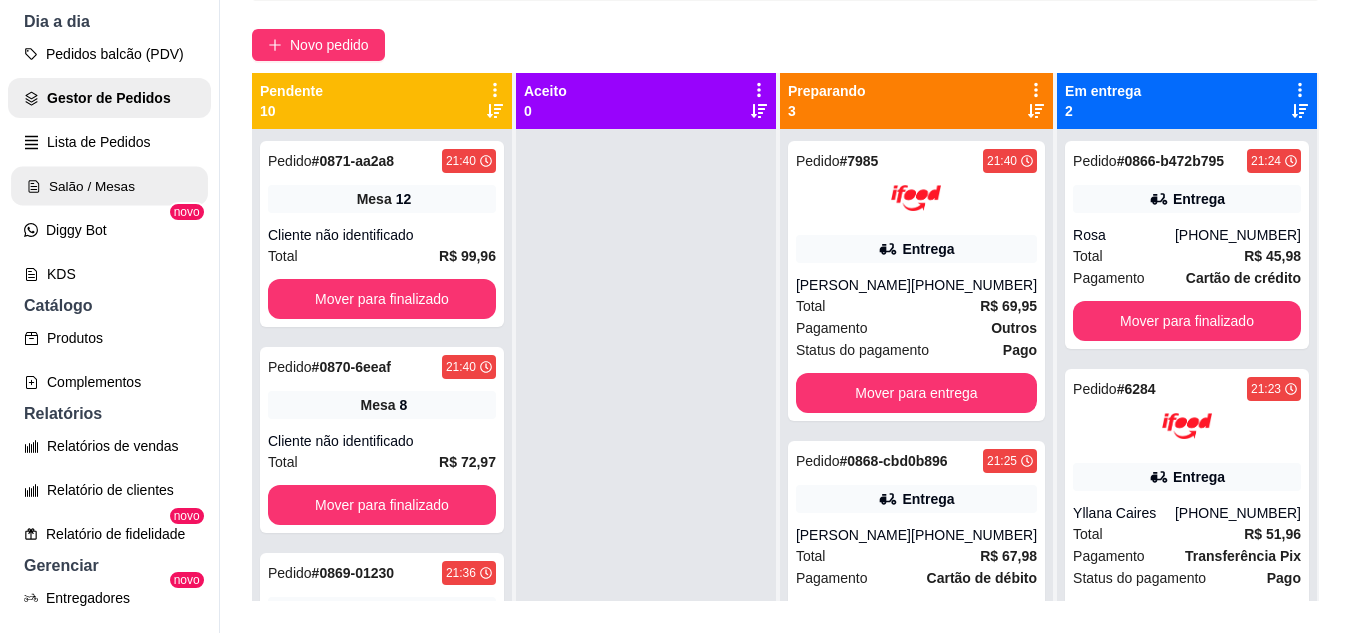 click on "Salão / Mesas" at bounding box center (109, 186) 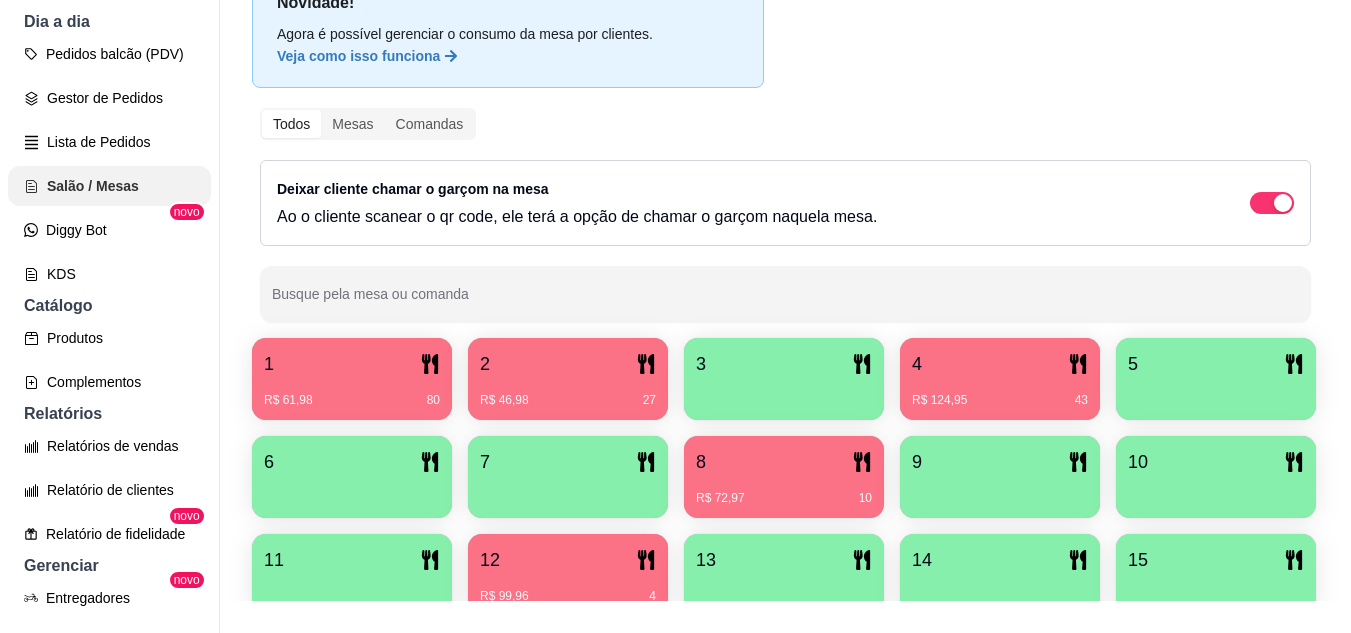 scroll, scrollTop: 0, scrollLeft: 0, axis: both 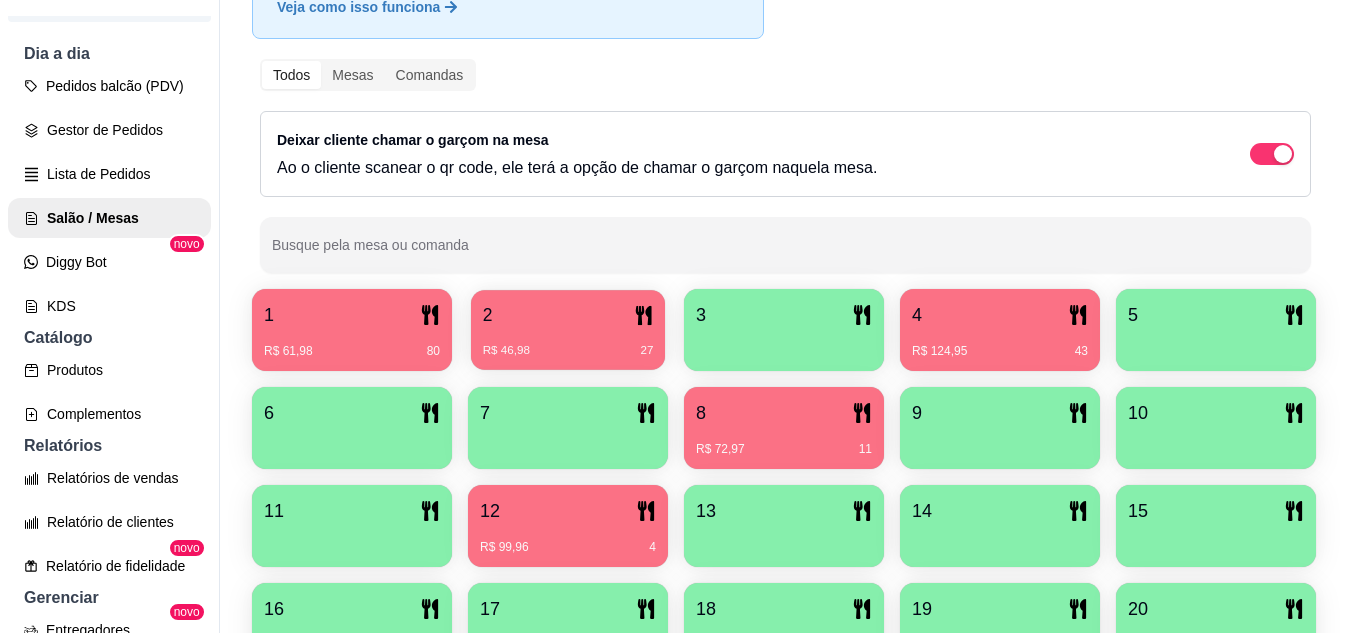 click on "2" at bounding box center [568, 315] 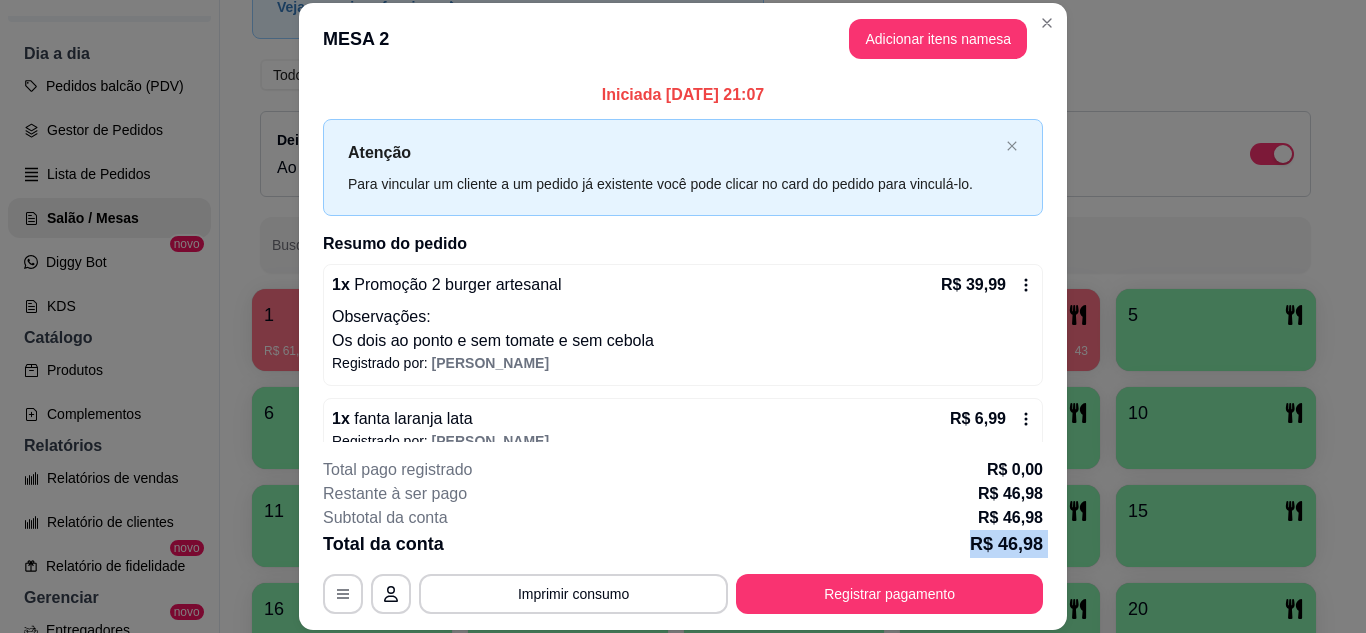 click on "**********" at bounding box center (683, 536) 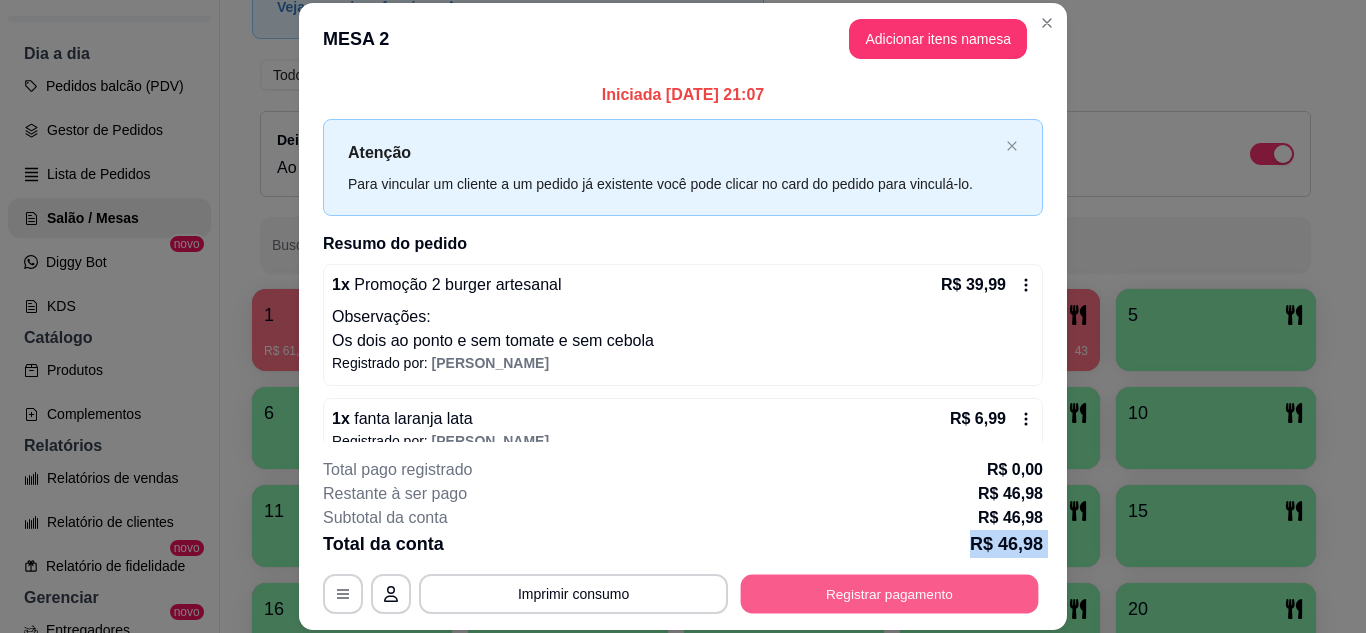 click on "Registrar pagamento" at bounding box center [890, 593] 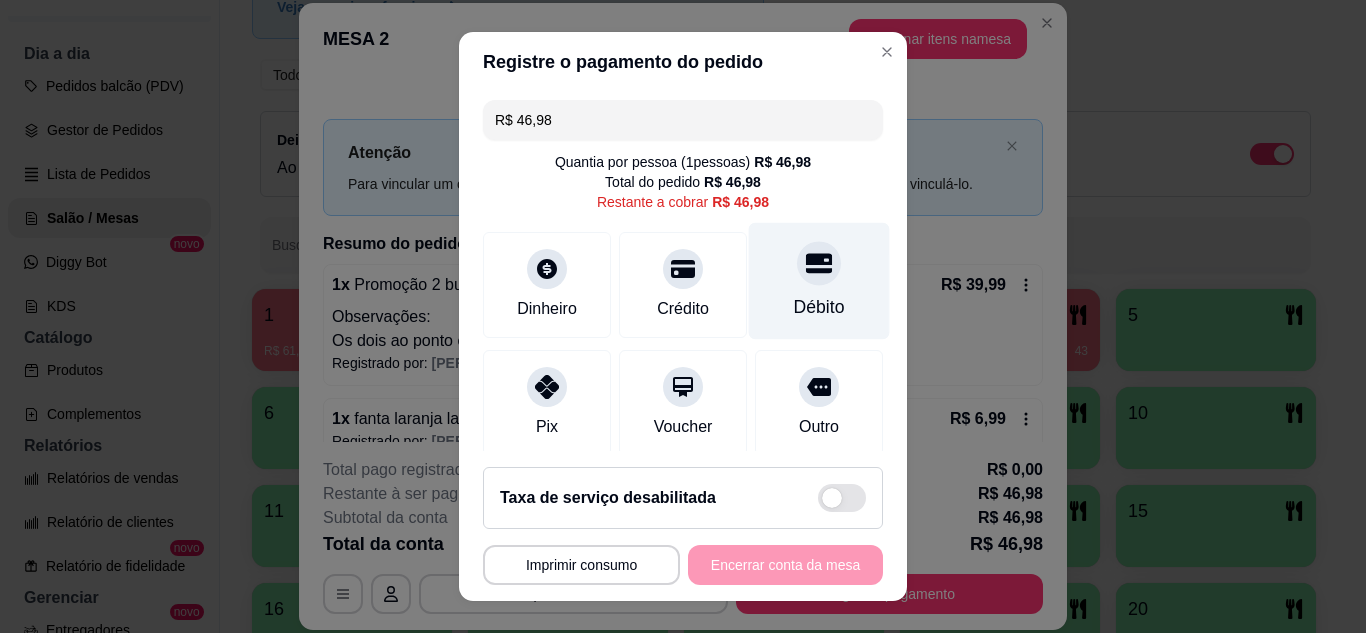 click on "Débito" at bounding box center (819, 280) 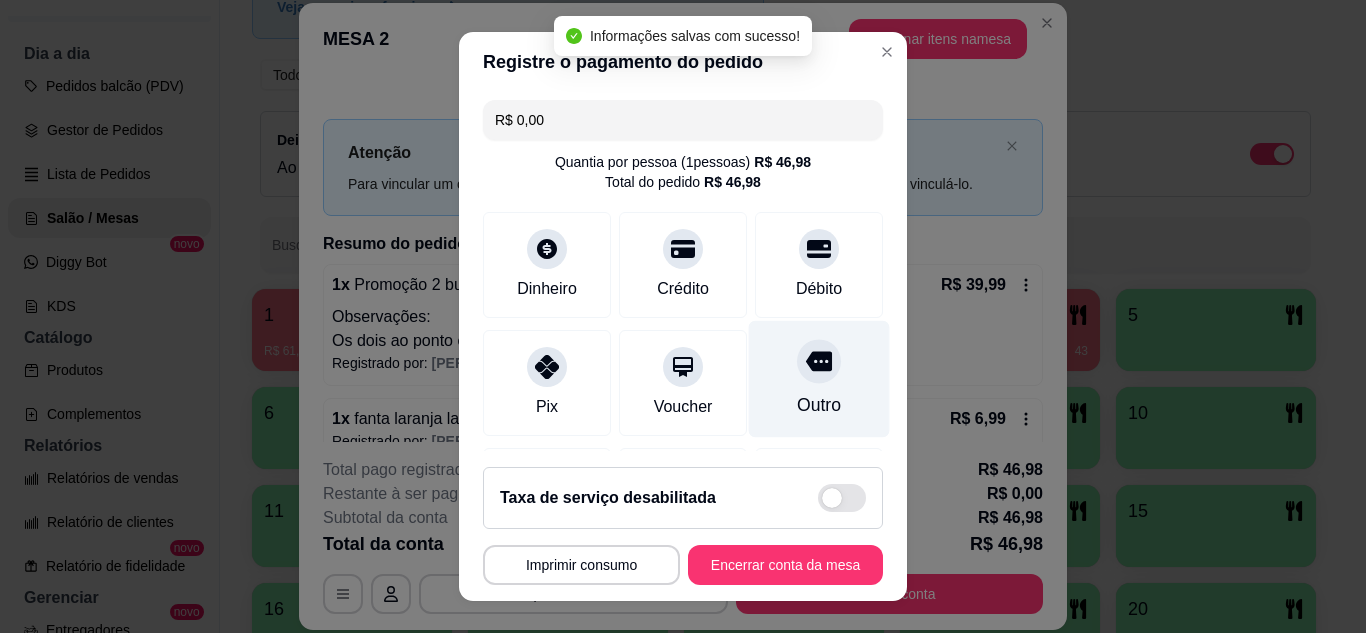 type on "R$ 0,00" 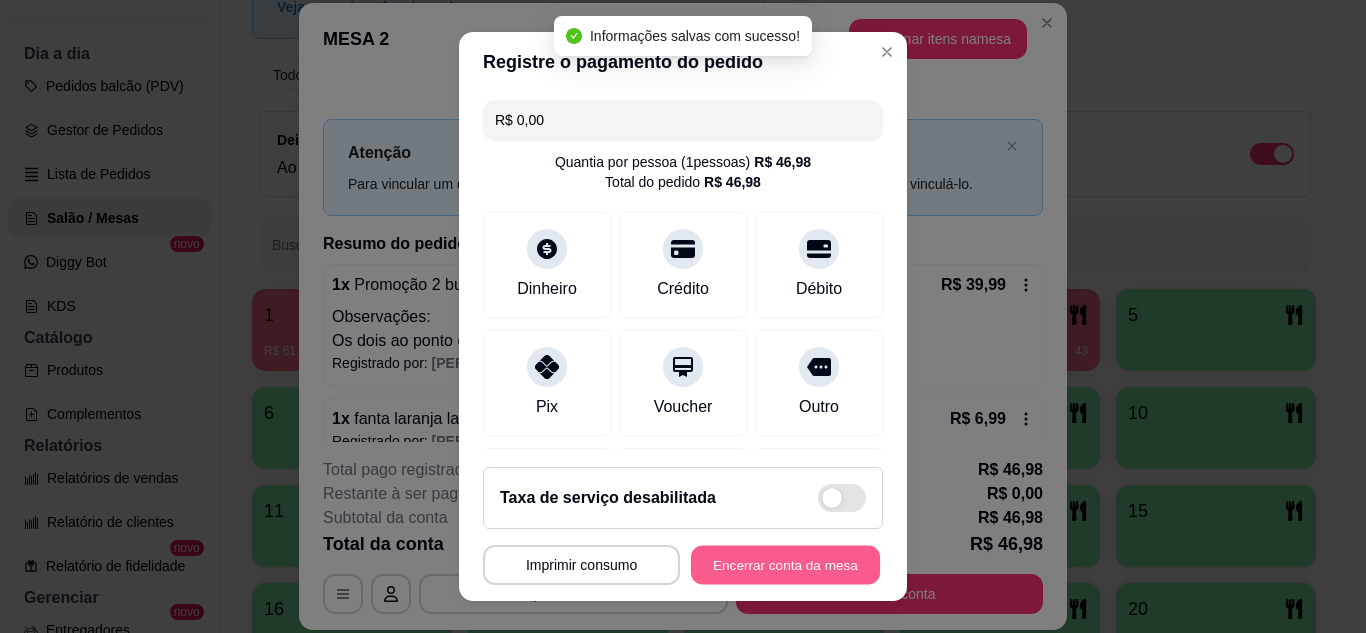 click on "Encerrar conta da mesa" at bounding box center (785, 565) 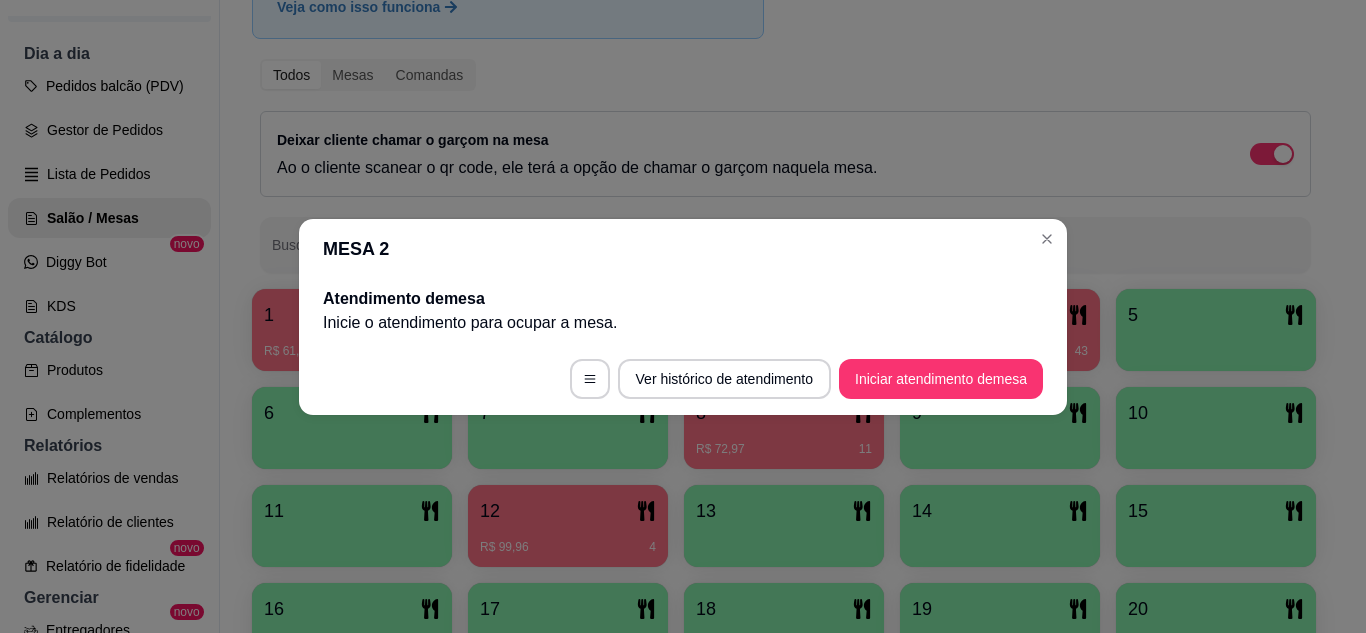 click on "MESA 2" at bounding box center (683, 249) 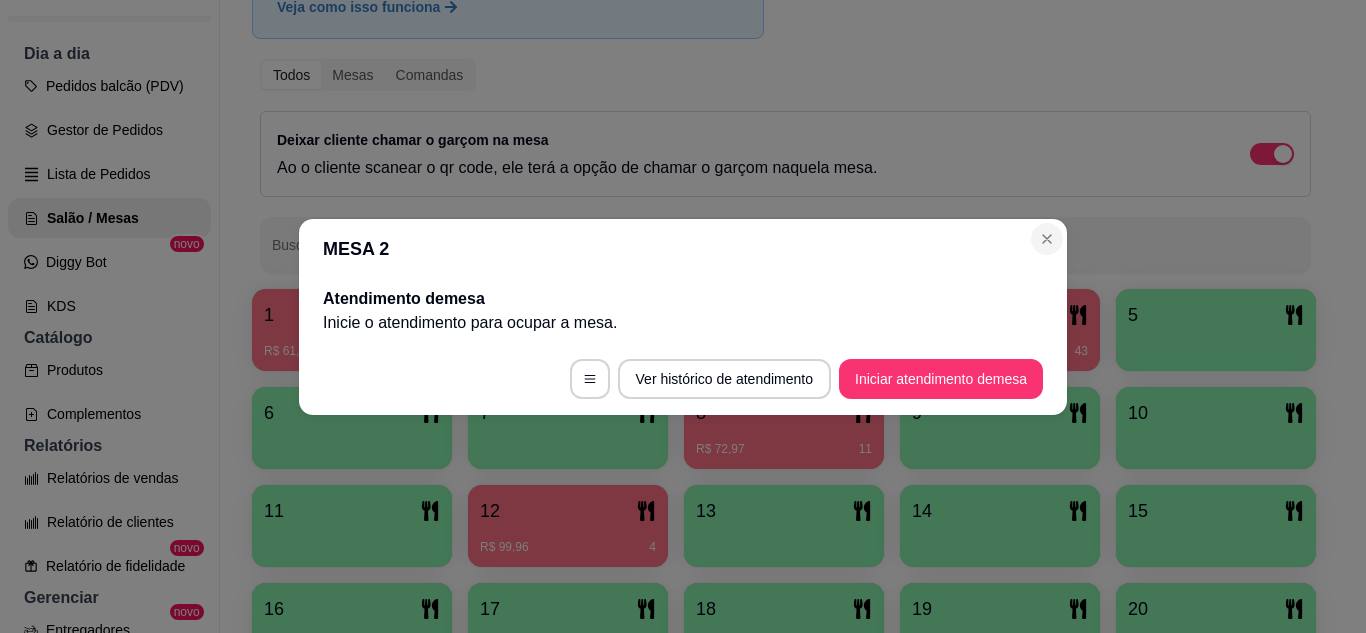 click on "MESA 2 Atendimento de  mesa Inicie o atendimento para ocupar a   mesa . Ver histórico de atendimento Iniciar atendimento de  mesa" at bounding box center [683, 317] 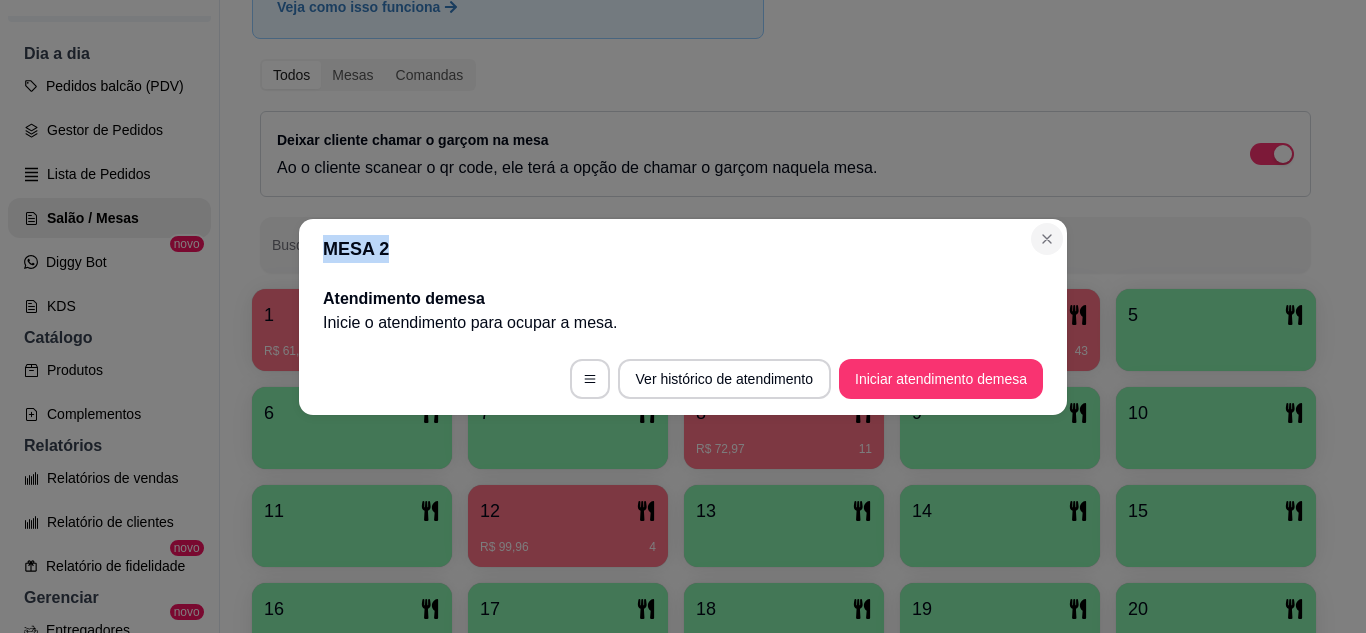 click on "MESA 2 Atendimento de  mesa Inicie o atendimento para ocupar a   mesa . Ver histórico de atendimento Iniciar atendimento de  mesa" at bounding box center [683, 316] 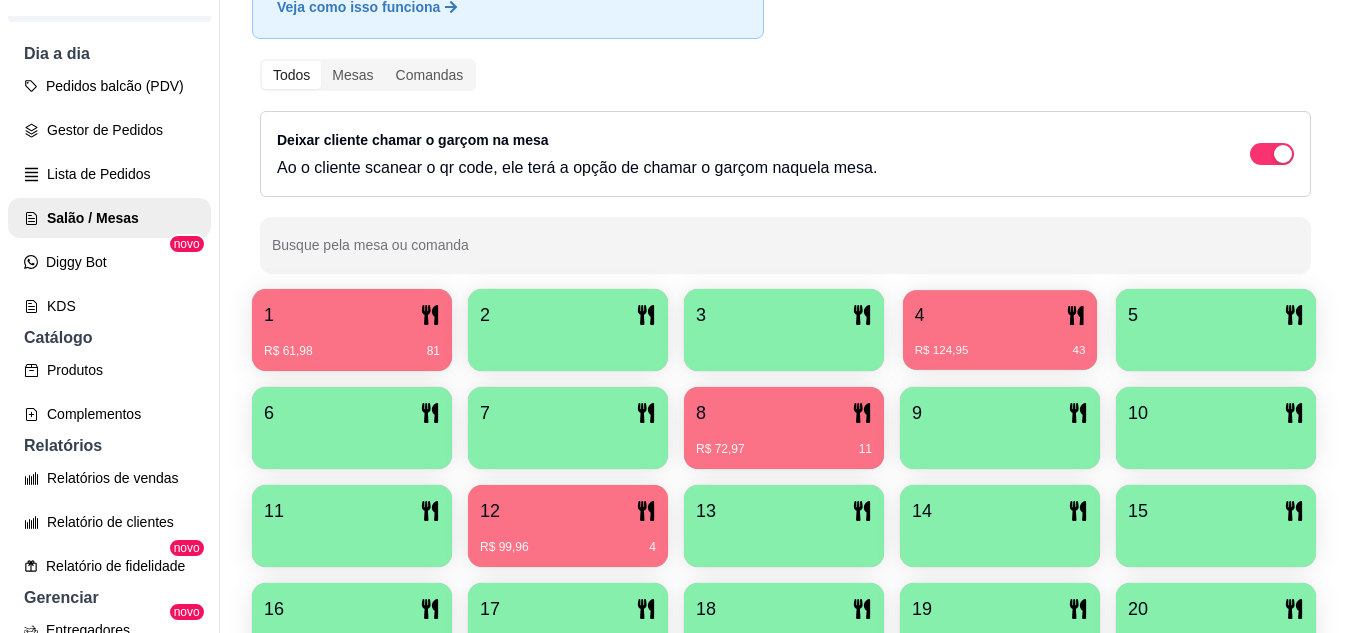 click on "R$ 124,95 43" at bounding box center (1000, 351) 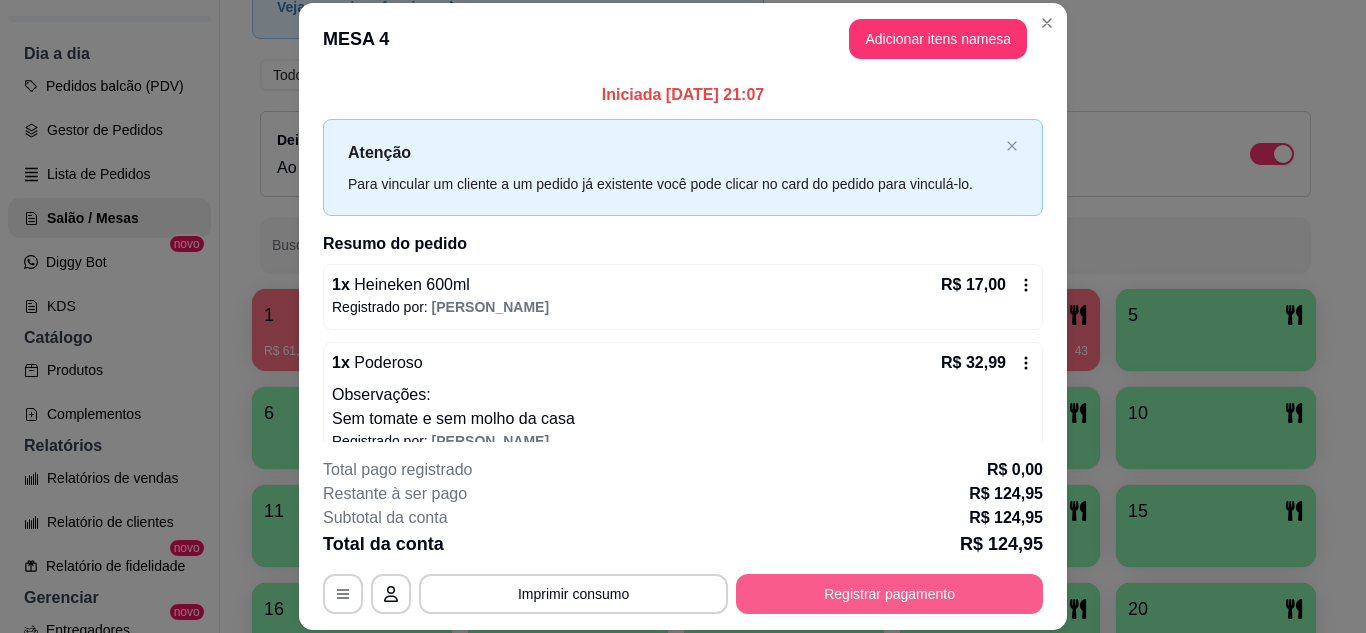 click on "Registrar pagamento" at bounding box center (889, 594) 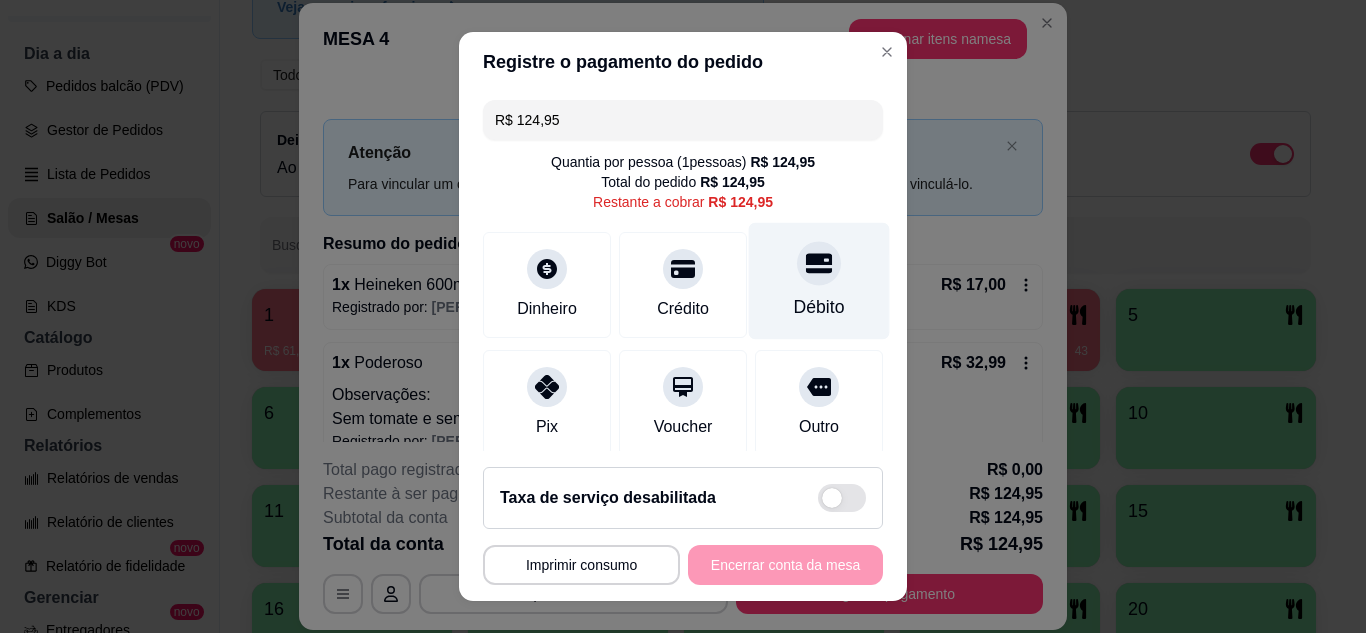 click on "Débito" at bounding box center [819, 307] 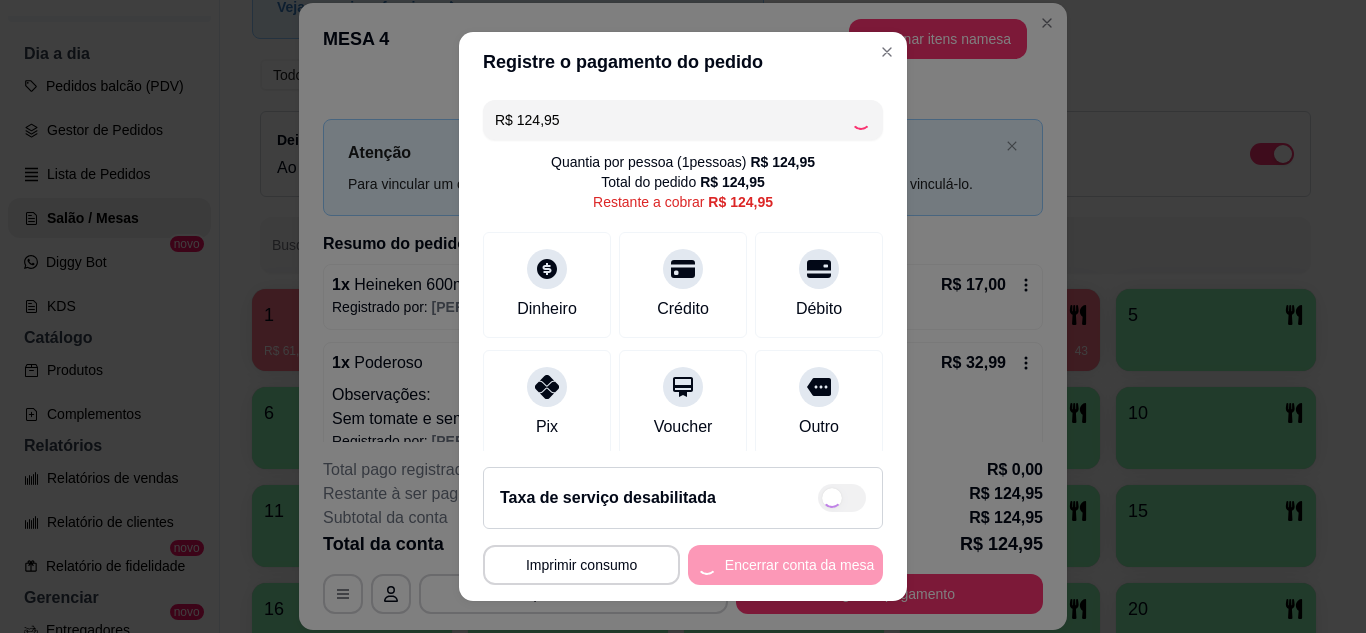 type on "R$ 0,00" 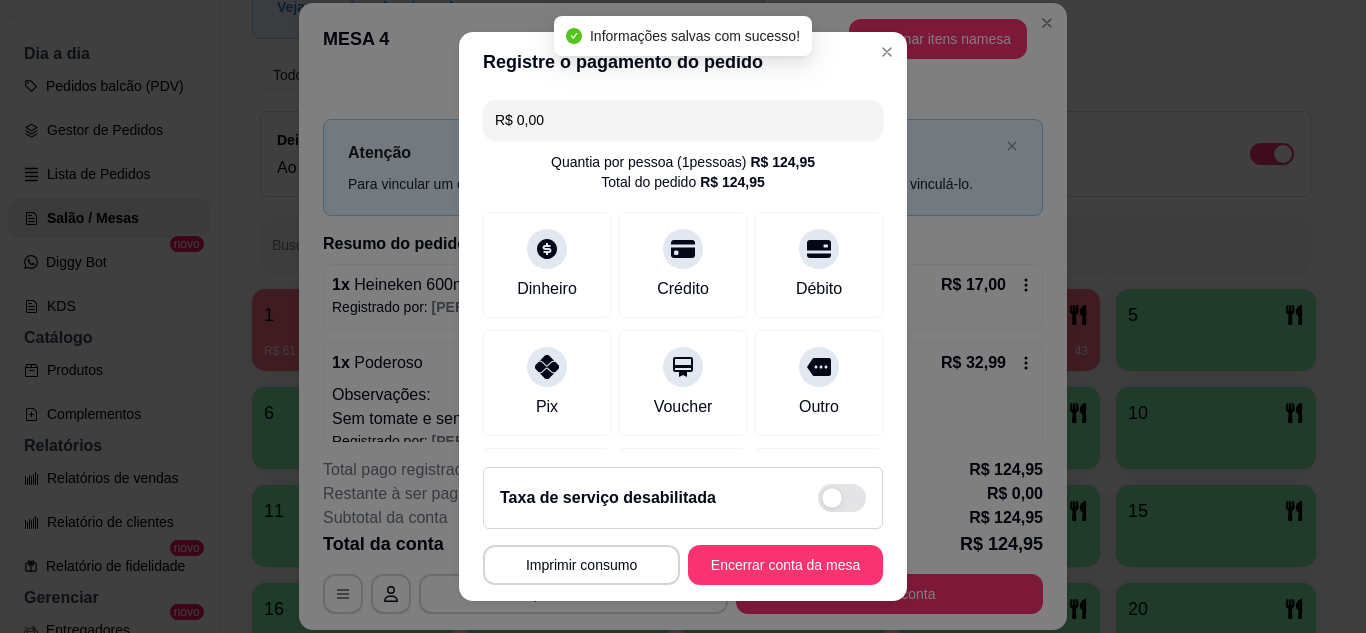 click on "Encerrar conta da mesa" at bounding box center (785, 565) 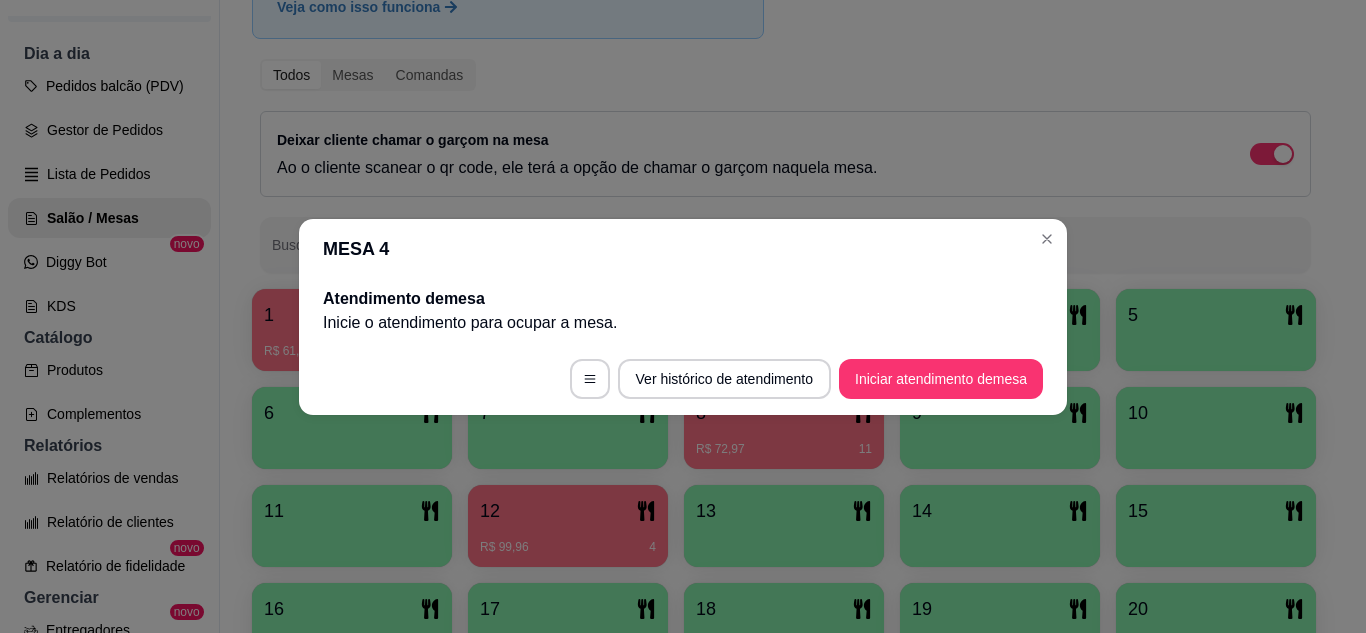 click on "MESA 4" at bounding box center [683, 249] 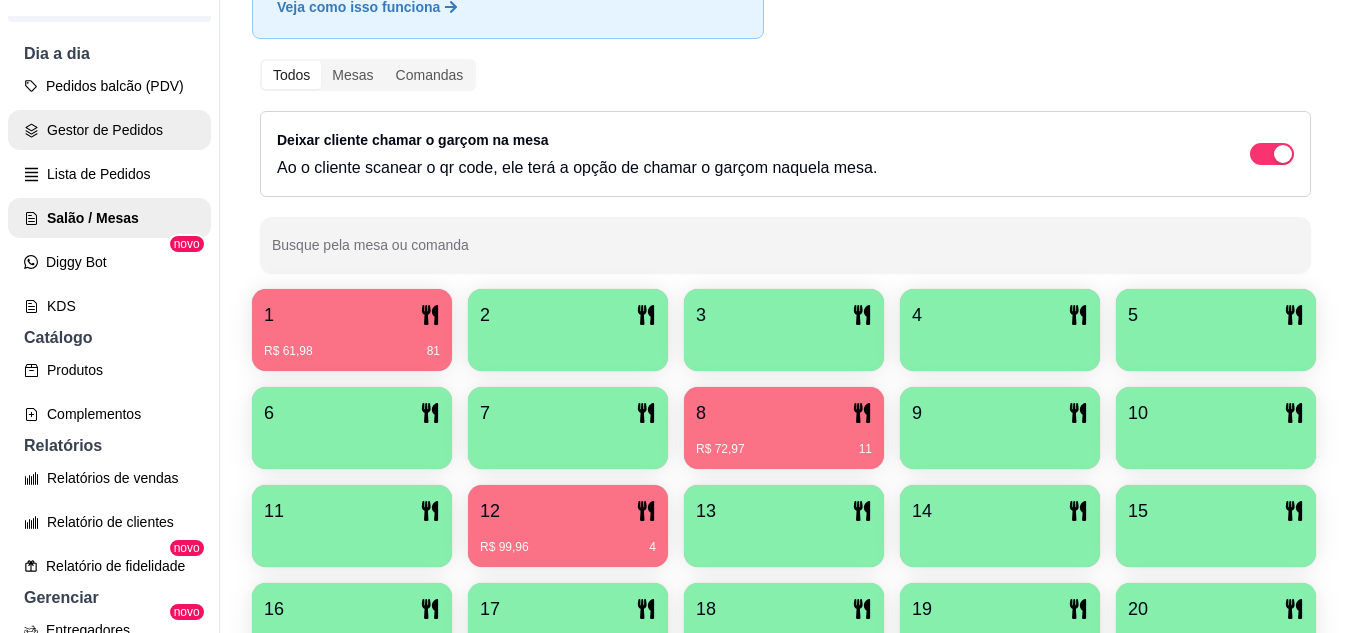 click on "Gestor de Pedidos" at bounding box center (109, 130) 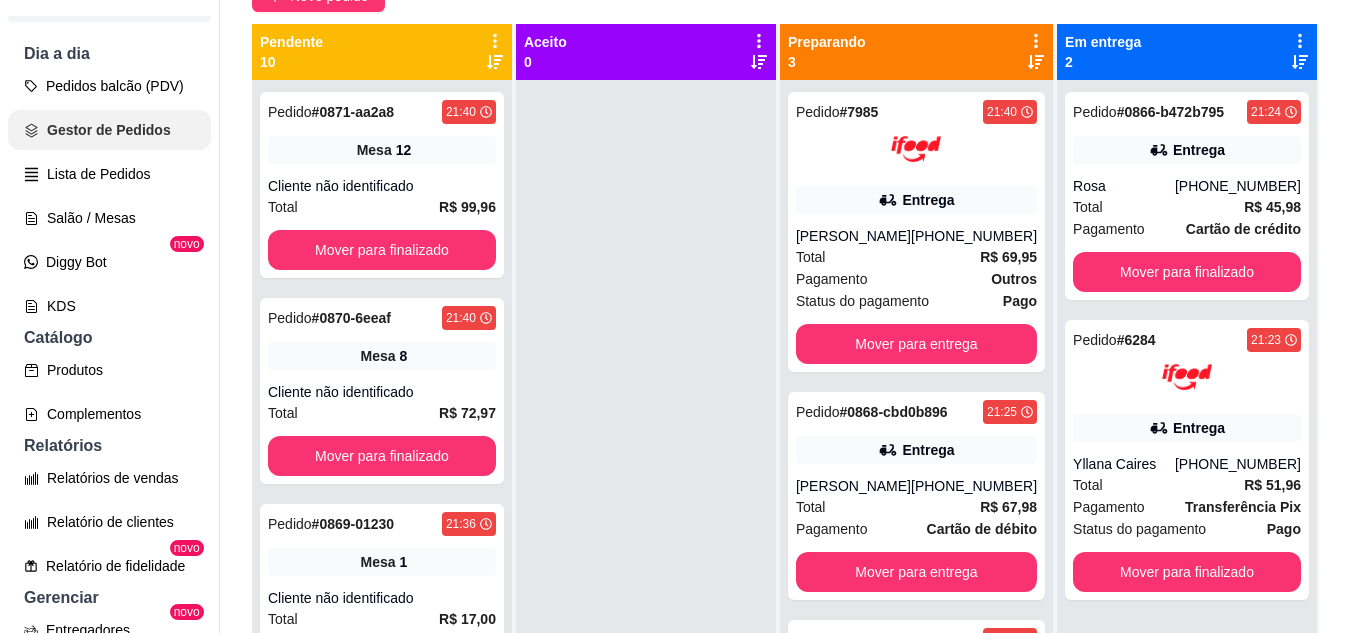 scroll, scrollTop: 0, scrollLeft: 0, axis: both 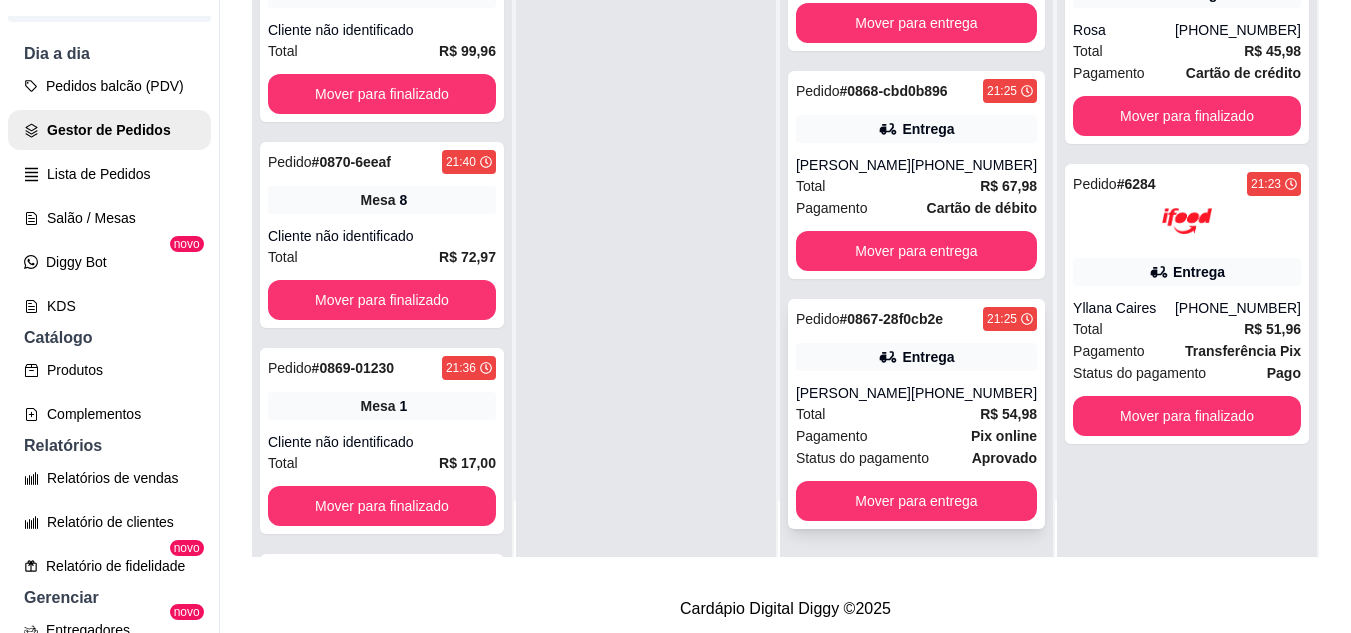 click on "Total R$ 54,98" at bounding box center [916, 414] 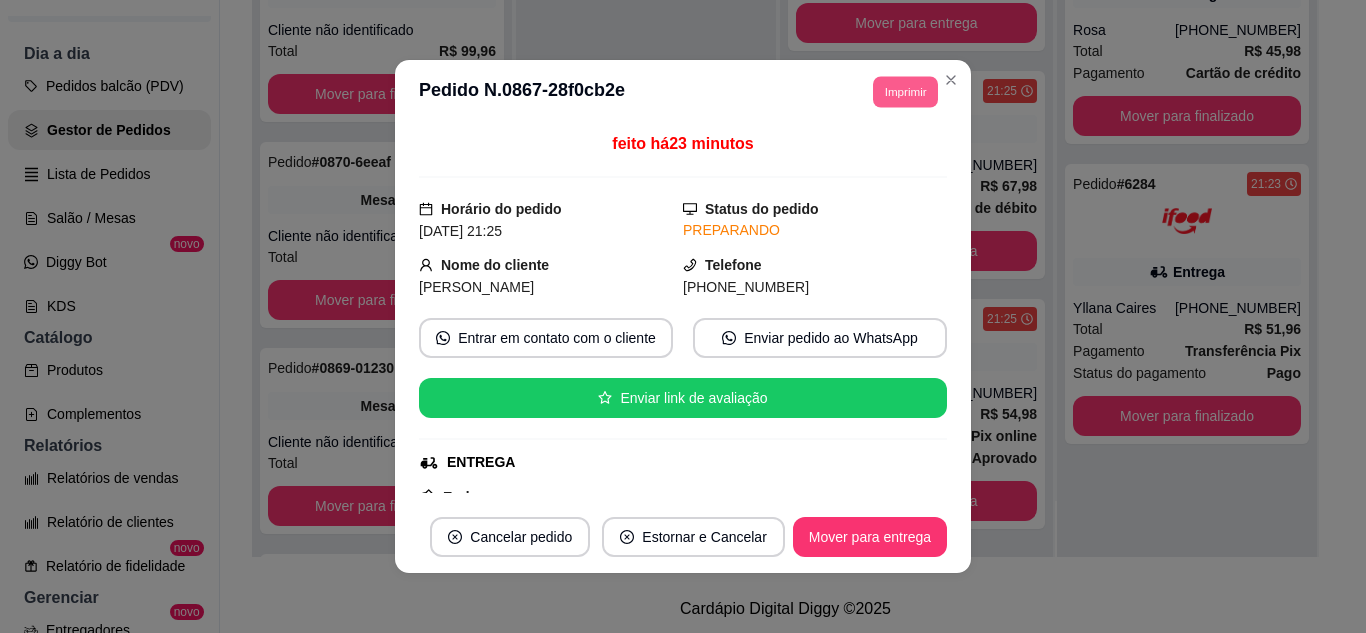click on "Imprimir" at bounding box center (905, 91) 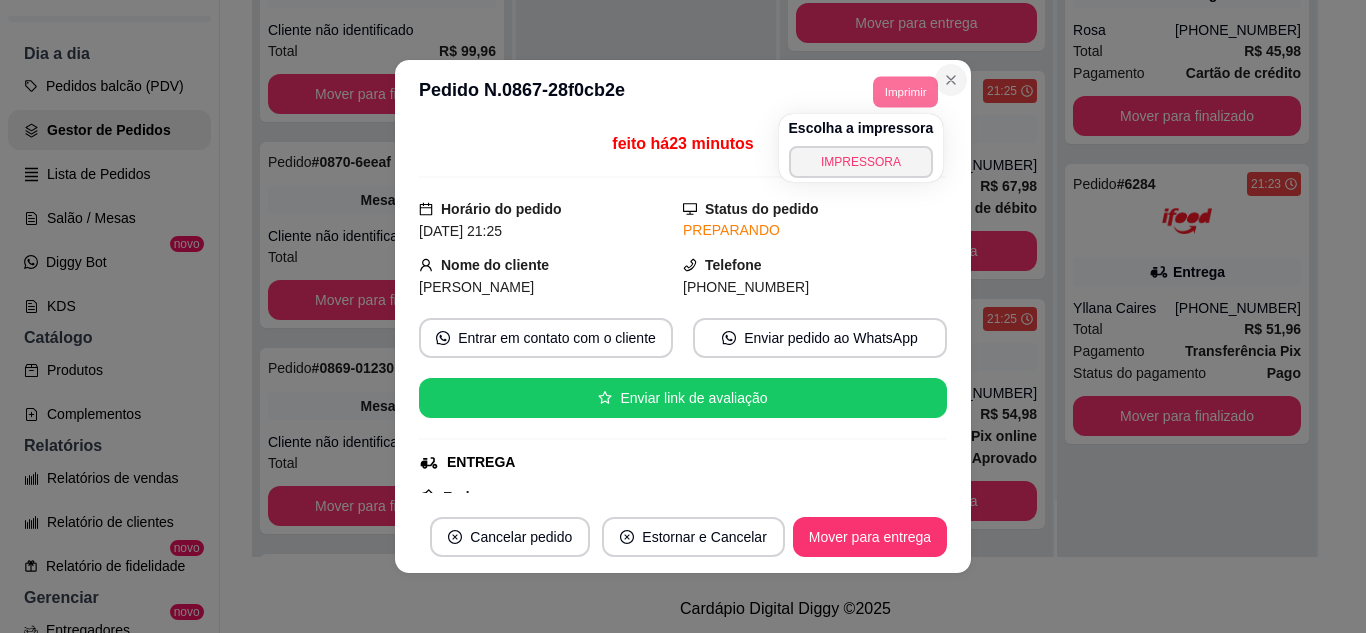click on "**********" at bounding box center (683, 316) 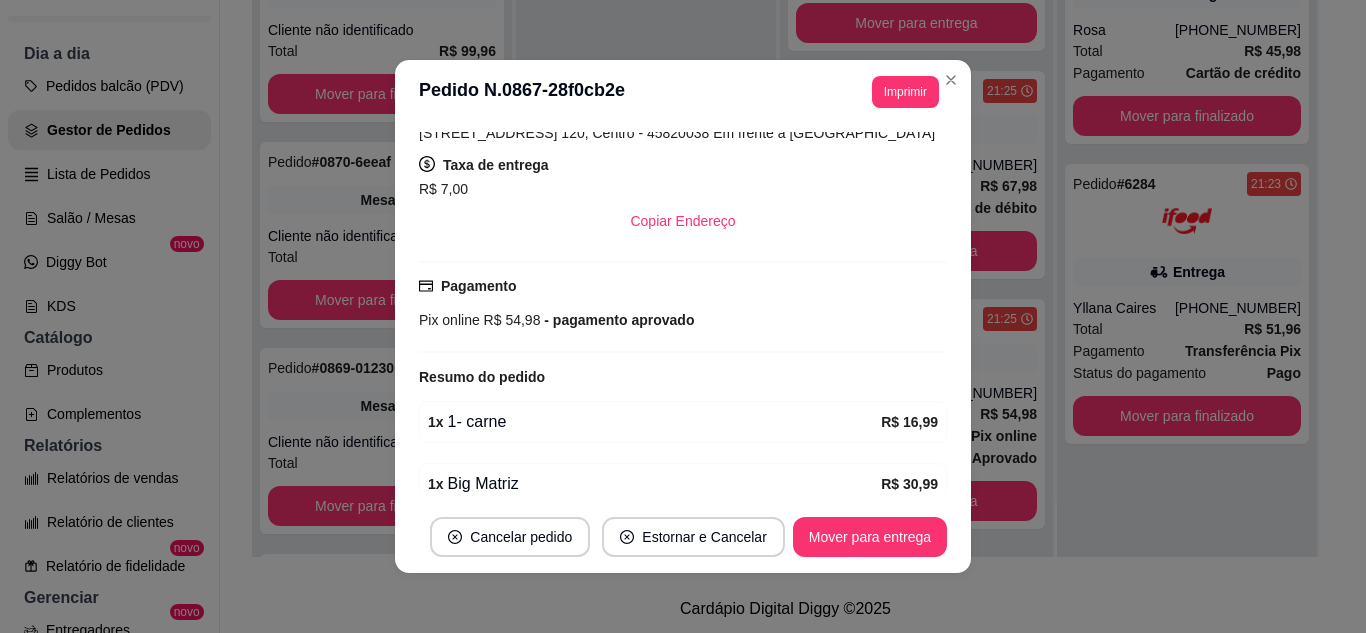 scroll, scrollTop: 400, scrollLeft: 0, axis: vertical 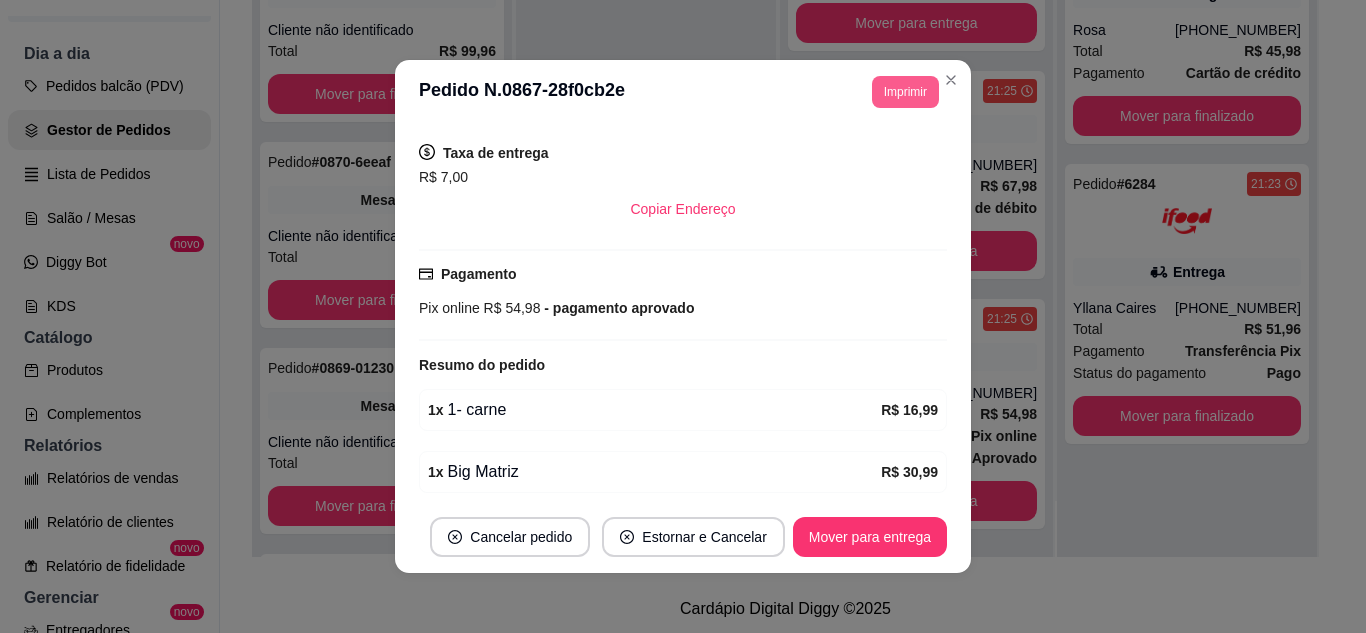 click on "Imprimir" at bounding box center [905, 92] 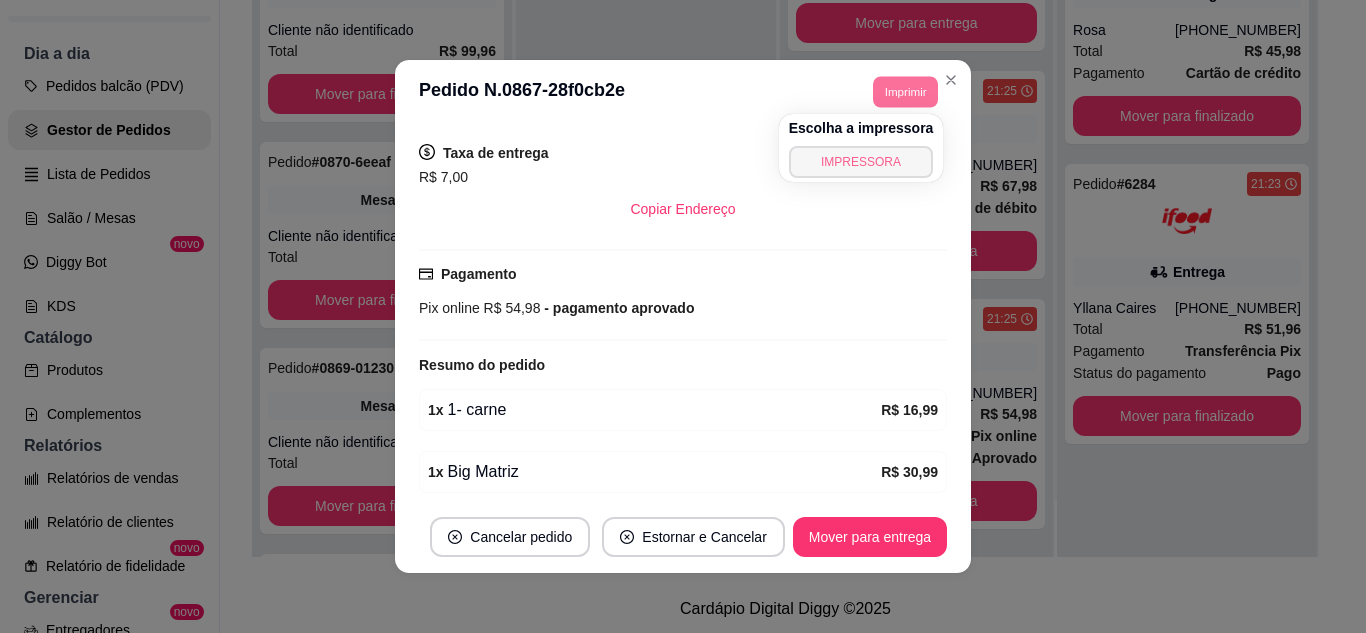 click on "IMPRESSORA" at bounding box center (861, 162) 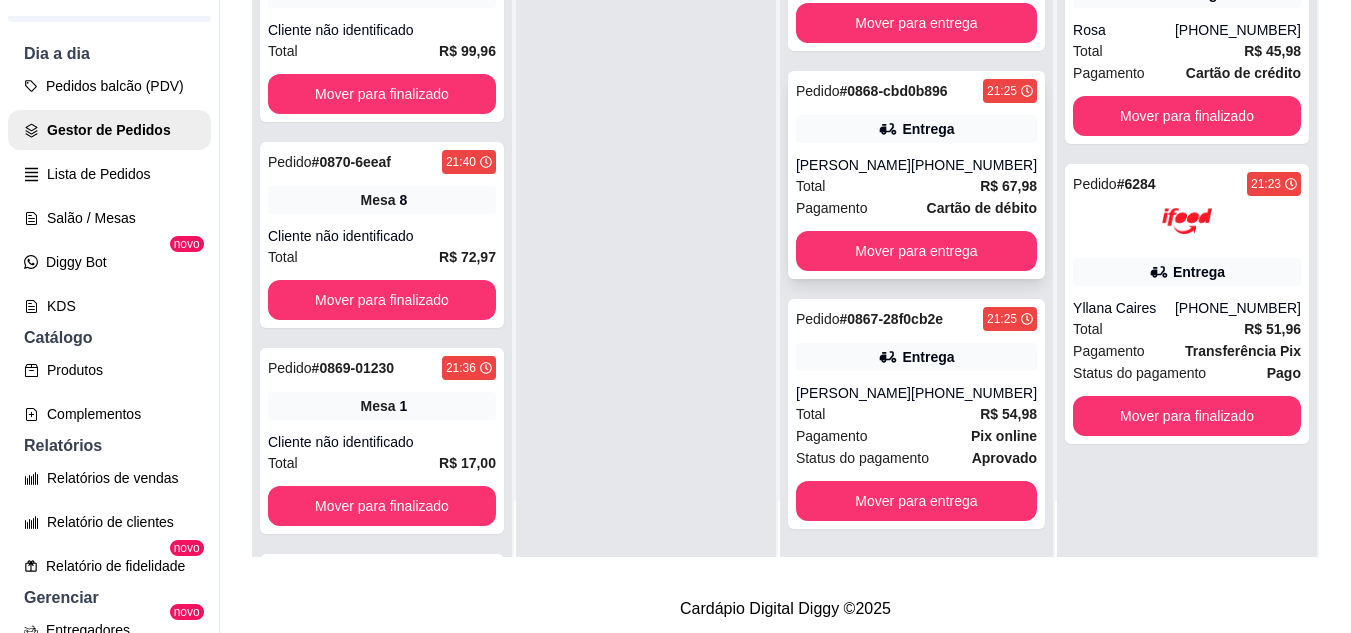 click on "Total R$ 67,98" at bounding box center (916, 186) 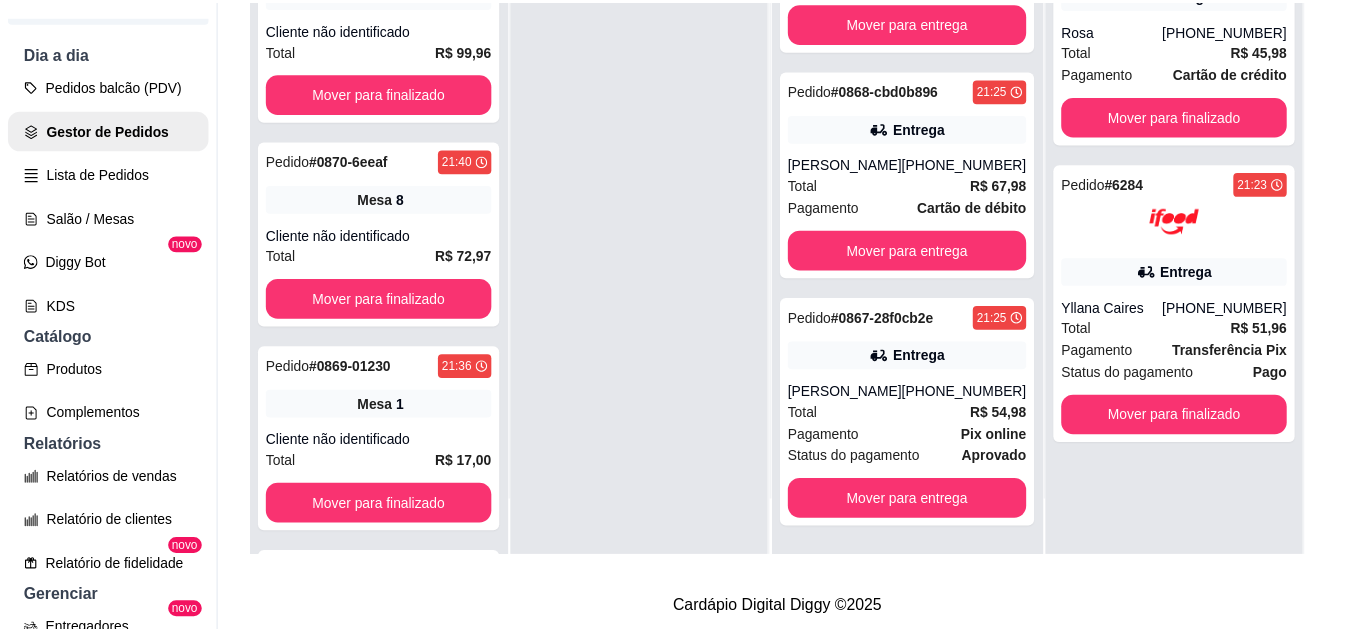 scroll, scrollTop: 100, scrollLeft: 0, axis: vertical 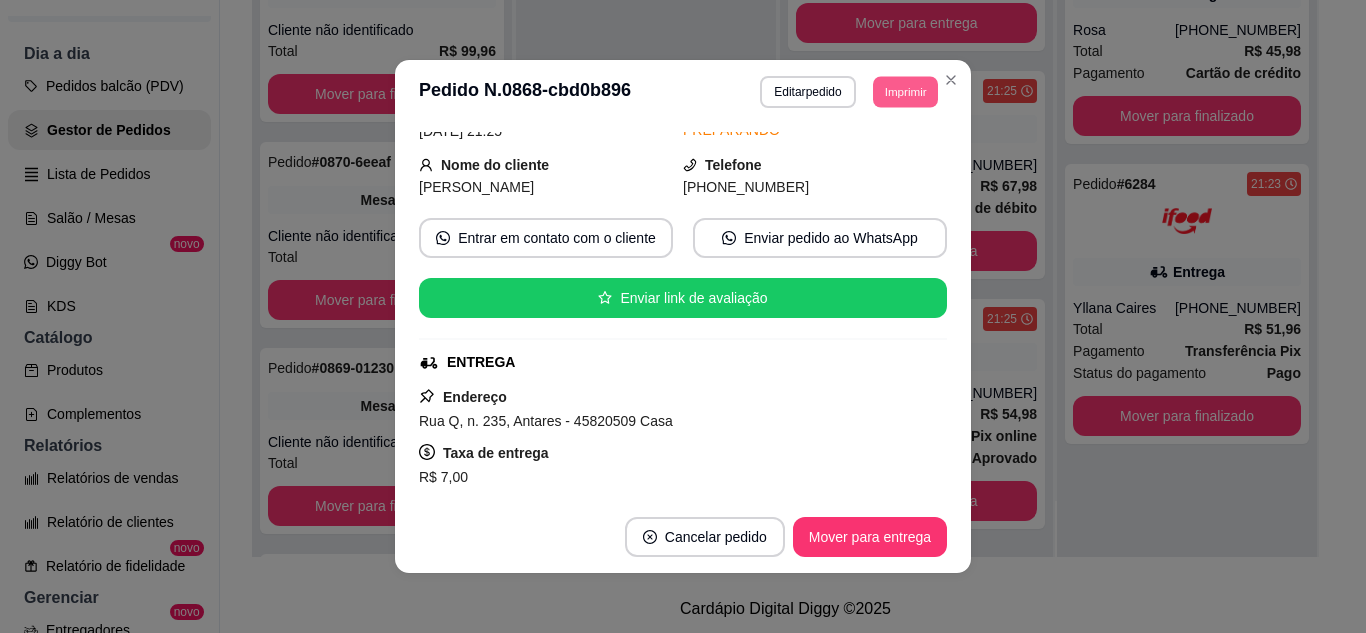 click on "Imprimir" at bounding box center (905, 91) 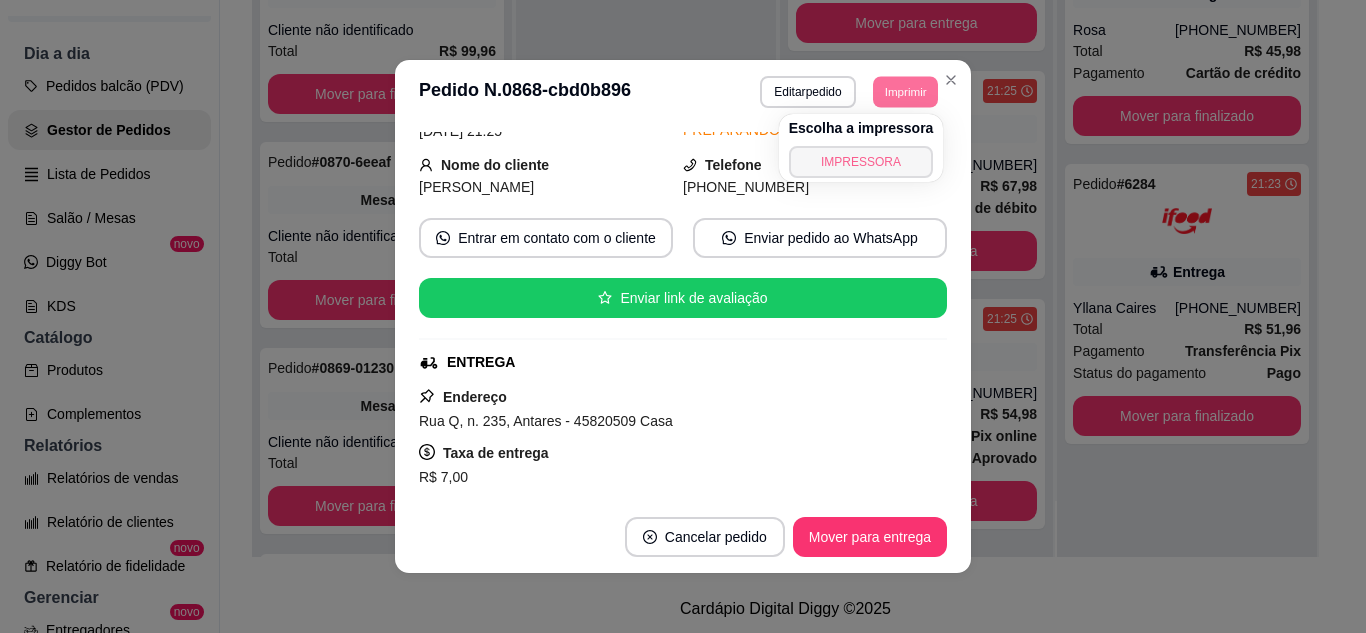 click on "IMPRESSORA" at bounding box center (861, 162) 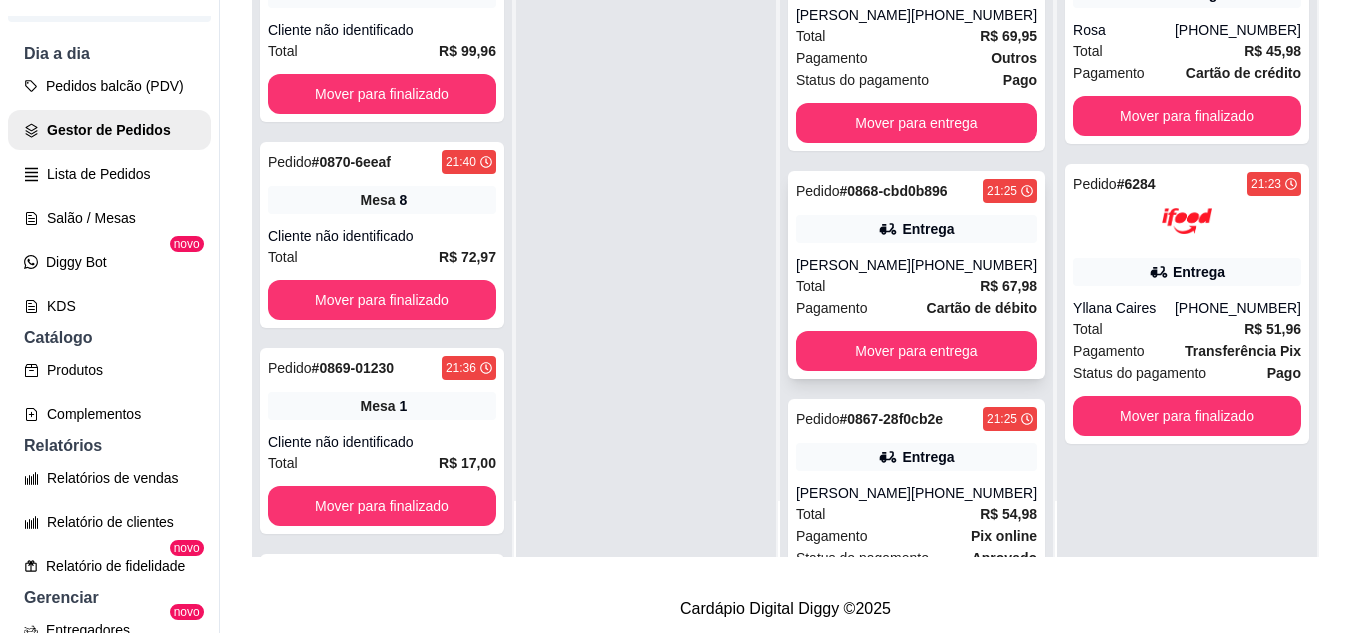 scroll, scrollTop: 0, scrollLeft: 0, axis: both 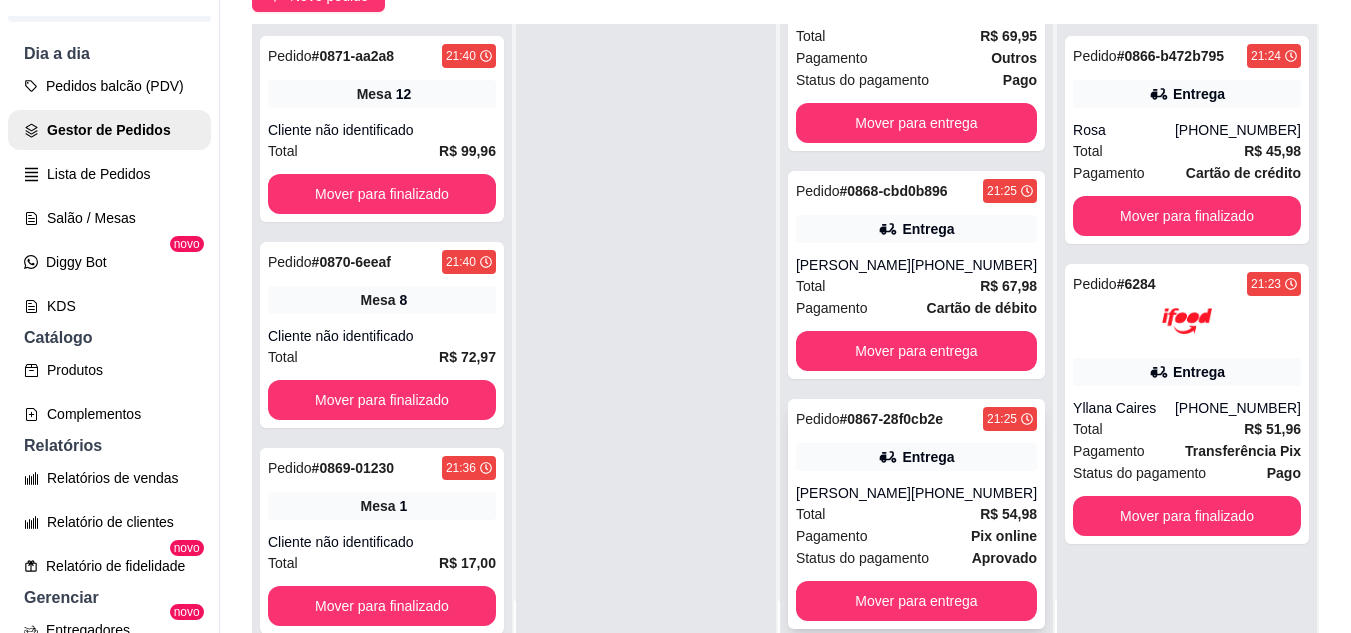 click 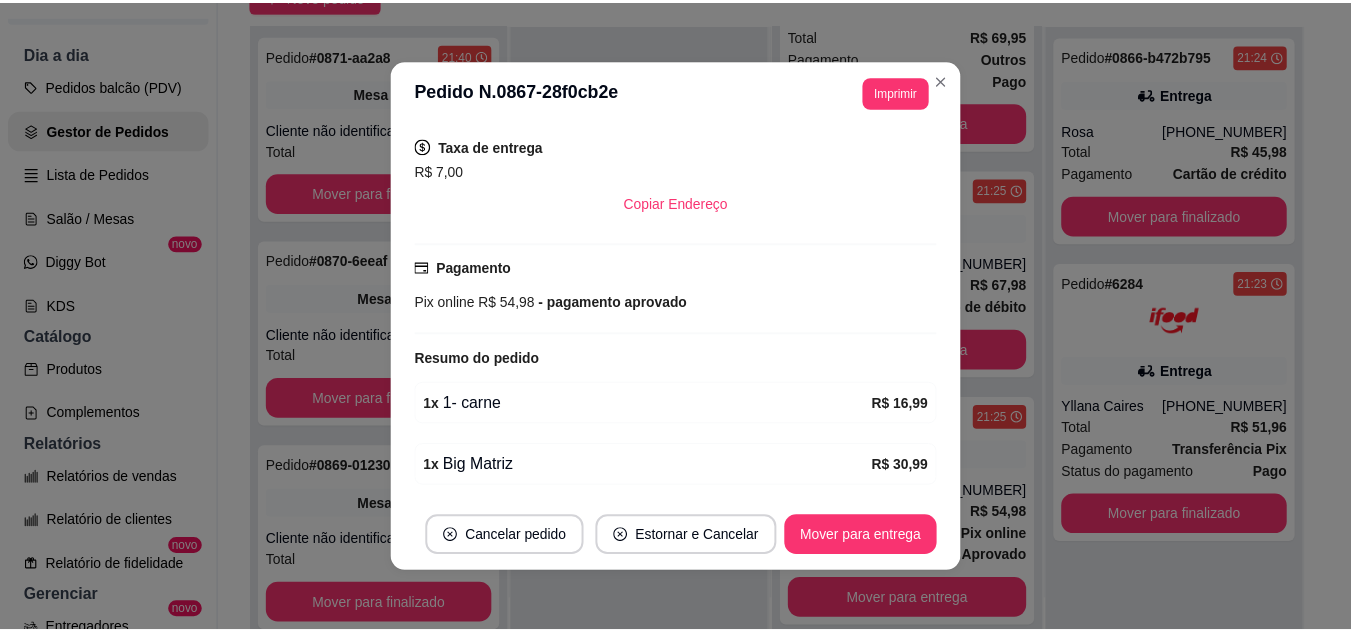 scroll, scrollTop: 500, scrollLeft: 0, axis: vertical 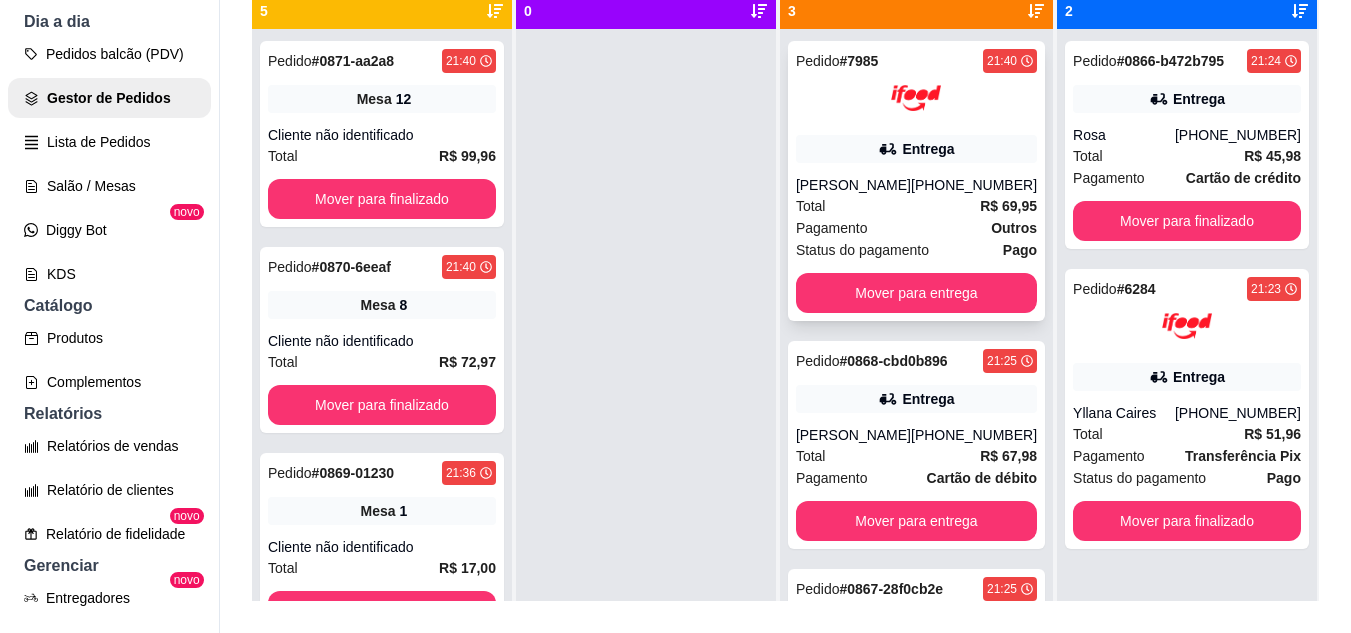 click on "[PERSON_NAME]" at bounding box center (853, 185) 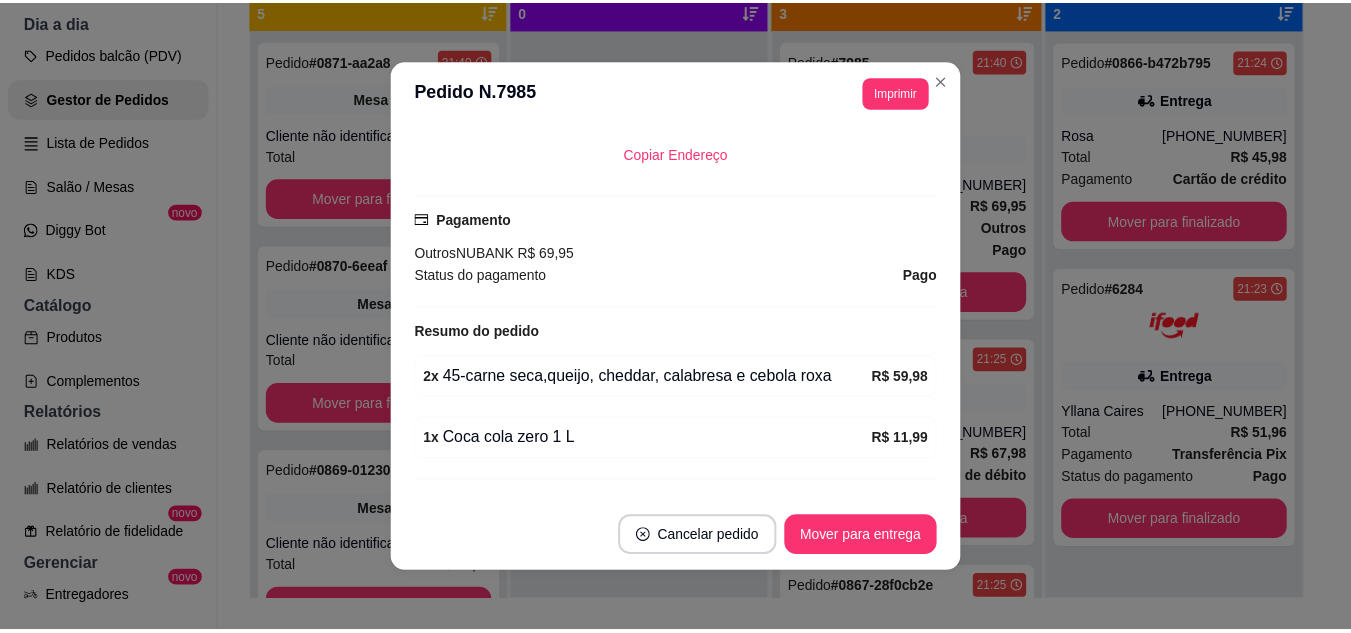 scroll, scrollTop: 600, scrollLeft: 0, axis: vertical 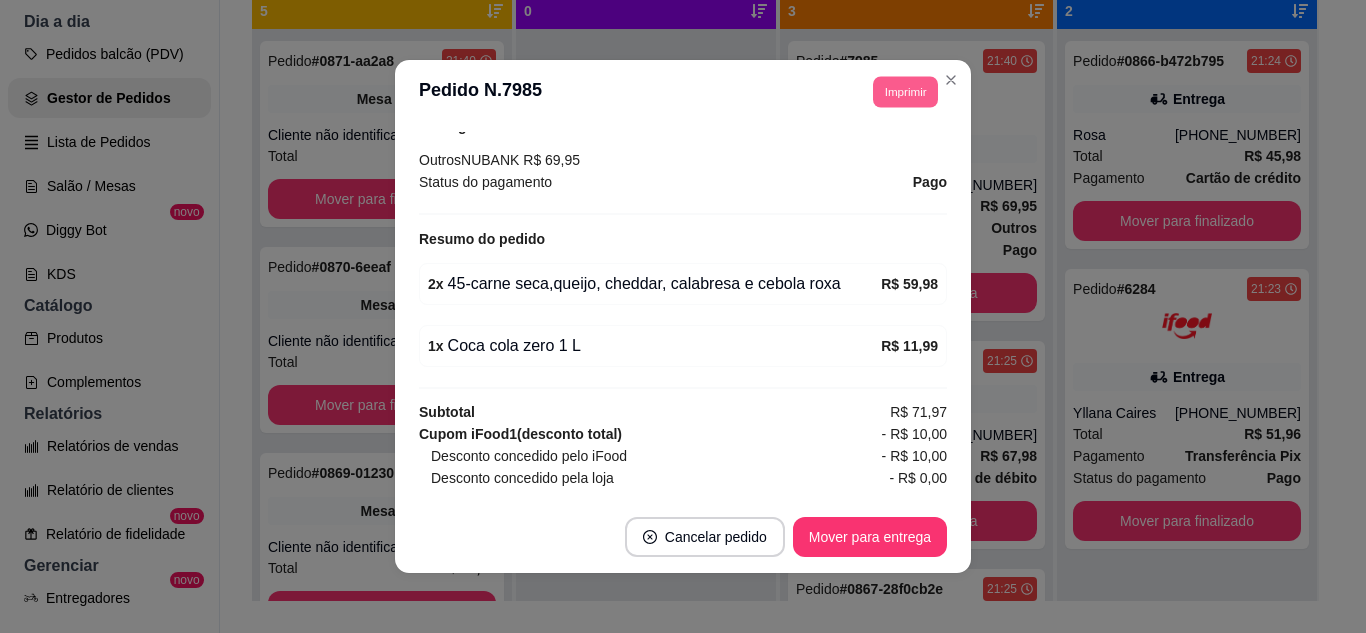 click on "Imprimir" at bounding box center [905, 91] 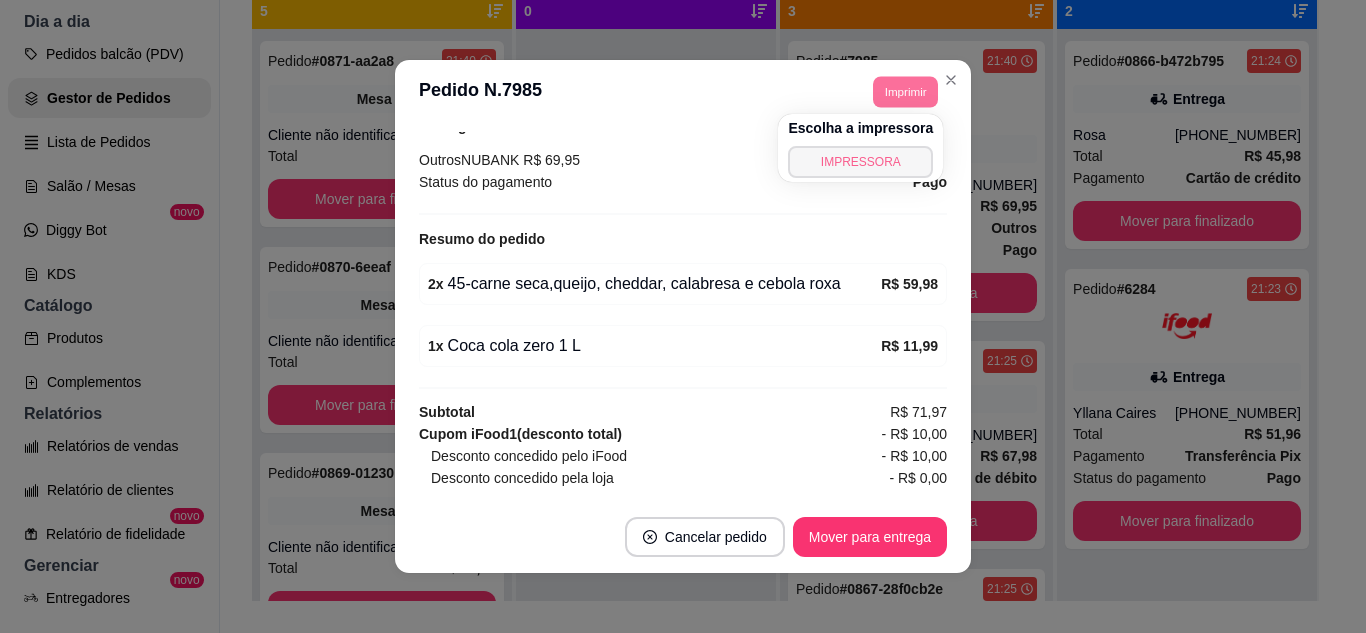 click on "IMPRESSORA" at bounding box center [860, 162] 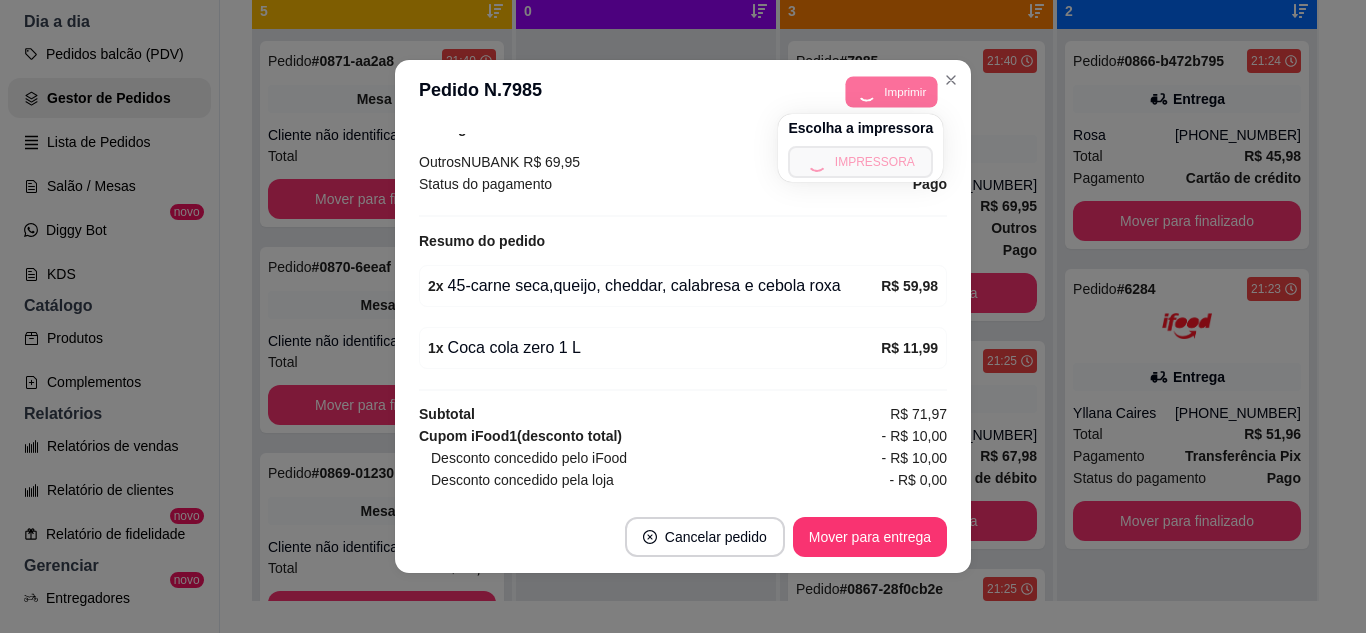 click on "**********" at bounding box center [683, 93] 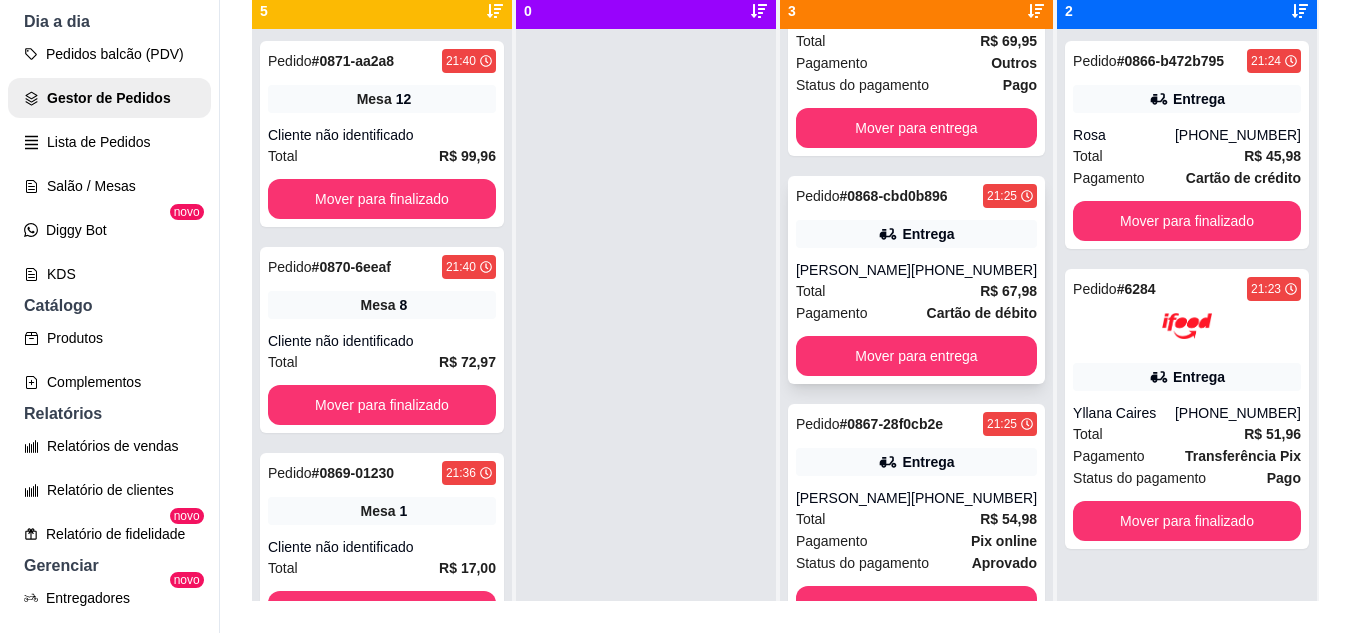 scroll, scrollTop: 185, scrollLeft: 0, axis: vertical 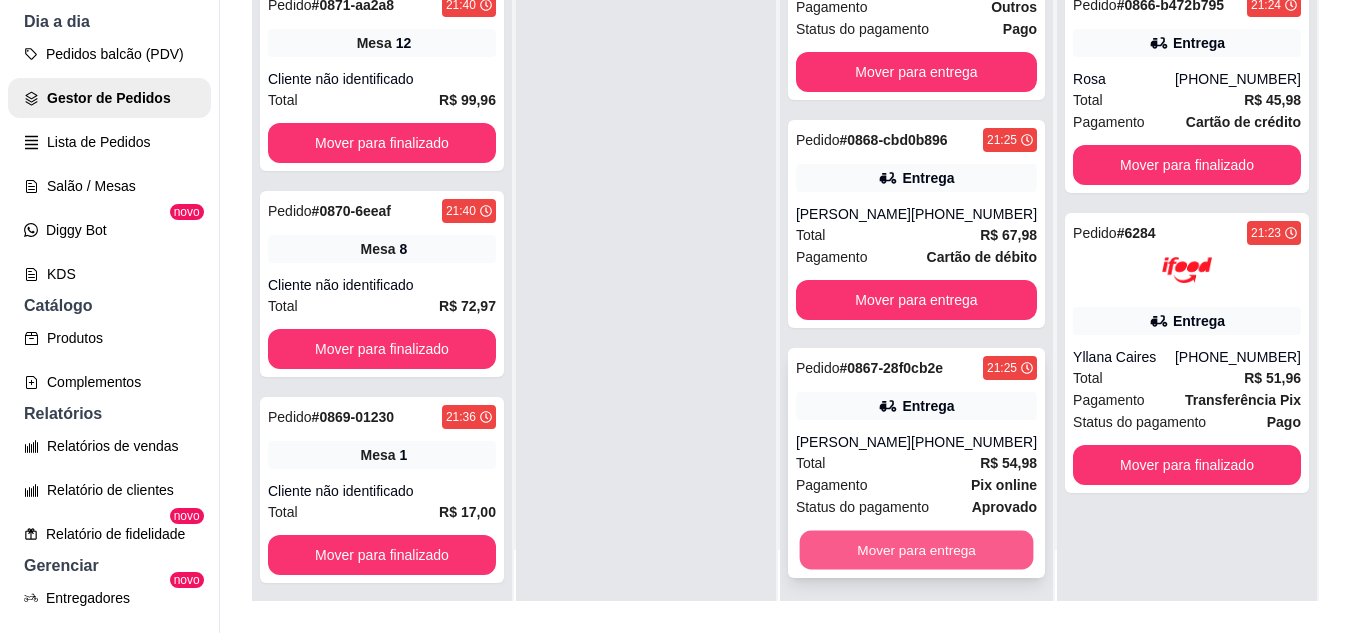 click on "Mover para entrega" at bounding box center [916, 550] 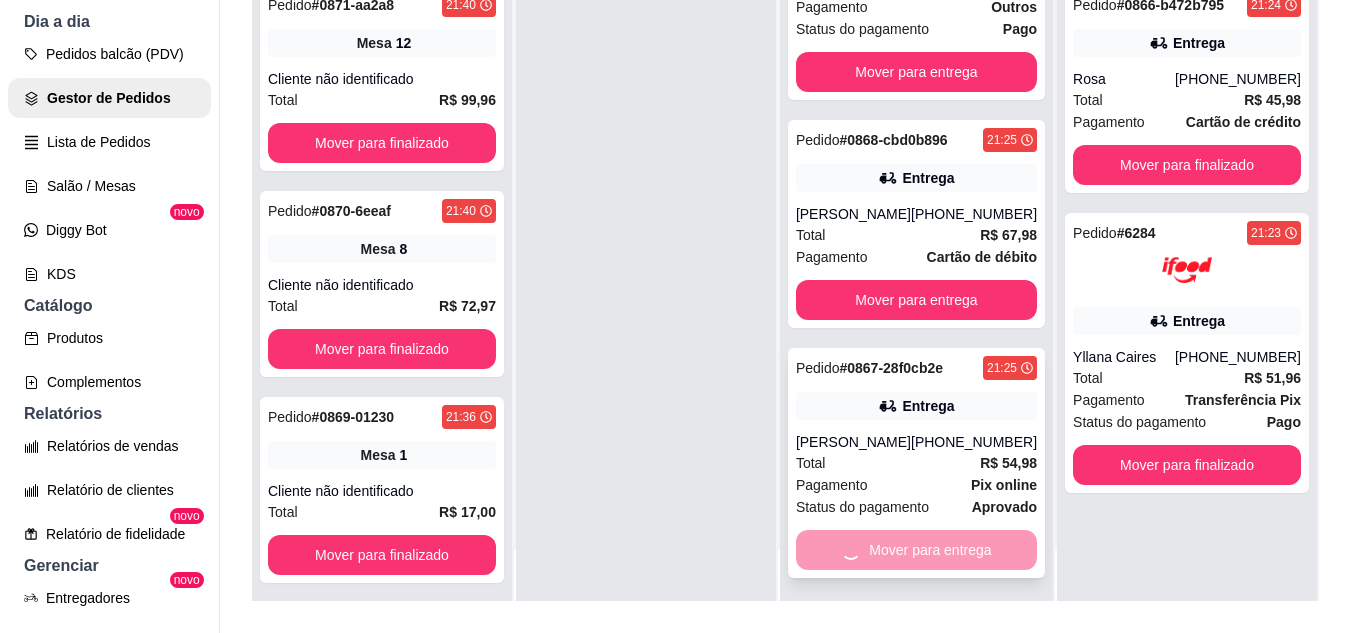 scroll, scrollTop: 0, scrollLeft: 0, axis: both 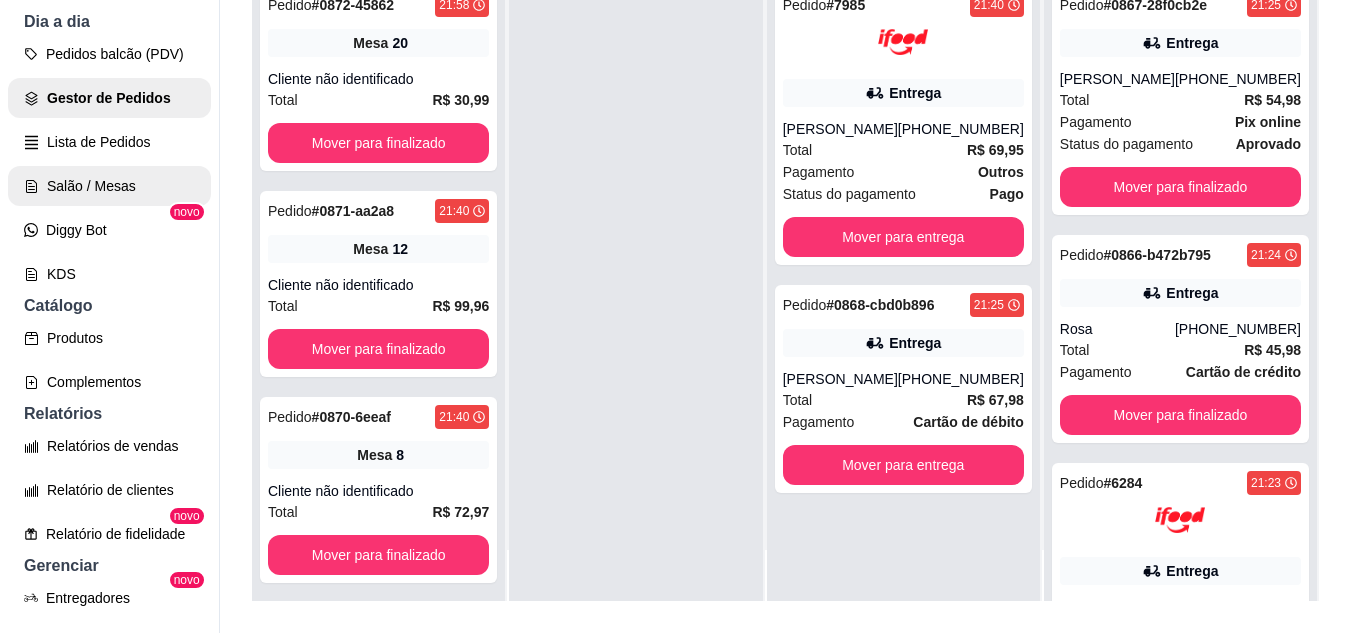click on "Salão / Mesas" at bounding box center [109, 186] 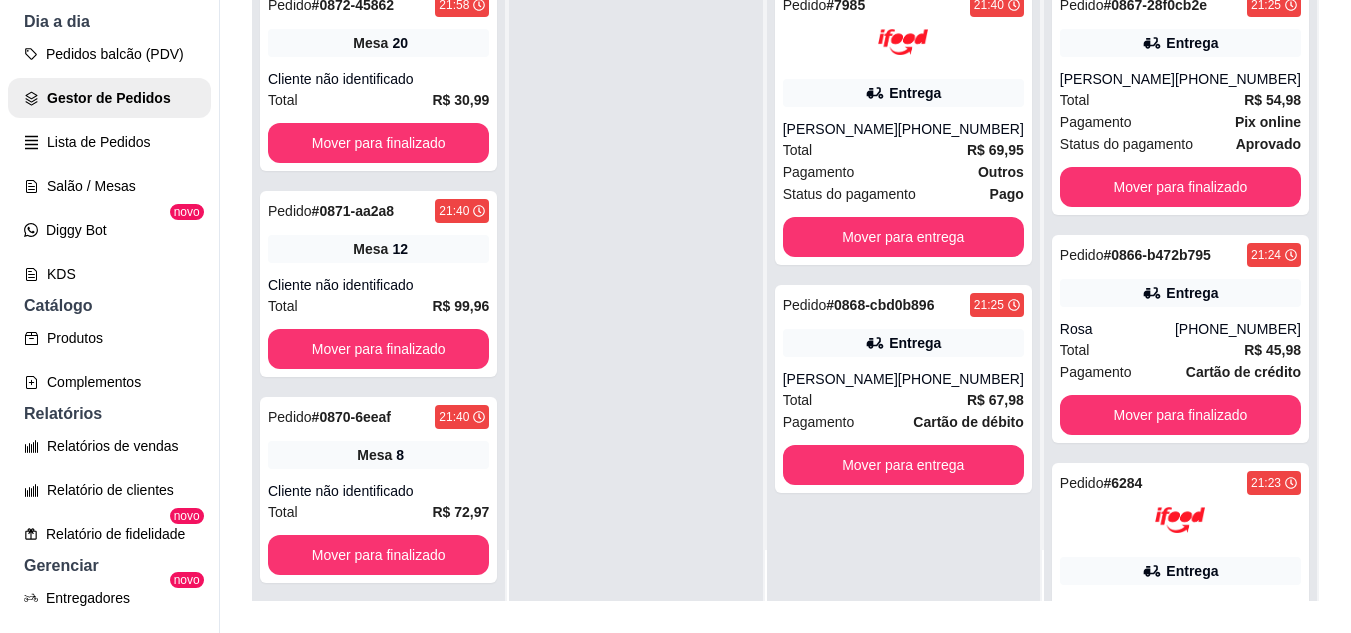 scroll, scrollTop: 0, scrollLeft: 0, axis: both 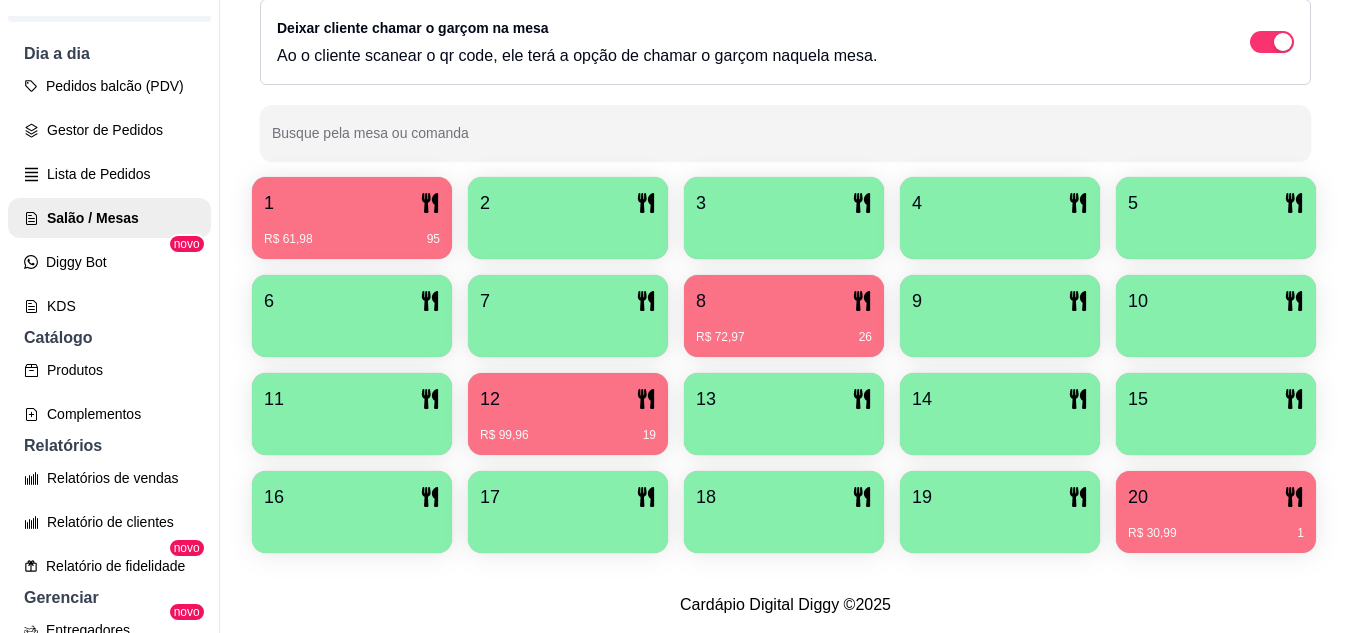 click on "R$ 30,99 1" at bounding box center [1216, 533] 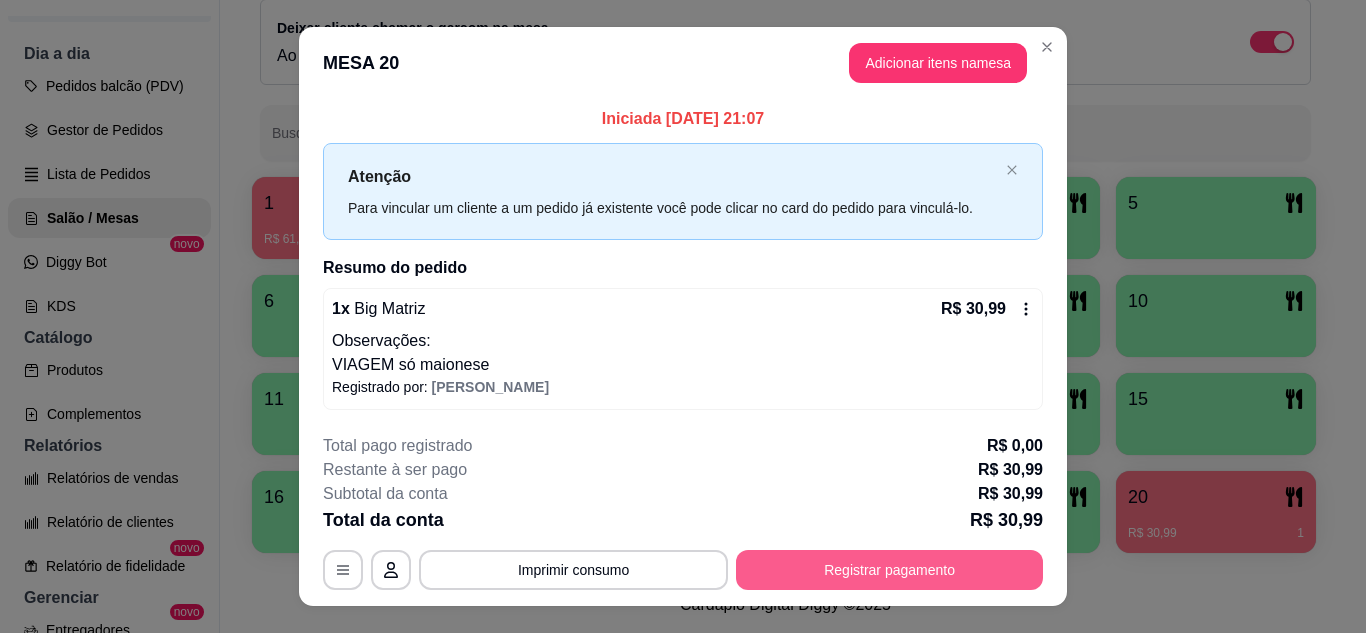 click on "Registrar pagamento" at bounding box center [889, 570] 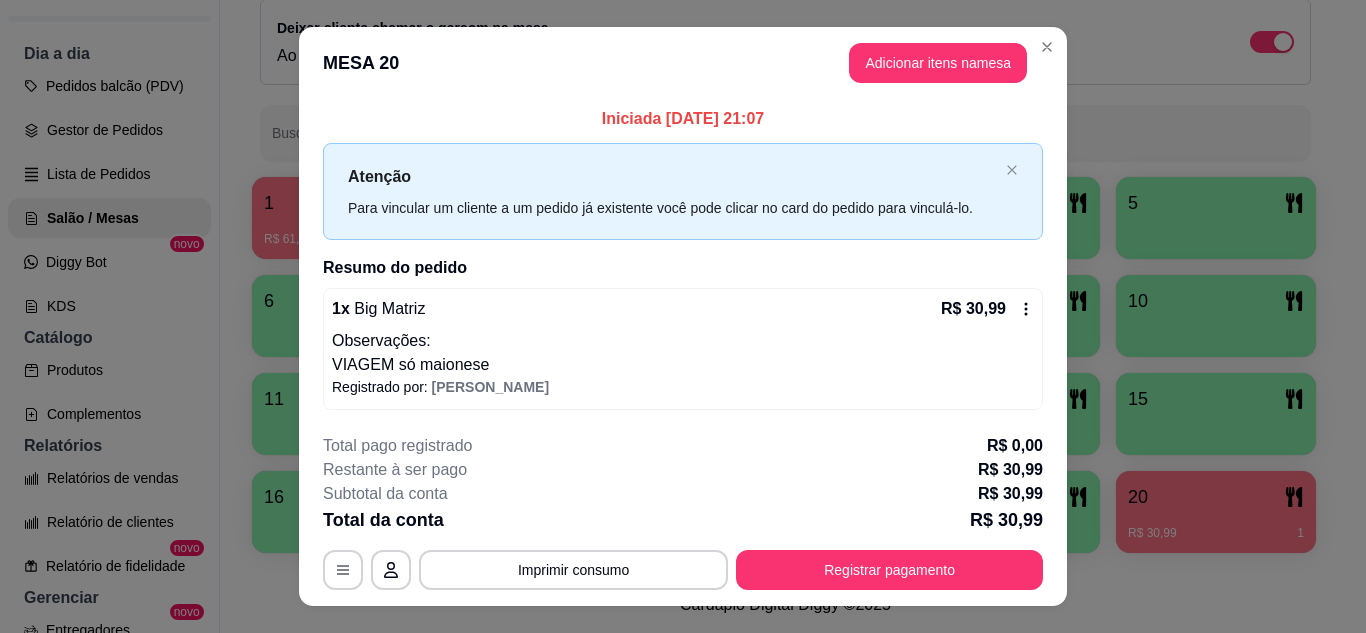 click on "Débito" at bounding box center (819, 280) 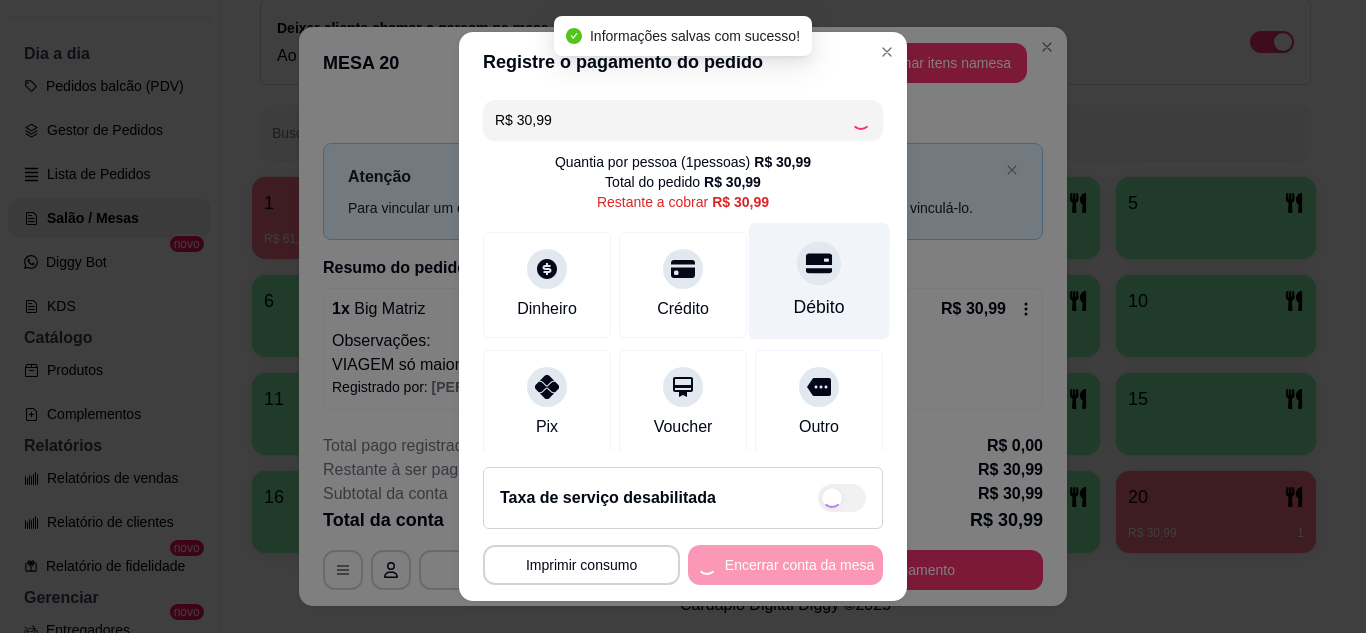 type on "R$ 0,00" 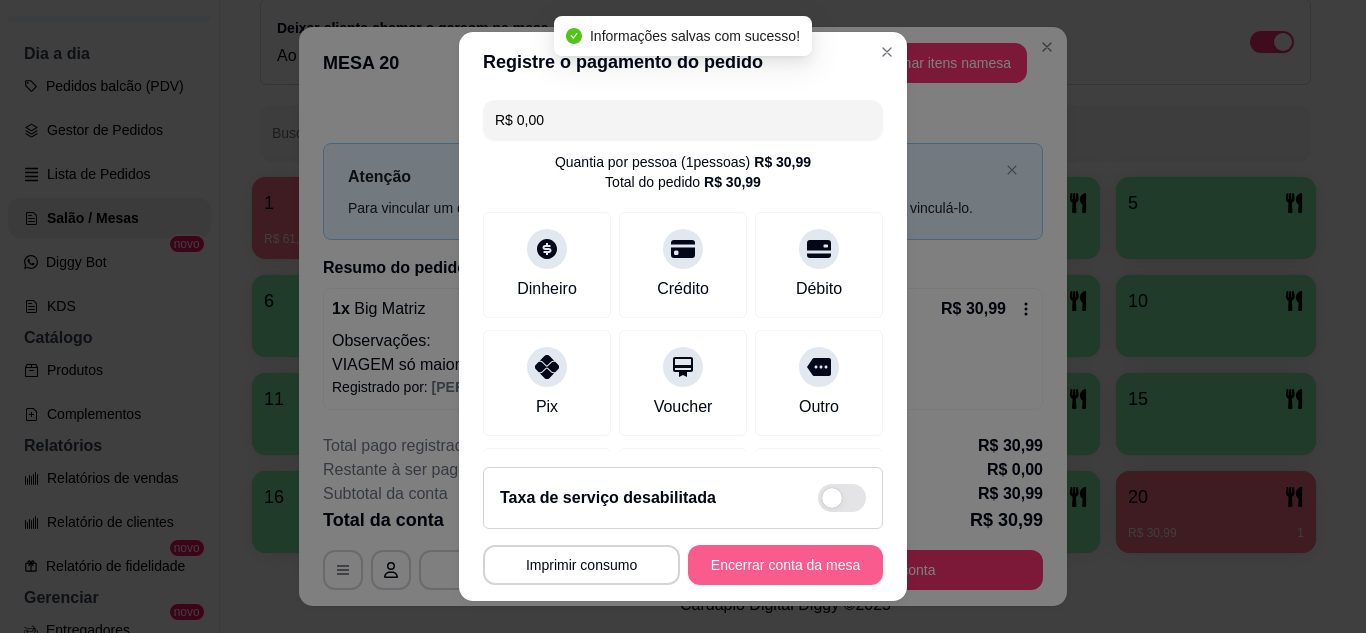 click on "Encerrar conta da mesa" at bounding box center [785, 565] 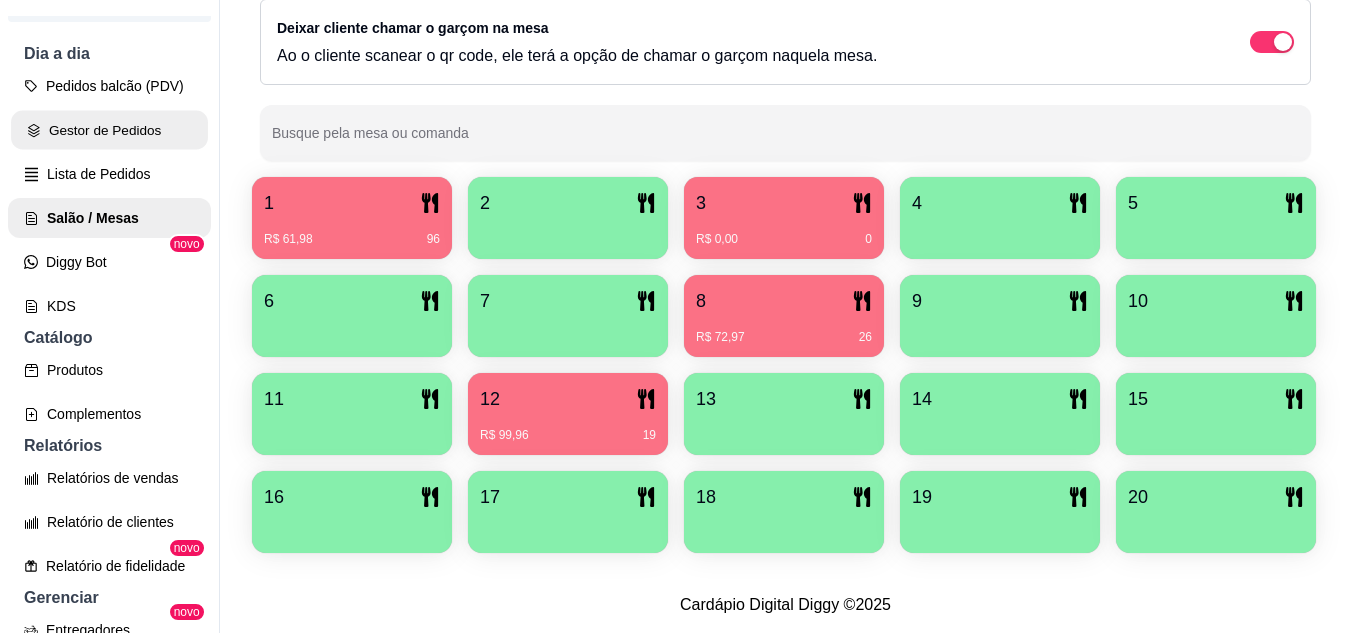 click on "Gestor de Pedidos" at bounding box center [109, 130] 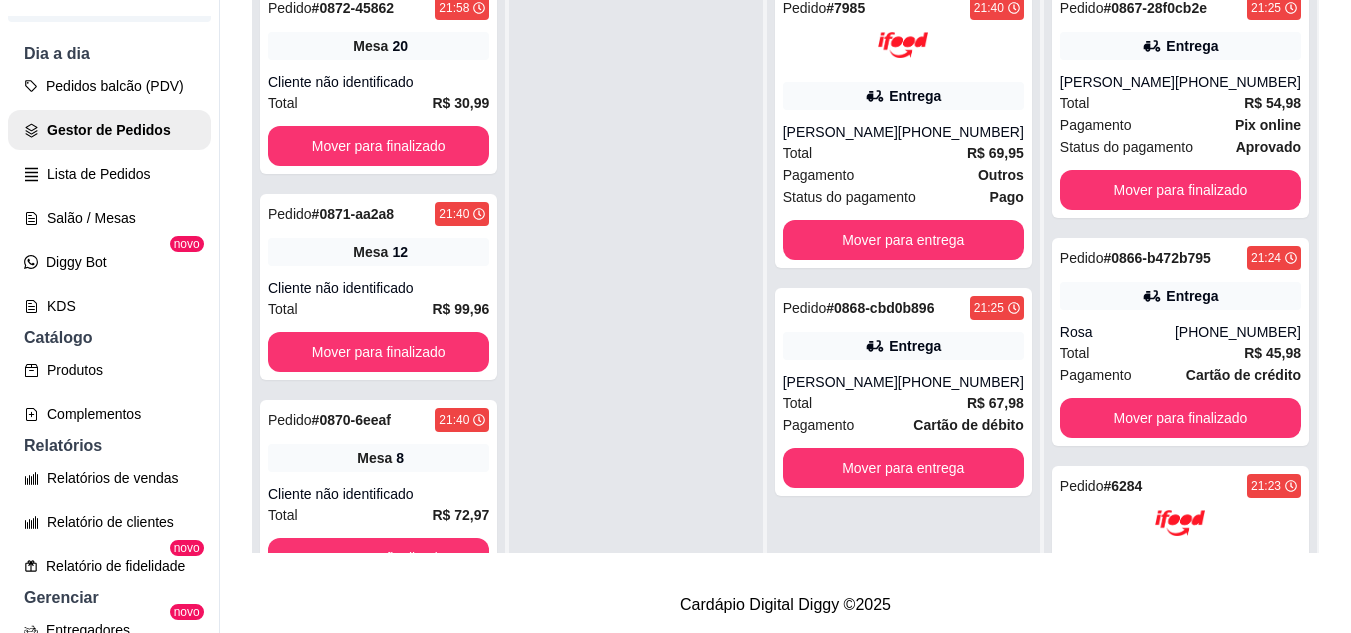 scroll, scrollTop: 0, scrollLeft: 0, axis: both 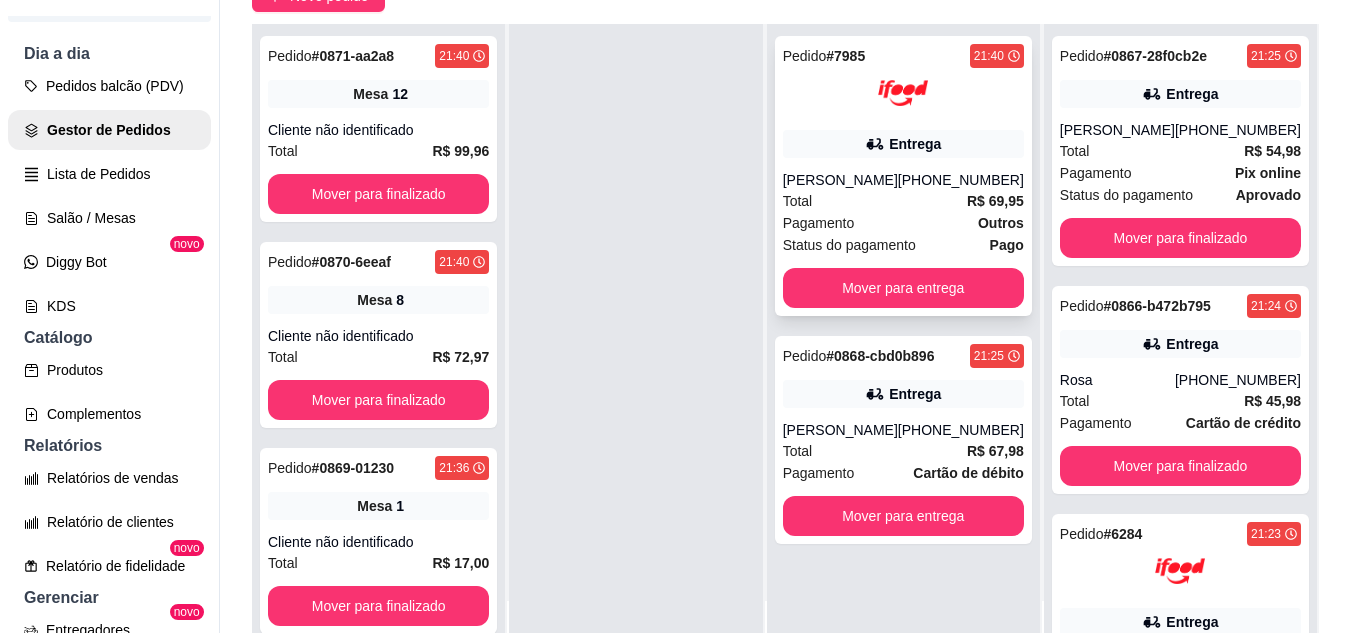 click on "Total R$ 69,95" at bounding box center (903, 201) 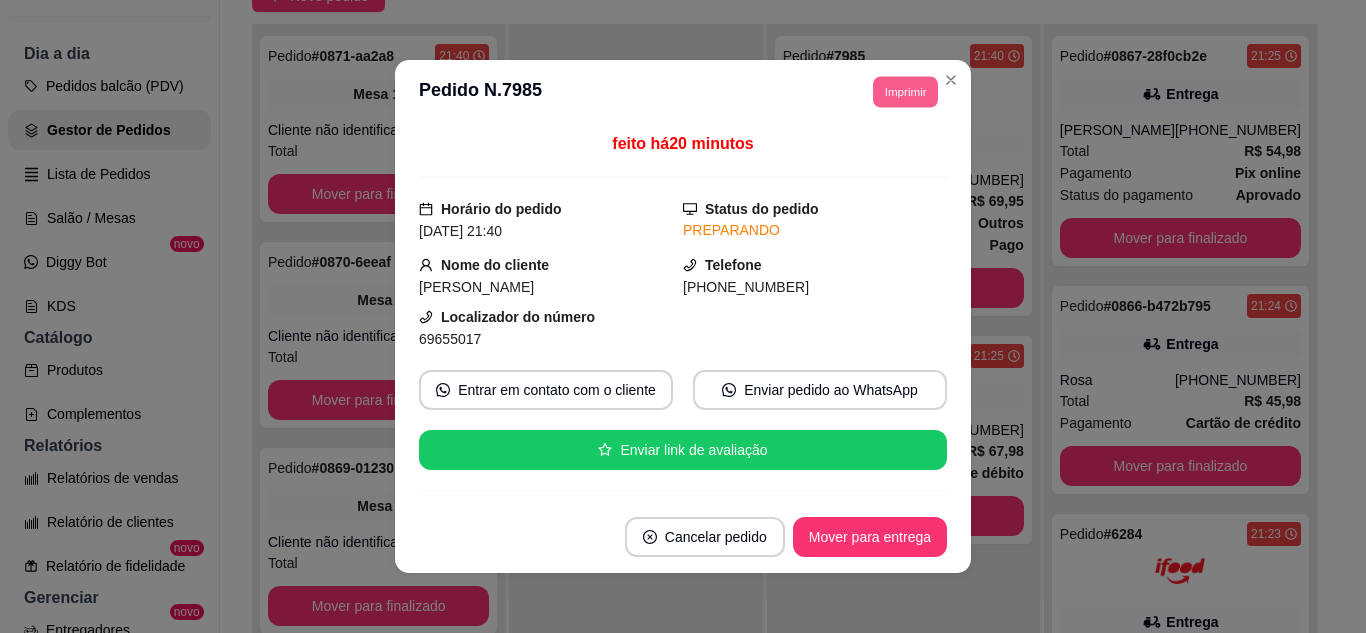 click on "Imprimir" at bounding box center (905, 91) 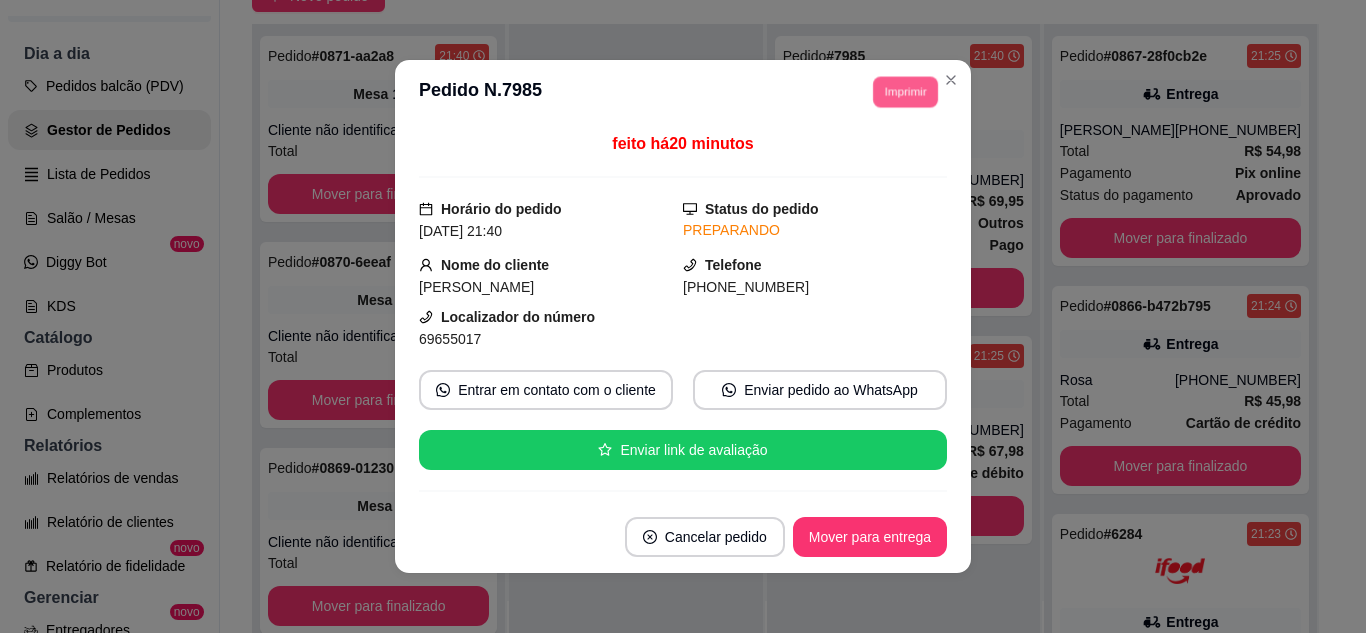 click on "Imprimir" at bounding box center (905, 91) 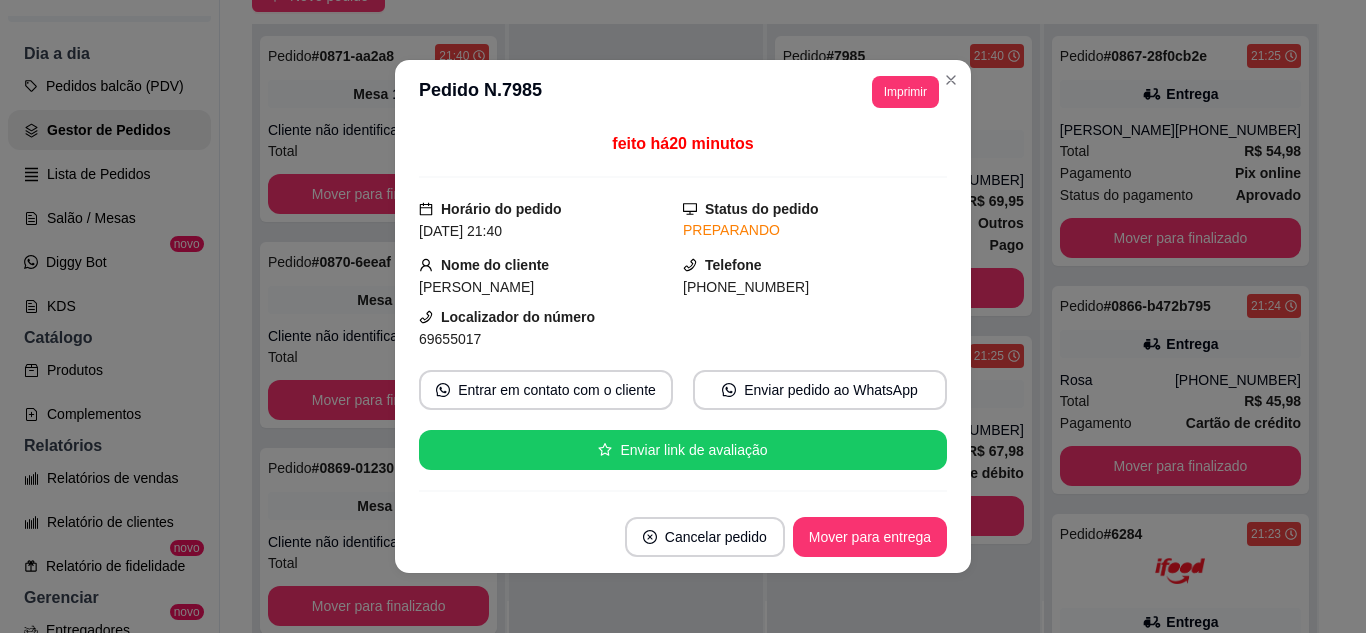 click on "Imprimir" at bounding box center (905, 92) 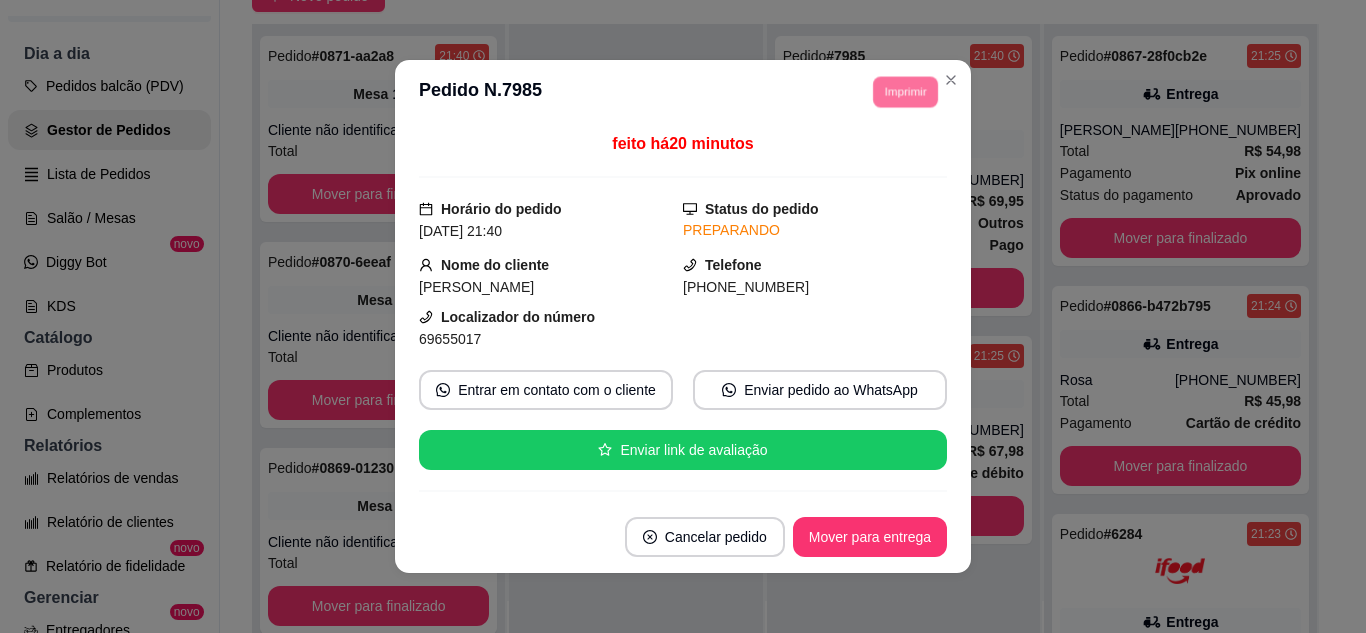 click on "IMPRESSORA" at bounding box center (877, 153) 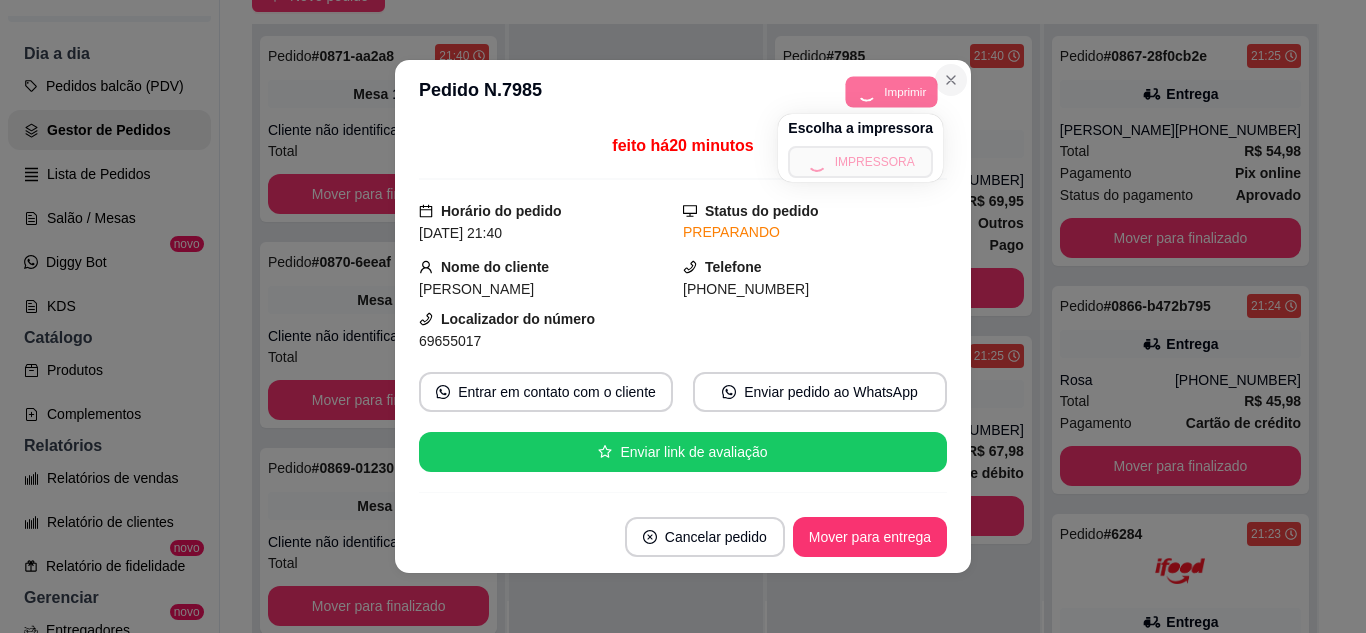 click 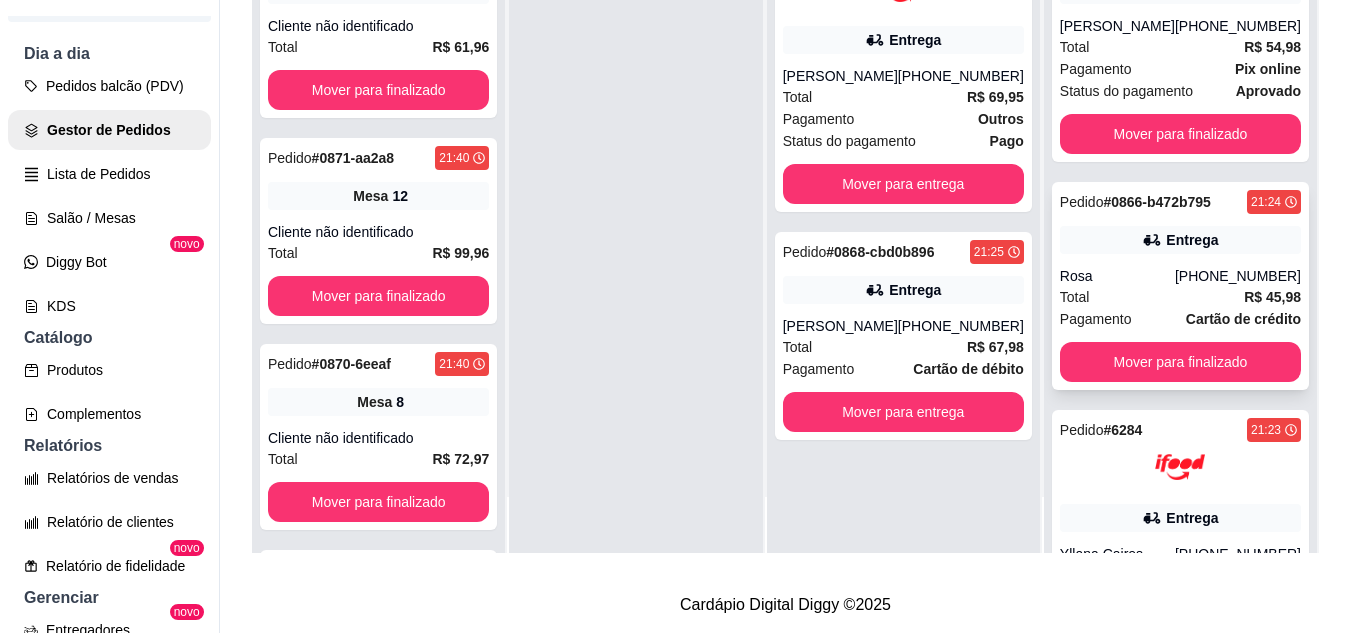 scroll, scrollTop: 319, scrollLeft: 0, axis: vertical 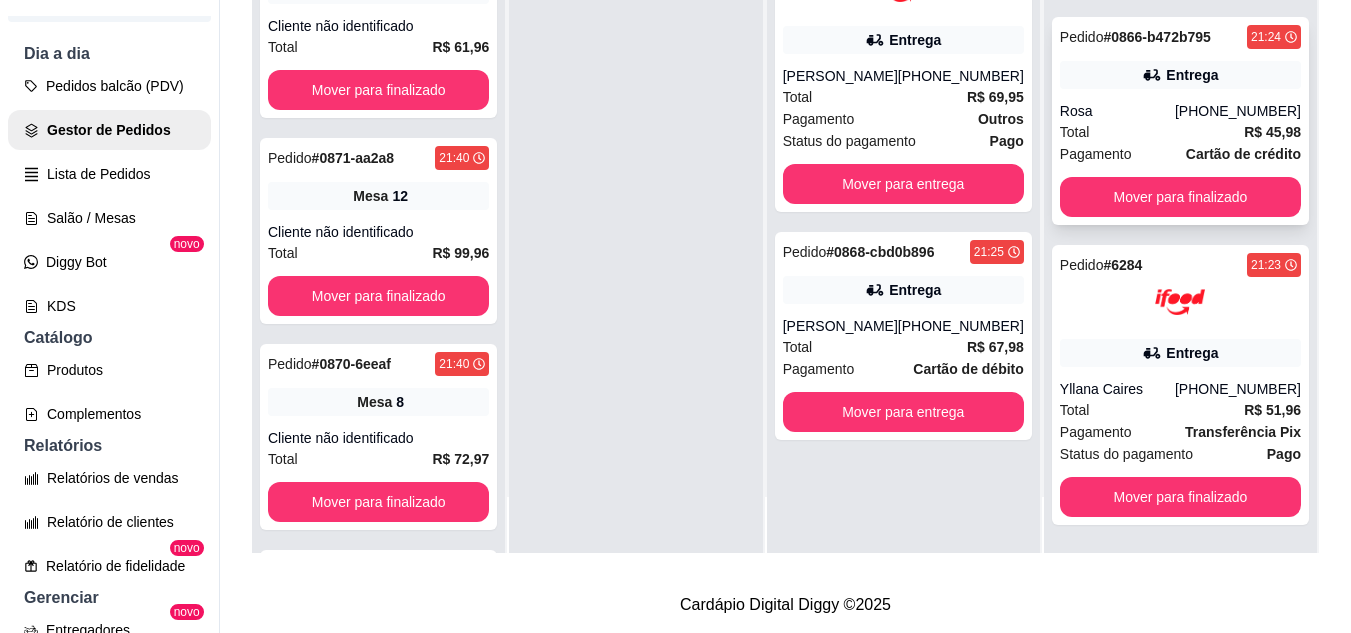 click on "Total R$ 45,98" at bounding box center (1180, 132) 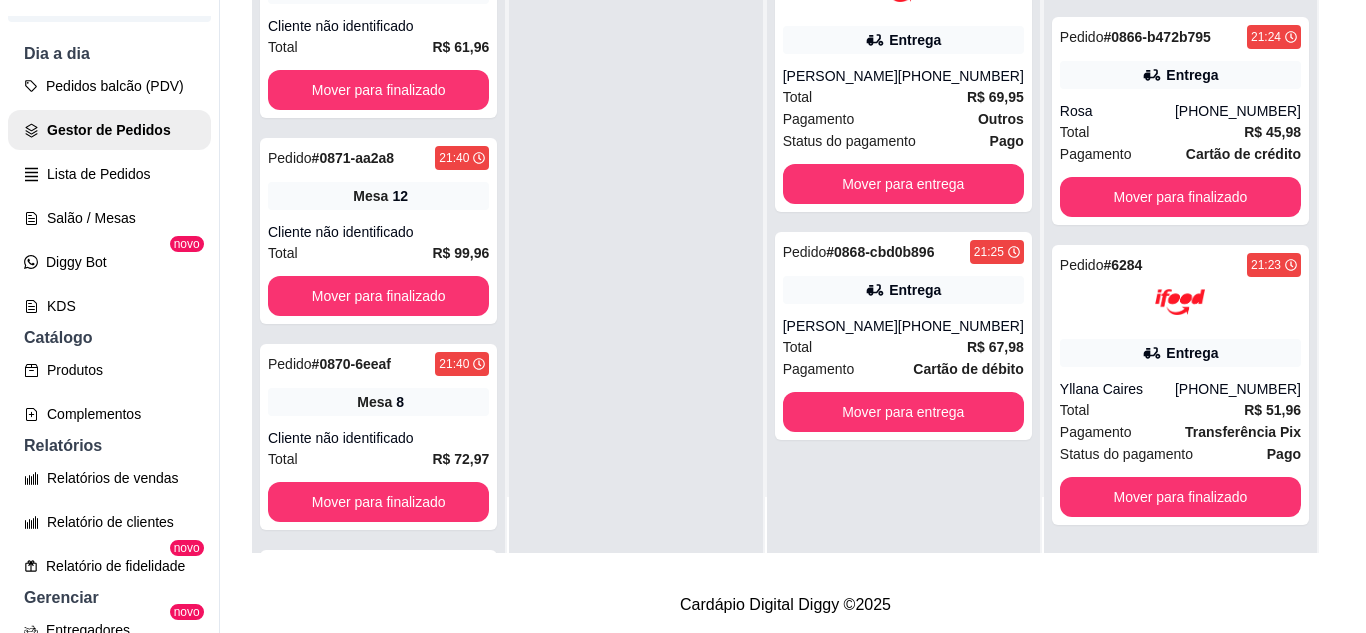 scroll, scrollTop: 4, scrollLeft: 0, axis: vertical 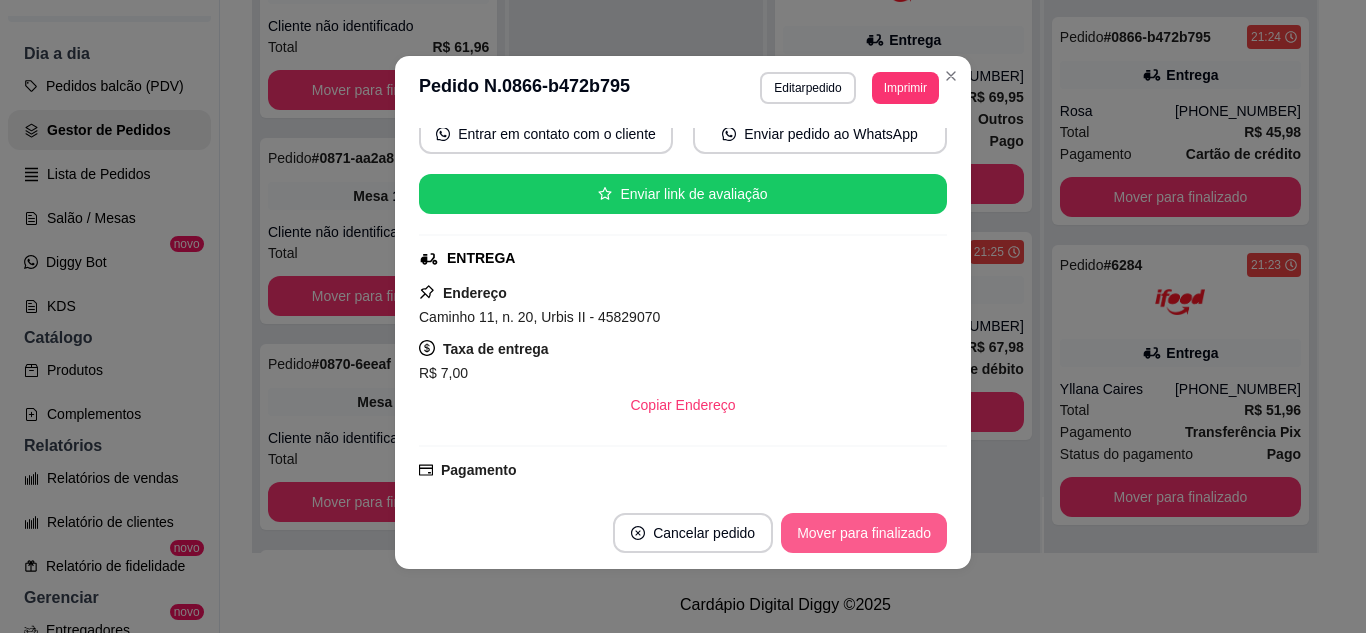 click on "Mover para finalizado" at bounding box center [864, 533] 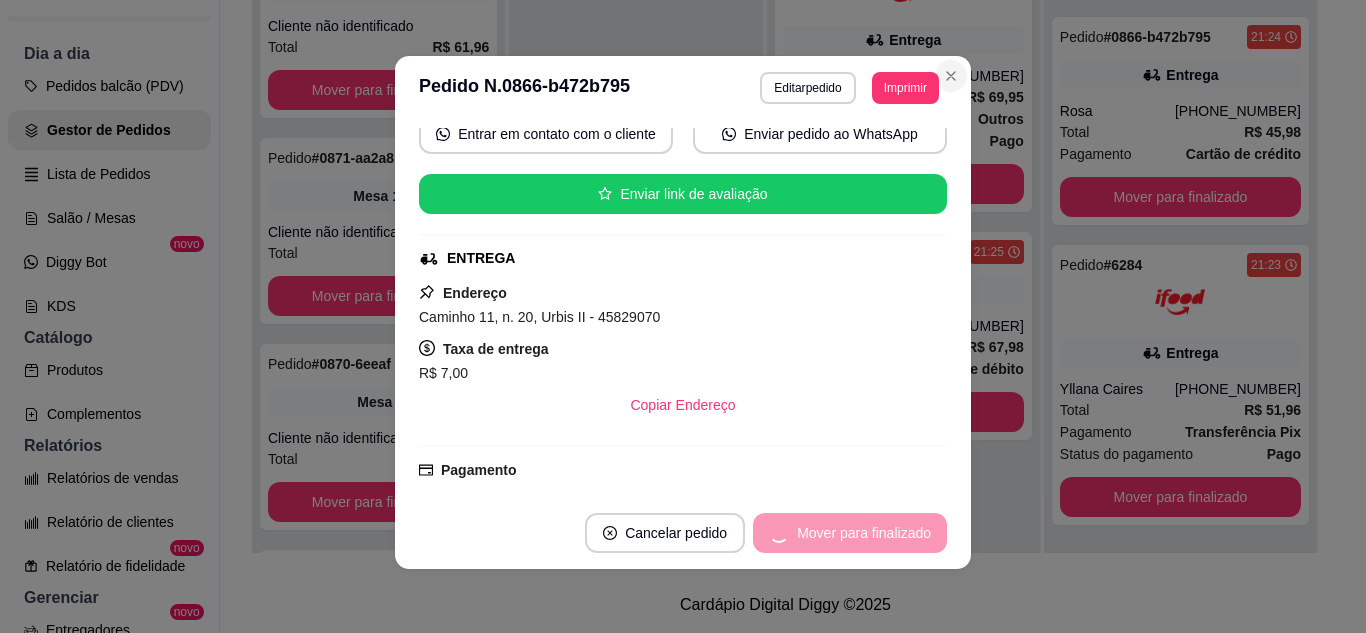 scroll, scrollTop: 0, scrollLeft: 0, axis: both 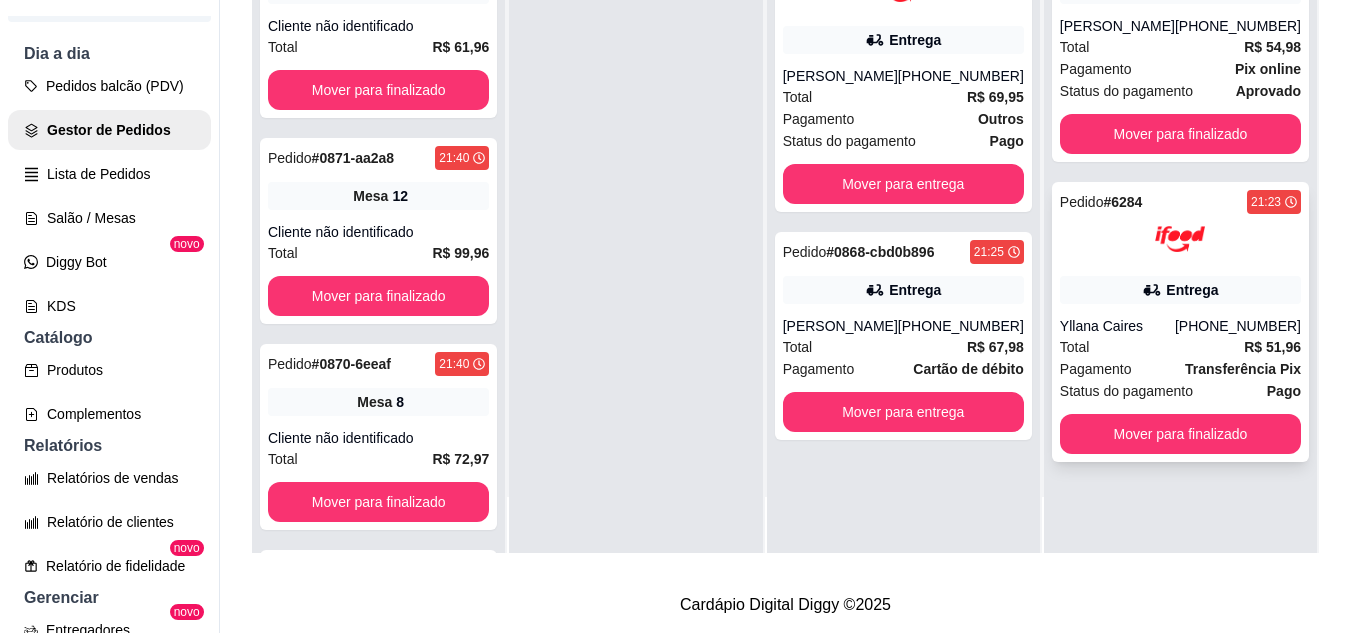 click on "Pedido  # 6284 21:23 Entrega Yllana Caires [PHONE_NUMBER] Total R$ 51,96 Pagamento Transferência Pix Status do pagamento Pago Mover para finalizado" at bounding box center (1180, 322) 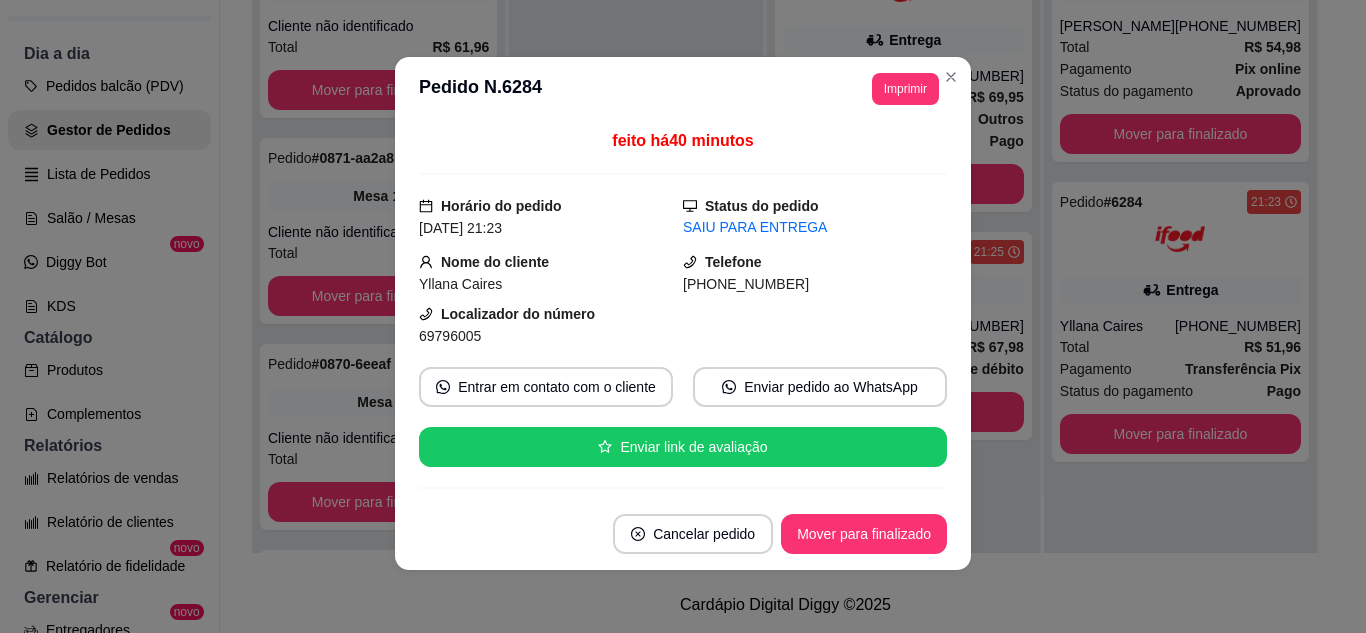 scroll, scrollTop: 4, scrollLeft: 0, axis: vertical 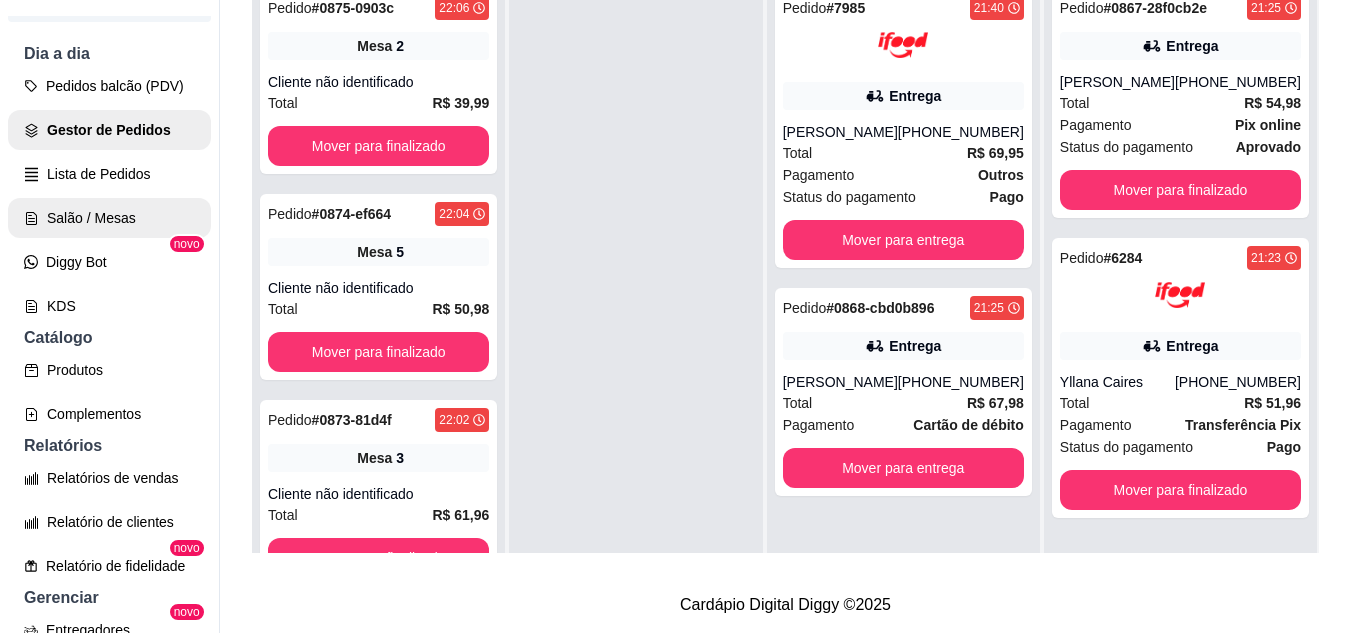 click on "Salão / Mesas" at bounding box center (109, 218) 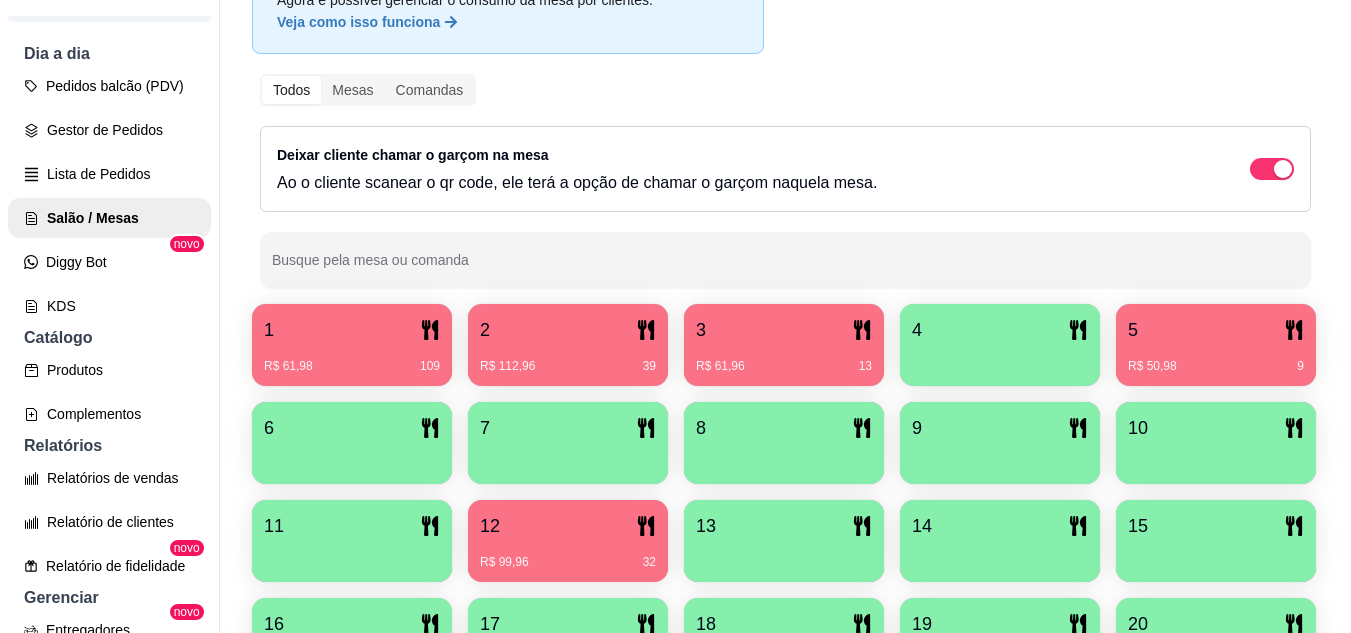 scroll, scrollTop: 200, scrollLeft: 0, axis: vertical 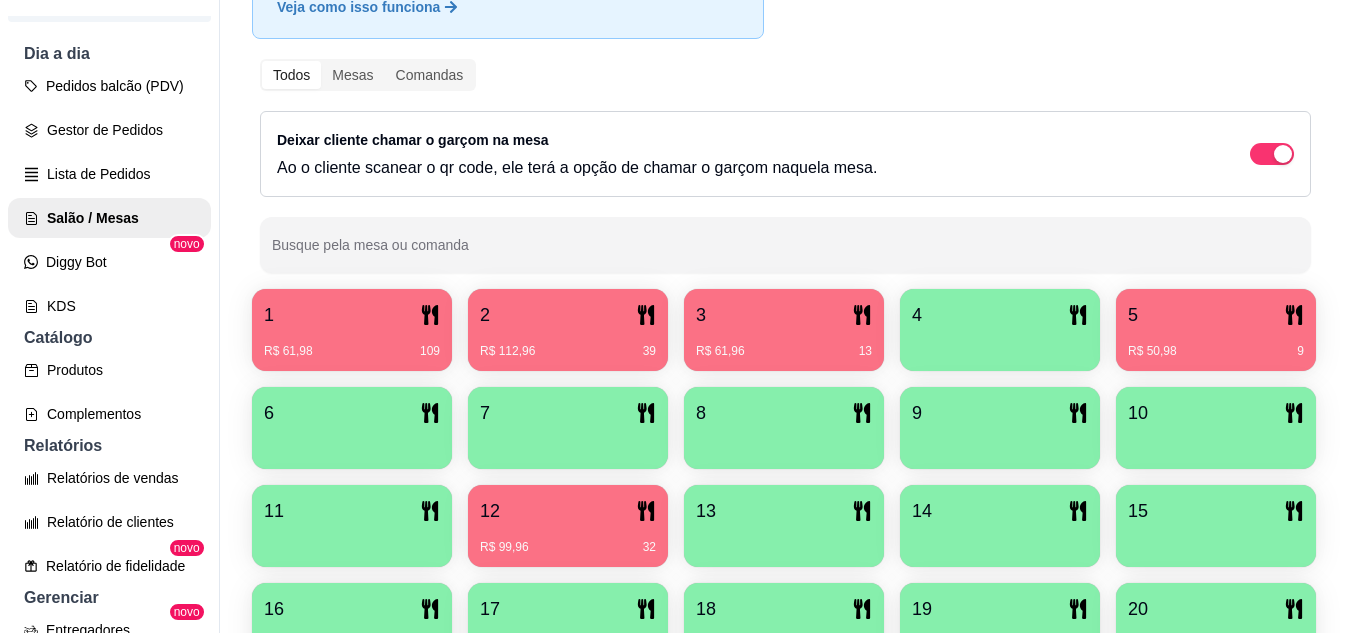 click on "R$ 61,98 109" at bounding box center (352, 344) 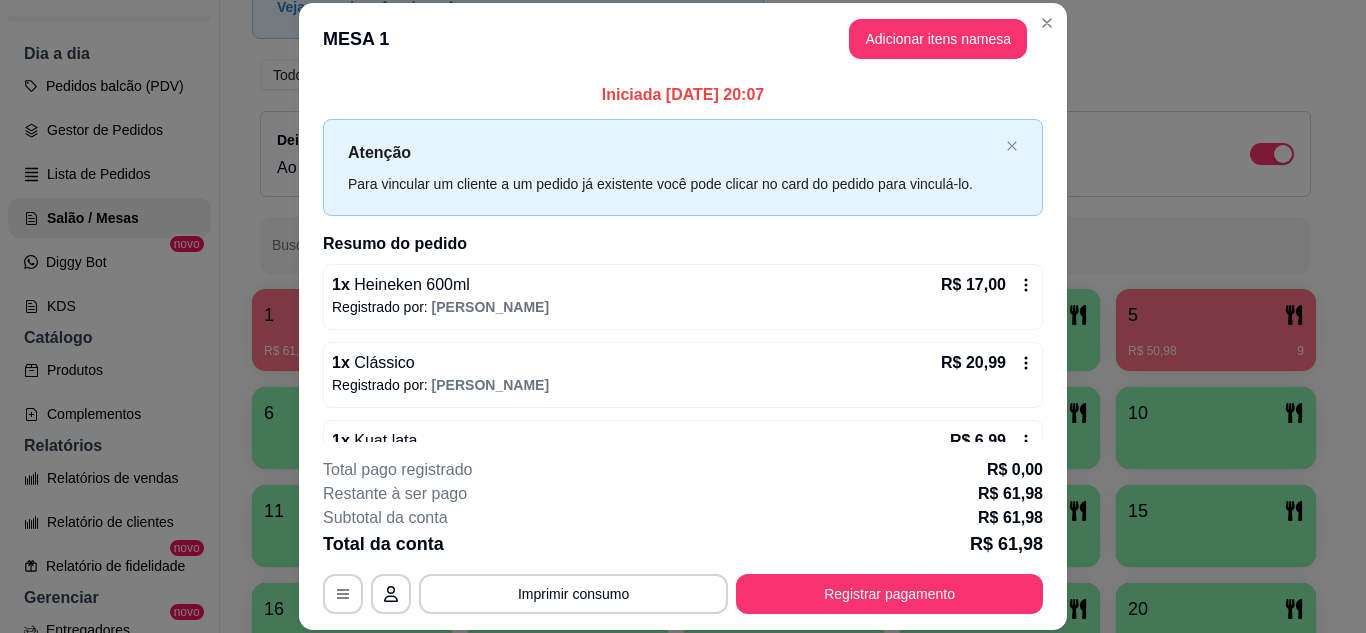 click on "**********" at bounding box center (683, 536) 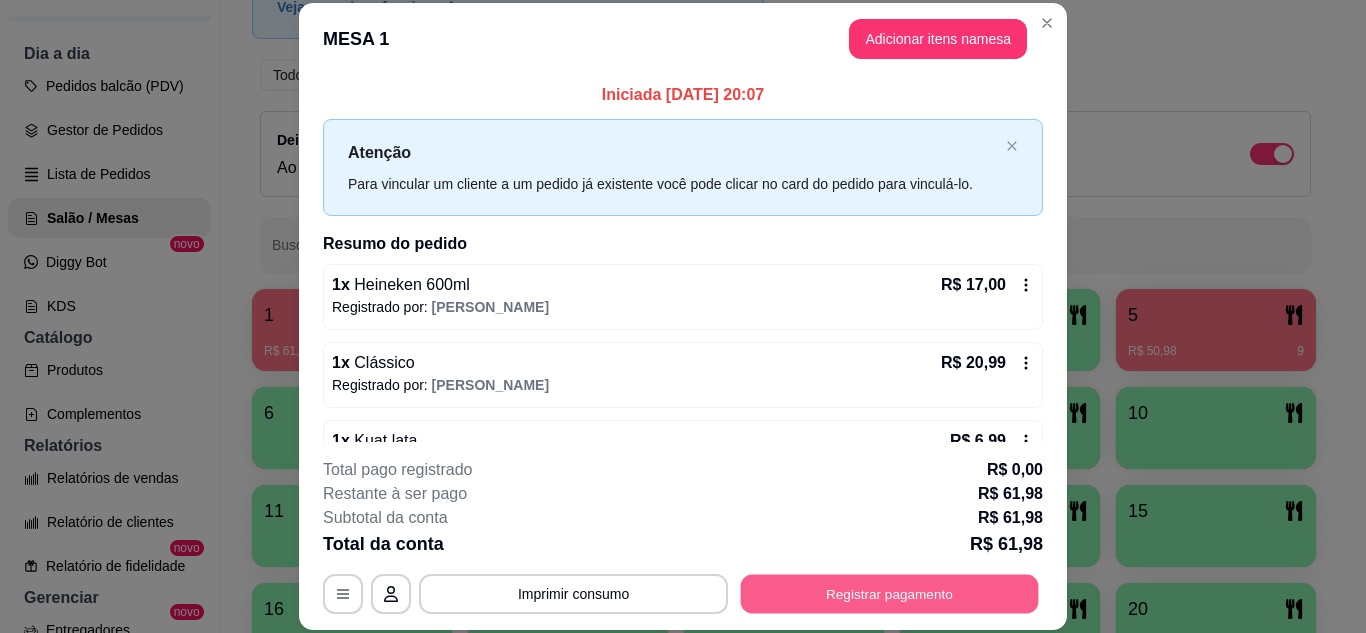 click on "Registrar pagamento" at bounding box center [890, 593] 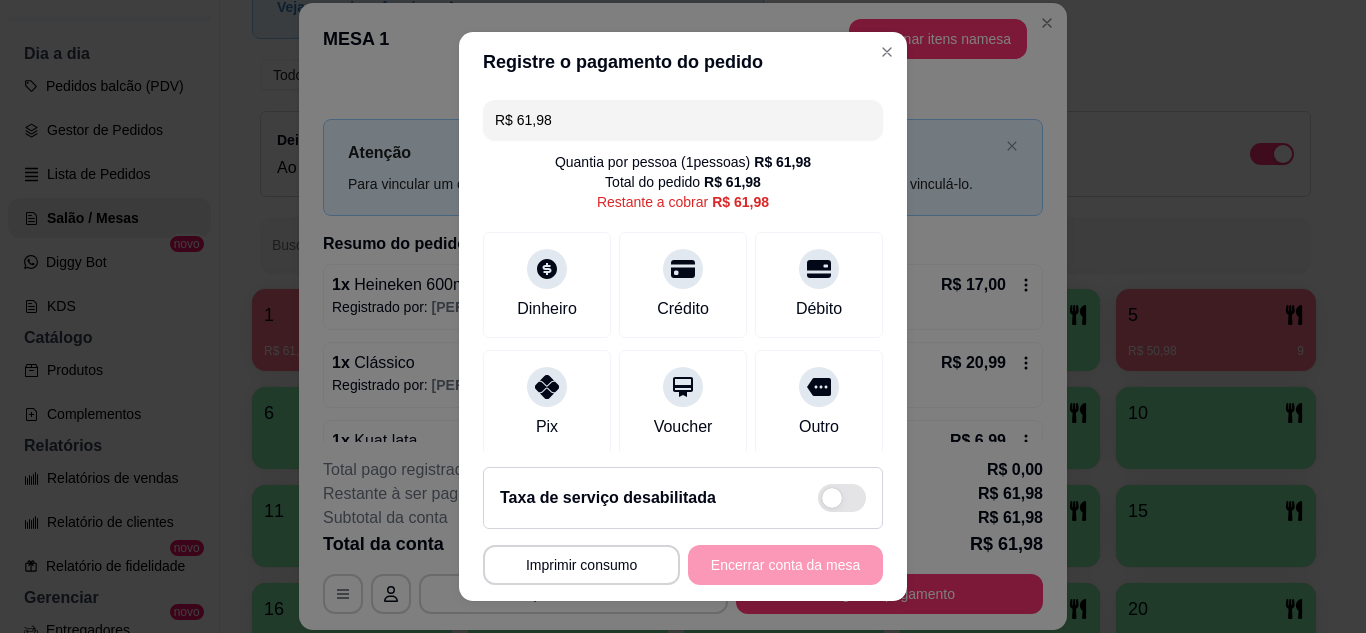 click on "R$ 61,98" at bounding box center [683, 120] 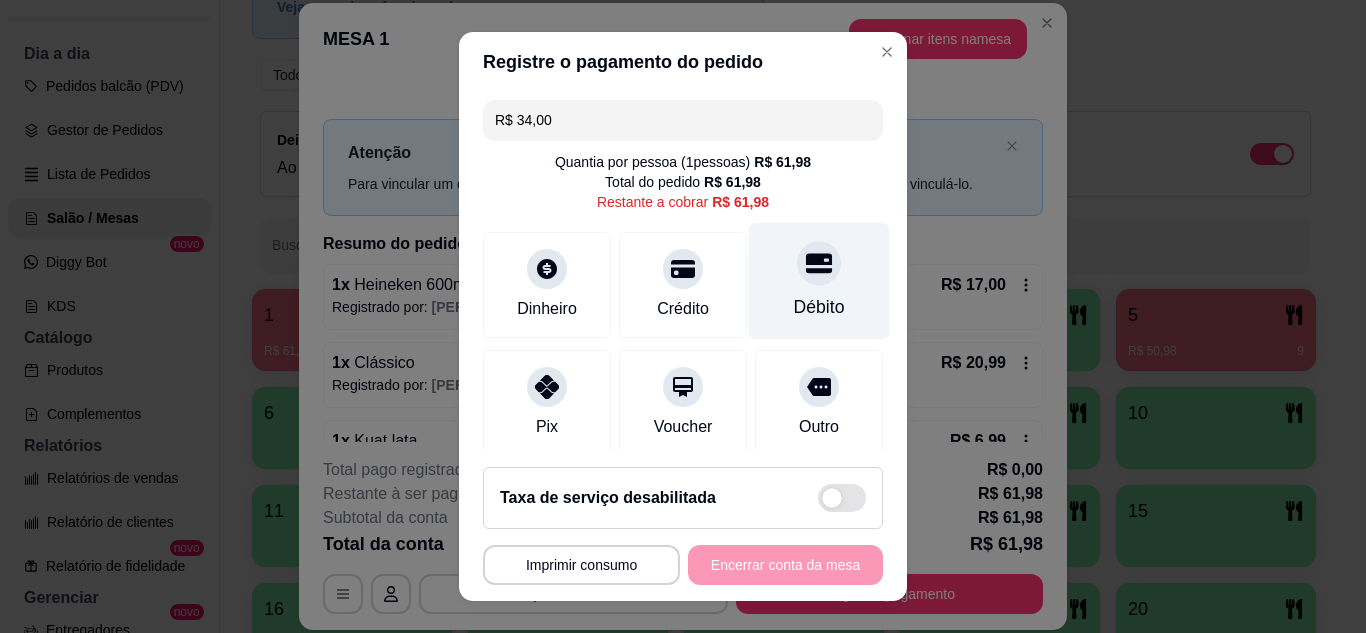 click at bounding box center [819, 263] 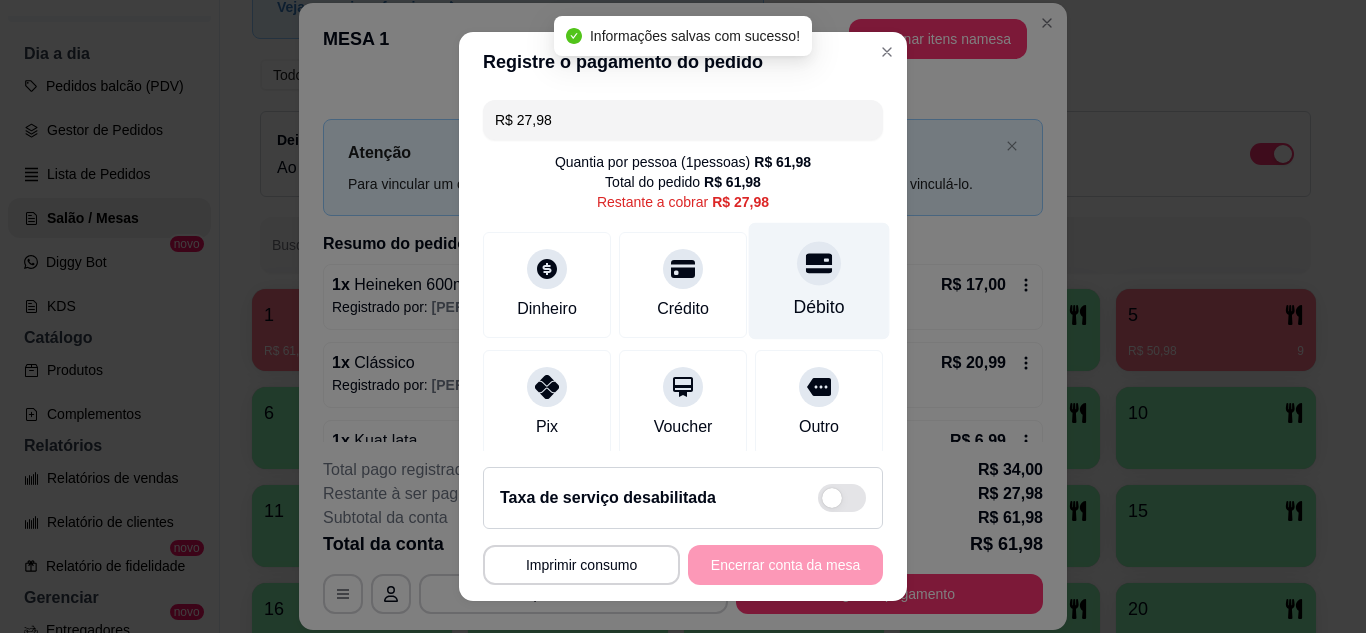 click on "Débito" at bounding box center [819, 280] 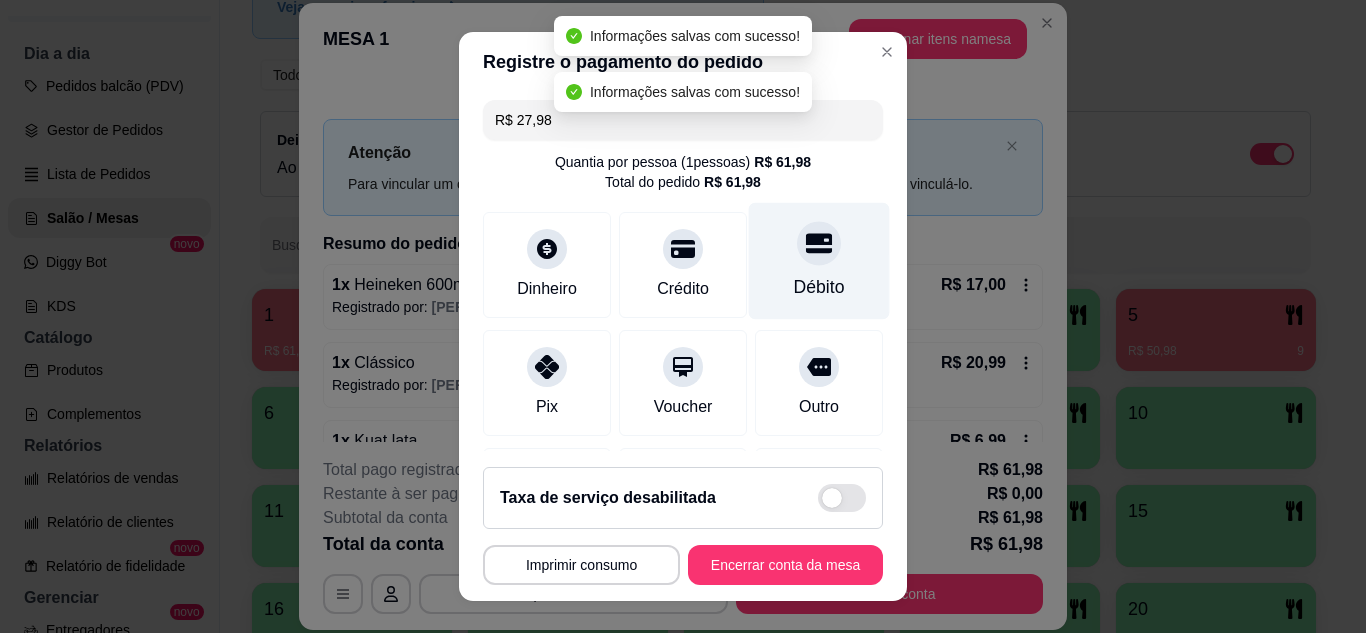 type on "R$ 0,00" 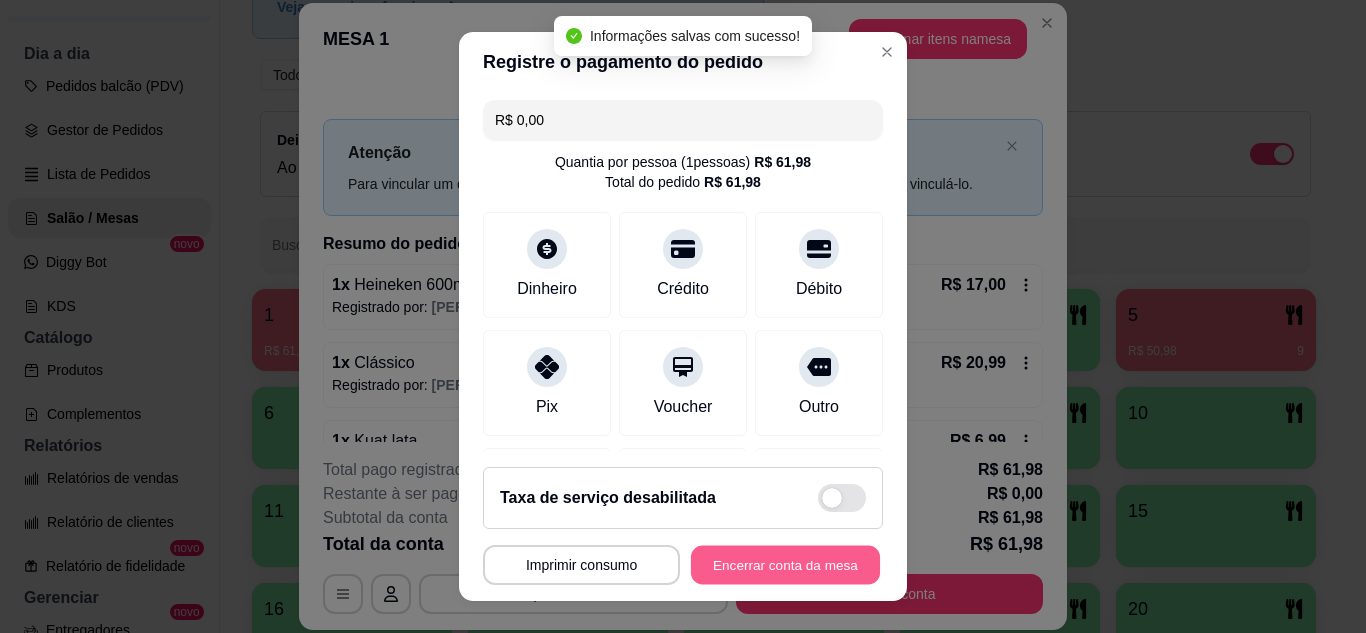 click on "Encerrar conta da mesa" at bounding box center (785, 565) 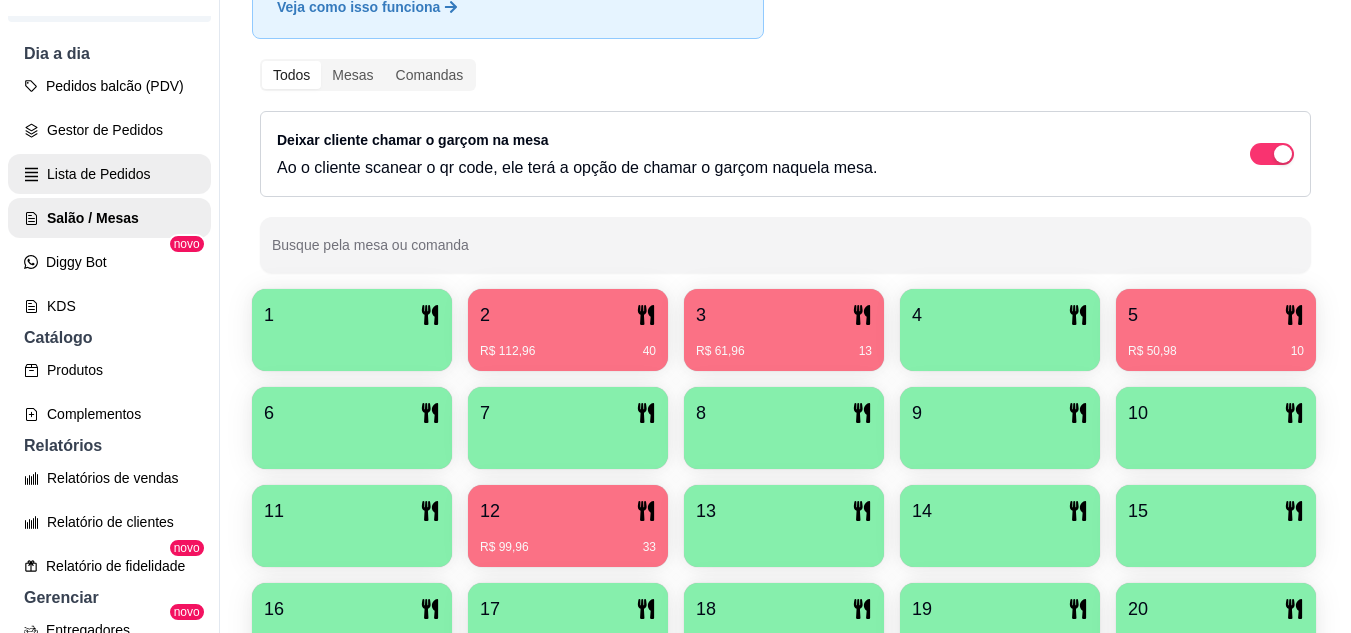click on "Gestor de Pedidos" at bounding box center (109, 130) 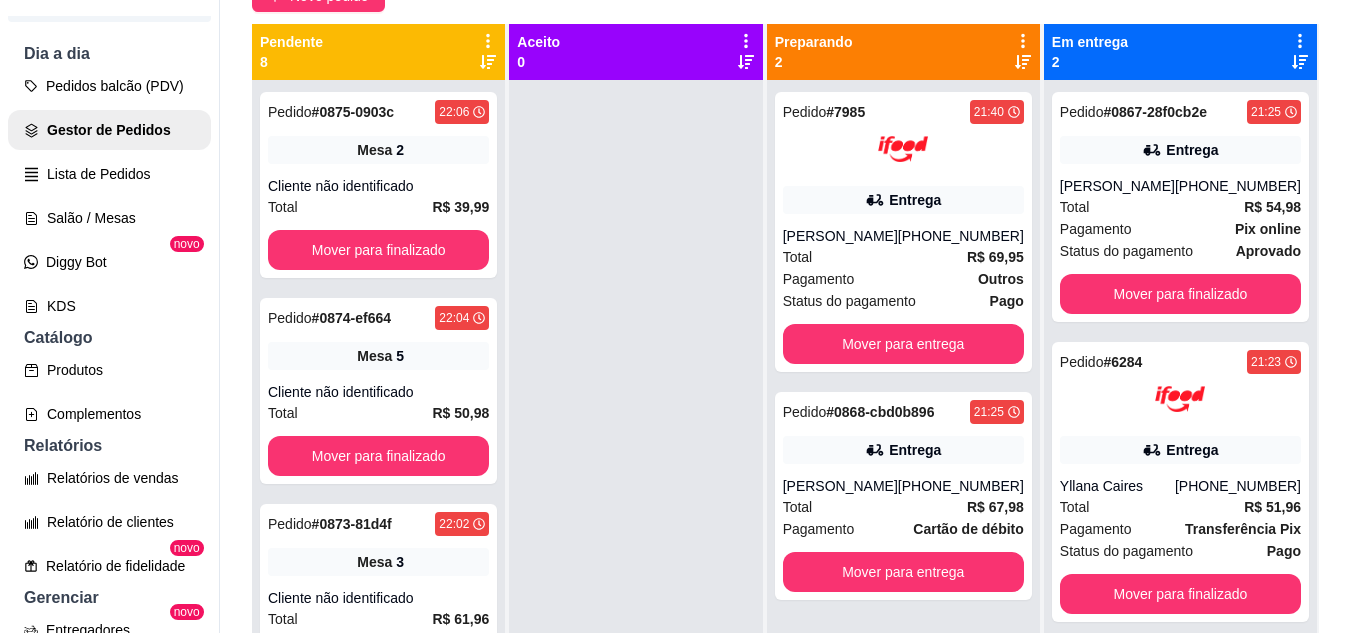 scroll, scrollTop: 0, scrollLeft: 0, axis: both 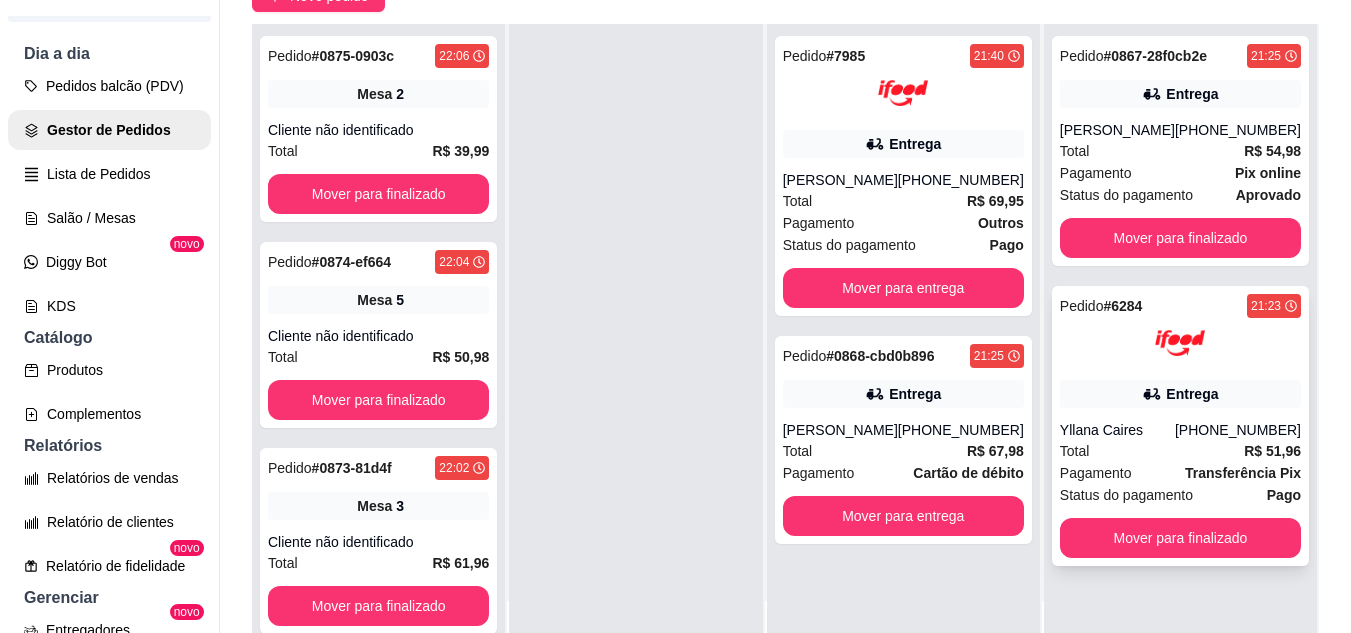 click on "Pedido  # 6284 21:23 Entrega Yllana Caires [PHONE_NUMBER] Total R$ 51,96 Pagamento Transferência Pix Status do pagamento Pago Mover para finalizado" at bounding box center [1180, 426] 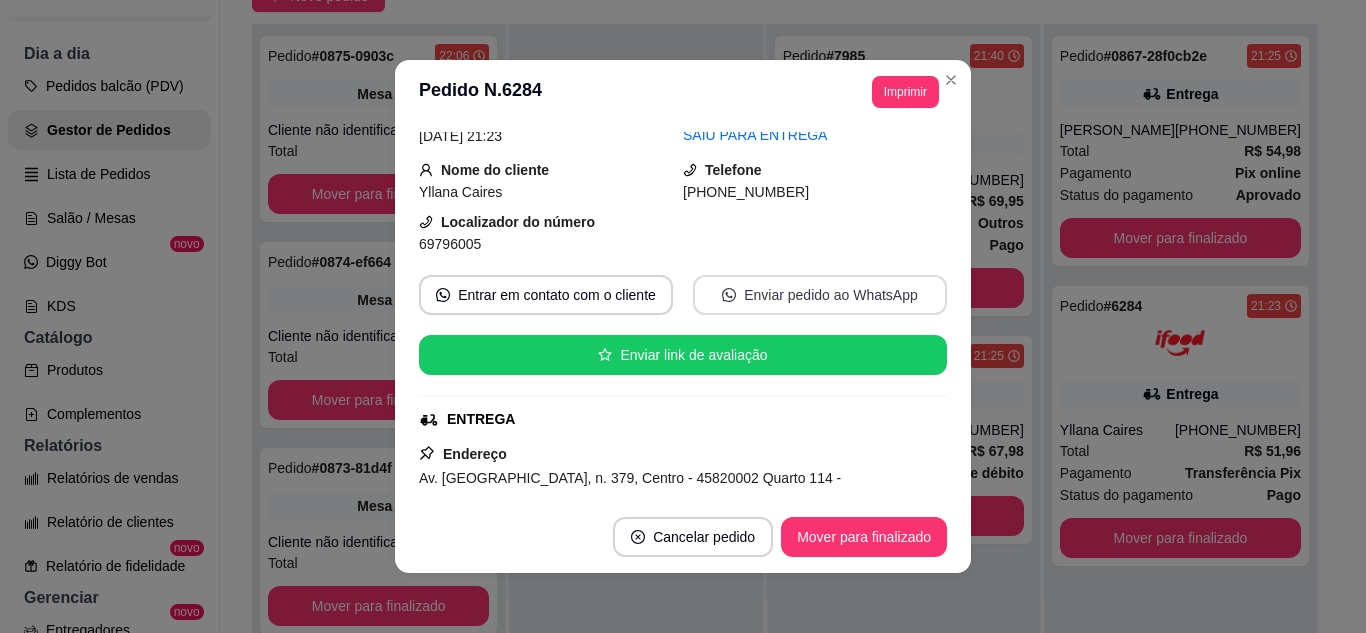 scroll, scrollTop: 200, scrollLeft: 0, axis: vertical 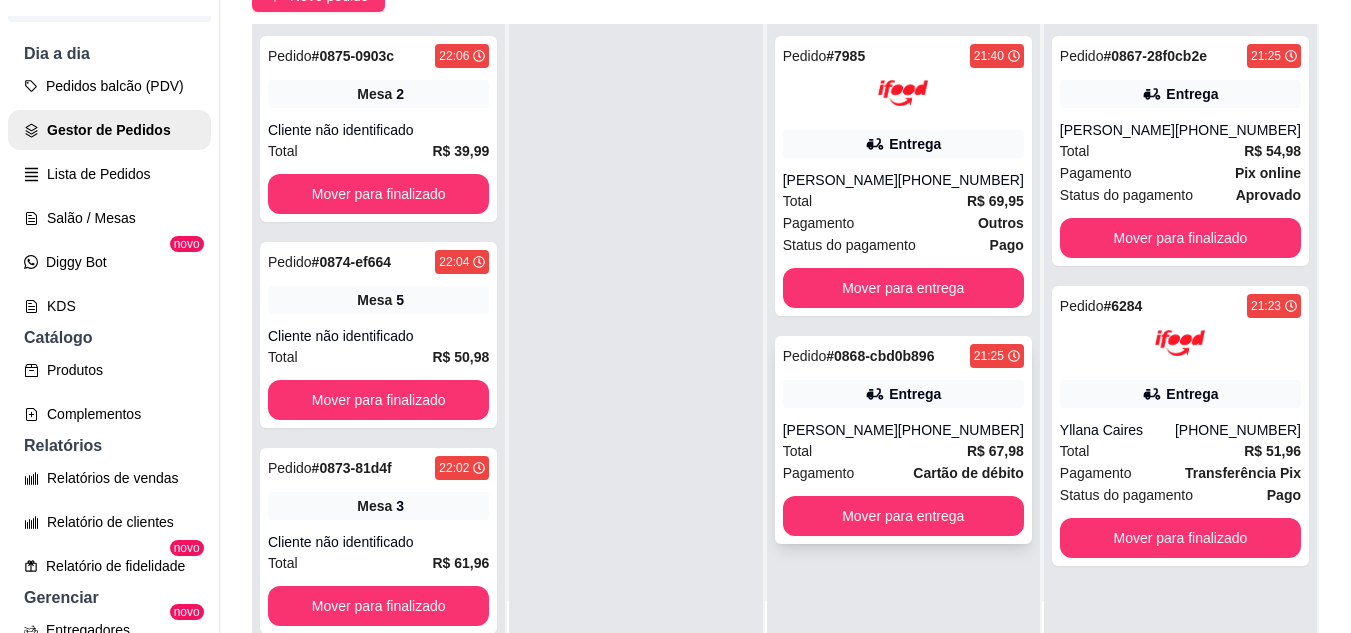 click on "[PERSON_NAME]" at bounding box center [840, 430] 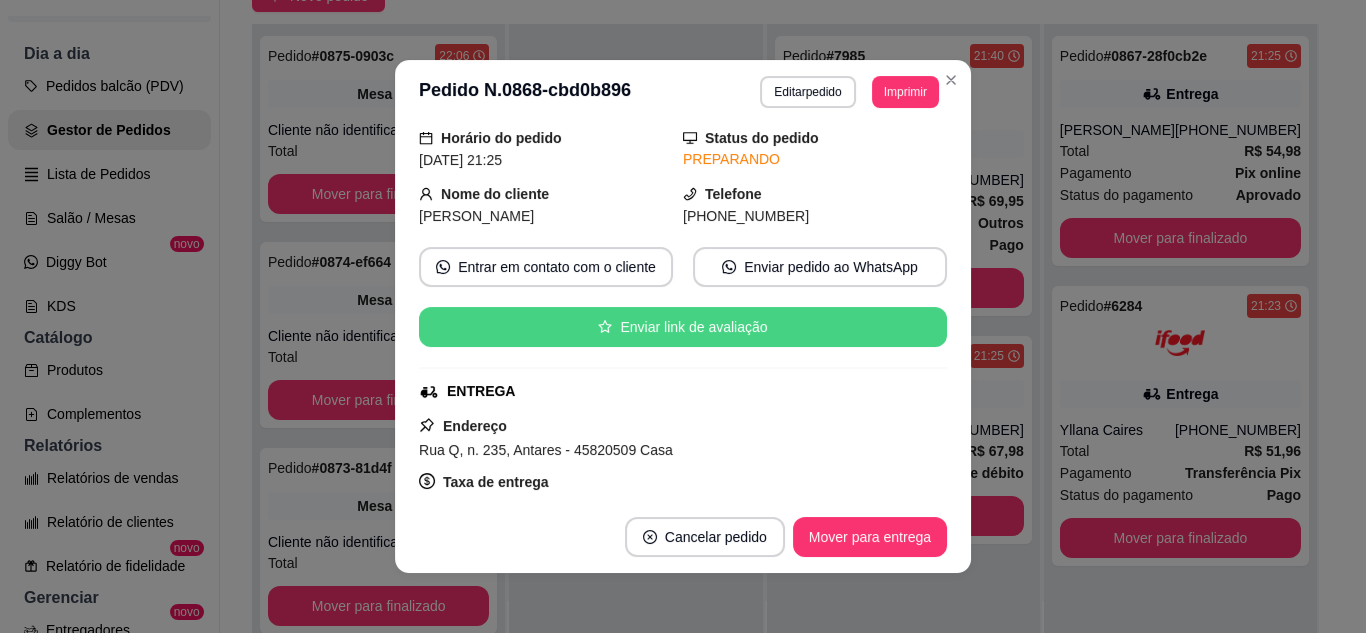 scroll, scrollTop: 100, scrollLeft: 0, axis: vertical 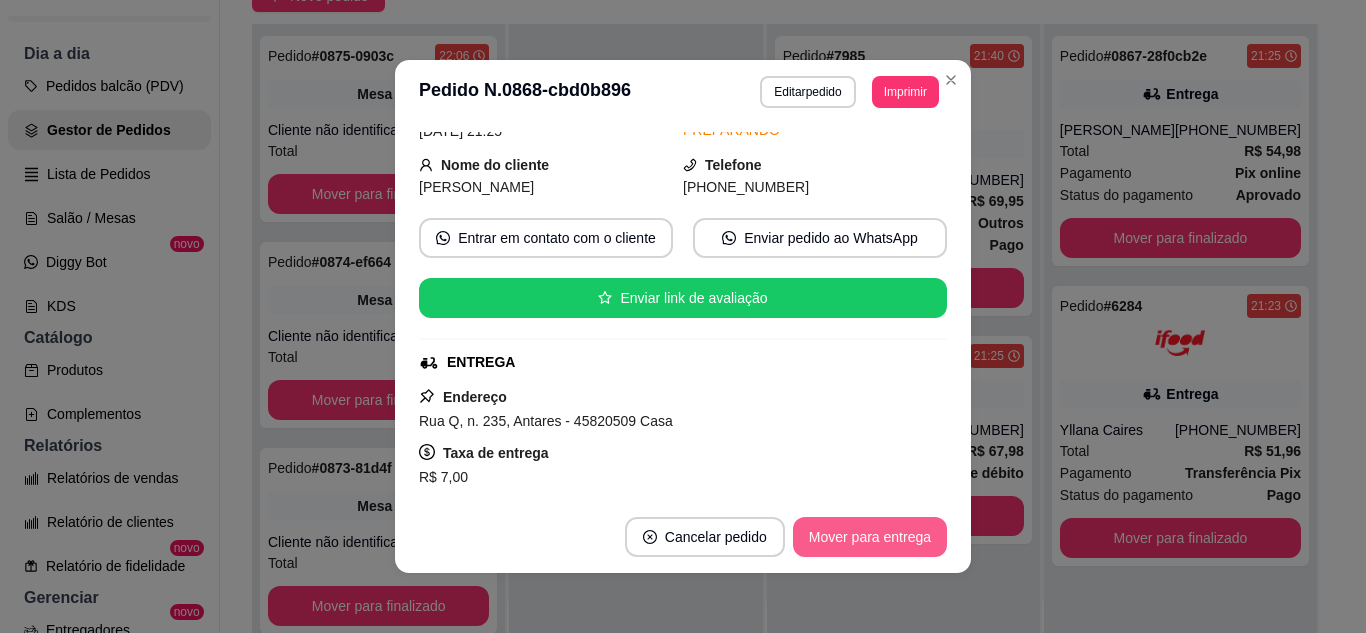 click on "Mover para entrega" at bounding box center [870, 537] 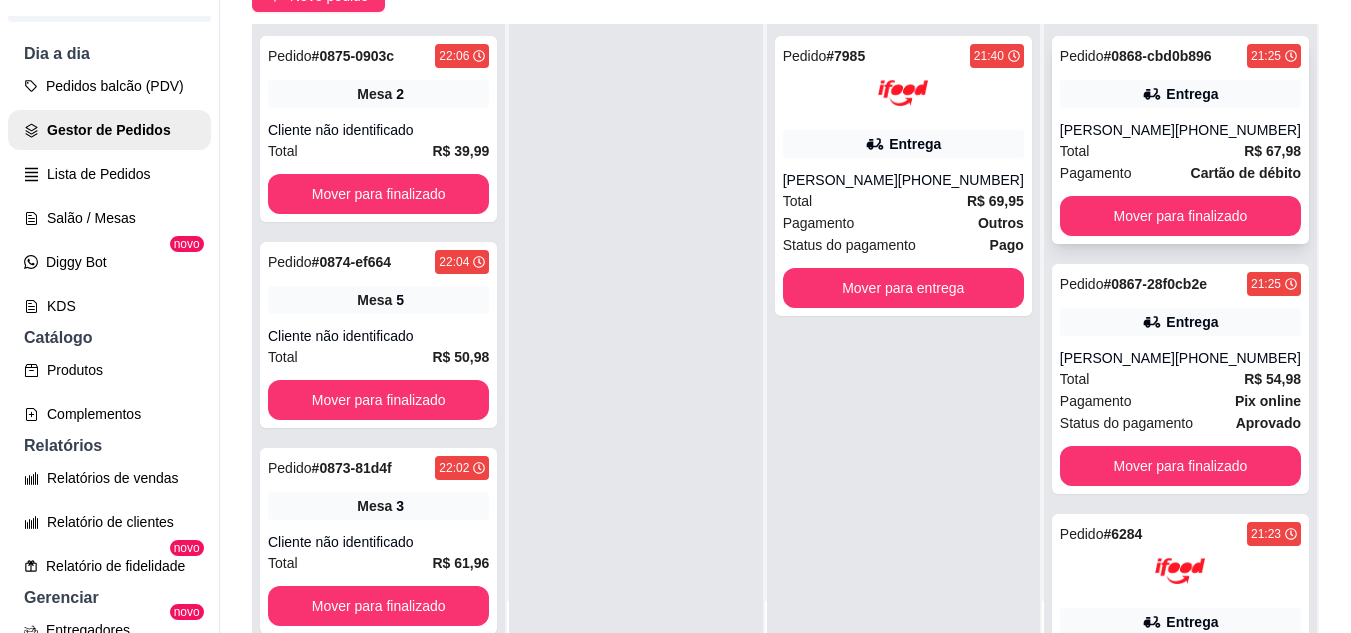 click 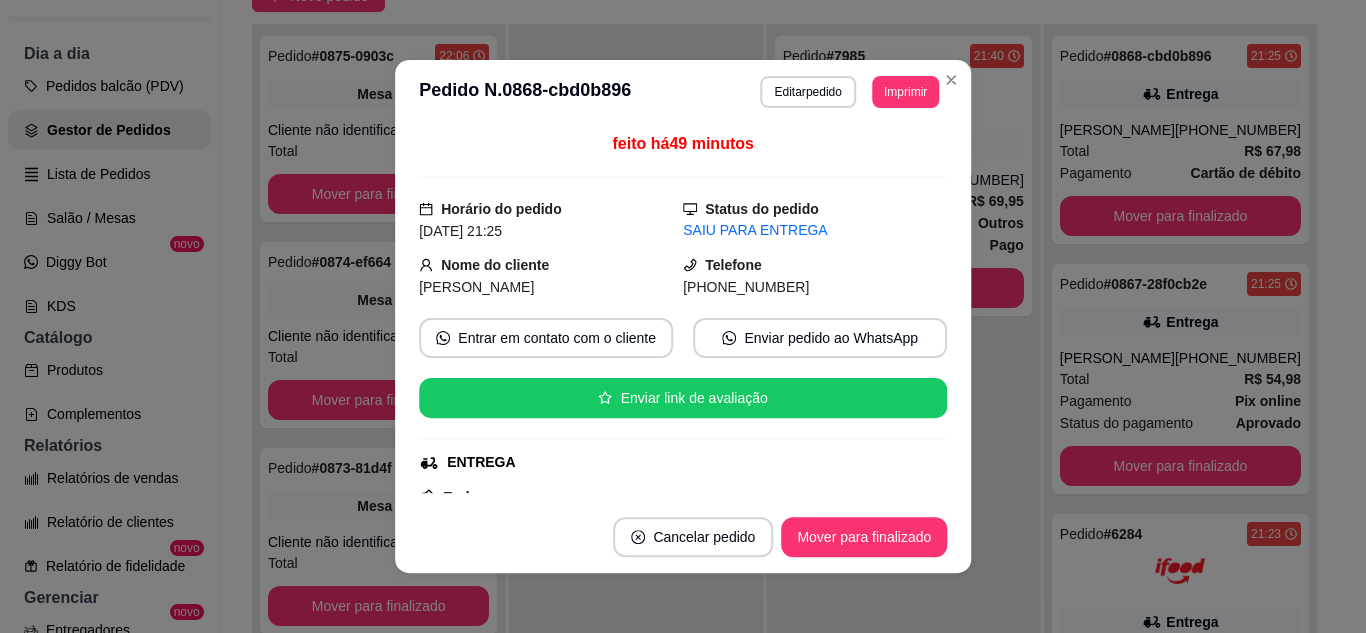 scroll, scrollTop: 4, scrollLeft: 0, axis: vertical 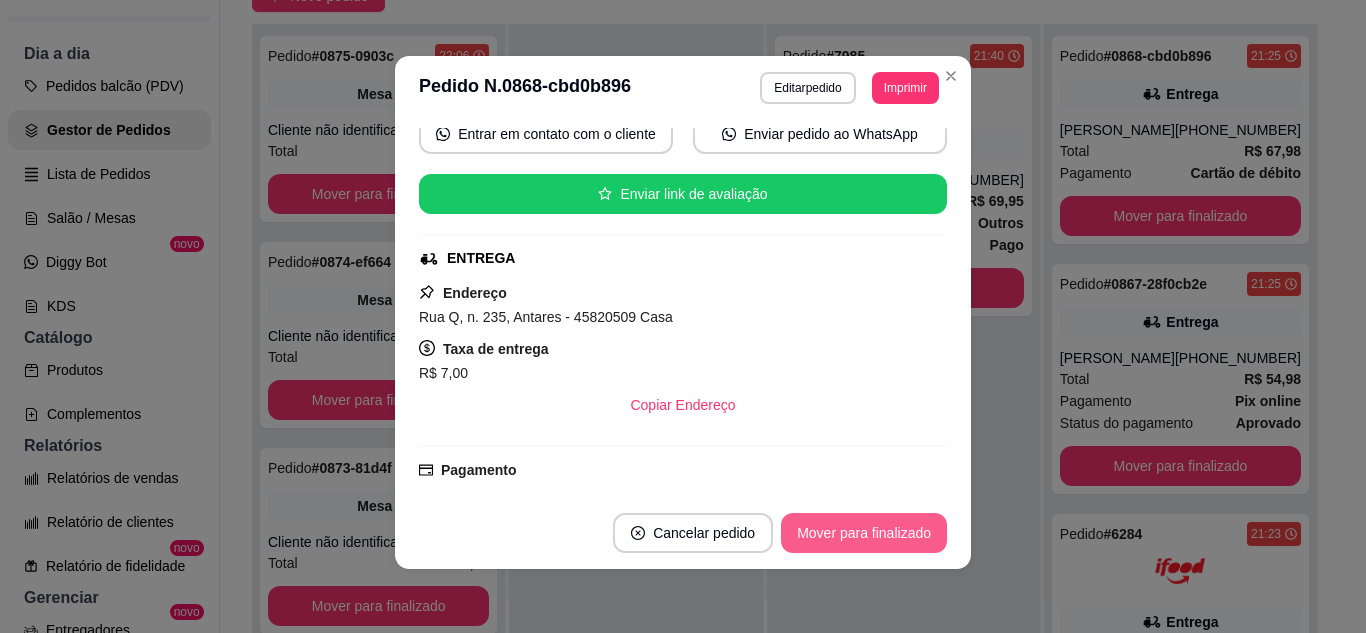 click on "Mover para finalizado" at bounding box center [864, 533] 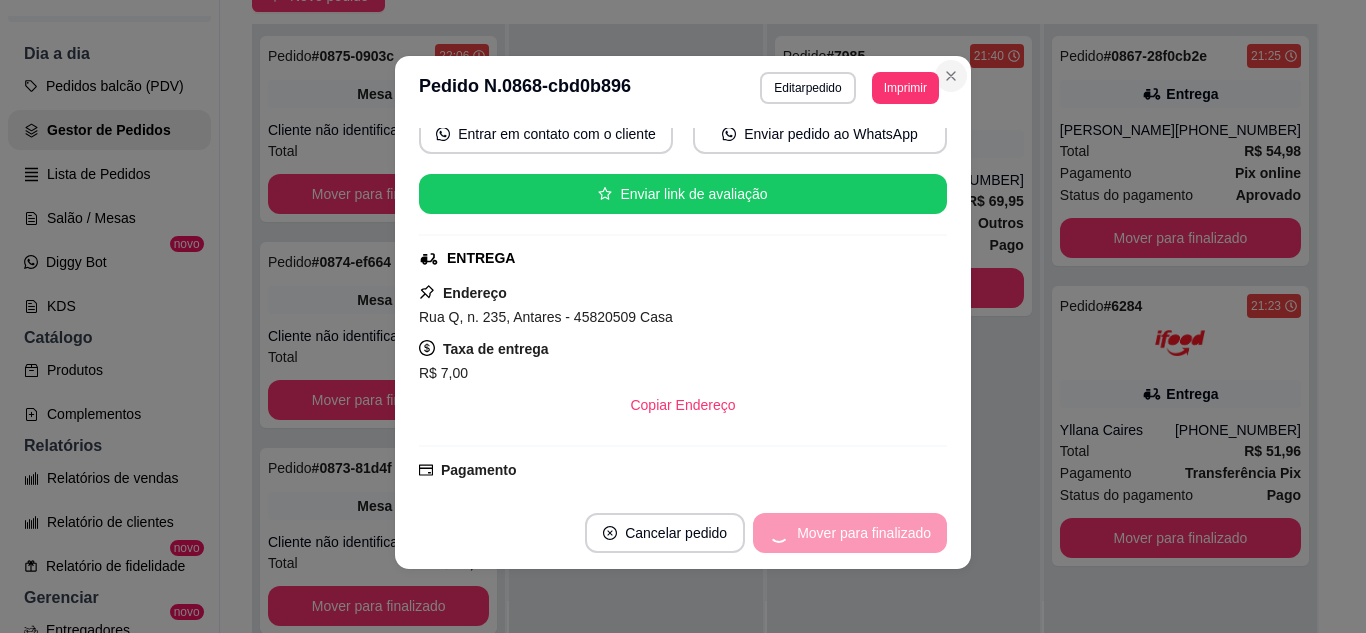 scroll, scrollTop: 154, scrollLeft: 0, axis: vertical 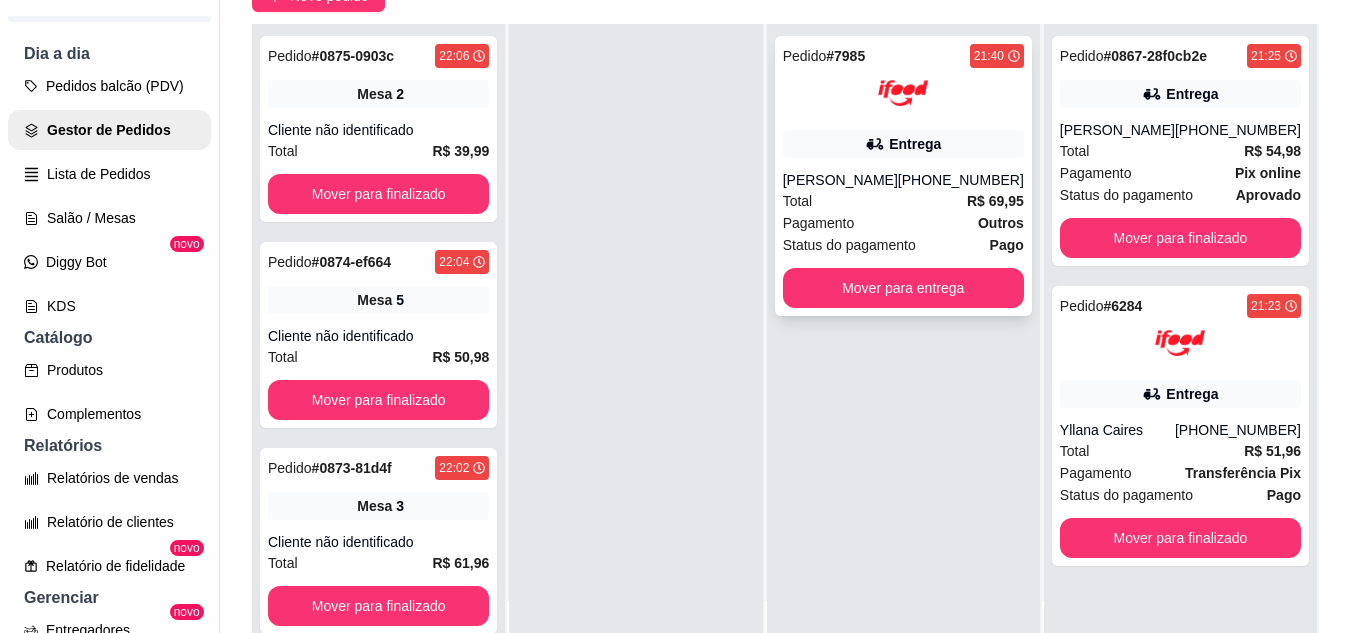 click on "Pedido  # 7985 21:40 Entrega [PERSON_NAME] [PHONE_NUMBER] Total R$ 69,95 Pagamento Outros Status do pagamento Pago Mover para entrega" at bounding box center [903, 176] 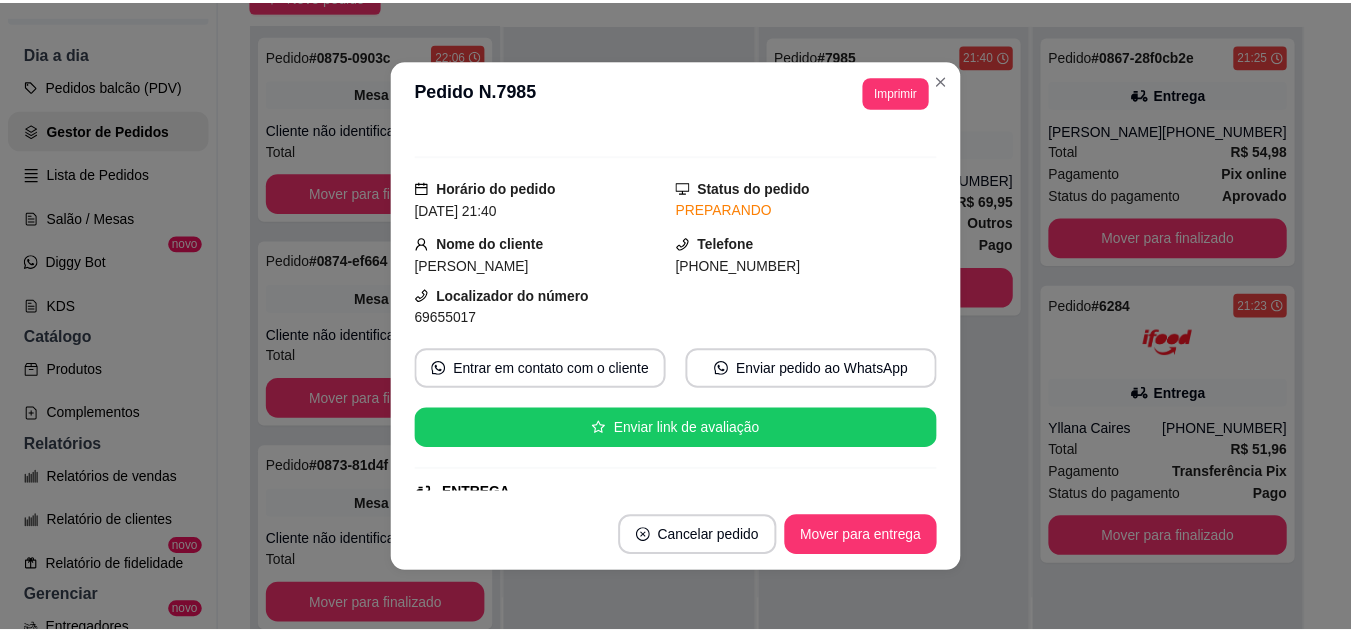 scroll, scrollTop: 0, scrollLeft: 0, axis: both 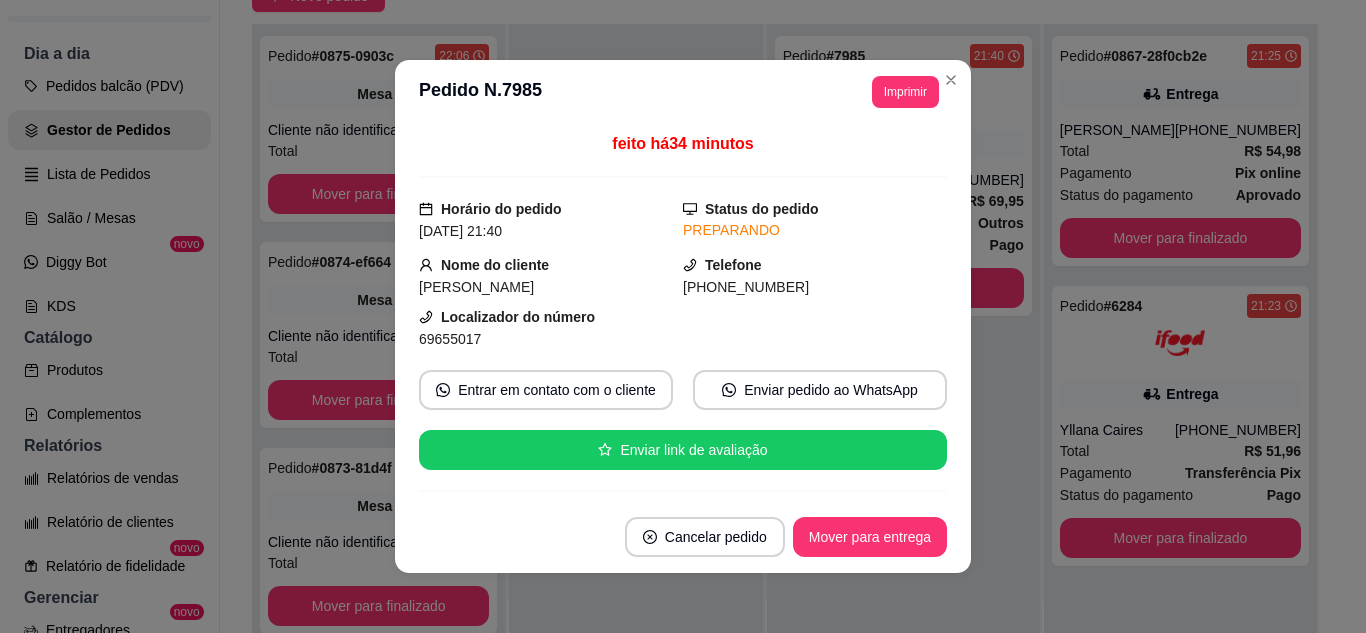 click on "Cancelar pedido Mover para entrega" at bounding box center (683, 537) 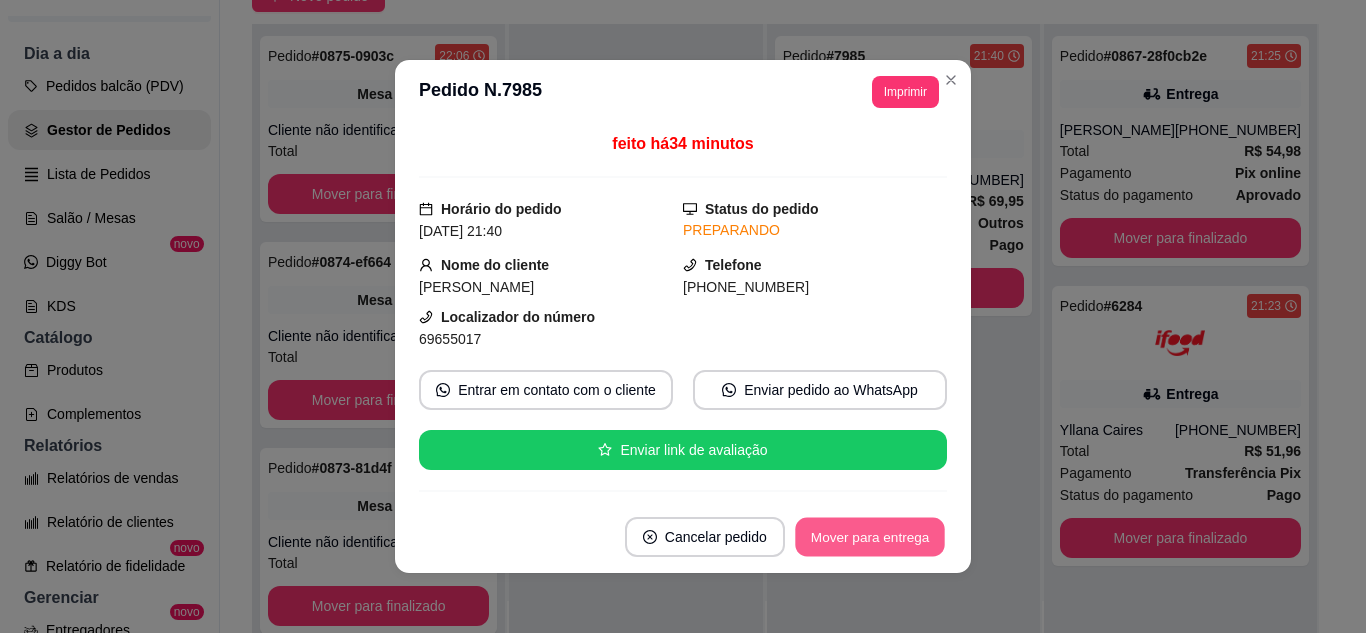 click on "Mover para entrega" at bounding box center [870, 537] 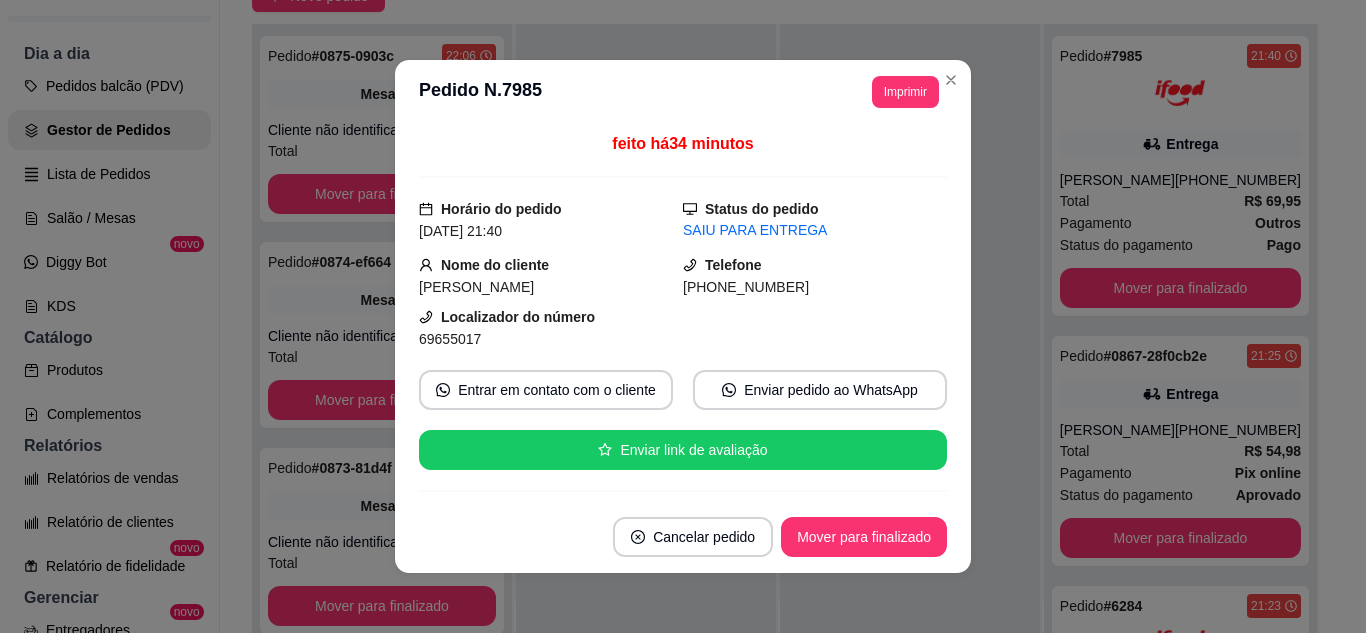 click on "**********" at bounding box center (683, 316) 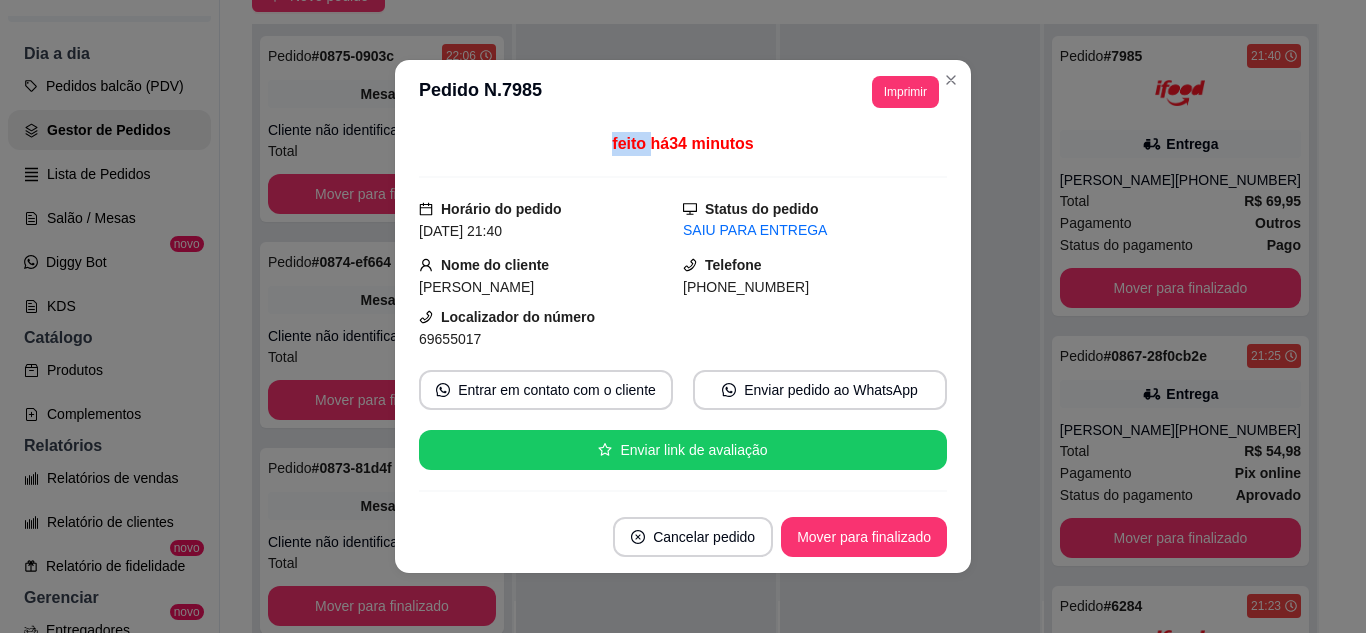 click on "**********" at bounding box center [683, 92] 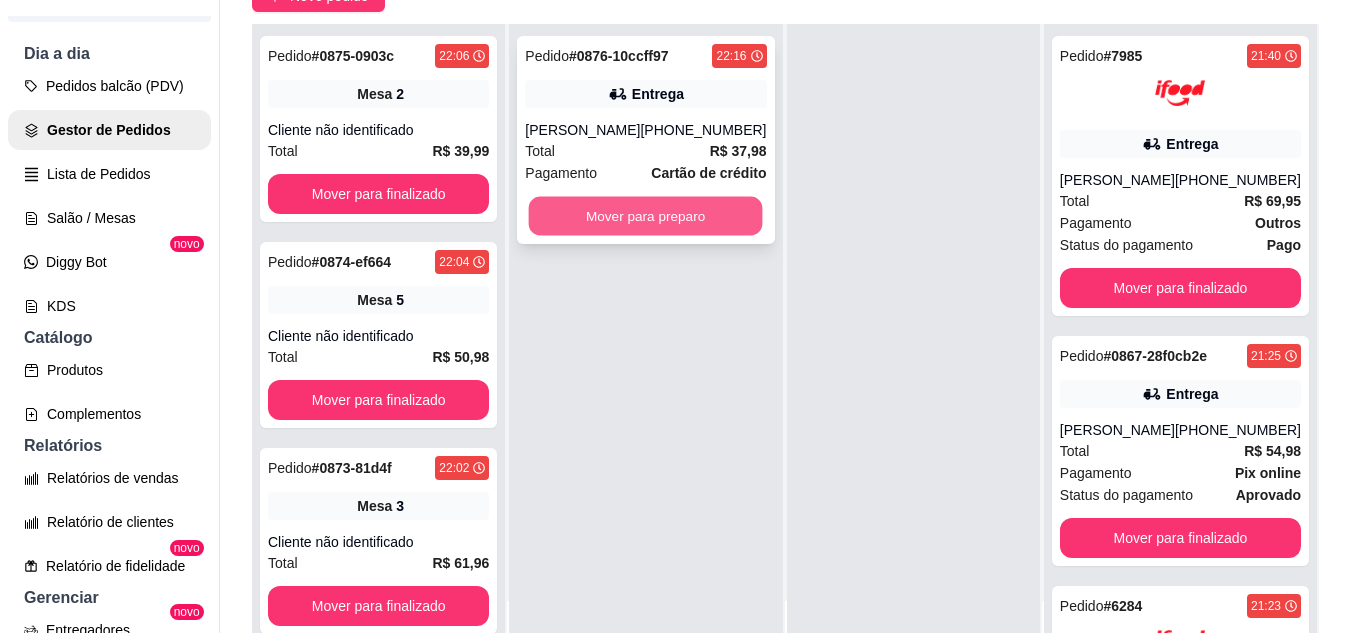 click on "Mover para preparo" at bounding box center (646, 216) 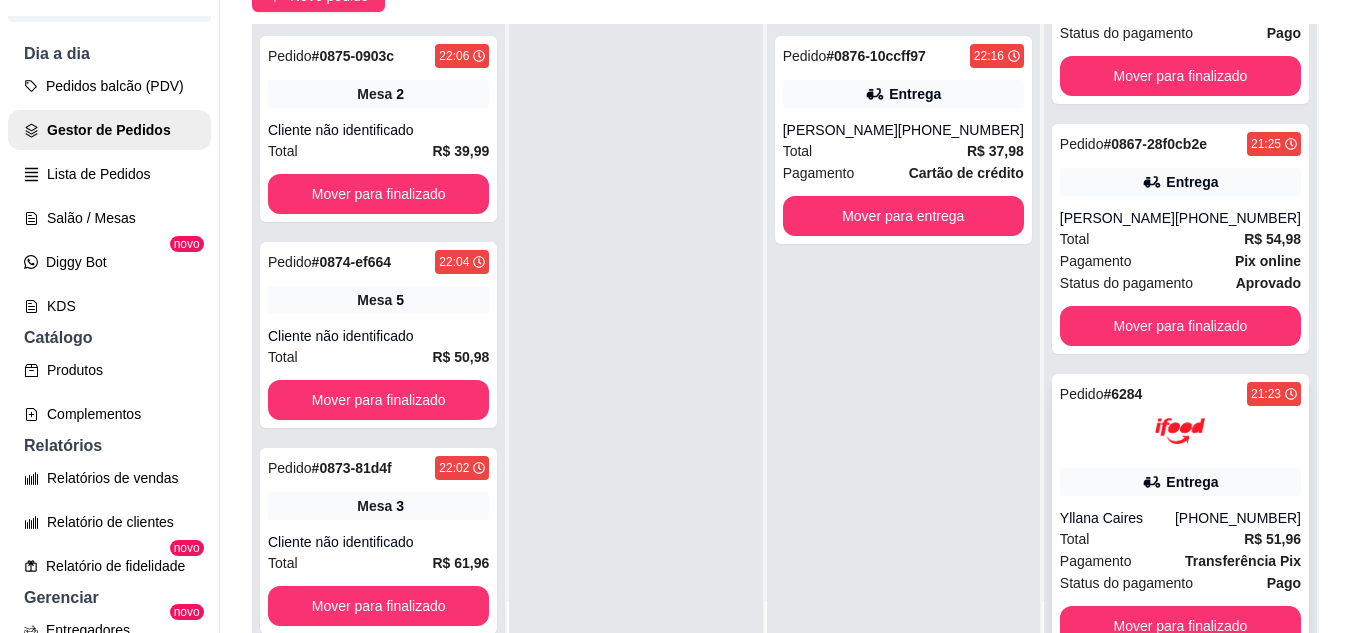 scroll, scrollTop: 257, scrollLeft: 0, axis: vertical 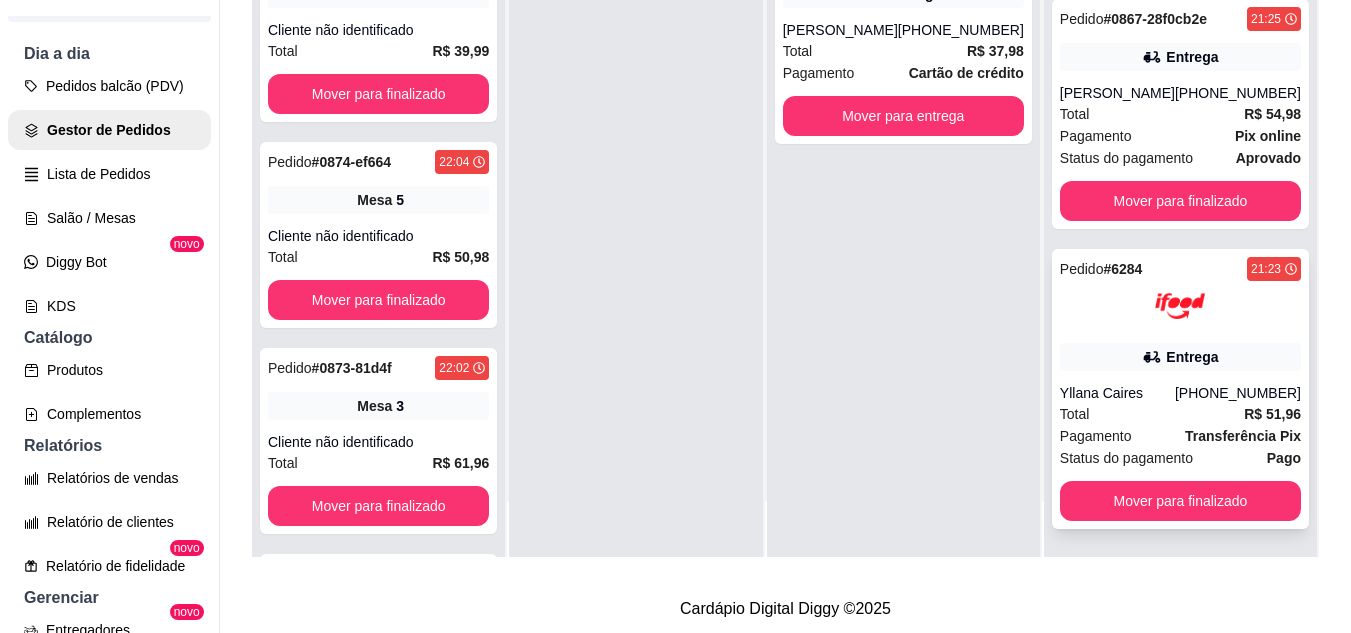 click on "Total R$ 51,96" at bounding box center (1180, 414) 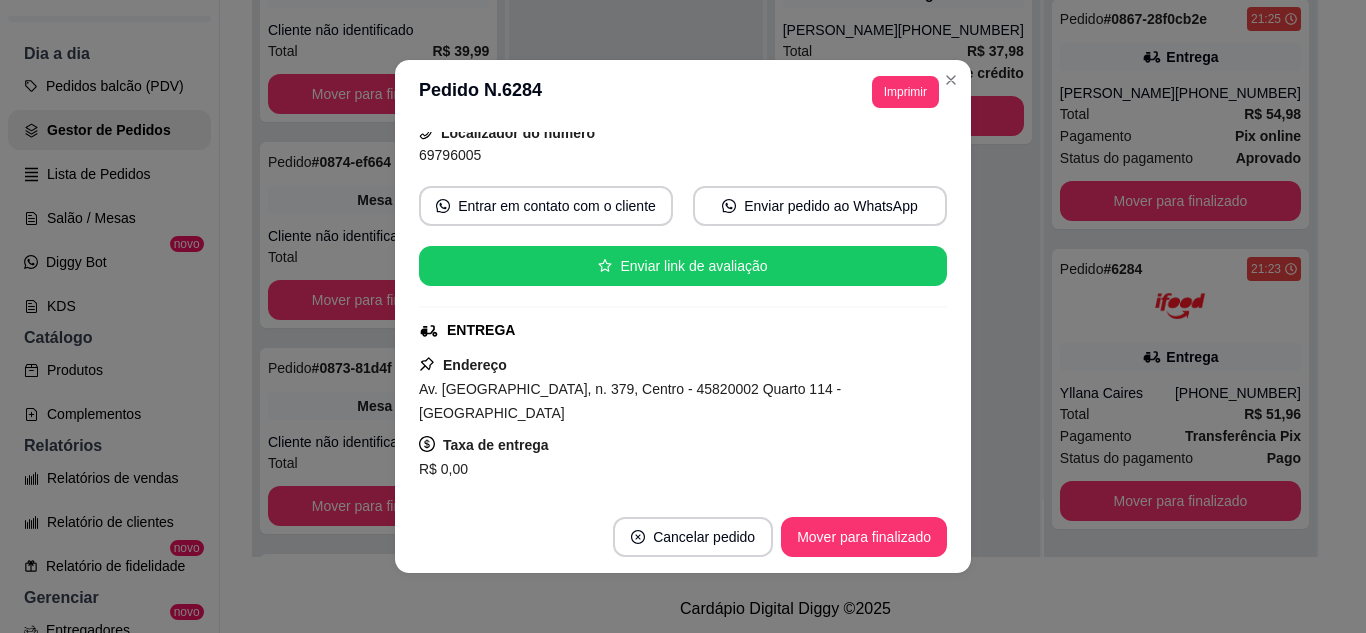 scroll, scrollTop: 99, scrollLeft: 0, axis: vertical 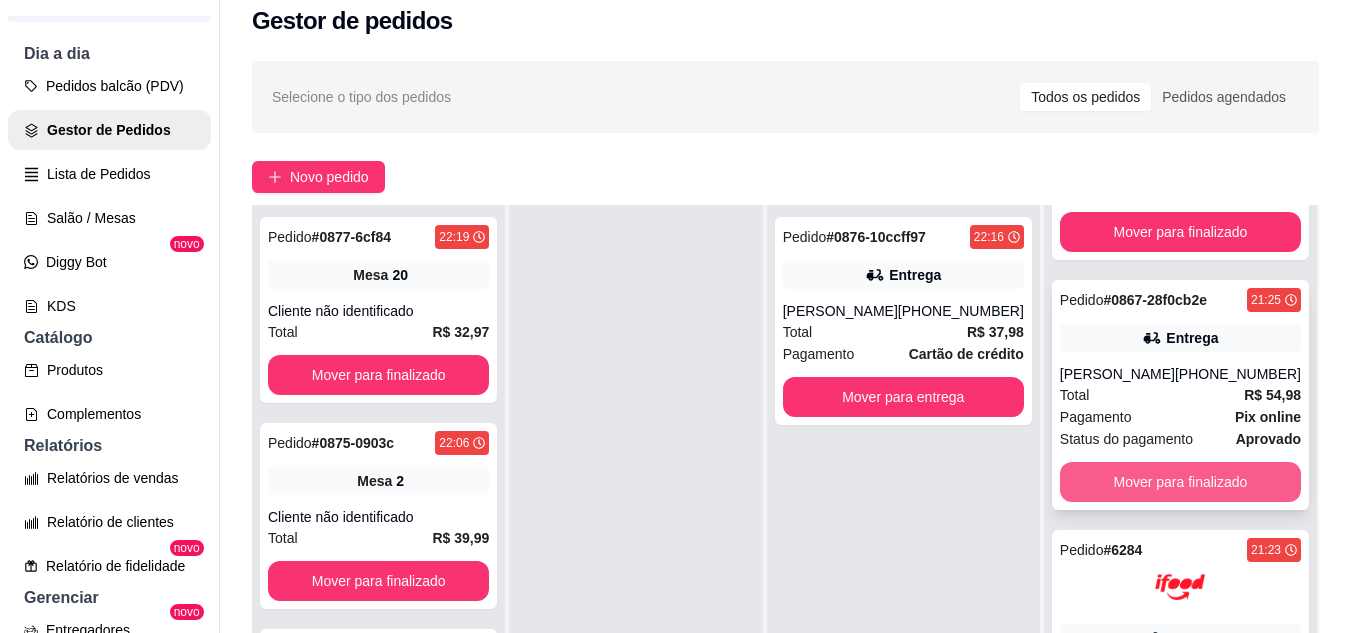 click on "Mover para finalizado" at bounding box center (1180, 482) 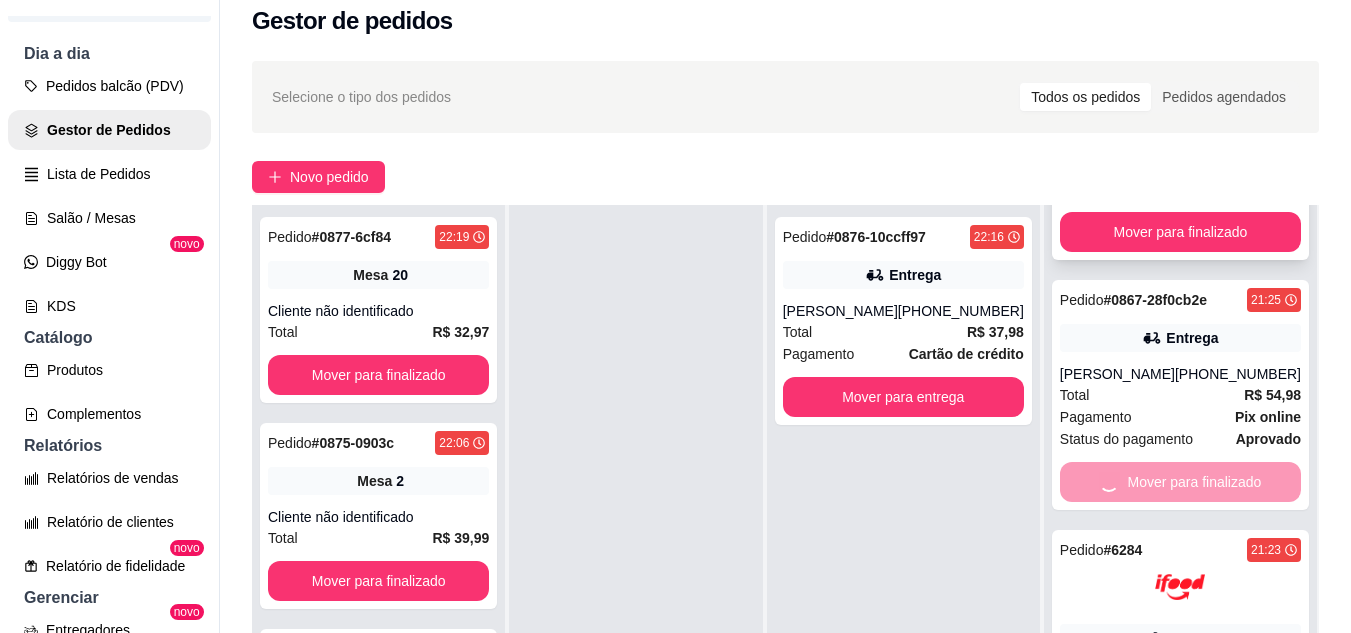 scroll, scrollTop: 7, scrollLeft: 0, axis: vertical 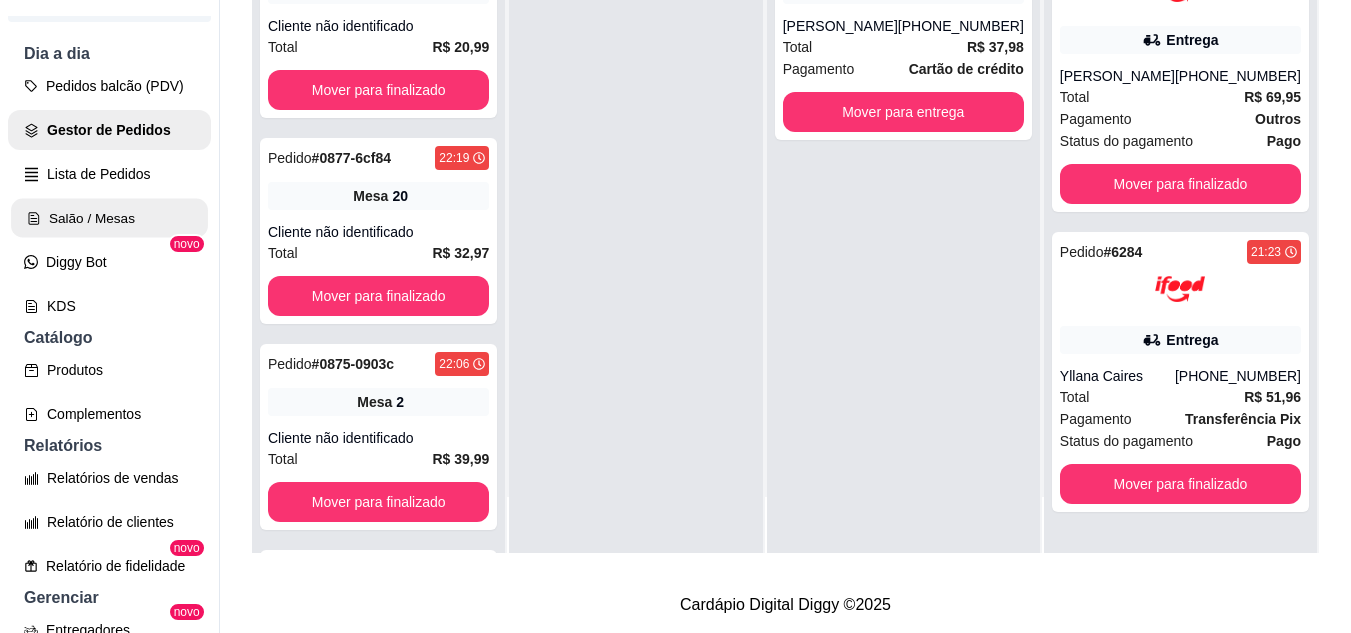 click on "Salão / Mesas" at bounding box center [109, 218] 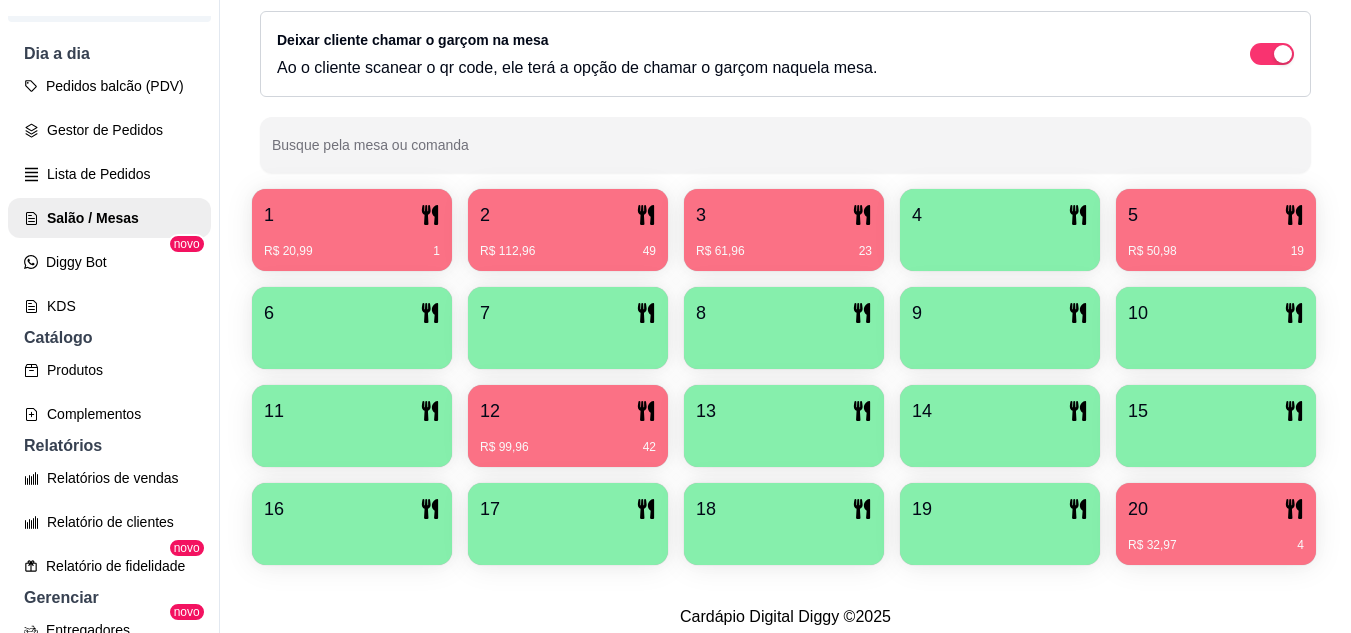scroll, scrollTop: 425, scrollLeft: 0, axis: vertical 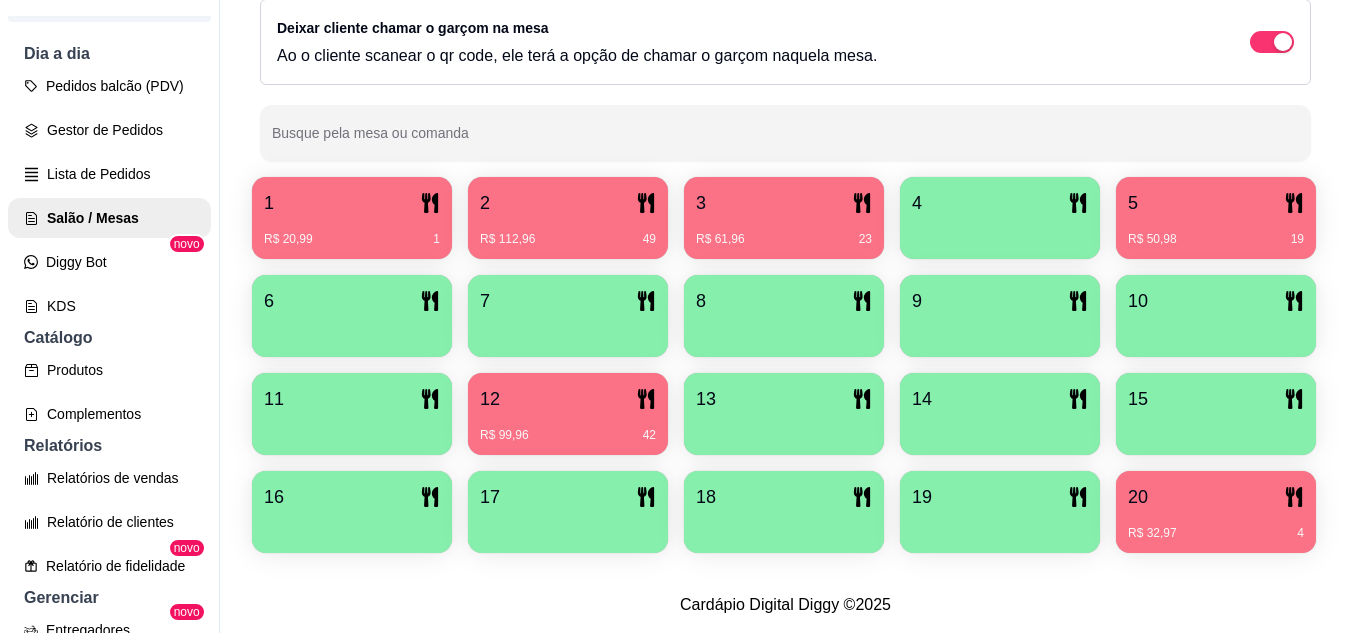 click on "R$ 61,96 23" at bounding box center (784, 232) 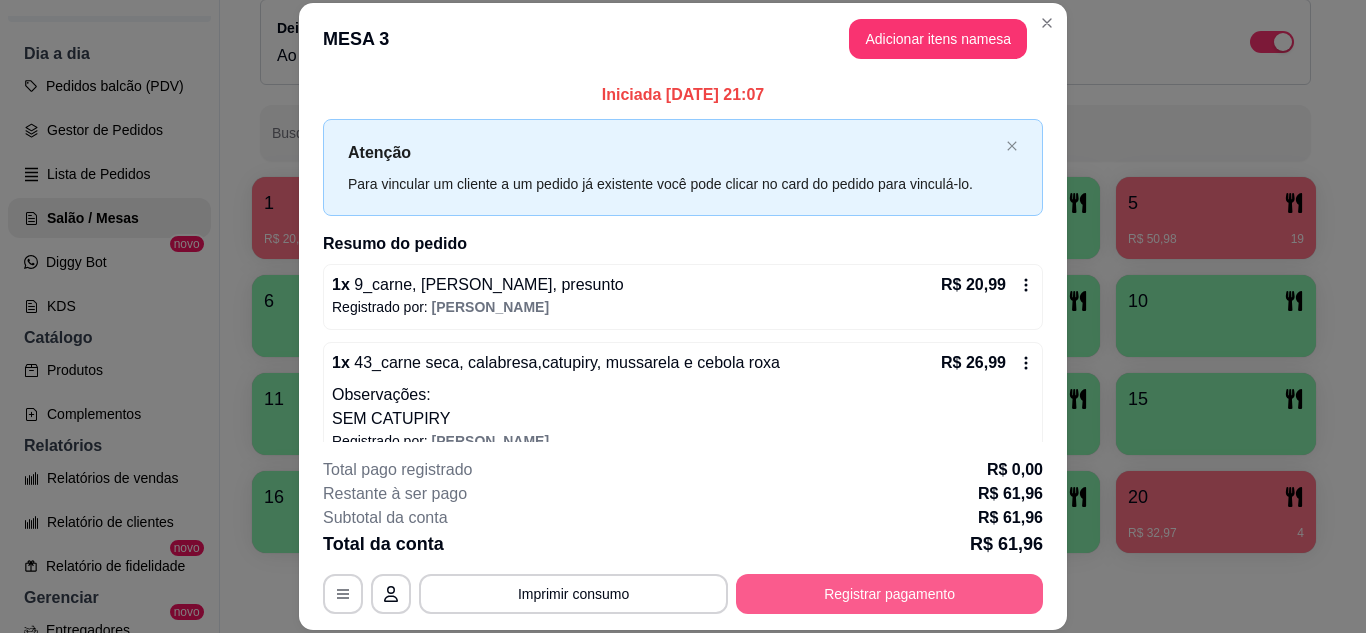 click on "Registrar pagamento" at bounding box center [889, 594] 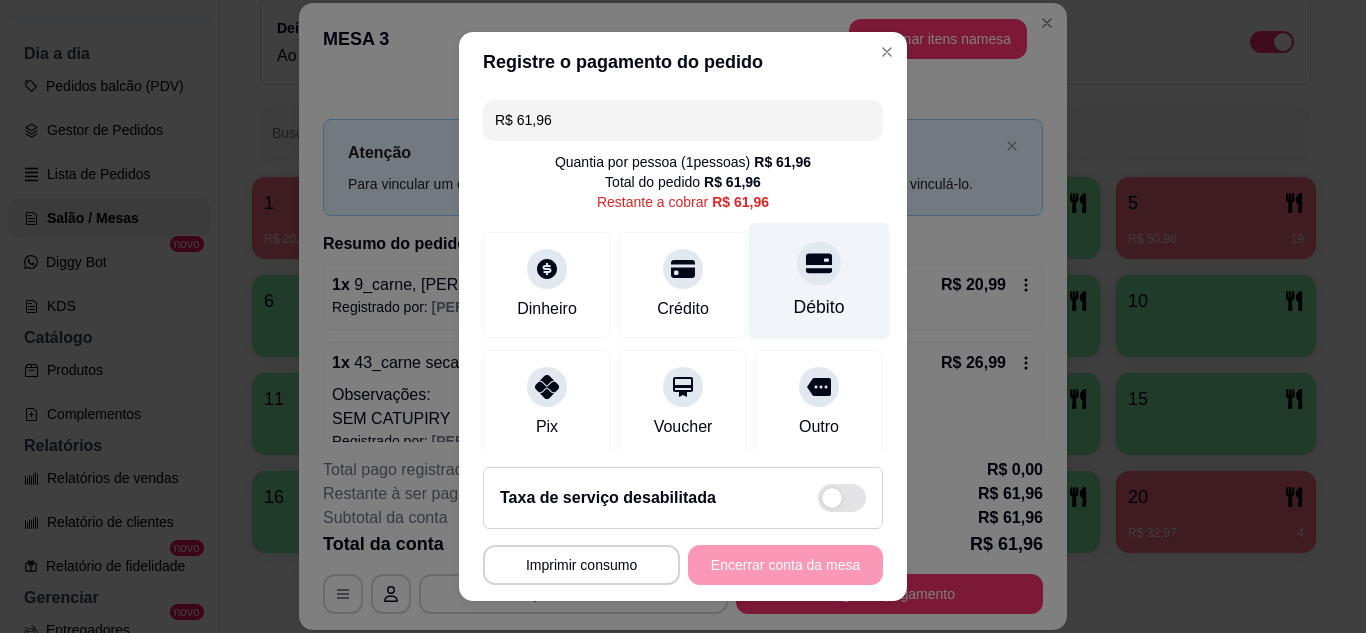 click on "Débito" at bounding box center (819, 280) 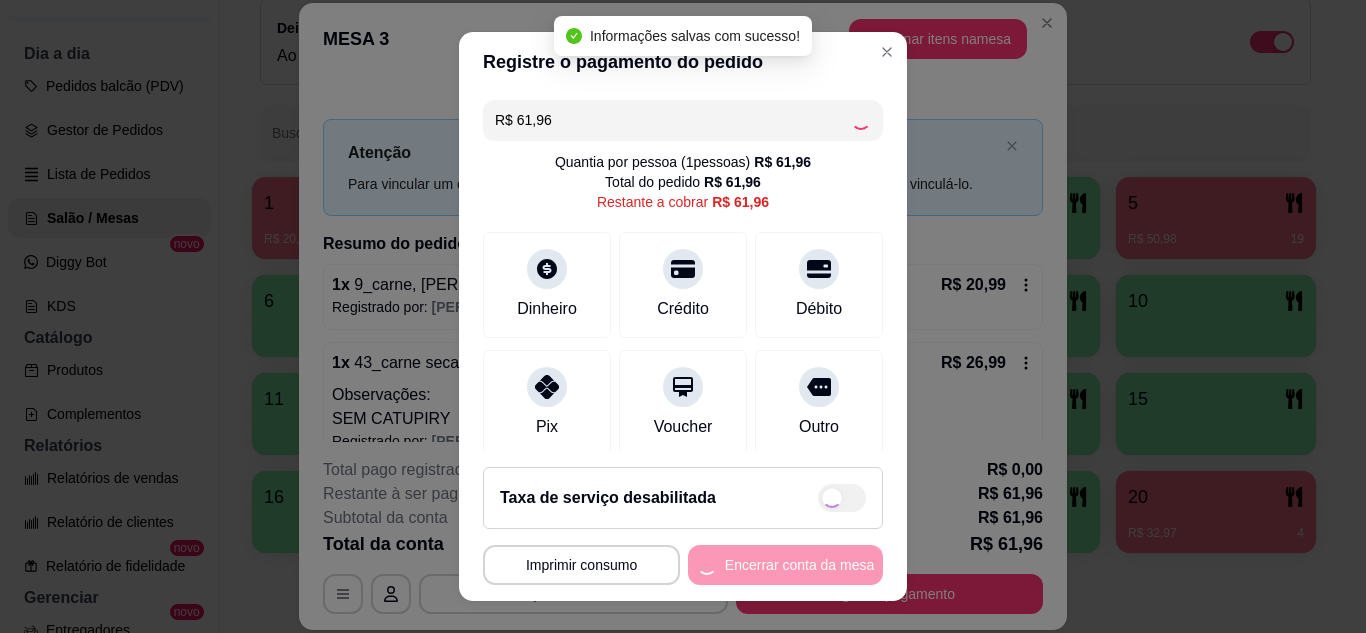 type on "R$ 0,00" 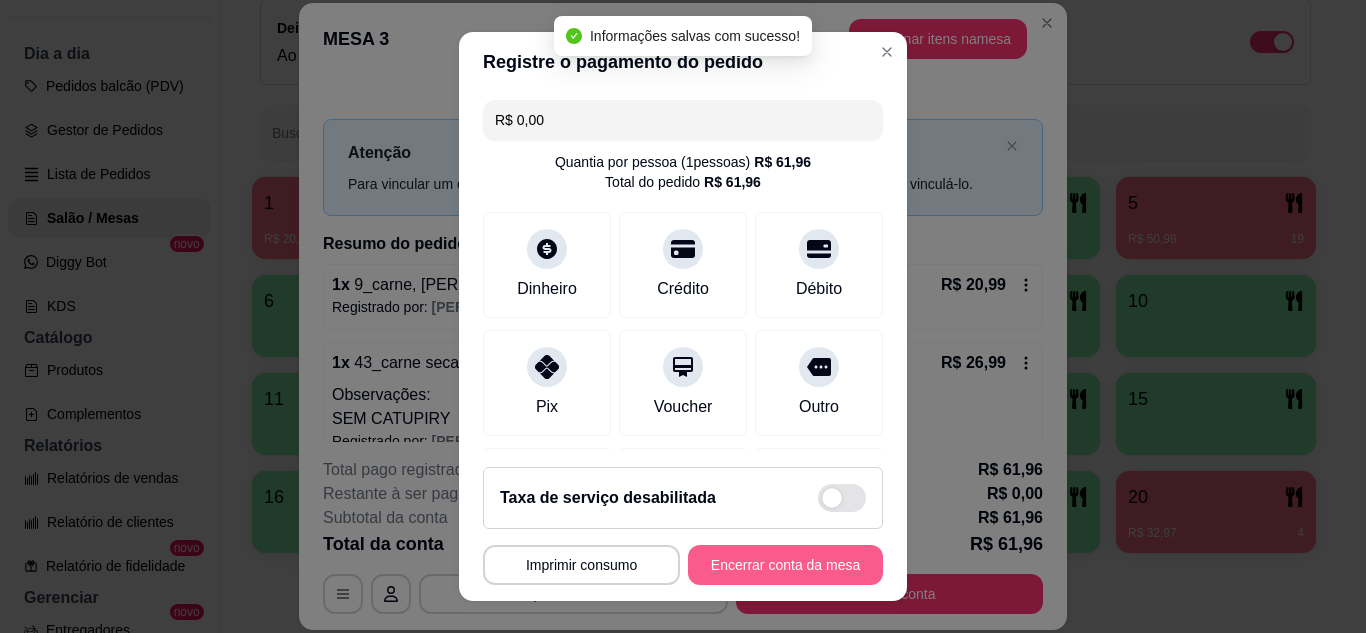 click on "Encerrar conta da mesa" at bounding box center (785, 565) 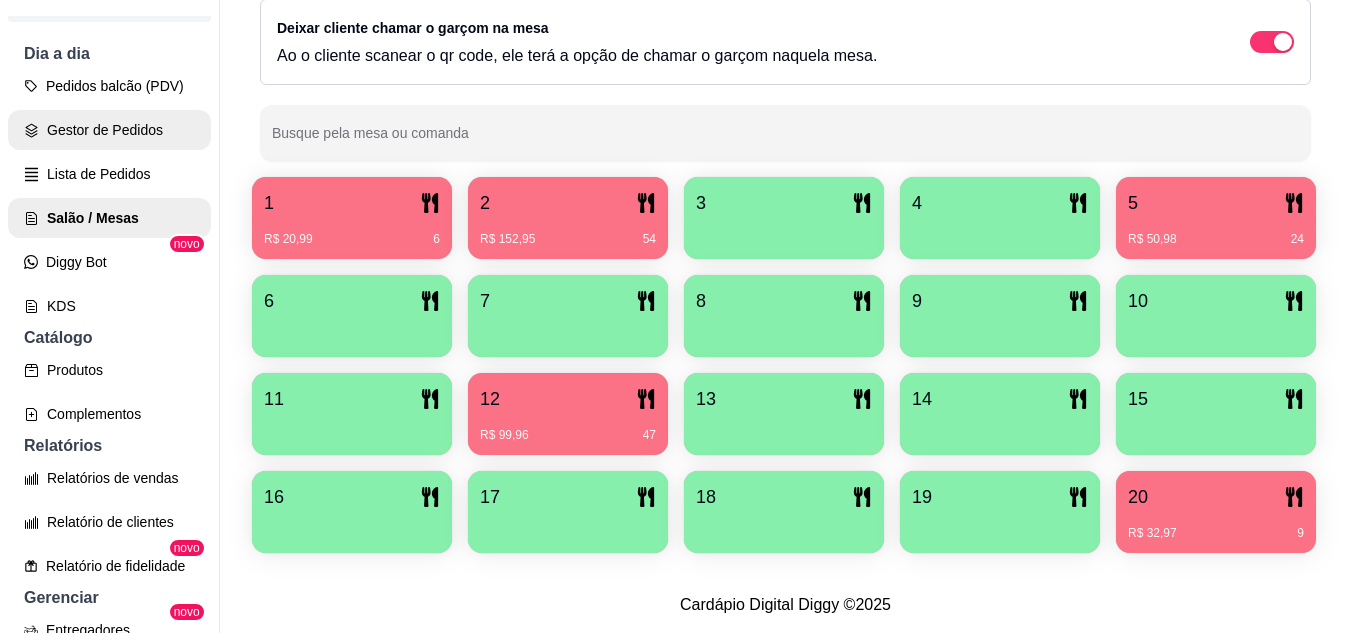 click on "Gestor de Pedidos" at bounding box center (109, 130) 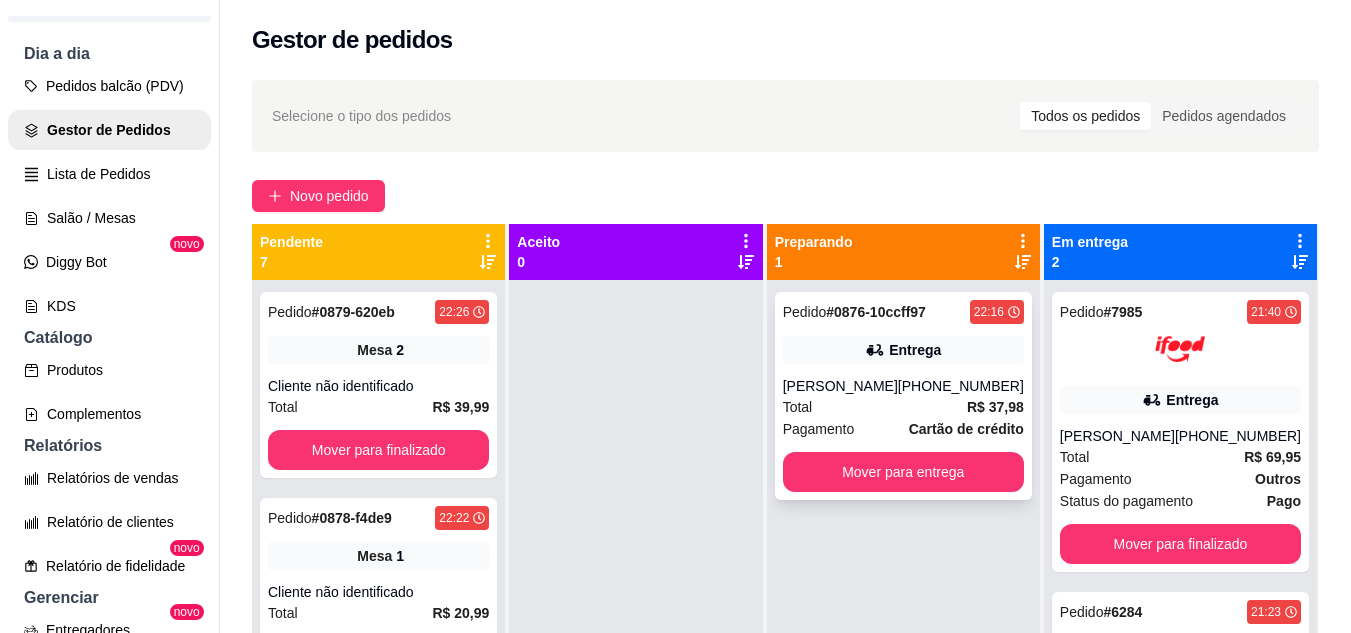 click on "Pedido  # 0876-10ccff97 22:16 Entrega [PERSON_NAME]  [PHONE_NUMBER] Total R$ 37,98 Pagamento Cartão de crédito Mover para entrega" at bounding box center (903, 396) 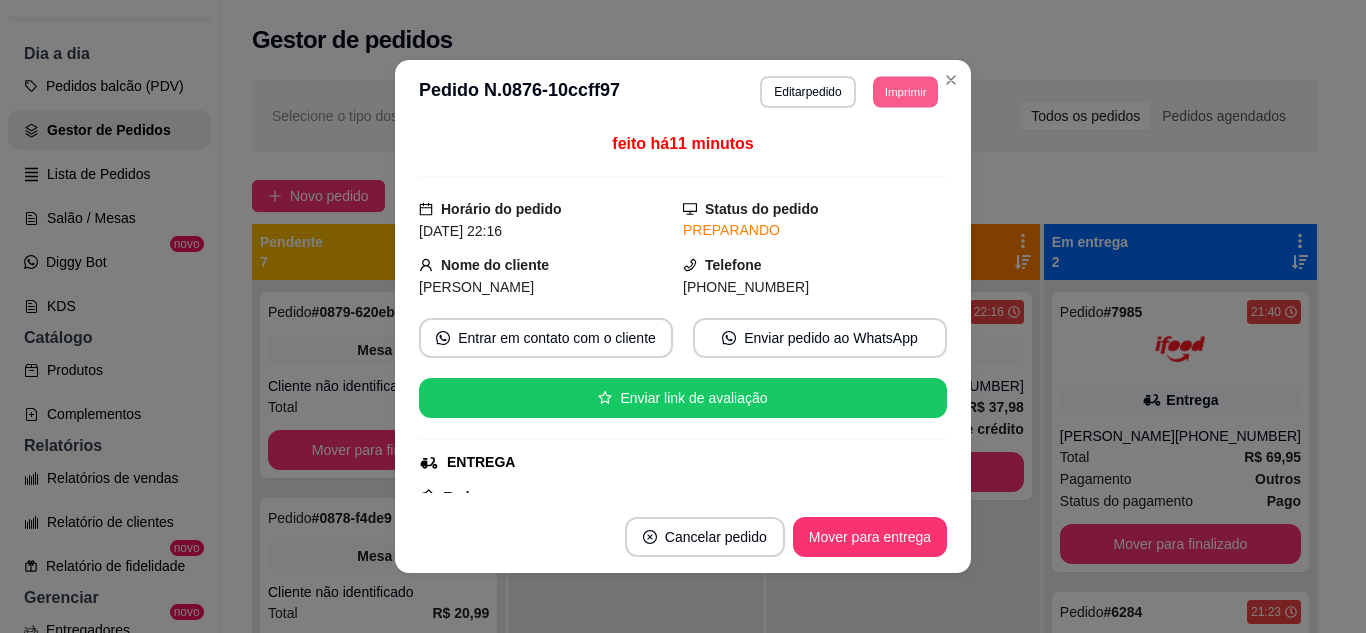 click on "Imprimir" at bounding box center [905, 91] 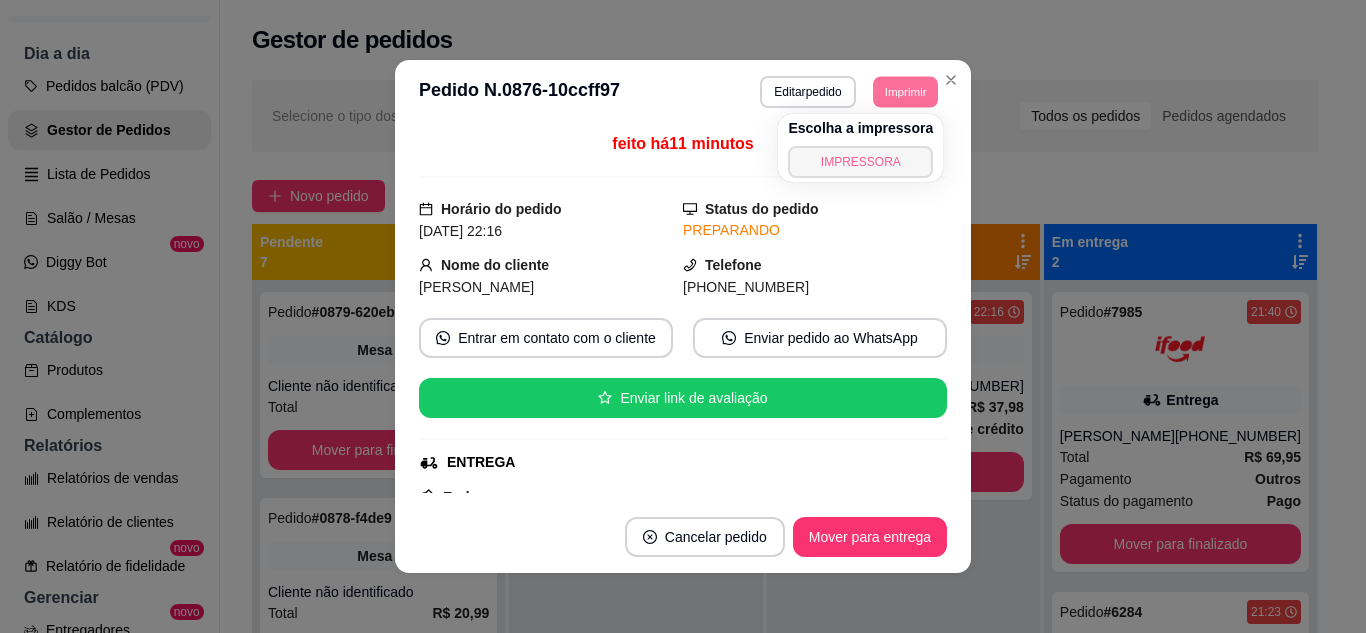 click on "IMPRESSORA" at bounding box center (860, 162) 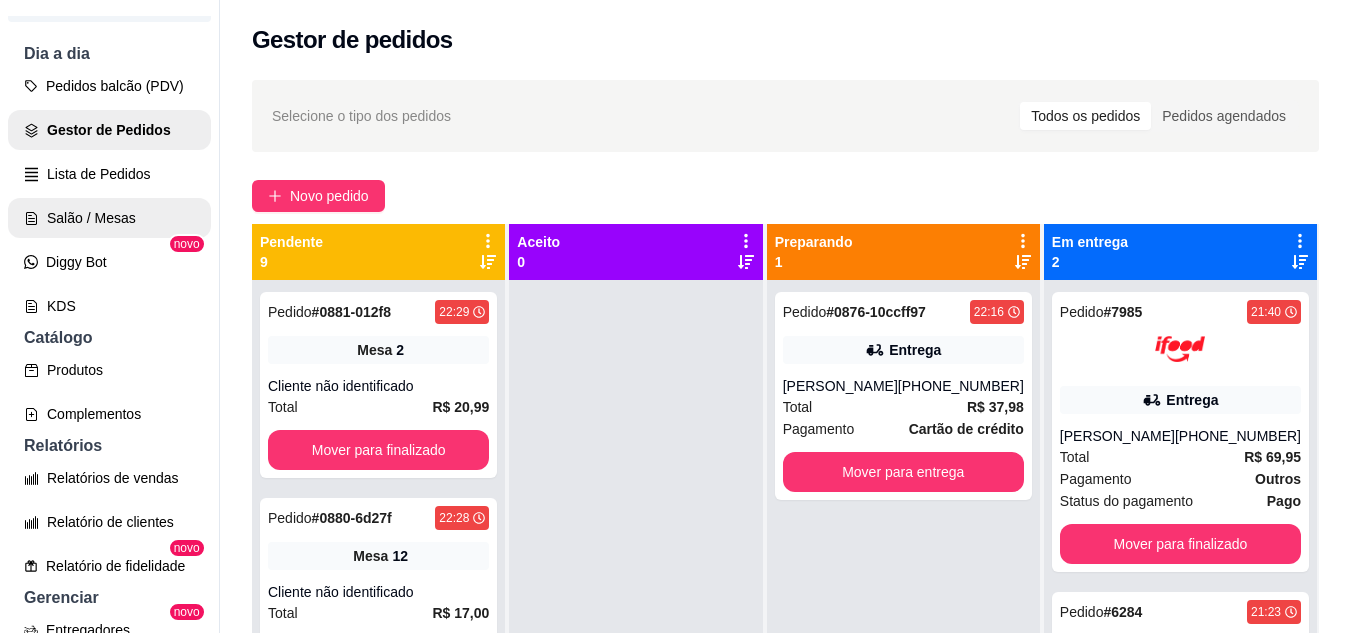 click on "Salão / Mesas" at bounding box center [109, 218] 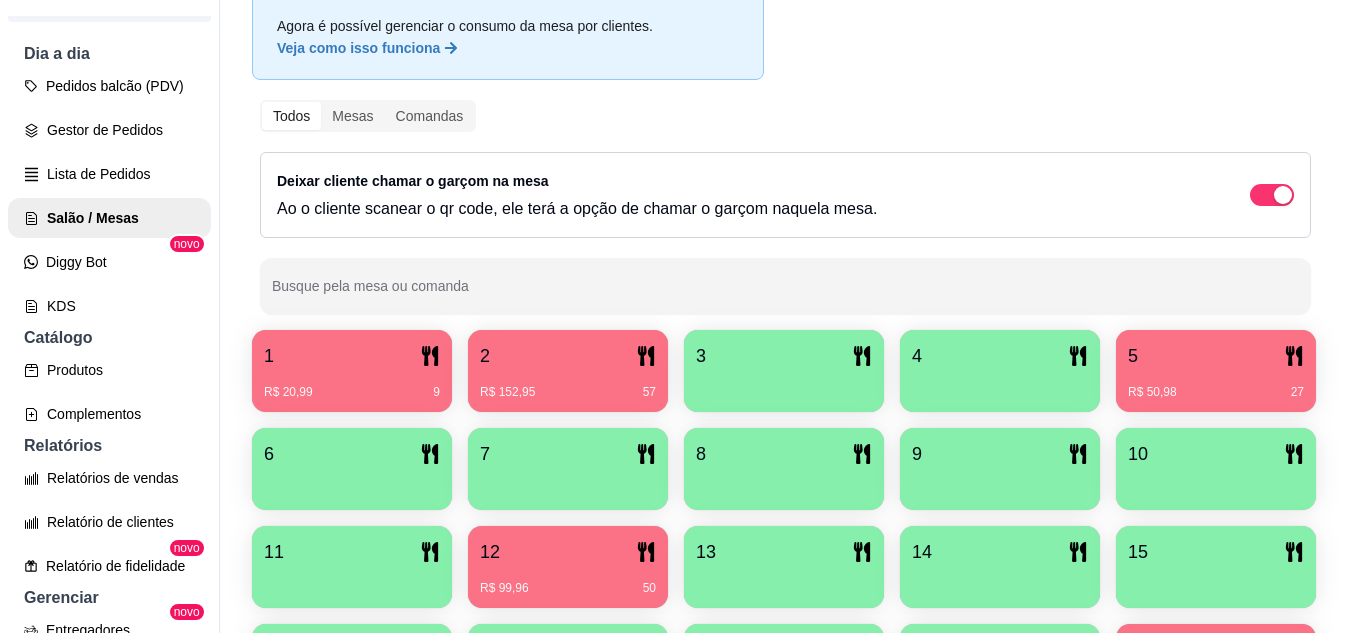 scroll, scrollTop: 425, scrollLeft: 0, axis: vertical 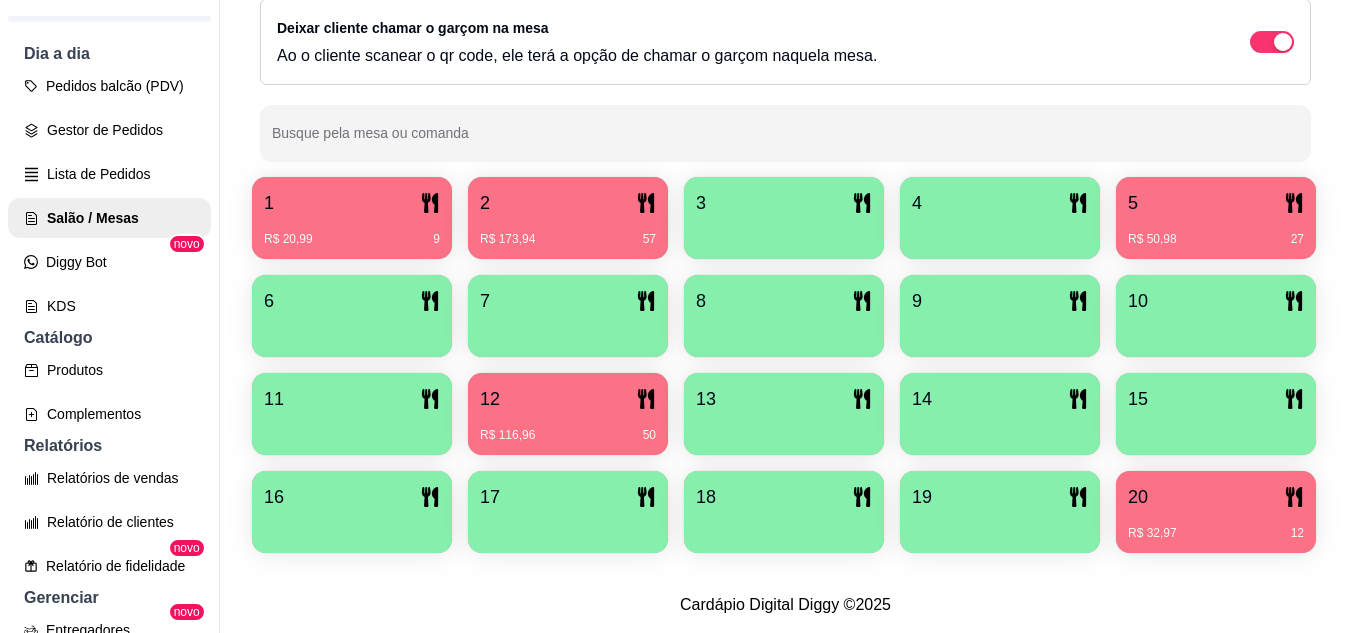 click on "12" at bounding box center (568, 399) 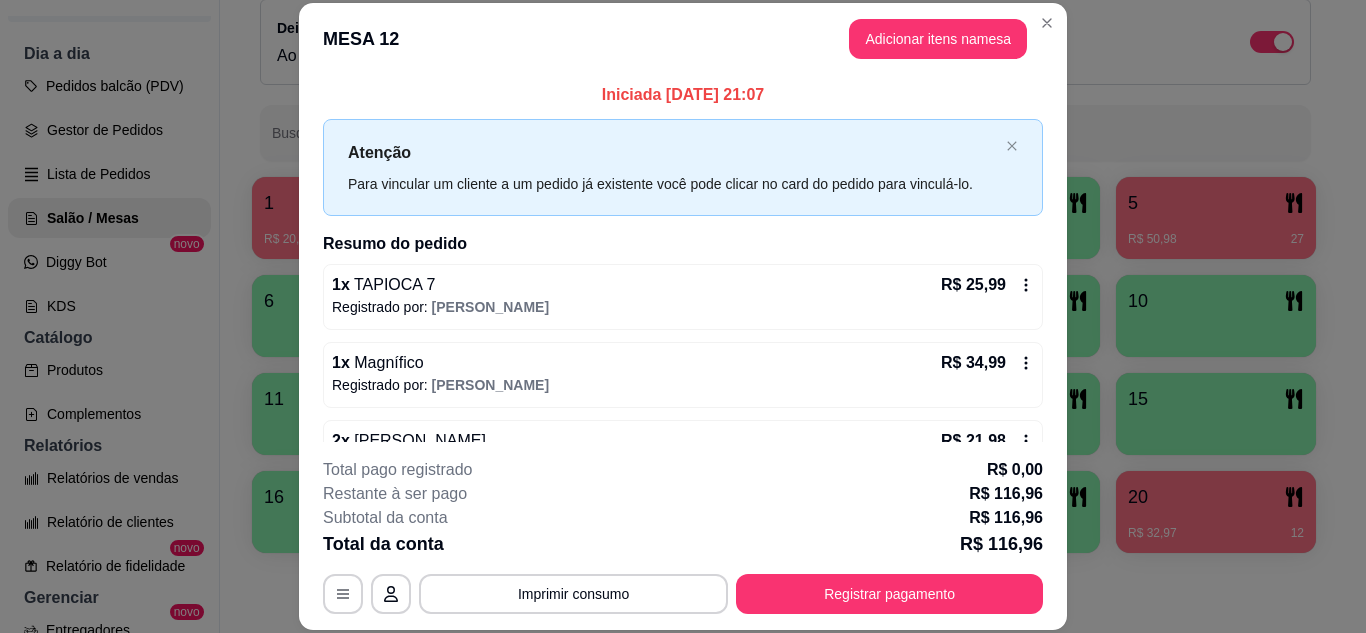 click on "Registrar pagamento" at bounding box center [889, 594] 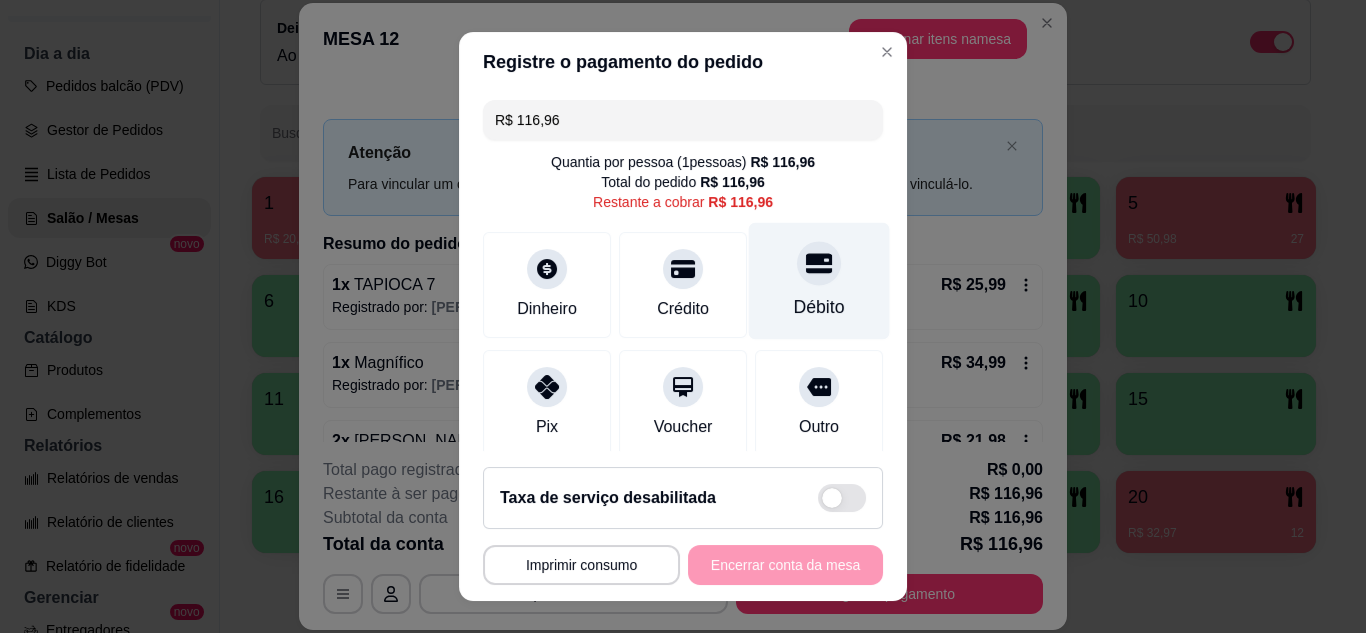 click on "Débito" at bounding box center (819, 307) 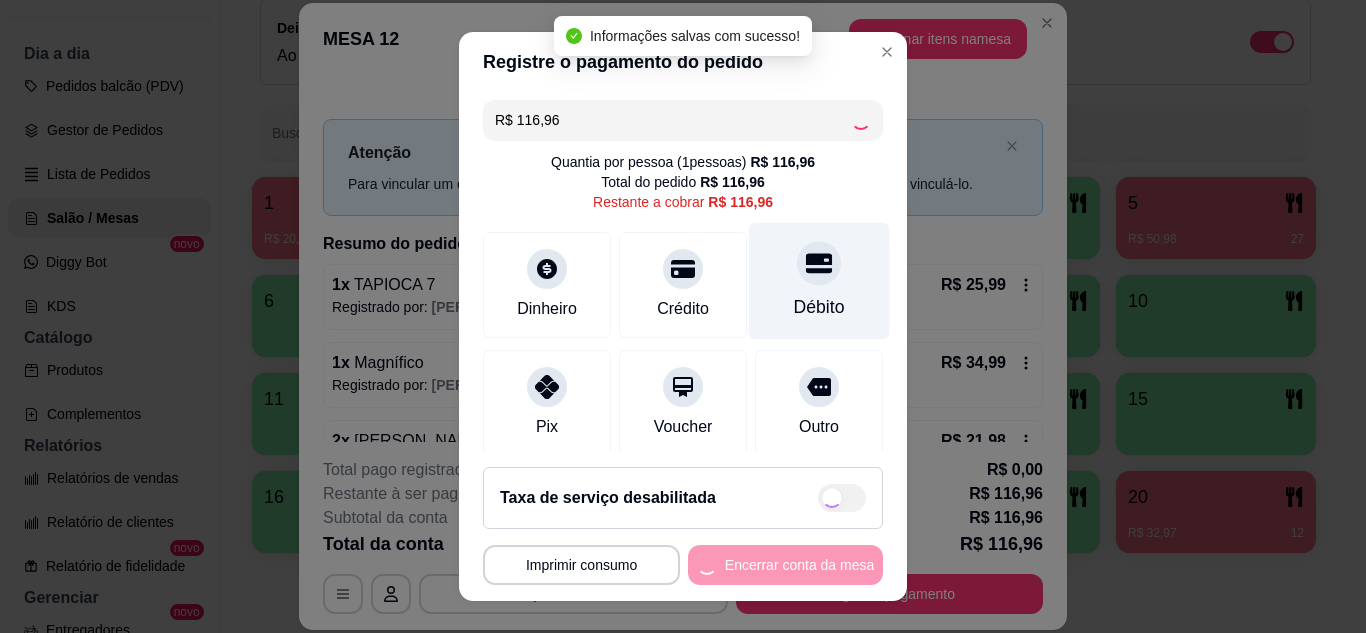 type on "R$ 0,00" 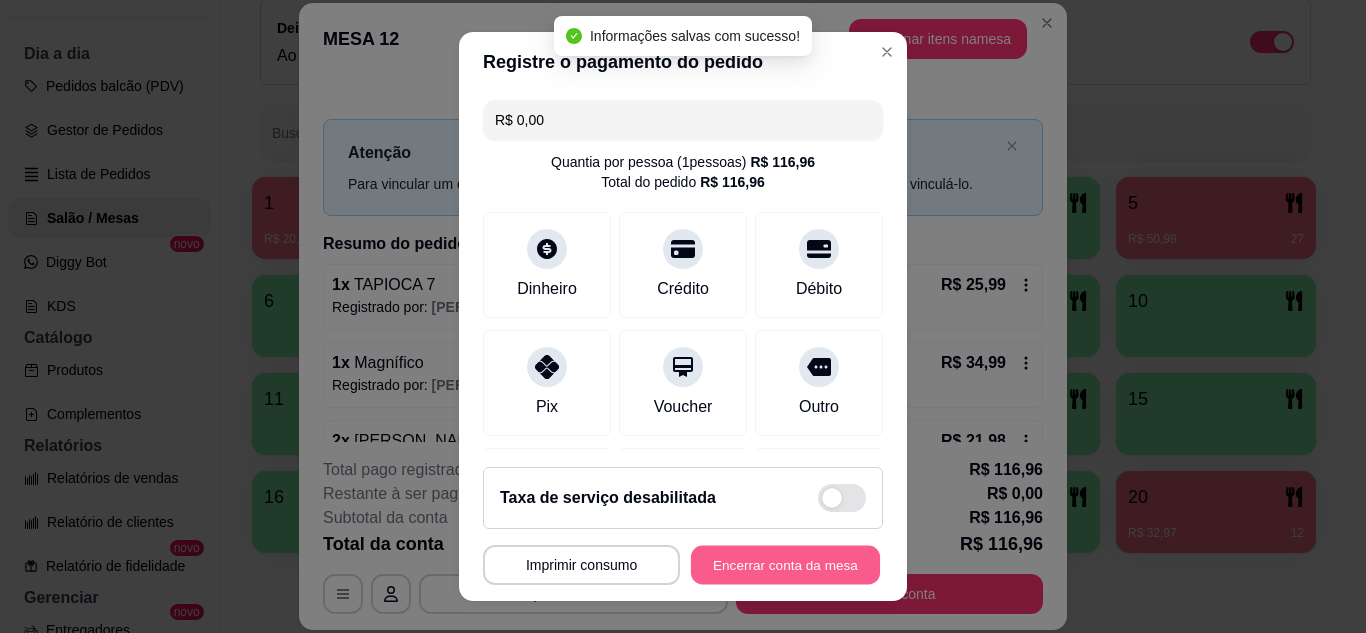 click on "Encerrar conta da mesa" at bounding box center [785, 565] 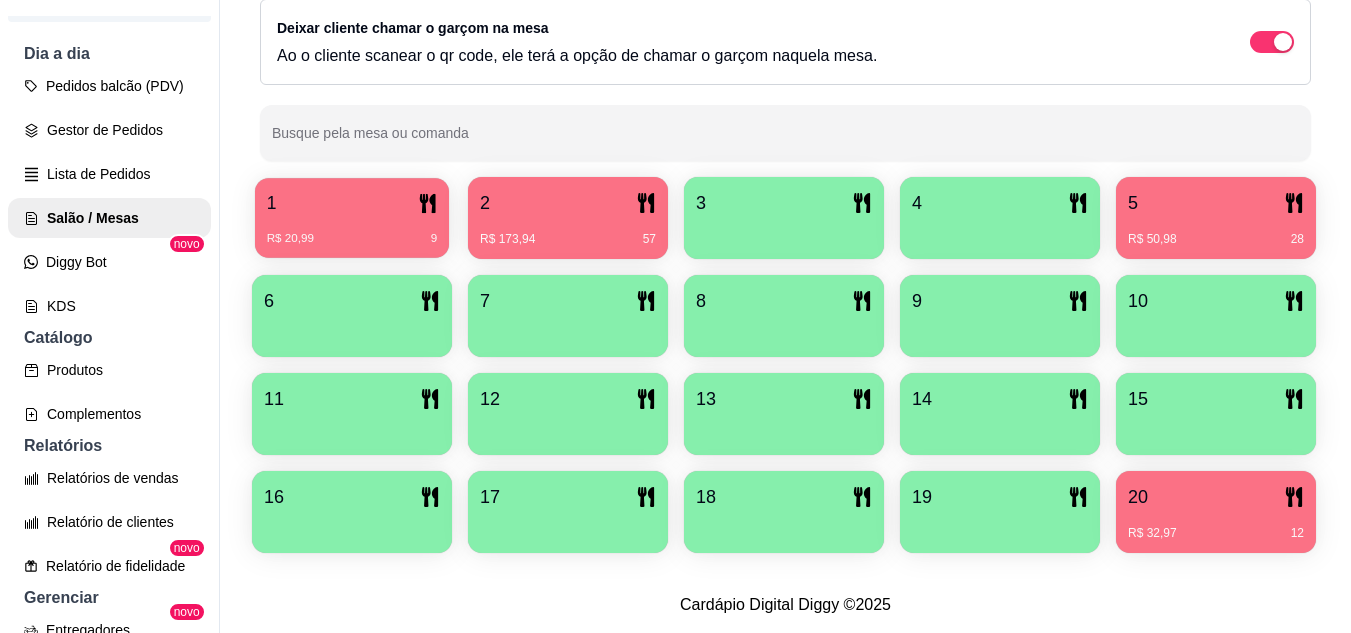 click on "1 R$ 20,99 9" at bounding box center [352, 218] 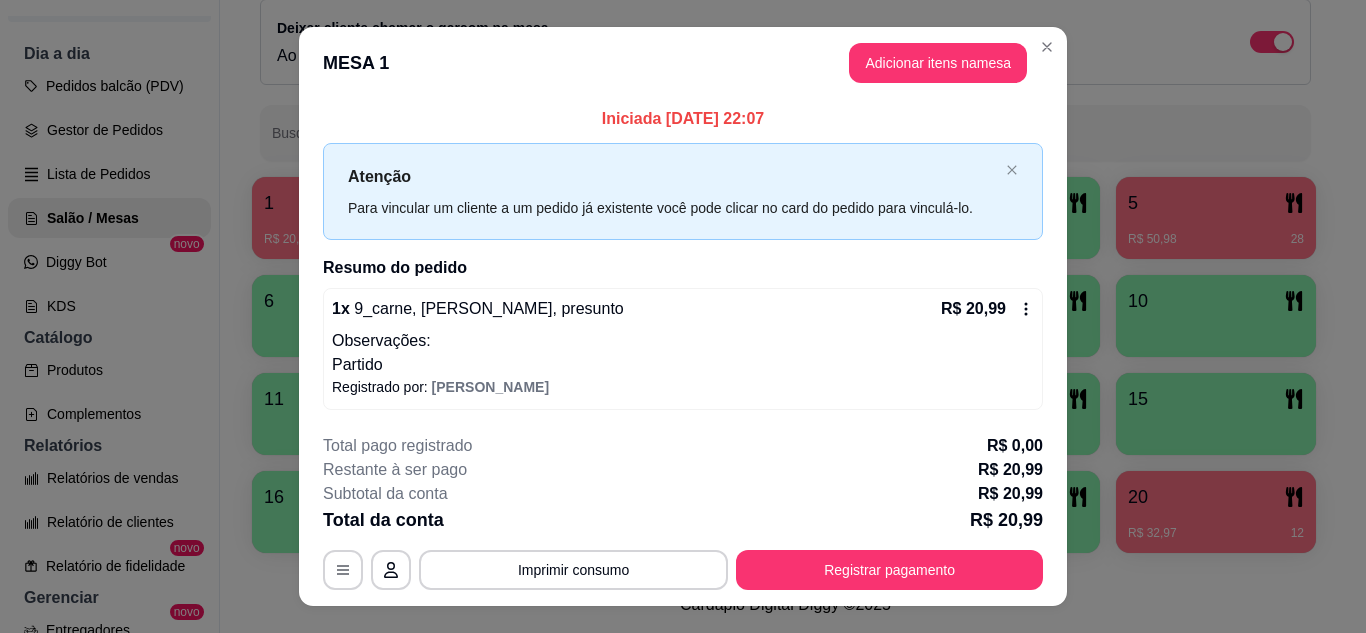 click on "Iniciada   [DATE] 22:07 Atenção Para vincular um cliente a um pedido já existente você pode clicar no card do pedido para vinculá-lo. Resumo do pedido 1 x   9_carne, mussarela, presunto  R$ 20,99 Observações: Partido  Registrado por:   [PERSON_NAME]" at bounding box center [683, 258] 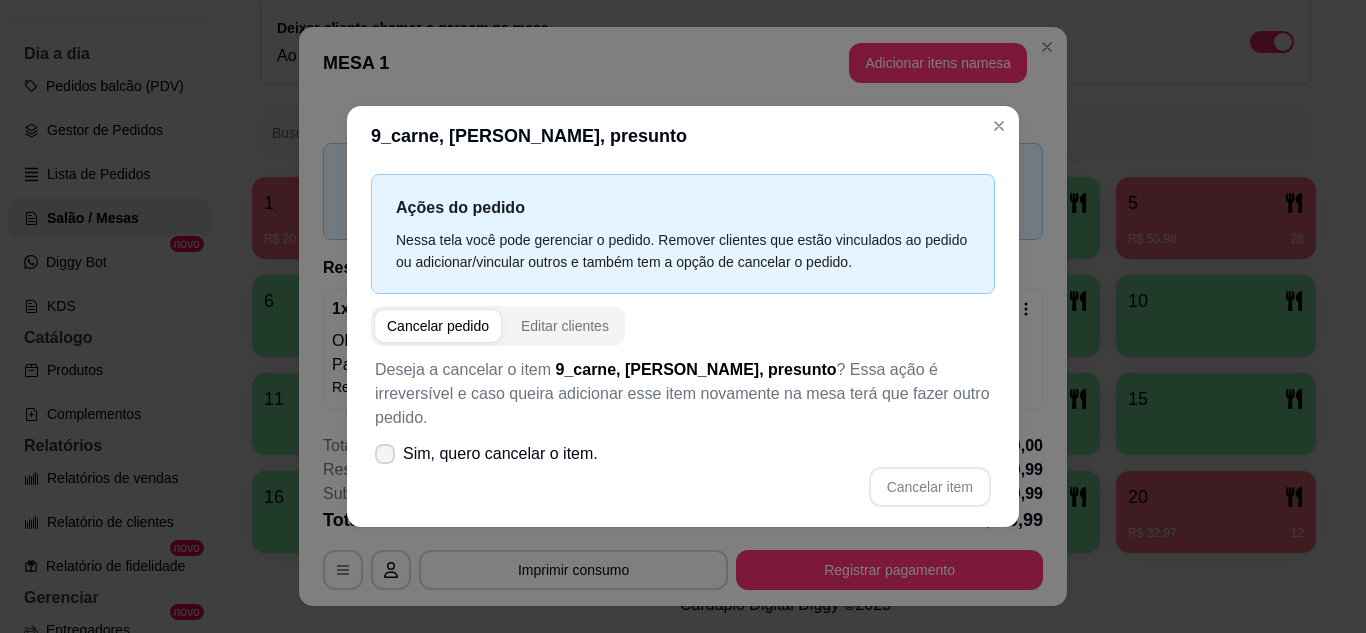 click on "Sim, quero cancelar o item." at bounding box center [500, 454] 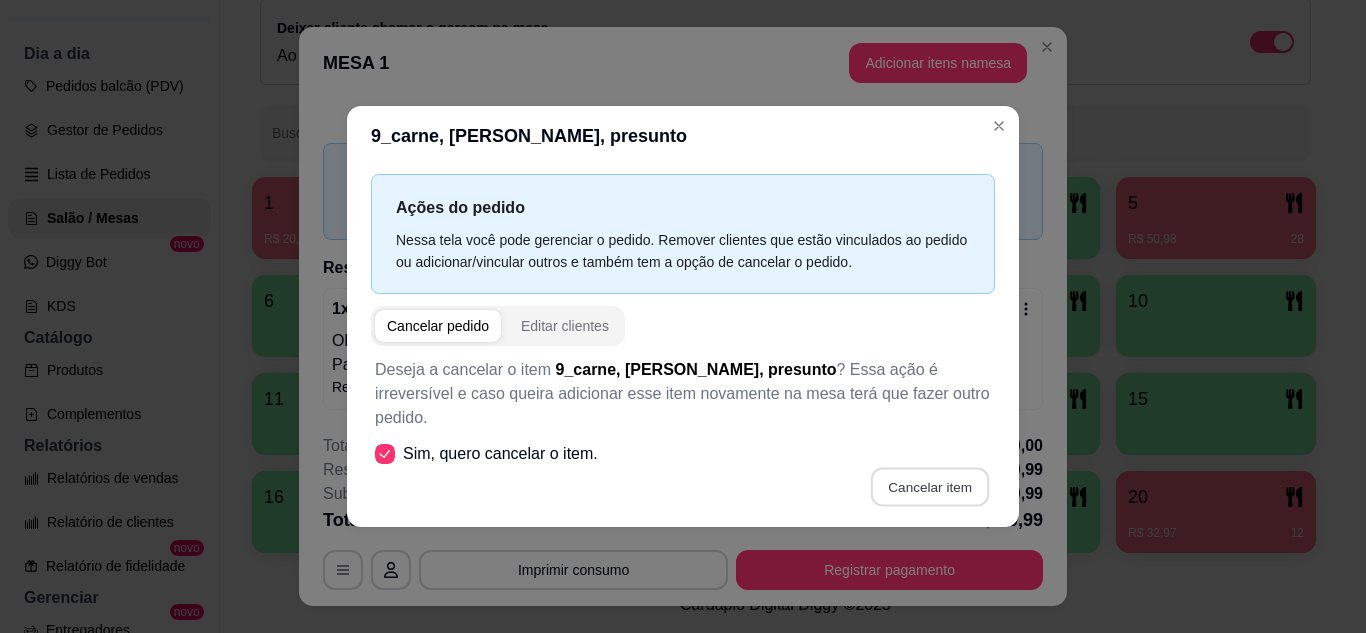 click on "Cancelar item" at bounding box center (929, 486) 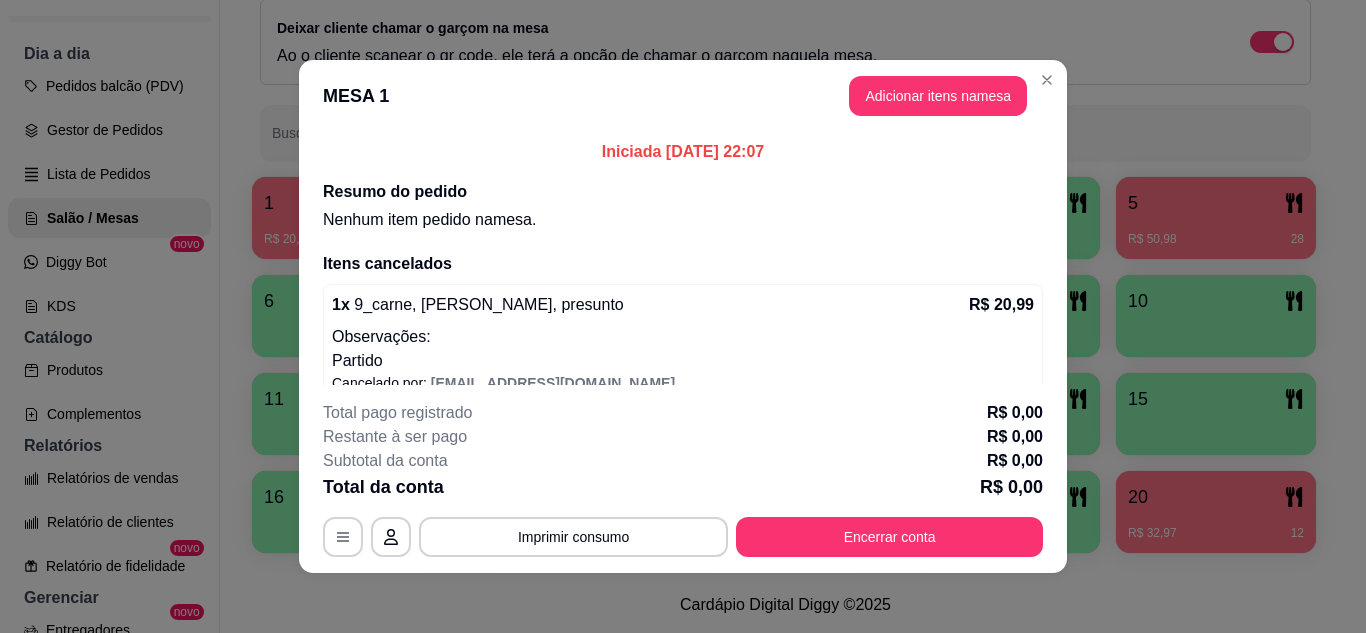click on "Total pago registrado R$ 0,00 Restante à ser pago R$ 0,00 Subtotal da conta R$ 0,00 Total da conta R$ 0,00 MESA  1 Tempo de permanência:   9  minutos Cod. Segurança:   7103 Qtd. de Pedidos:   1 Clientes da mesa:   ** CONSUMO ** ** TOTAL ** Subtotal 0,00 Total 0,00 Imprimir consumo Encerrar conta" at bounding box center (683, 479) 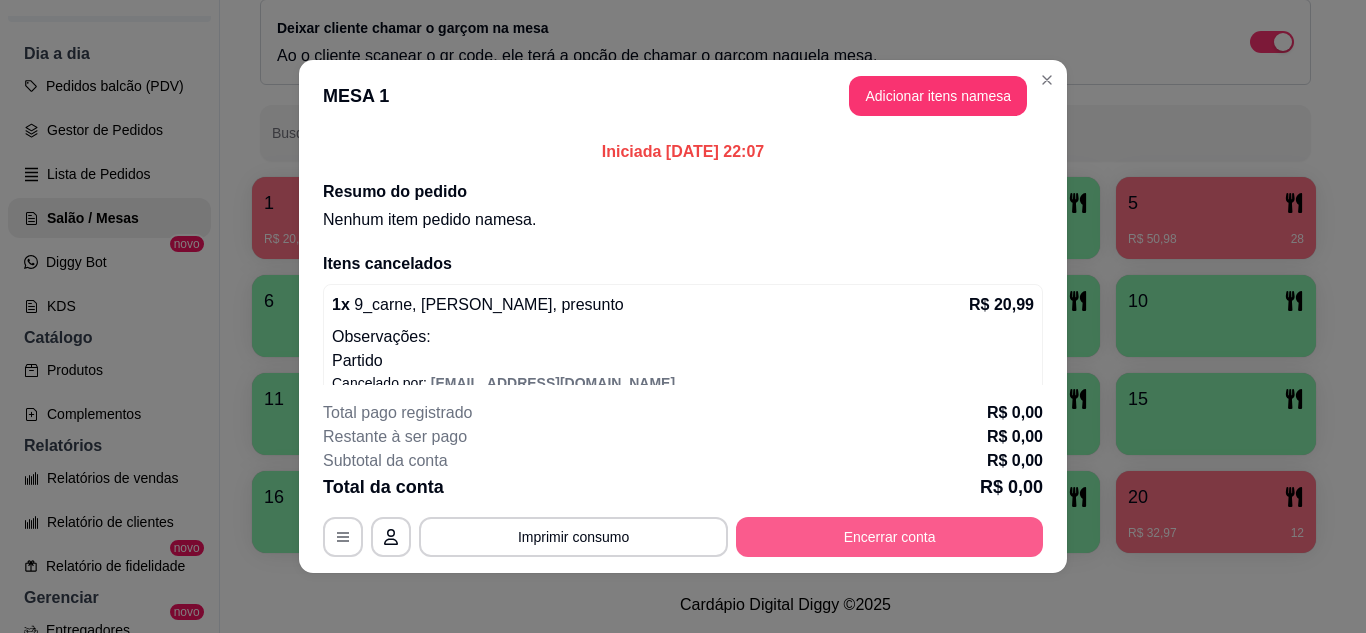 click on "Encerrar conta" at bounding box center [889, 537] 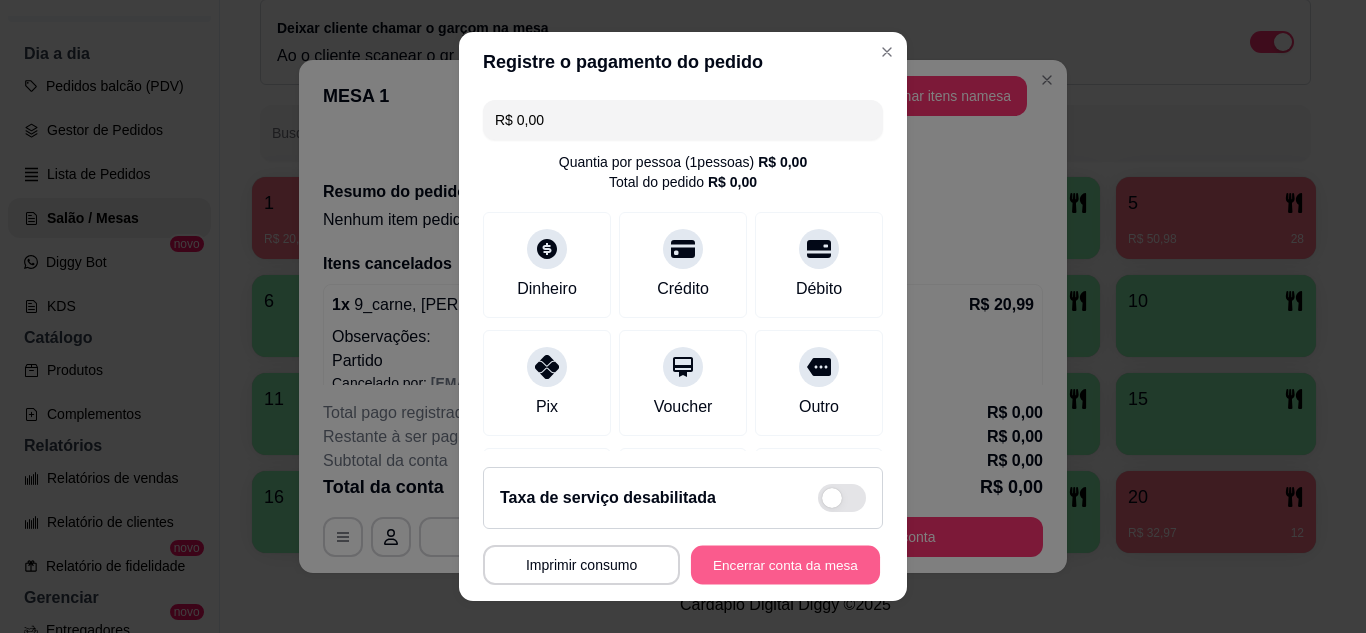 click on "Encerrar conta da mesa" at bounding box center [785, 565] 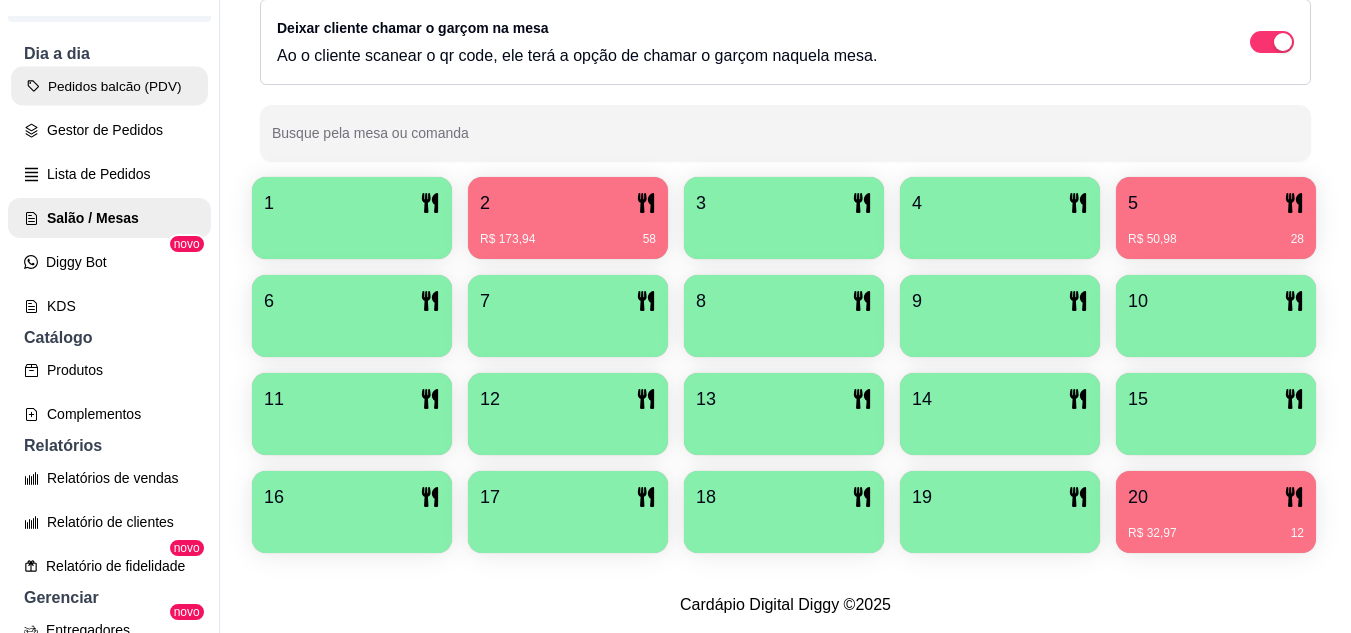 click on "Pedidos balcão (PDV)" at bounding box center (109, 86) 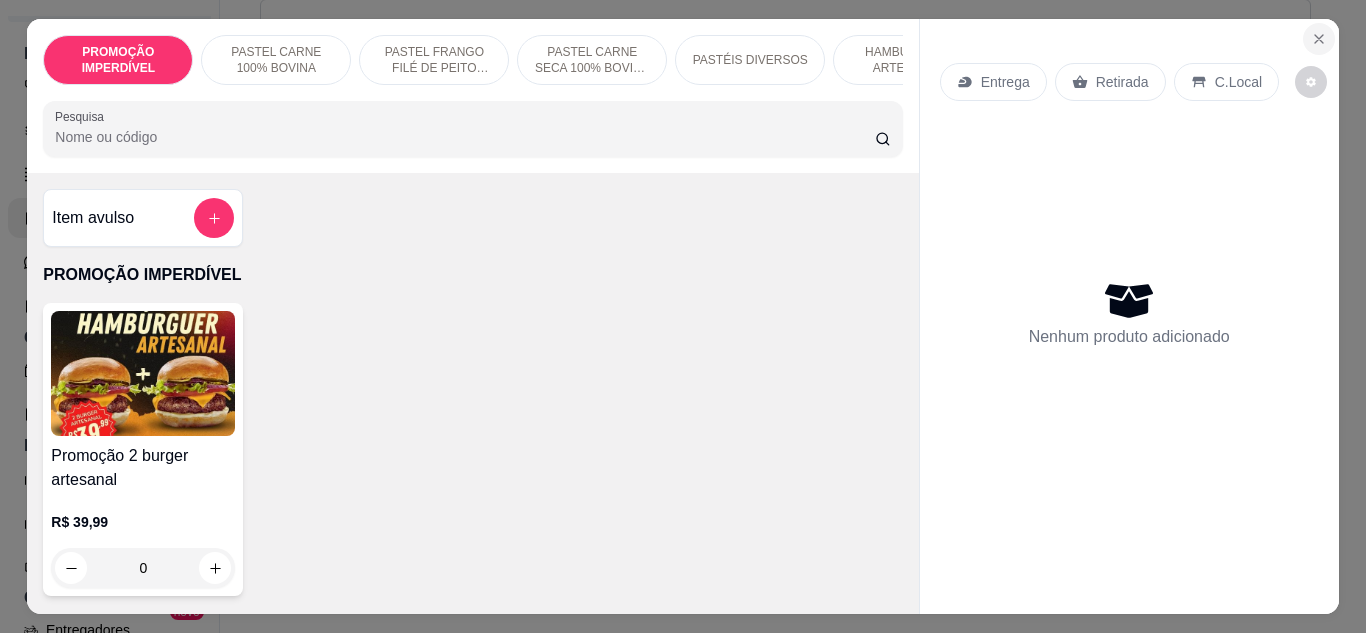 click 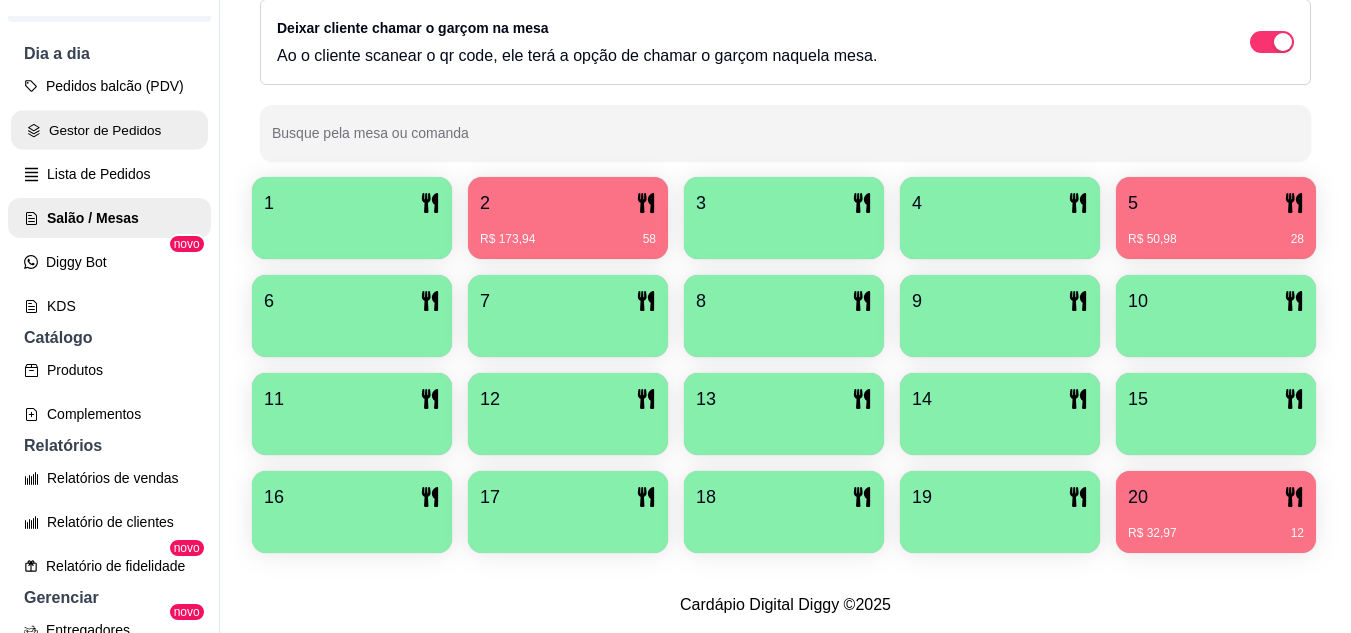 click on "Gestor de Pedidos" at bounding box center [109, 130] 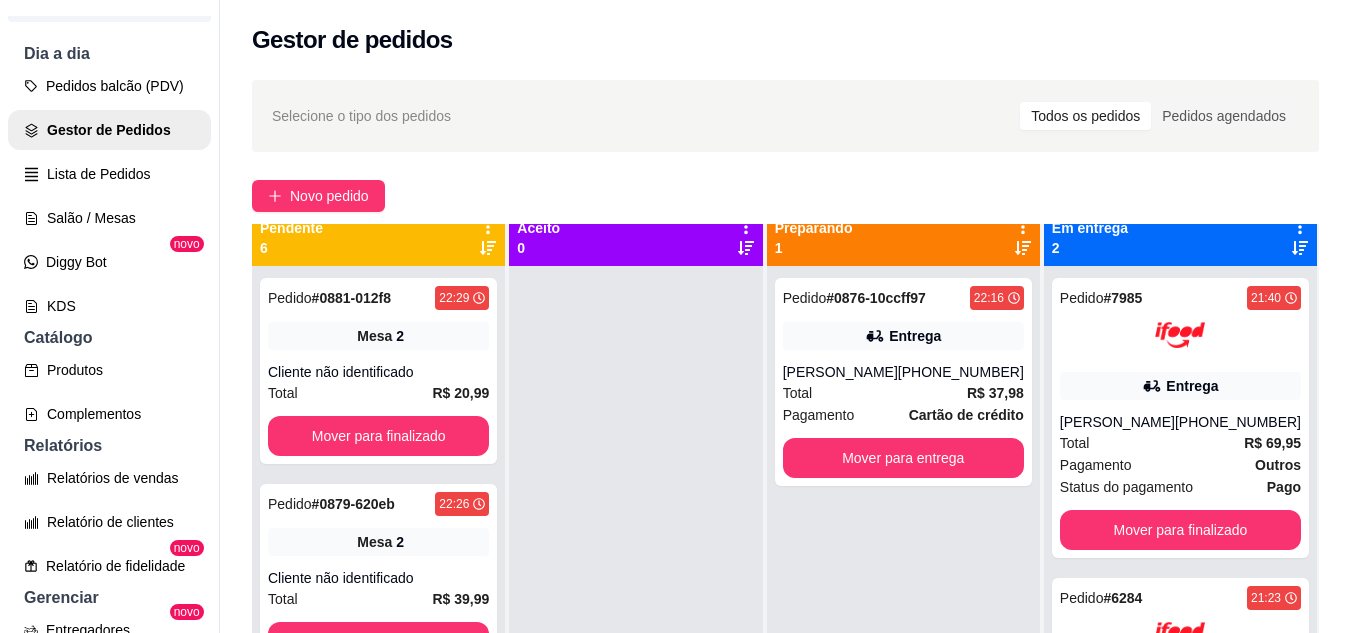 scroll, scrollTop: 56, scrollLeft: 0, axis: vertical 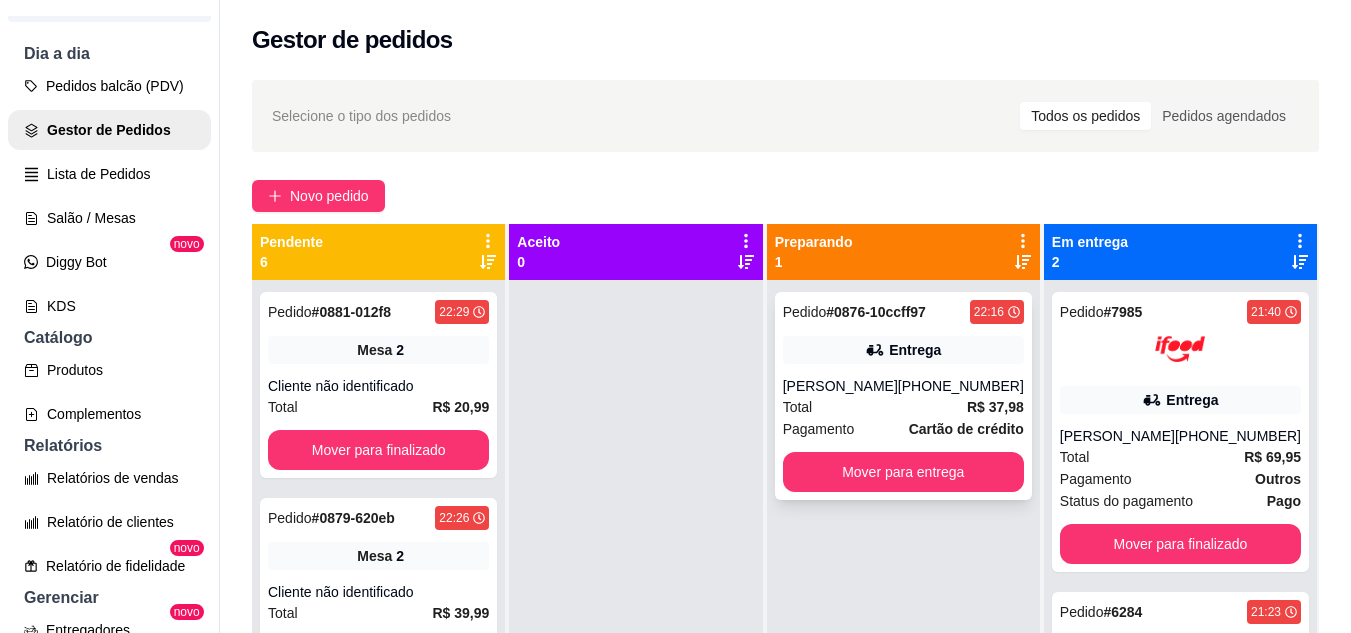 click on "[PERSON_NAME]" at bounding box center [840, 386] 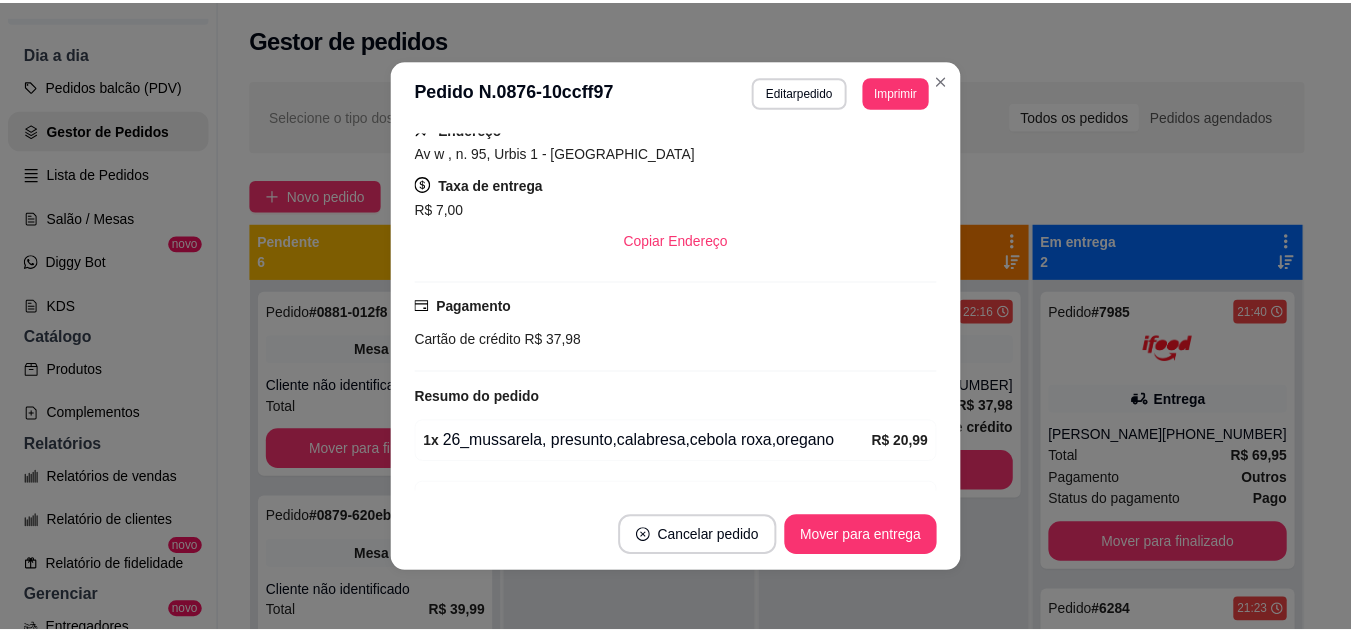 scroll, scrollTop: 500, scrollLeft: 0, axis: vertical 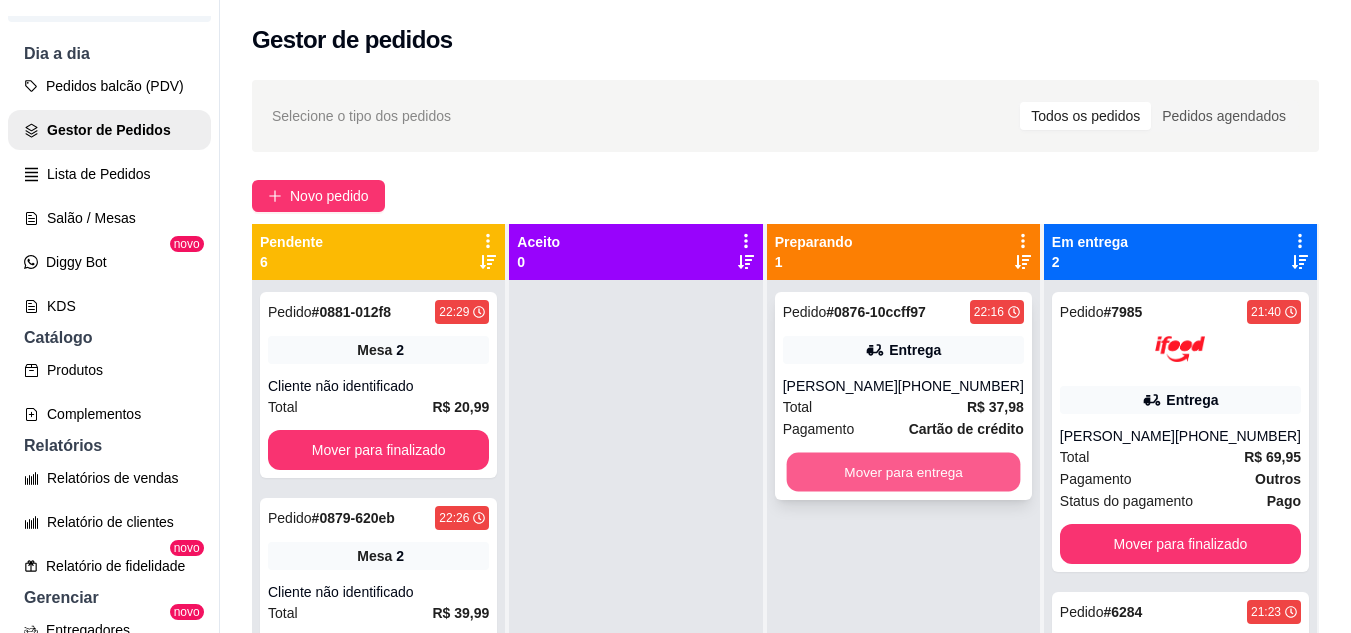 click on "Mover para entrega" at bounding box center (903, 472) 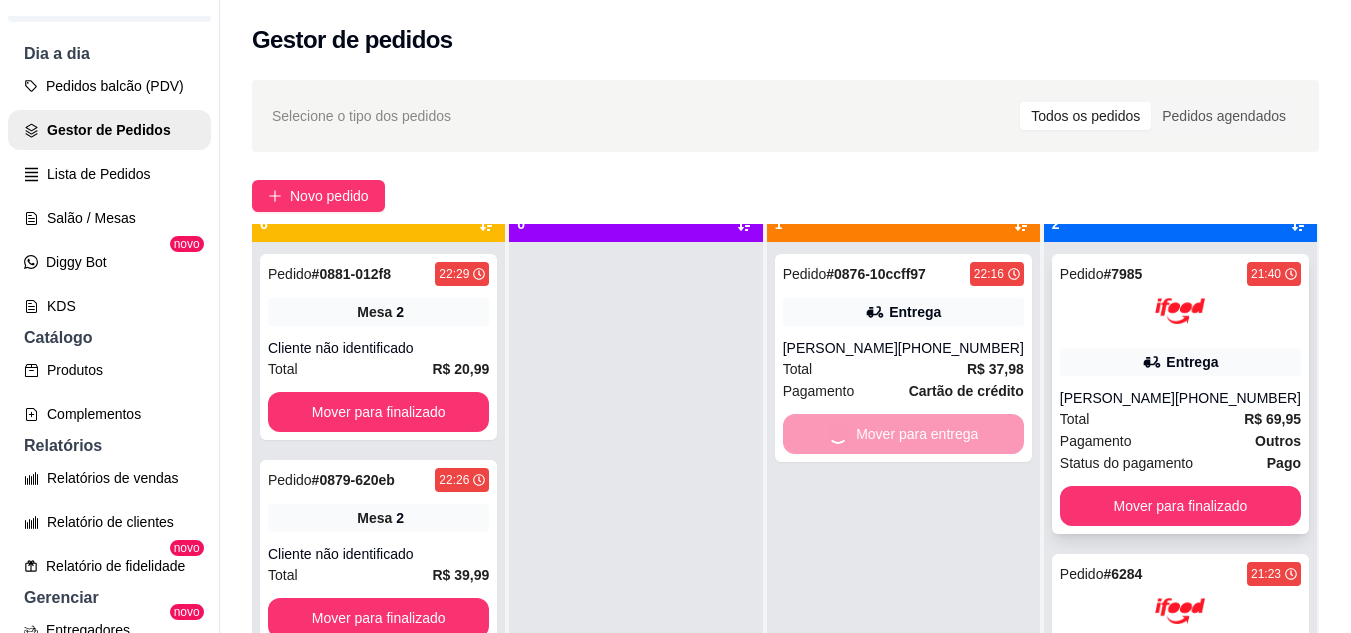 scroll, scrollTop: 56, scrollLeft: 0, axis: vertical 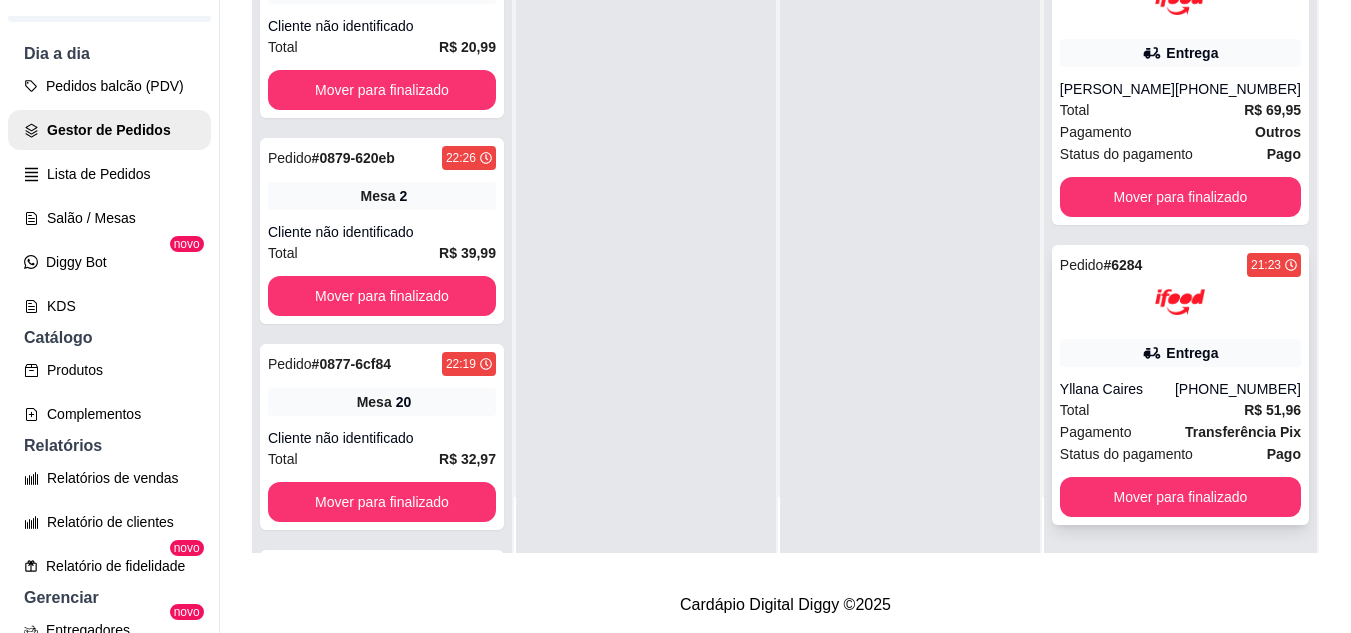 click on "Pagamento Transferência Pix" at bounding box center [1180, 432] 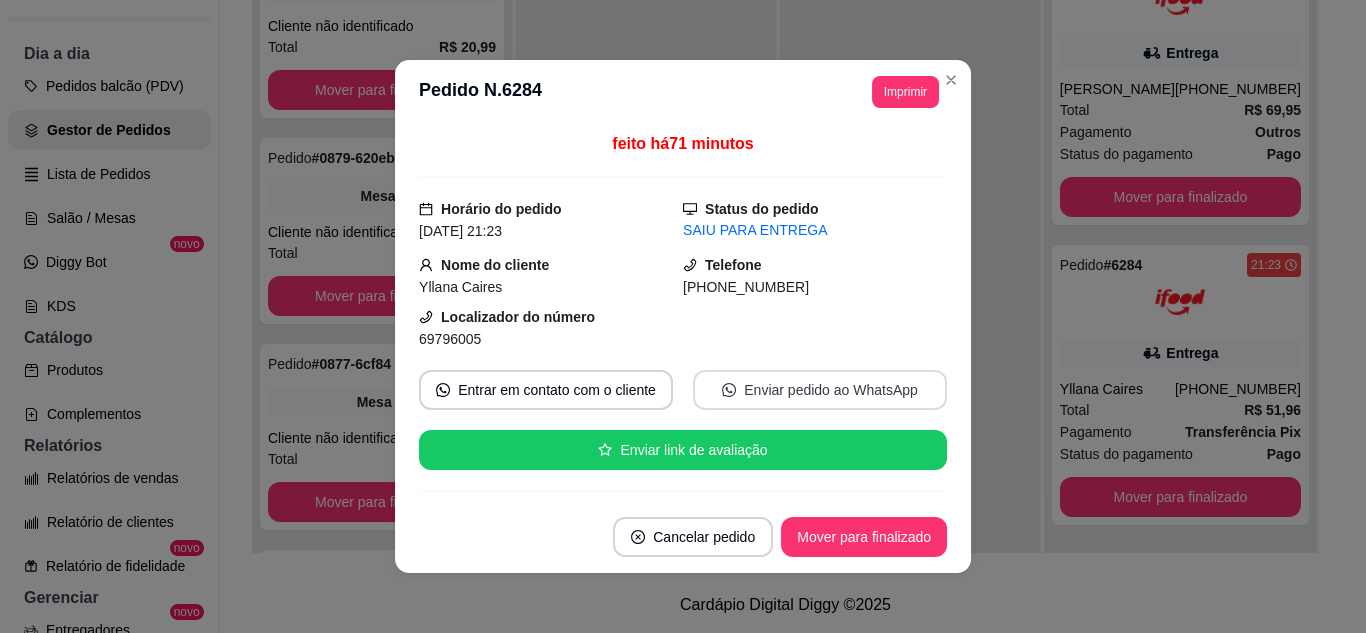 scroll, scrollTop: 4, scrollLeft: 0, axis: vertical 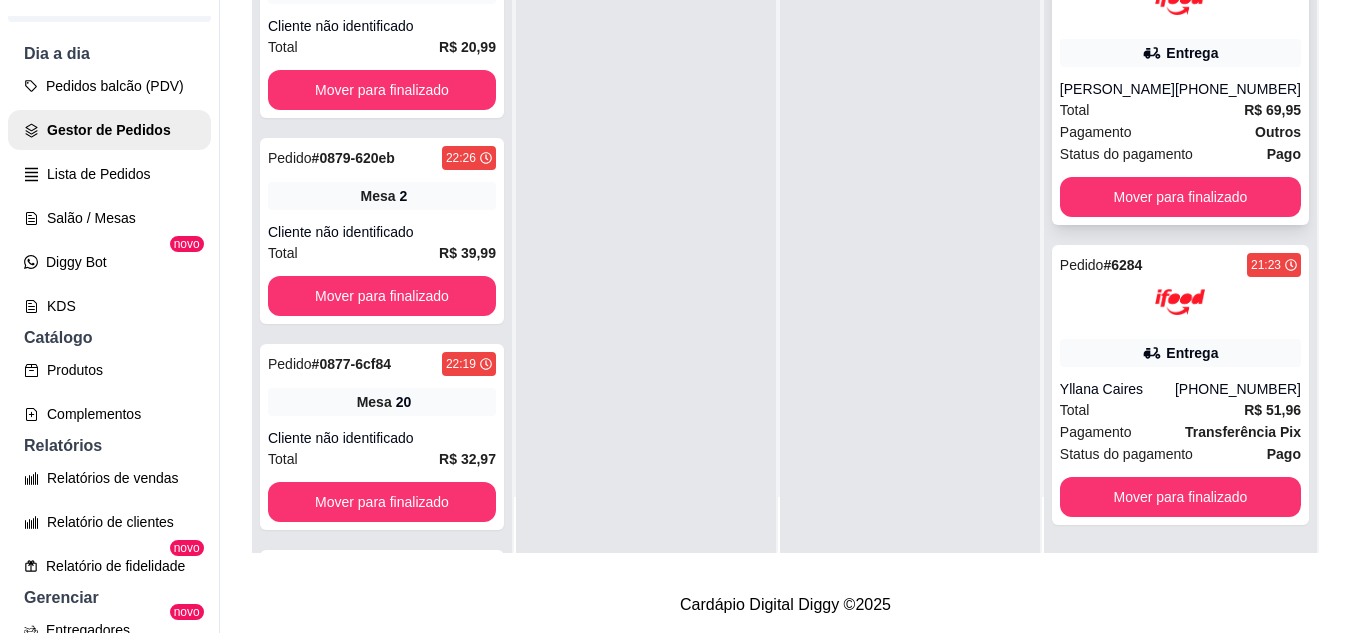 click on "[PERSON_NAME]" at bounding box center [1117, 89] 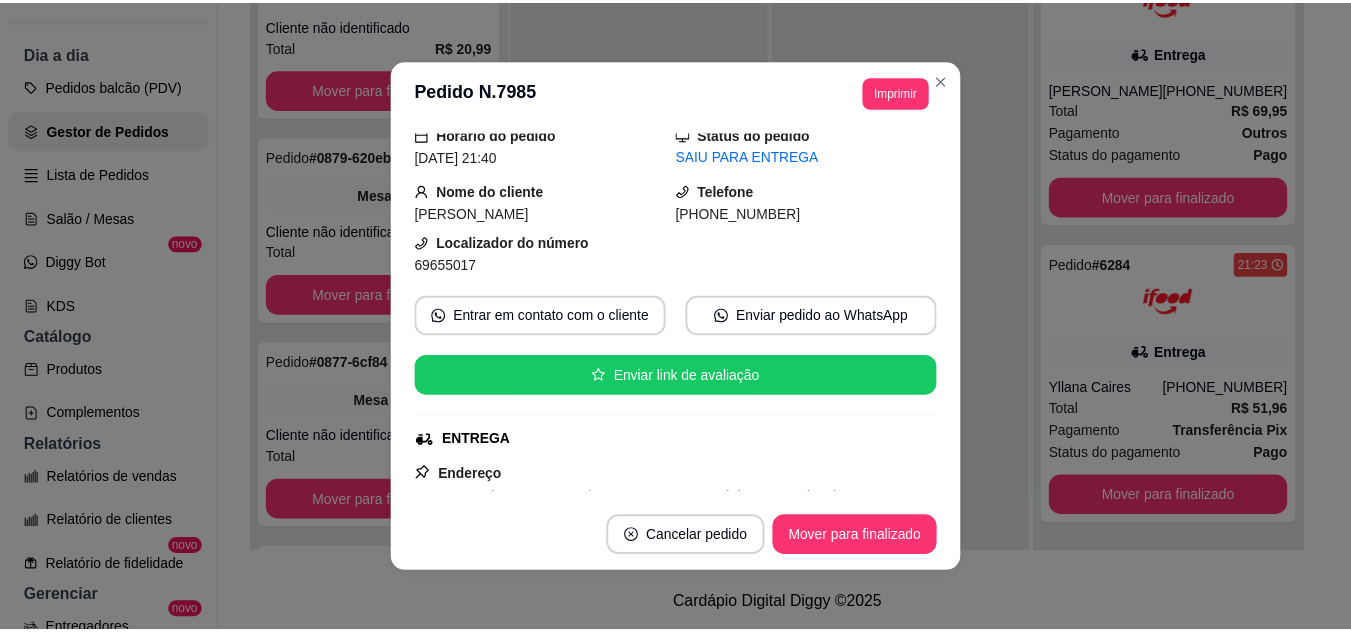 scroll, scrollTop: 200, scrollLeft: 0, axis: vertical 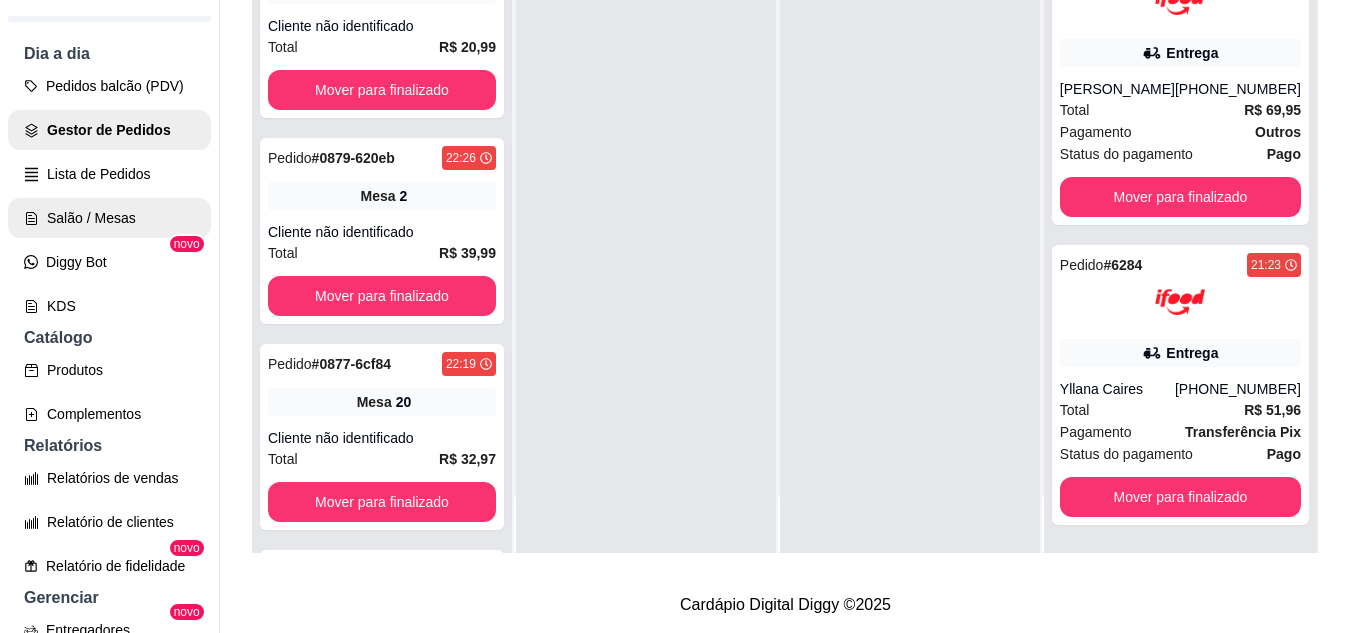 click on "Salão / Mesas" at bounding box center (109, 218) 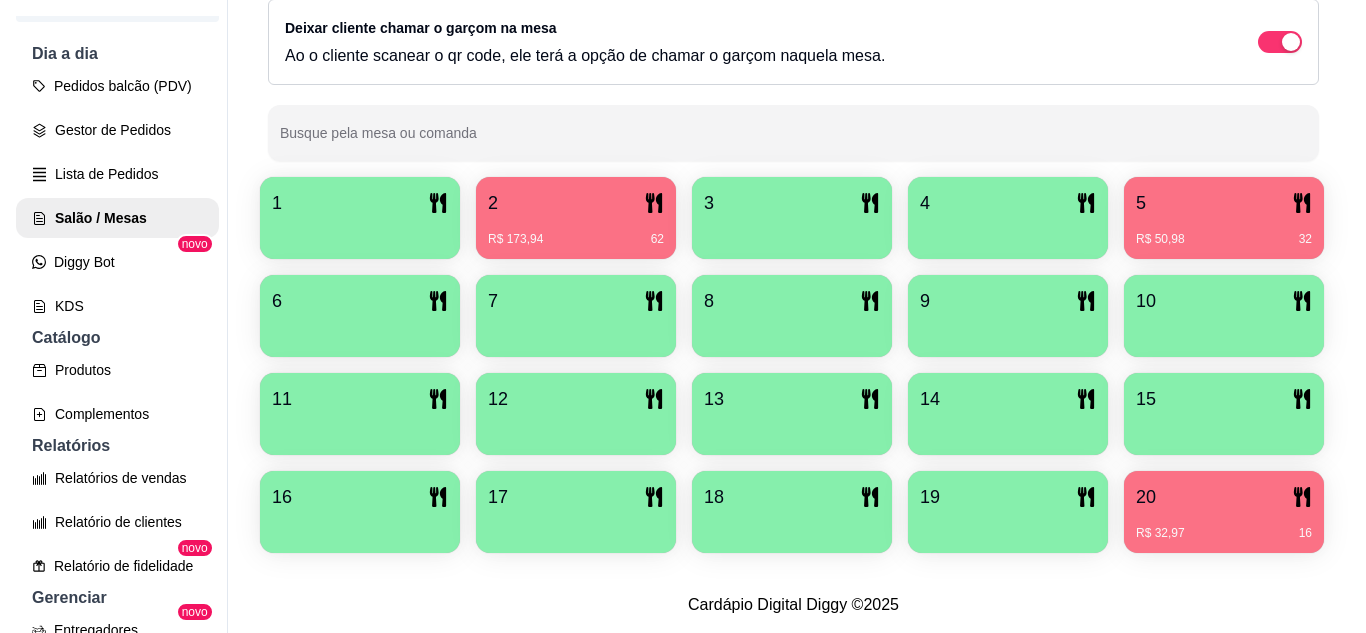 scroll, scrollTop: 425, scrollLeft: 0, axis: vertical 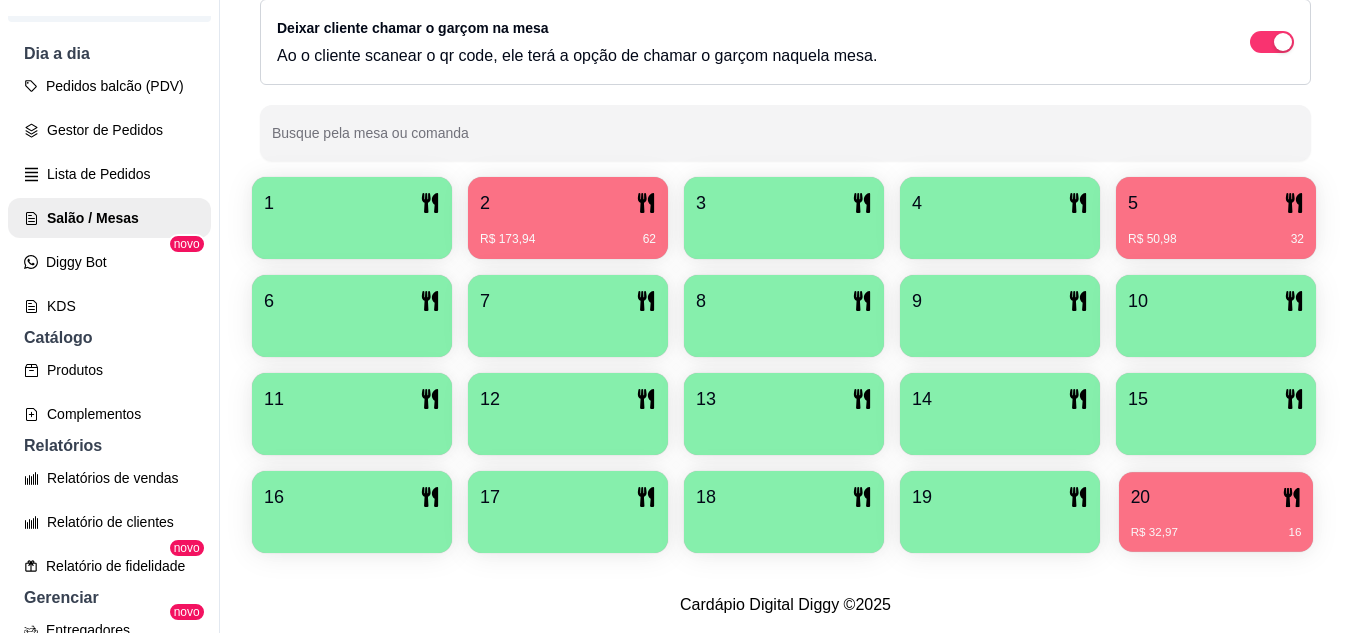 click on "20" at bounding box center [1140, 497] 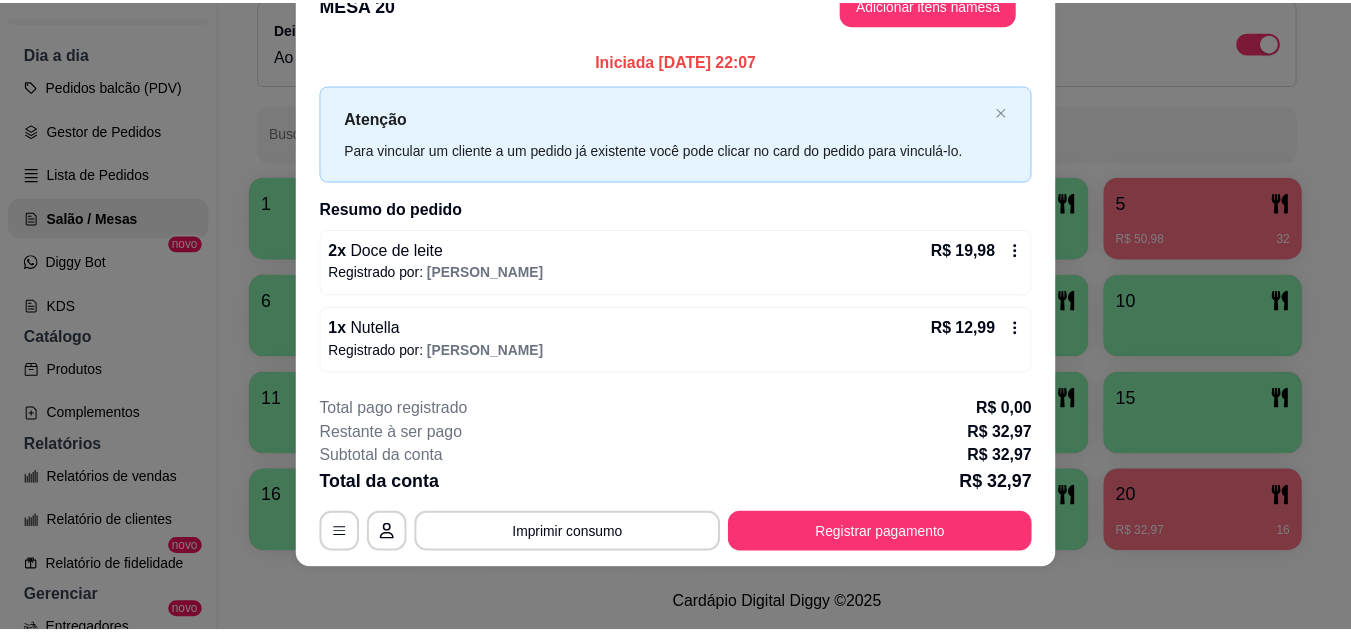 scroll, scrollTop: 0, scrollLeft: 0, axis: both 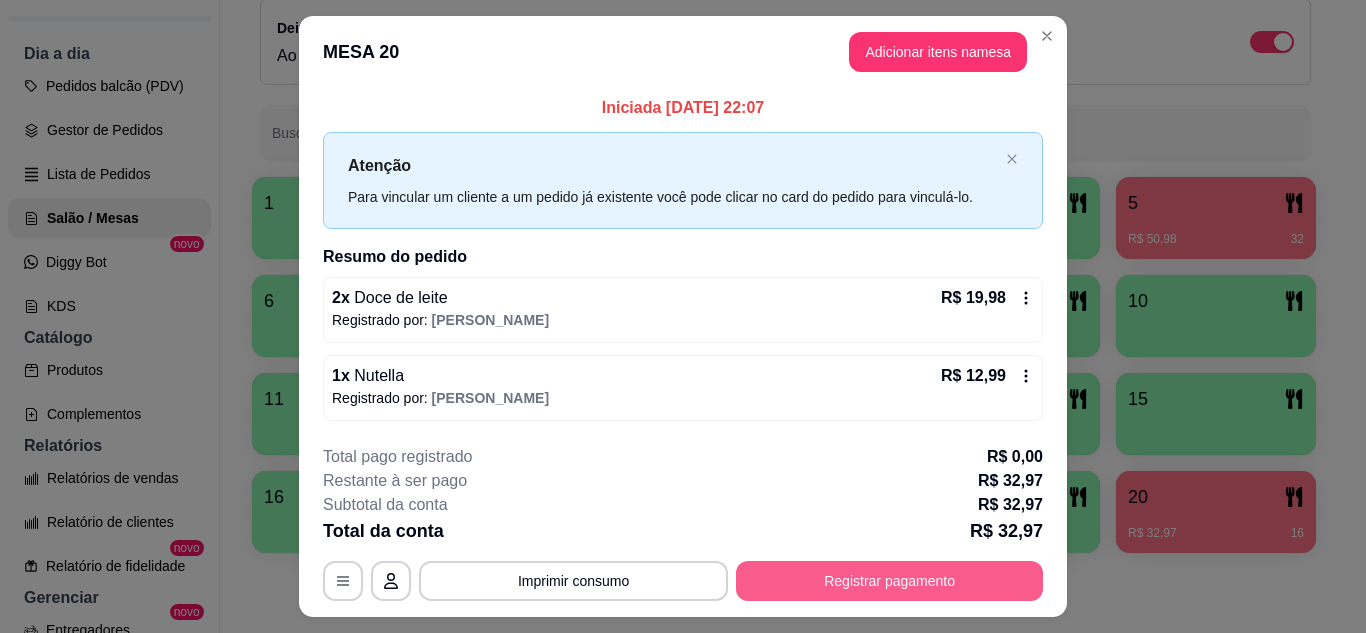 click on "Registrar pagamento" at bounding box center [889, 581] 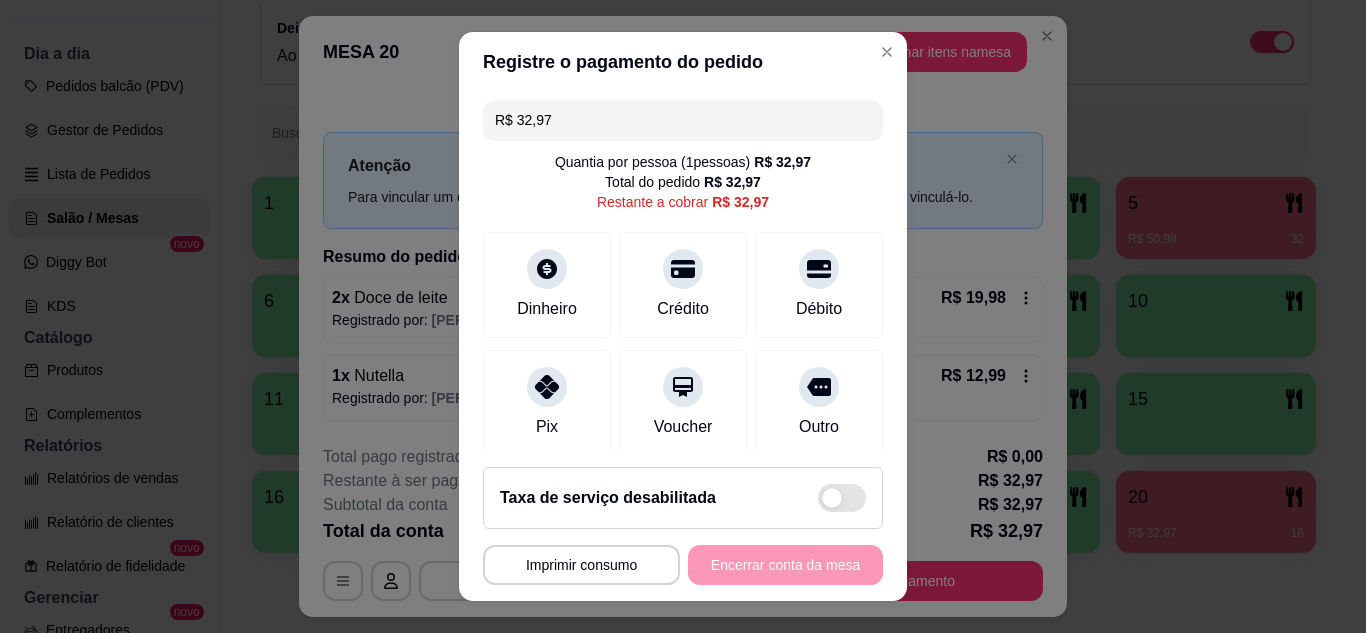 click on "R$ 32,97" at bounding box center [683, 120] 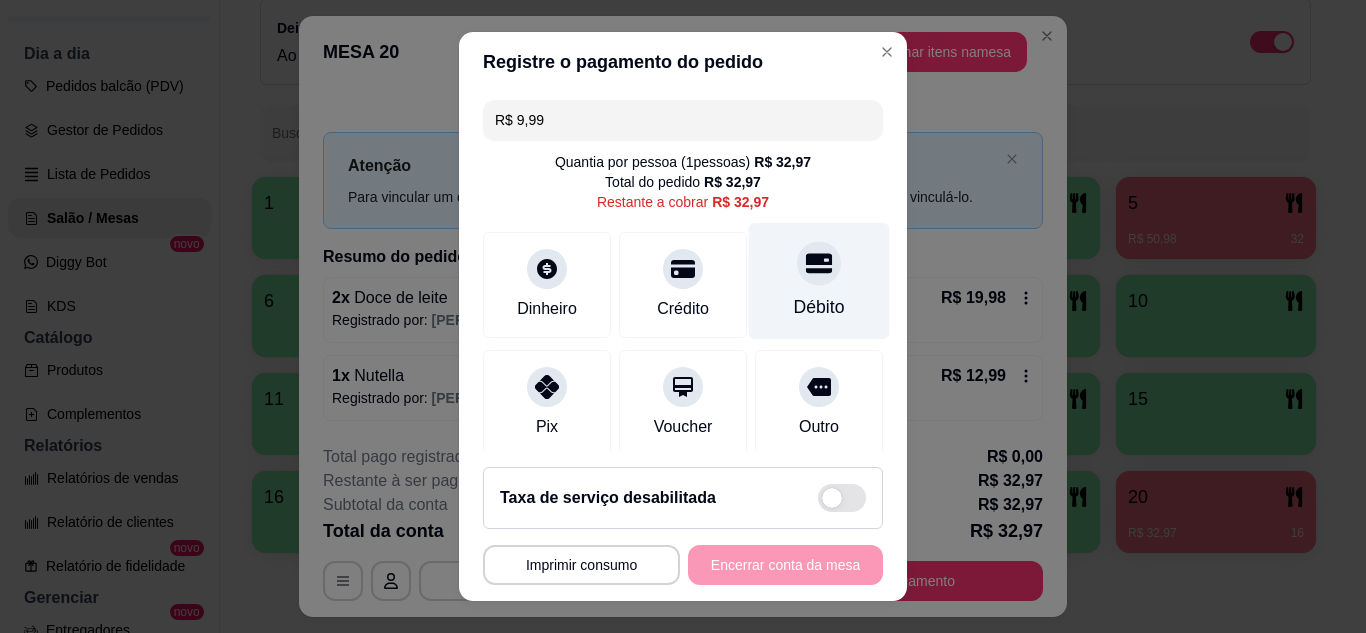 click at bounding box center [819, 263] 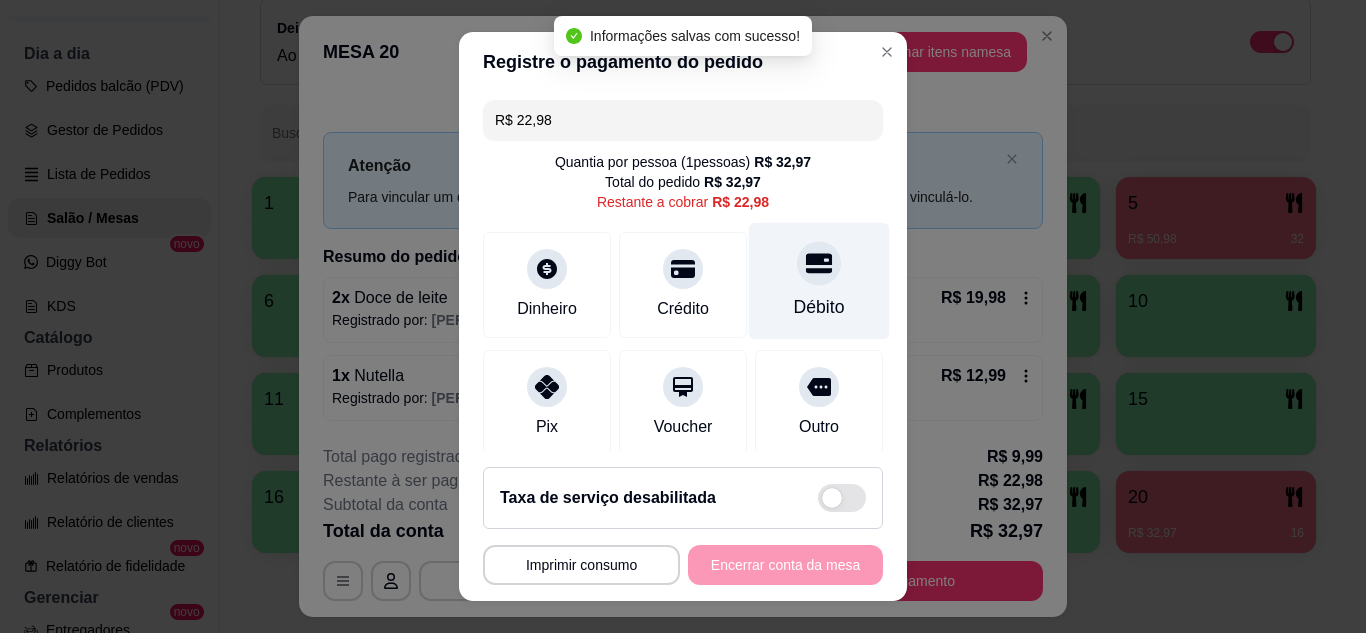 click at bounding box center (819, 263) 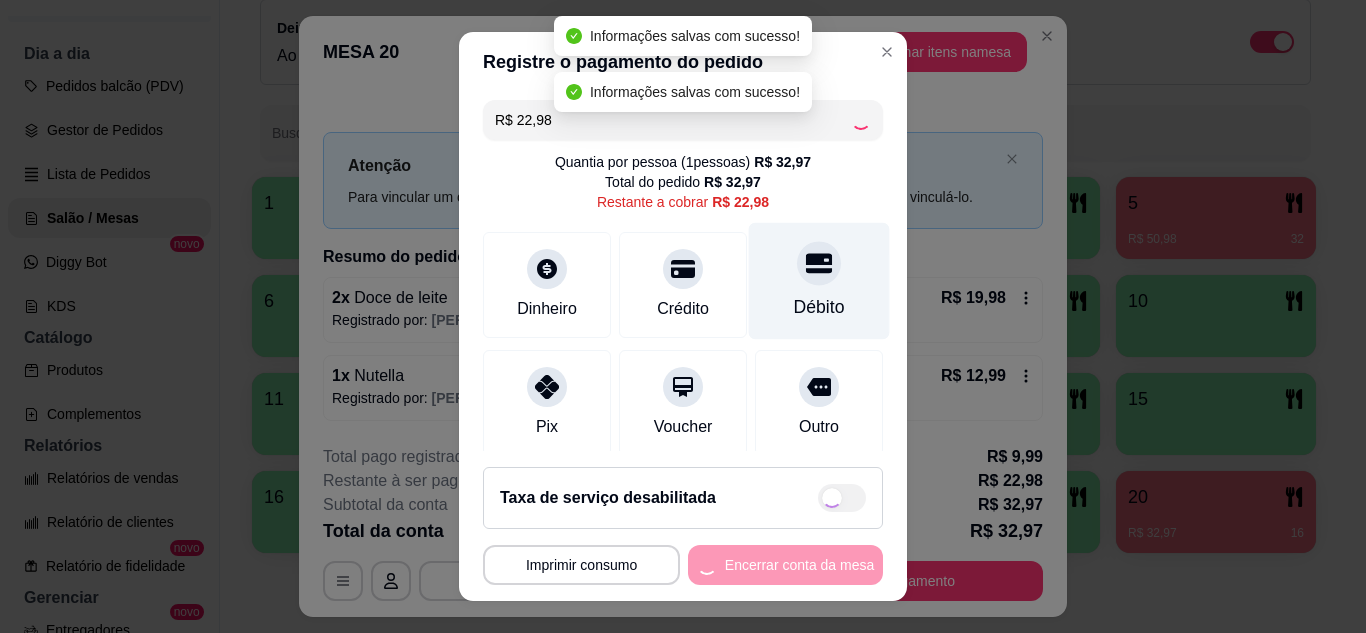 type on "R$ 0,00" 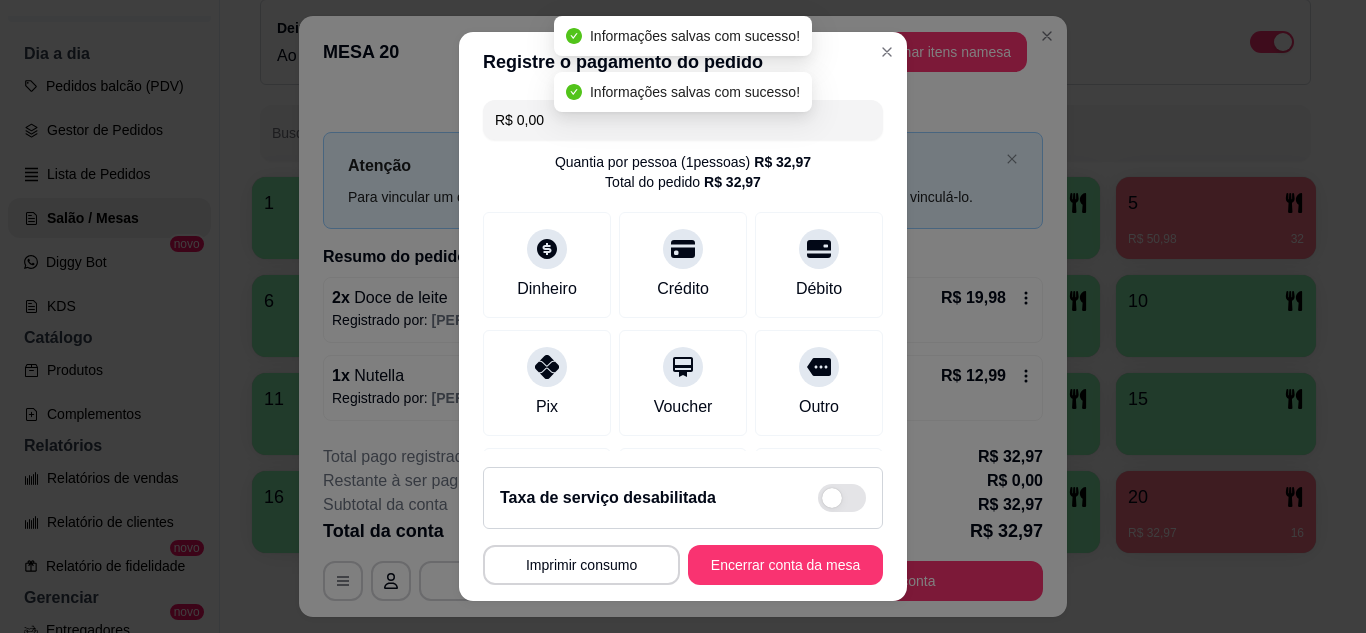 click on "**********" at bounding box center (683, 526) 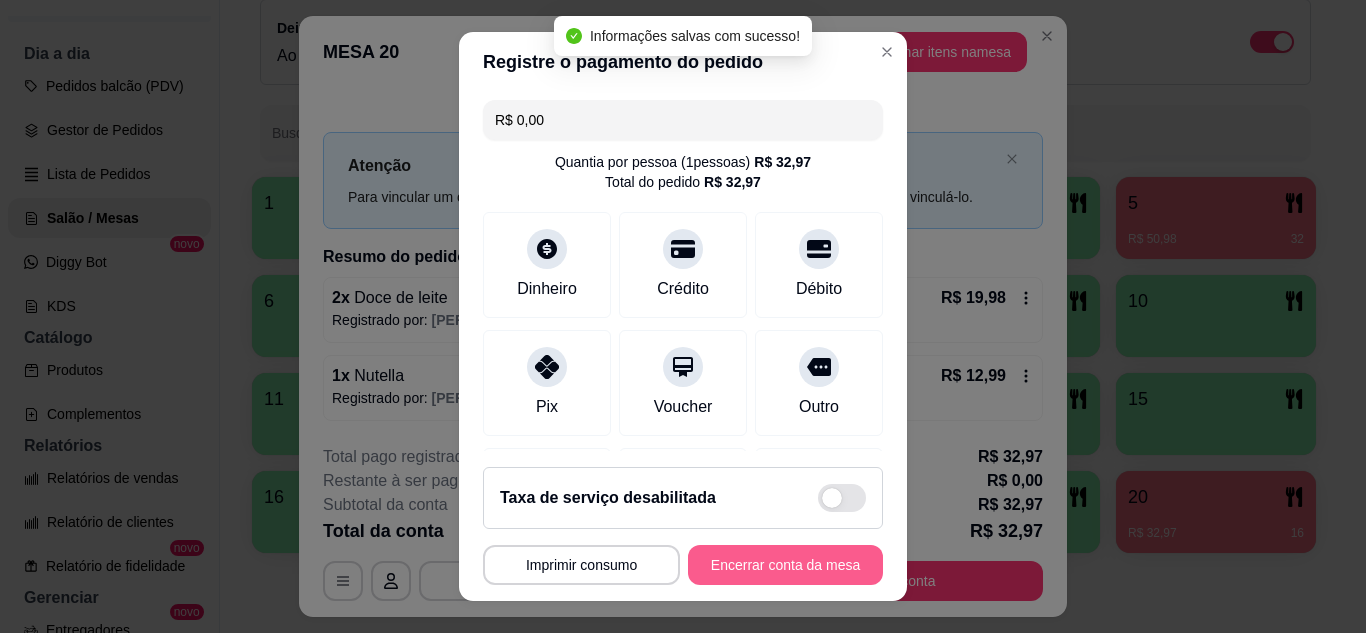 click on "Encerrar conta da mesa" at bounding box center [785, 565] 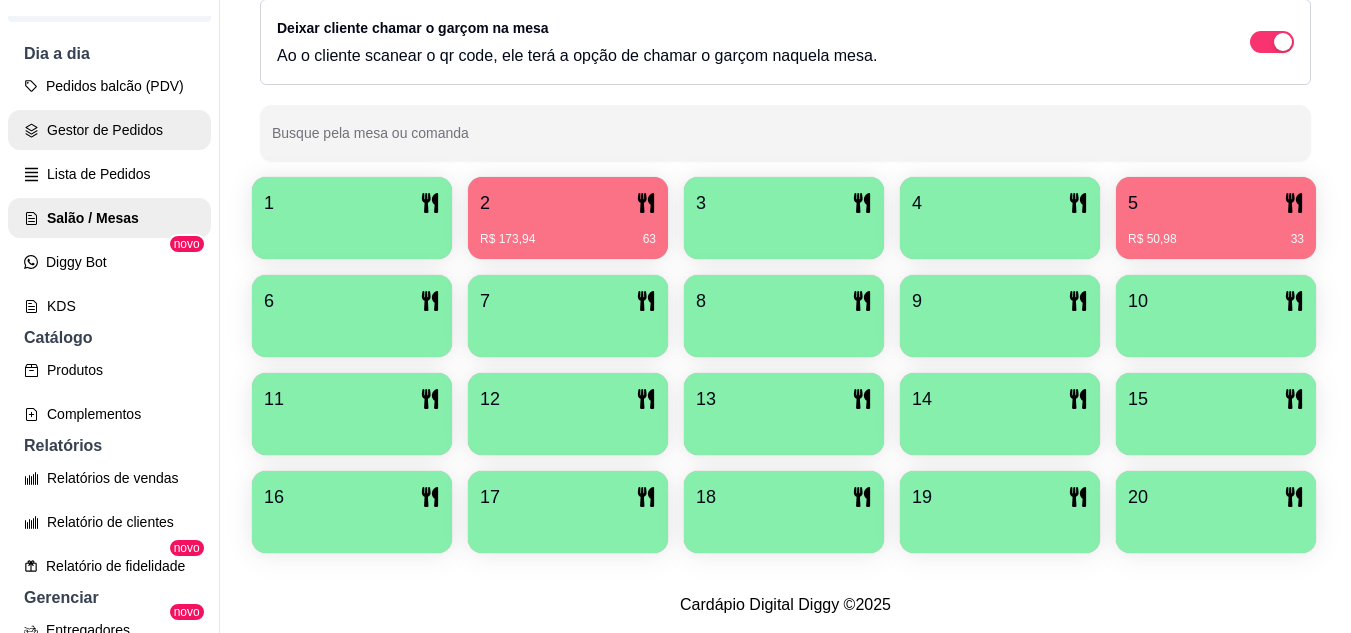 click on "Gestor de Pedidos" at bounding box center [109, 130] 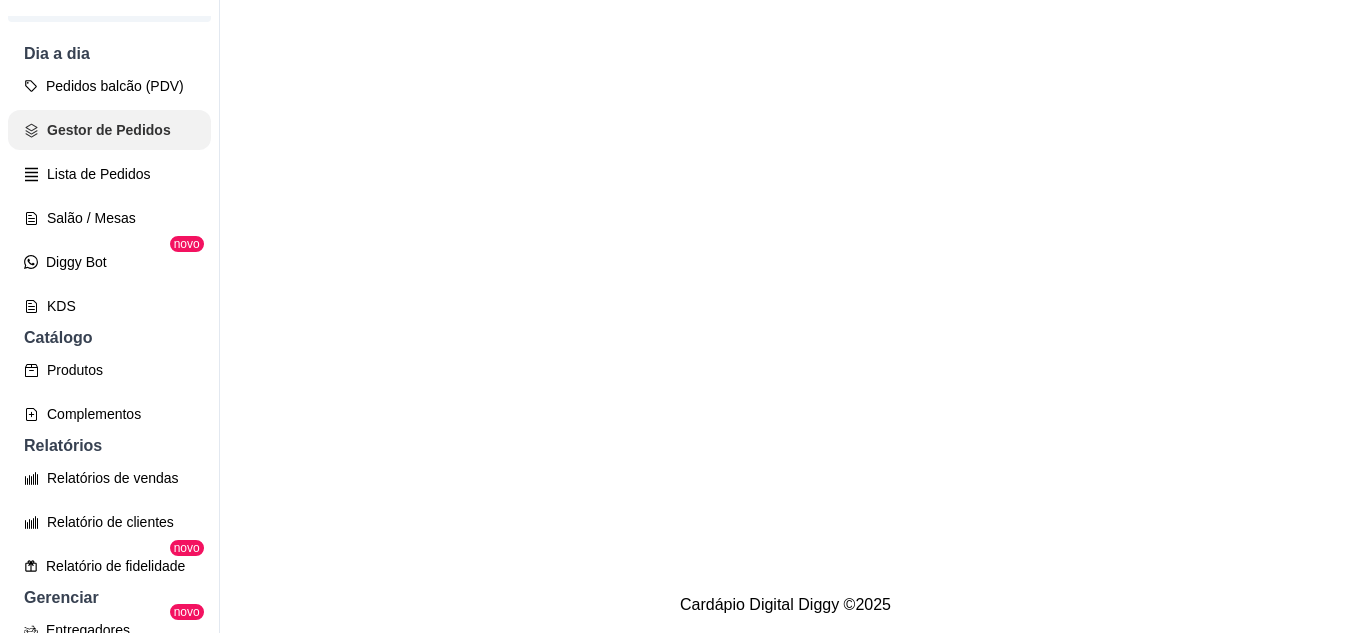 scroll, scrollTop: 0, scrollLeft: 0, axis: both 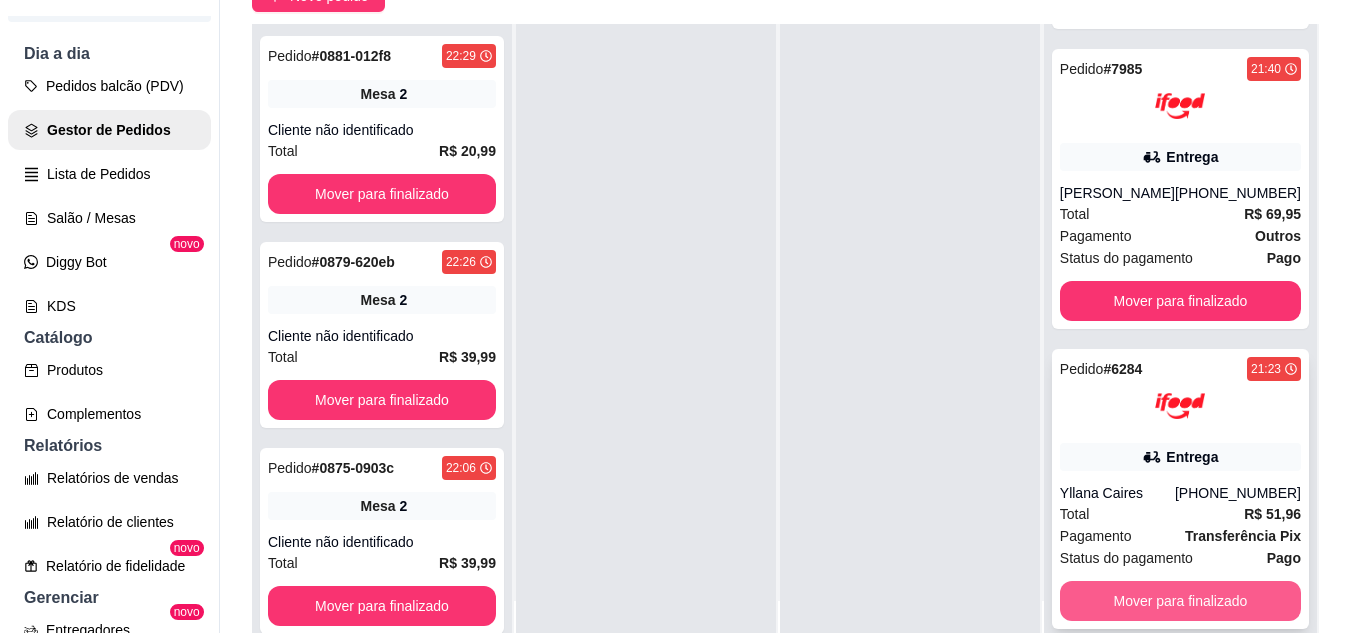 click on "Mover para finalizado" at bounding box center (1180, 601) 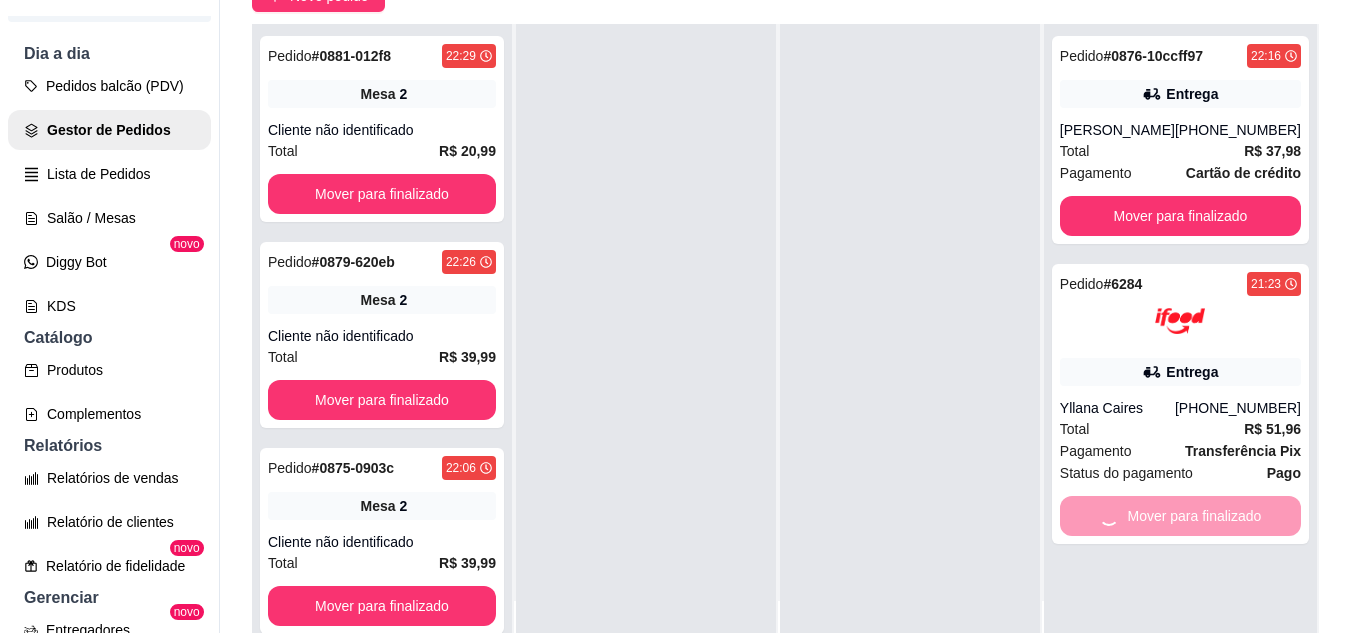 scroll, scrollTop: 0, scrollLeft: 0, axis: both 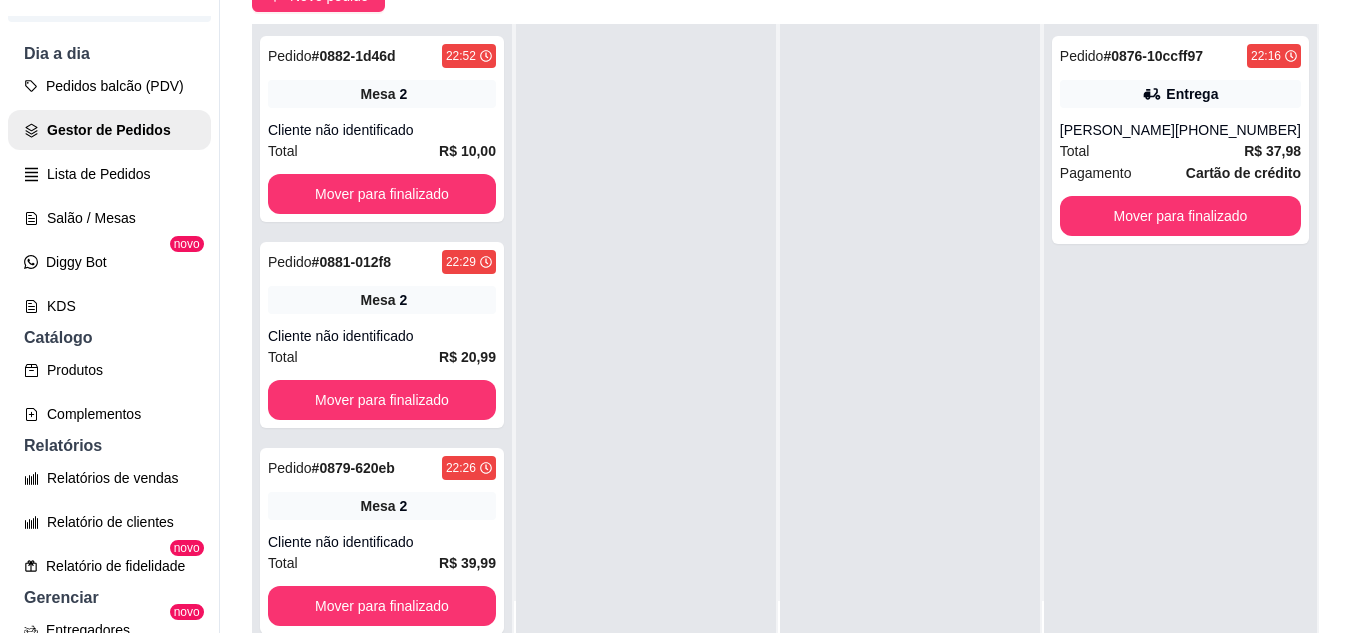 click on "Pedidos balcão (PDV) Gestor de Pedidos Lista de Pedidos Salão / Mesas Diggy Bot novo KDS" at bounding box center [109, 196] 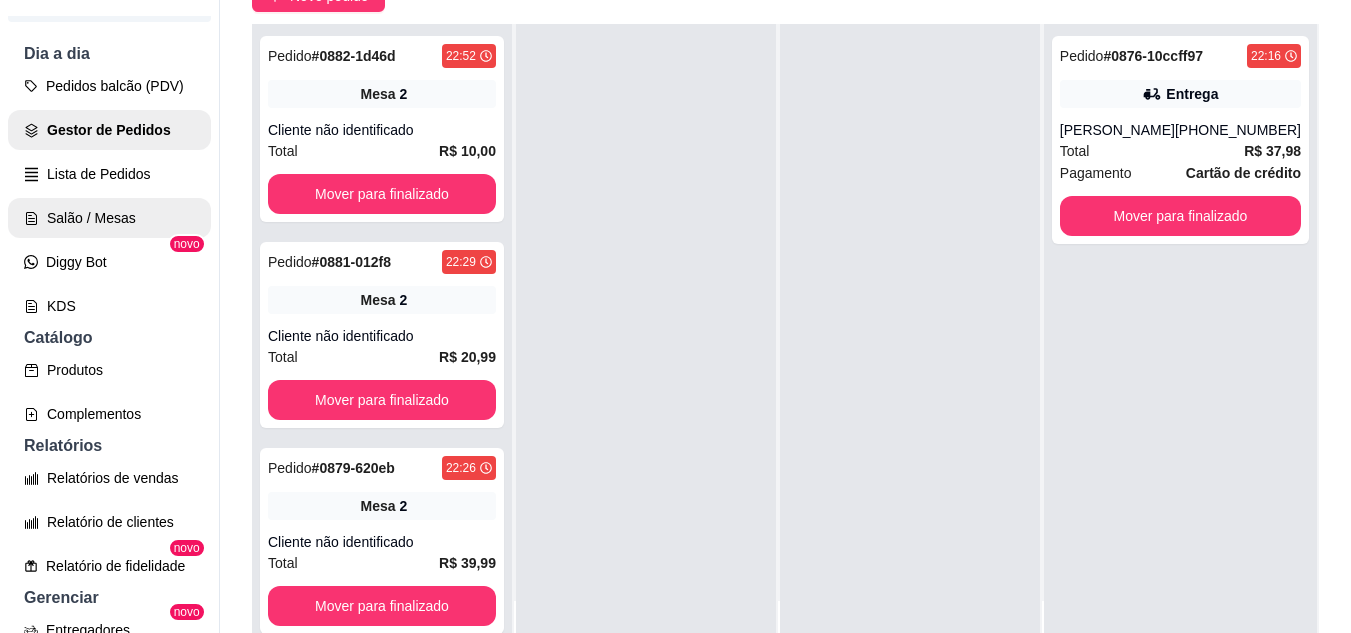 click on "Salão / Mesas" at bounding box center (109, 218) 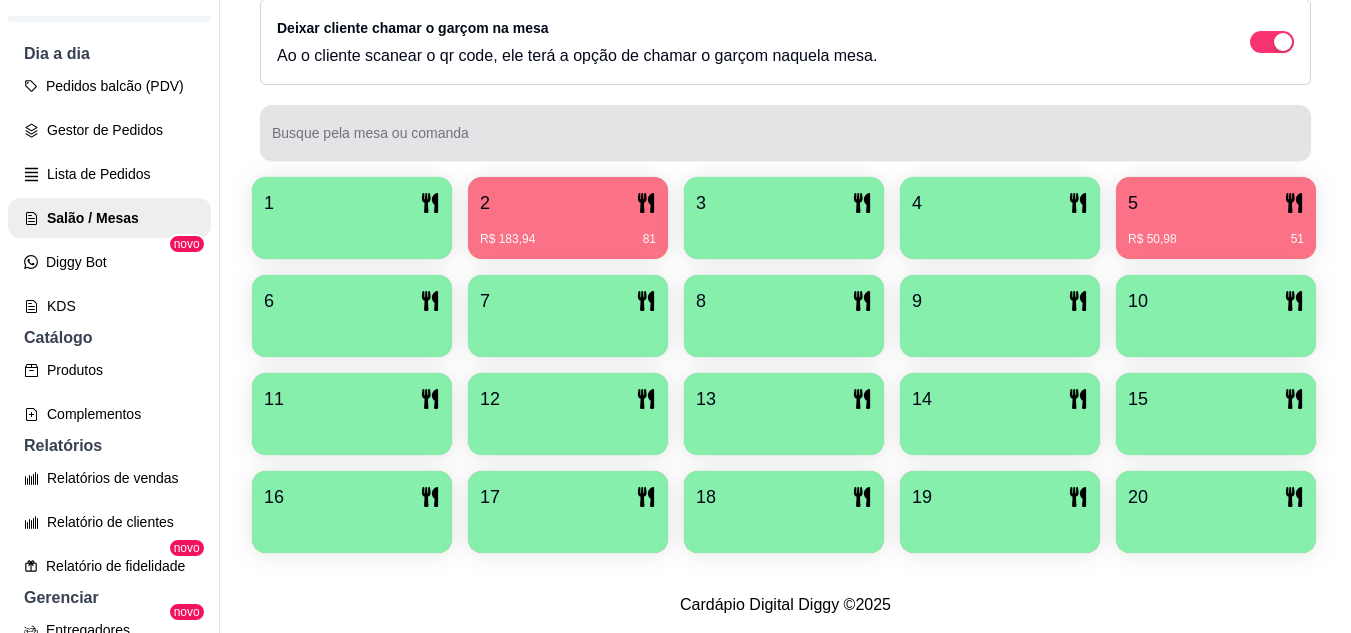 scroll, scrollTop: 400, scrollLeft: 0, axis: vertical 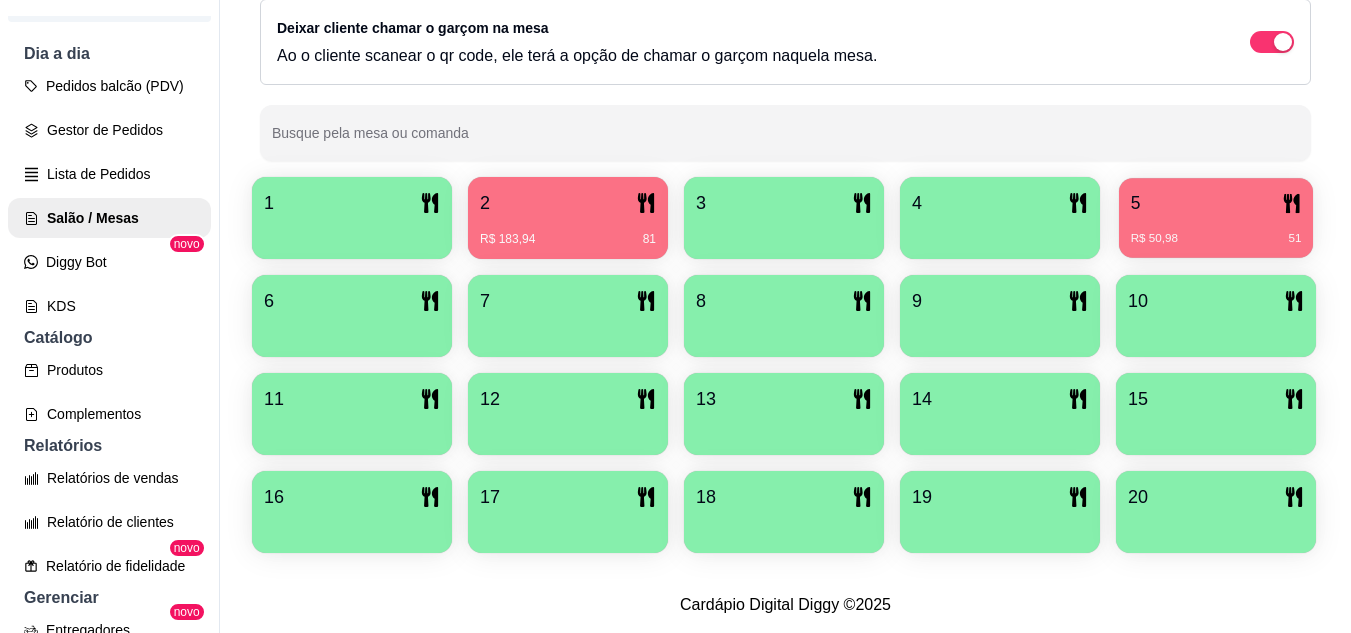 click on "5 R$ 50,98 51" at bounding box center [1216, 218] 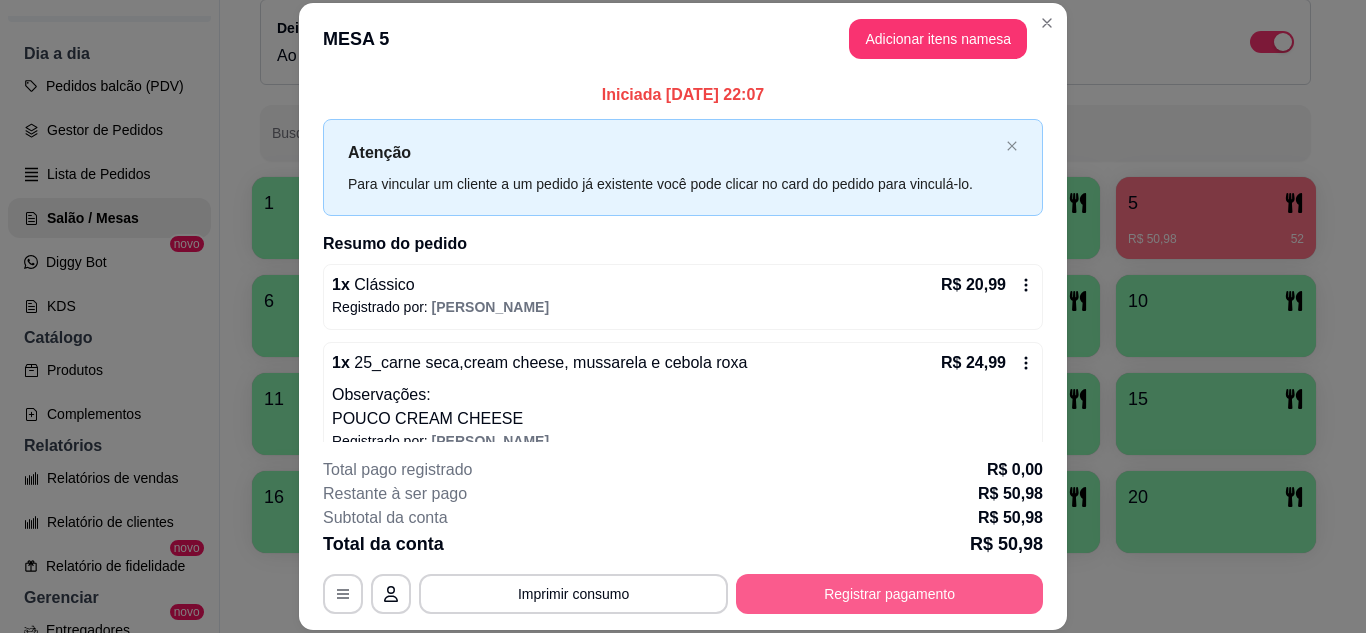click on "Registrar pagamento" at bounding box center [889, 594] 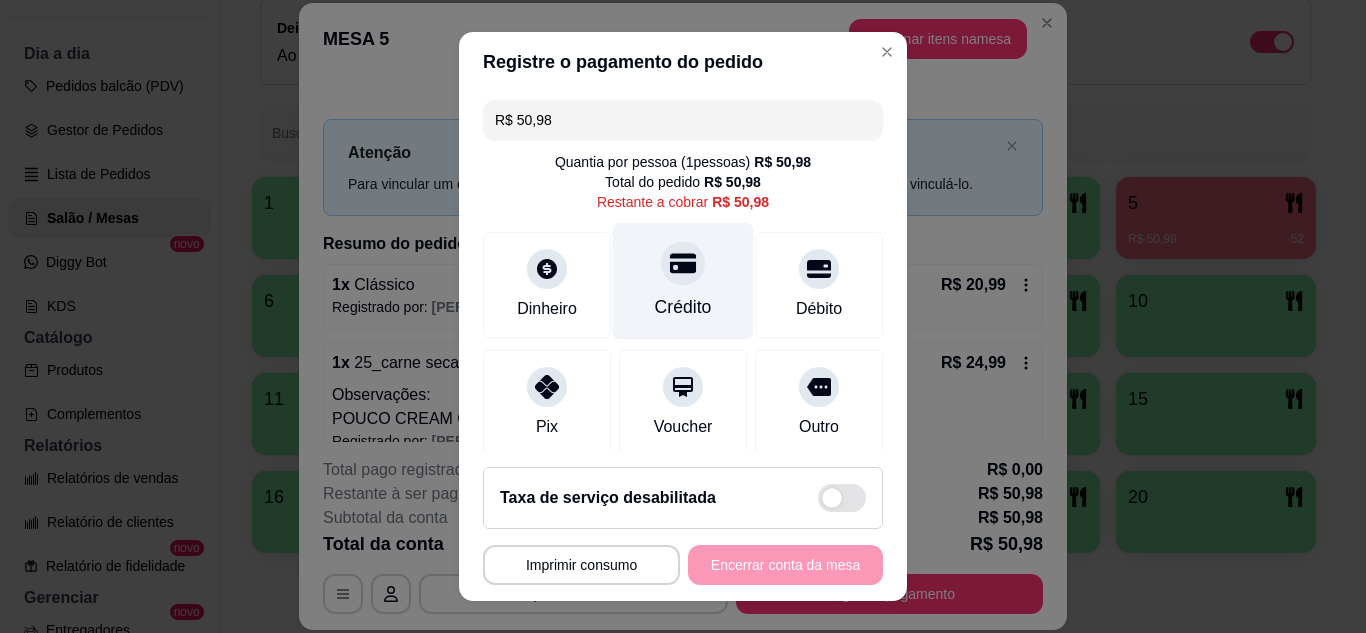 click on "Crédito" at bounding box center [683, 280] 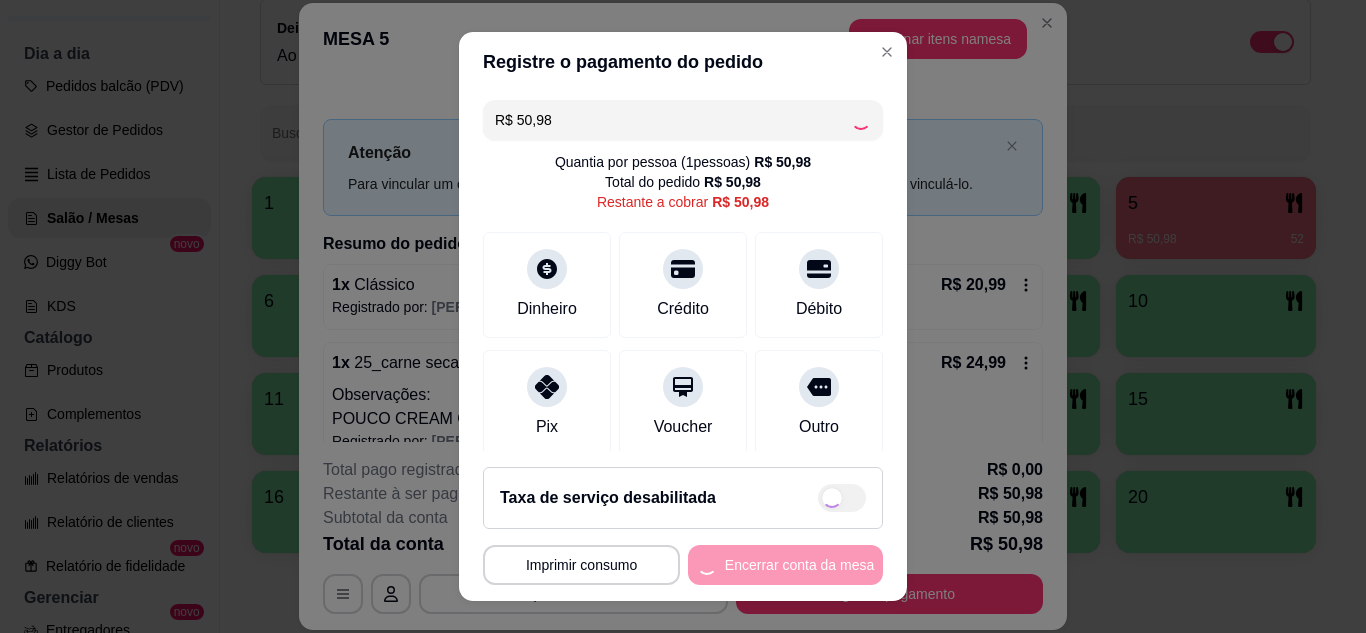 type on "R$ 0,00" 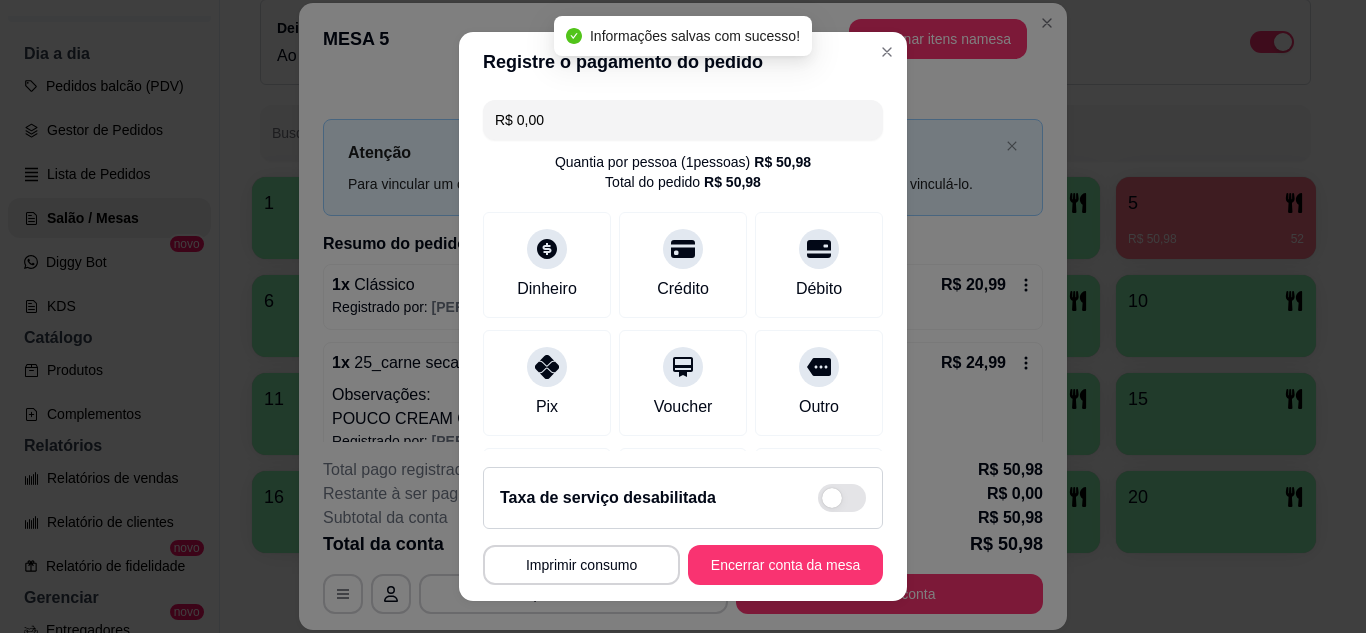 click on "**********" at bounding box center (683, 526) 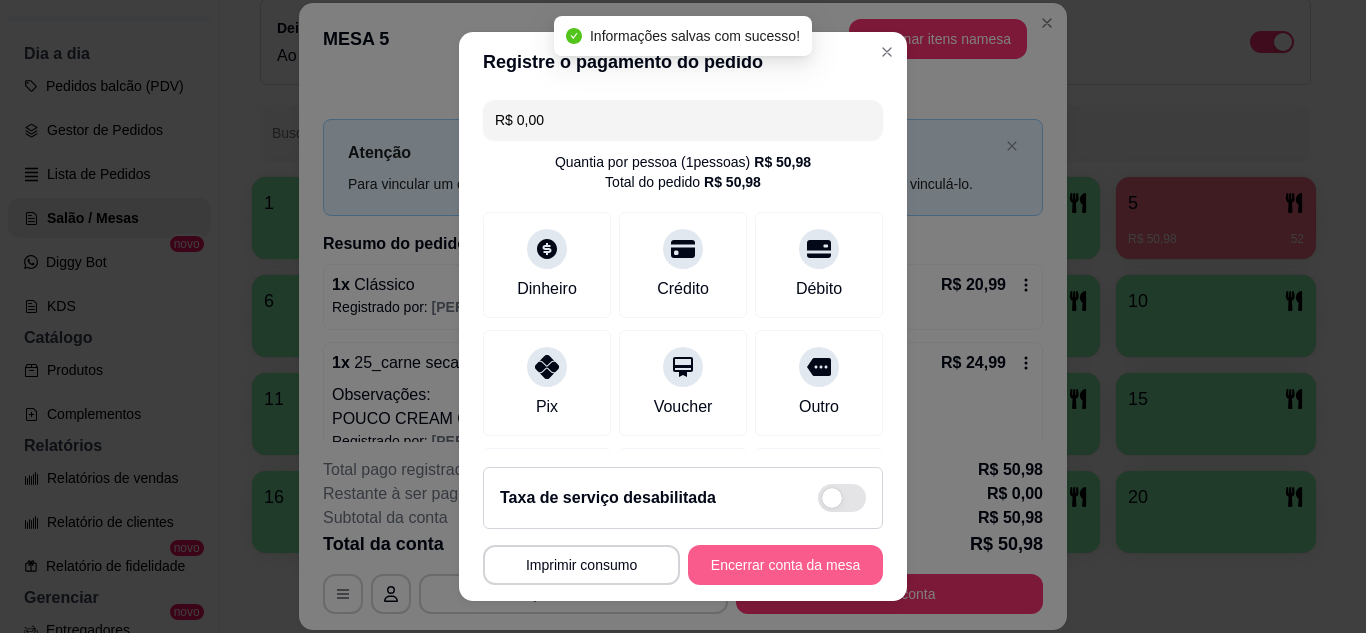 click on "Encerrar conta da mesa" at bounding box center (785, 565) 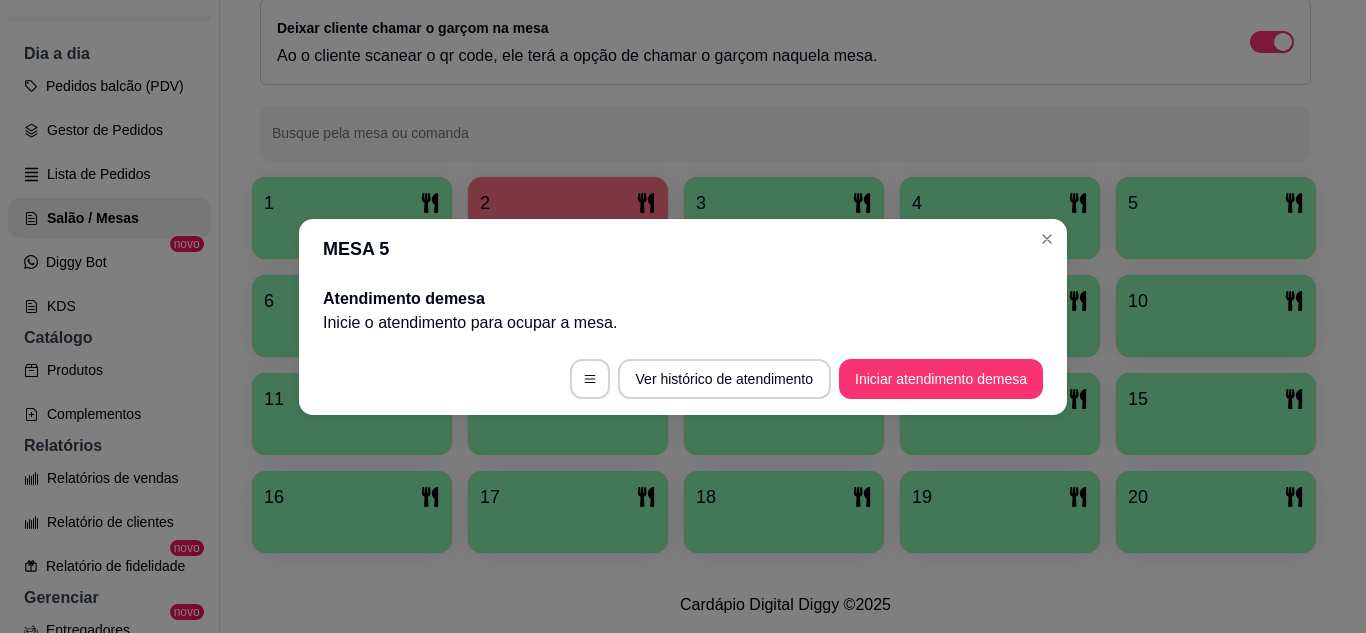 click on "MESA 5" at bounding box center (683, 249) 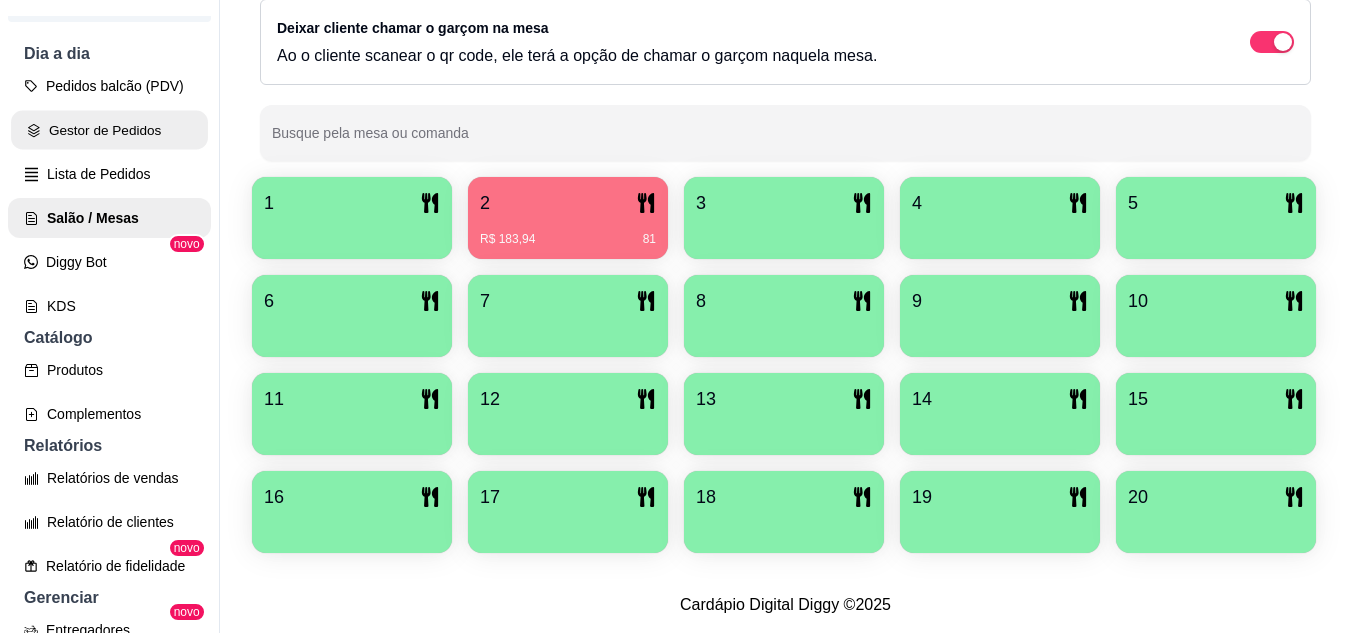 click on "Gestor de Pedidos" at bounding box center [109, 130] 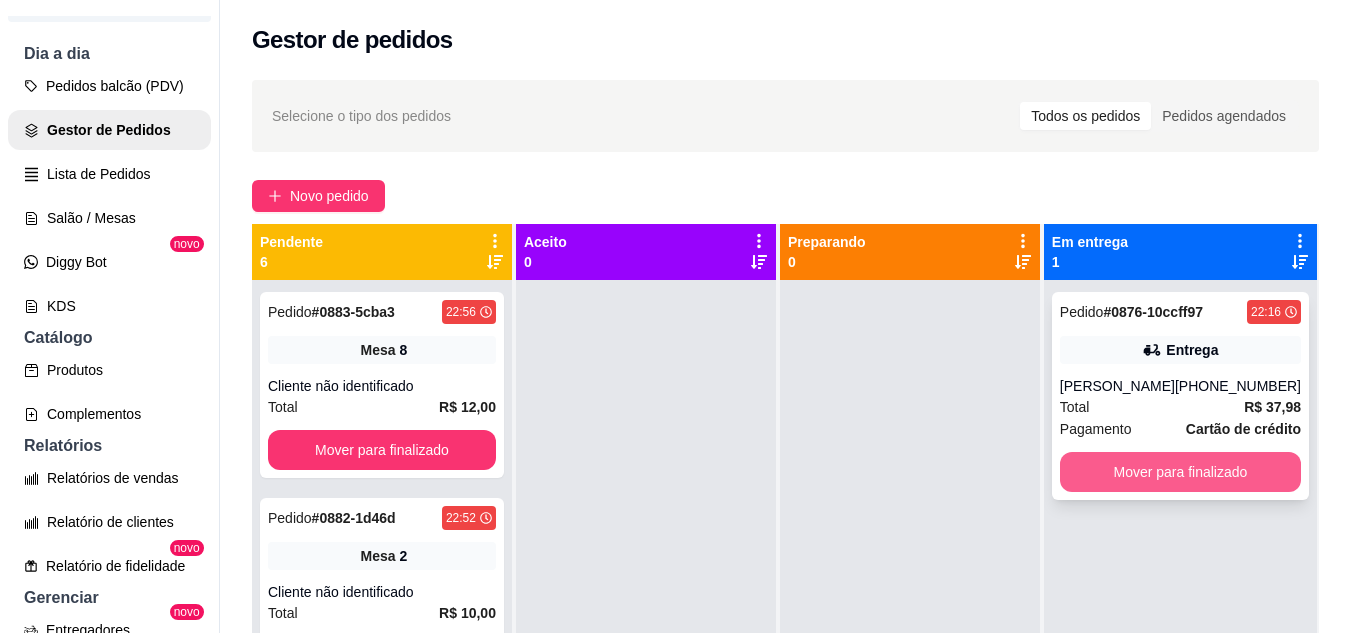 click on "Mover para finalizado" at bounding box center (1180, 472) 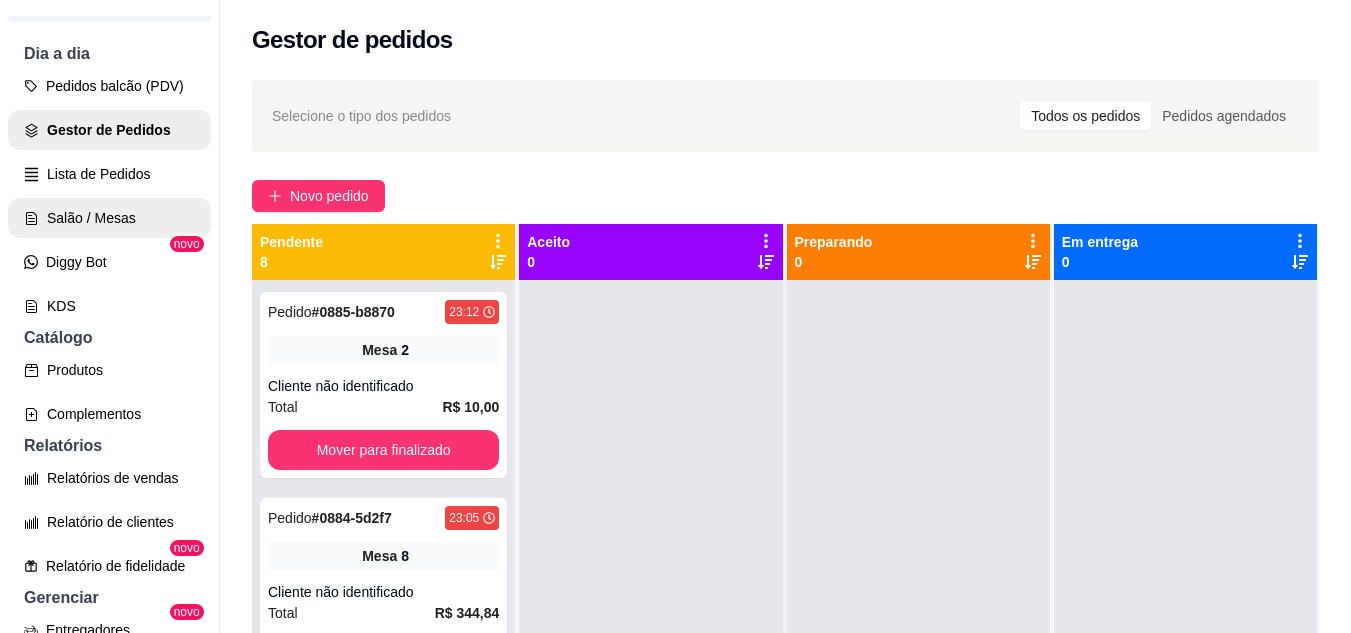 click on "Salão / Mesas" at bounding box center [109, 218] 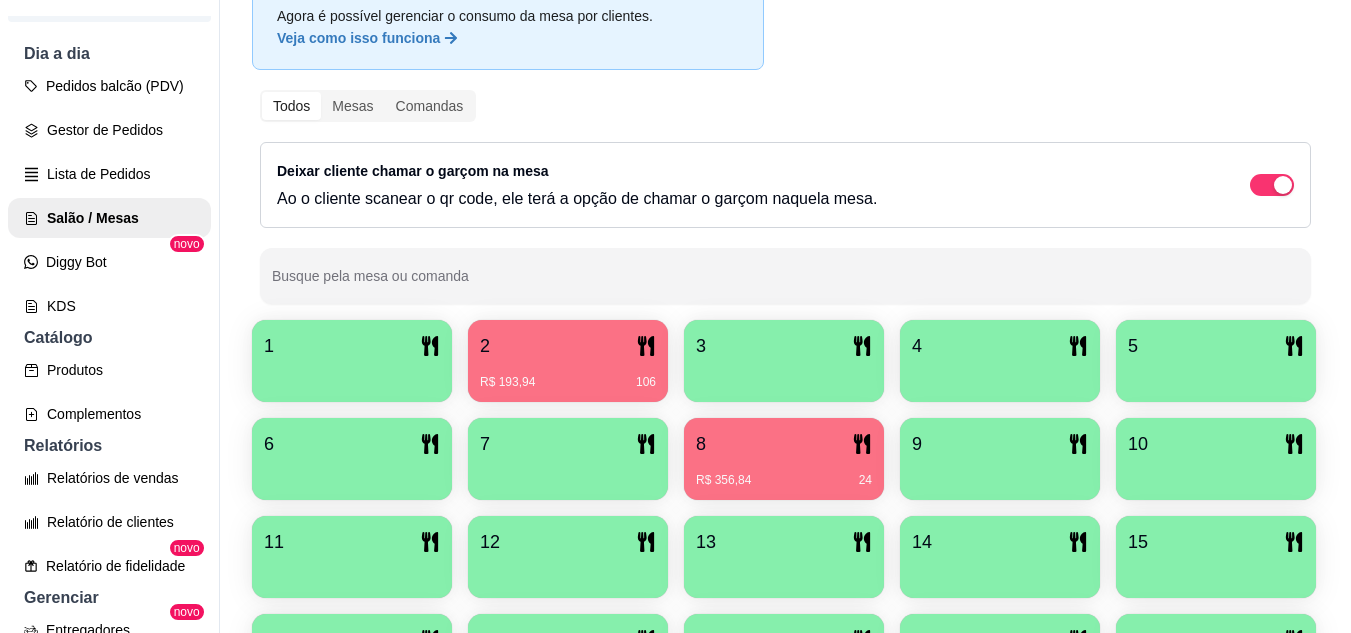 scroll, scrollTop: 300, scrollLeft: 0, axis: vertical 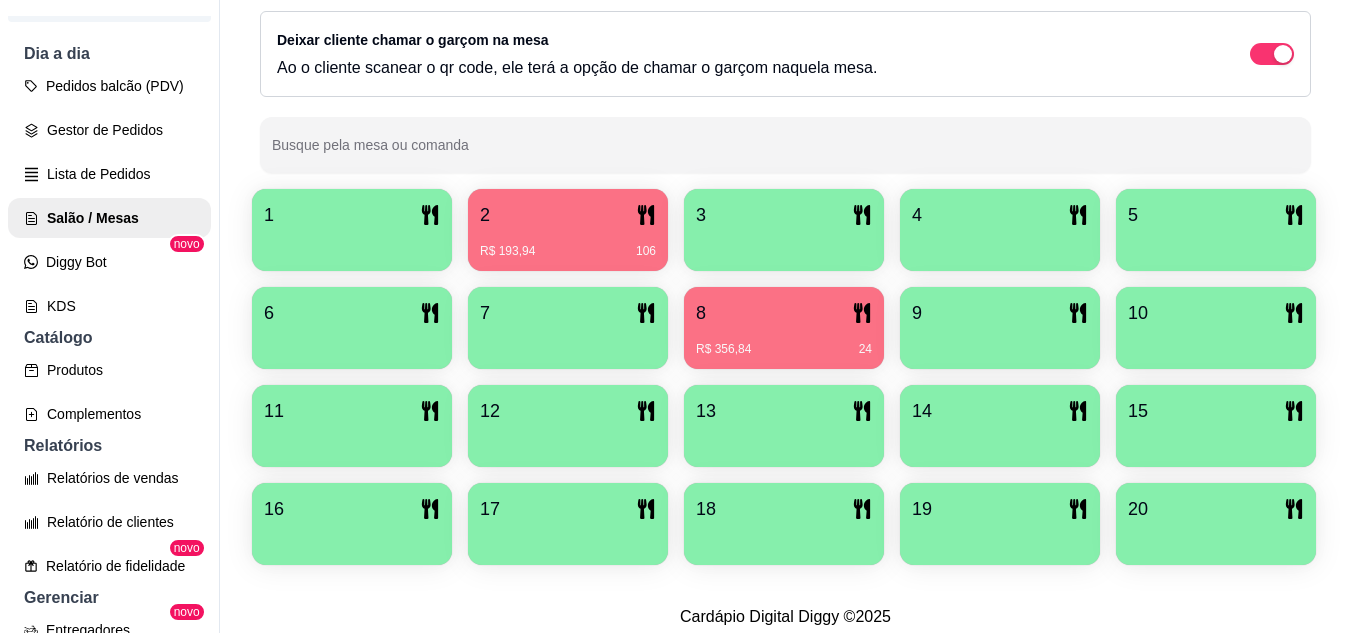click on "2 R$ 193,94 106" at bounding box center (568, 230) 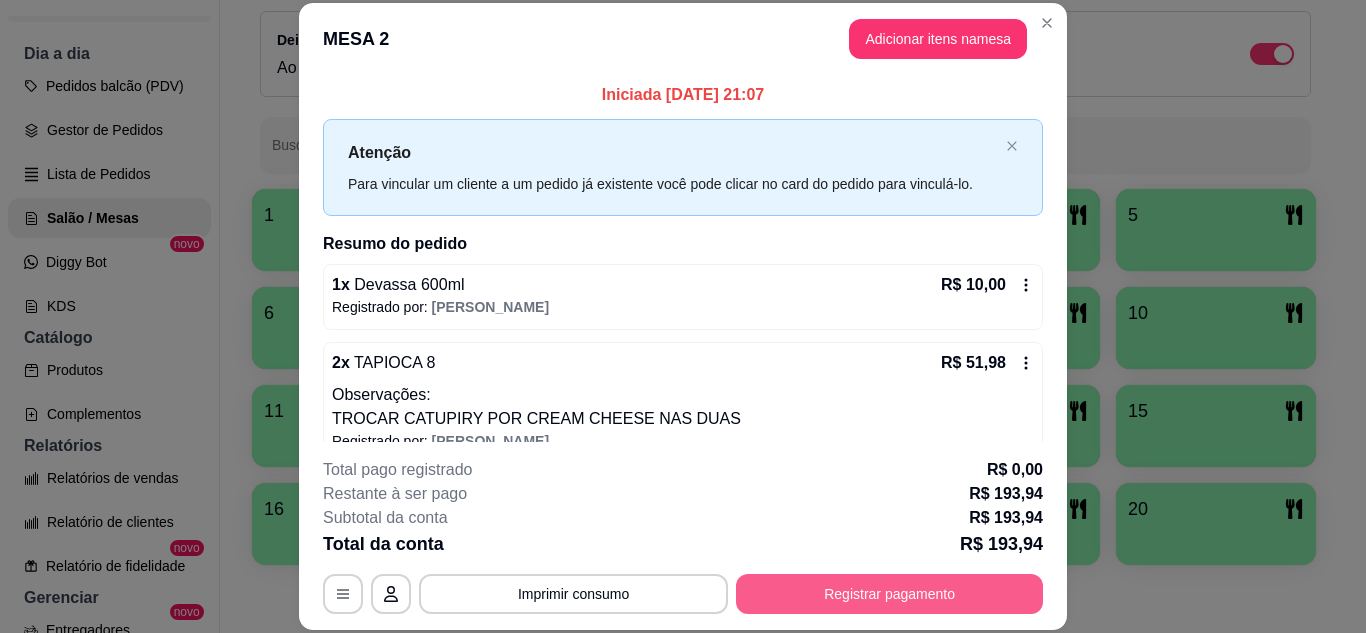 click on "Registrar pagamento" at bounding box center (889, 594) 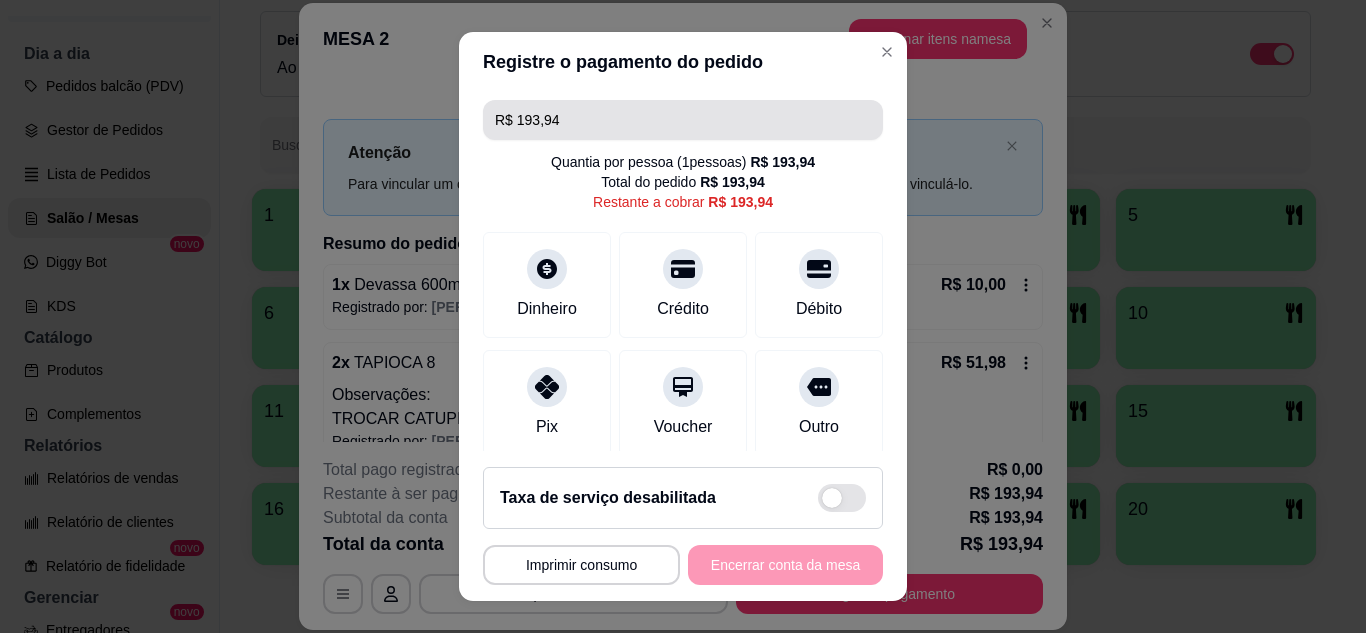 click on "R$ 193,94" at bounding box center [683, 120] 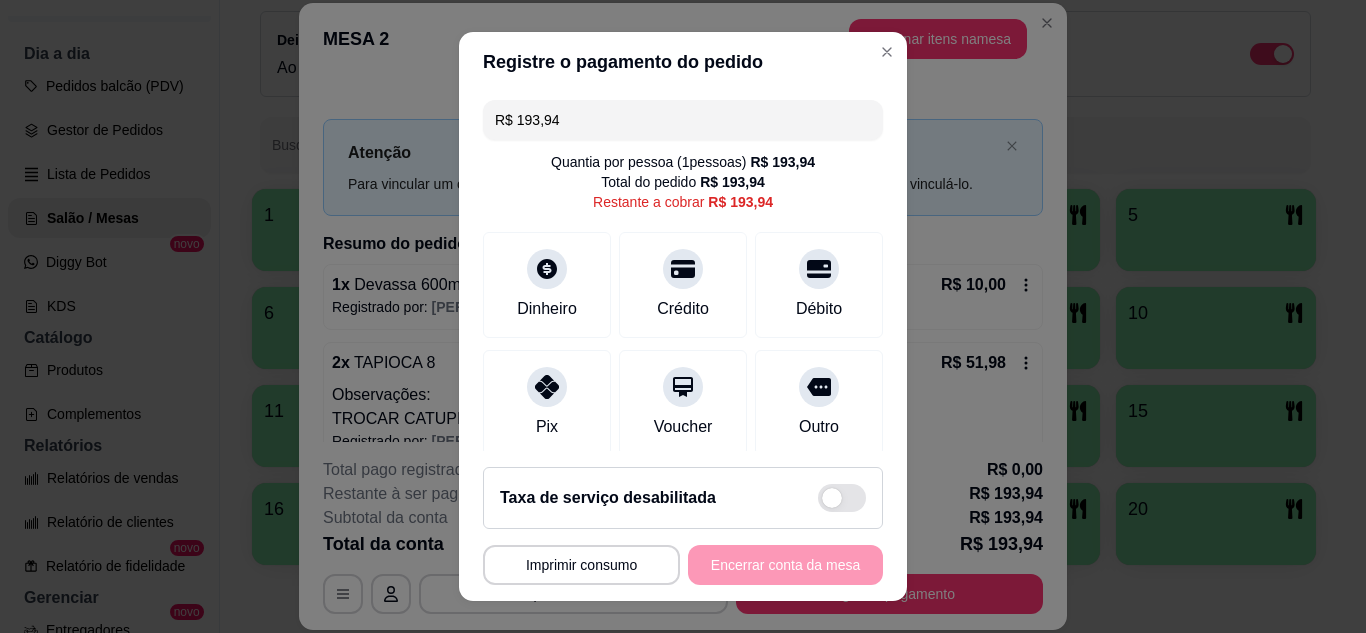 click on "R$ 193,94" at bounding box center [683, 120] 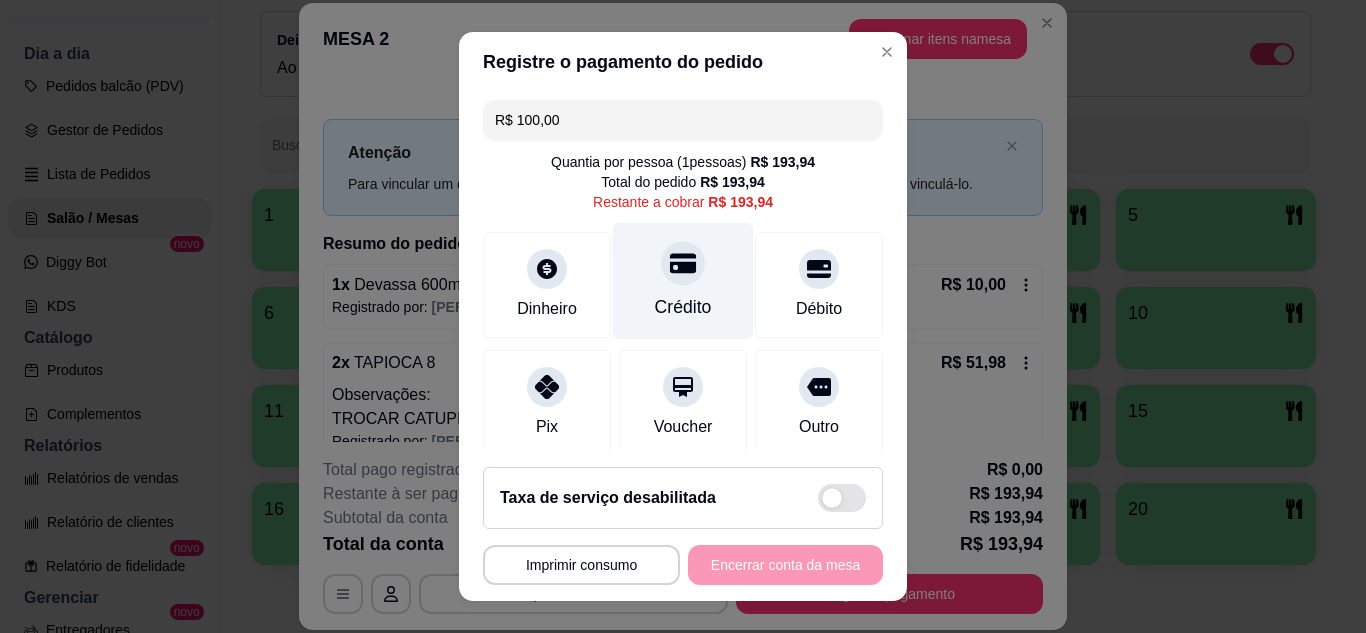 click 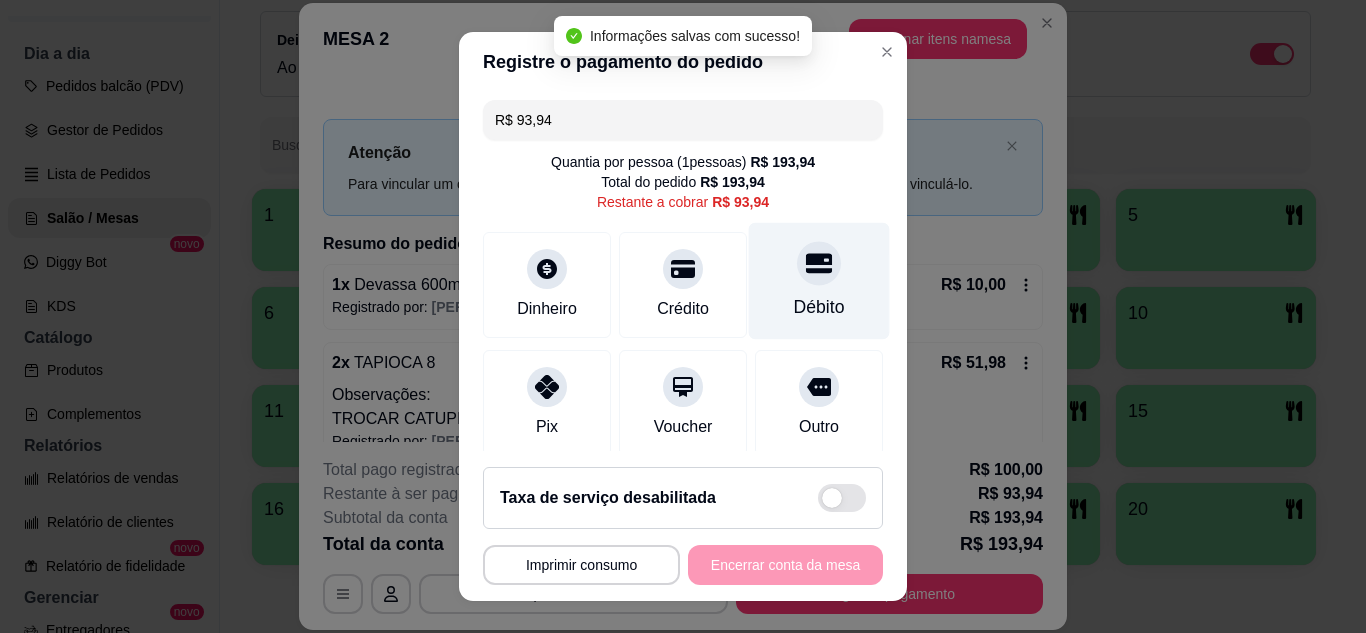 click at bounding box center (819, 263) 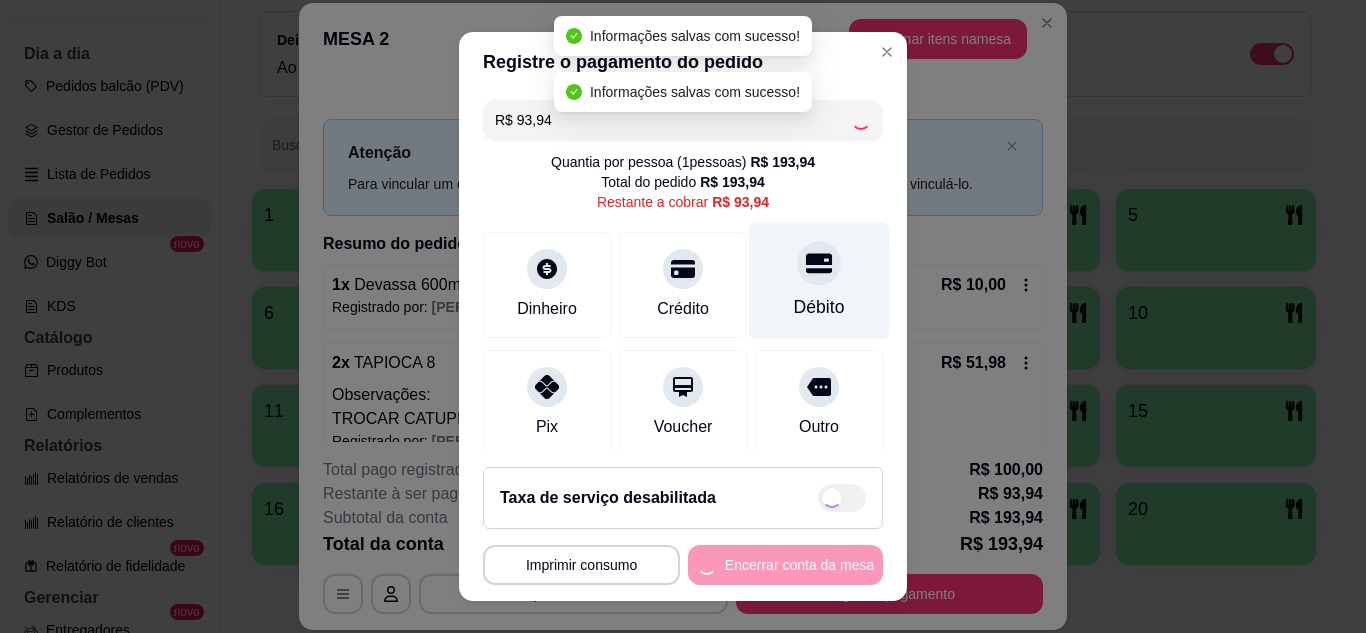 type on "R$ 0,00" 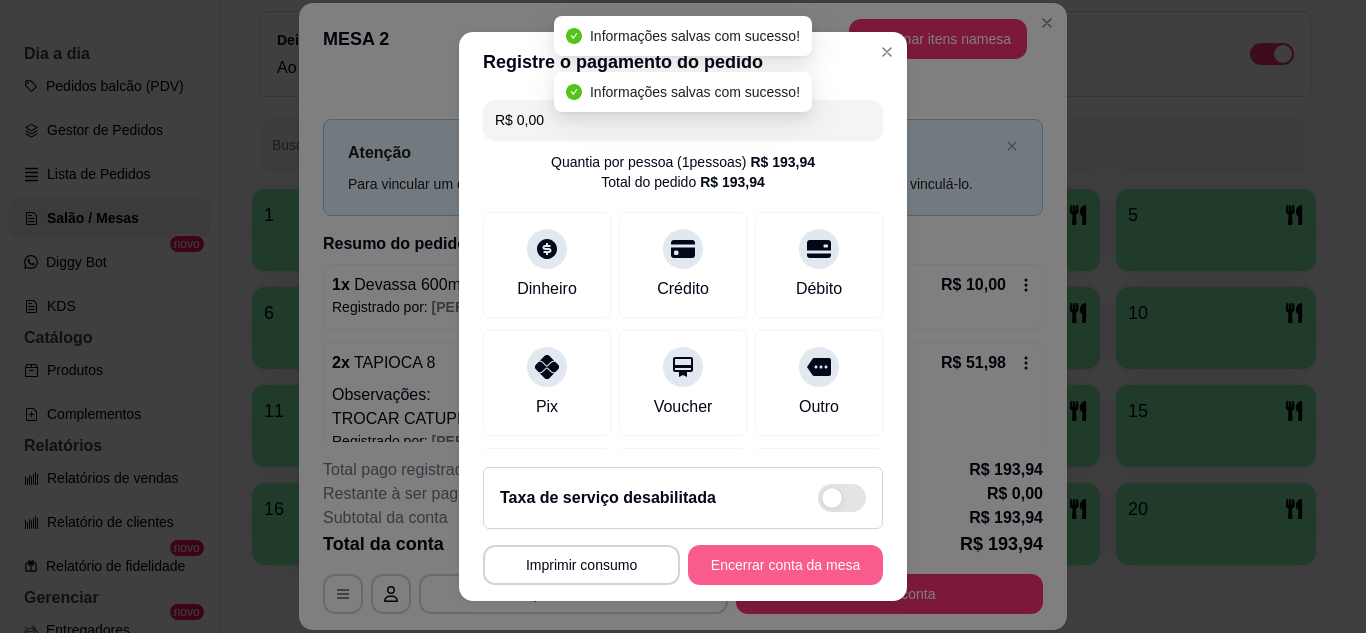 click on "Encerrar conta da mesa" at bounding box center [785, 565] 